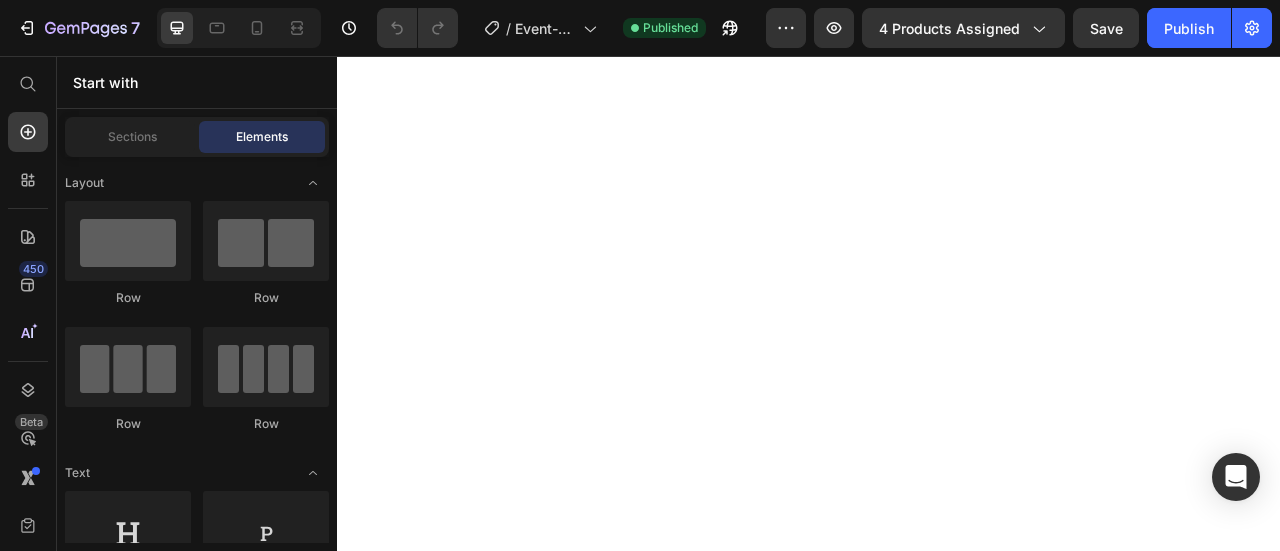 scroll, scrollTop: 0, scrollLeft: 0, axis: both 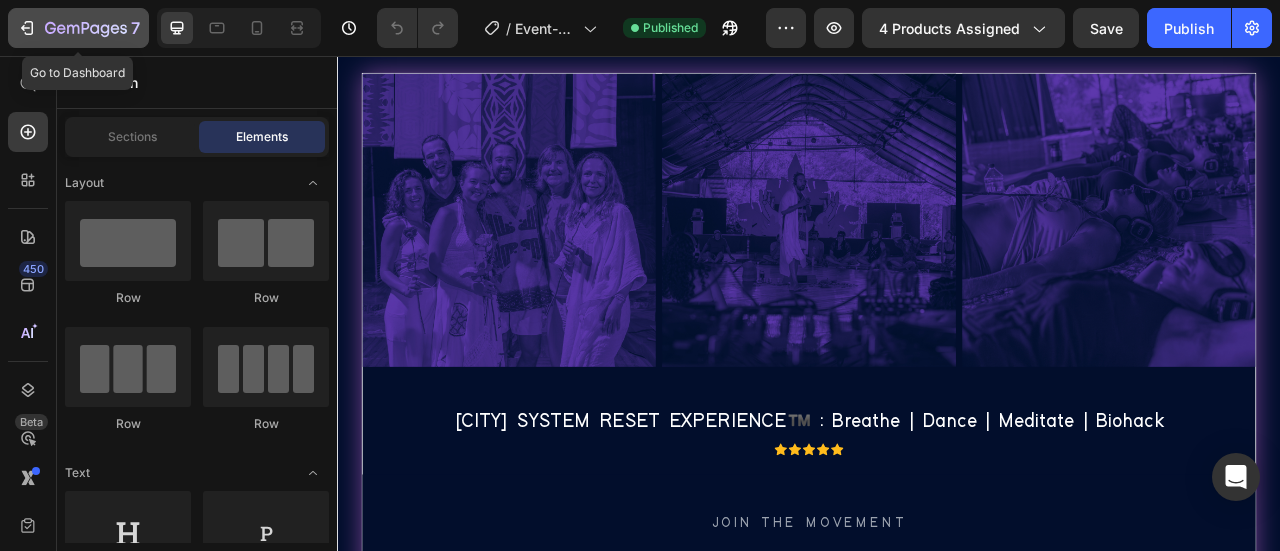 click on "7" at bounding box center (78, 28) 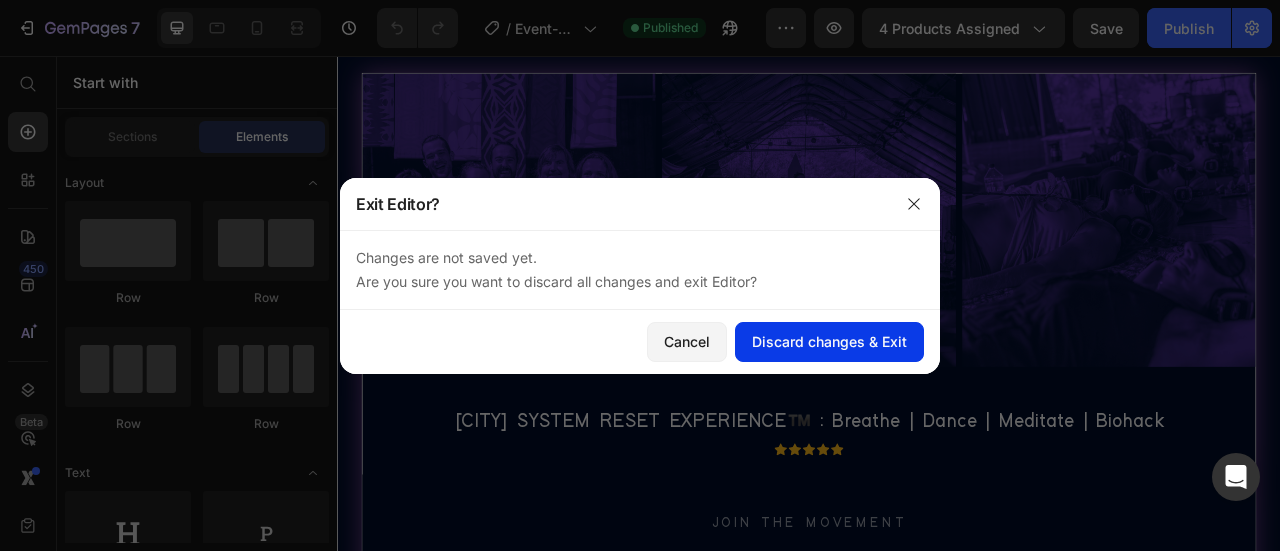 click on "Discard changes & Exit" at bounding box center (829, 341) 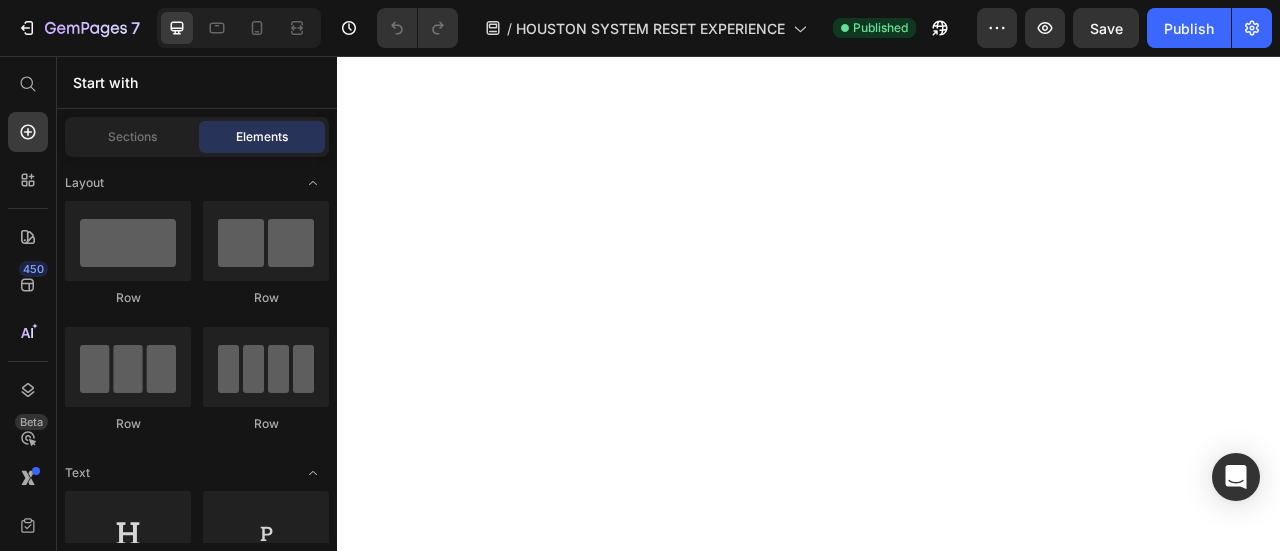 scroll, scrollTop: 0, scrollLeft: 0, axis: both 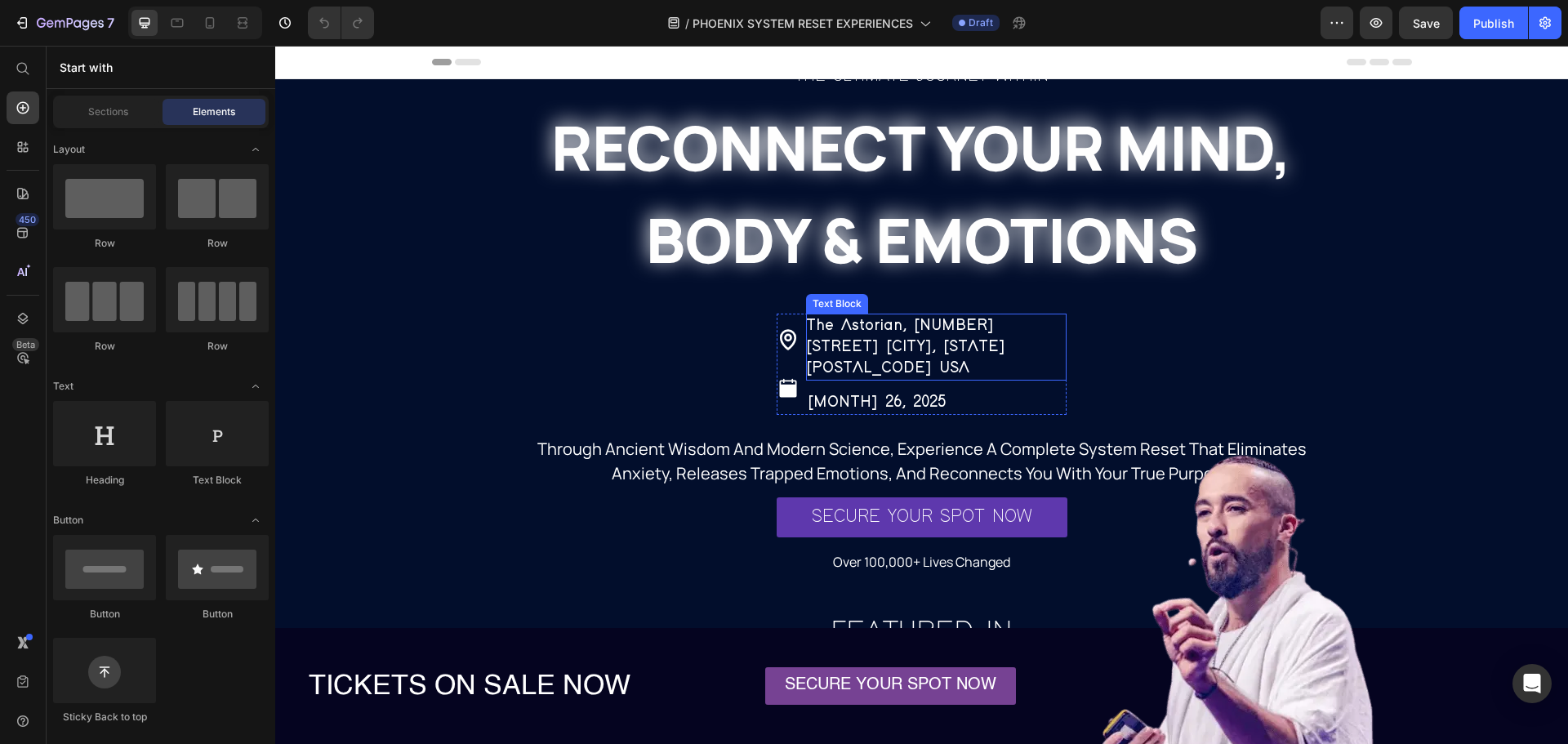 click on "The Astorian, 2500 Summer Street Houston, TX 77007 USA" at bounding box center [906, 346] 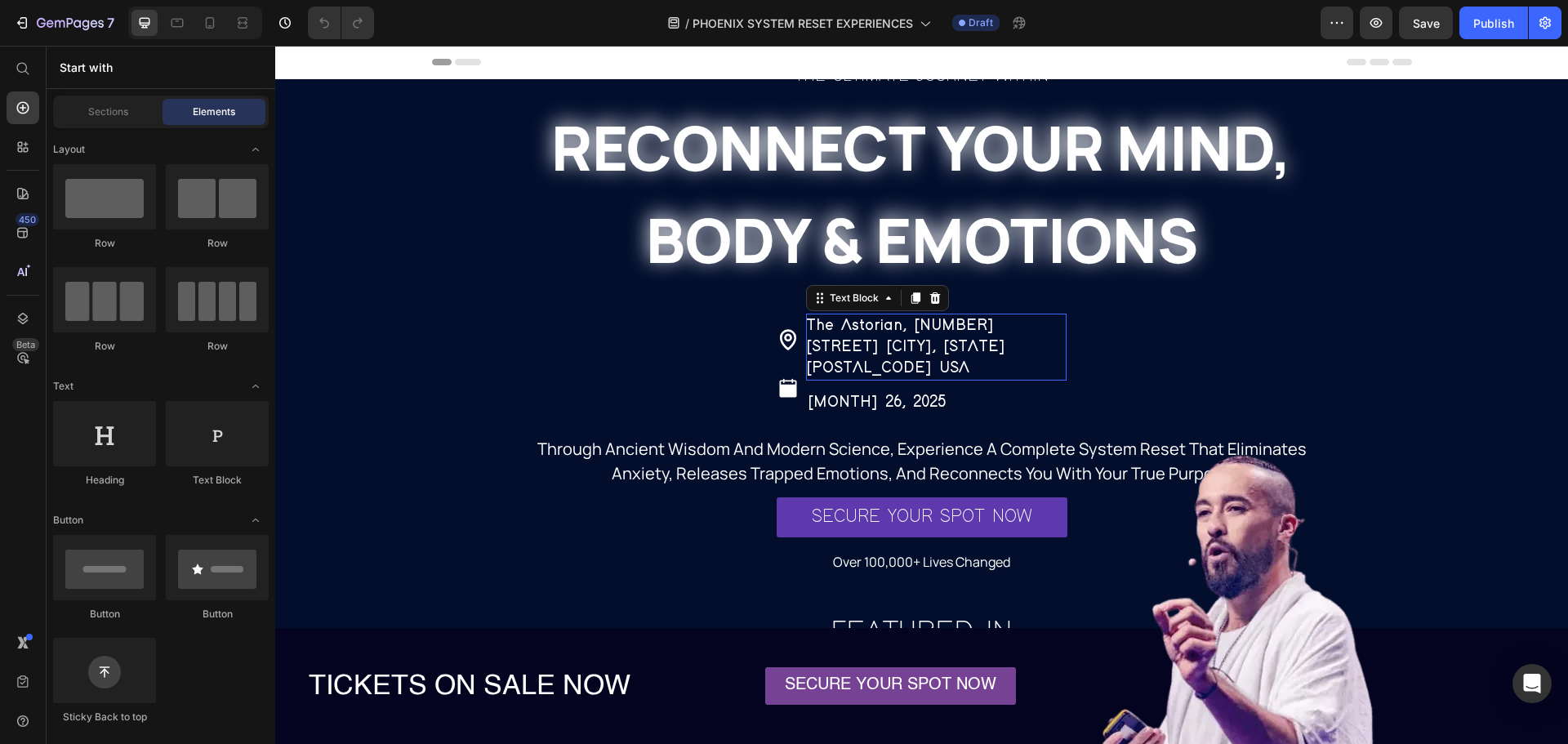 click on "The Astorian, 2500 Summer Street Houston, TX 77007 USA" at bounding box center [906, 346] 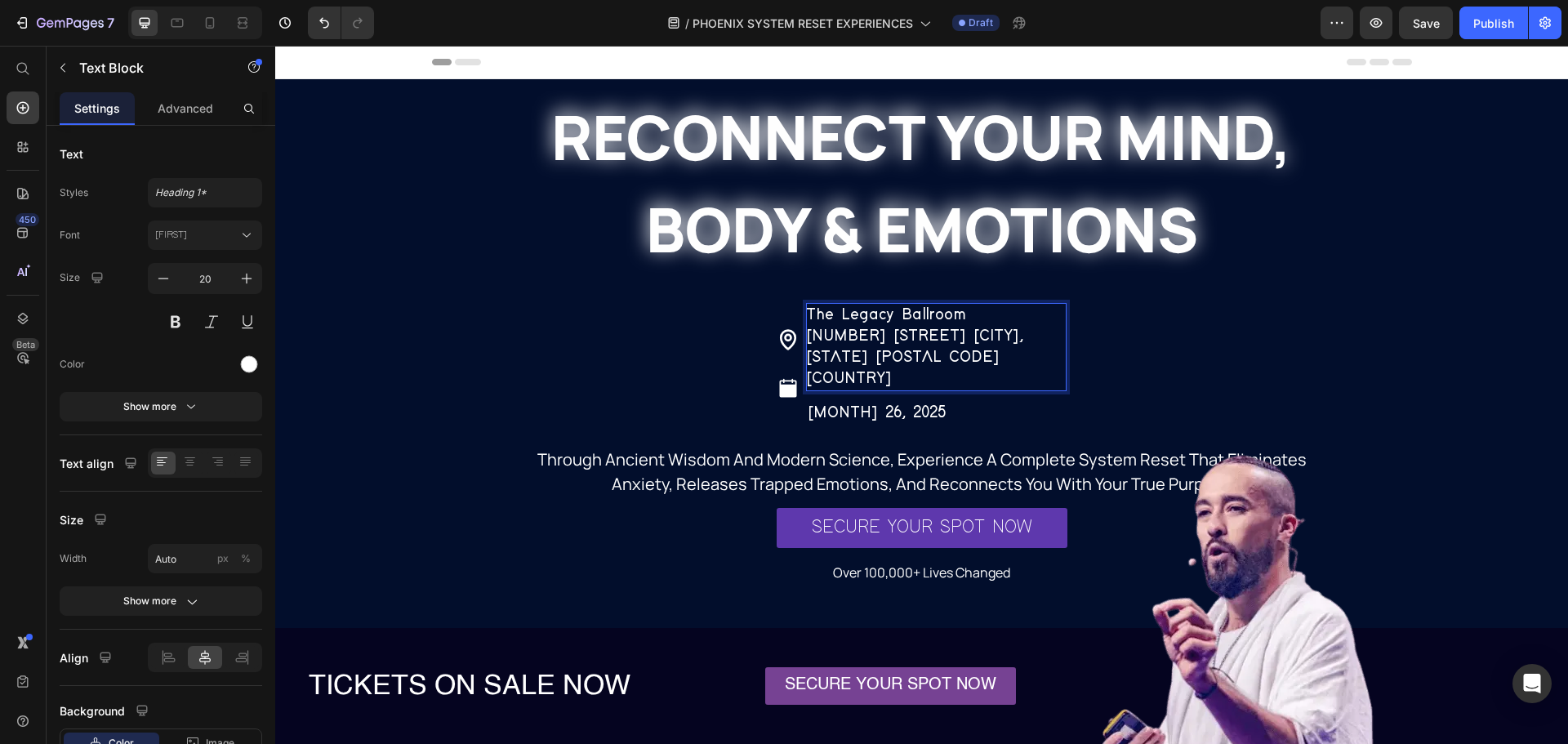 click on "4530 East Gold Dust Avenue Phoenix, AZ 85028 United States" at bounding box center [915, 357] 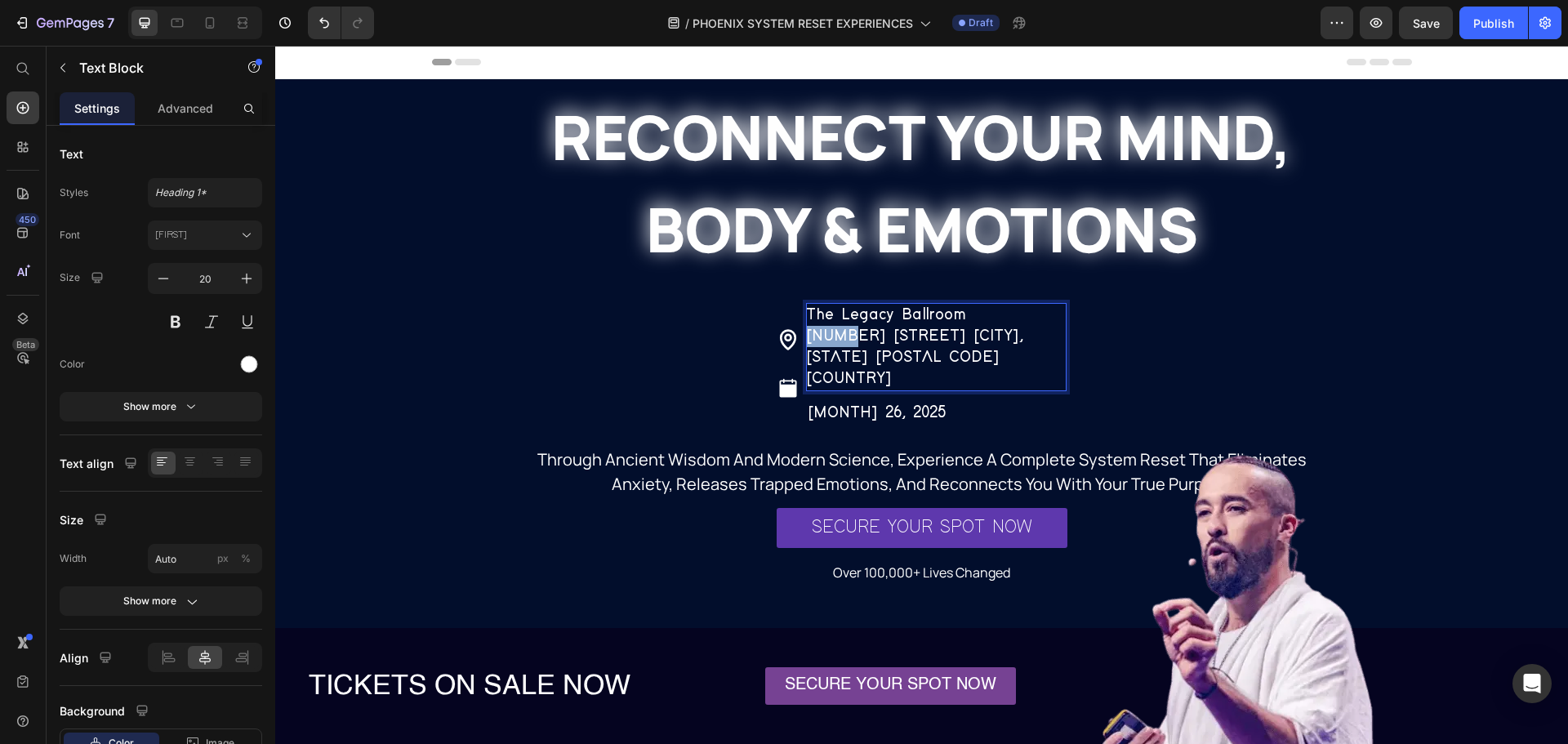 click on "4530 East Gold Dust Avenue Phoenix, AZ 85028 United States" at bounding box center (915, 357) 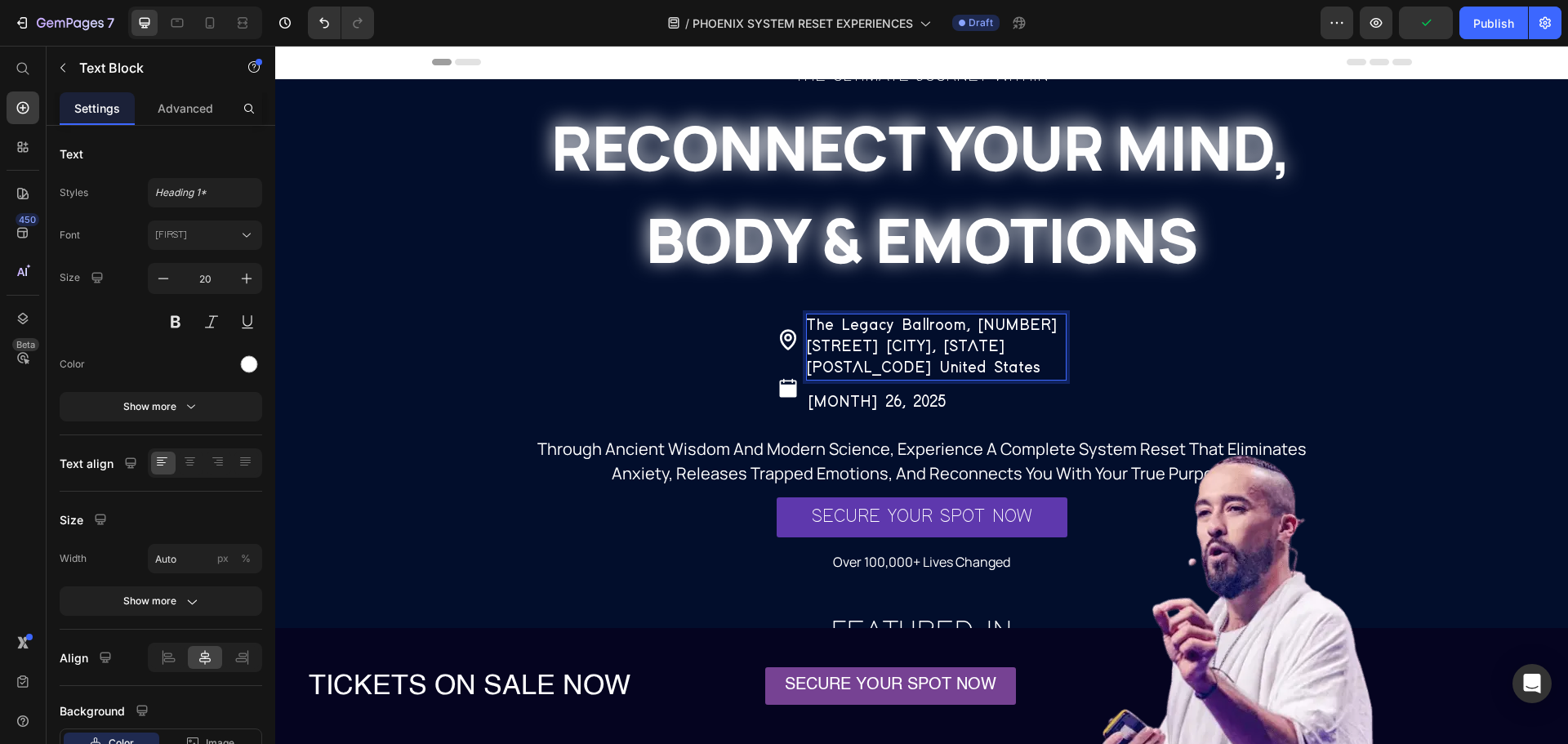 click on "The Legacy Ballroom, 4530 East Gold Dust Avenue Phoenix, AZ 85028 United States" at bounding box center (936, 347) 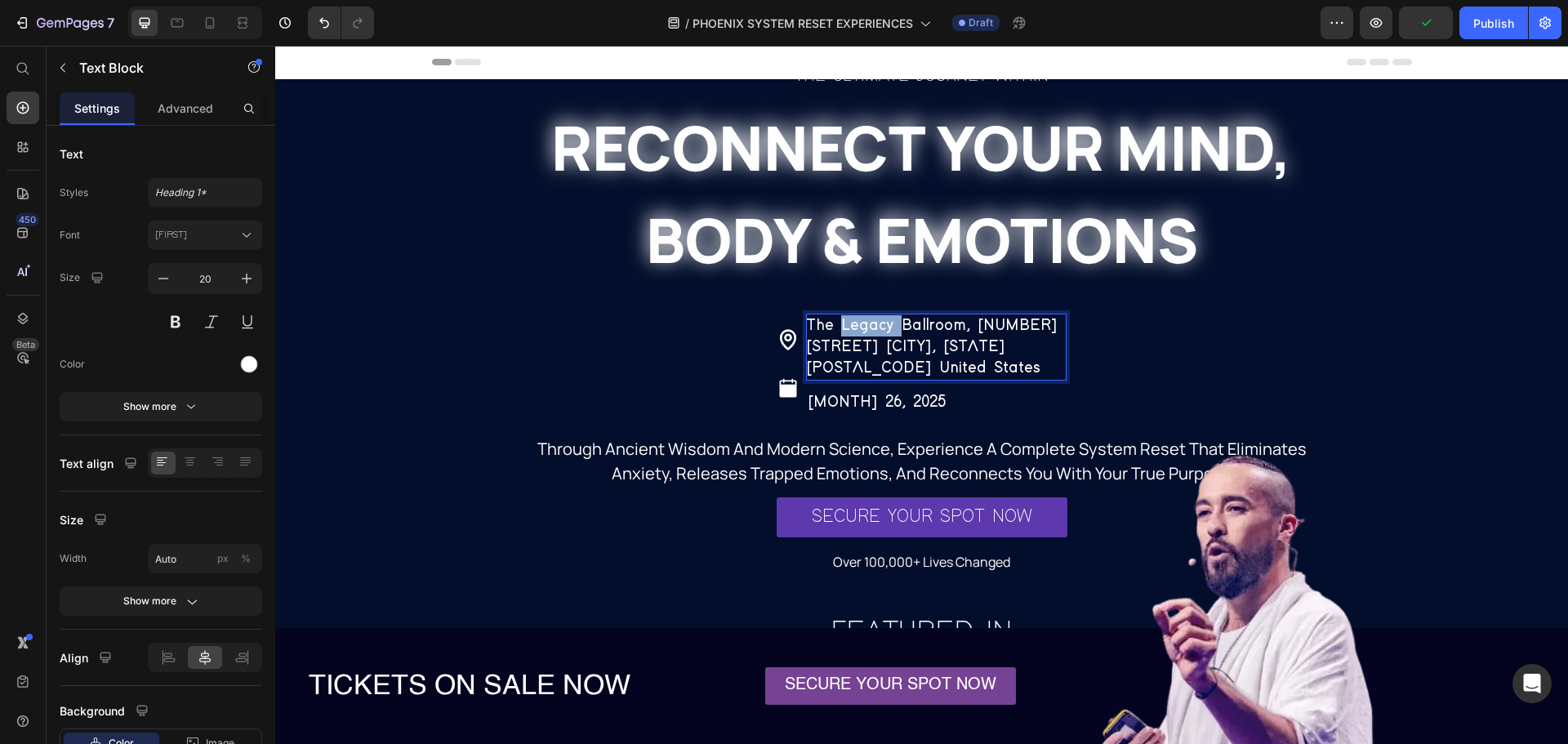 click on "The Legacy Ballroom, 4530 East Gold Dust Avenue Phoenix, AZ 85028 United States" at bounding box center (936, 347) 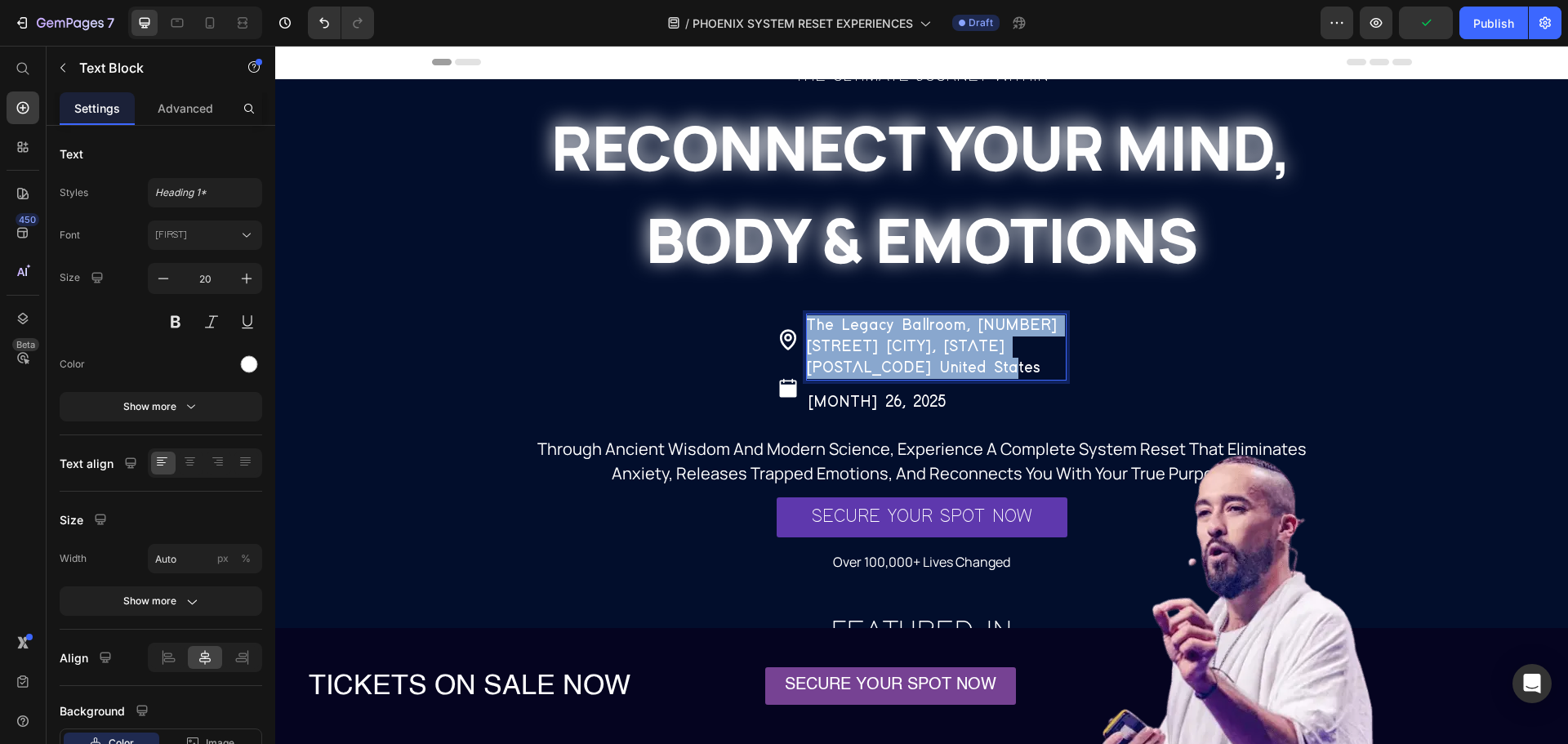 click on "The Legacy Ballroom, 4530 East Gold Dust Avenue Phoenix, AZ 85028 United States" at bounding box center (936, 347) 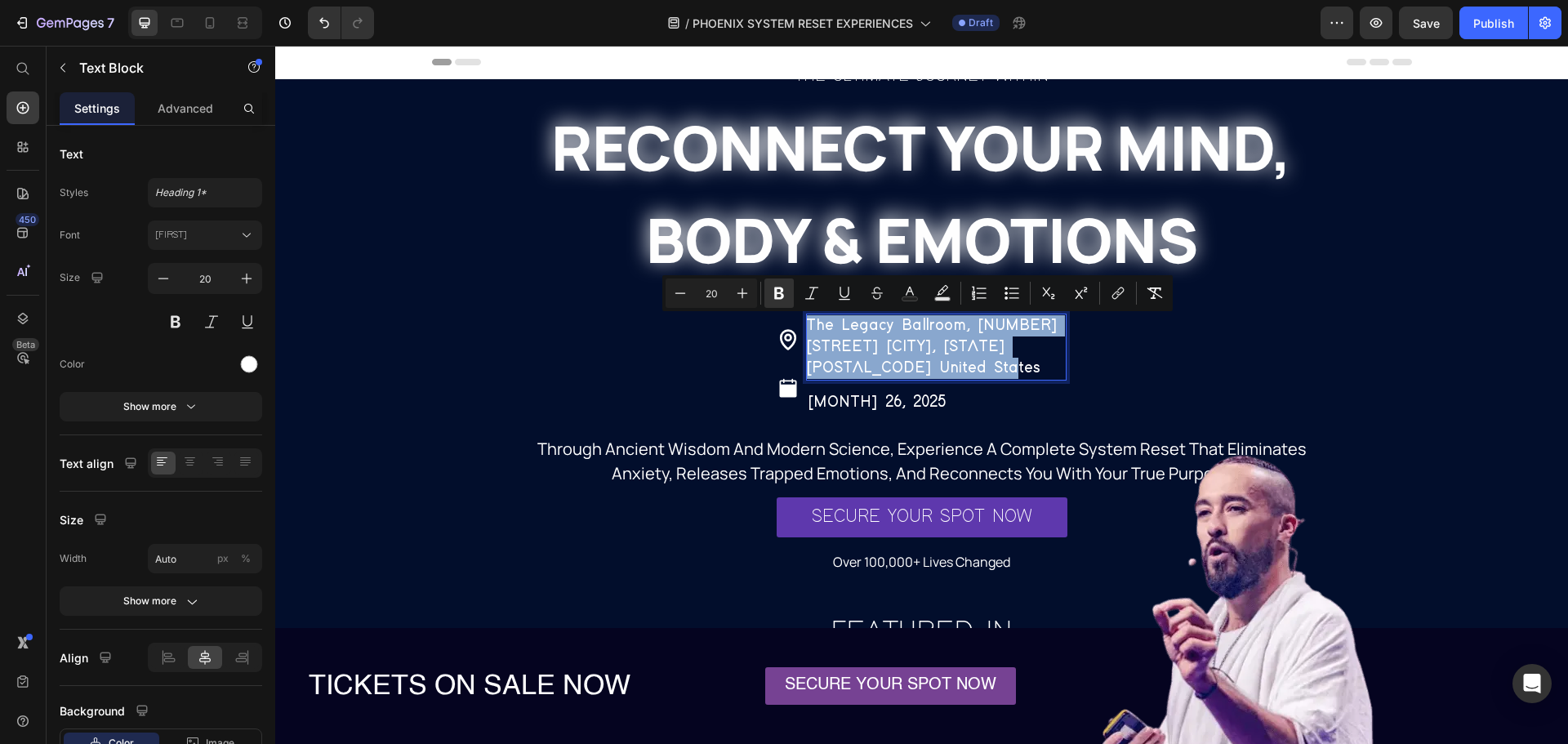 copy on "The Legacy Ballroom, 4530 East Gold Dust Avenue Phoenix, AZ 85028 United States" 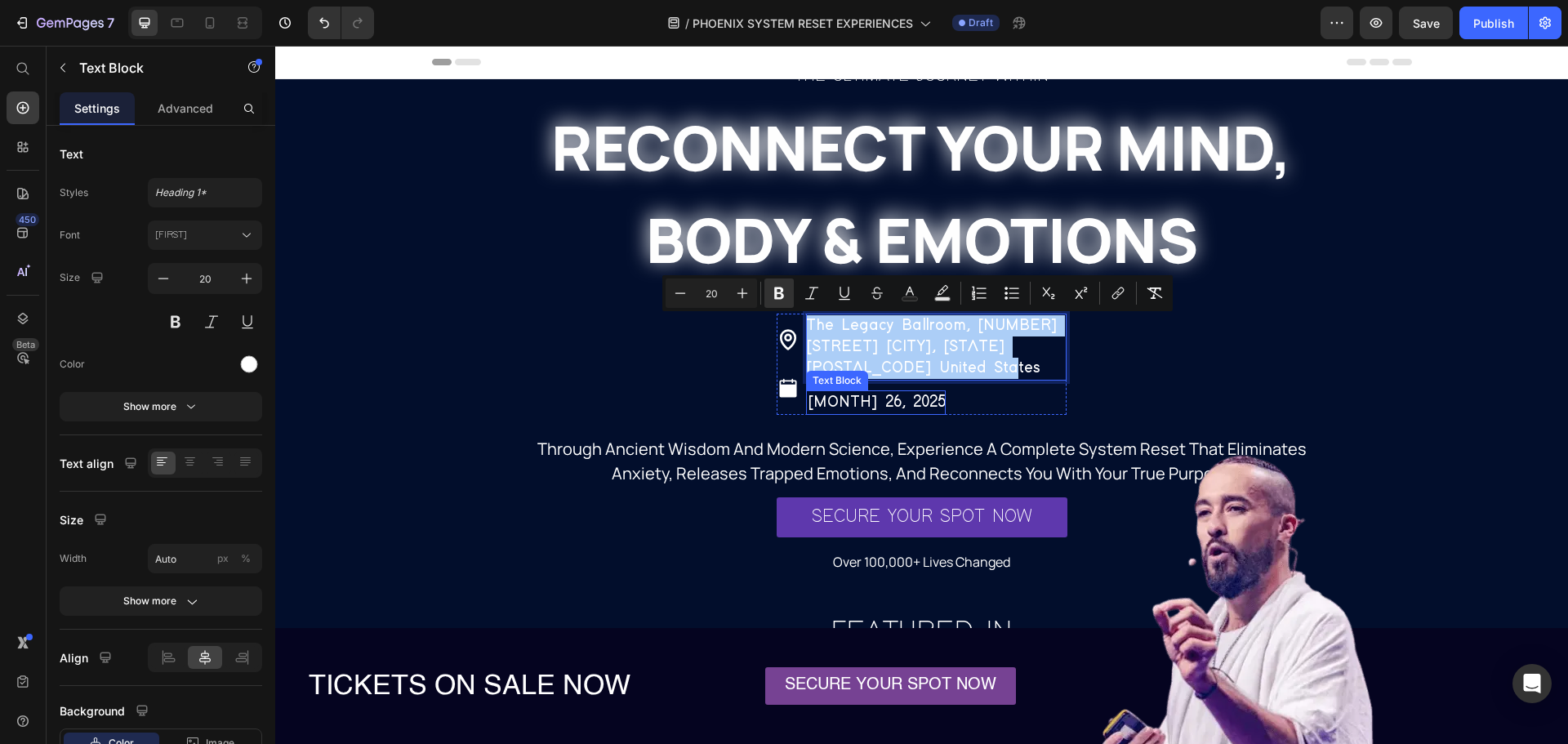 click on "JULY 26, 2025" at bounding box center [876, 402] 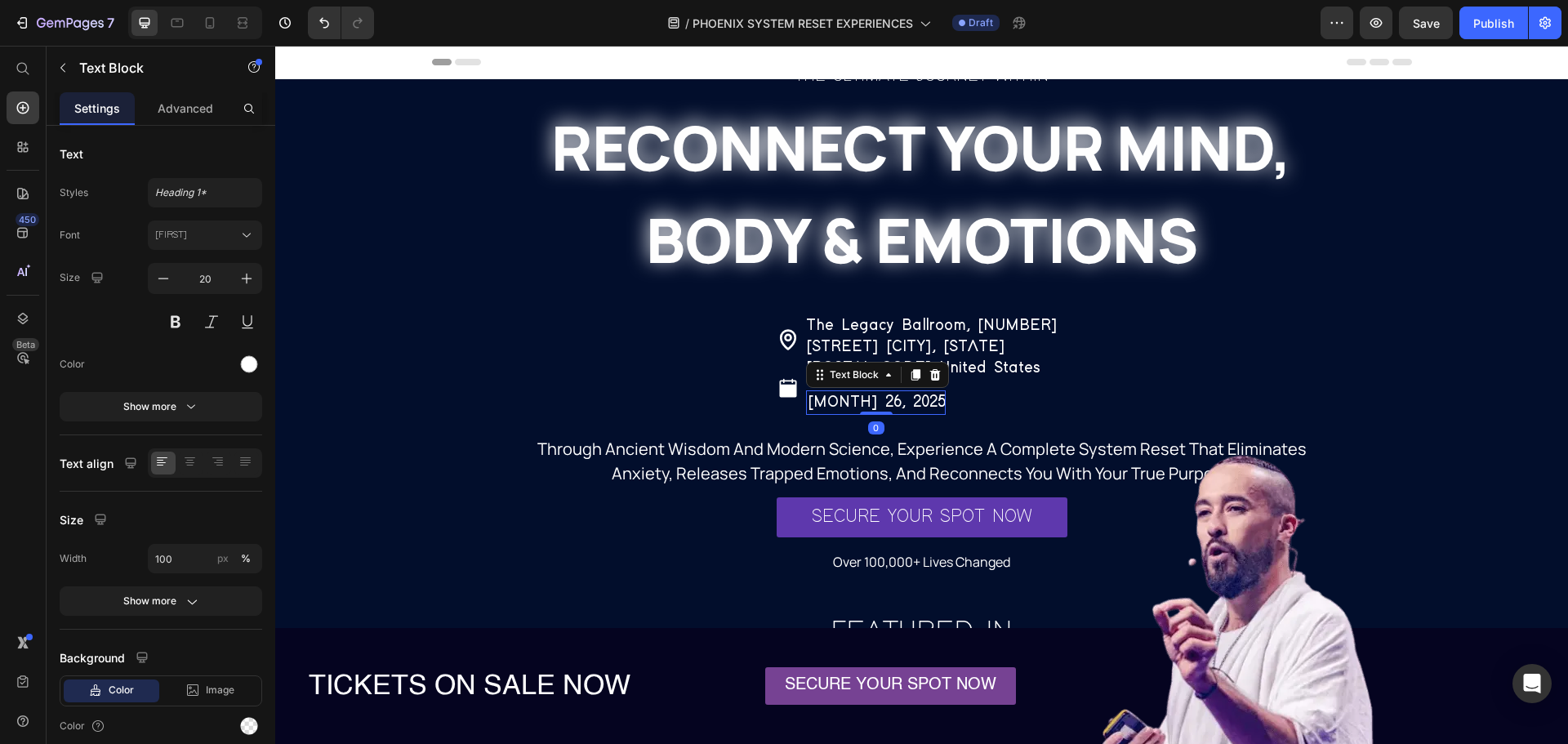 click on "JULY 26, 2025" at bounding box center [876, 402] 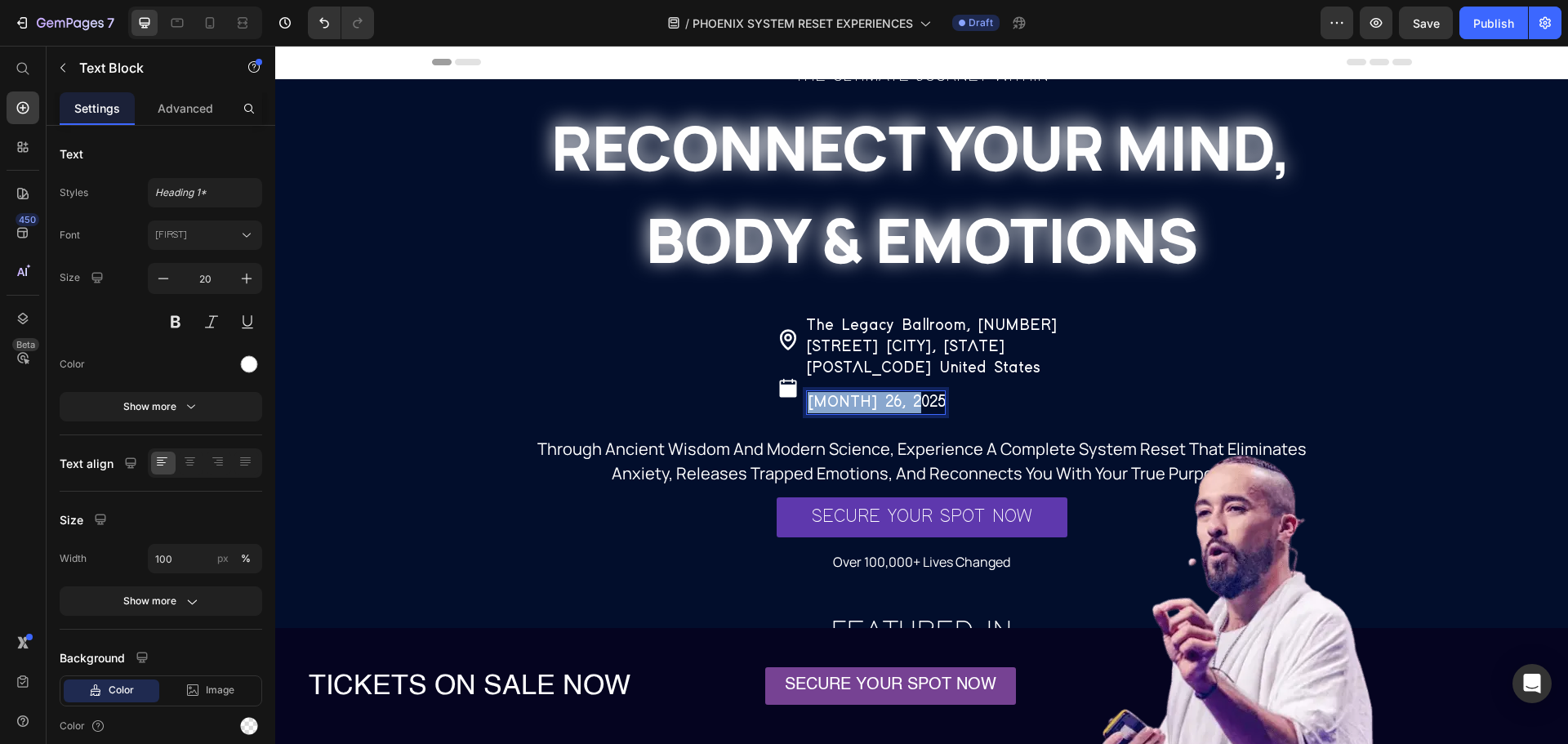 click on "JULY 26, 2025" at bounding box center (876, 402) 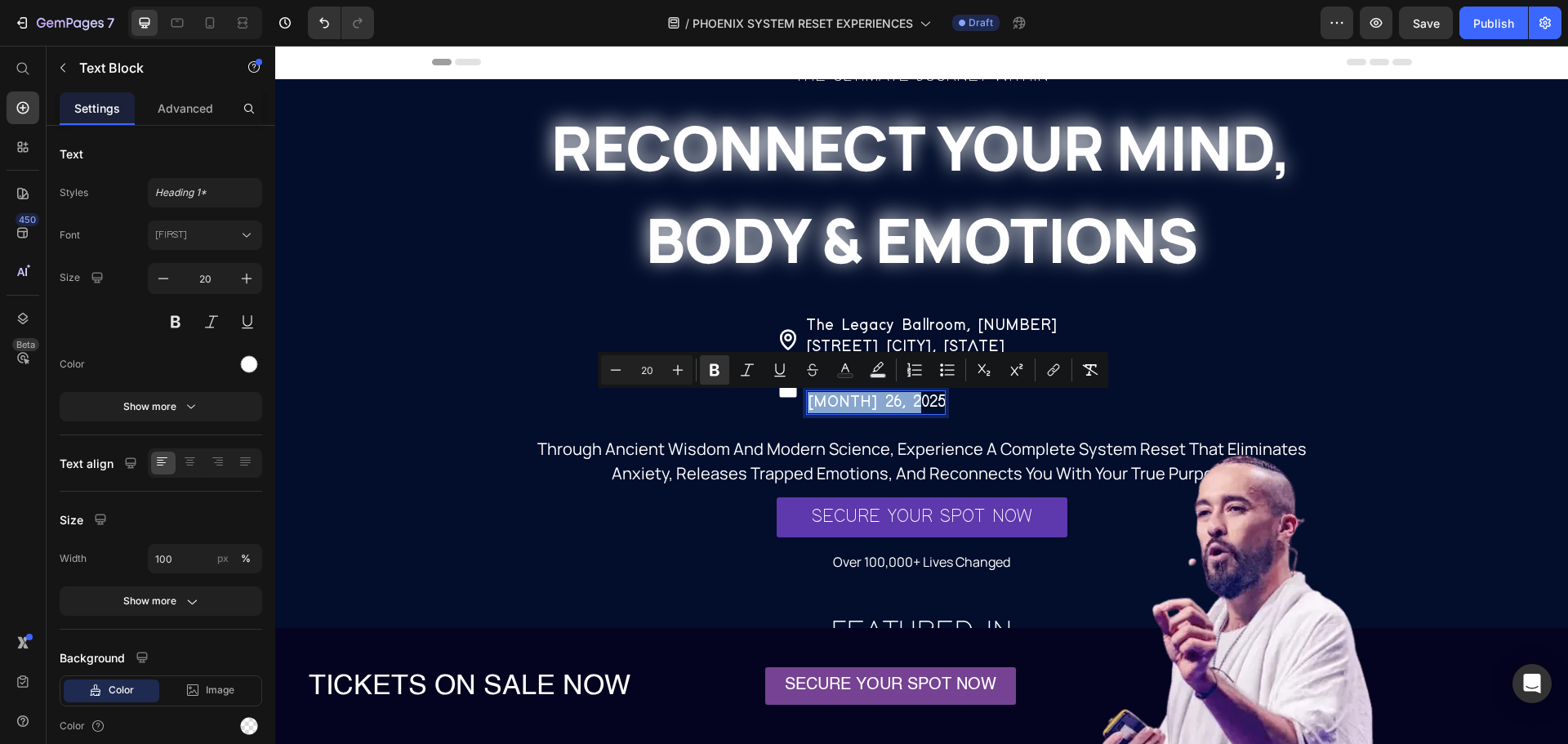click on "JULY 26, 2025" at bounding box center [876, 402] 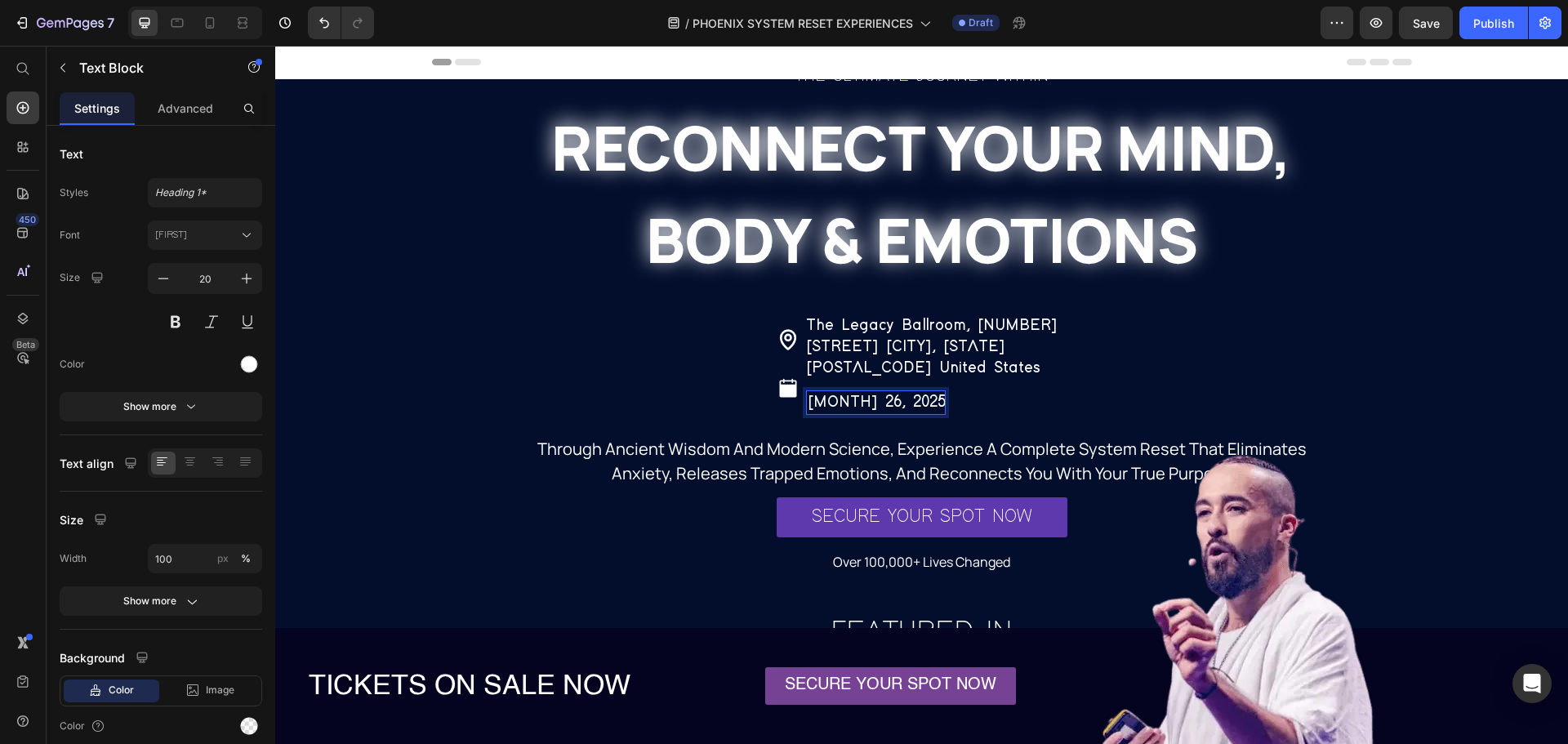 click on "JULY 26, 2025" at bounding box center [876, 402] 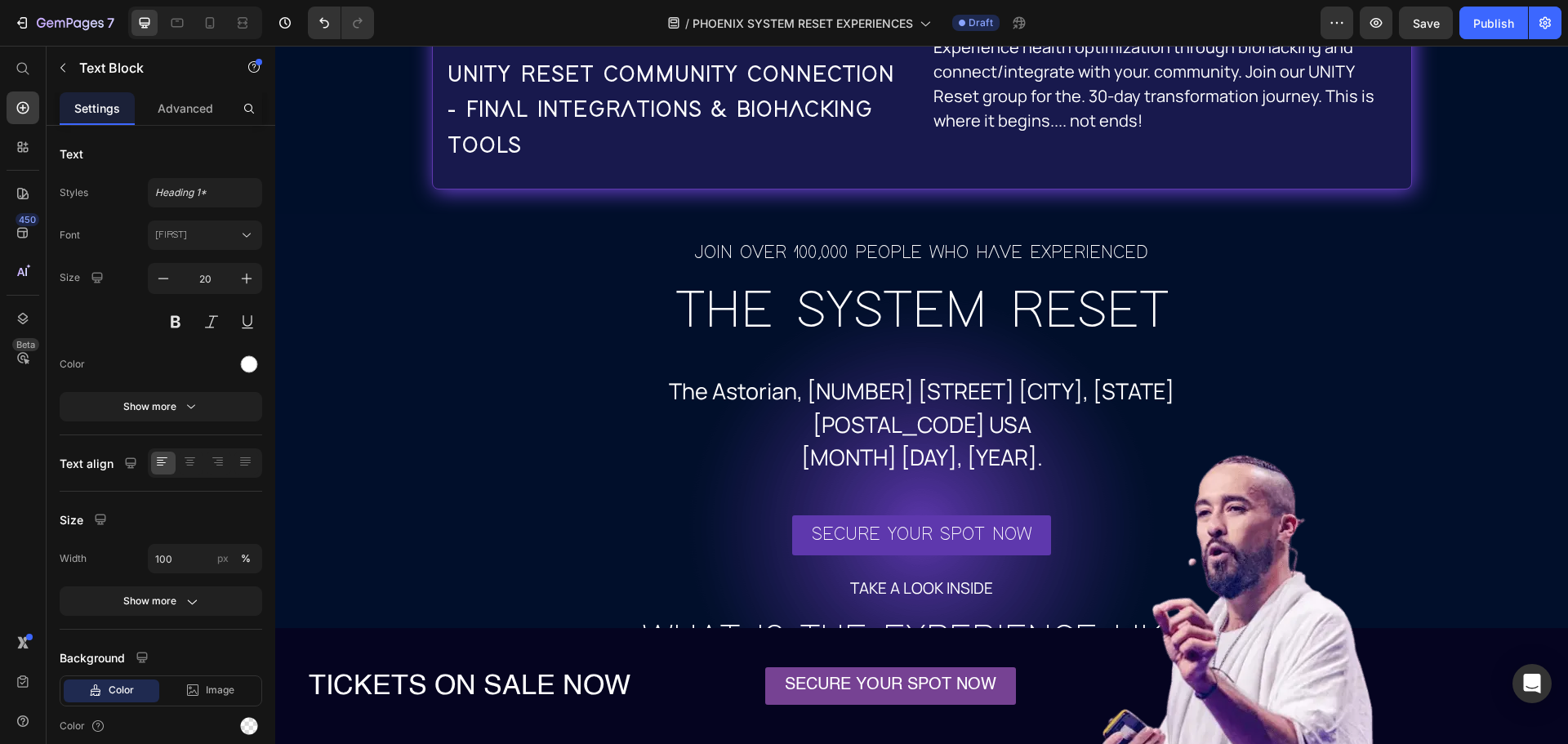scroll, scrollTop: 9800, scrollLeft: 0, axis: vertical 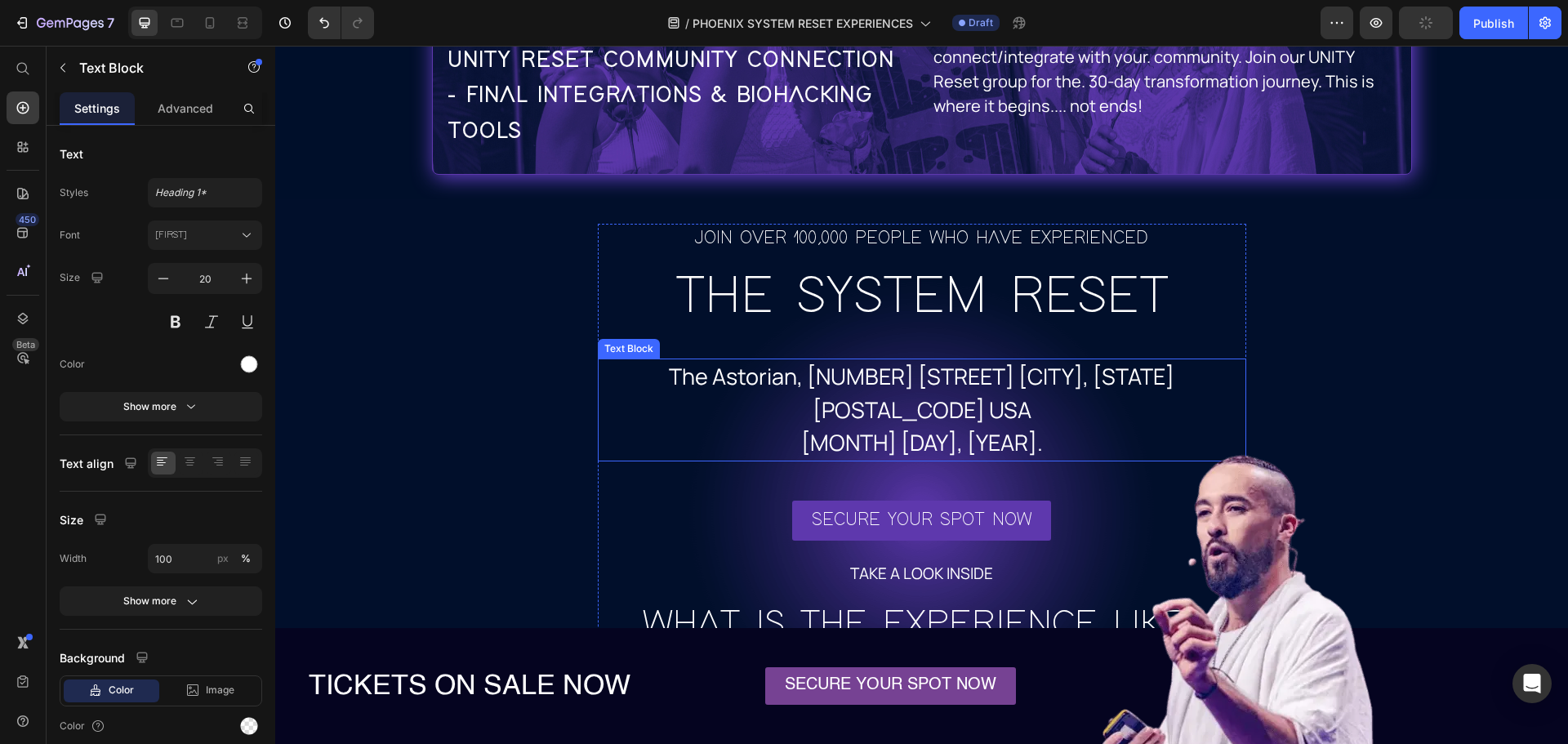 click on "The Astorian, 2500 Summer Street Houston, TX 77007 USA" at bounding box center [922, 393] 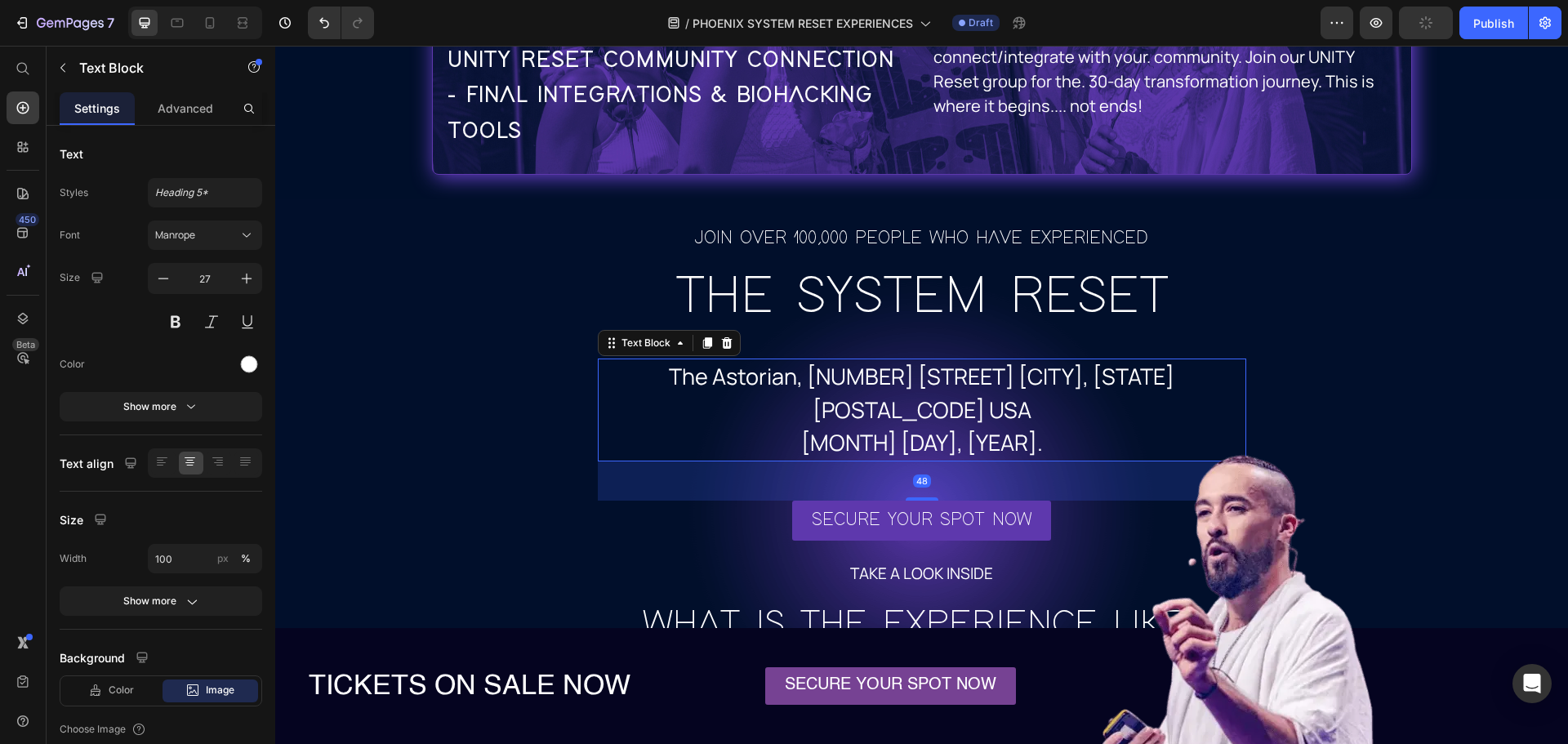 click on "The Astorian, 2500 Summer Street Houston, TX 77007 USA" at bounding box center [922, 393] 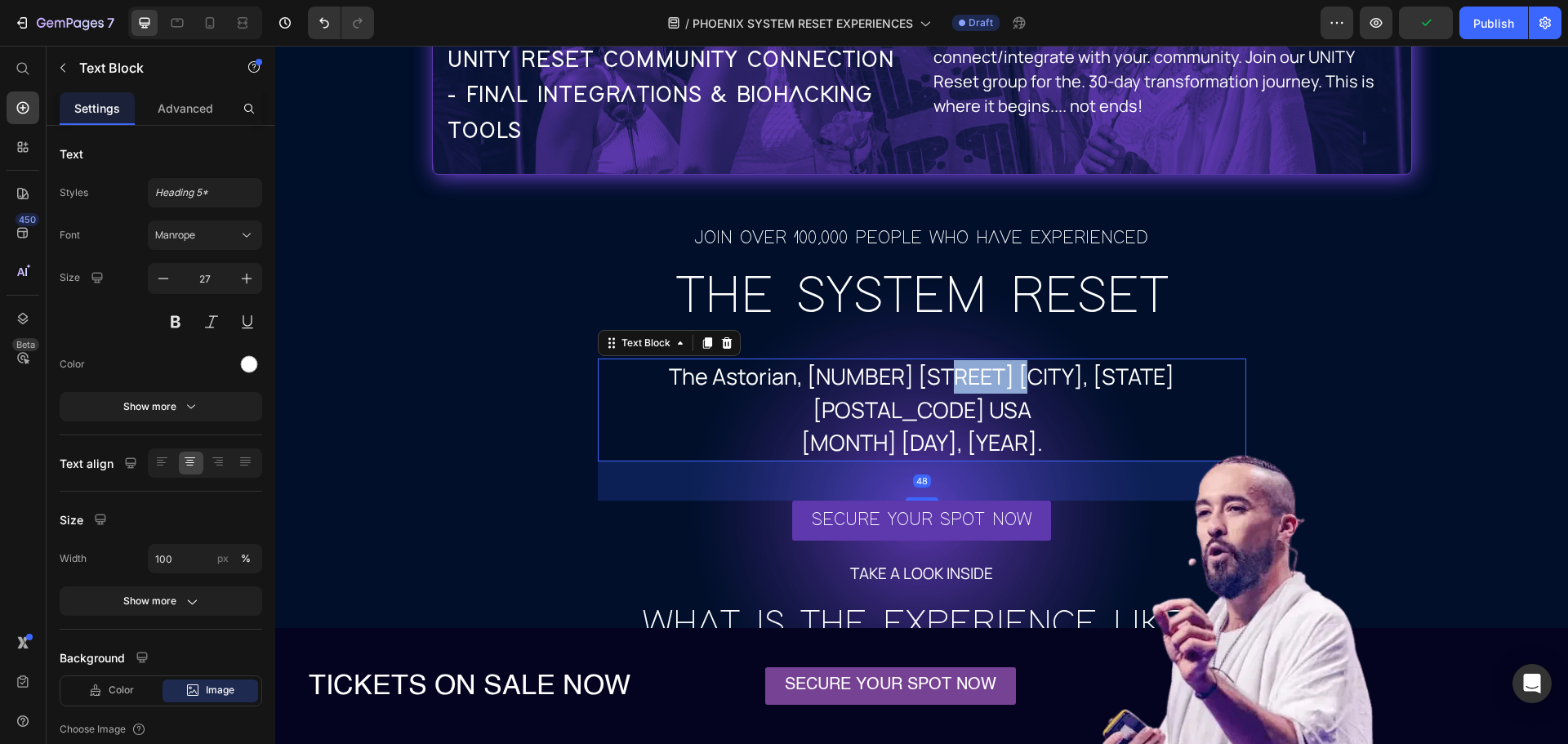 click on "The Astorian, 2500 Summer Street Houston, TX 77007 USA" at bounding box center [922, 393] 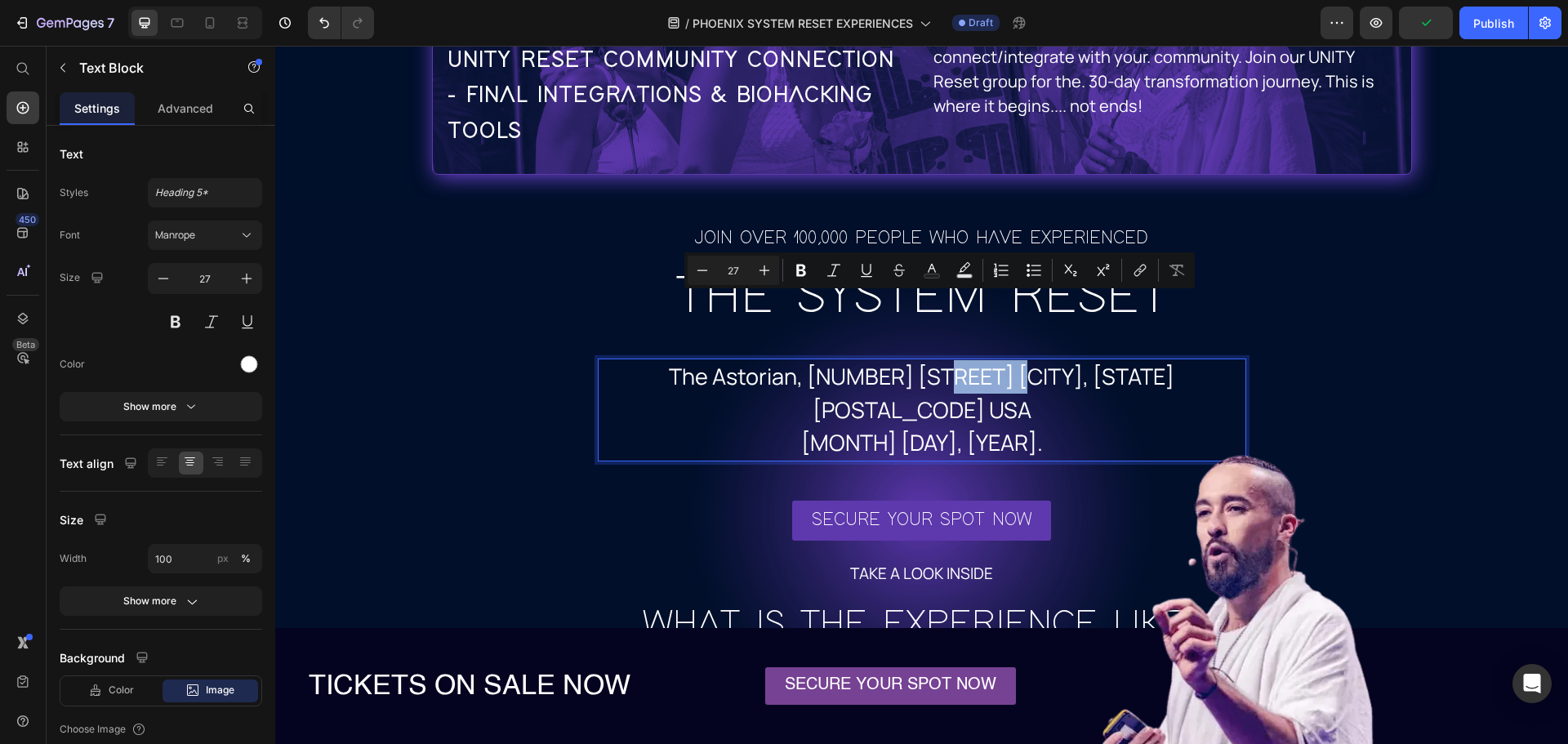 click on "The Astorian, 2500 Summer Street Houston, TX 77007 USA" at bounding box center [922, 393] 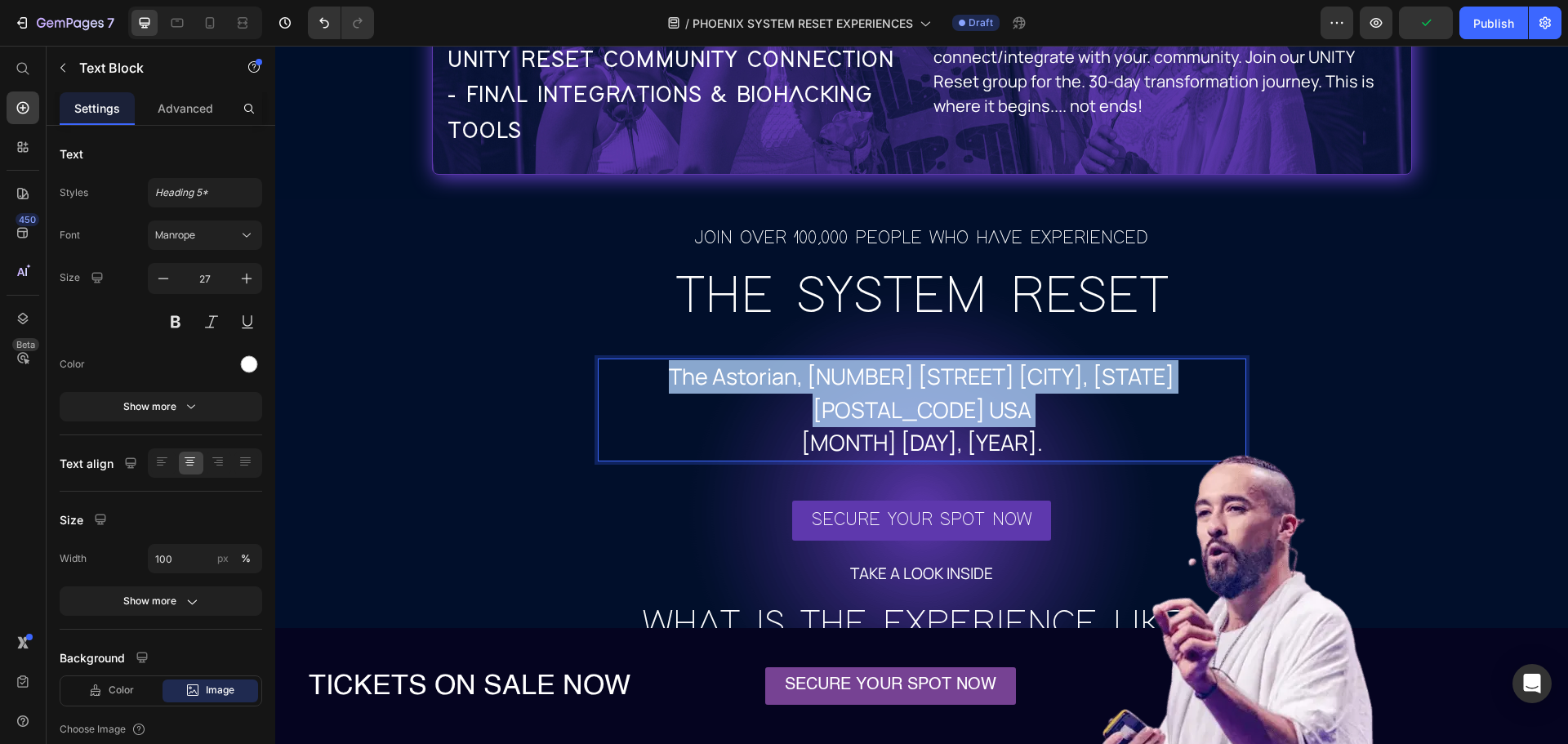 click on "The Astorian, 2500 Summer Street Houston, TX 77007 USA" at bounding box center (922, 393) 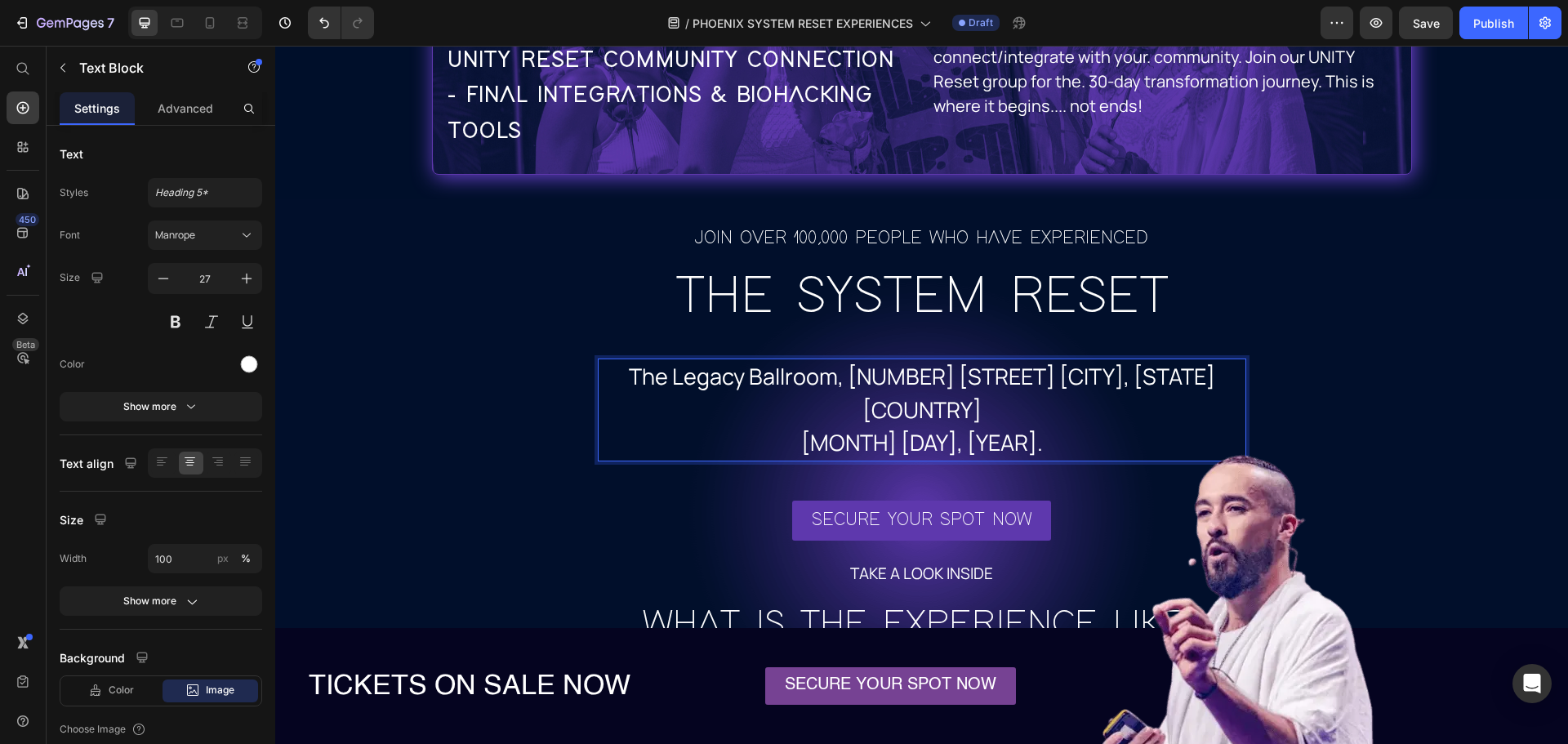 click on "JULY 26, 2025." at bounding box center [922, 443] 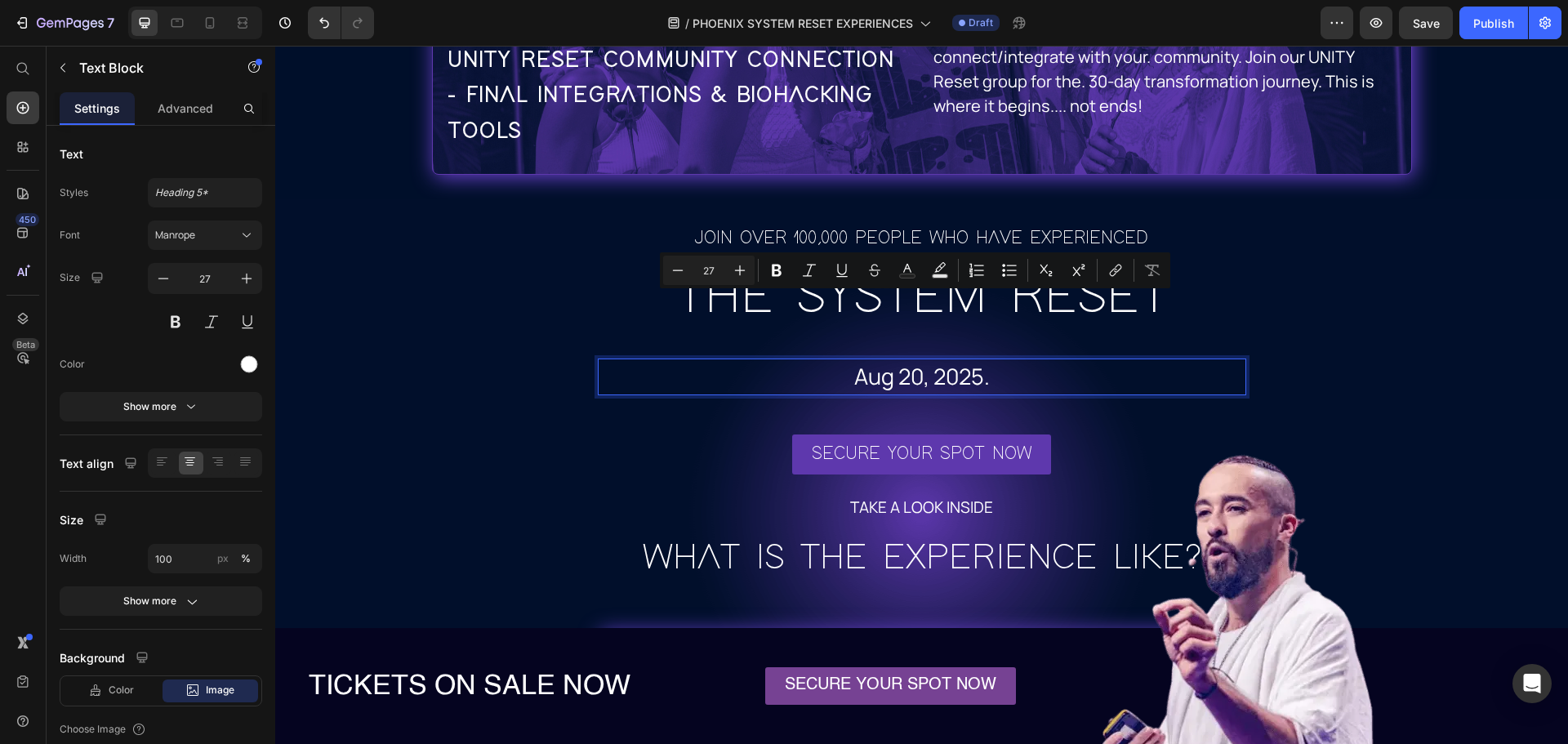 click on "The Legacy Ballroom, 4530 East Gold Dust Avenue Phoenix, AZ 85028 USA  20, 2025." at bounding box center (922, 376) 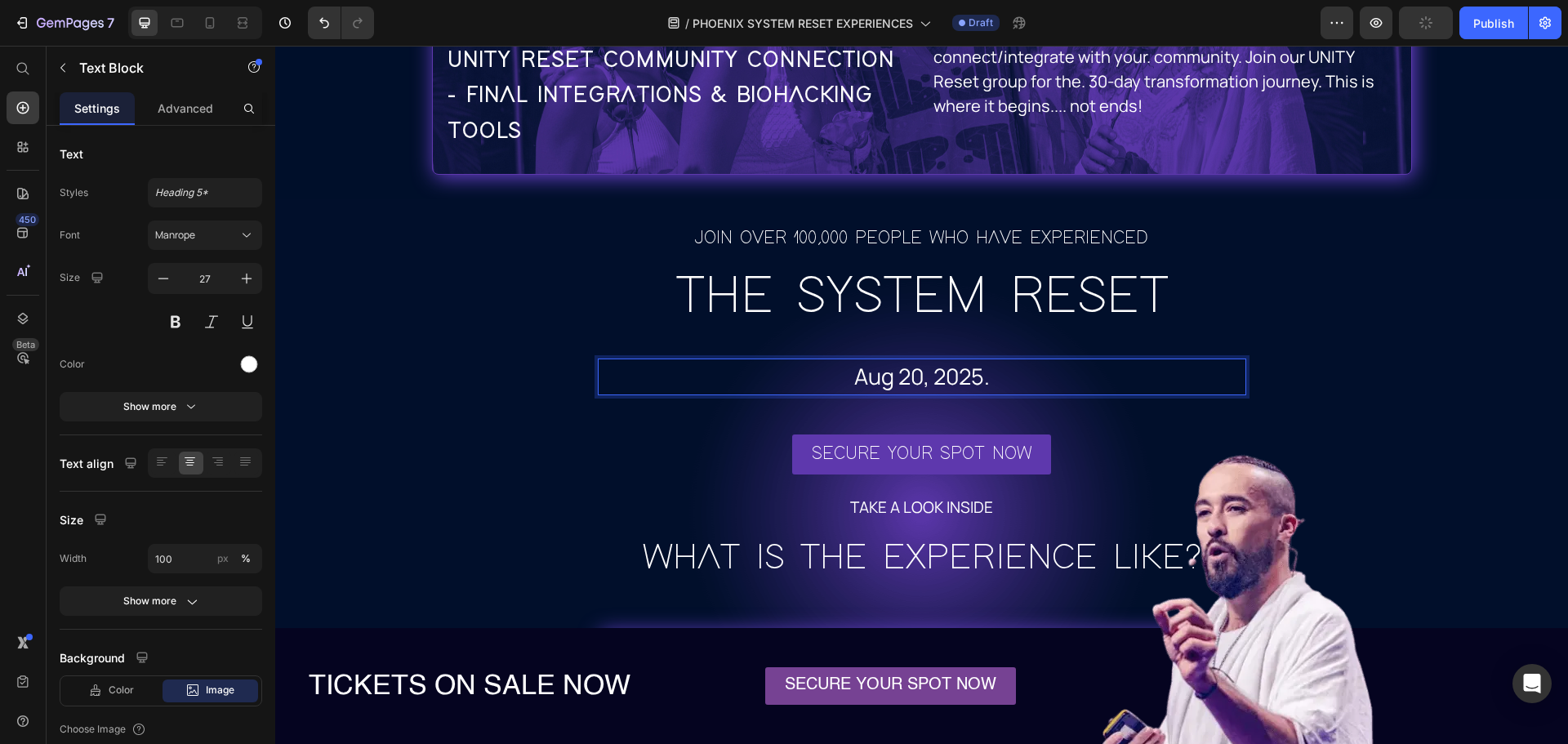 click on "The Legacy Ballroom, 4530 East Gold Dust Avenue Phoenix, AZ 85028 USA  20, 2025." at bounding box center (922, 376) 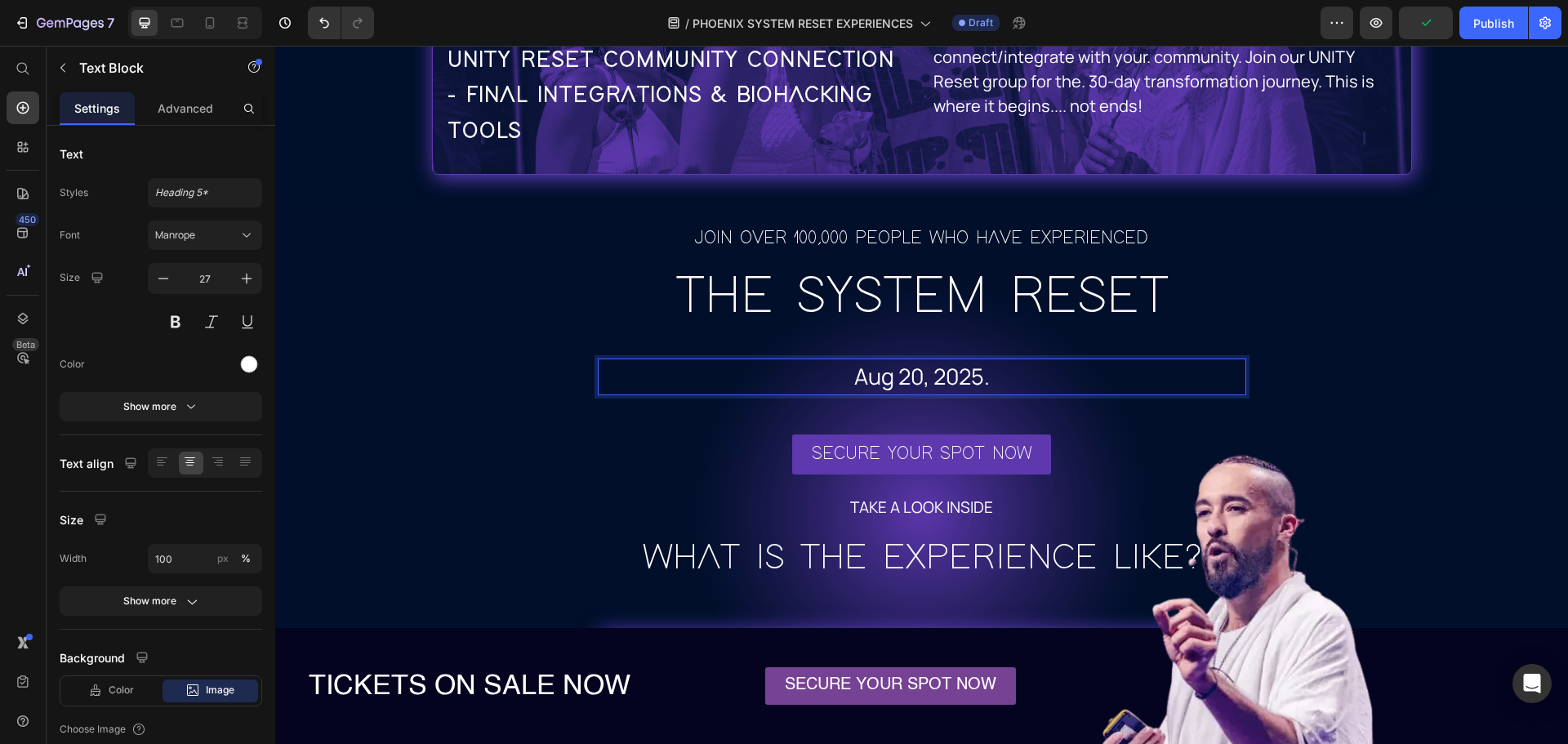 click on "The Legacy Ballroom, 4530 East Gold Dust Avenue Phoenix, AZ 85028 USA  20, 2025." at bounding box center (922, 376) 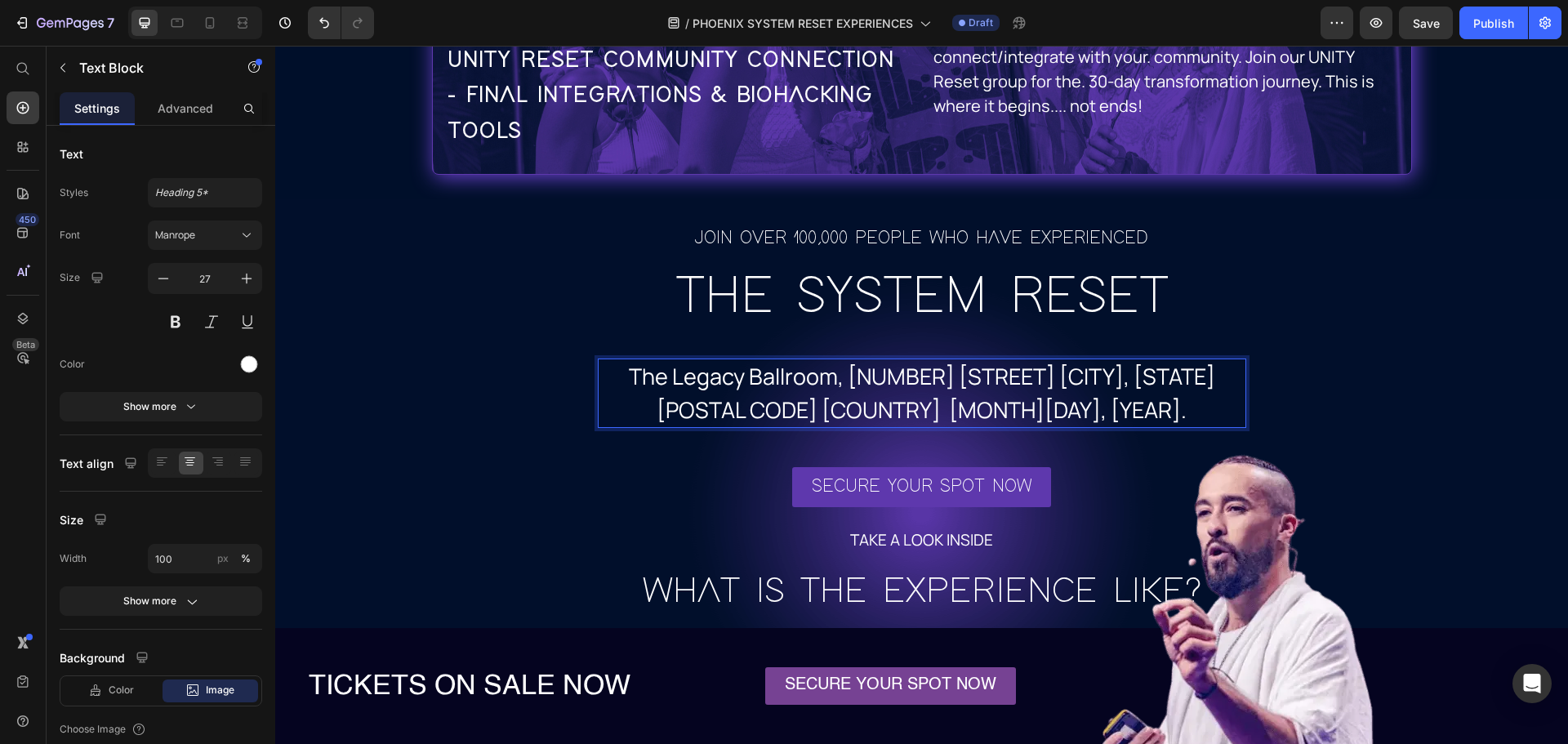 click on "The Legacy Ballroom, 4530 East Gold Dust Avenue Phoenix, AZ 85028 USA  AUGUEST 20, 2025." at bounding box center (922, 393) 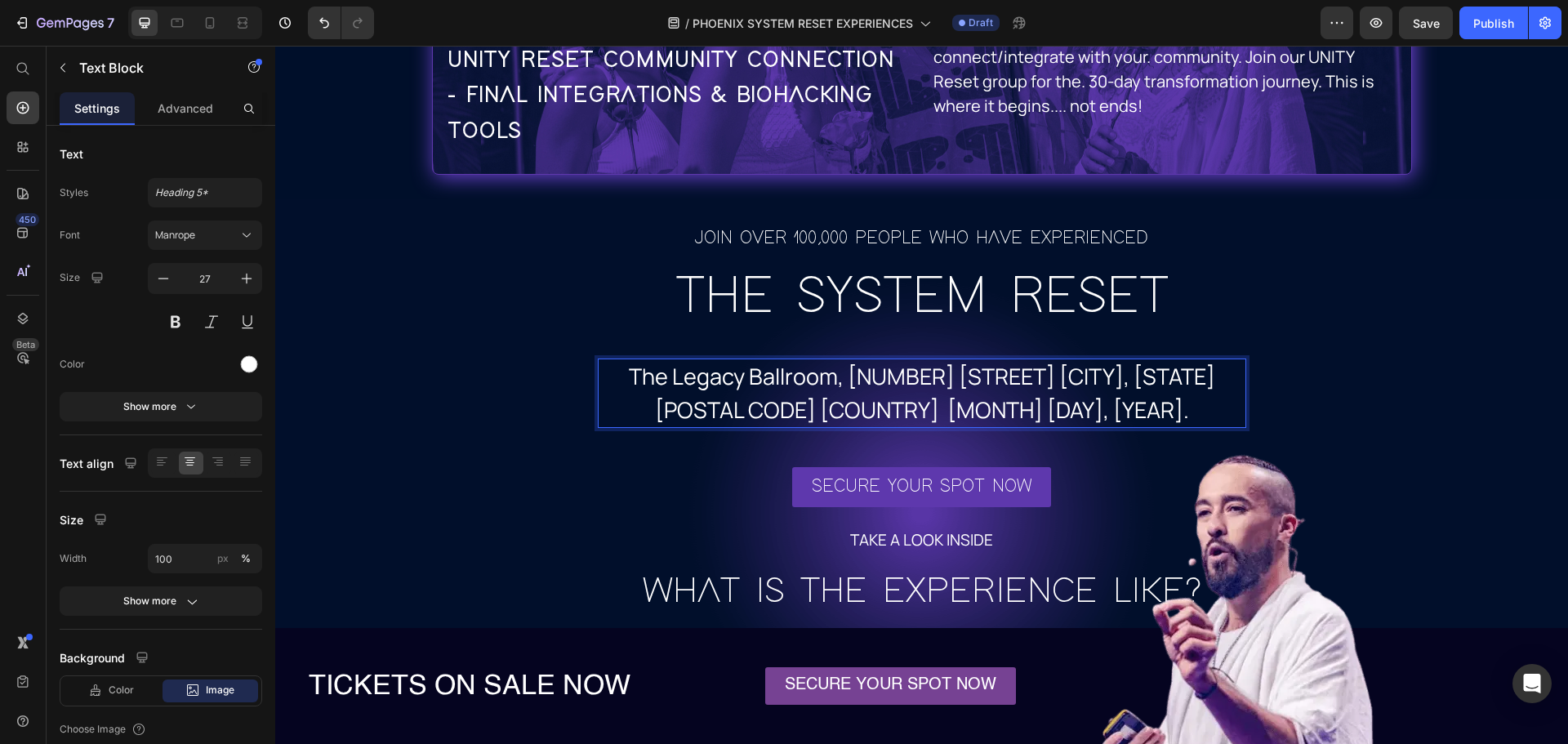 click on "The Legacy Ballroom, 4530 East Gold Dust Avenue Phoenix, AZ 85028 USA  AUGUST 20, 2025." at bounding box center [922, 393] 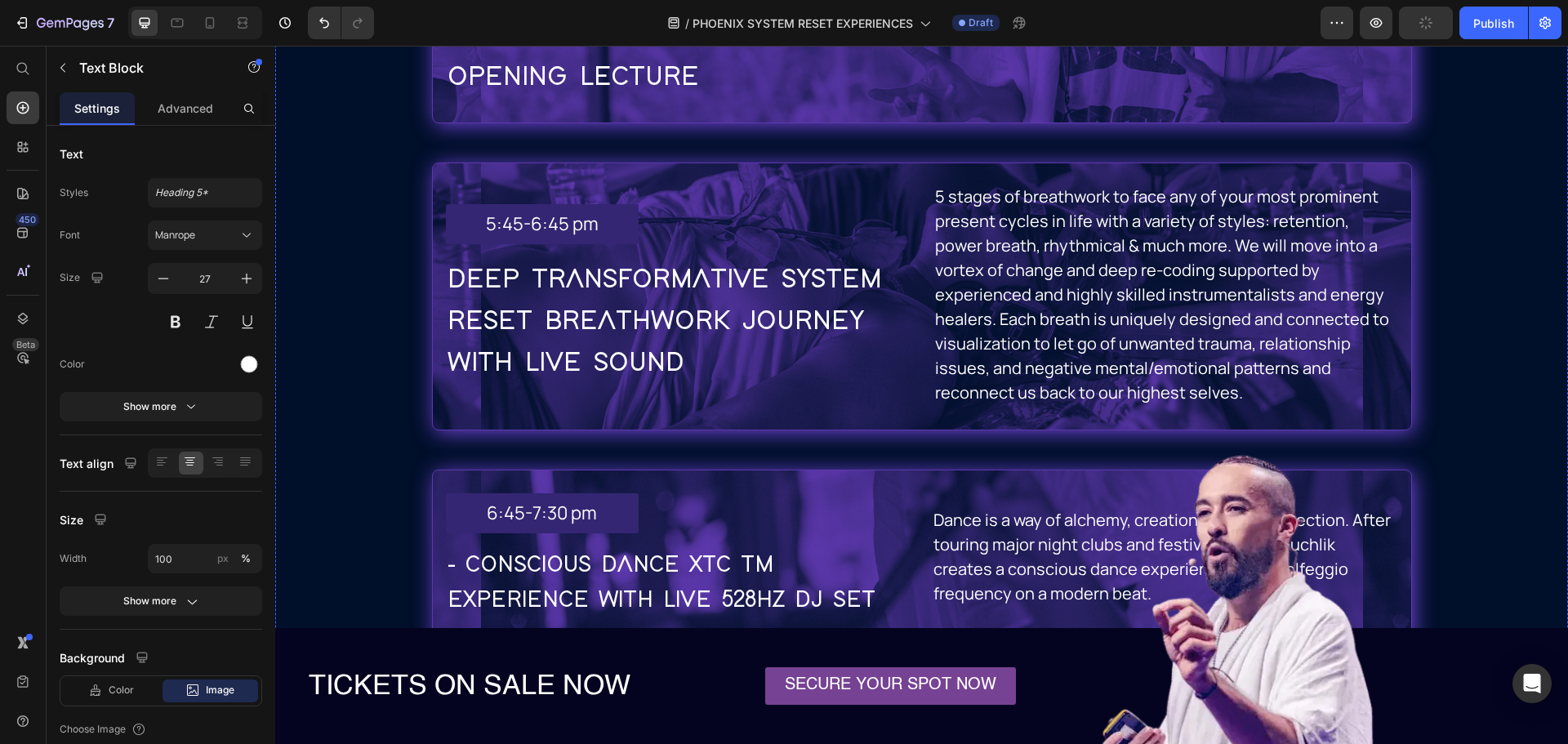 scroll, scrollTop: 8167, scrollLeft: 0, axis: vertical 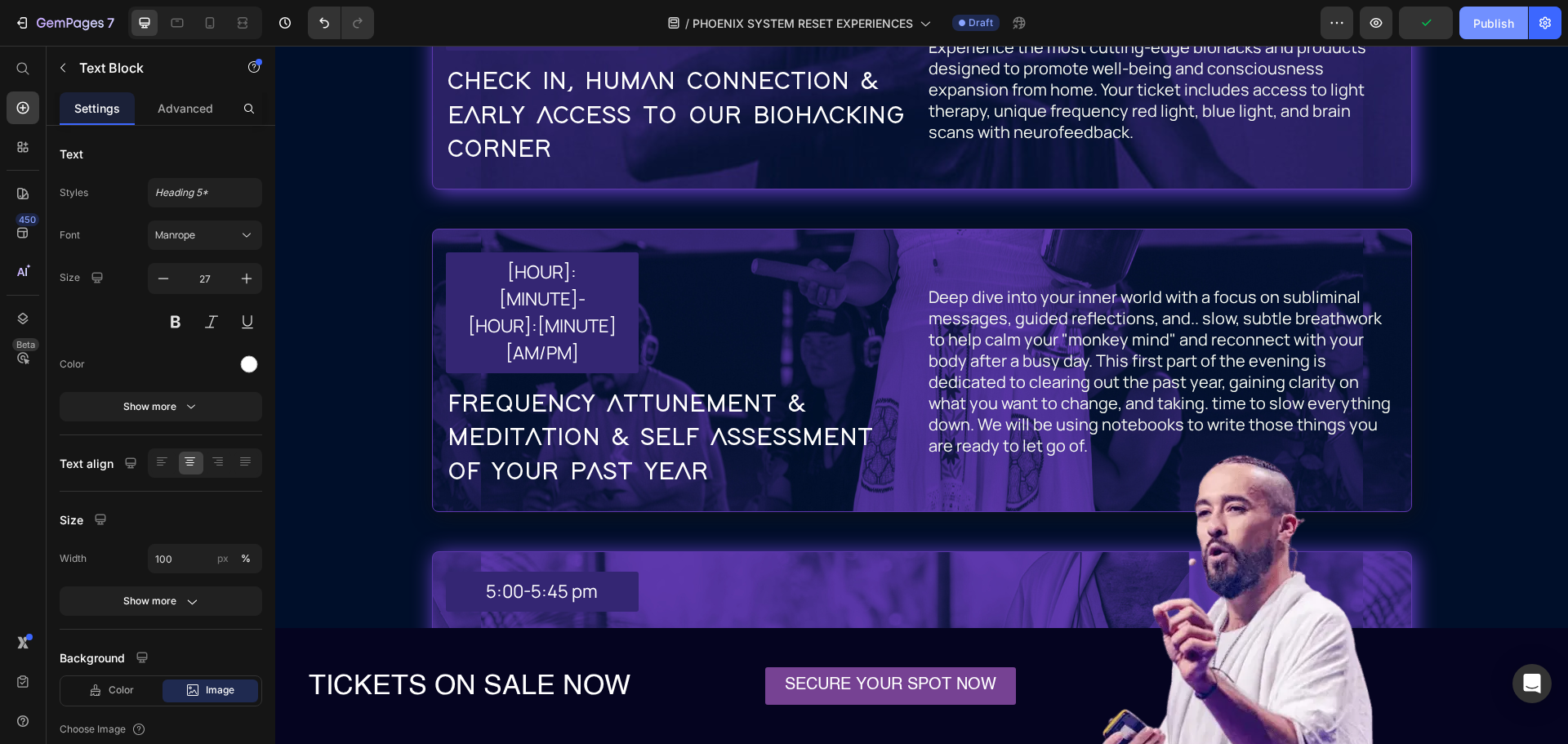 click on "Publish" 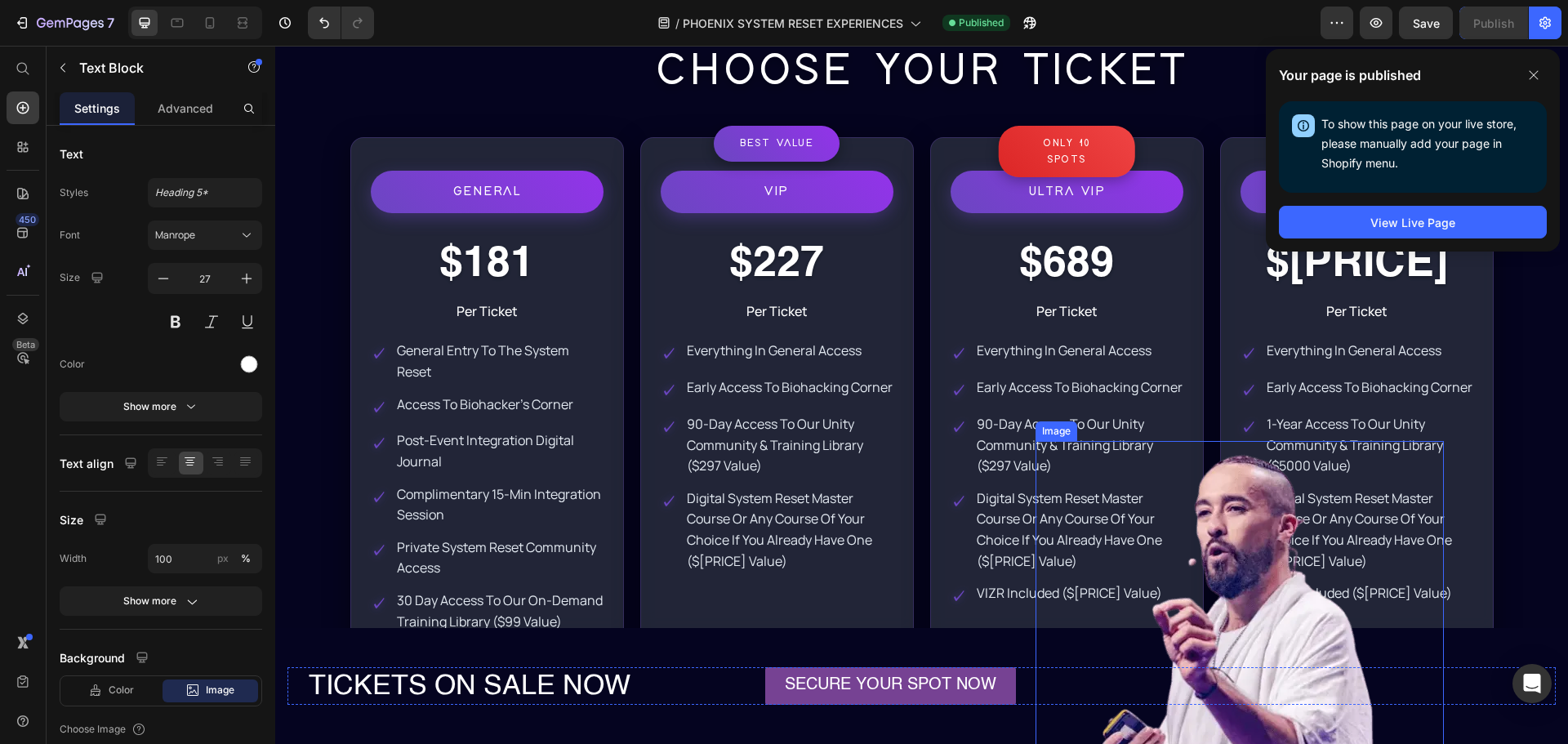 scroll, scrollTop: 13720, scrollLeft: 0, axis: vertical 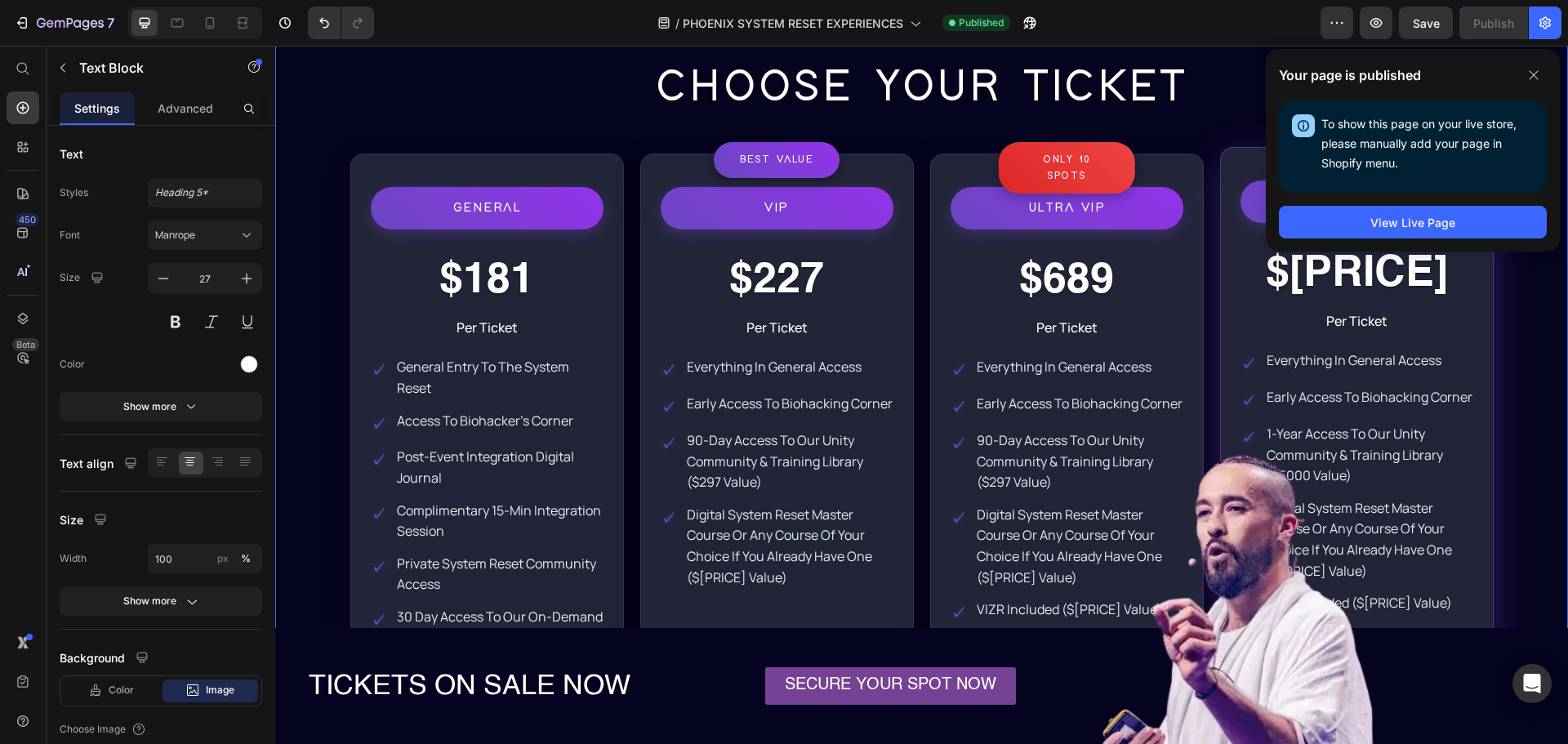 click on "$1,155" at bounding box center [1356, 274] 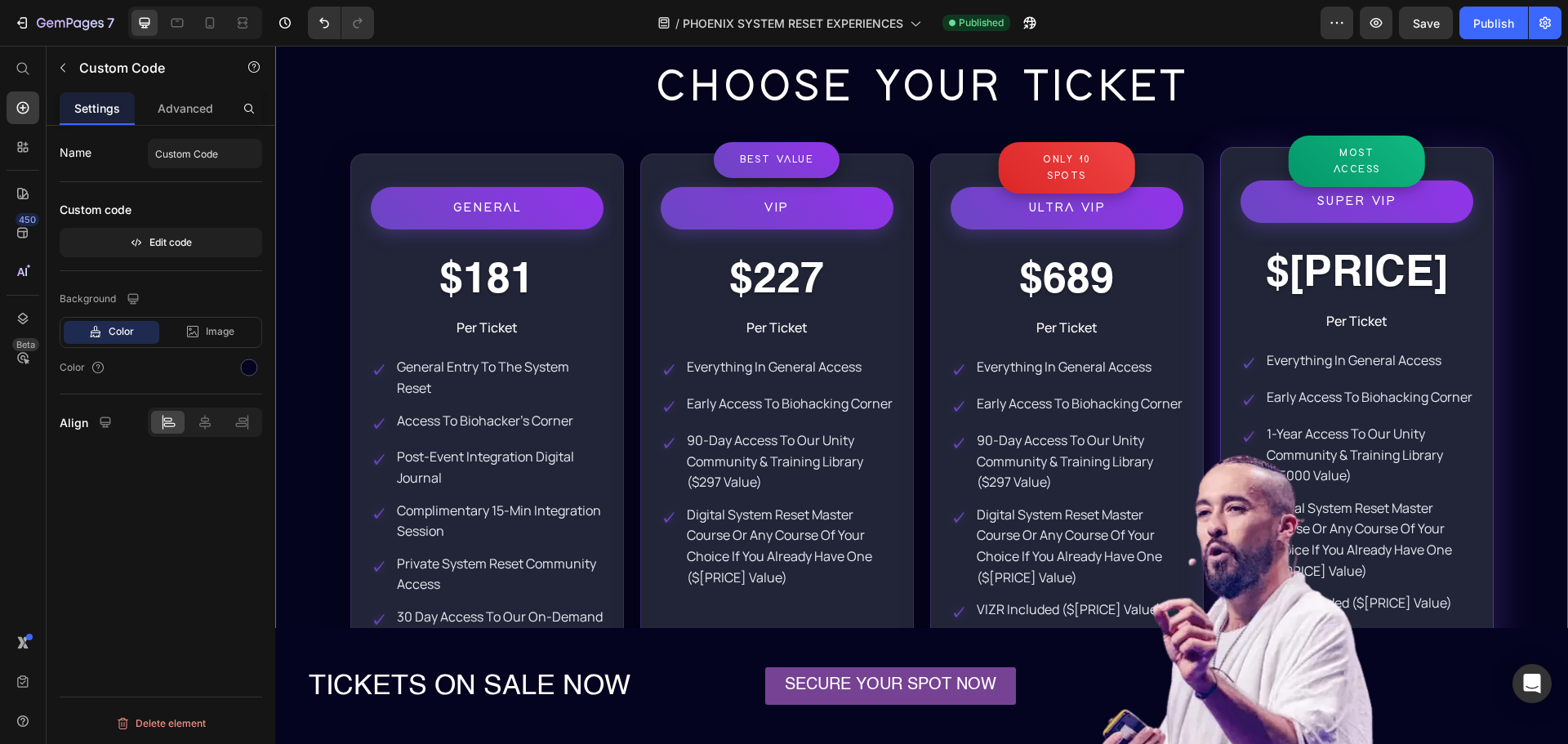 click on "$1,155" at bounding box center [1356, 274] 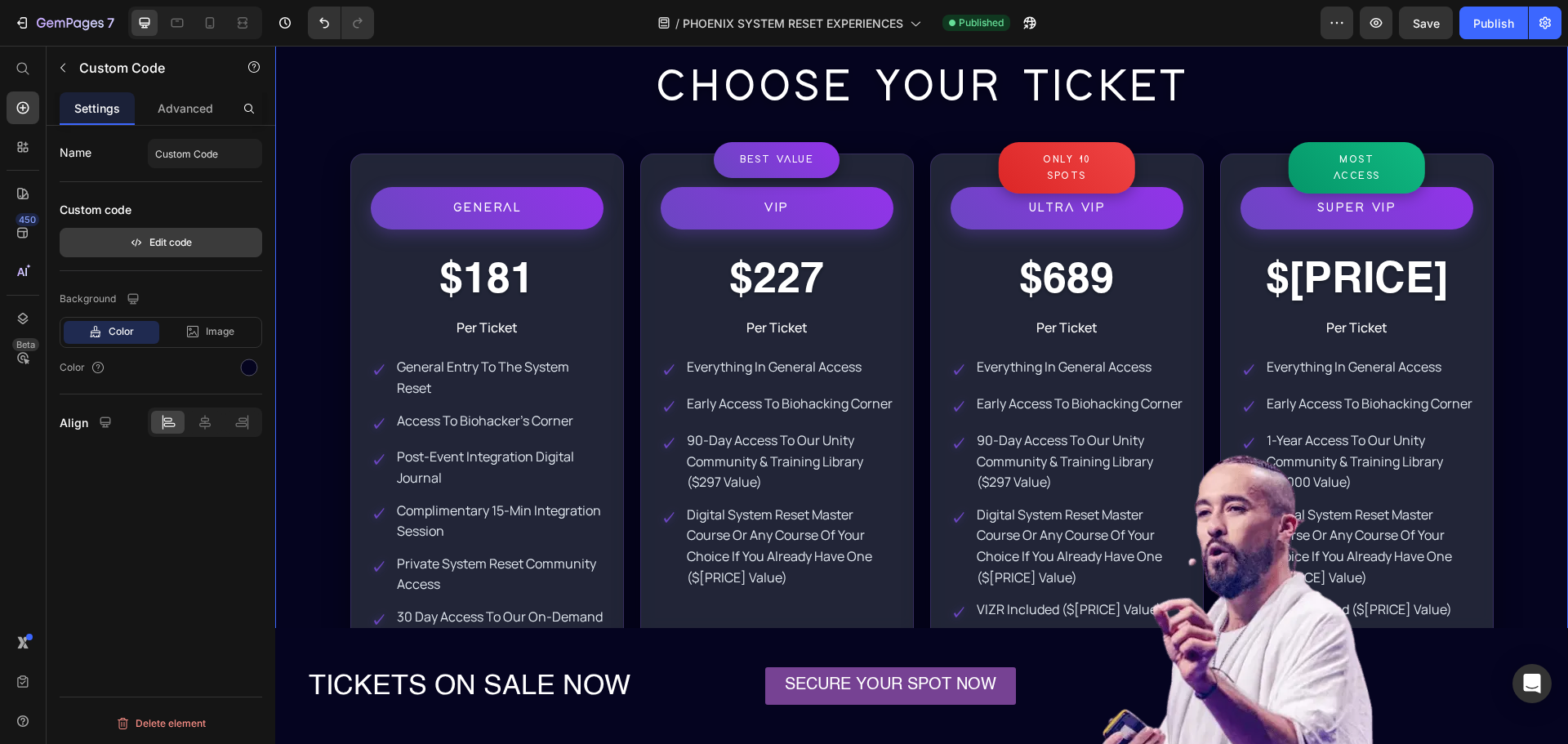 click on "Edit code" at bounding box center [161, 243] 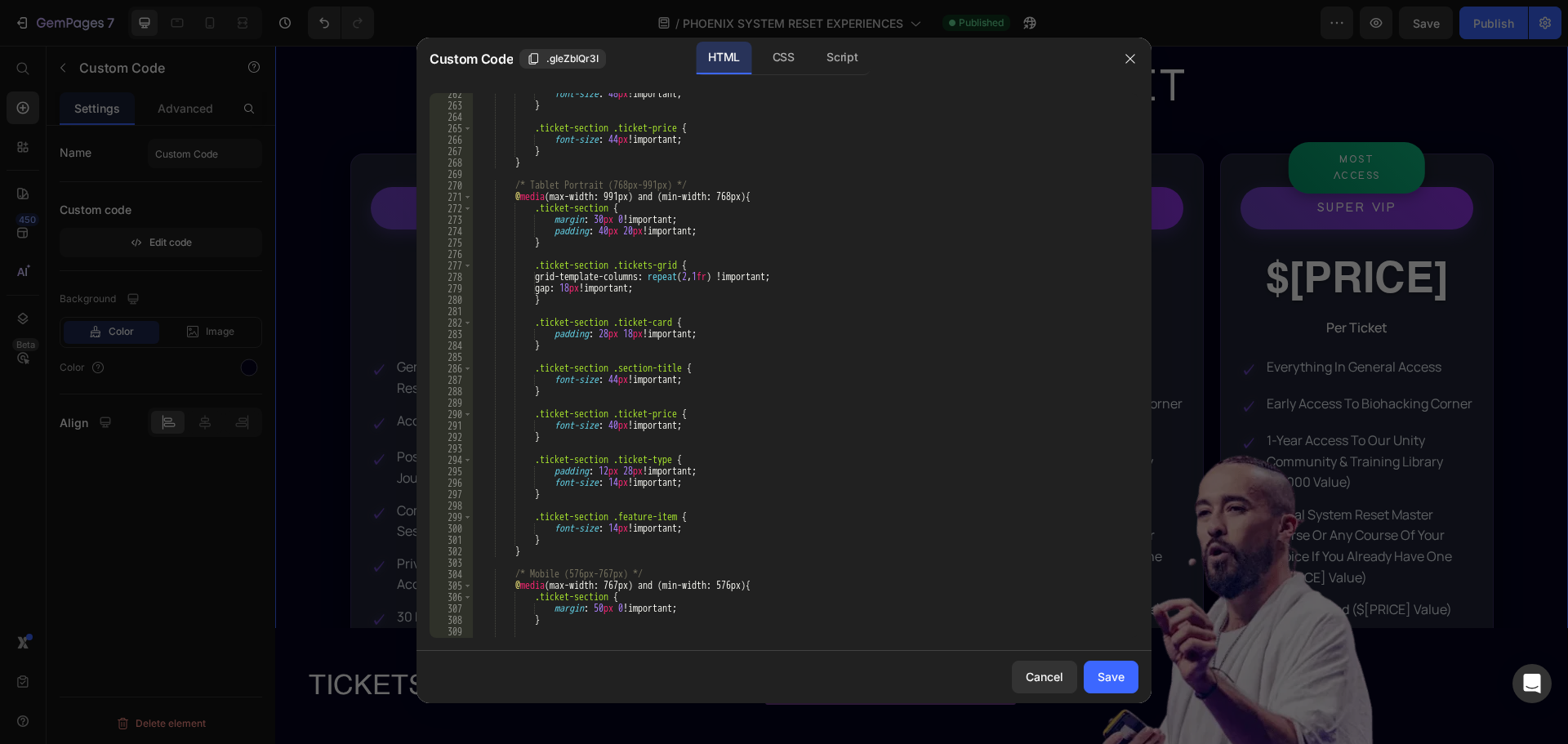 scroll, scrollTop: 2989, scrollLeft: 0, axis: vertical 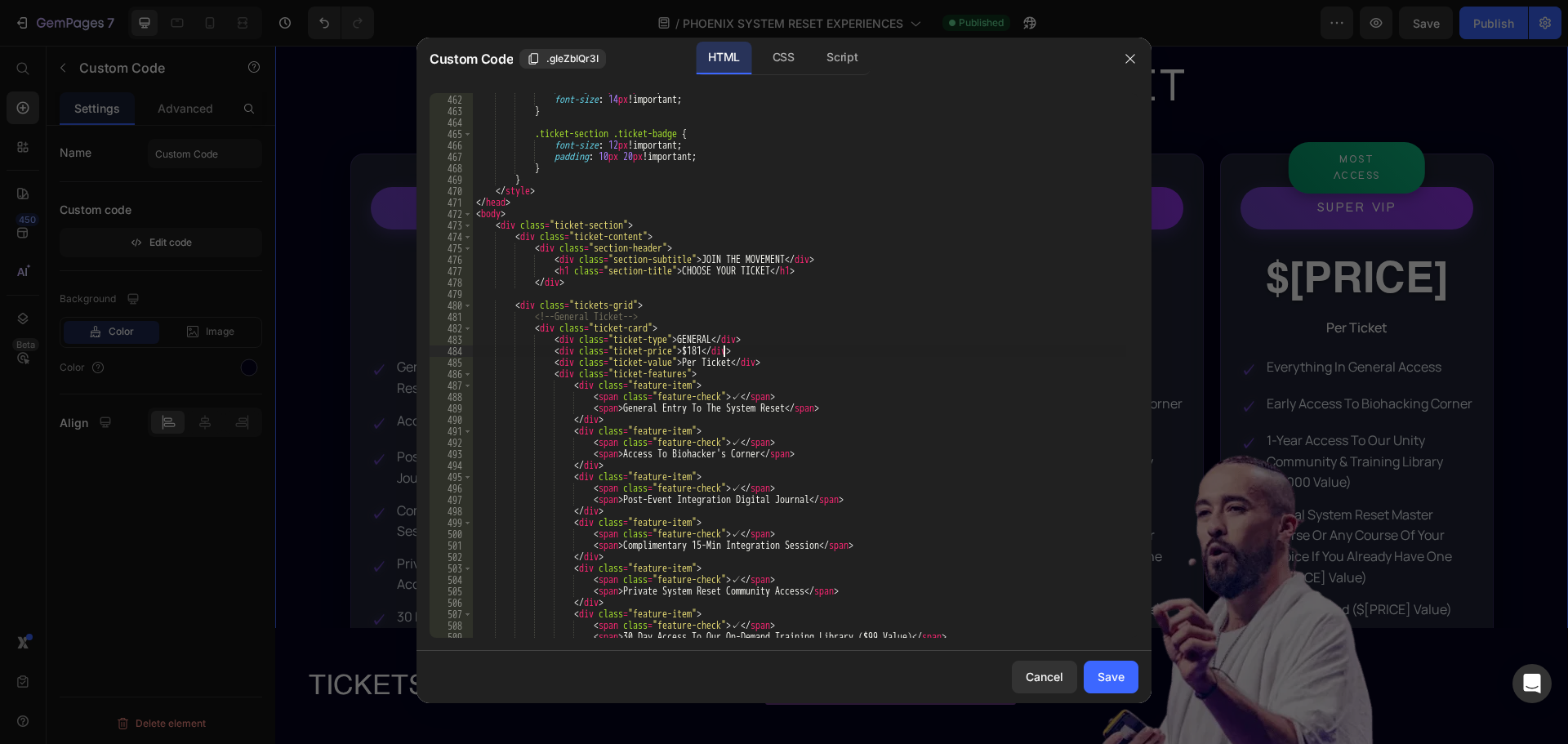 click on "padding :   16 px   28 px  !important ;                     font-size :   14 px  !important ;                }                               .ticket-section   .ticket-badge   {                     font-size :   12 px  !important ;                     padding :   10 px   20 px  !important ;                }           }      </ style > </ head > < body >      < div   class = "ticket-section" >           < div   class = "ticket-content" >                < div   class = "section-header" >                     < div   class = "section-subtitle" > JOIN THE MOVEMENT </ div >                     < h1   class = "section-title" > CHOOSE YOUR TICKET </ h1 >                </ div >           < div   class = "tickets-grid" >                <!--  General Ticket  -->                < div   class = "ticket-card" >                     < div   class = "ticket-type" > GENERAL </ div >                     < div   class = "ticket-price" > $181 </ div >                     < div   class = "ticket-value" > </ div" at bounding box center (800, 366) 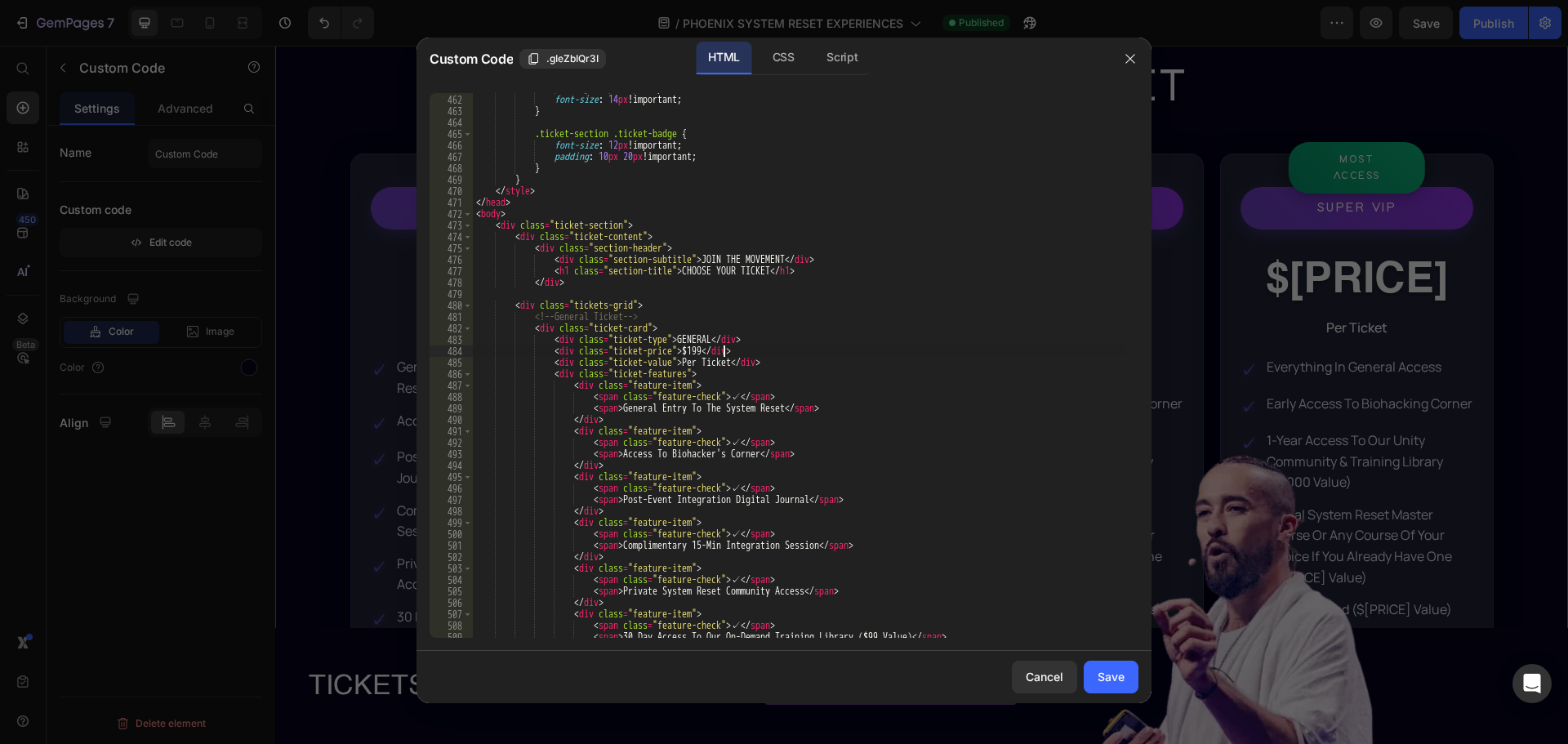 scroll, scrollTop: 0, scrollLeft: 20, axis: horizontal 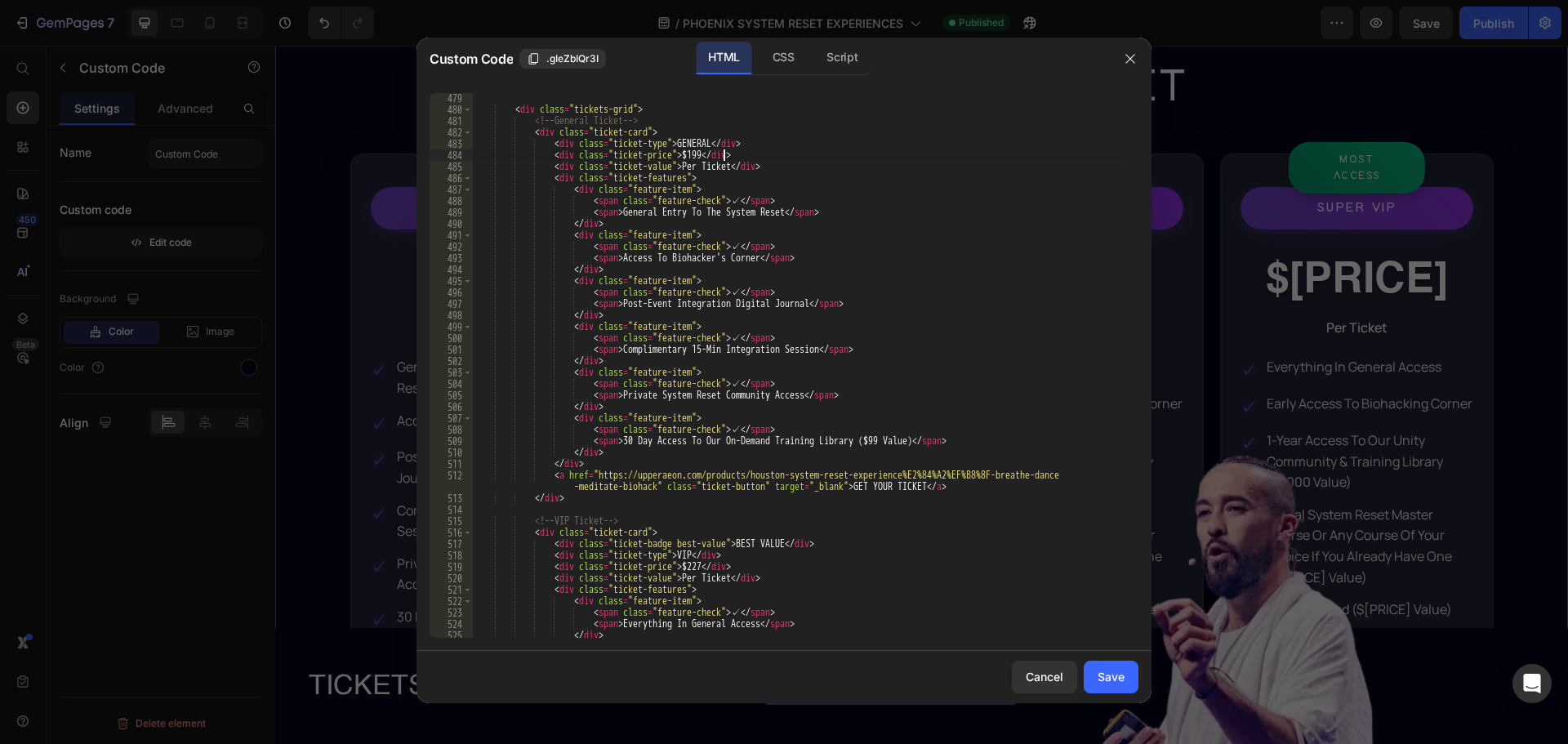 click on "< div   class = "tickets-grid" >                <!--  General Ticket  -->                < div   class = "ticket-card" >                     < div   class = "ticket-type" > GENERAL </ div >                     < div   class = "ticket-price" > $199 </ div >                     < div   class = "ticket-value" > Per Ticket </ div >                     < div   class = "ticket-features" >                          < div   class = "feature-item" >                               < span   class = "feature-check" > ✓ </ span >                               < span > General Entry To The System Reset </ span >                          </ div >                          < div   class = "feature-item" >                               < span   class = "feature-check" > ✓ </ span >                               < span > Access To Biohacker's Corner </ span >                          </ div >                          < div   class = "feature-item" >                               < span   class = "feature-check" > </" at bounding box center [800, 376] 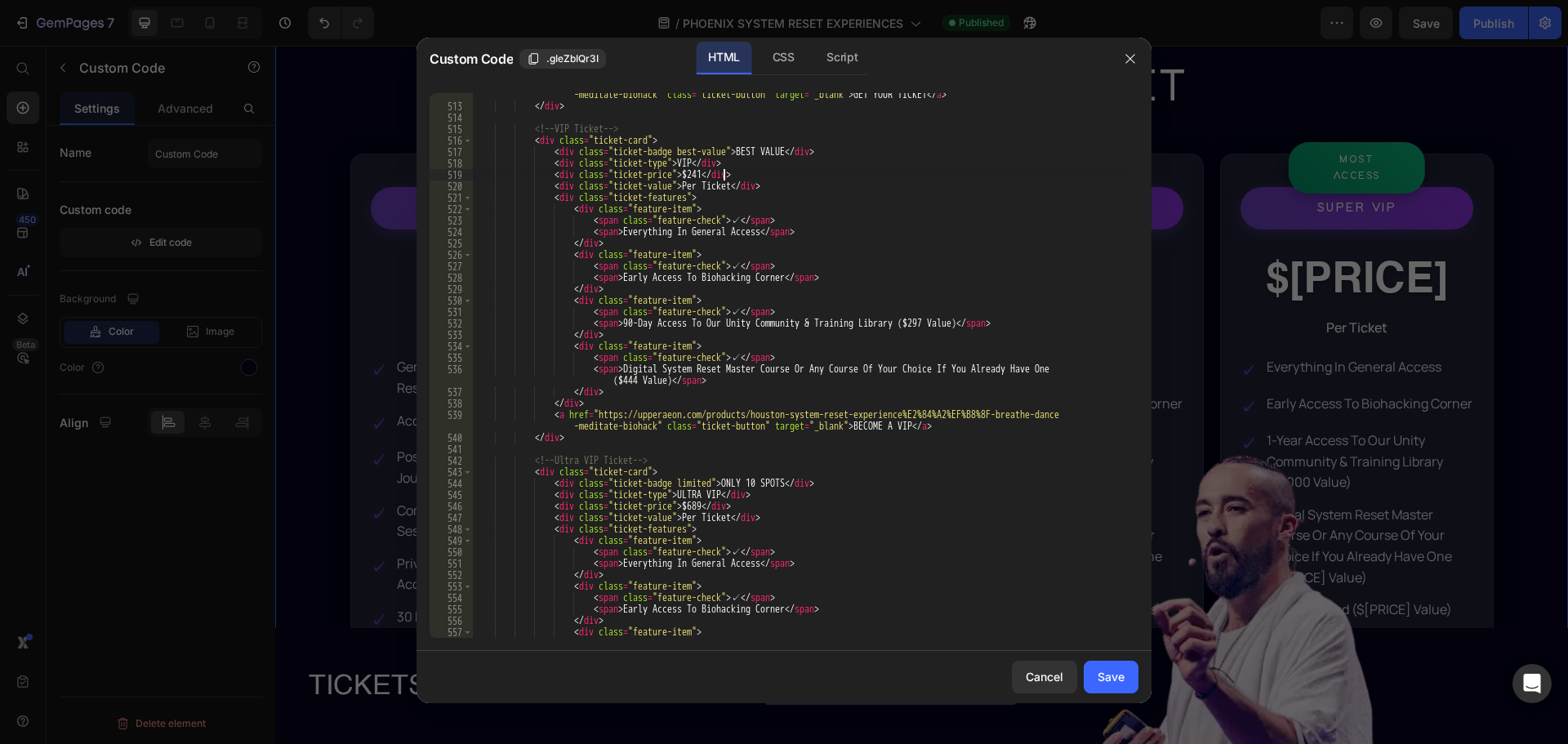 scroll, scrollTop: 5858, scrollLeft: 0, axis: vertical 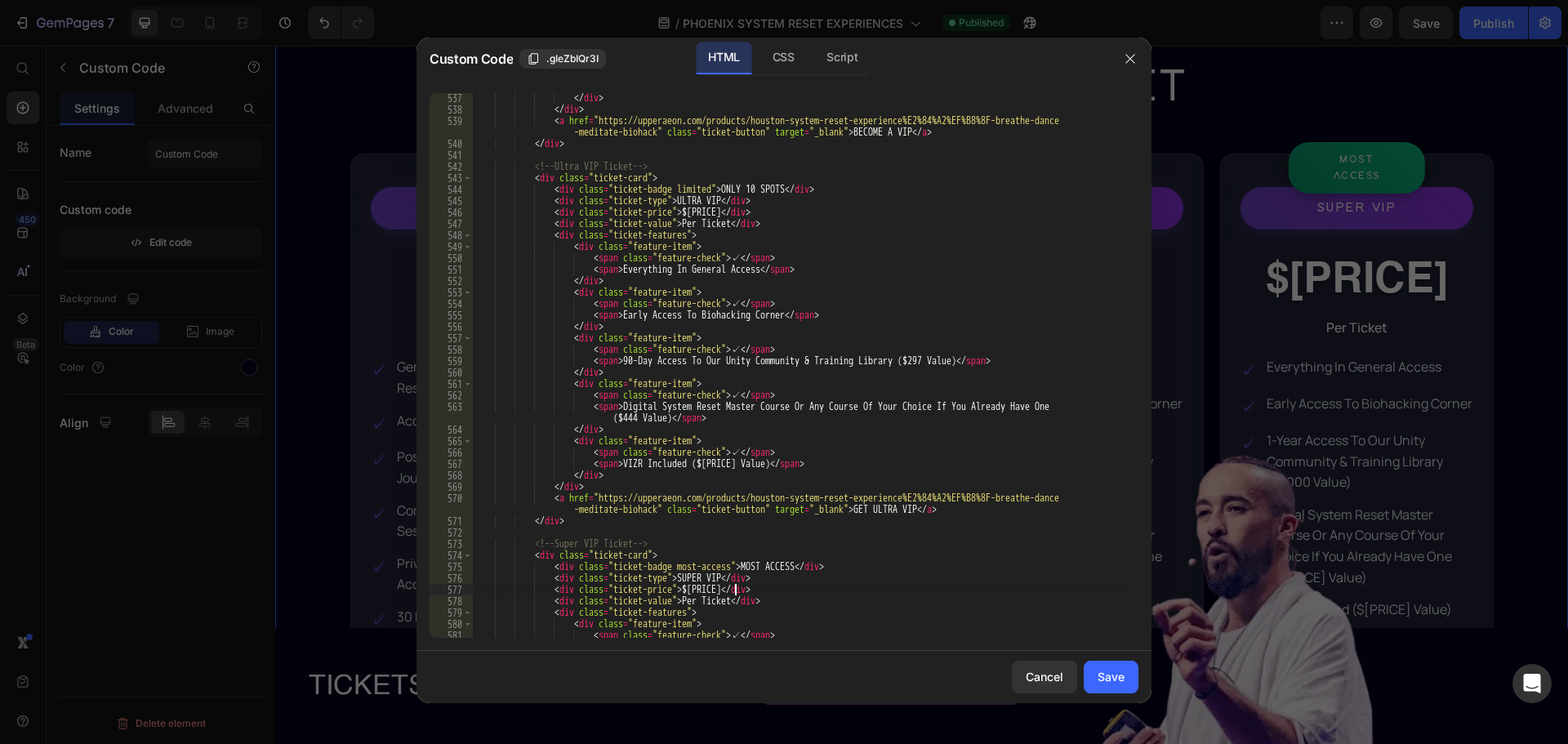 click on "</ div >                     </ div >                     < a   href = "https://upperaeon.com/products/houston-system-reset-experience%E2%84%A2%EF%B8%8F-breathe-dance                      -meditate-biohack"   class = "ticket-button"   target = "_blank" > BECOME A VIP </ a >                </ div >                <!--  Ultra VIP Ticket  -->                < div   class = "ticket-card" >                     < div   class = "ticket-badge limited" > ONLY 10 SPOTS </ div >                     < div   class = "ticket-type" > ULTRA VIP </ div >                     < div   class = "ticket-price" > $636 </ div >                     < div   class = "ticket-value" > Per Ticket </ div >                     < div   class = "ticket-features" >                          < div   class = "feature-item" >                               < span   class = "feature-check" > ✓ </ span >                               < span > Everything In General Access </ span >" at bounding box center (800, 376) 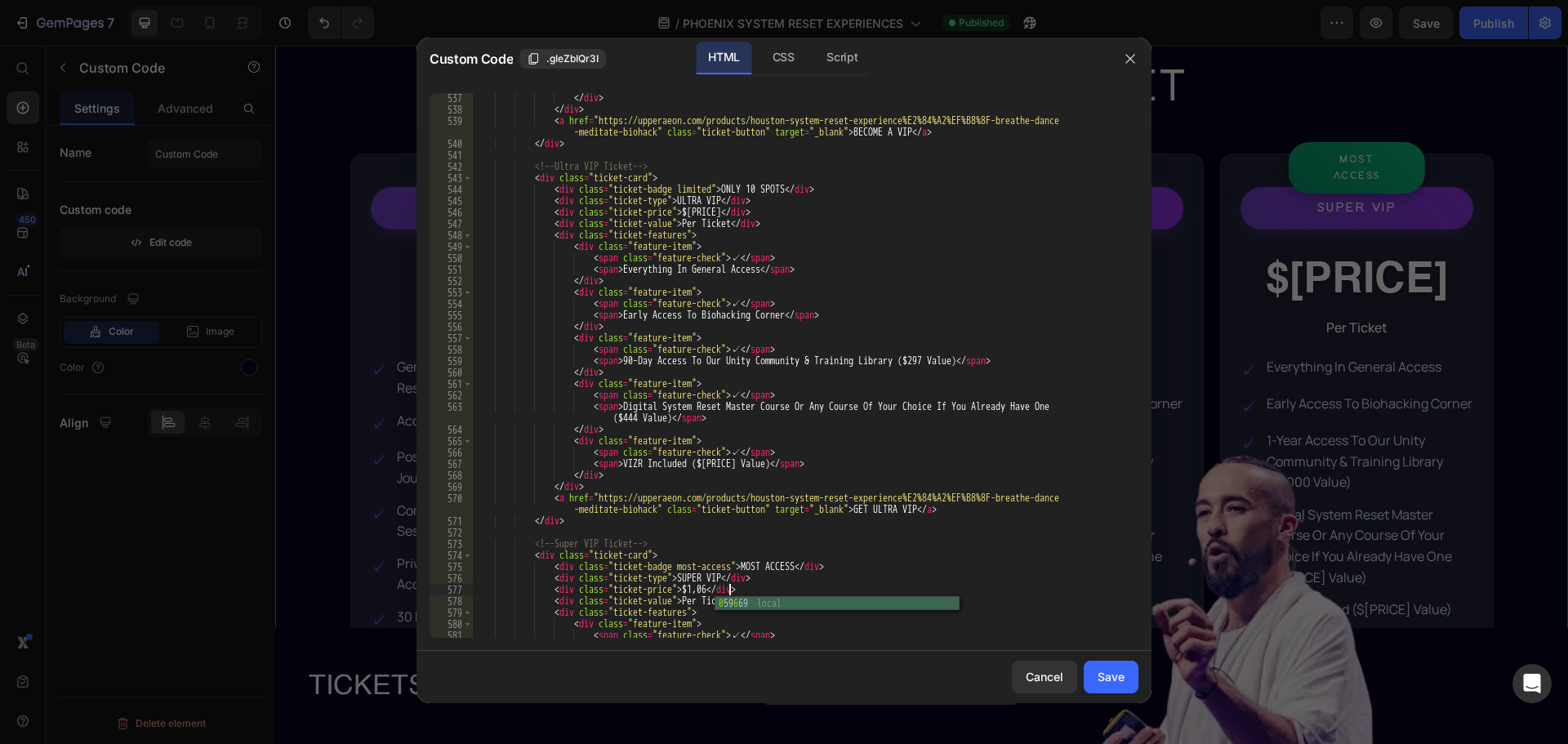 scroll, scrollTop: 0, scrollLeft: 21, axis: horizontal 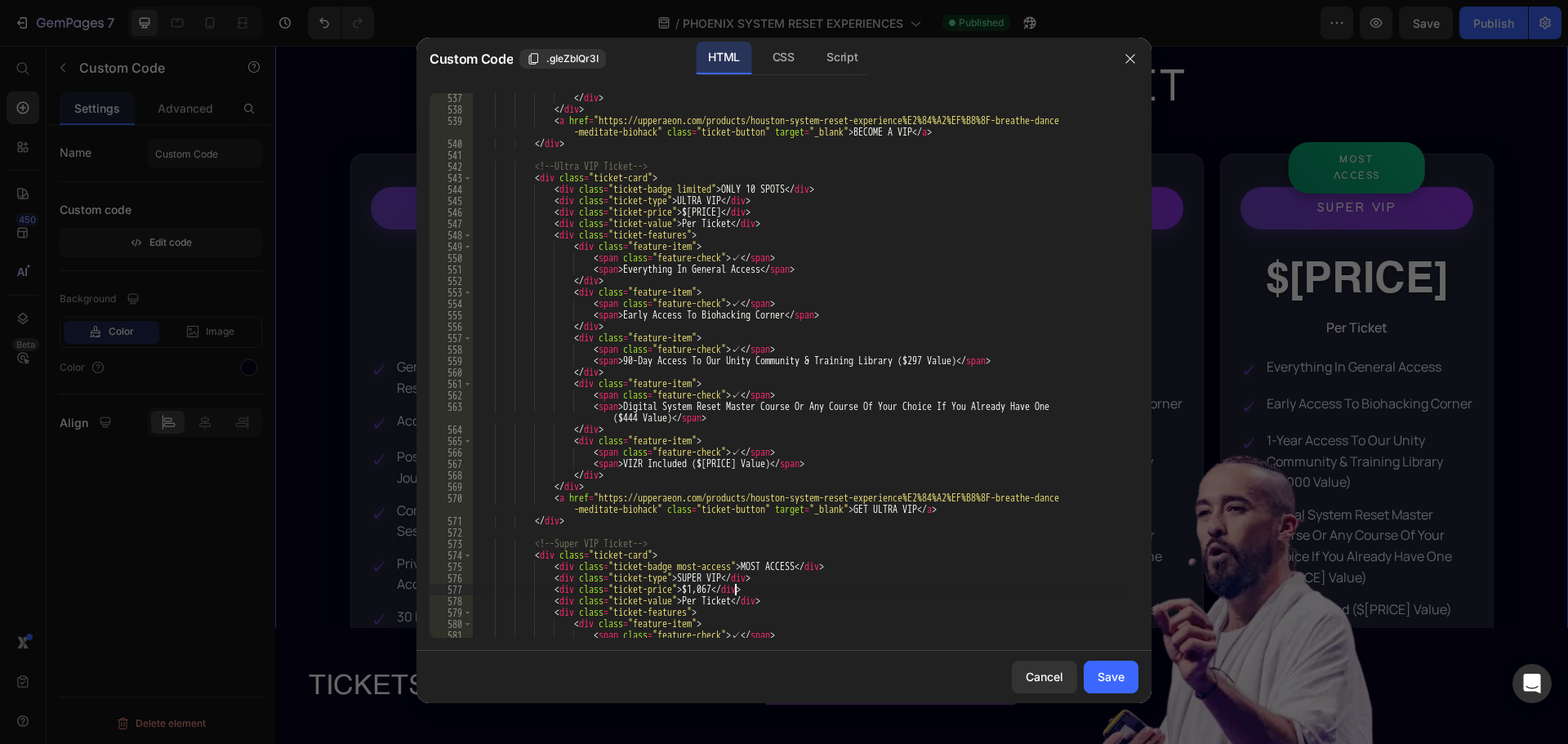 type on "<div class="ticket-price">$1,067</div>" 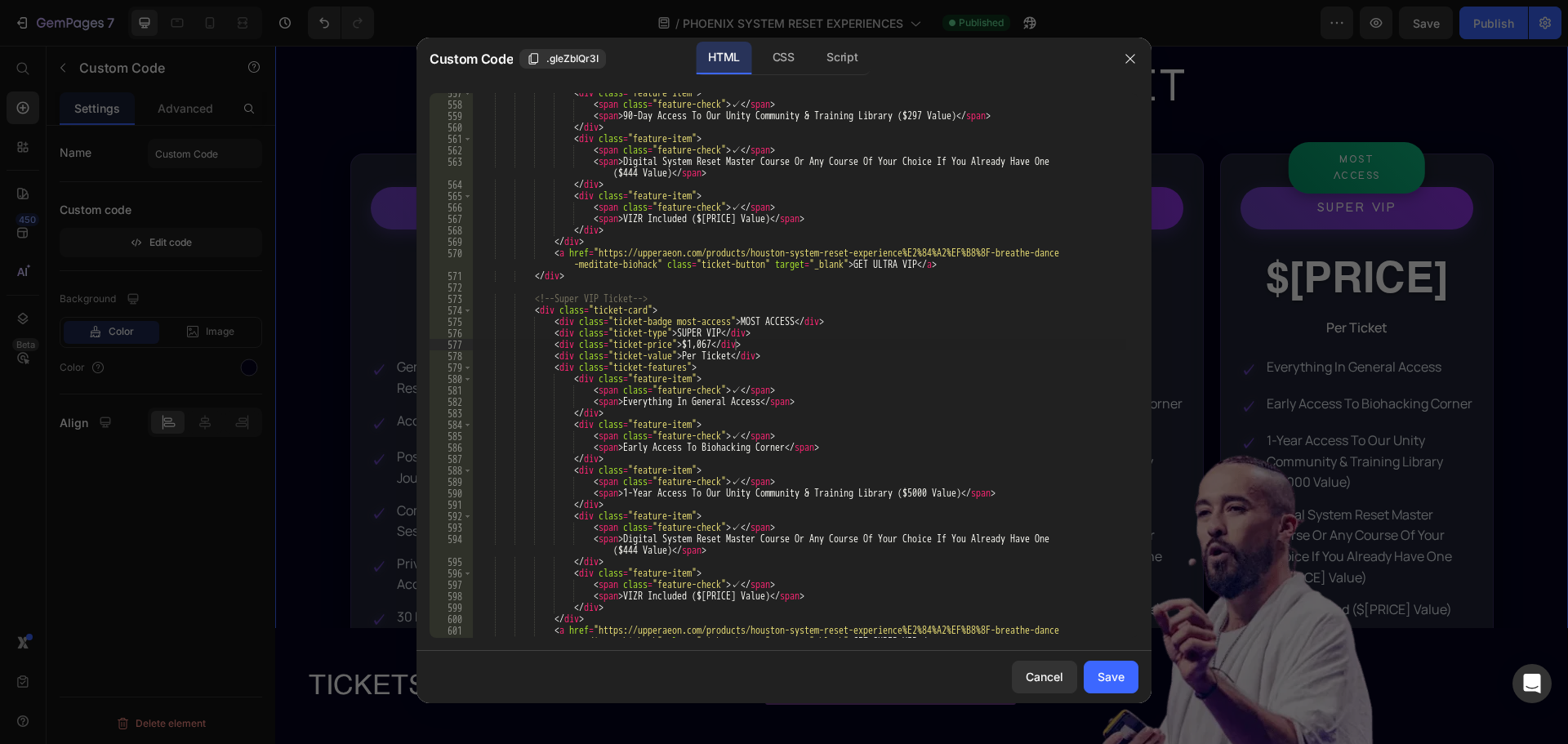 scroll, scrollTop: 6475, scrollLeft: 0, axis: vertical 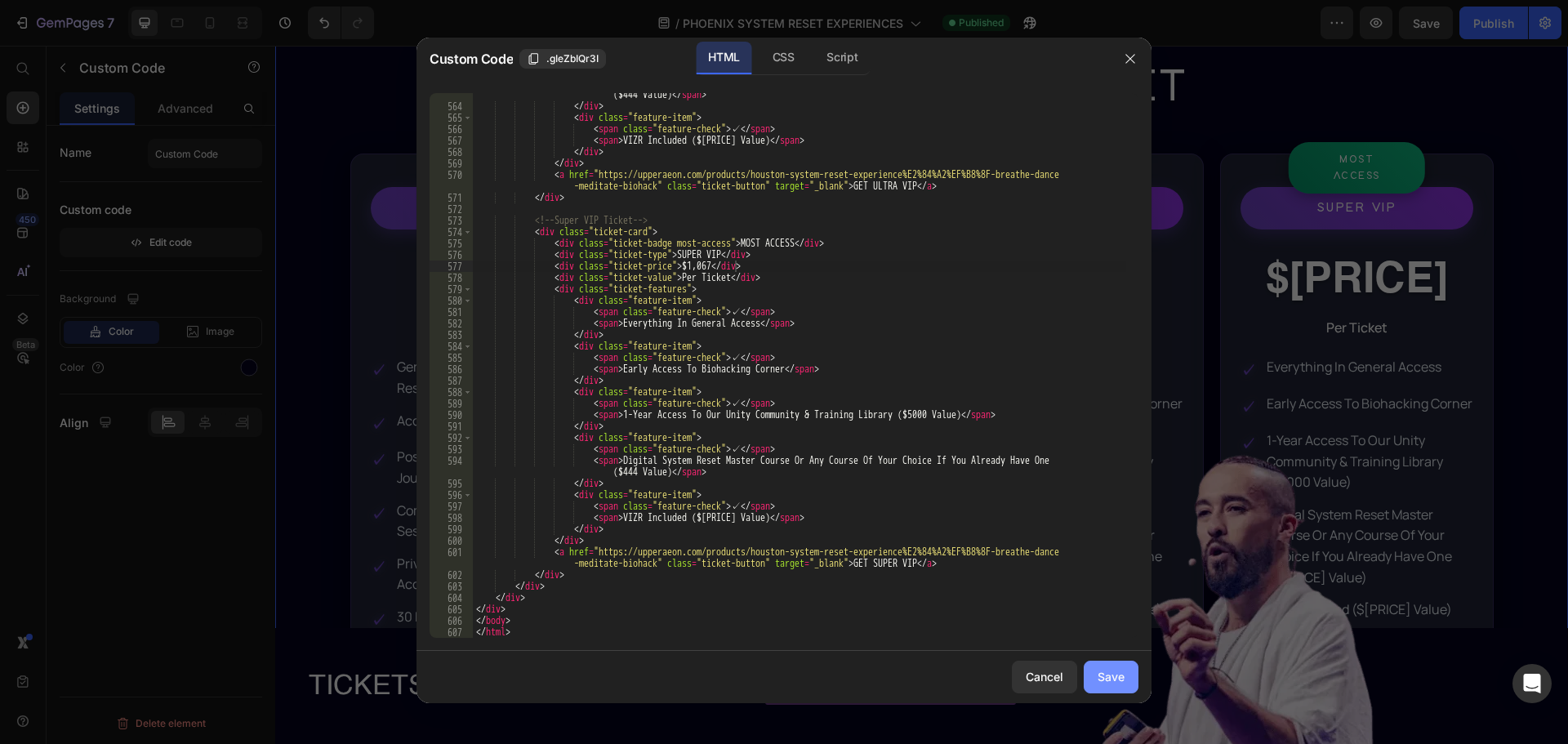 click on "Save" at bounding box center (1111, 676) 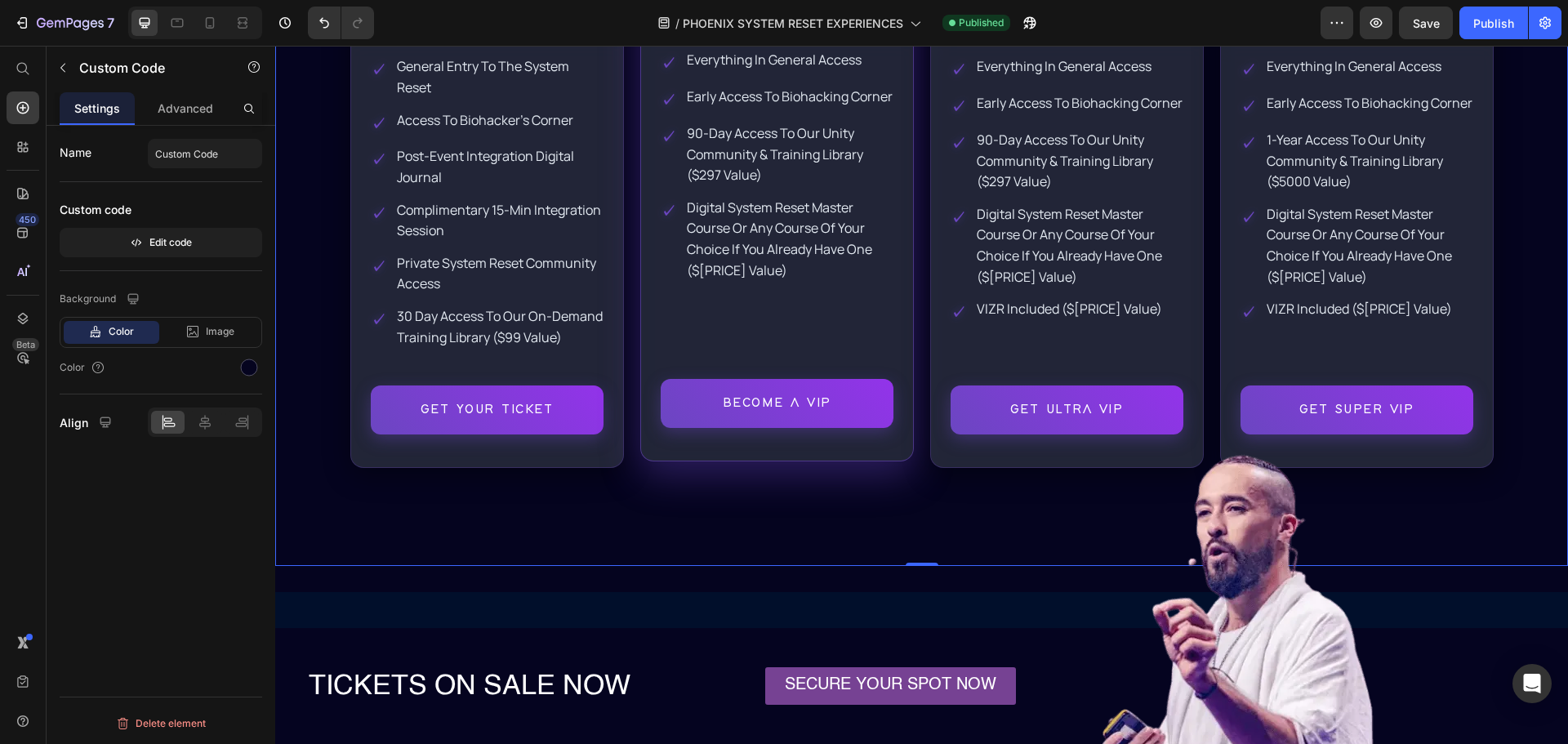 scroll, scrollTop: 13802, scrollLeft: 0, axis: vertical 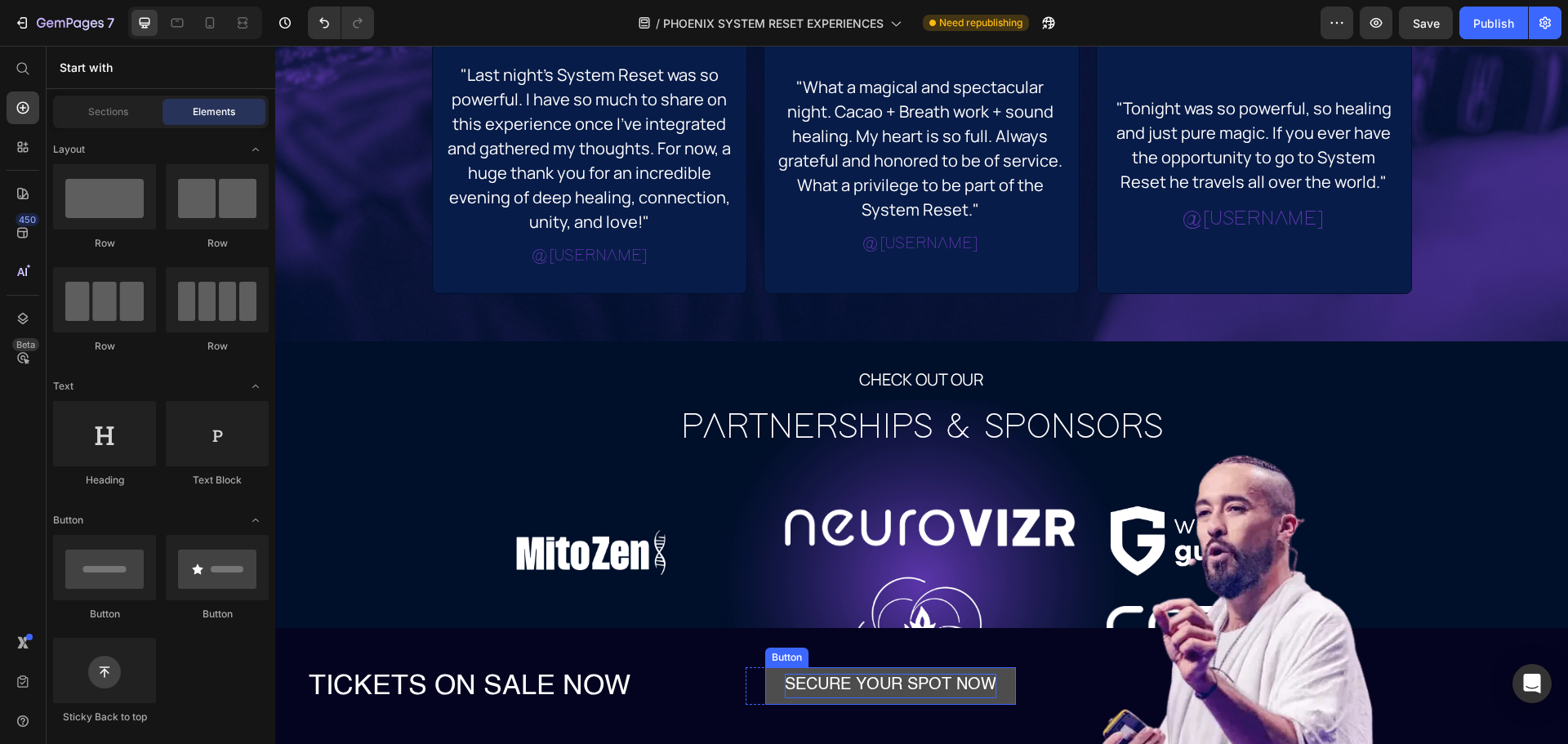 click on "Secure Your Spot Now" at bounding box center [890, 685] 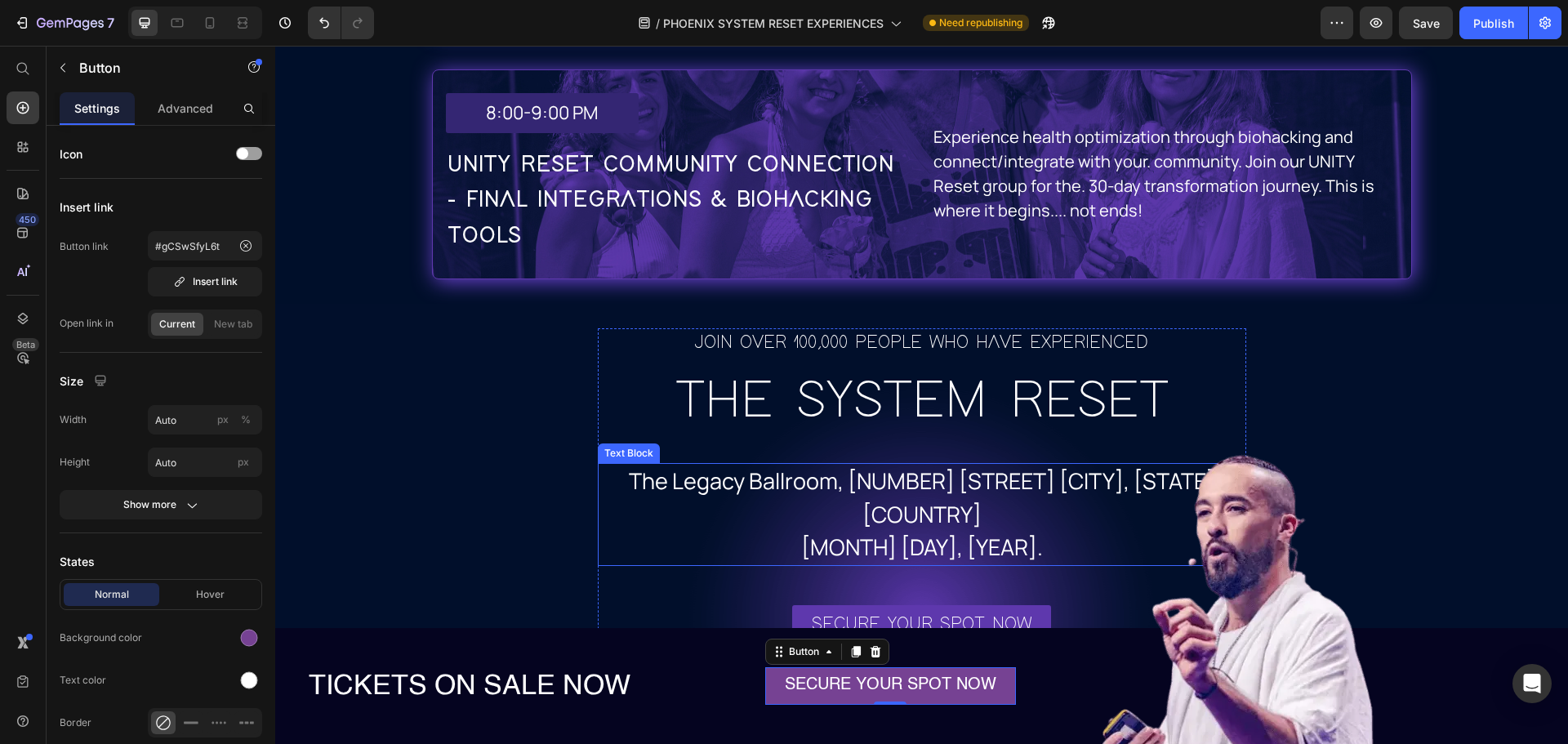 scroll, scrollTop: 9859, scrollLeft: 0, axis: vertical 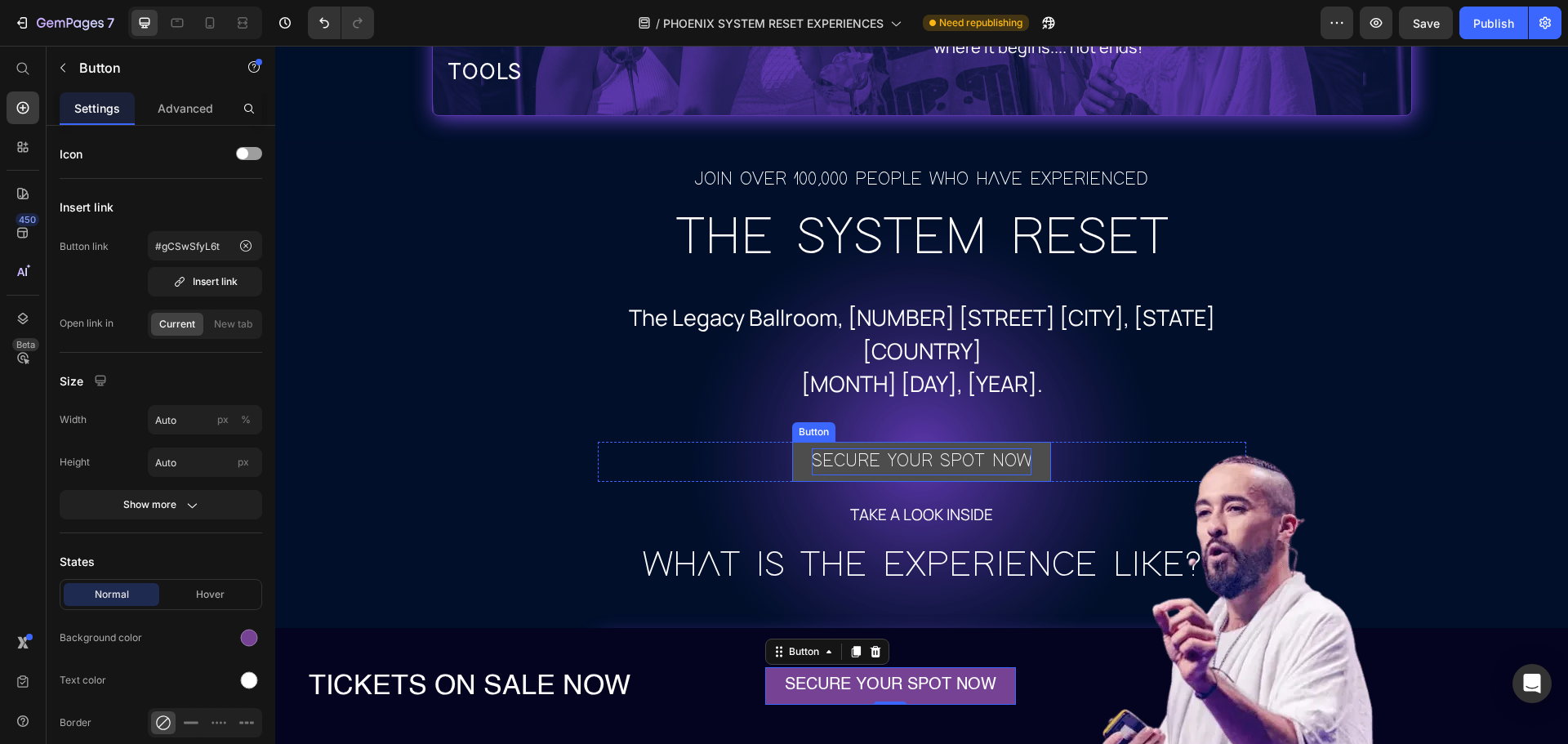 click on "SECURE YOUR SPOT NOW" at bounding box center [921, 461] 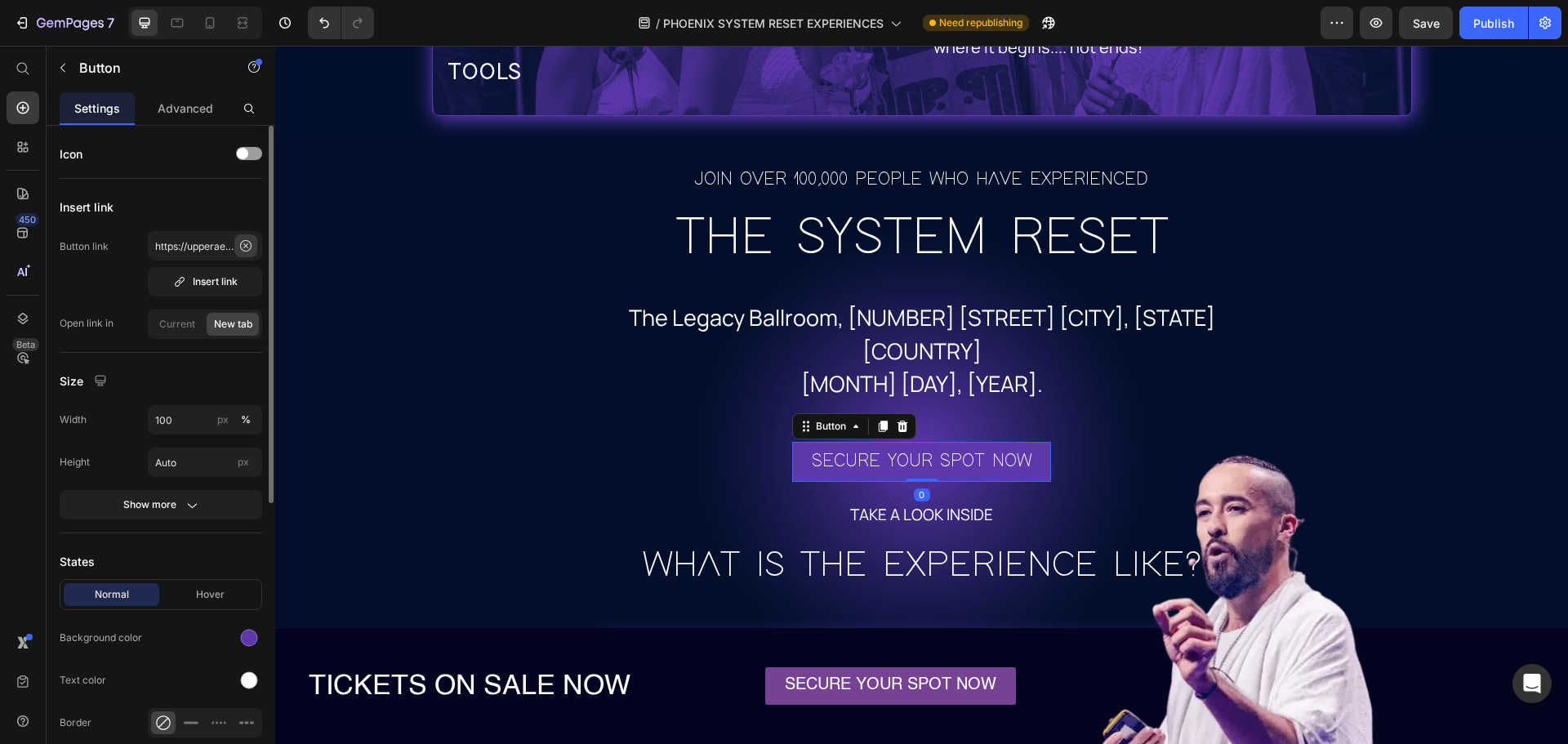 click 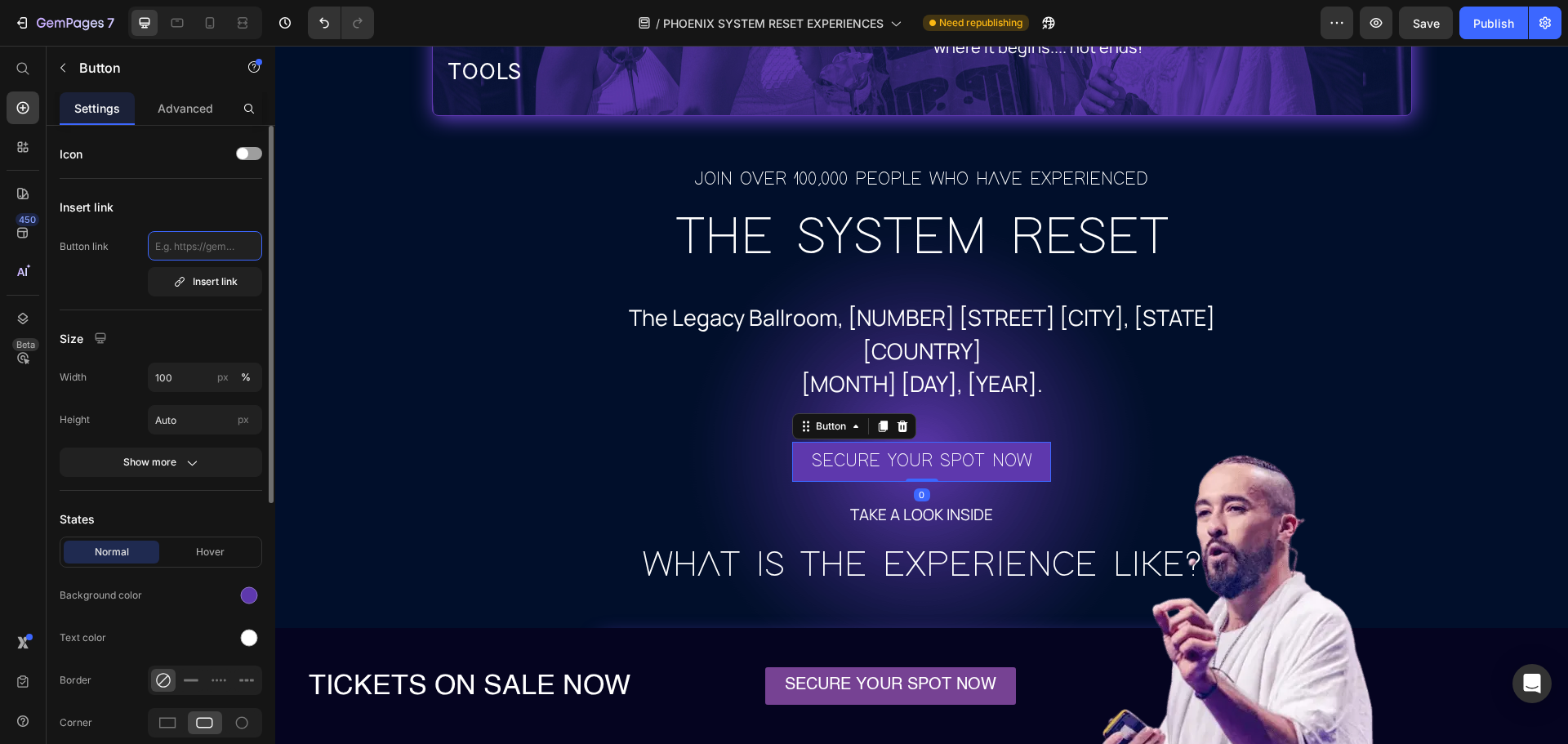 scroll, scrollTop: 0, scrollLeft: 0, axis: both 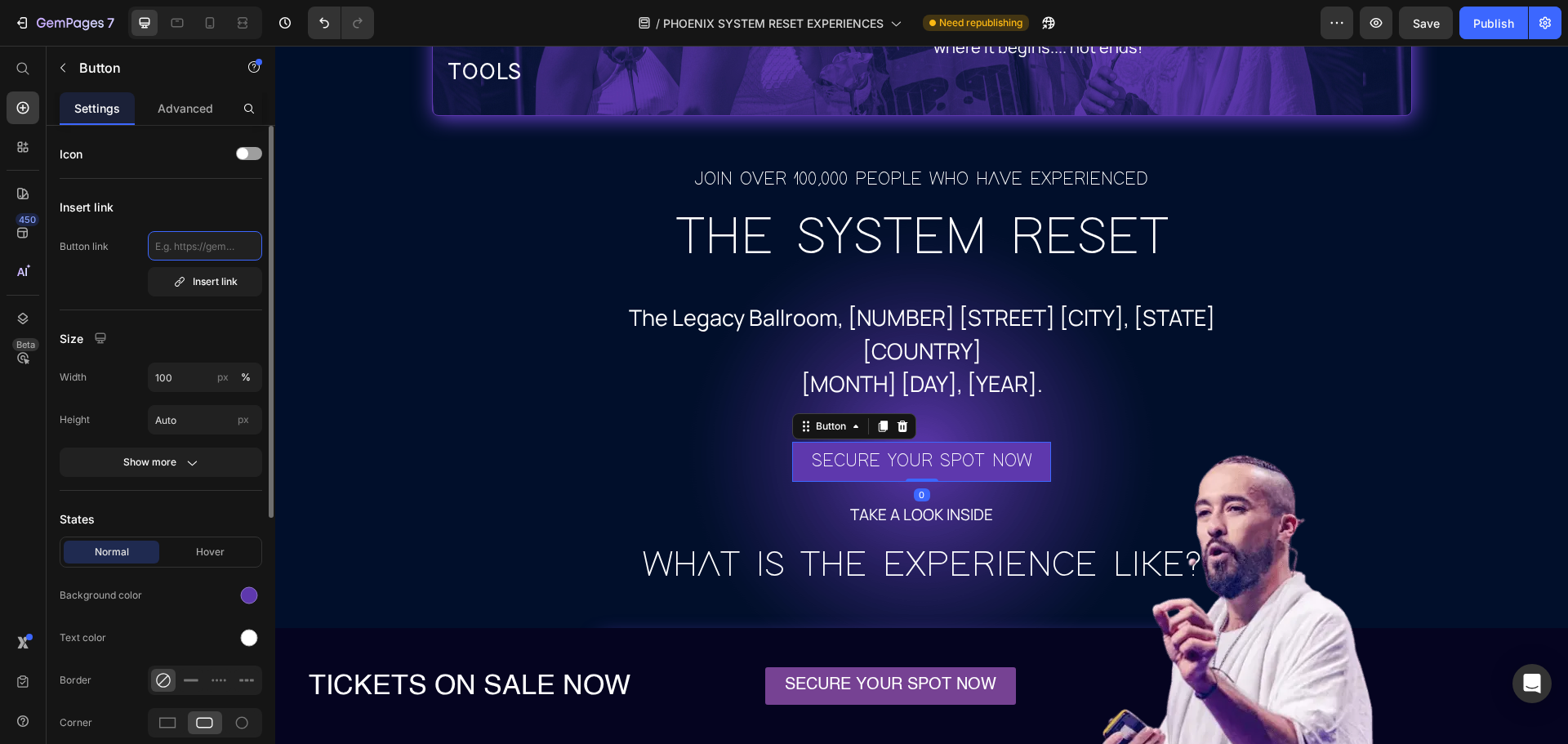 paste on "https://upperaeon.com/products/phoenix-system-reset-experience%E2%84%A2%EF%B8%8F-breathe-dance-meditate-biohack" 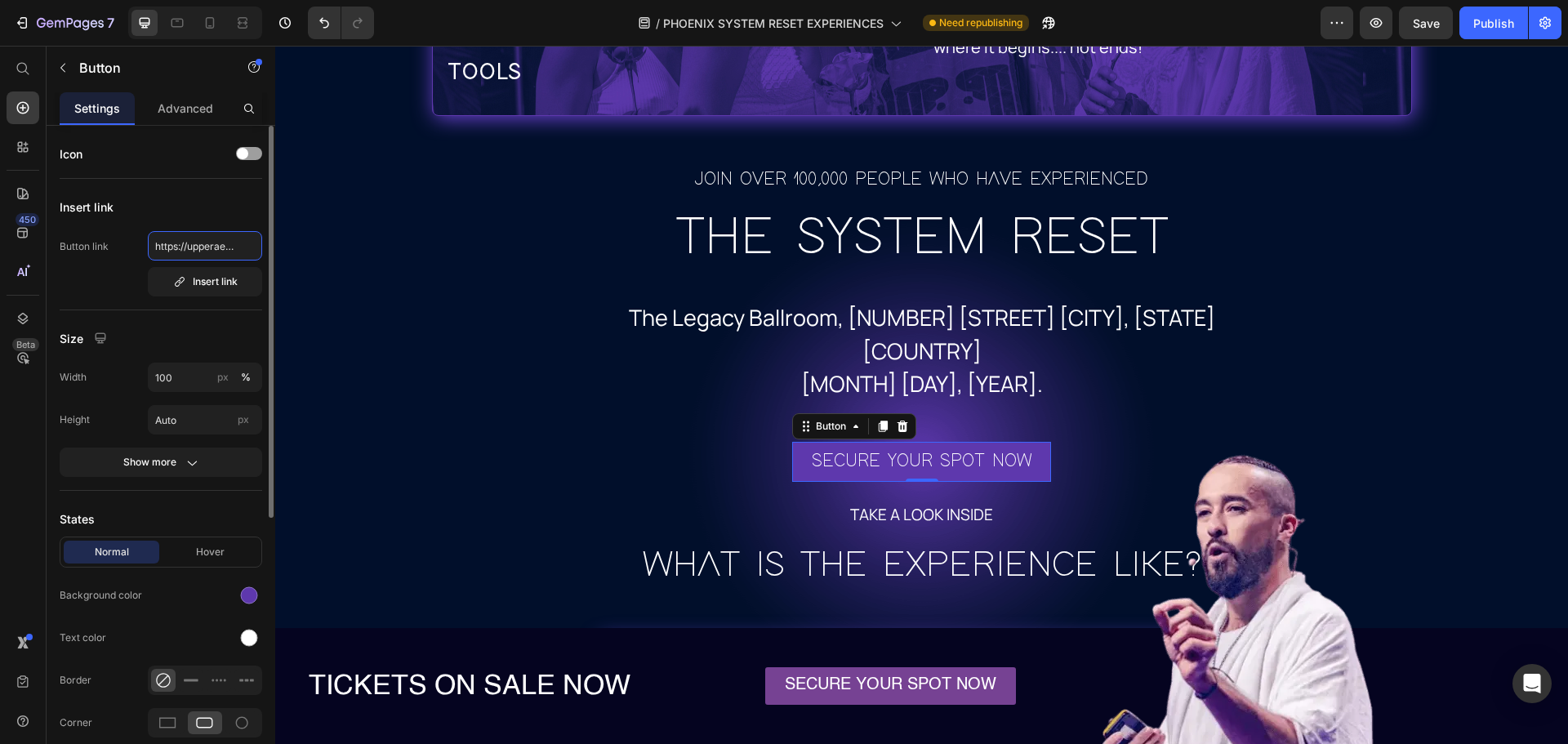 scroll, scrollTop: 0, scrollLeft: 522, axis: horizontal 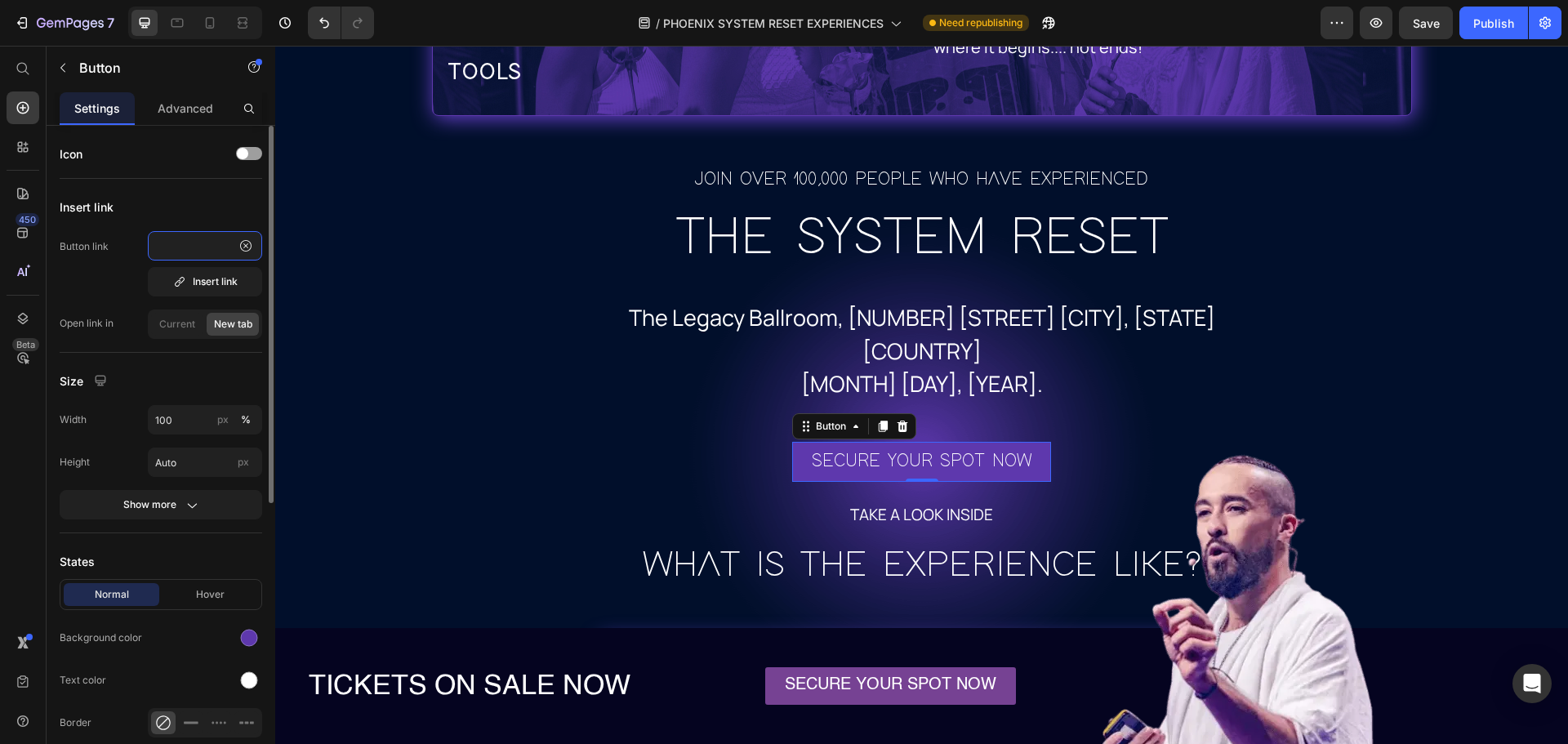 type on "https://upperaeon.com/products/phoenix-system-reset-experience%E2%84%A2%EF%B8%8F-breathe-dance-meditate-biohack" 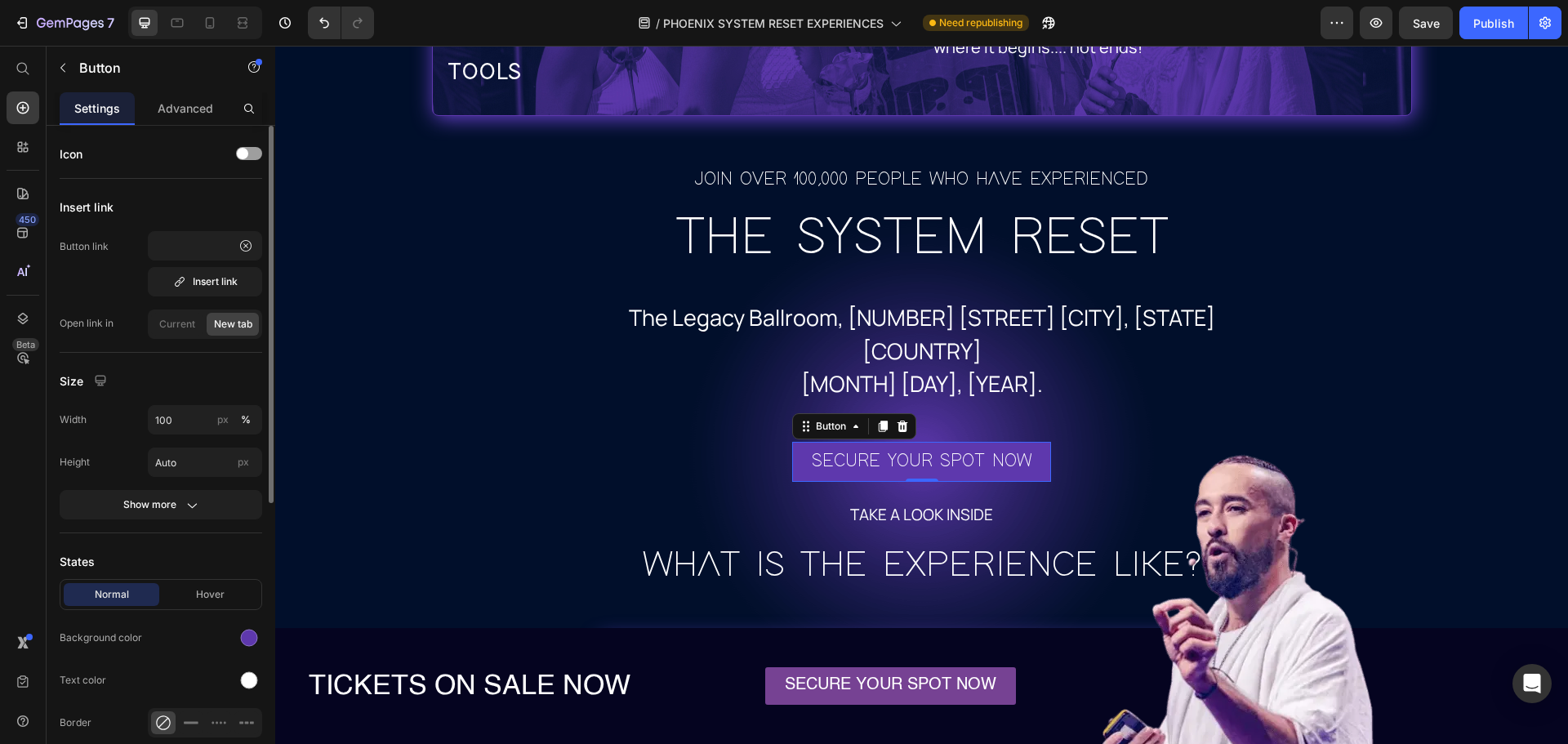 scroll, scrollTop: 0, scrollLeft: 0, axis: both 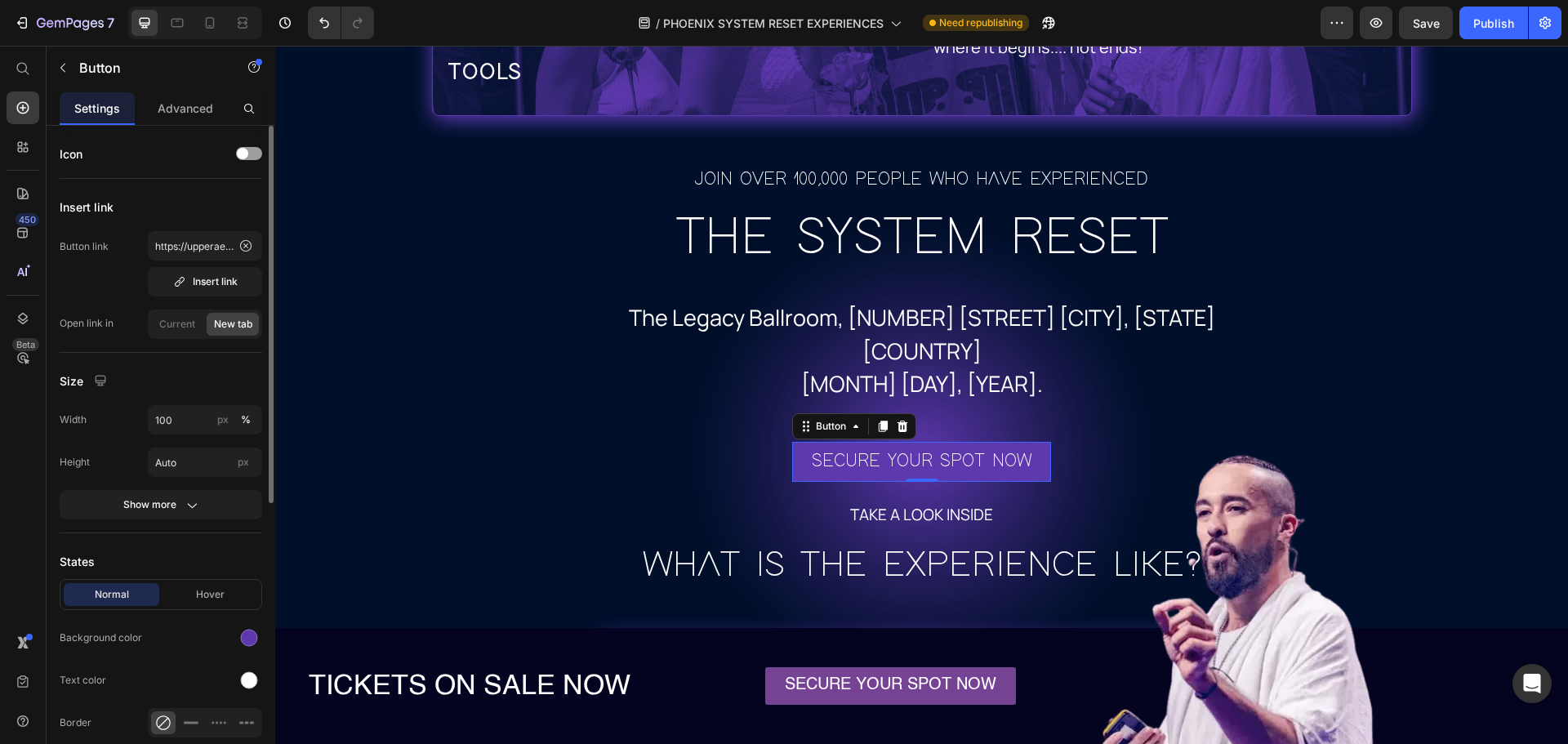 click on "Button link https://upperaeon.com/products/phoenix-system-reset-experience%E2%84%A2%EF%B8%8F-breathe-dance-meditate-biohack  Insert link" at bounding box center (161, 264) 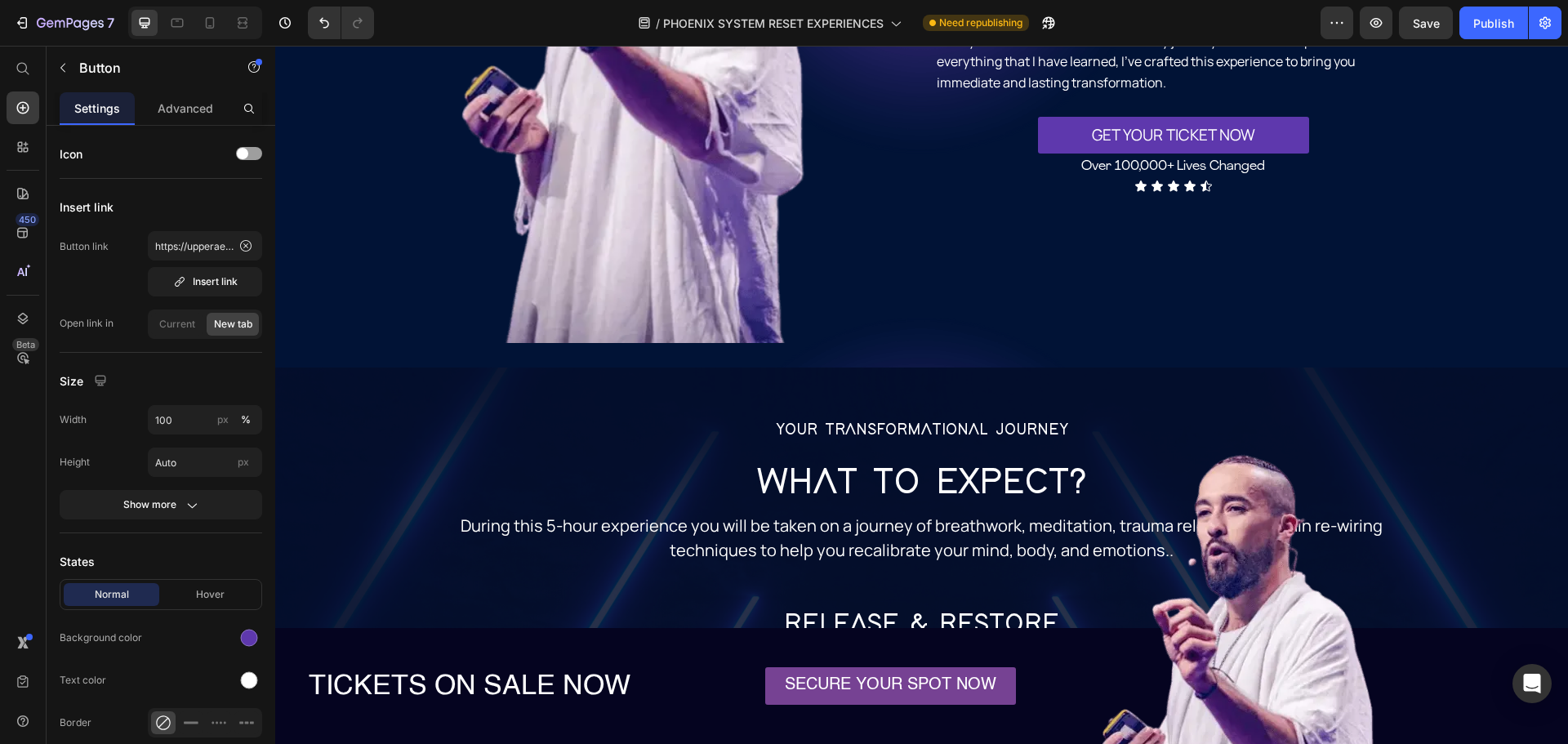 scroll, scrollTop: 3979, scrollLeft: 0, axis: vertical 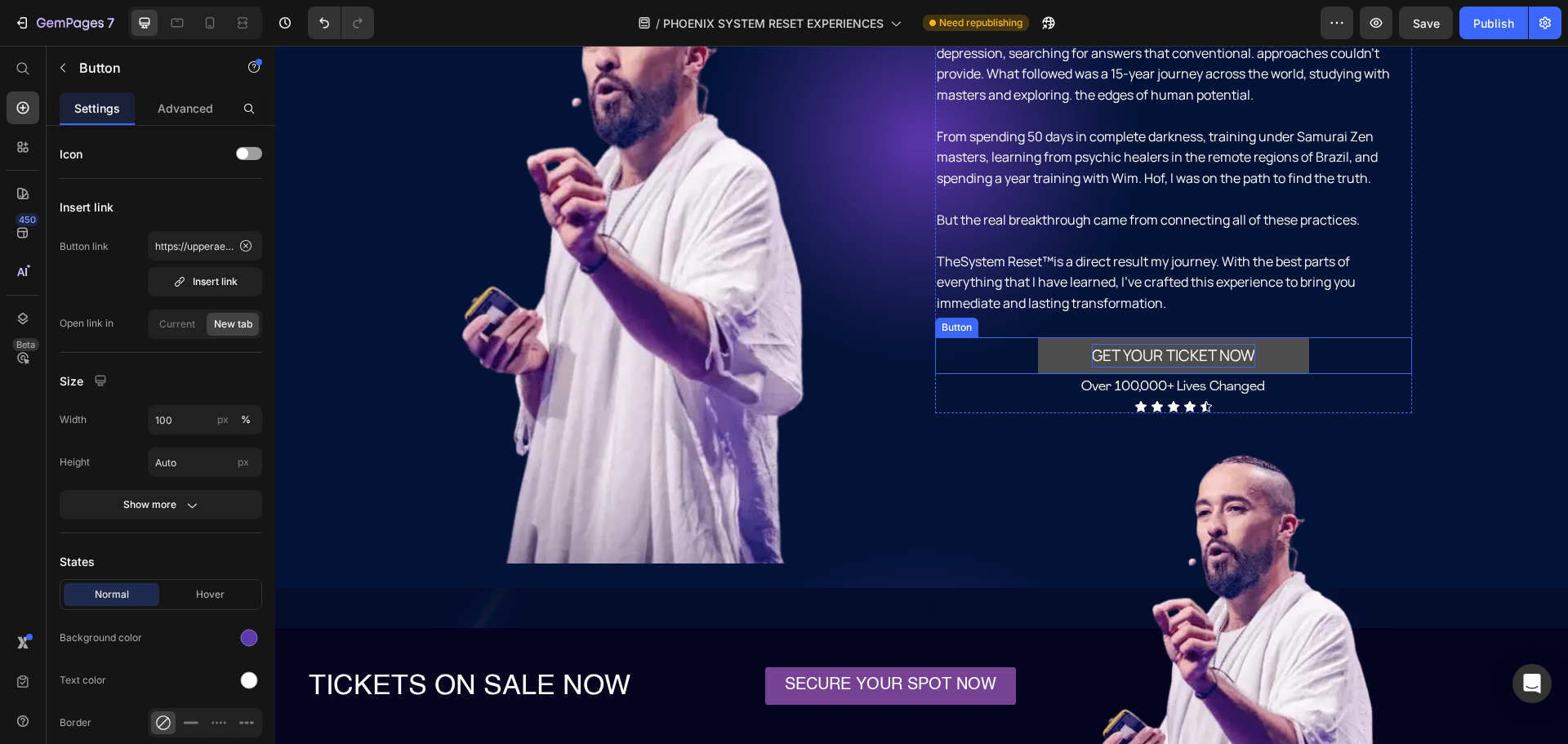 click on "GET YOUR TICKET NOW" at bounding box center (1174, 355) 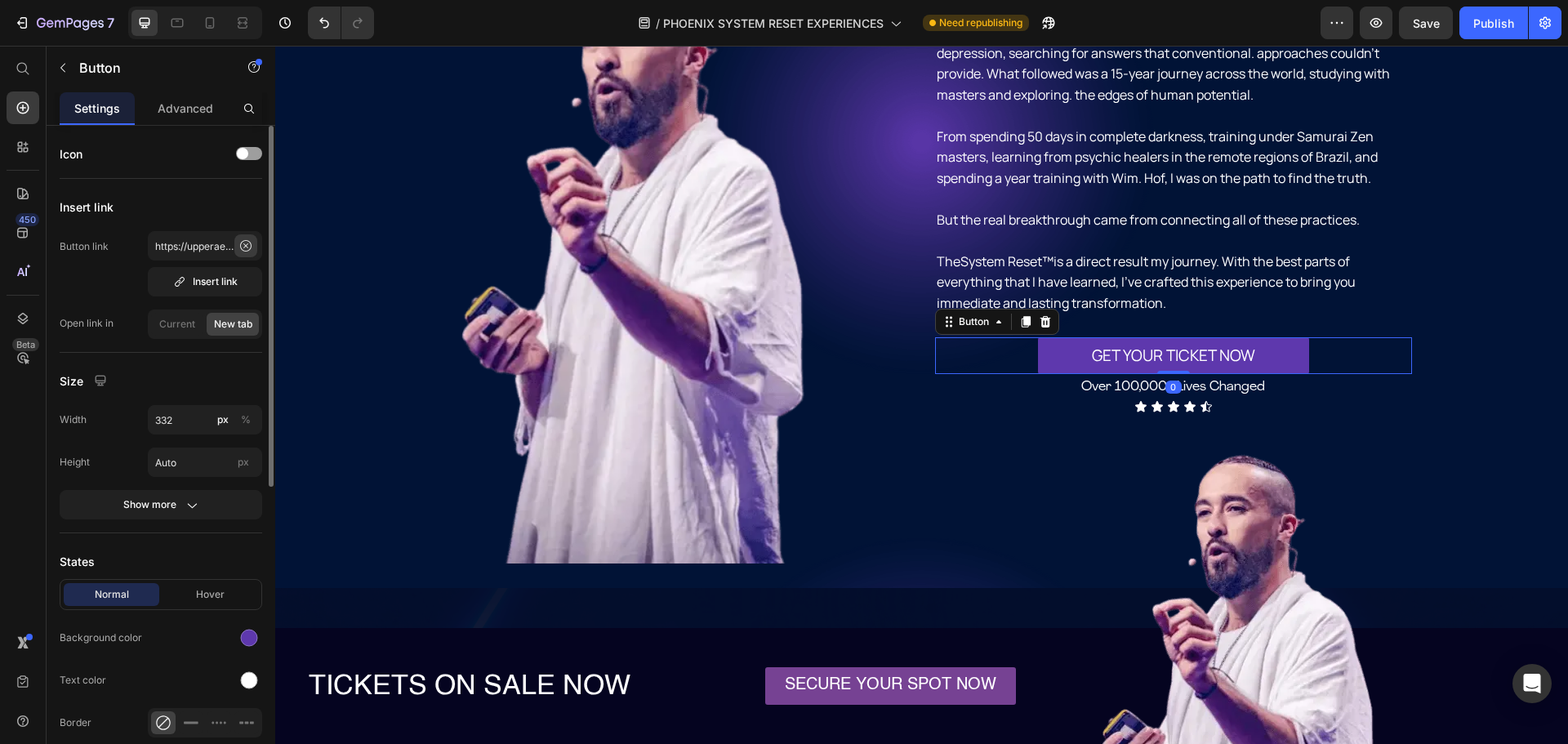 click 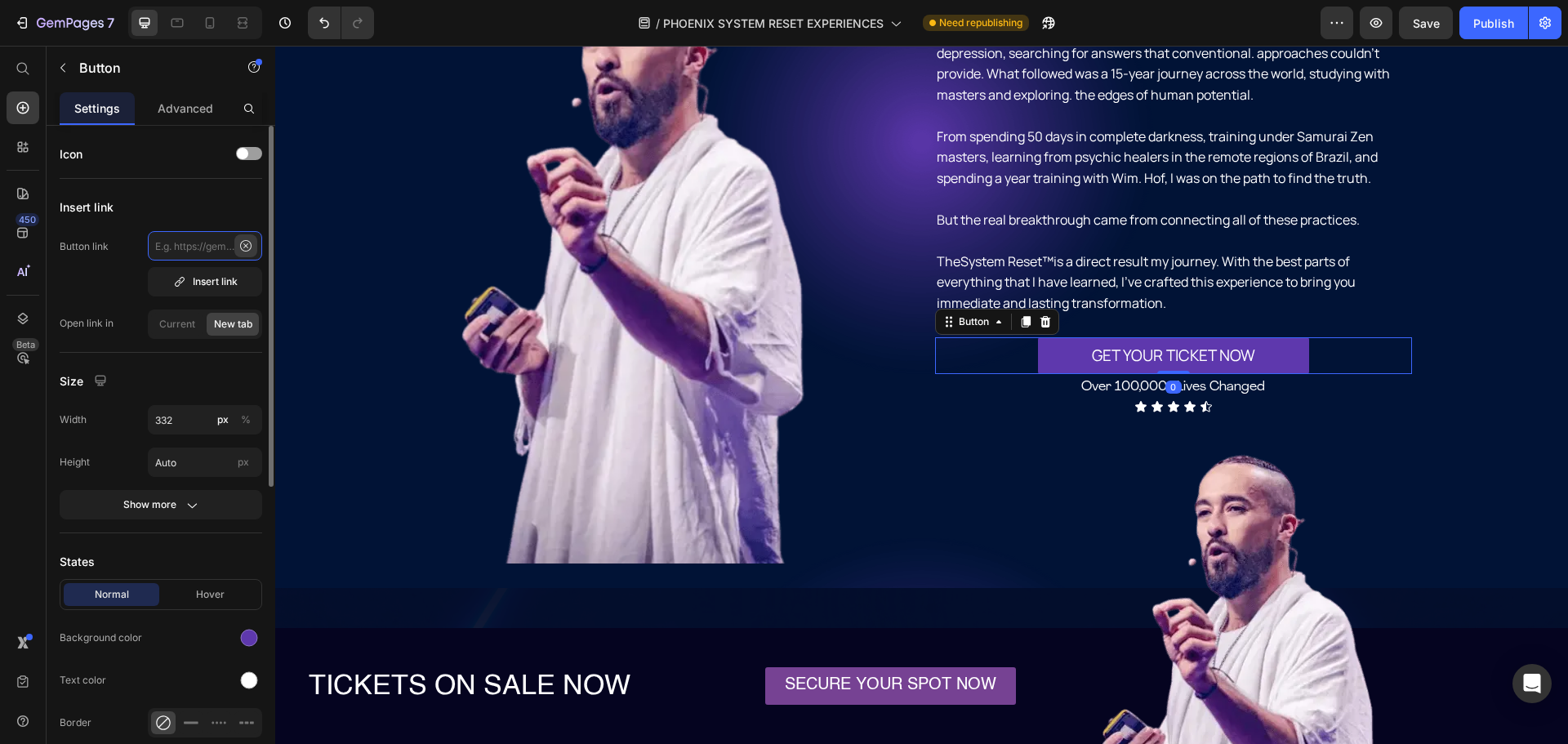 scroll, scrollTop: 0, scrollLeft: 0, axis: both 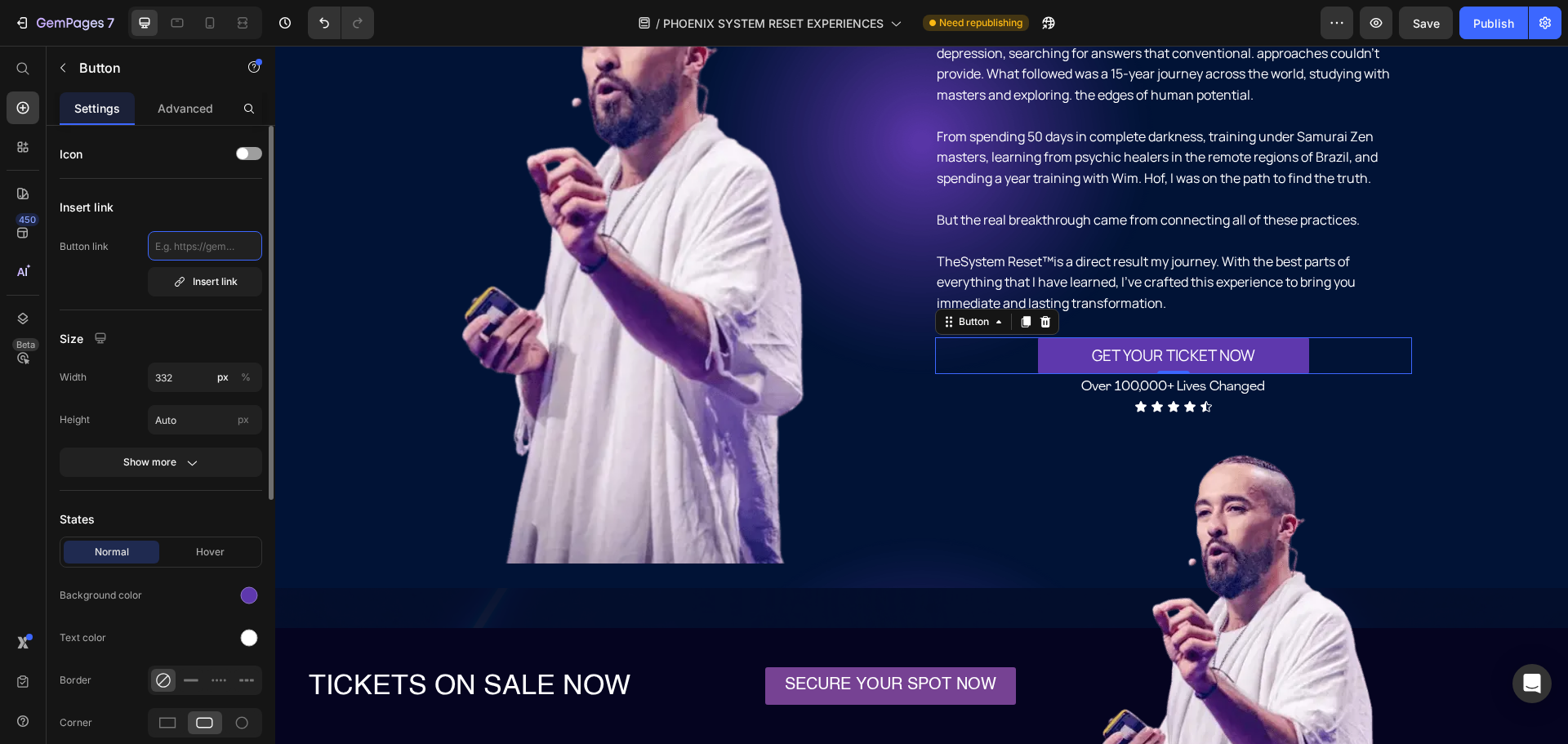 paste on "https://upperaeon.com/products/phoenix-system-reset-experience%E2%84%A2%EF%B8%8F-breathe-dance-meditate-biohack" 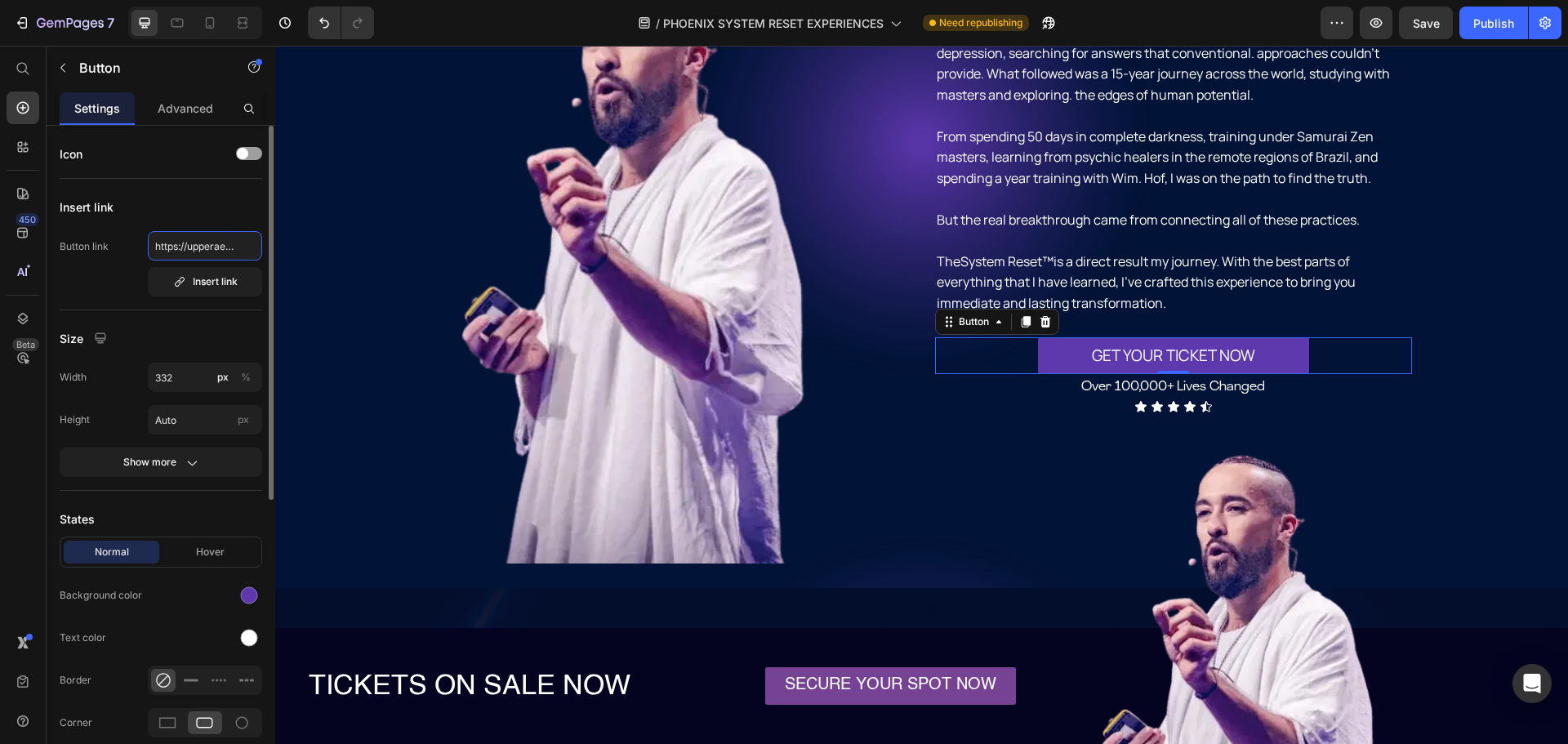 scroll, scrollTop: 0, scrollLeft: 522, axis: horizontal 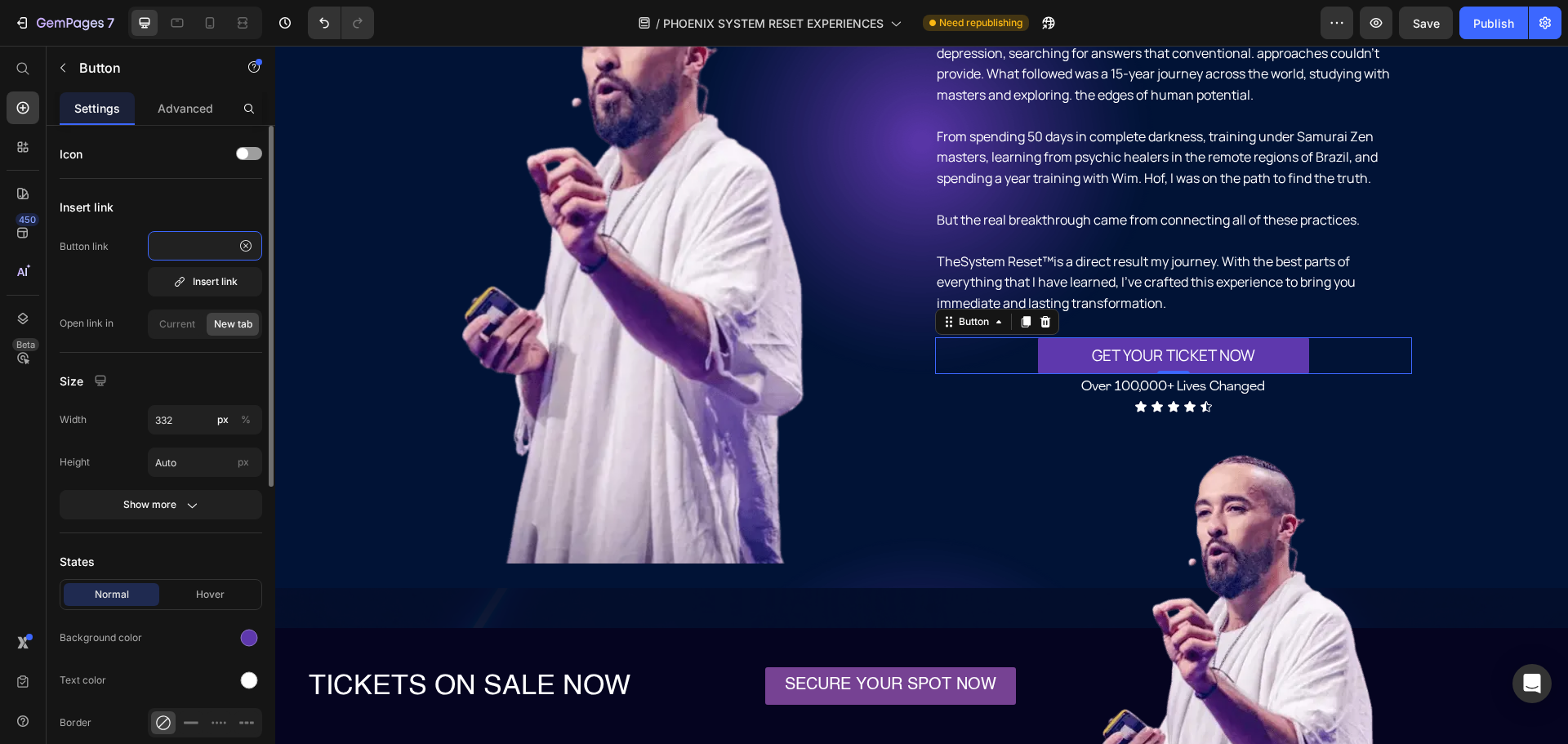 type on "https://upperaeon.com/products/phoenix-system-reset-experience%E2%84%A2%EF%B8%8F-breathe-dance-meditate-biohack" 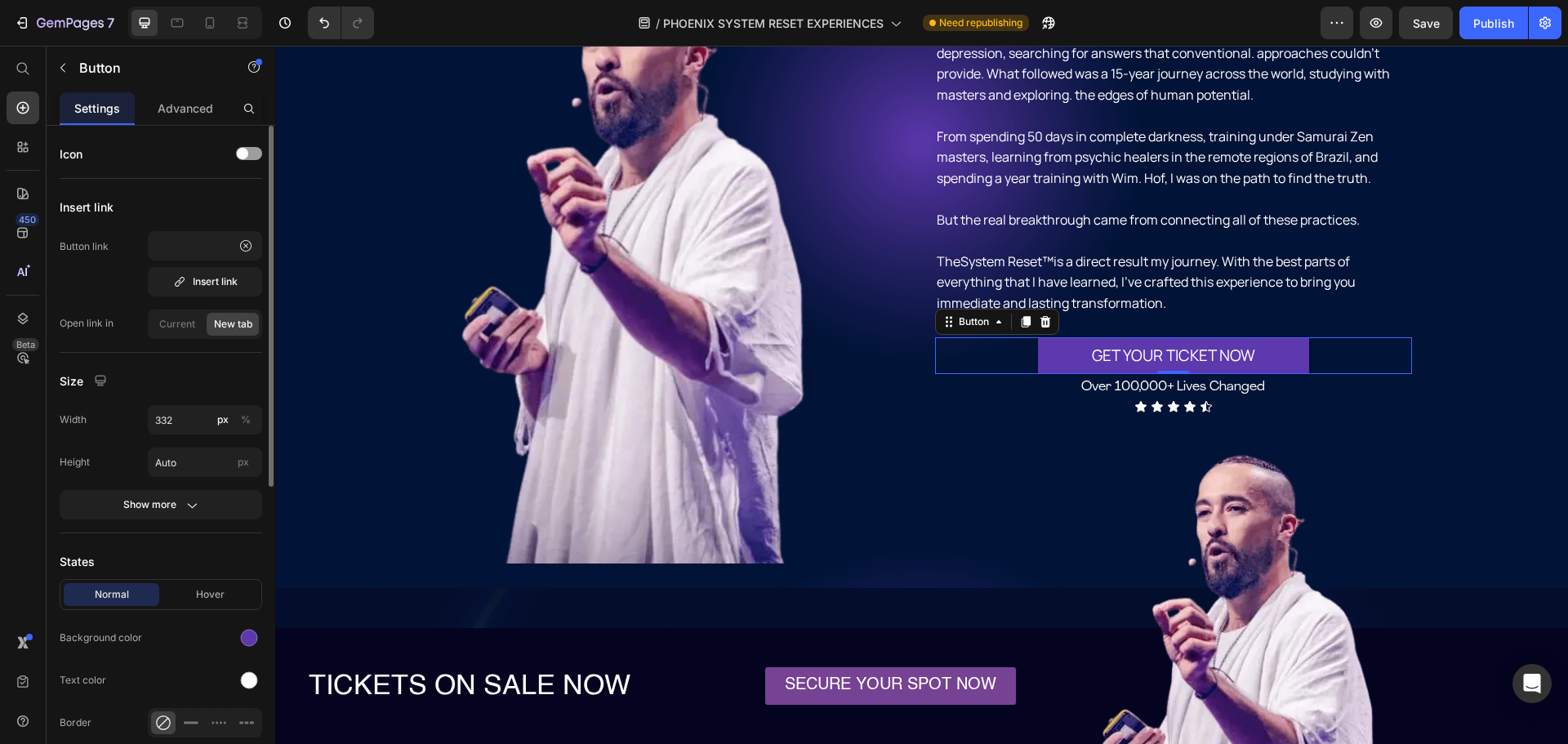 scroll, scrollTop: 0, scrollLeft: 0, axis: both 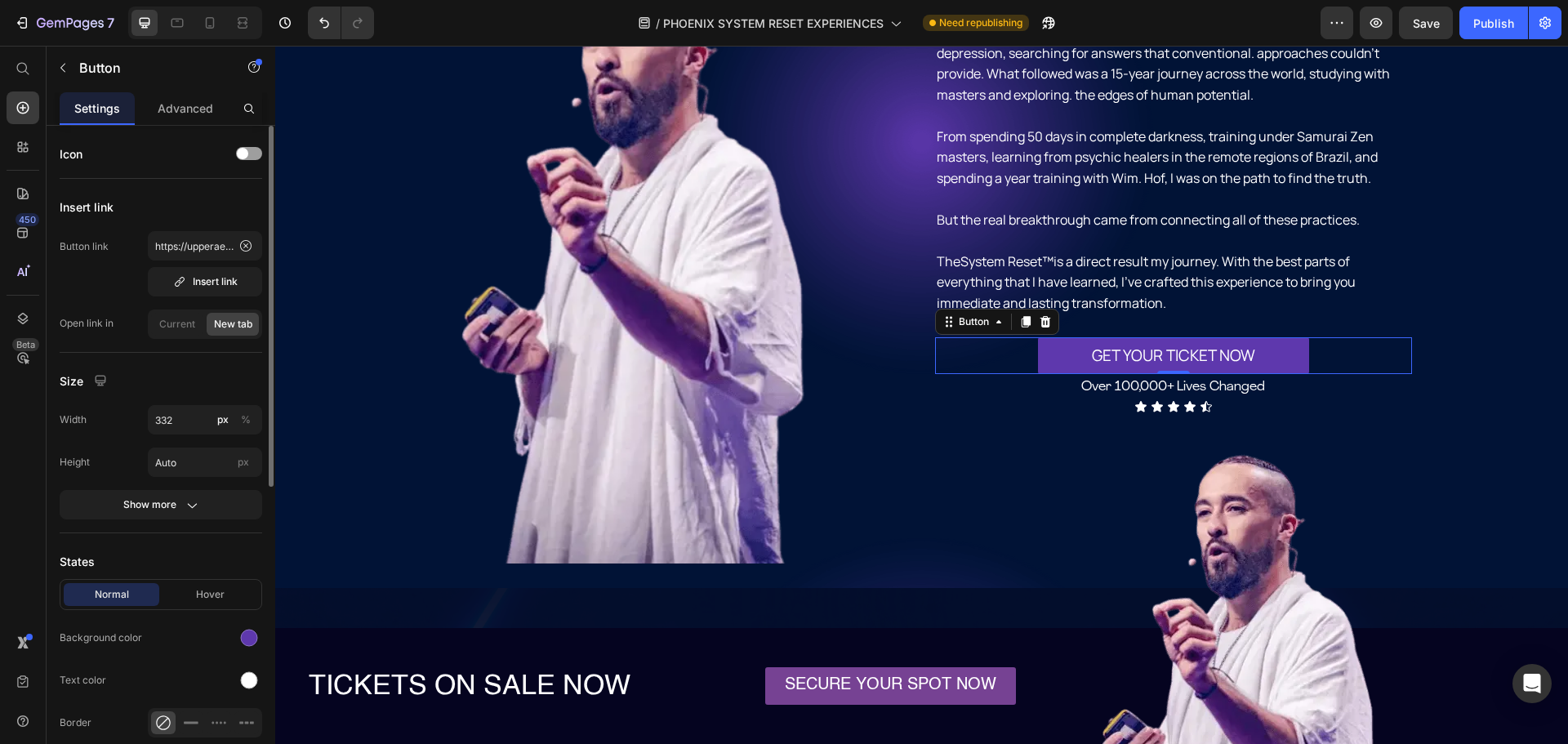 click on "Button link https://upperaeon.com/products/phoenix-system-reset-experience%E2%84%A2%EF%B8%8F-breathe-dance-meditate-biohack  Insert link" at bounding box center (161, 264) 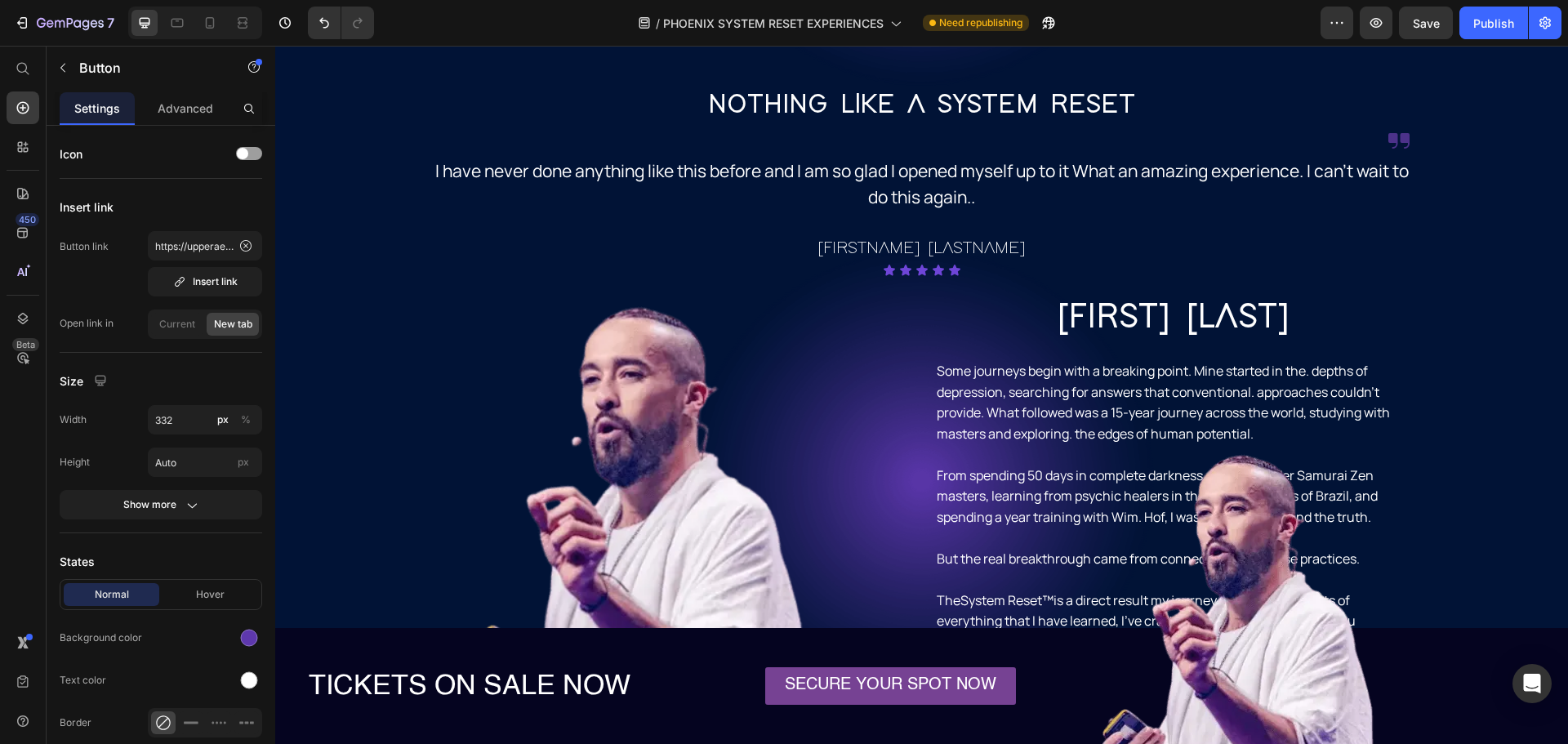 scroll, scrollTop: 3489, scrollLeft: 0, axis: vertical 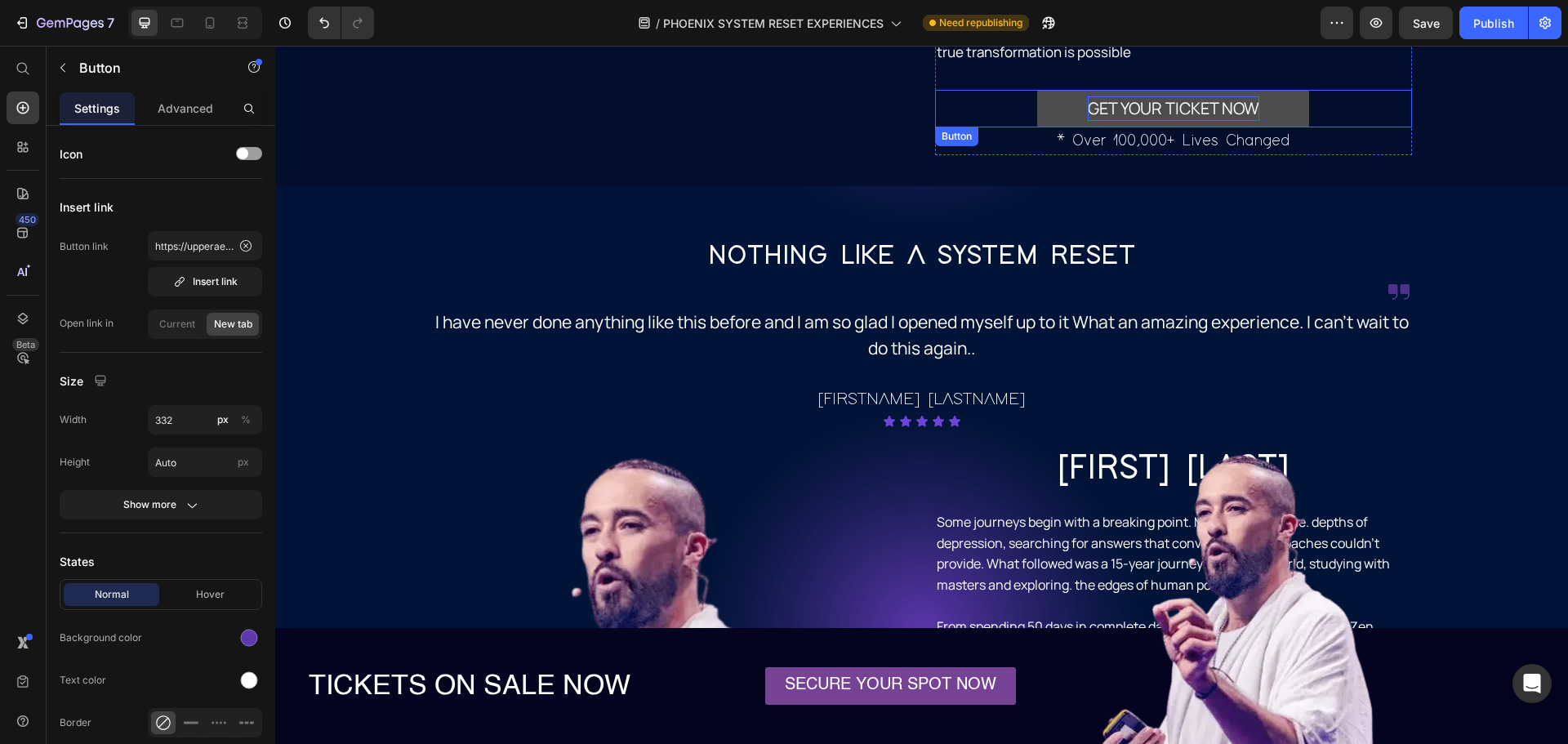 click on "GET YOUR TICKET NOW" at bounding box center [1174, 109] 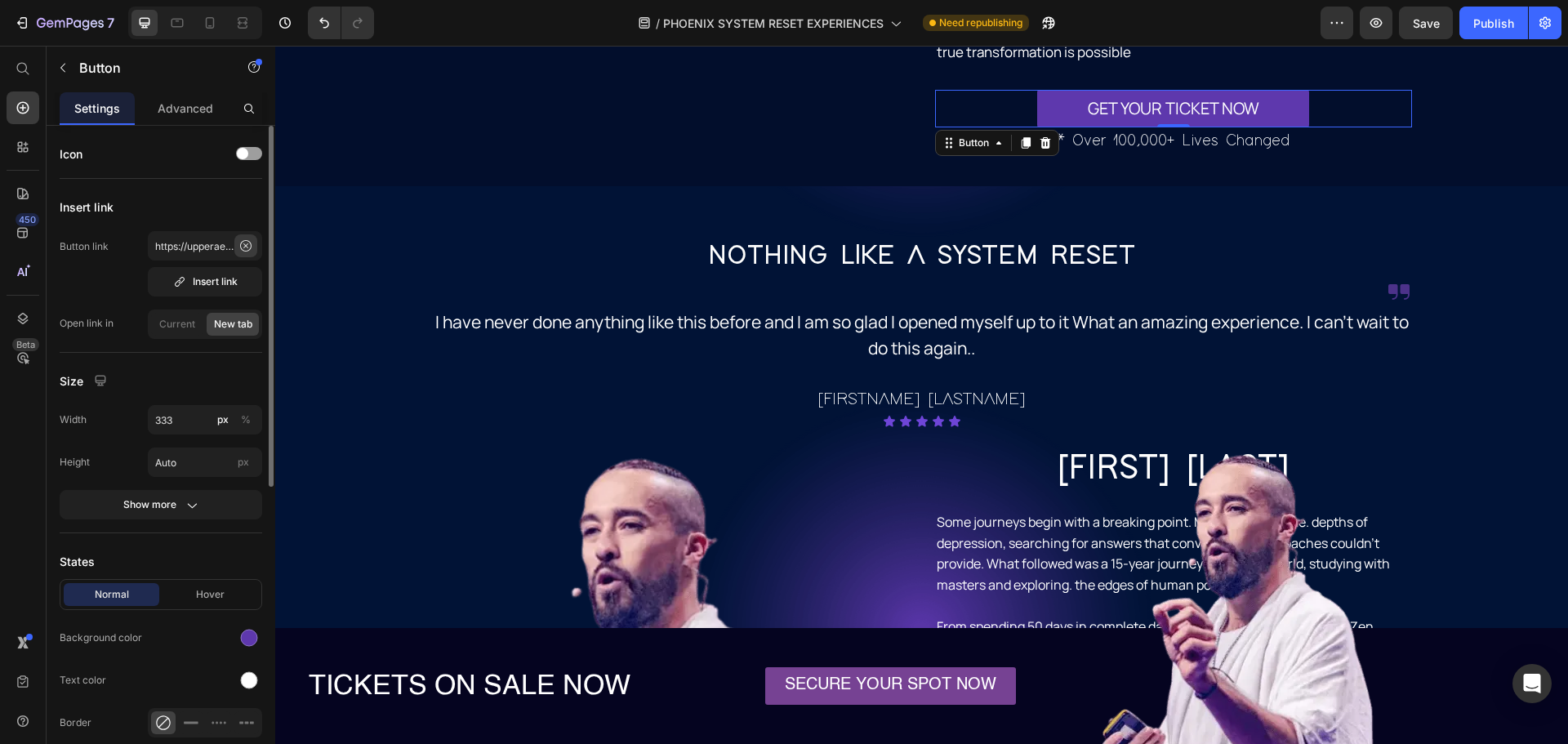click 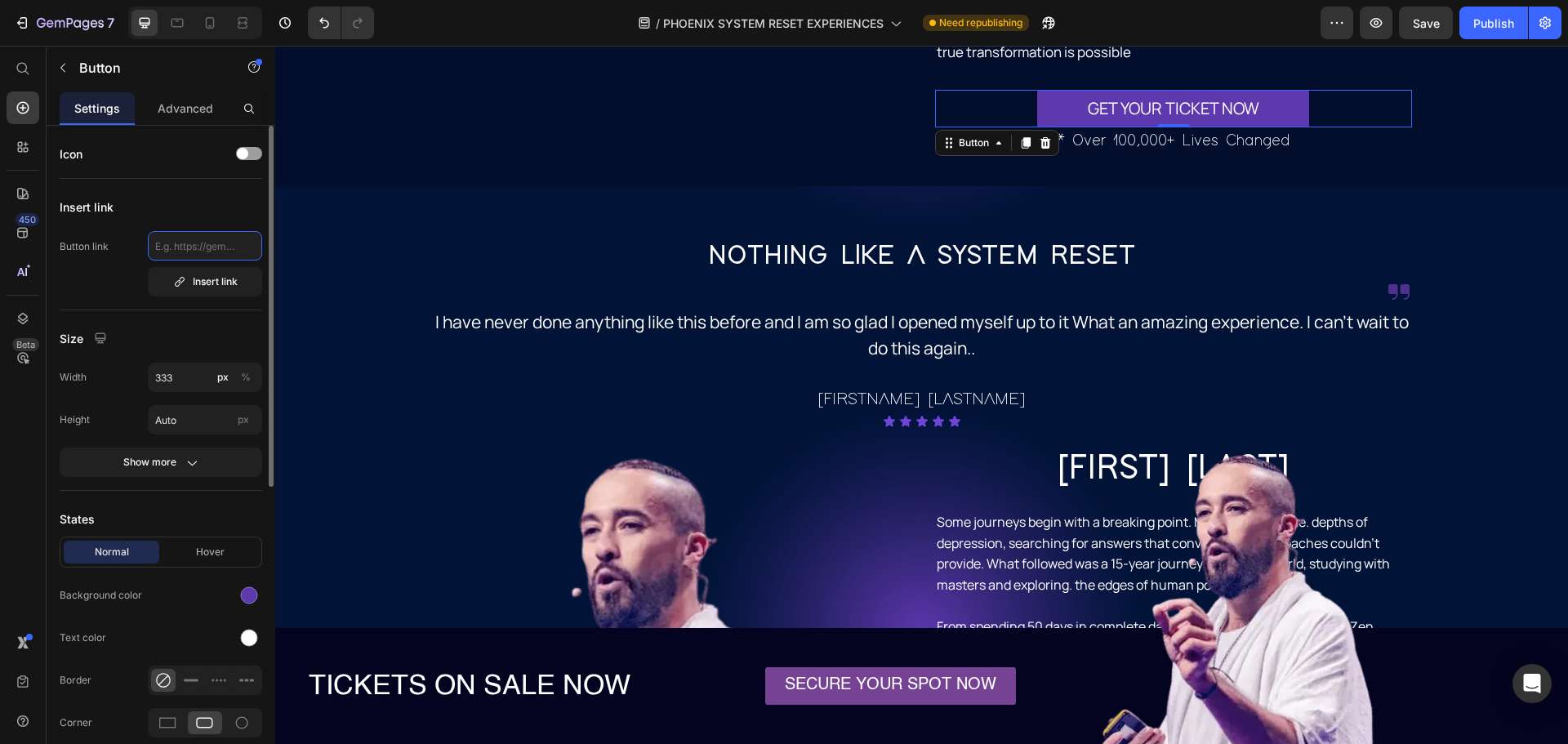 scroll, scrollTop: 0, scrollLeft: 0, axis: both 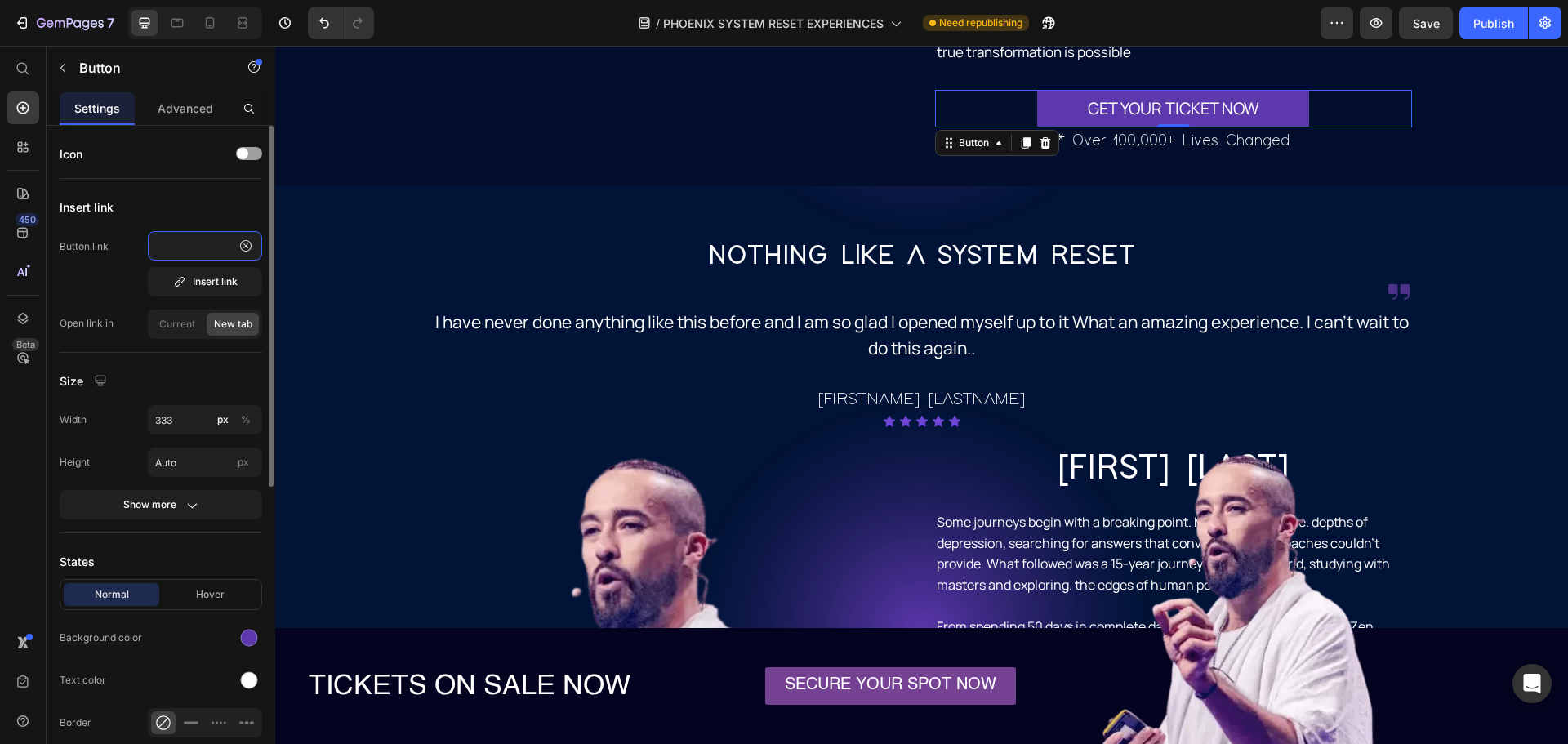 type on "https://upperaeon.com/products/phoenix-system-reset-experience%E2%84%A2%EF%B8%8F-breathe-dance-meditate-biohack" 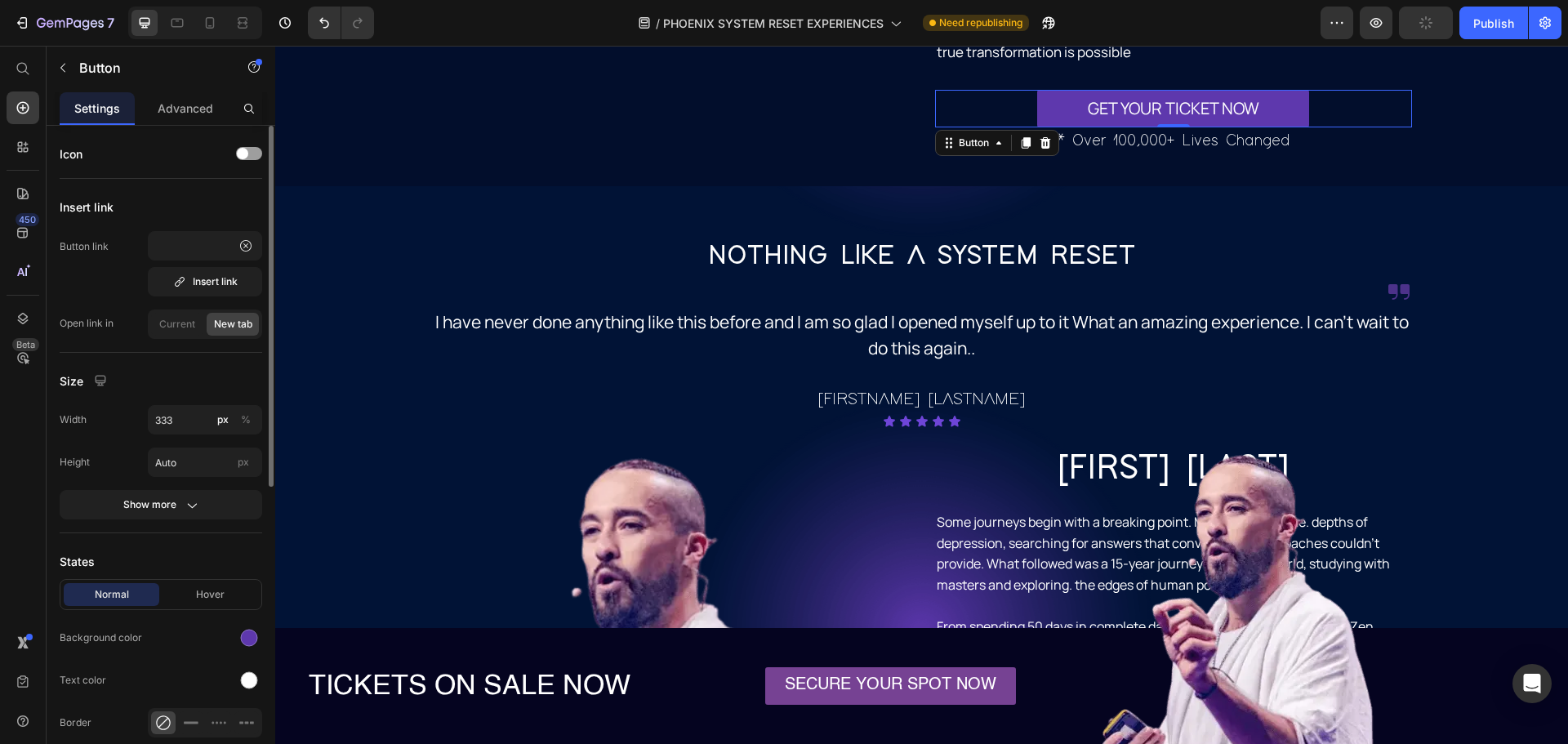 click on "Button link https://upperaeon.com/products/phoenix-system-reset-experience%E2%84%A2%EF%B8%8F-breathe-dance-meditate-biohack  Insert link" at bounding box center [161, 264] 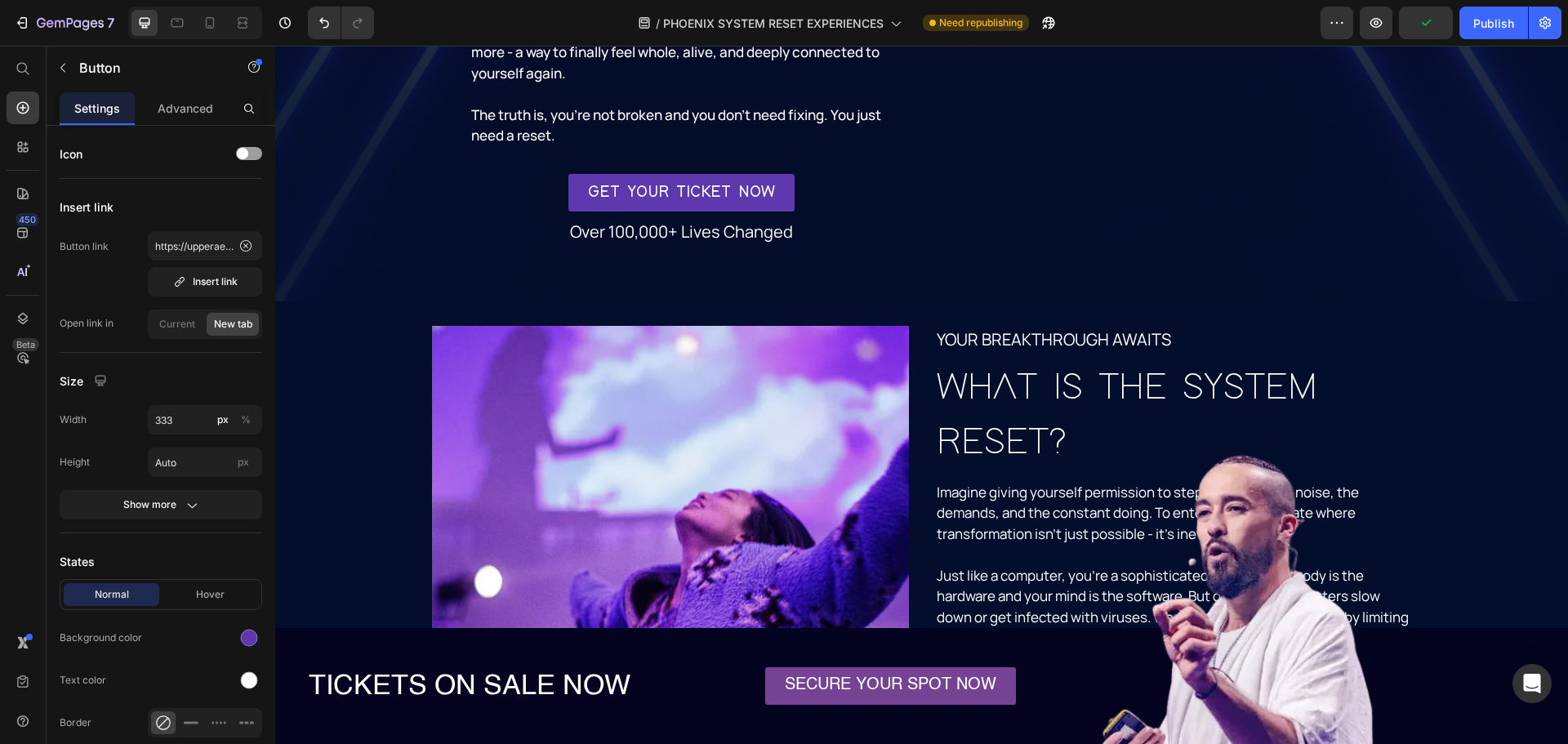 scroll, scrollTop: 2264, scrollLeft: 0, axis: vertical 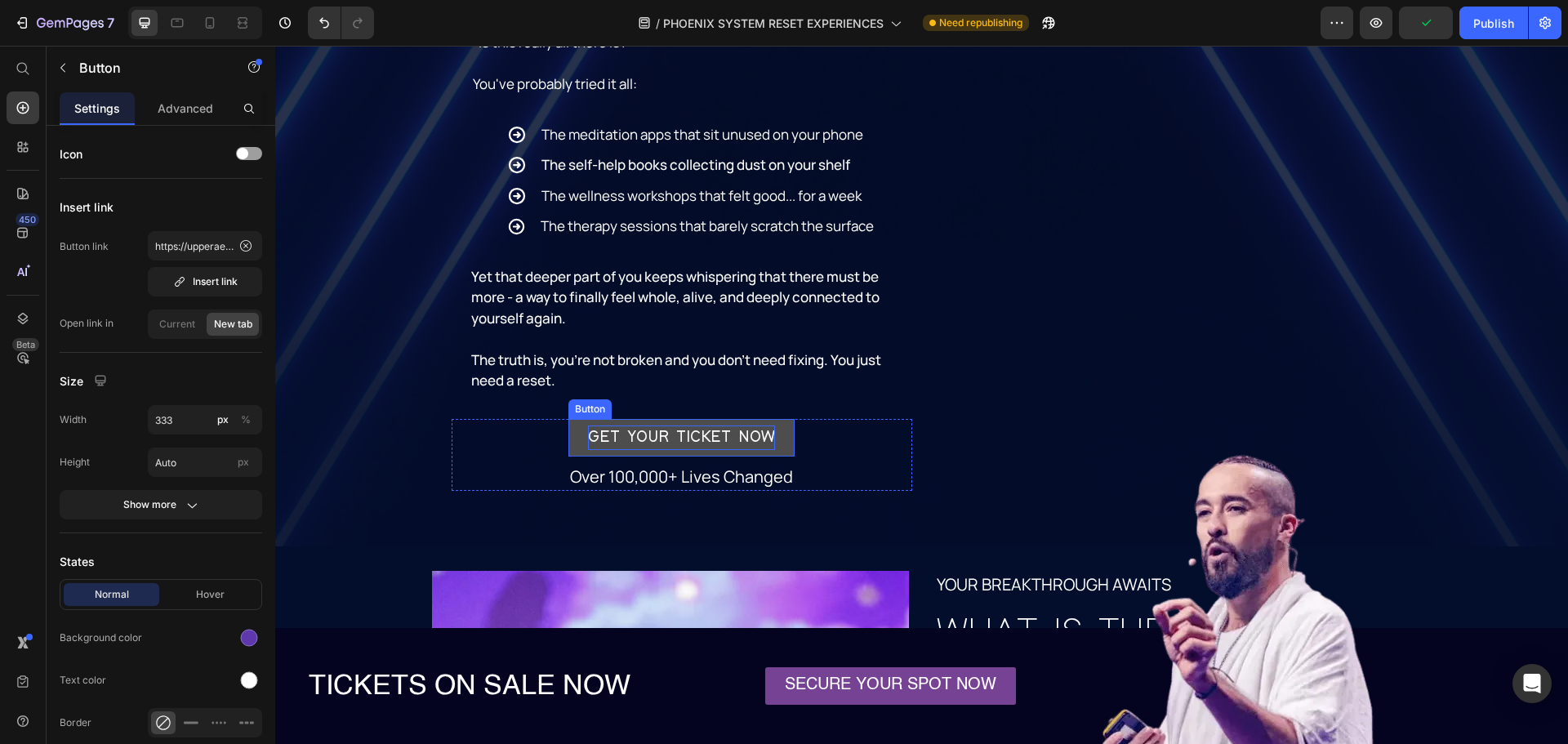 click on "GET YOUR TICKET NOW" at bounding box center [681, 437] 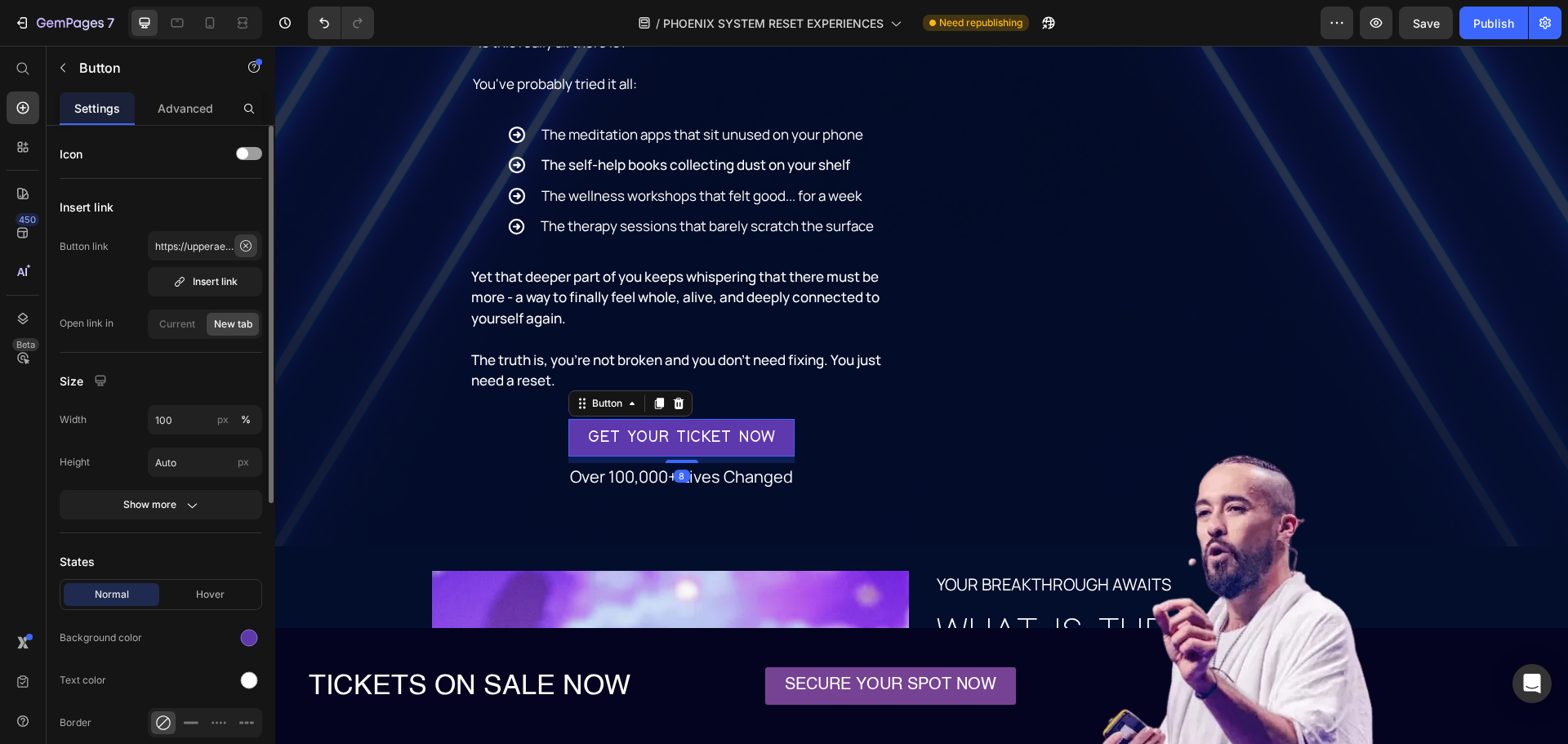 click 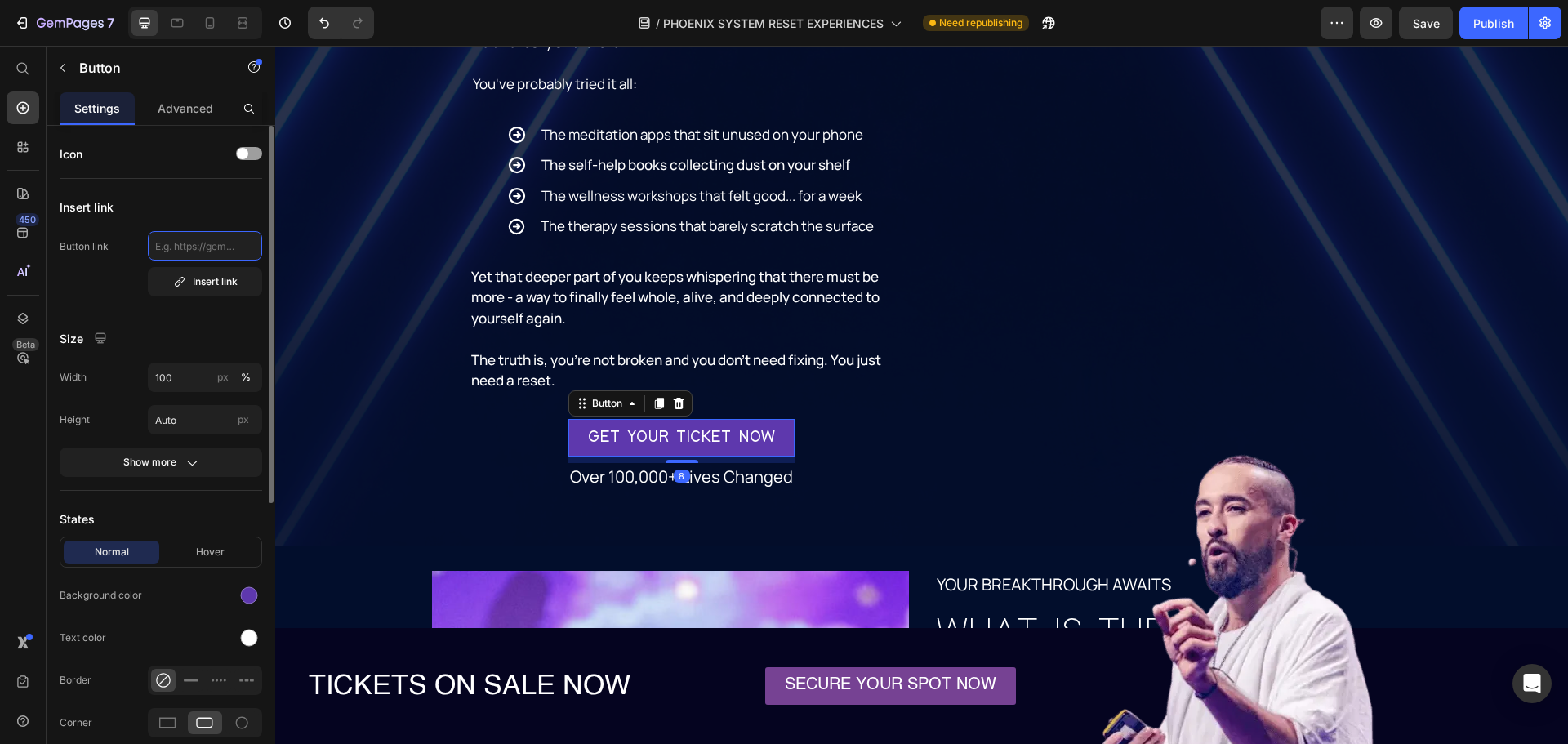 scroll, scrollTop: 0, scrollLeft: 0, axis: both 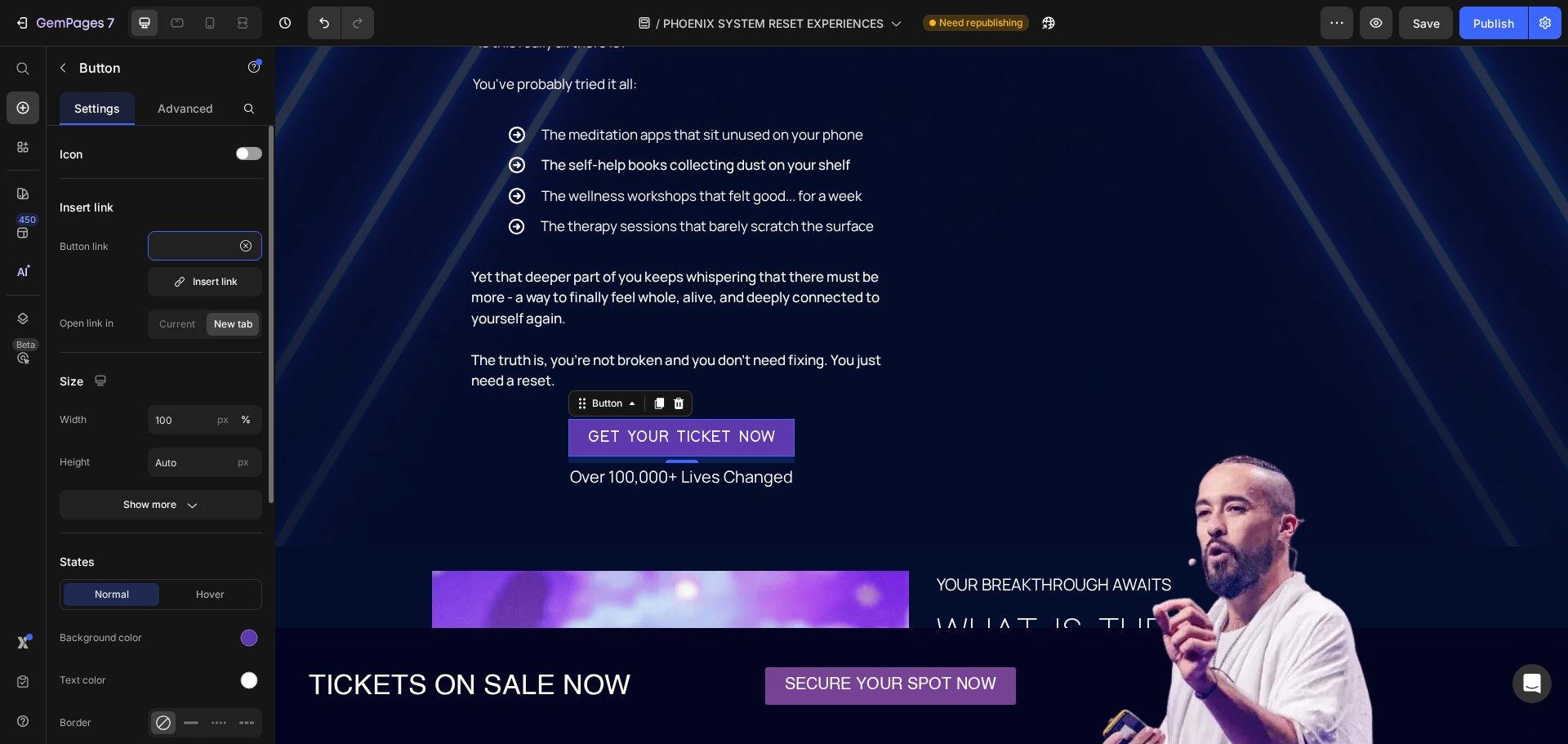 type on "https://upperaeon.com/products/phoenix-system-reset-experience%E2%84%A2%EF%B8%8F-breathe-dance-meditate-biohack" 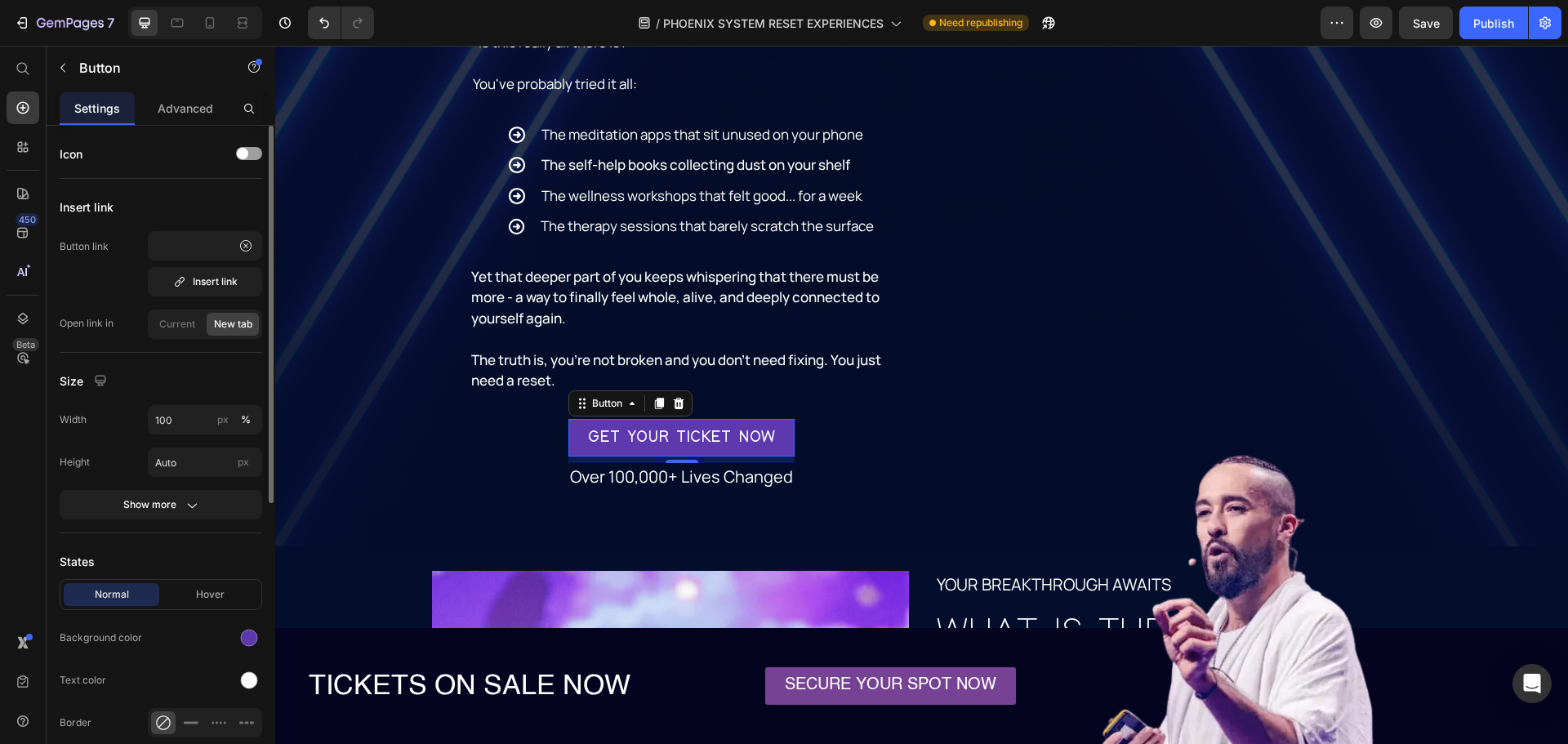 scroll, scrollTop: 0, scrollLeft: 0, axis: both 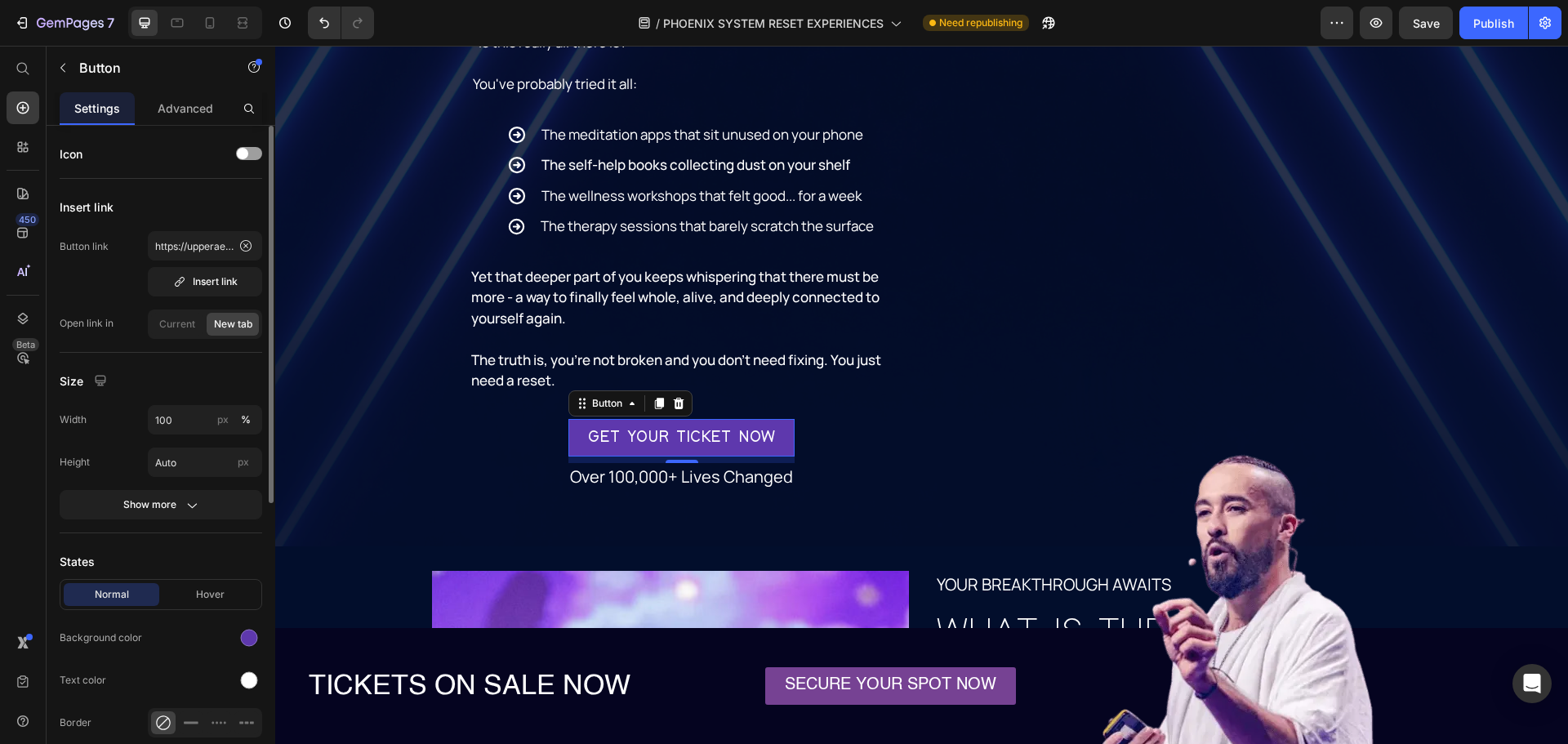 click on "Button link https://upperaeon.com/products/phoenix-system-reset-experience%E2%84%A2%EF%B8%8F-breathe-dance-meditate-biohack  Insert link   Open link in  Current New tab" at bounding box center [161, 285] 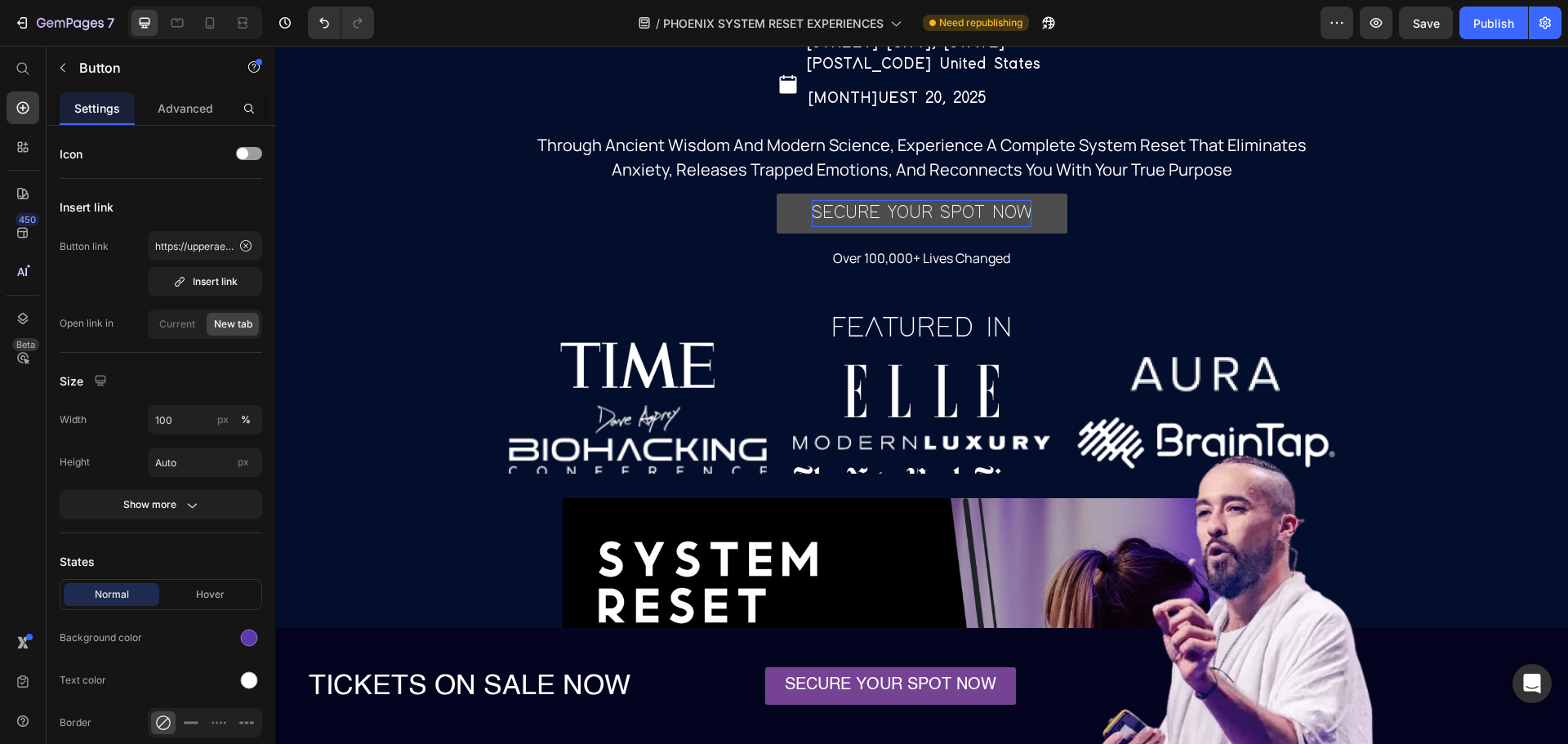scroll, scrollTop: 222, scrollLeft: 0, axis: vertical 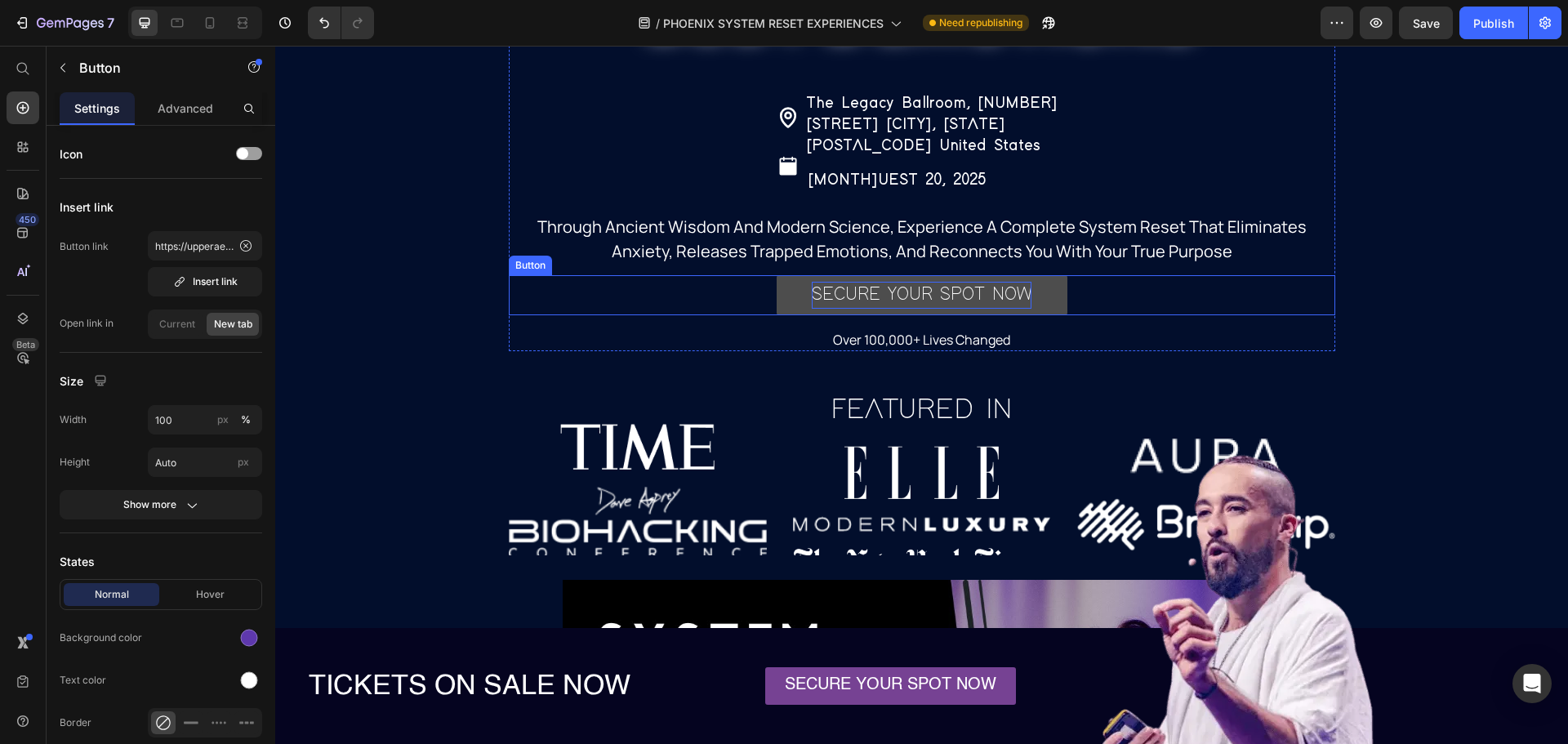 click on "SECURE YOUR SPOT NOW" at bounding box center [921, 295] 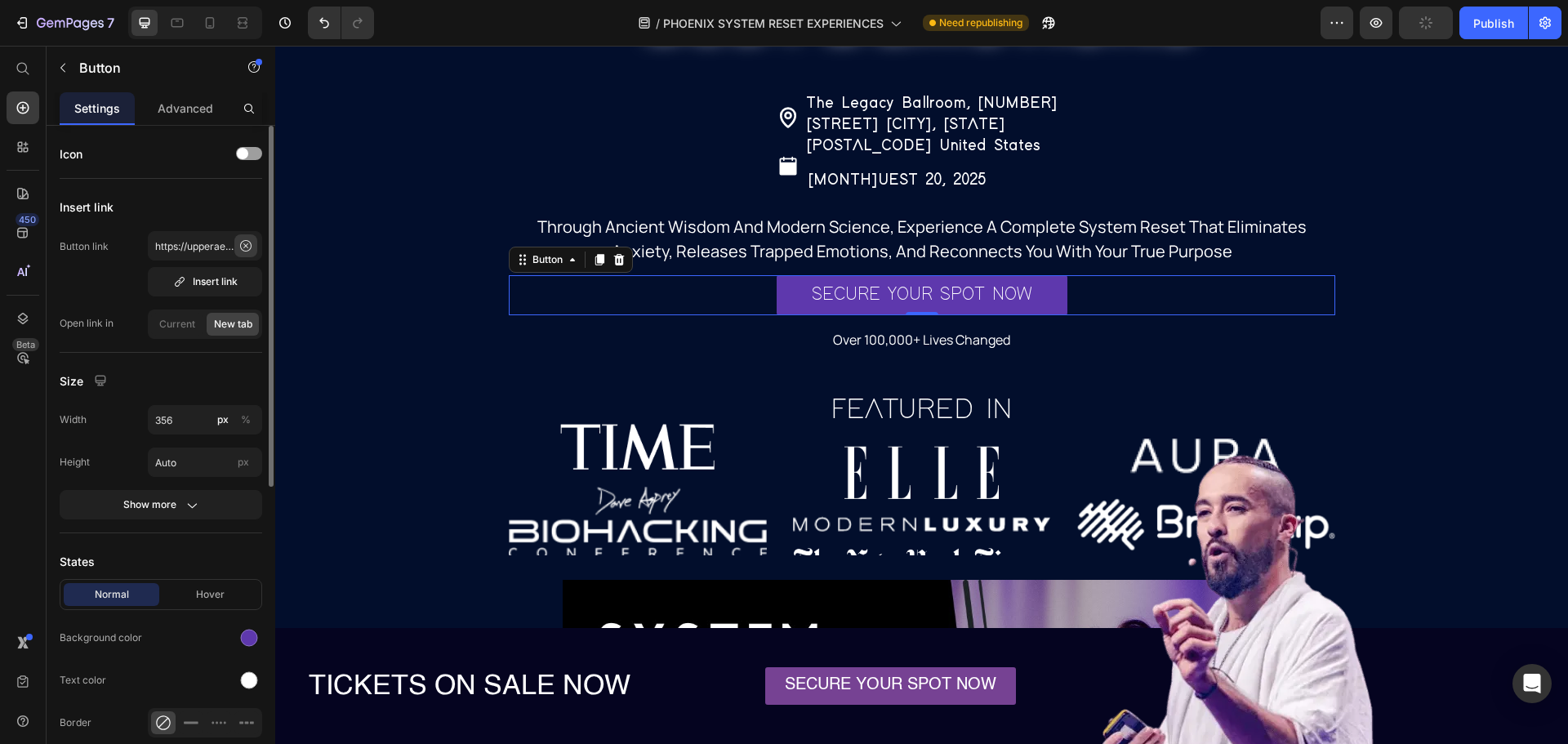 click 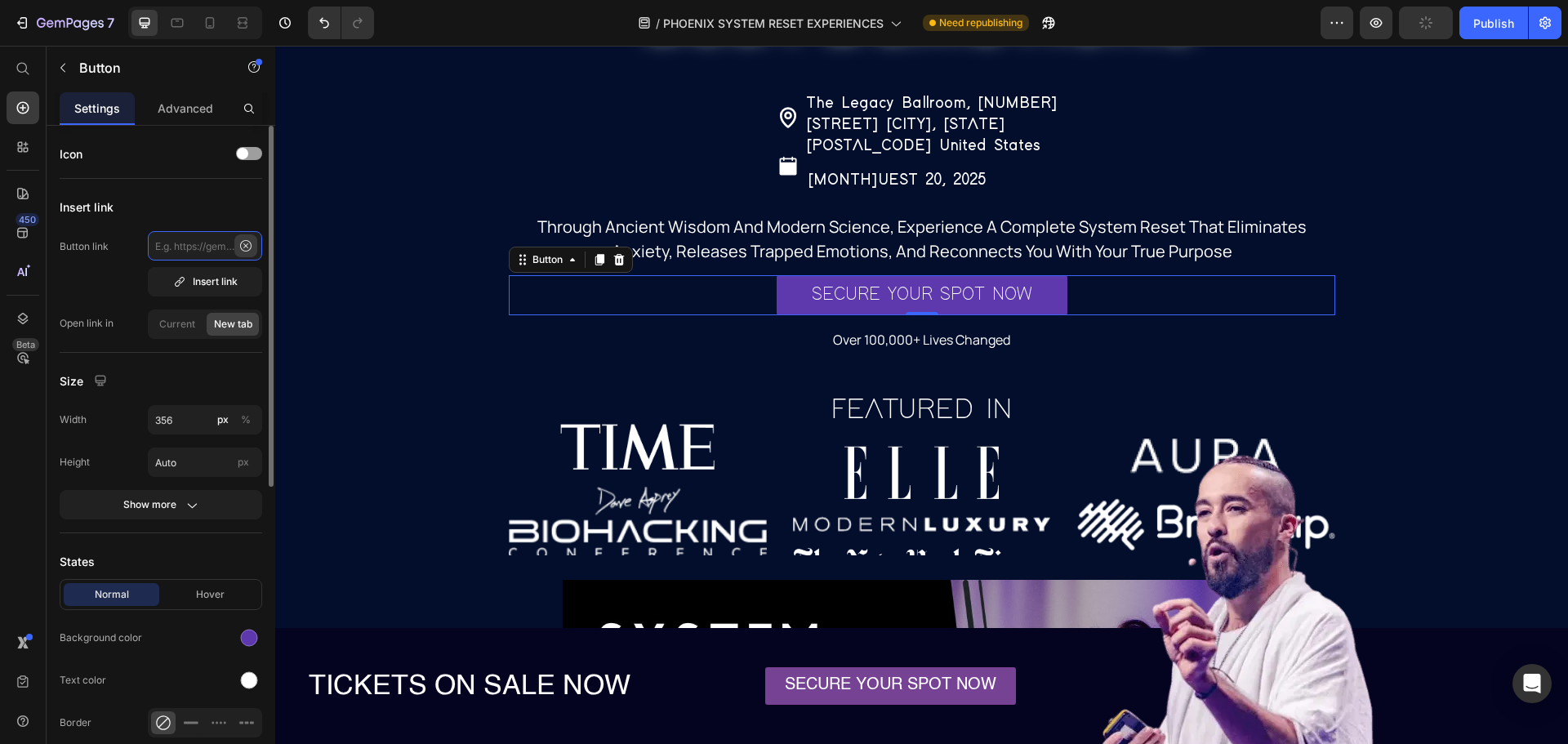 scroll, scrollTop: 0, scrollLeft: 0, axis: both 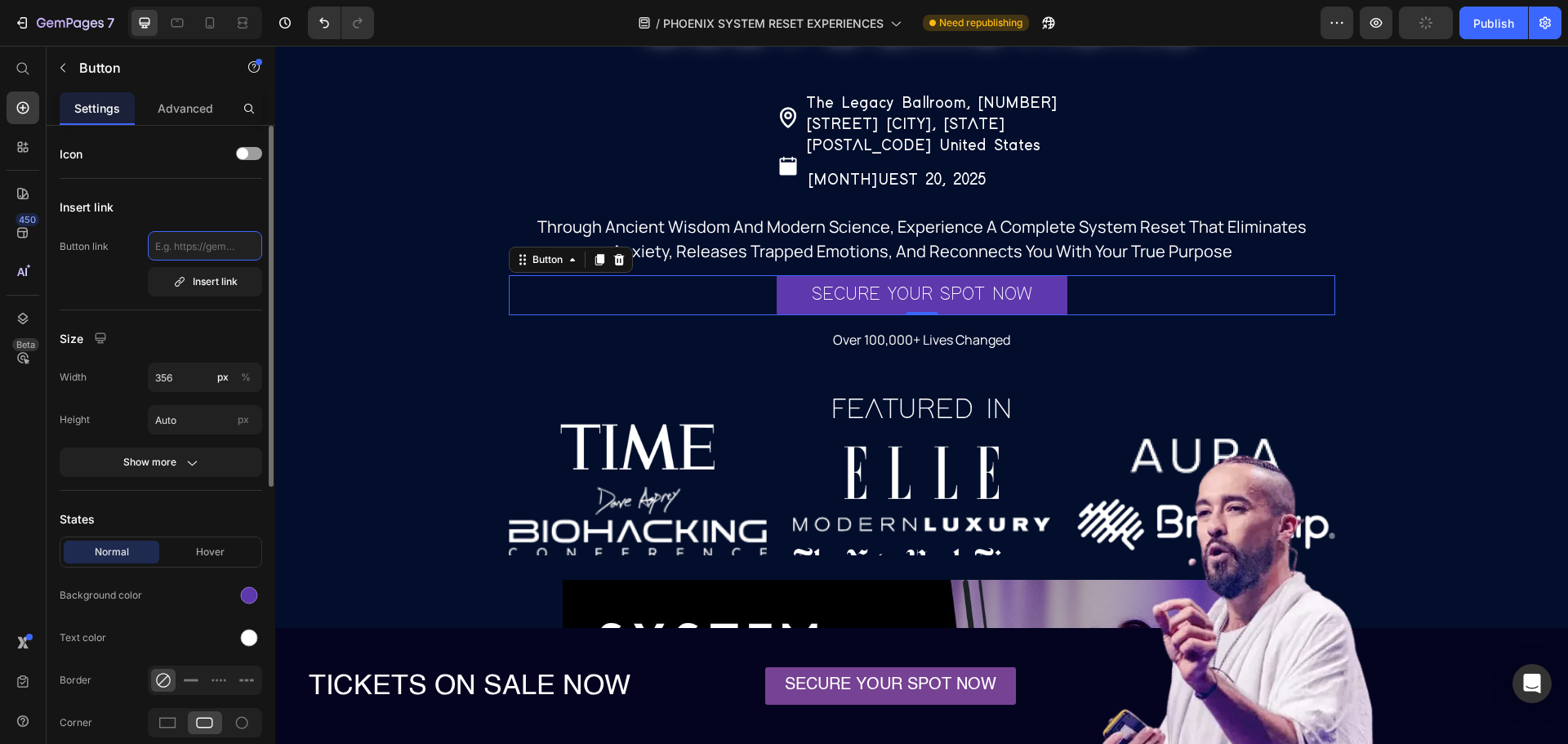 paste on "https://upperaeon.com/products/phoenix-system-reset-experience%E2%84%A2%EF%B8%8F-breathe-dance-meditate-biohack" 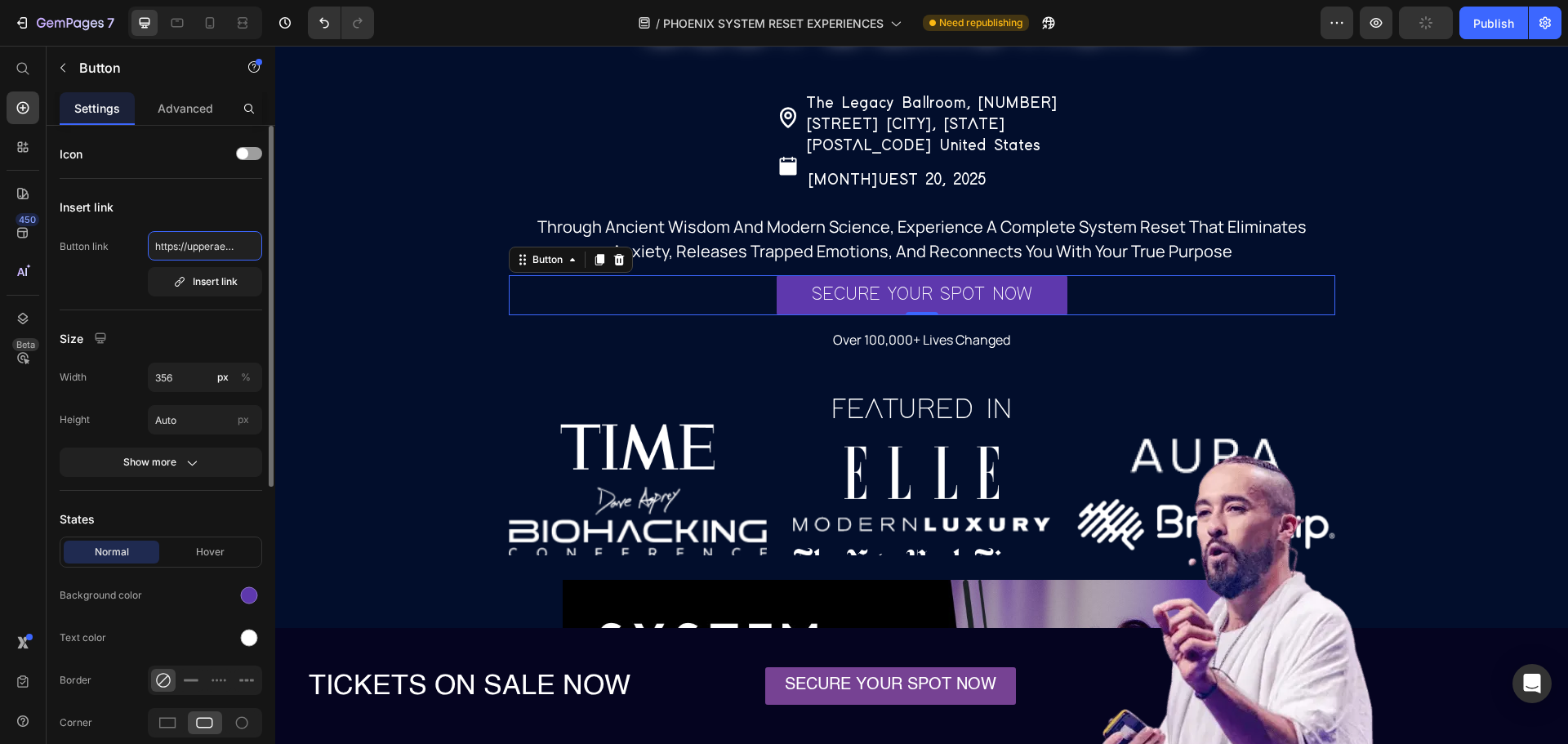 scroll, scrollTop: 0, scrollLeft: 522, axis: horizontal 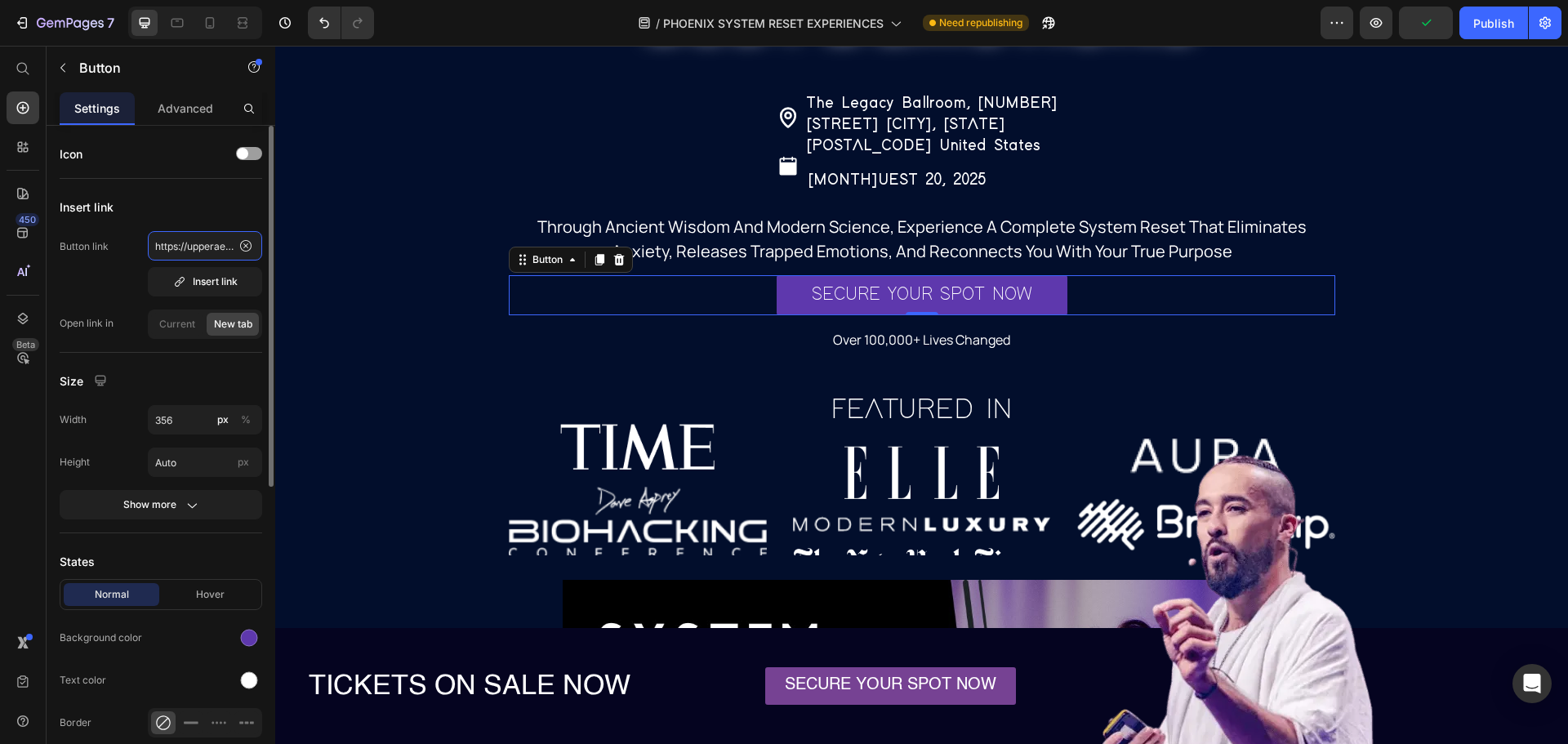 drag, startPoint x: 186, startPoint y: 245, endPoint x: 132, endPoint y: 249, distance: 54.147945 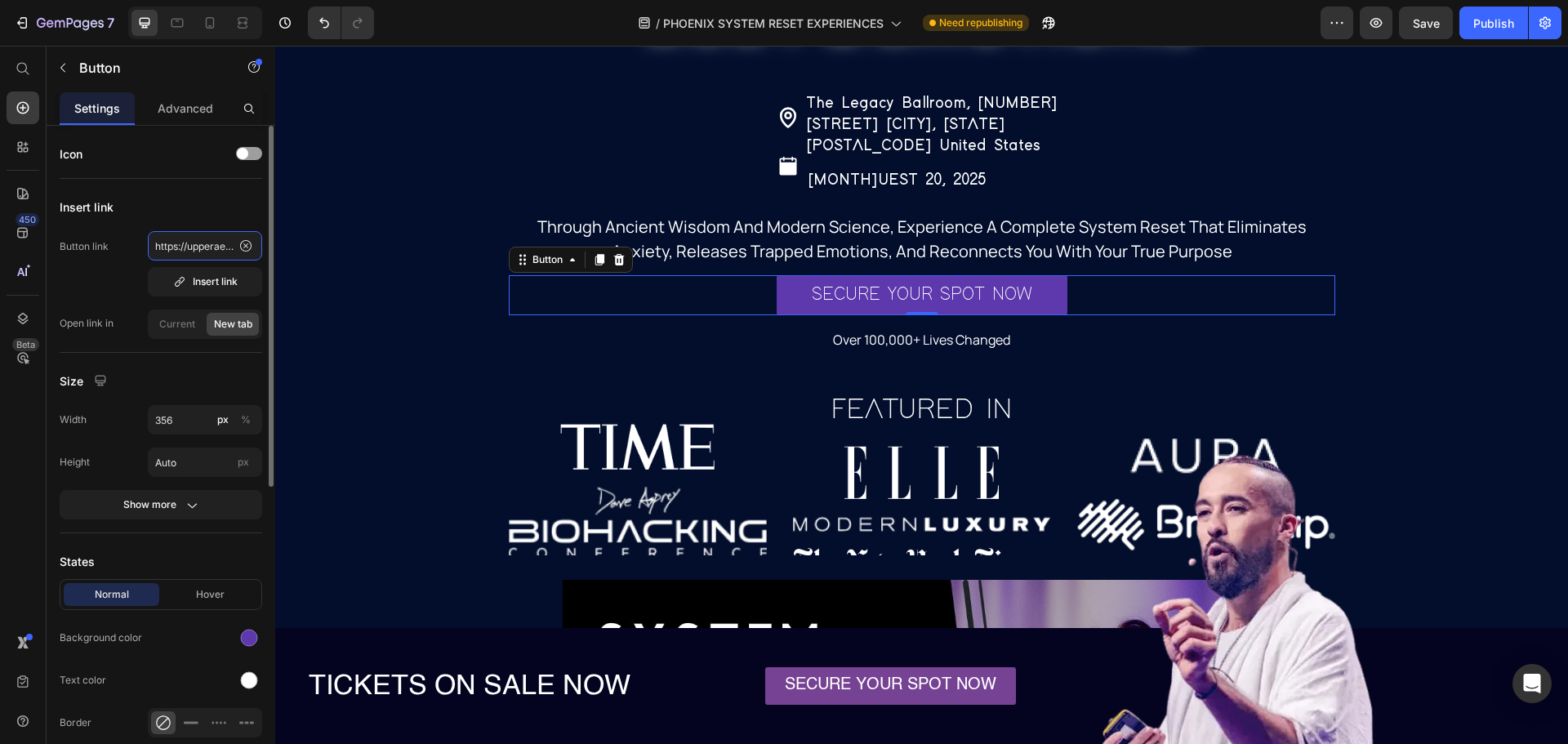 type on "https://upperaeon.com/products/phoenix-system-reset-experience%E2%84%A2%EF%B8%8F-breathe-dance-meditate-biohack" 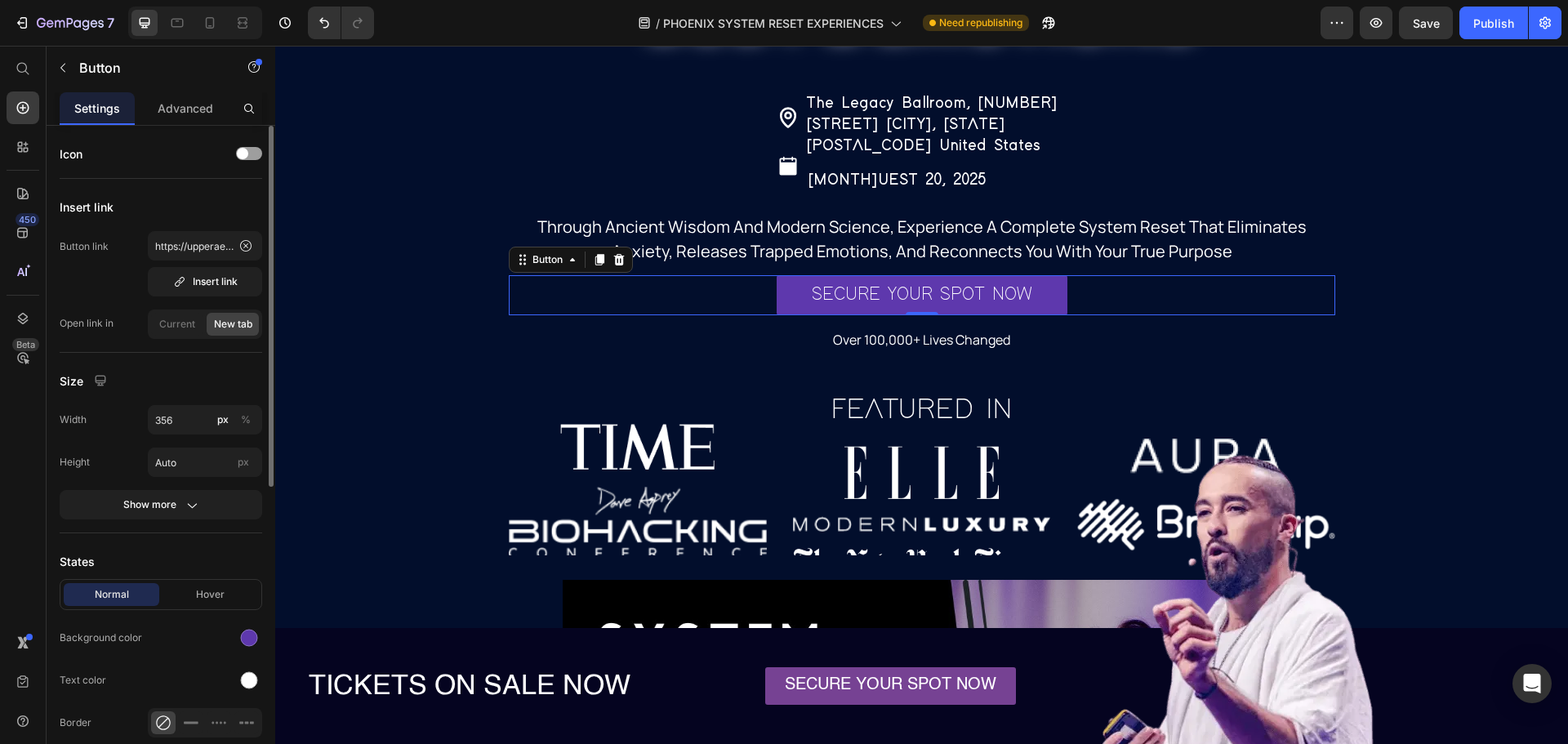 click on "Button link https://upperaeon.com/products/phoenix-system-reset-experience%E2%84%A2%EF%B8%8F-breathe-dance-meditate-biohack  Insert link" at bounding box center (161, 264) 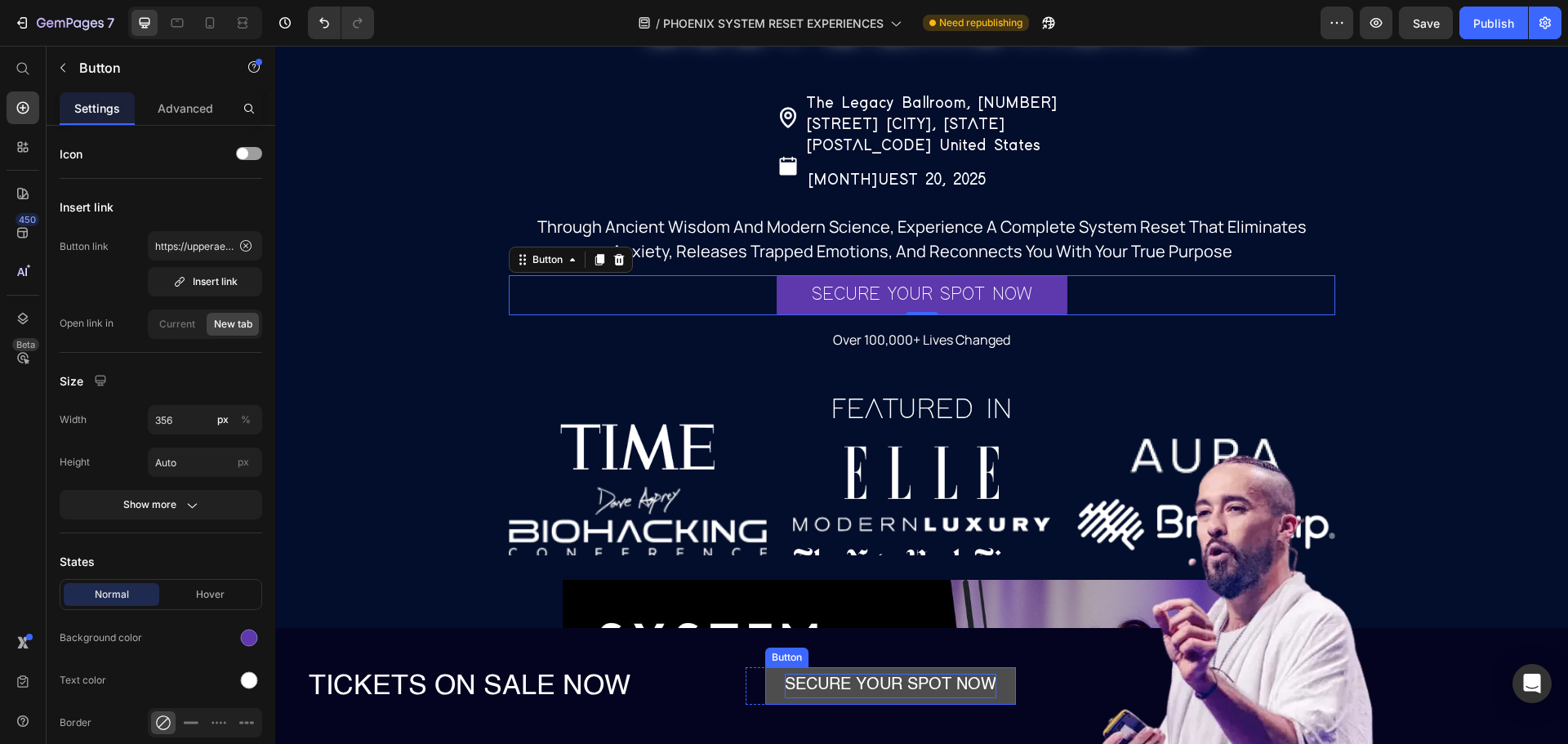 click on "Secure Your Spot Now" at bounding box center [890, 685] 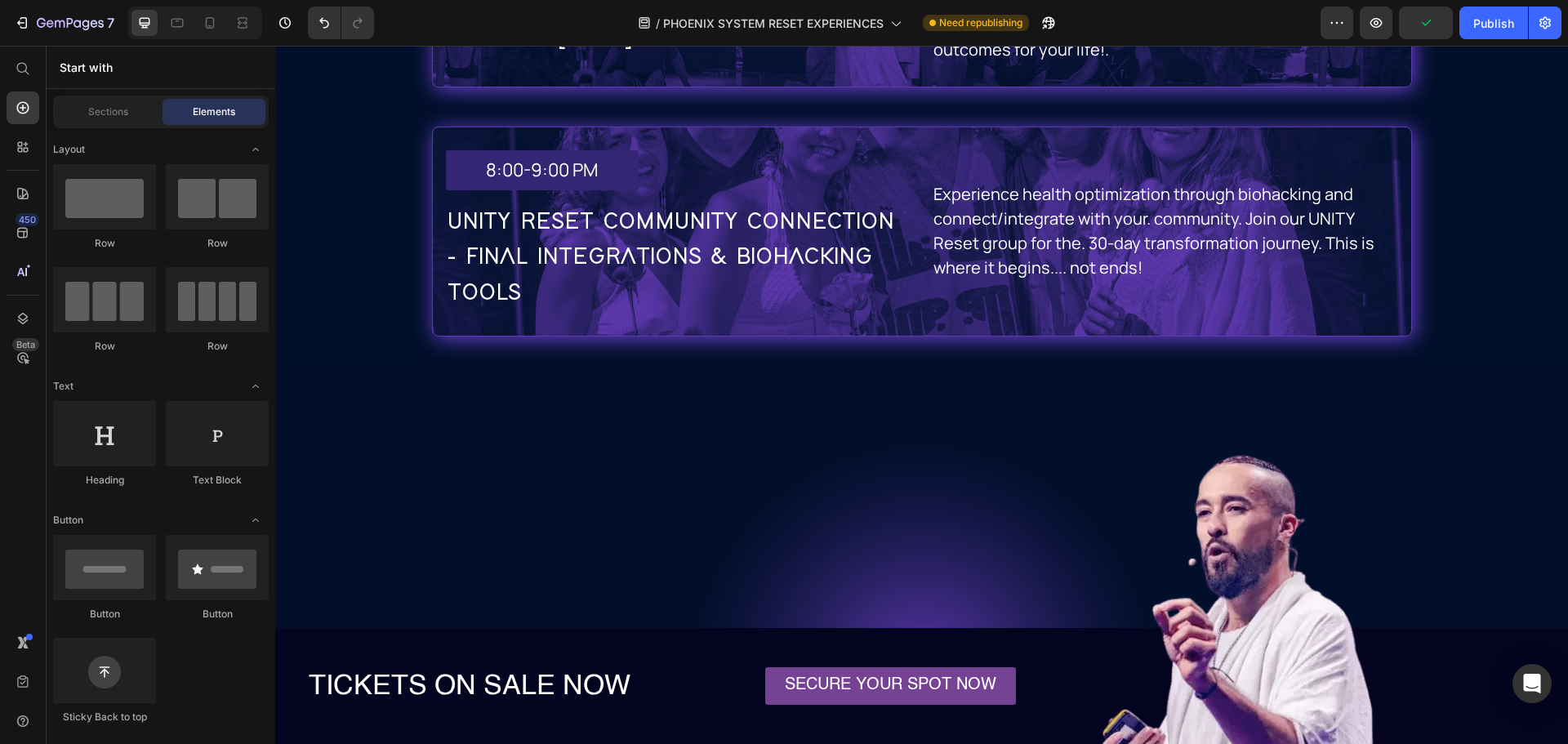 scroll, scrollTop: 18165, scrollLeft: 0, axis: vertical 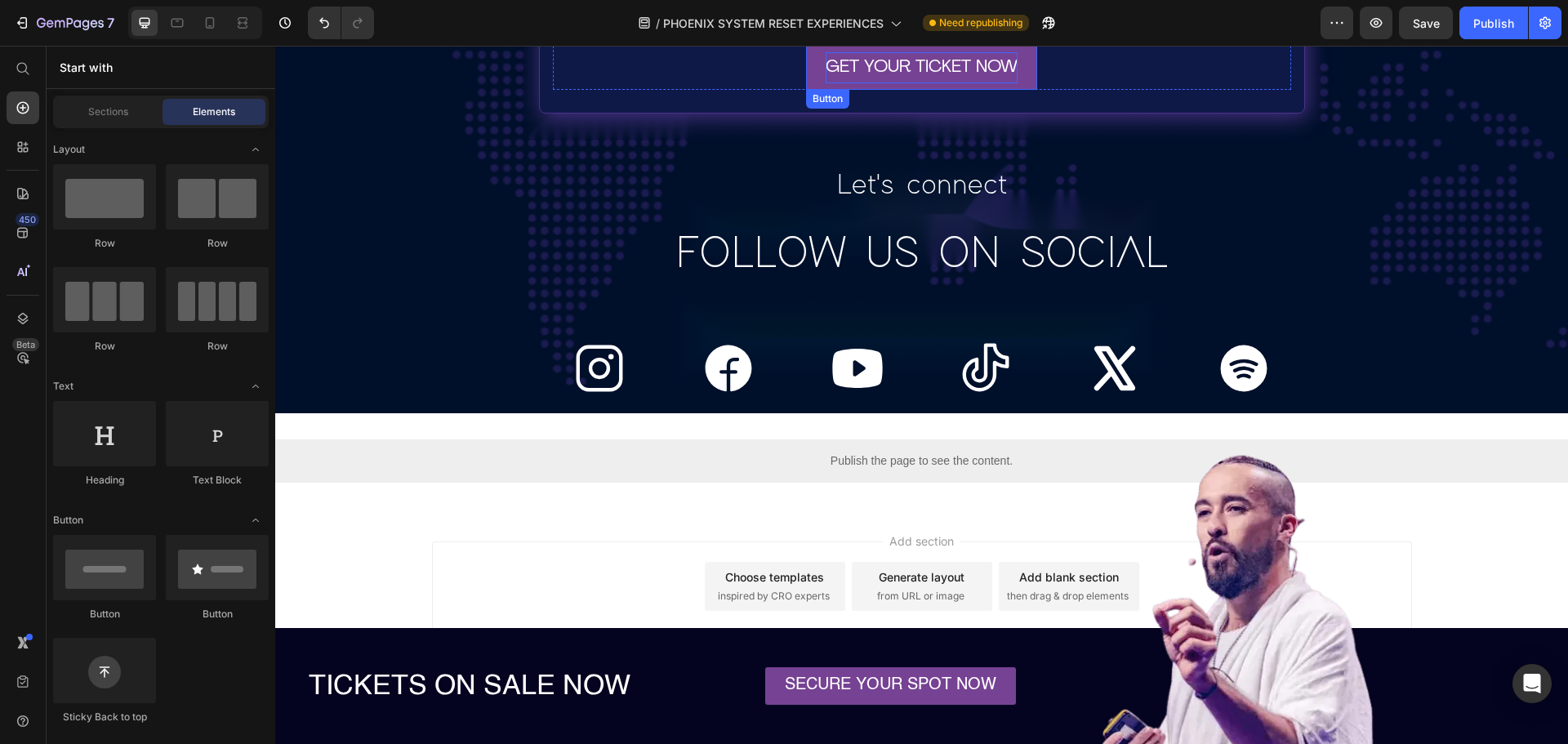 click on "GET YOUR TICKET NOW" at bounding box center (921, 68) 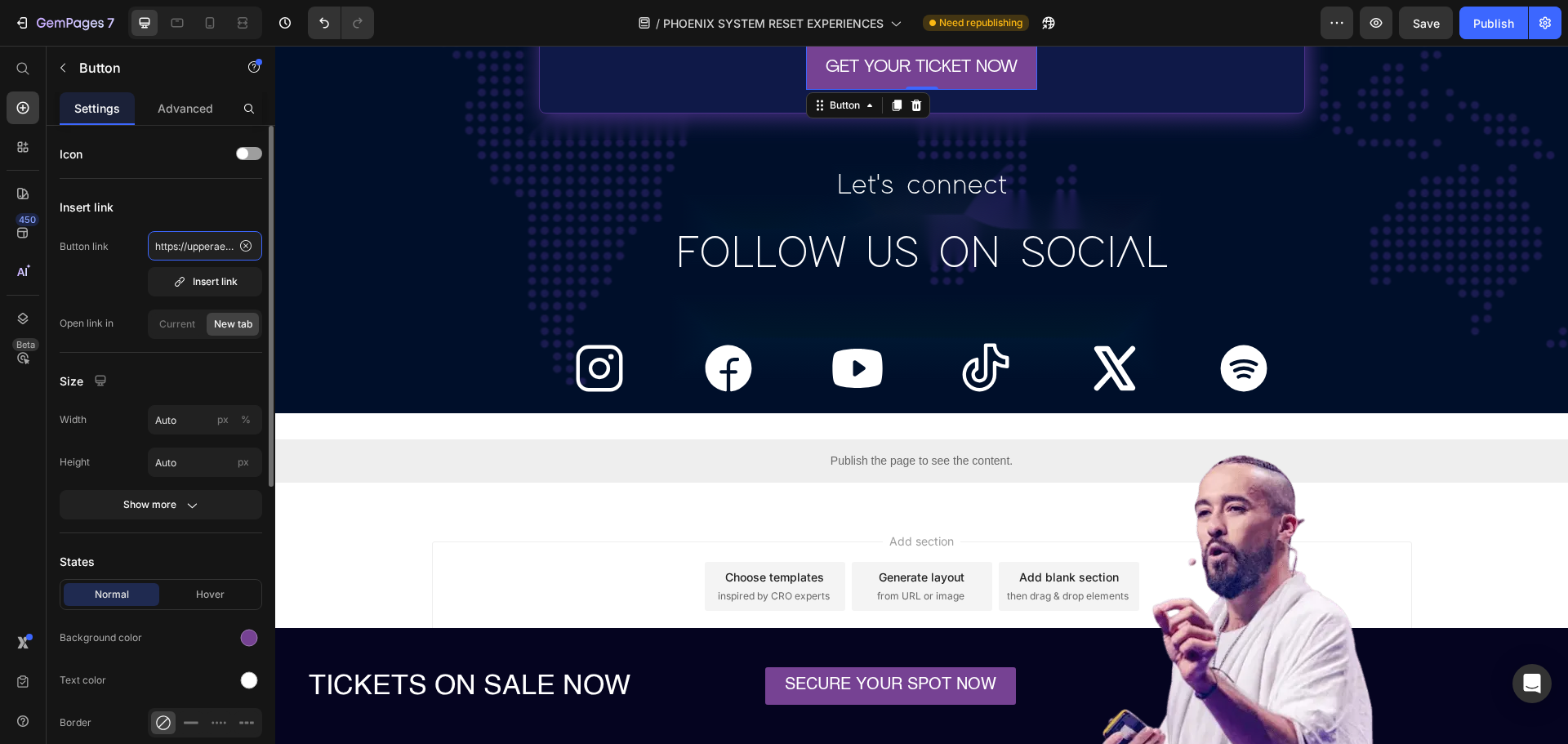 click on "https://upperaeon.com/products/houston-system-reset-experience%E2%84%A2%EF%B8%8F-breathe-dance-meditate-biohack" 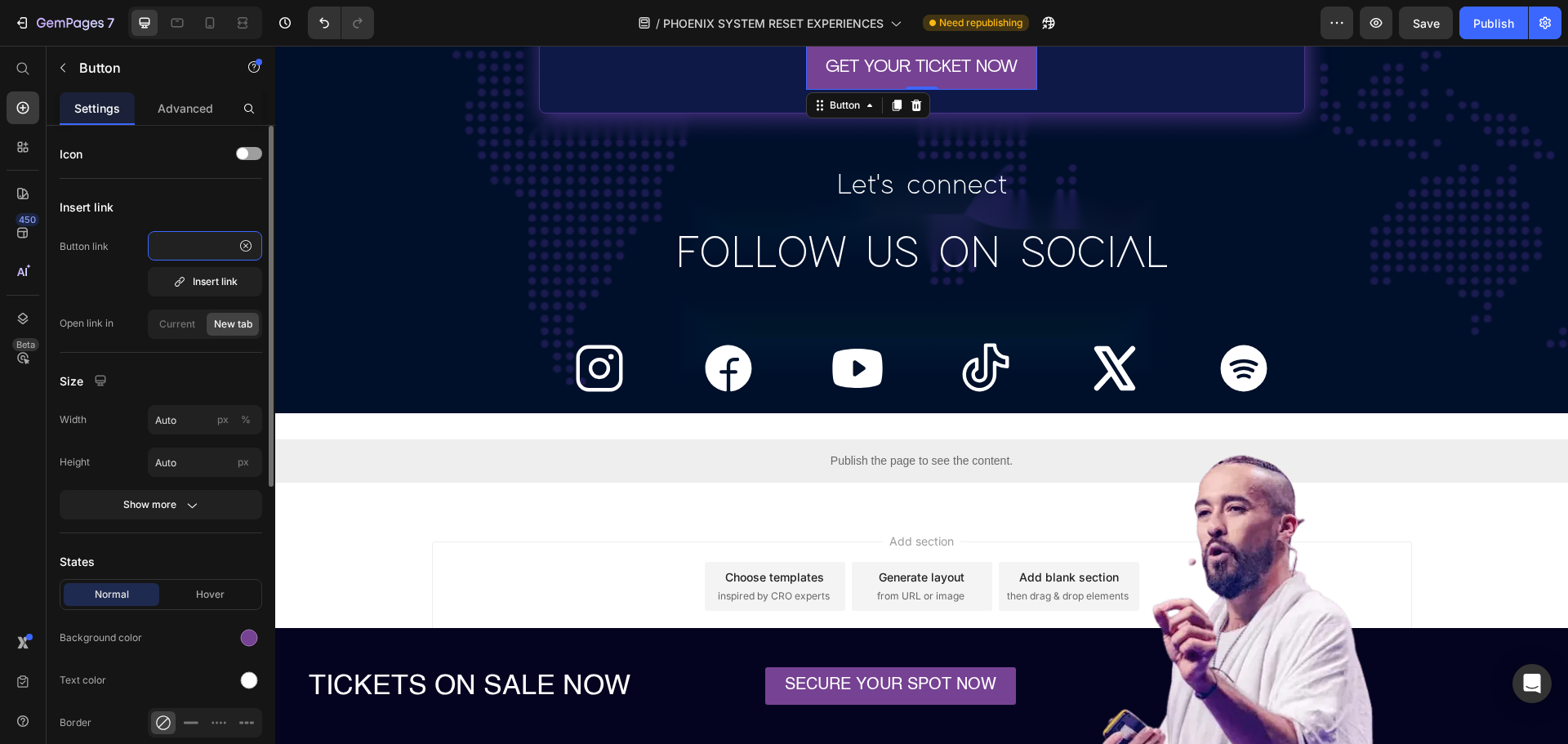 type on "https://upperaeon.com/products/phoenix-system-reset-experience%E2%84%A2%EF%B8%8F-breathe-dance-meditate-biohack" 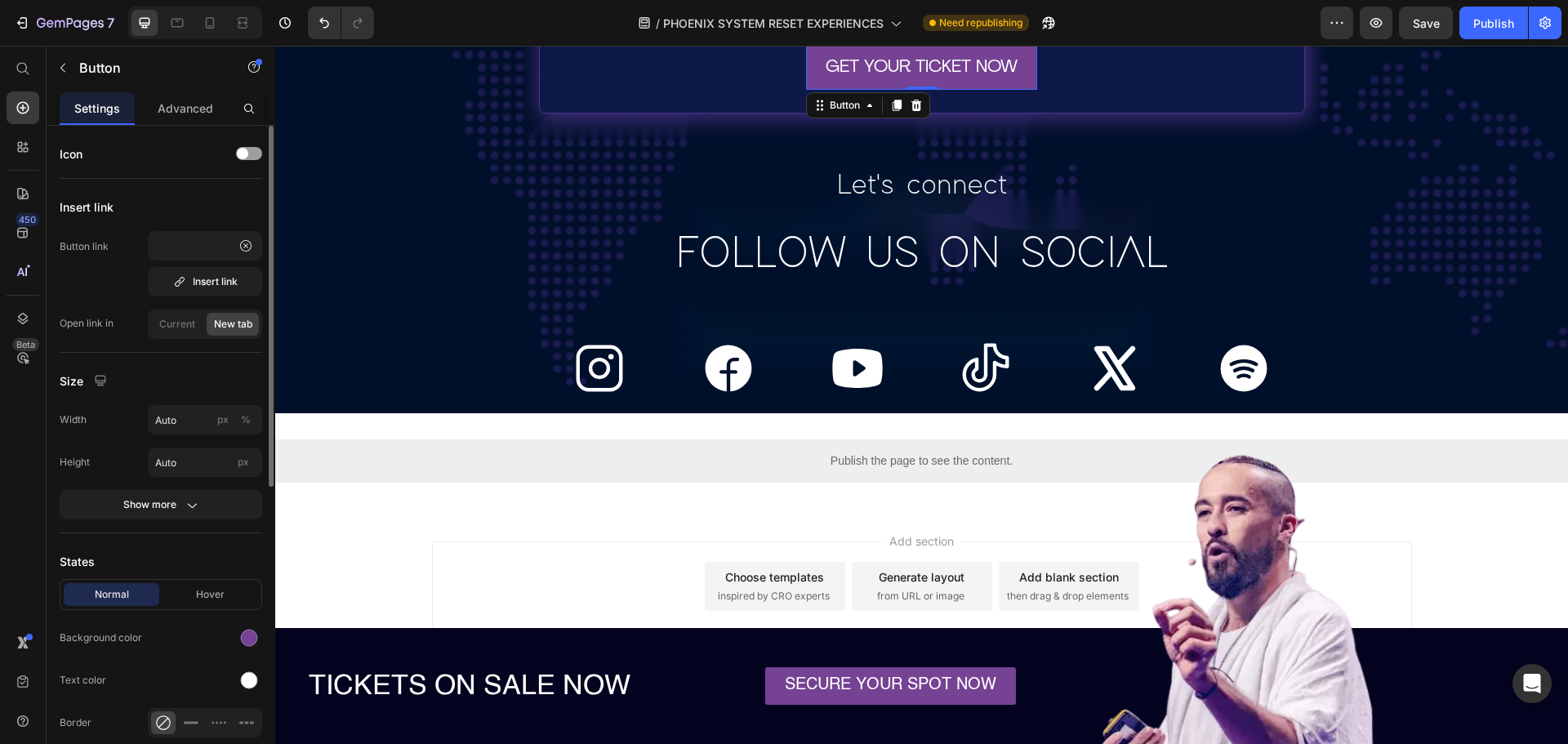 scroll, scrollTop: 0, scrollLeft: 0, axis: both 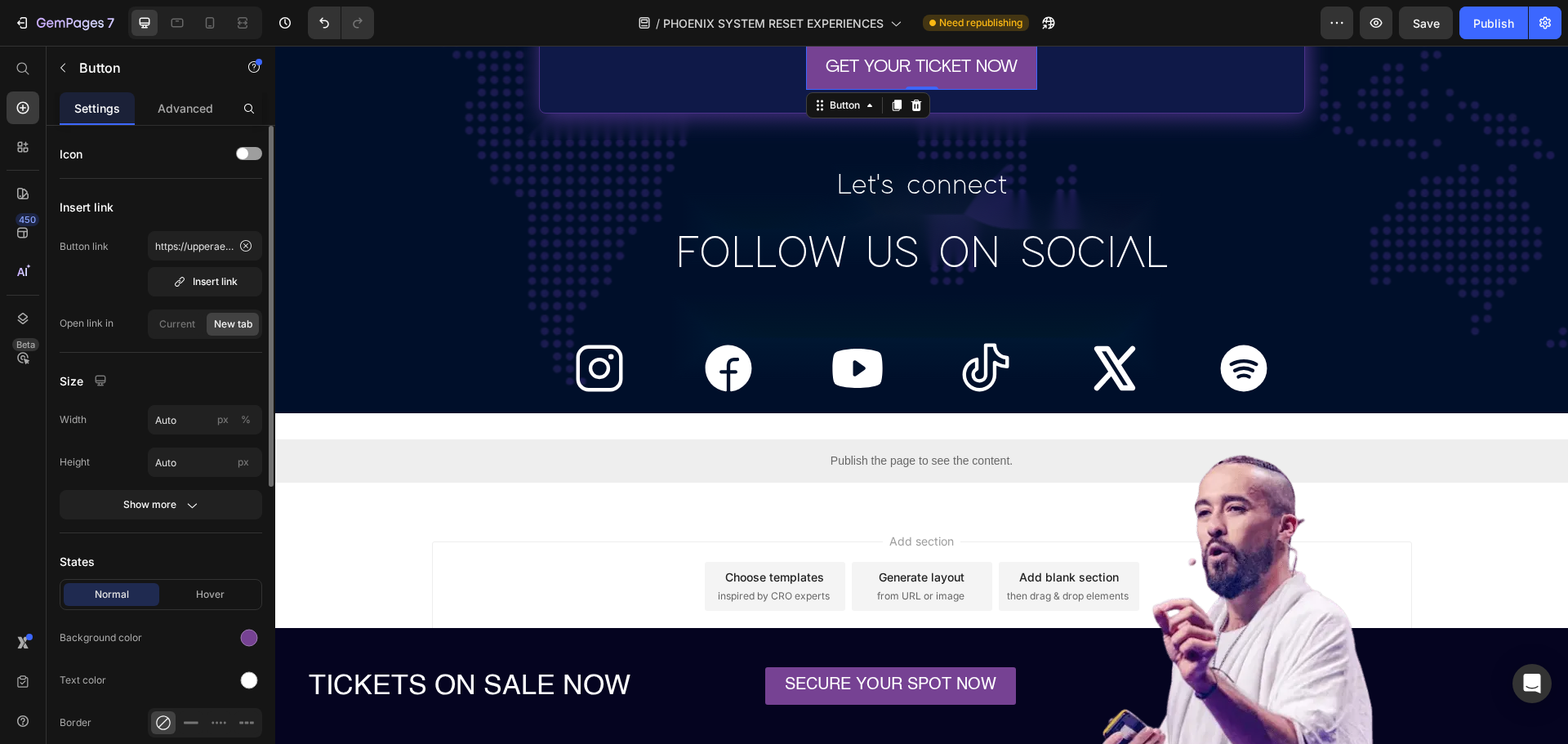 click on "Button link https://upperaeon.com/products/phoenix-system-reset-experience%E2%84%A2%EF%B8%8F-breathe-dance-meditate-biohack  Insert link" at bounding box center [161, 264] 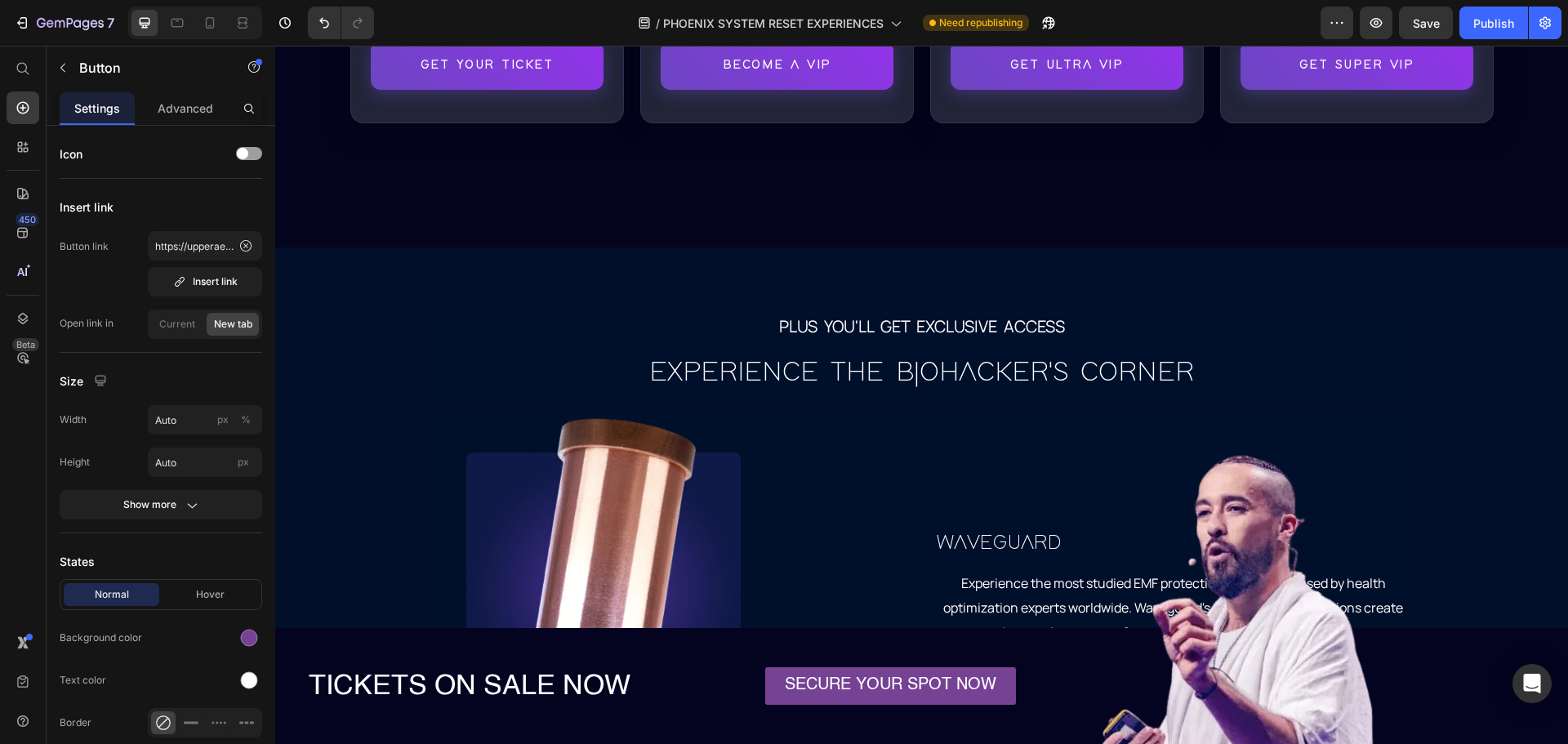 scroll, scrollTop: 14090, scrollLeft: 0, axis: vertical 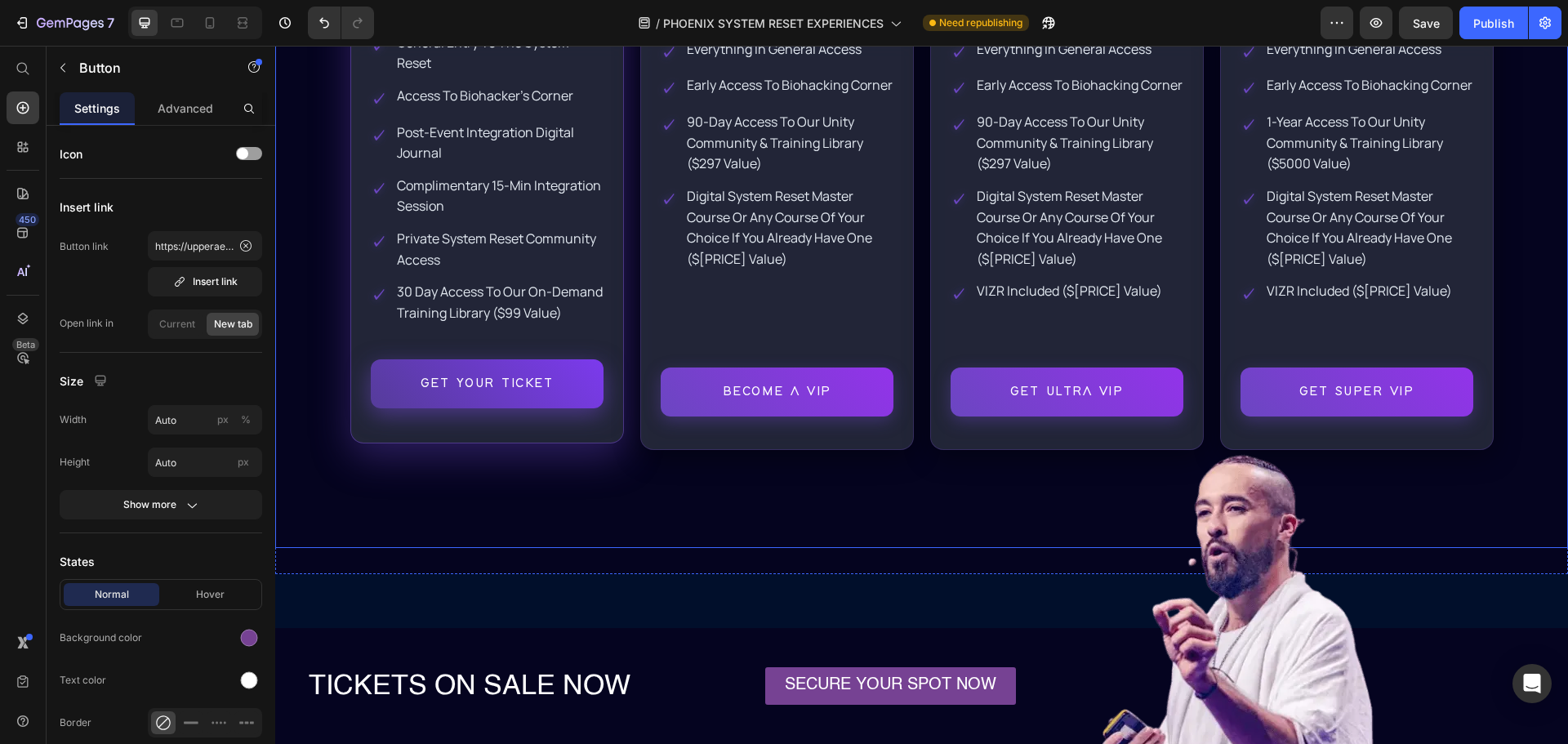 click on "GET YOUR TICKET" at bounding box center (487, 384) 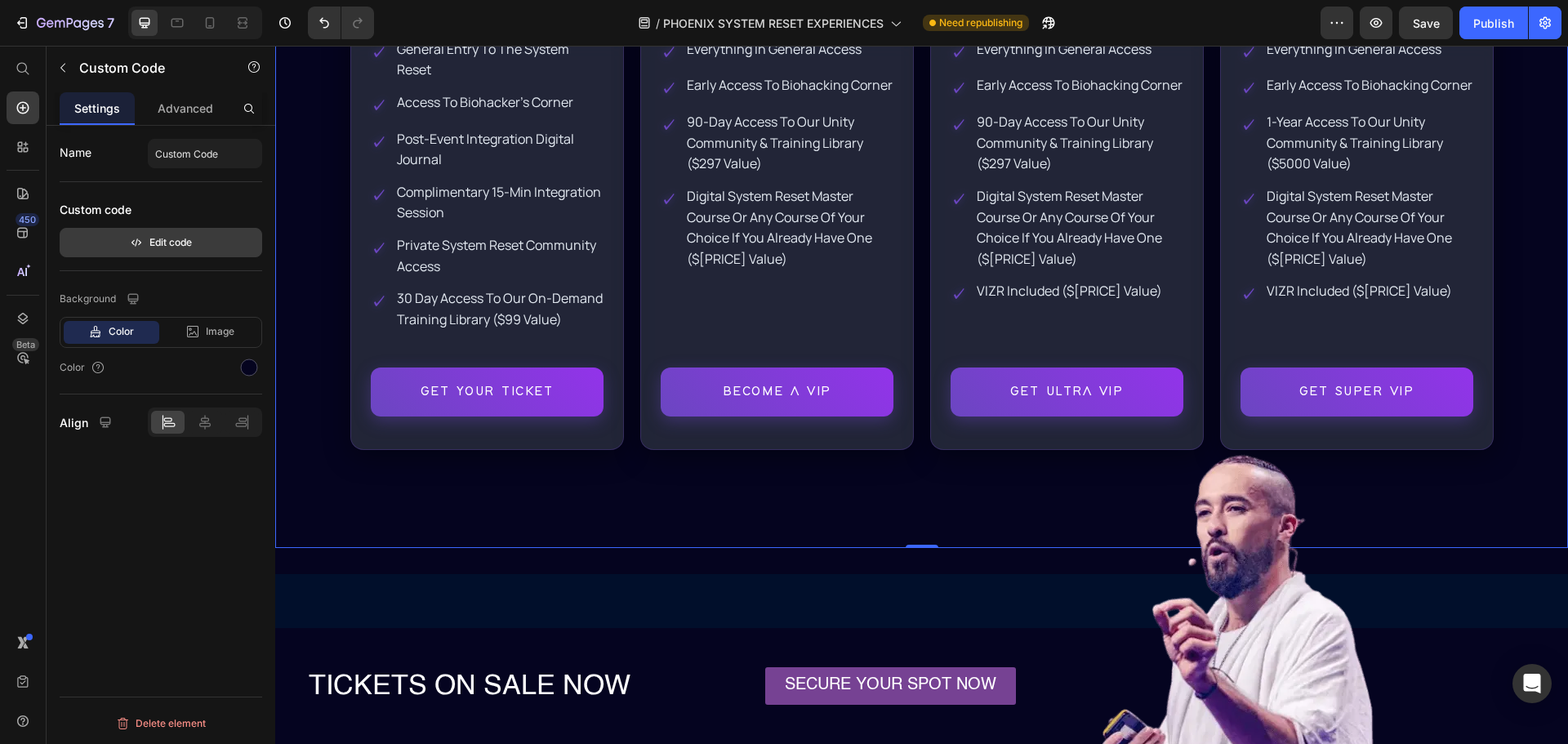 click on "Edit code" at bounding box center [161, 243] 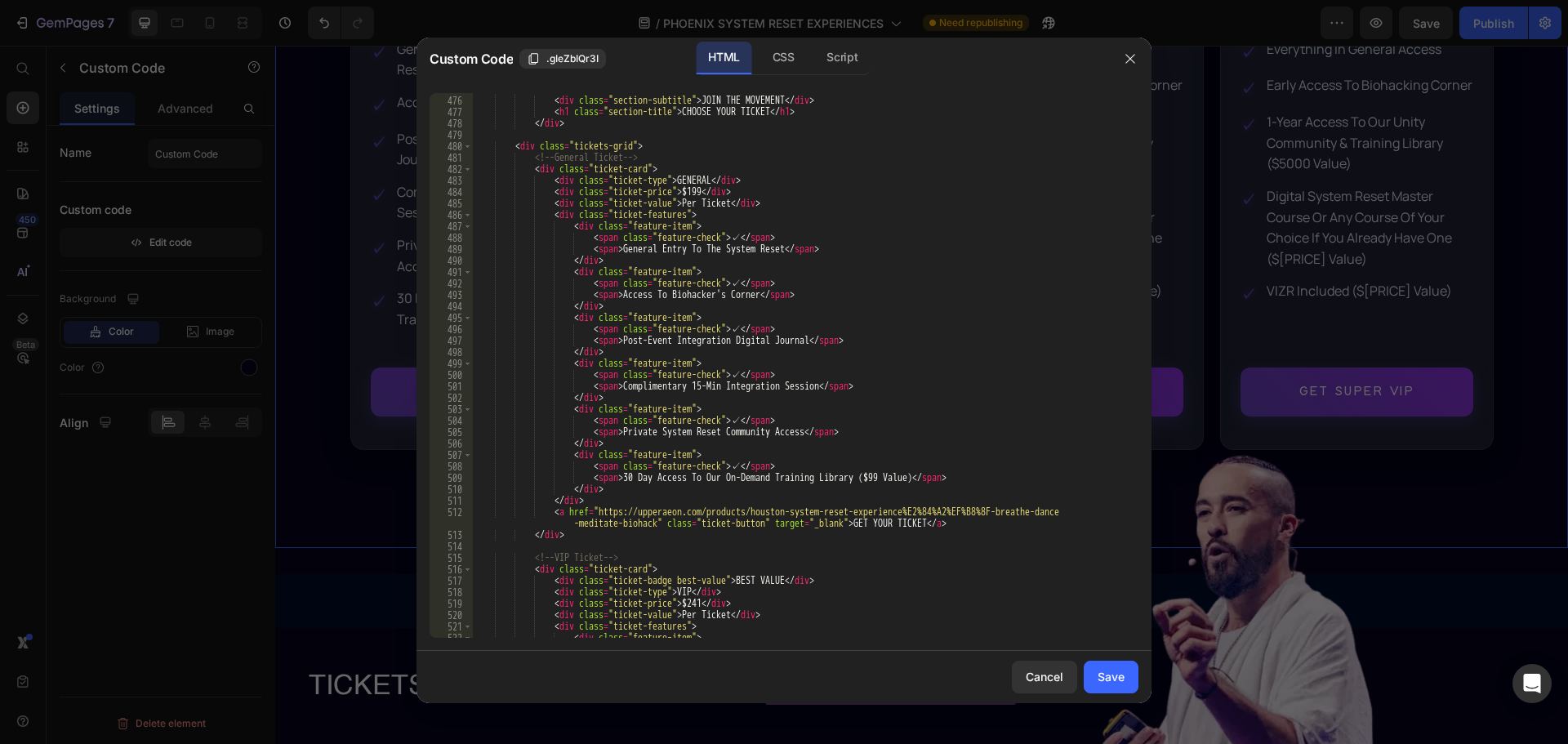 scroll, scrollTop: 5429, scrollLeft: 0, axis: vertical 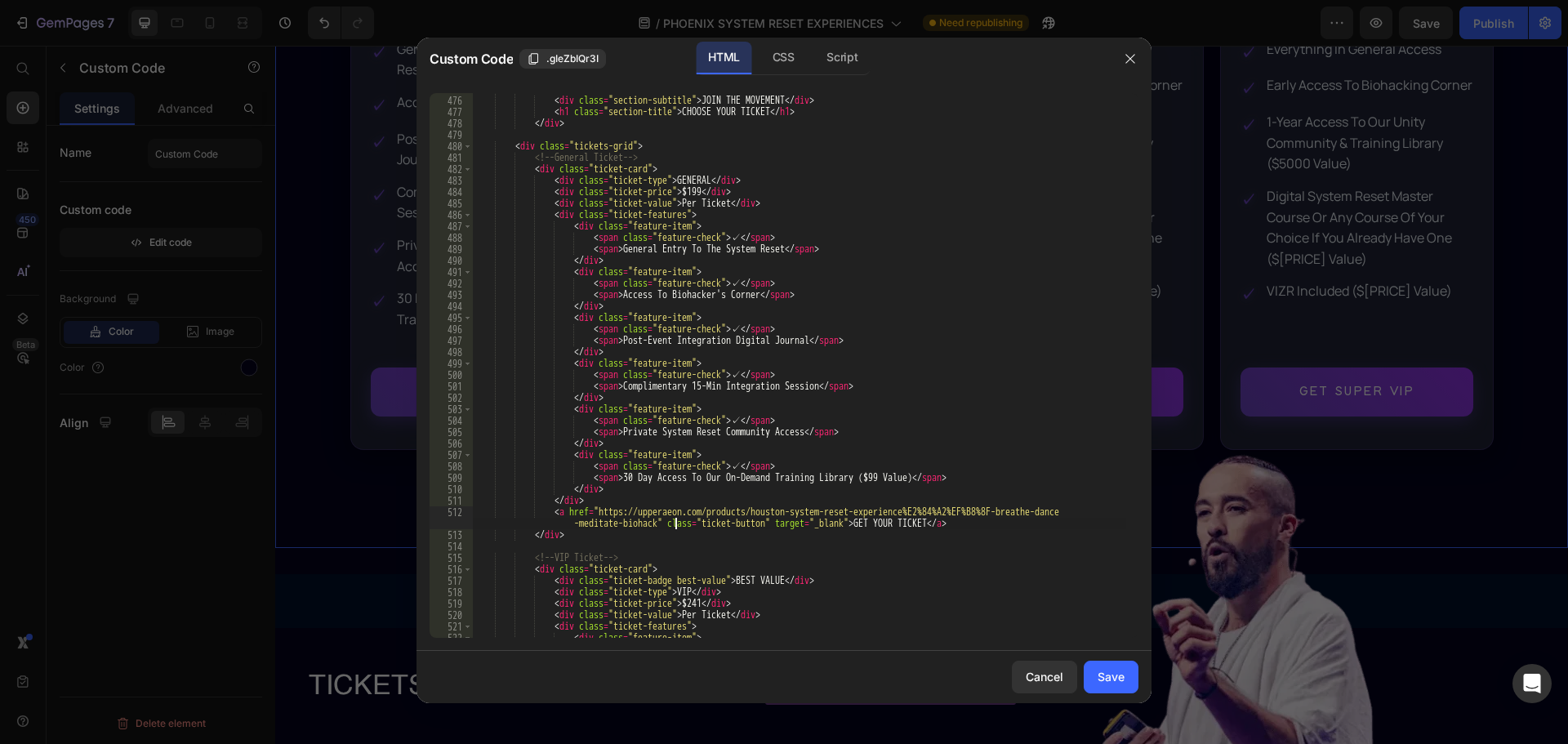 click on "< div   class = "section-header" >                     < div   class = "section-subtitle" > JOIN THE MOVEMENT </ div >                     < h1   class = "section-title" > CHOOSE YOUR TICKET </ h1 >                </ div >           < div   class = "tickets-grid" >                <!--  General Ticket  -->                < div   class = "ticket-card" >                     < div   class = "ticket-type" > GENERAL </ div >                     < div   class = "ticket-price" > $199 </ div >                     < div   class = "ticket-value" > Per Ticket </ div >                     < div   class = "ticket-features" >                          < div   class = "feature-item" >                               < span   class = "feature-check" > ✓ </ span >                               < span > General Entry To The System Reset </ span >                          </ div >                          < div   class = "feature-item" >                               < span   class = "feature-check" > ✓ </ span >" at bounding box center (800, 367) 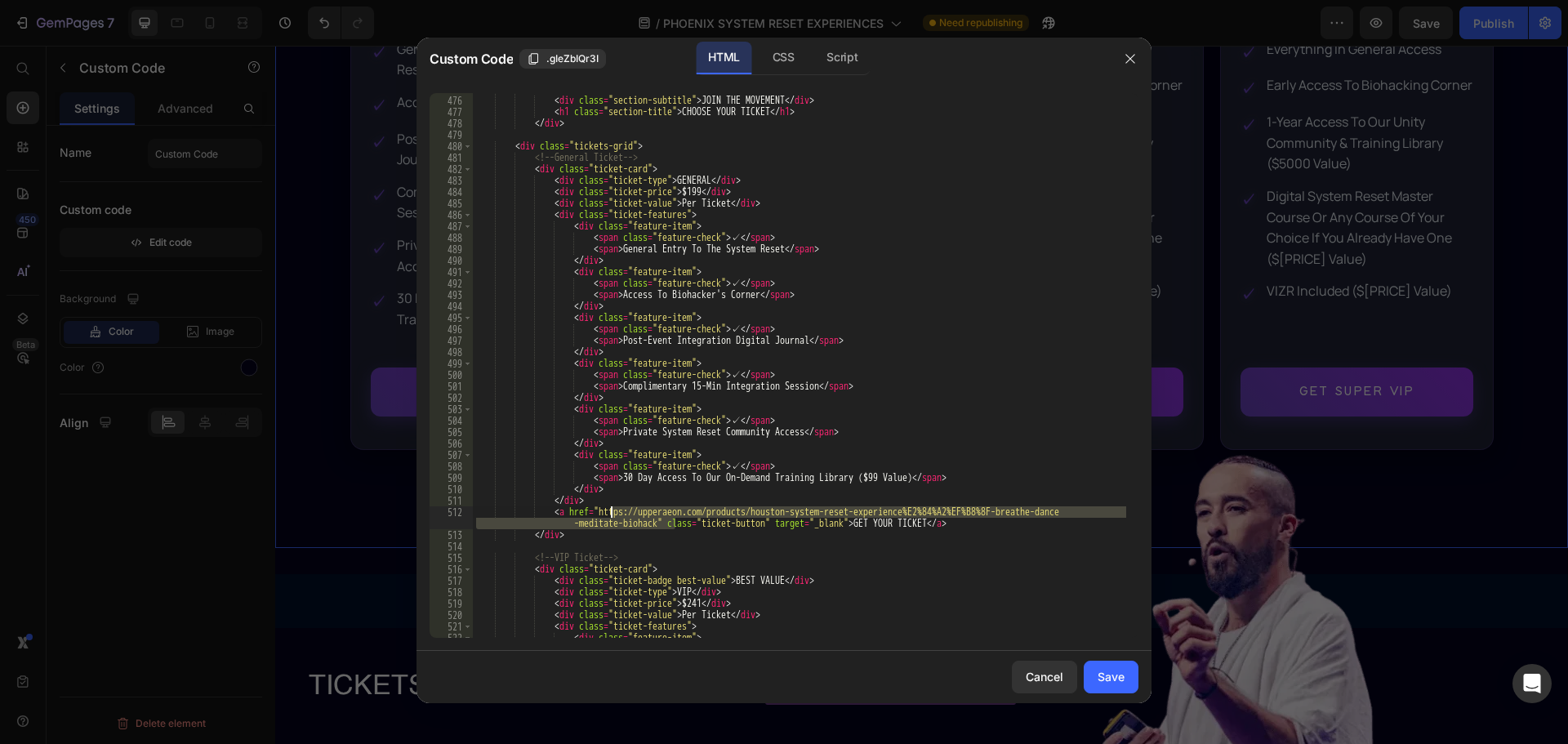 drag, startPoint x: 675, startPoint y: 524, endPoint x: 608, endPoint y: 511, distance: 68.249542 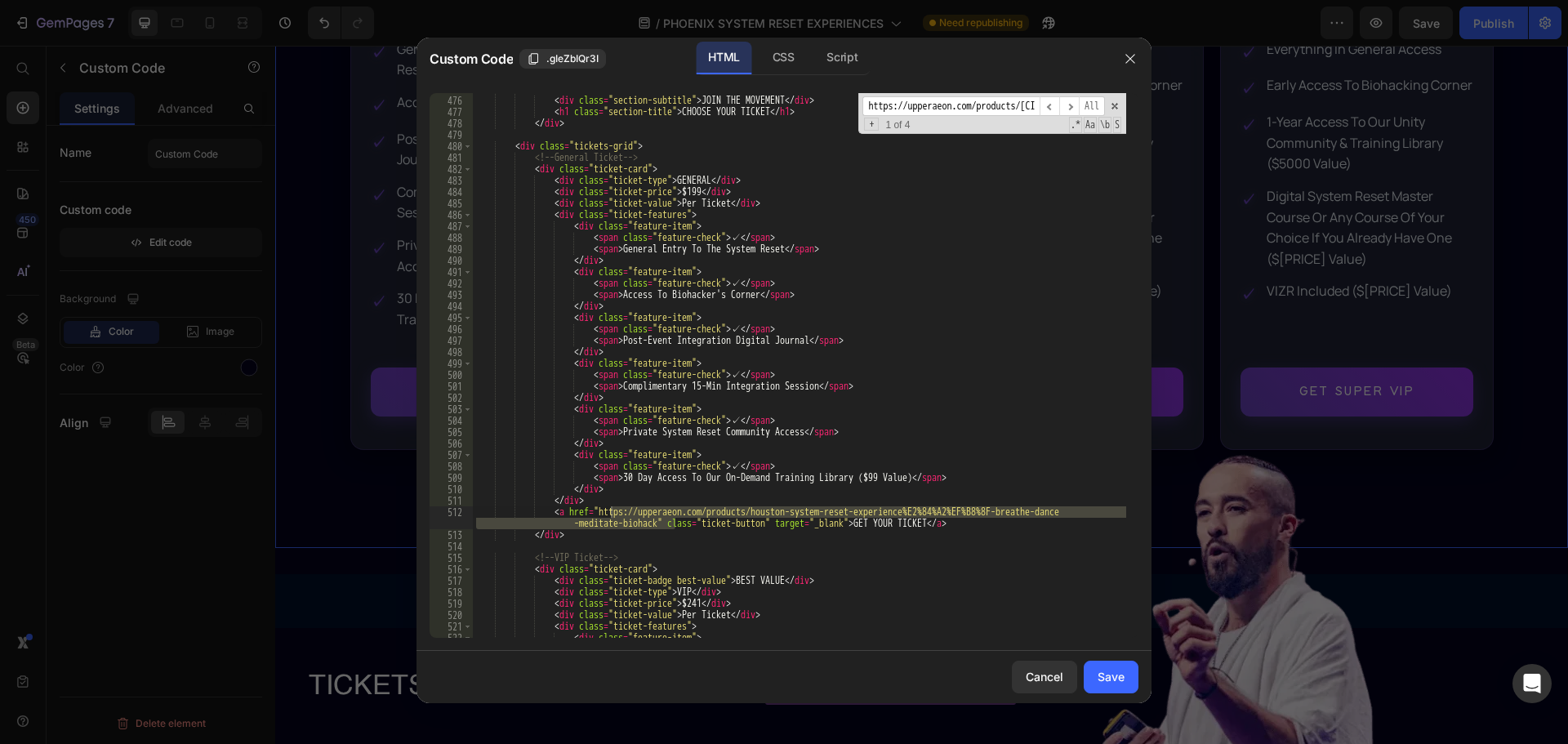 scroll, scrollTop: 0, scrollLeft: 431, axis: horizontal 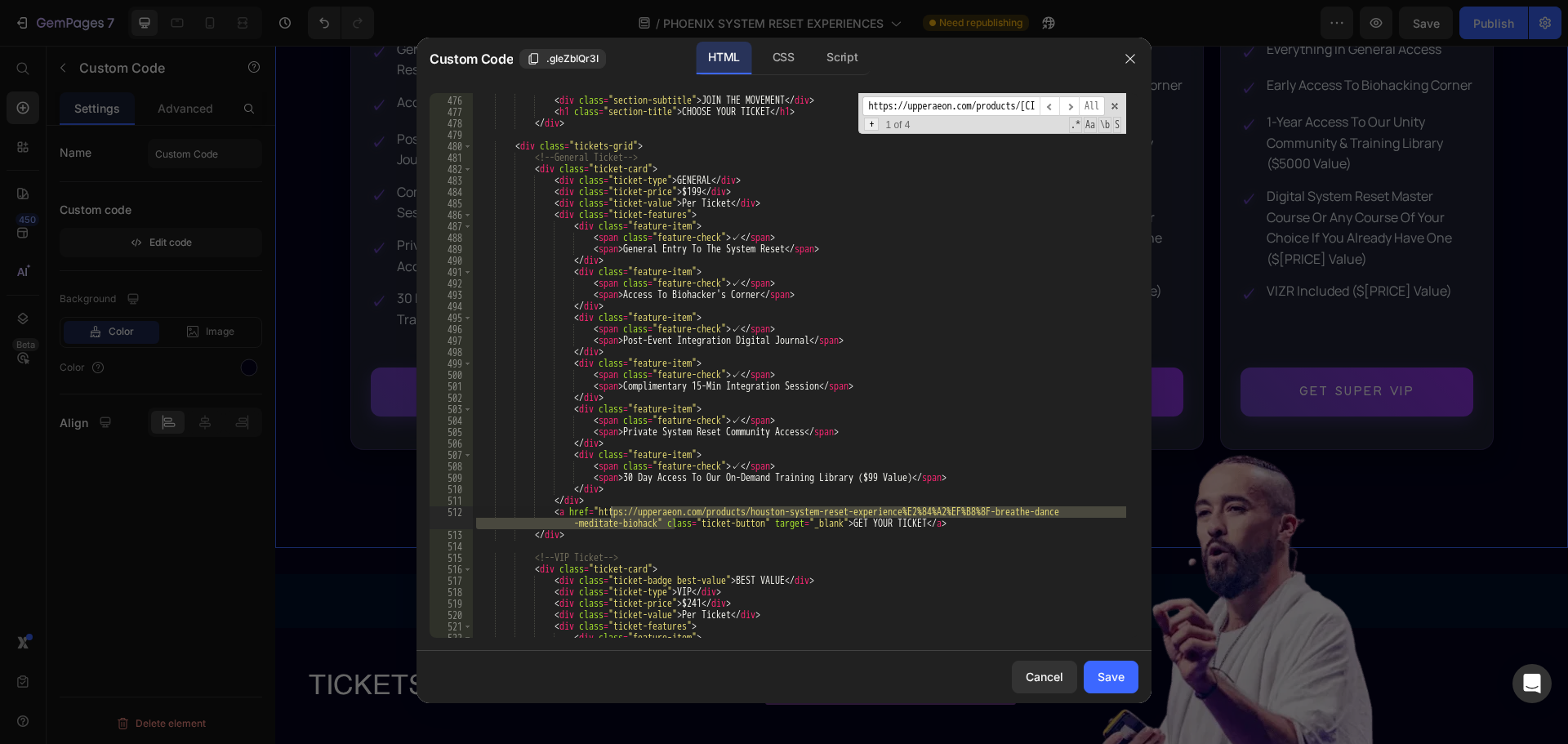click on "+" at bounding box center [871, 124] 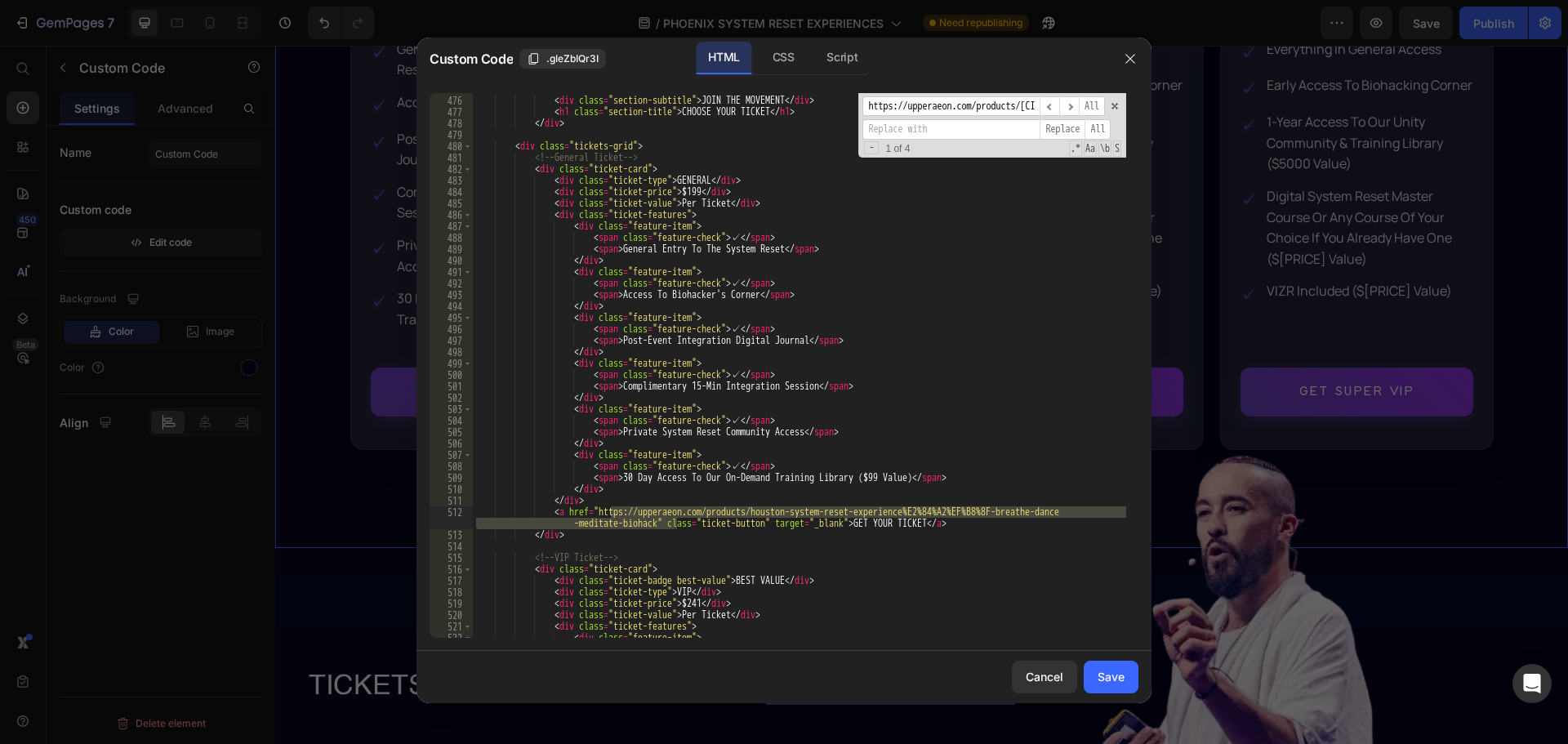 click on "https://upperaeon.com/products/houston-system-reset-experience%E2%84%A2%EF%B8%8F-breathe-dance-meditate-biohack" at bounding box center [951, 106] 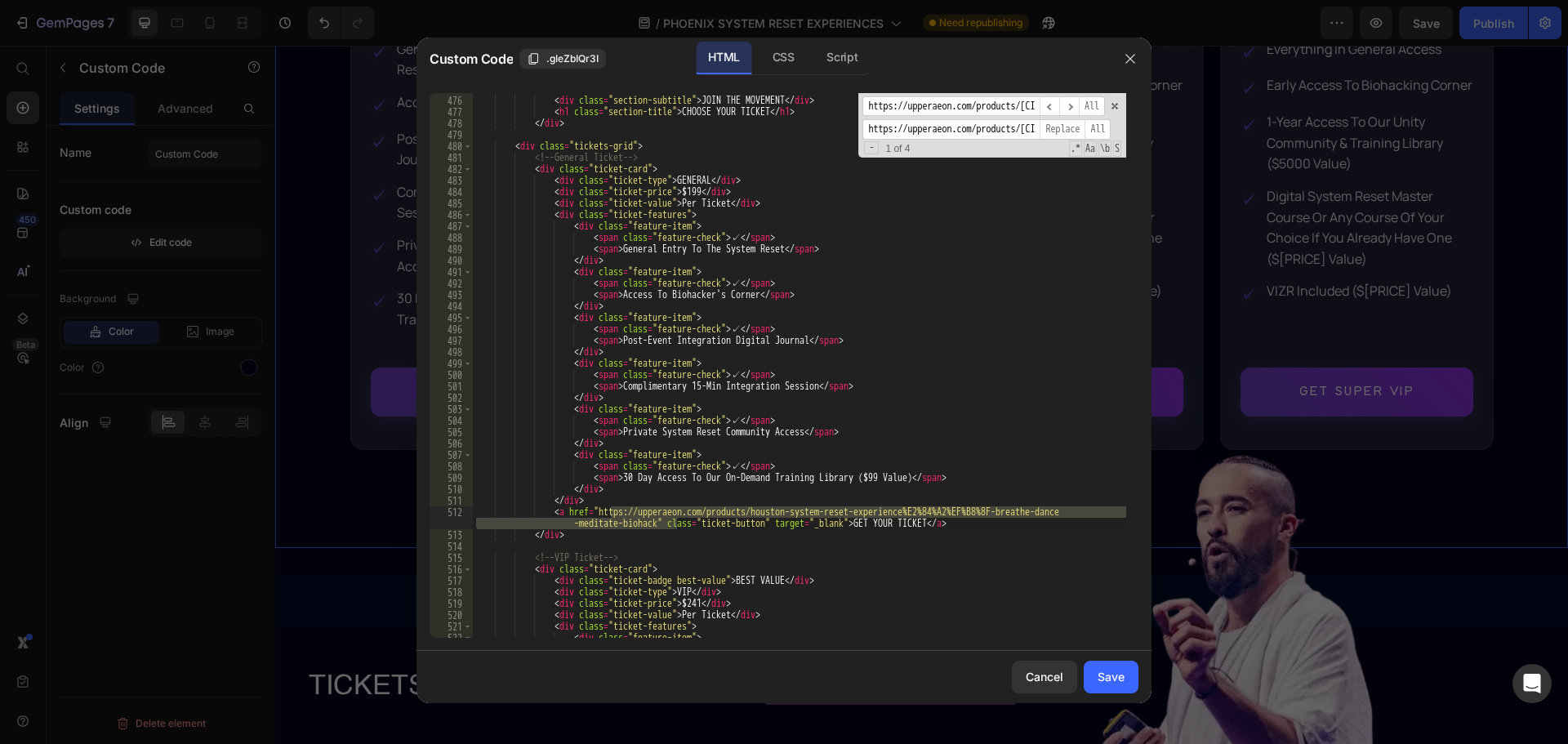 scroll, scrollTop: 0, scrollLeft: 431, axis: horizontal 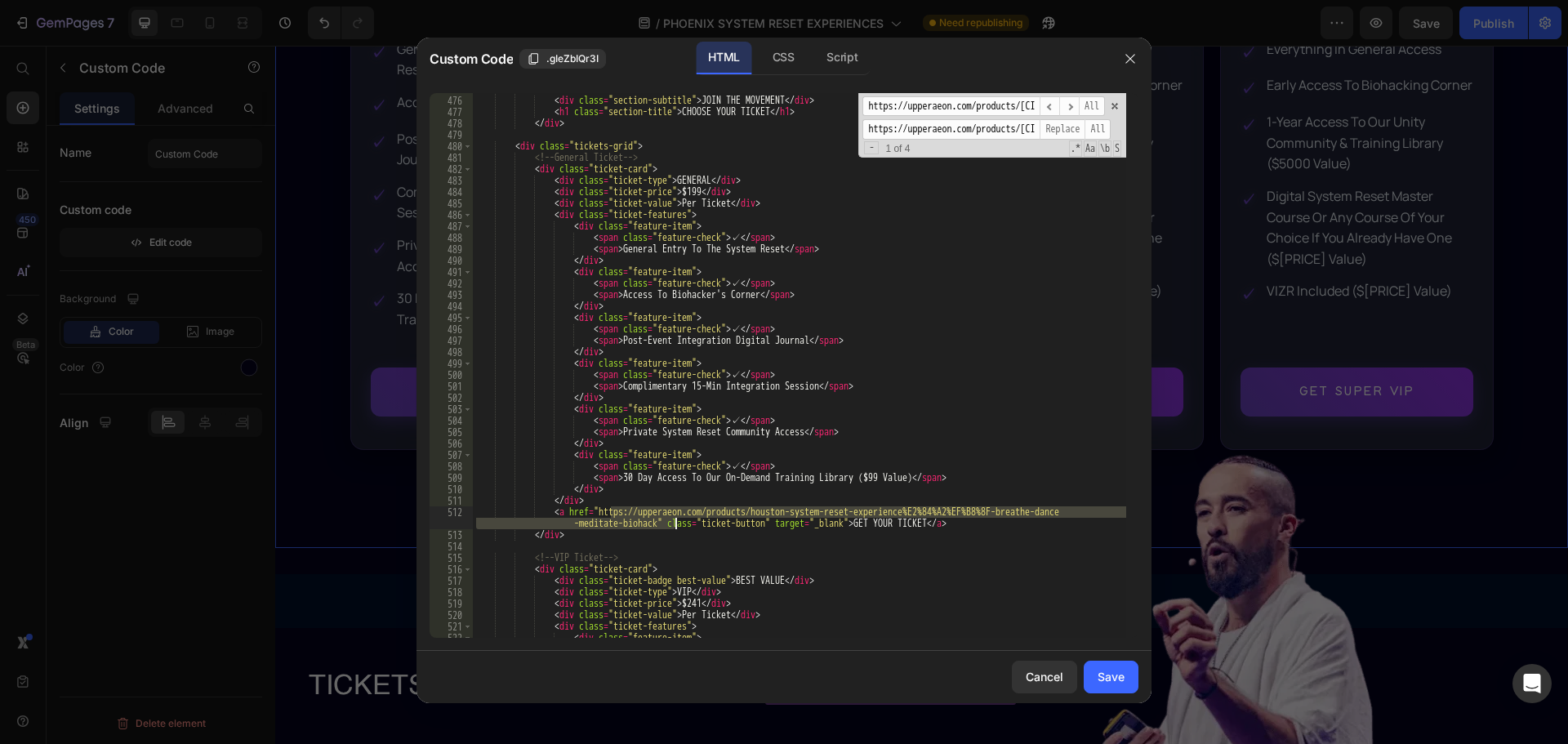 click on "< div   class = "section-header" >                     < div   class = "section-subtitle" > JOIN THE MOVEMENT </ div >                     < h1   class = "section-title" > CHOOSE YOUR TICKET </ h1 >                </ div >           < div   class = "tickets-grid" >                <!--  General Ticket  -->                < div   class = "ticket-card" >                     < div   class = "ticket-type" > GENERAL </ div >                     < div   class = "ticket-price" > $199 </ div >                     < div   class = "ticket-value" > Per Ticket </ div >                     < div   class = "ticket-features" >                          < div   class = "feature-item" >                               < span   class = "feature-check" > ✓ </ span >                               < span > General Entry To The System Reset </ span >                          </ div >                          < div   class = "feature-item" >                               < span   class = "feature-check" > ✓ </ span >" at bounding box center (800, 365) 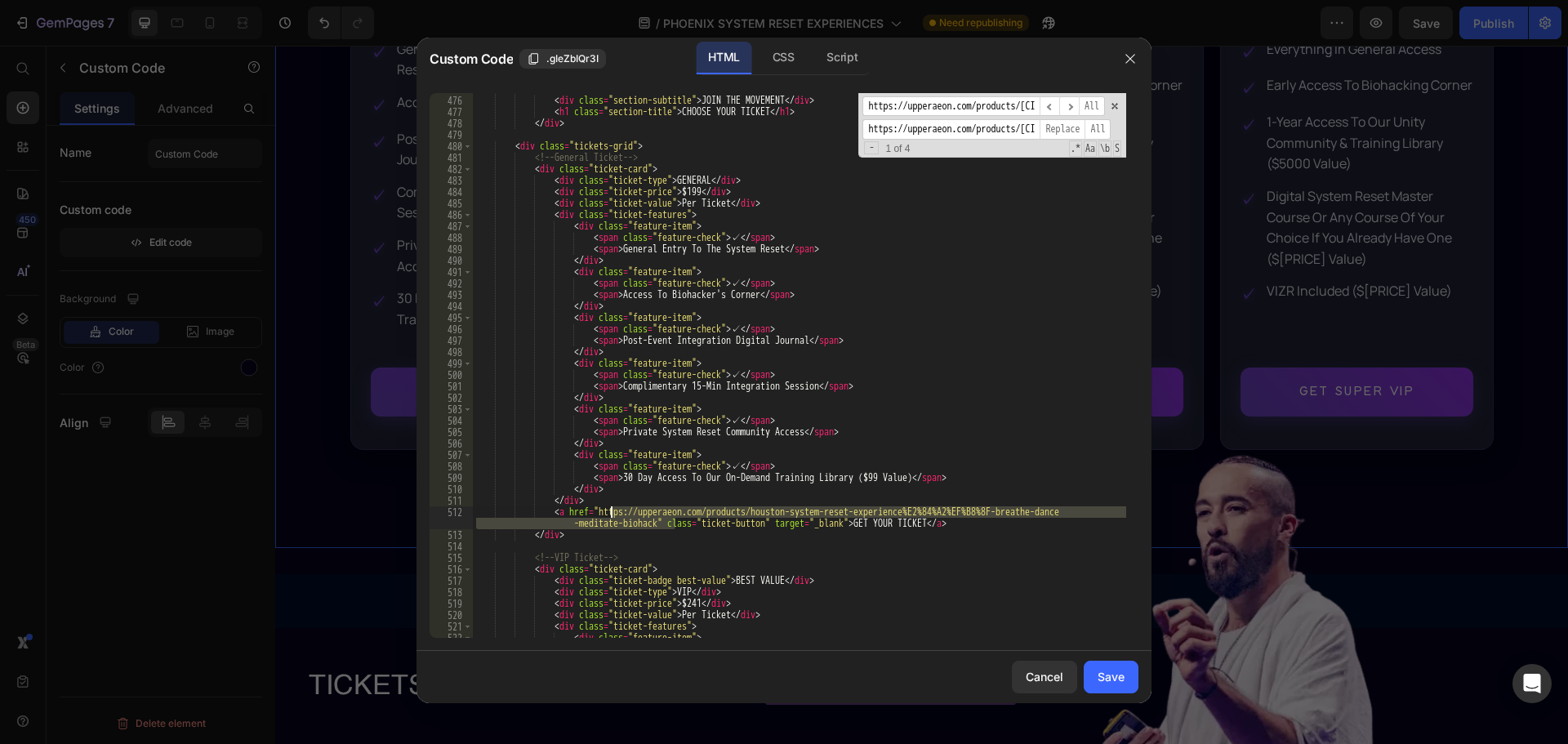 drag, startPoint x: 676, startPoint y: 521, endPoint x: 612, endPoint y: 515, distance: 64.28063 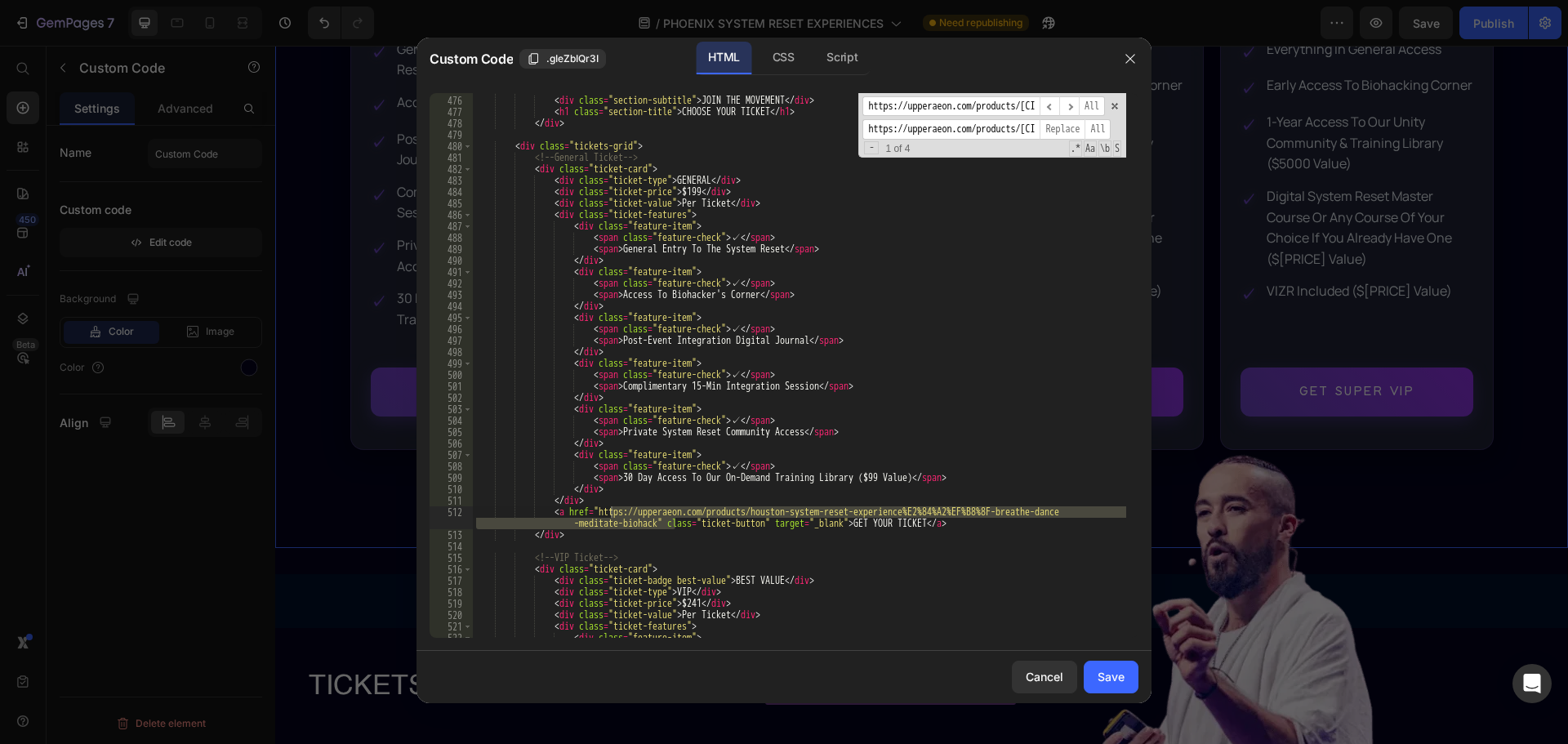 click on "https://upperaeon.com/products/houston-system-reset-experience%E2%84%A2%EF%B8%8F-breathe-dance-meditate-biohack" at bounding box center [951, 106] 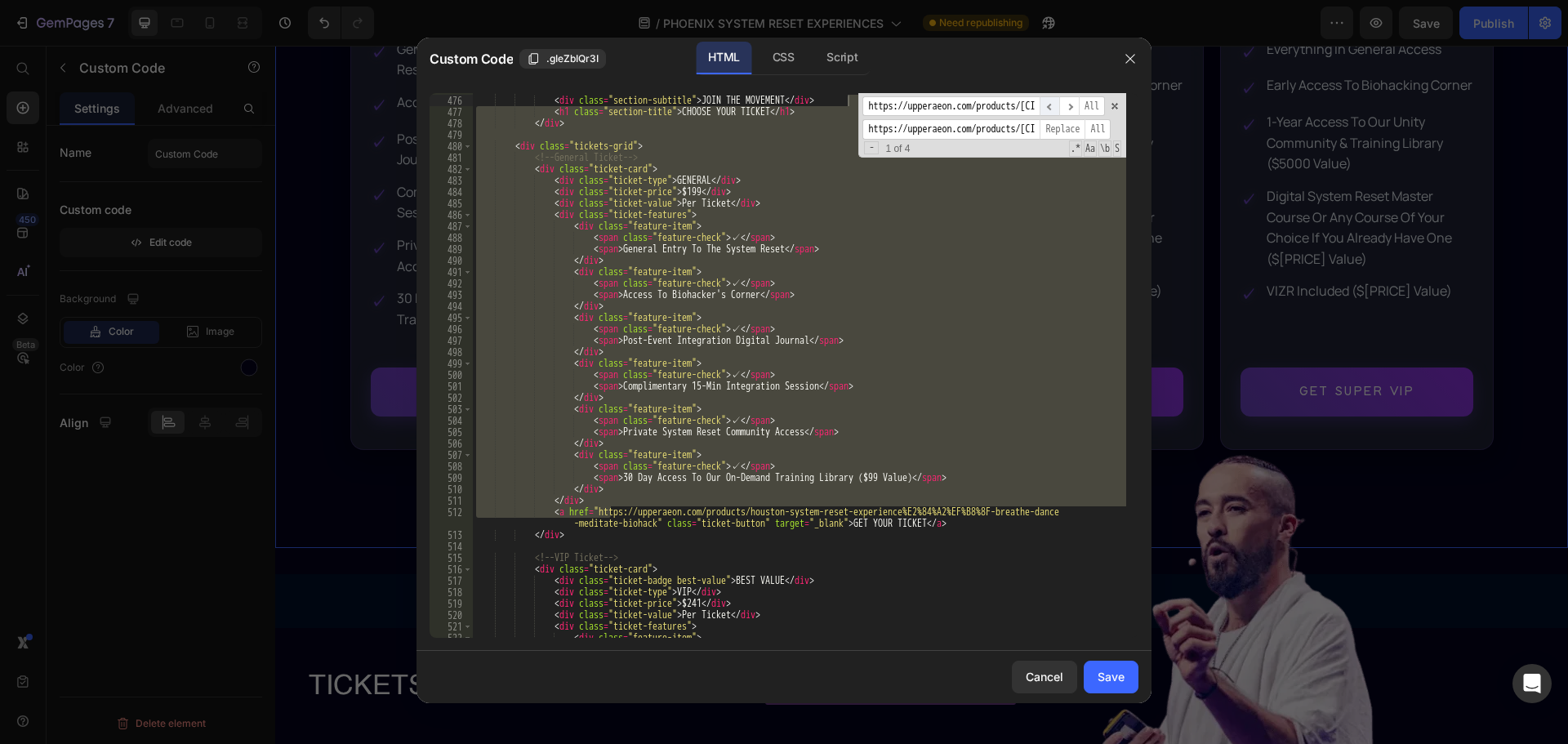 drag, startPoint x: 1024, startPoint y: 105, endPoint x: 1041, endPoint y: 105, distance: 17 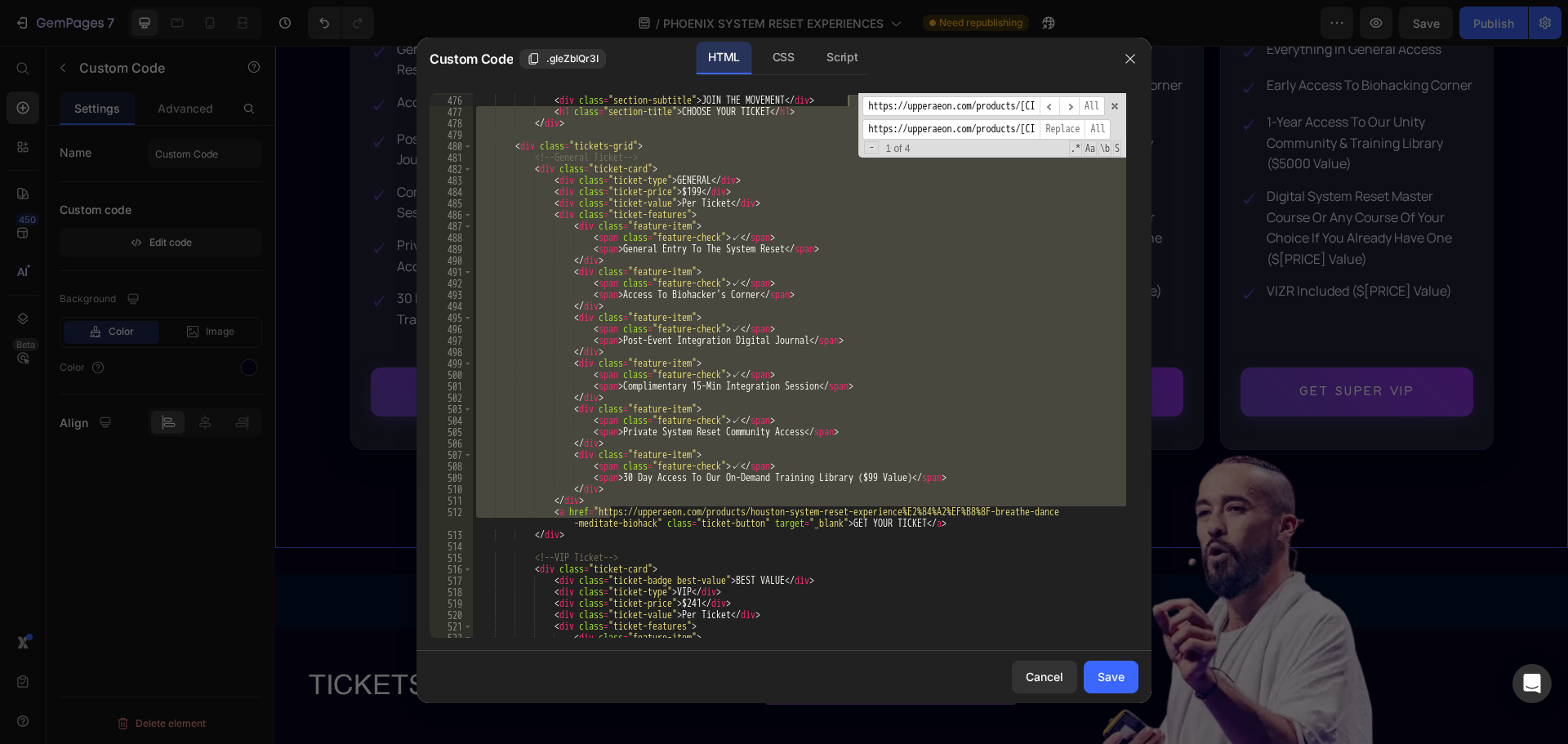 click on "https://upperaeon.com/products/houston-system-reset-experience%E2%84%A2%EF%B8%8F-breathe-dance-meditate-biohack" at bounding box center (951, 106) 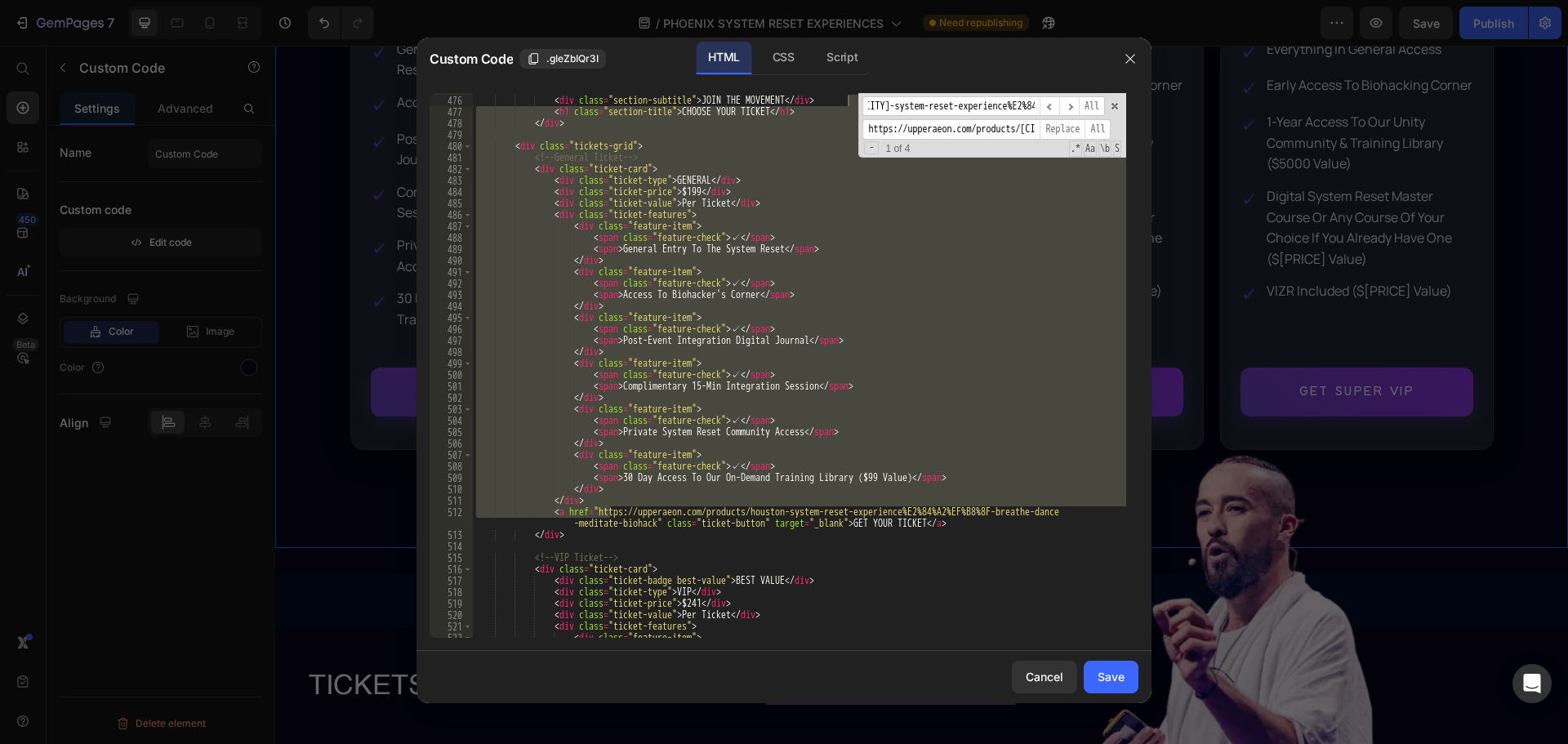 scroll, scrollTop: 0, scrollLeft: 257, axis: horizontal 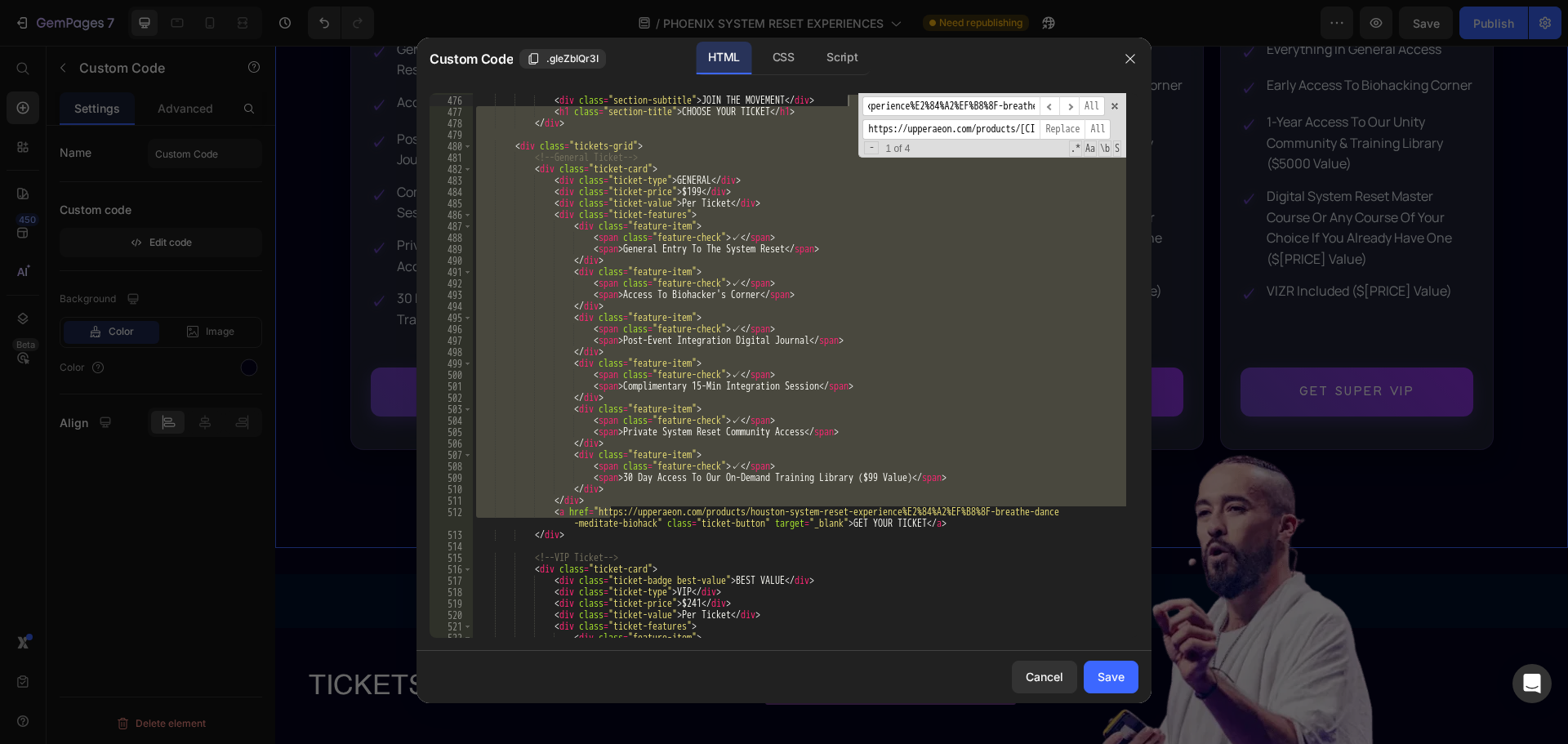 drag, startPoint x: 1014, startPoint y: 102, endPoint x: 1031, endPoint y: 103, distance: 17.029386 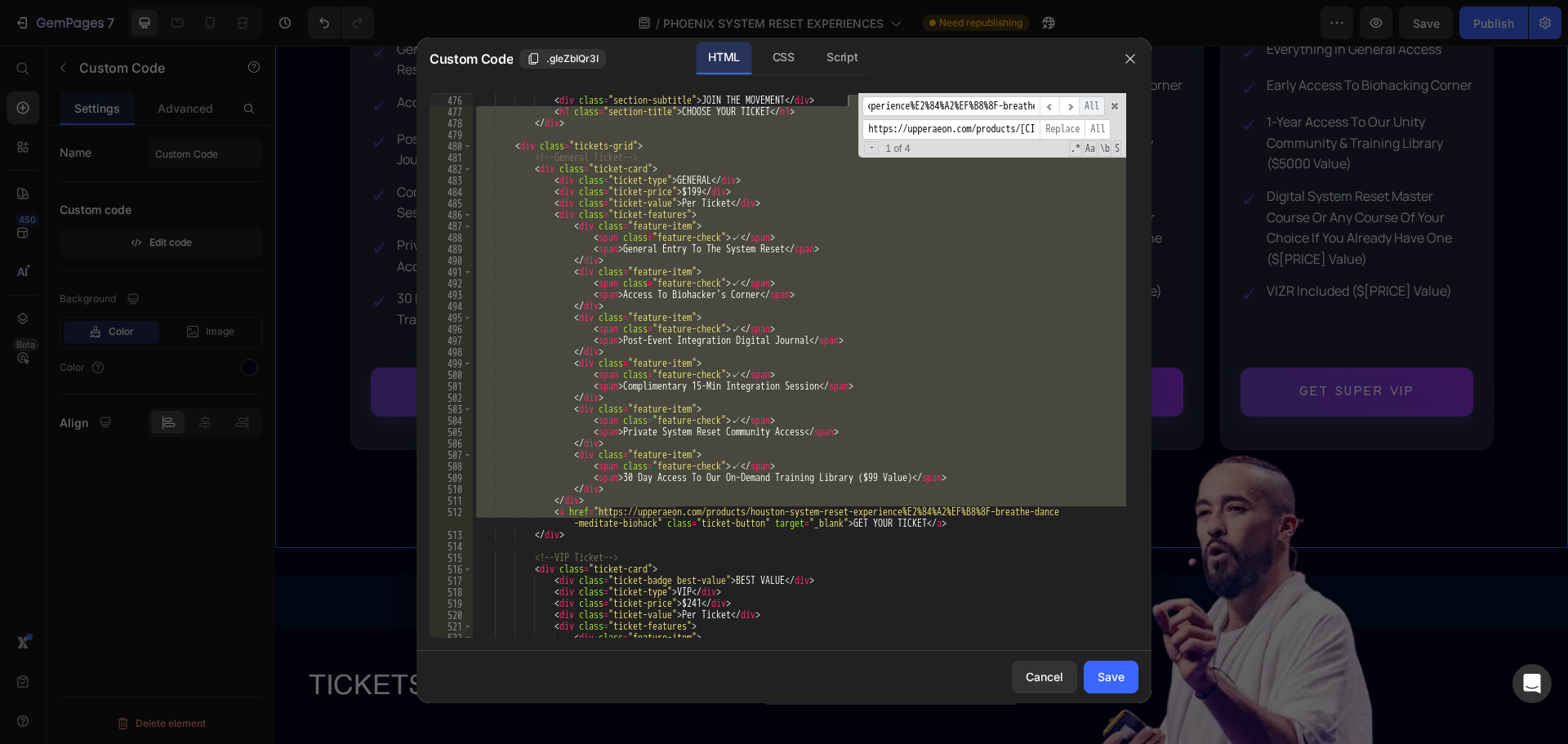 scroll, scrollTop: 0, scrollLeft: 0, axis: both 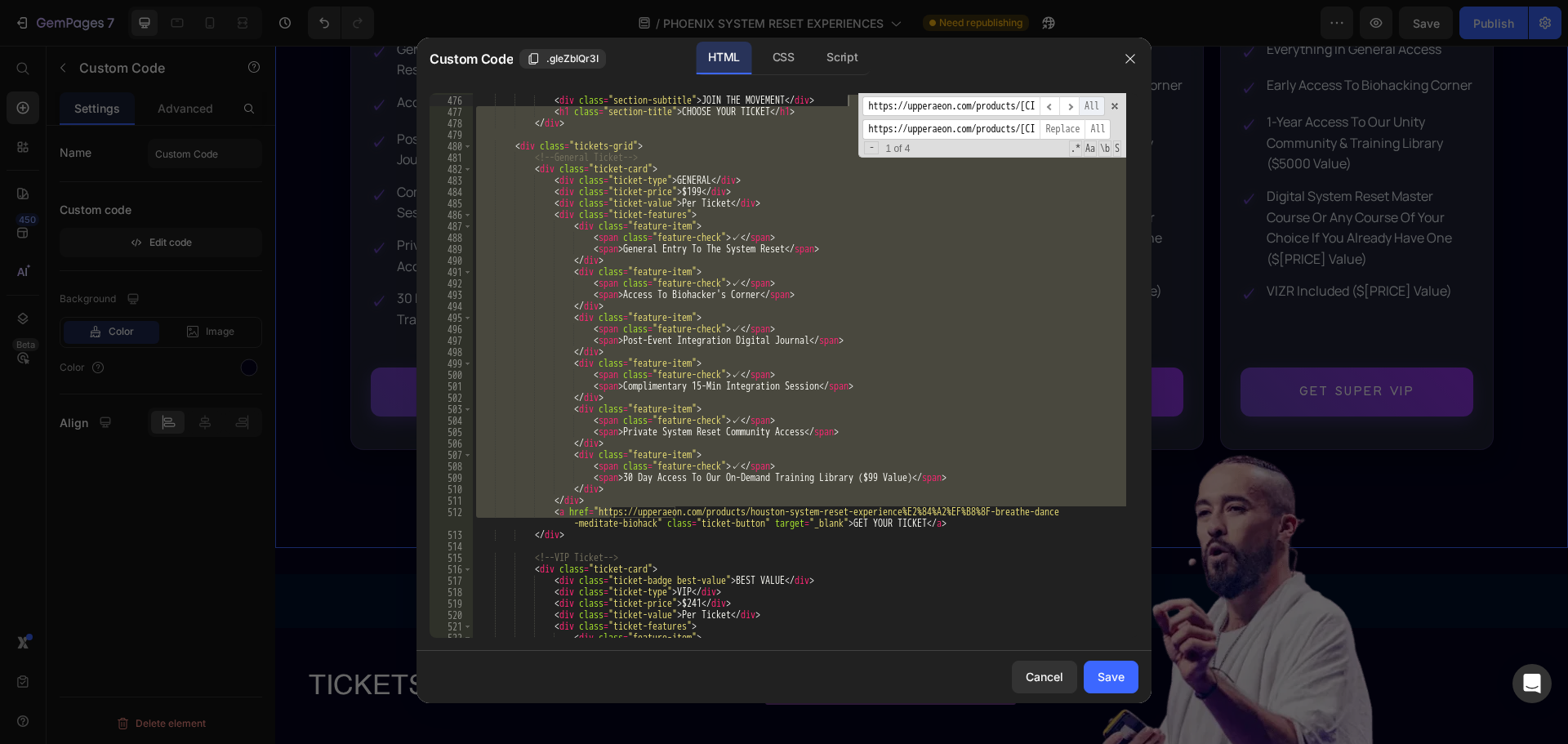click on "All" at bounding box center (1092, 106) 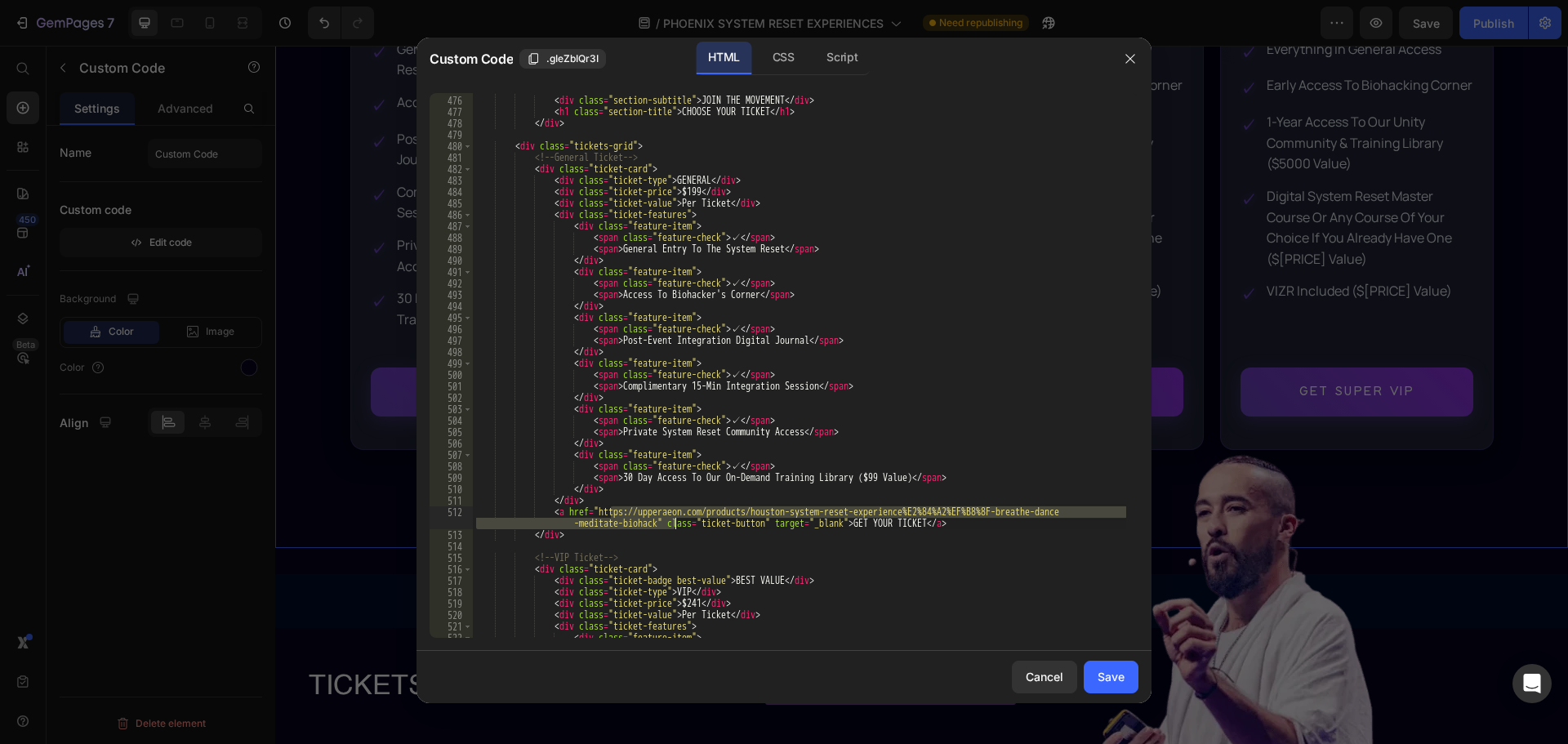 click on "< div   class = "section-header" >                     < div   class = "section-subtitle" > JOIN THE MOVEMENT </ div >                     < h1   class = "section-title" > CHOOSE YOUR TICKET </ h1 >                </ div >           < div   class = "tickets-grid" >                <!--  General Ticket  -->                < div   class = "ticket-card" >                     < div   class = "ticket-type" > GENERAL </ div >                     < div   class = "ticket-price" > $199 </ div >                     < div   class = "ticket-value" > Per Ticket </ div >                     < div   class = "ticket-features" >                          < div   class = "feature-item" >                               < span   class = "feature-check" > ✓ </ span >                               < span > General Entry To The System Reset </ span >                          </ div >                          < div   class = "feature-item" >                               < span   class = "feature-check" > ✓ </ span >" at bounding box center [800, 367] 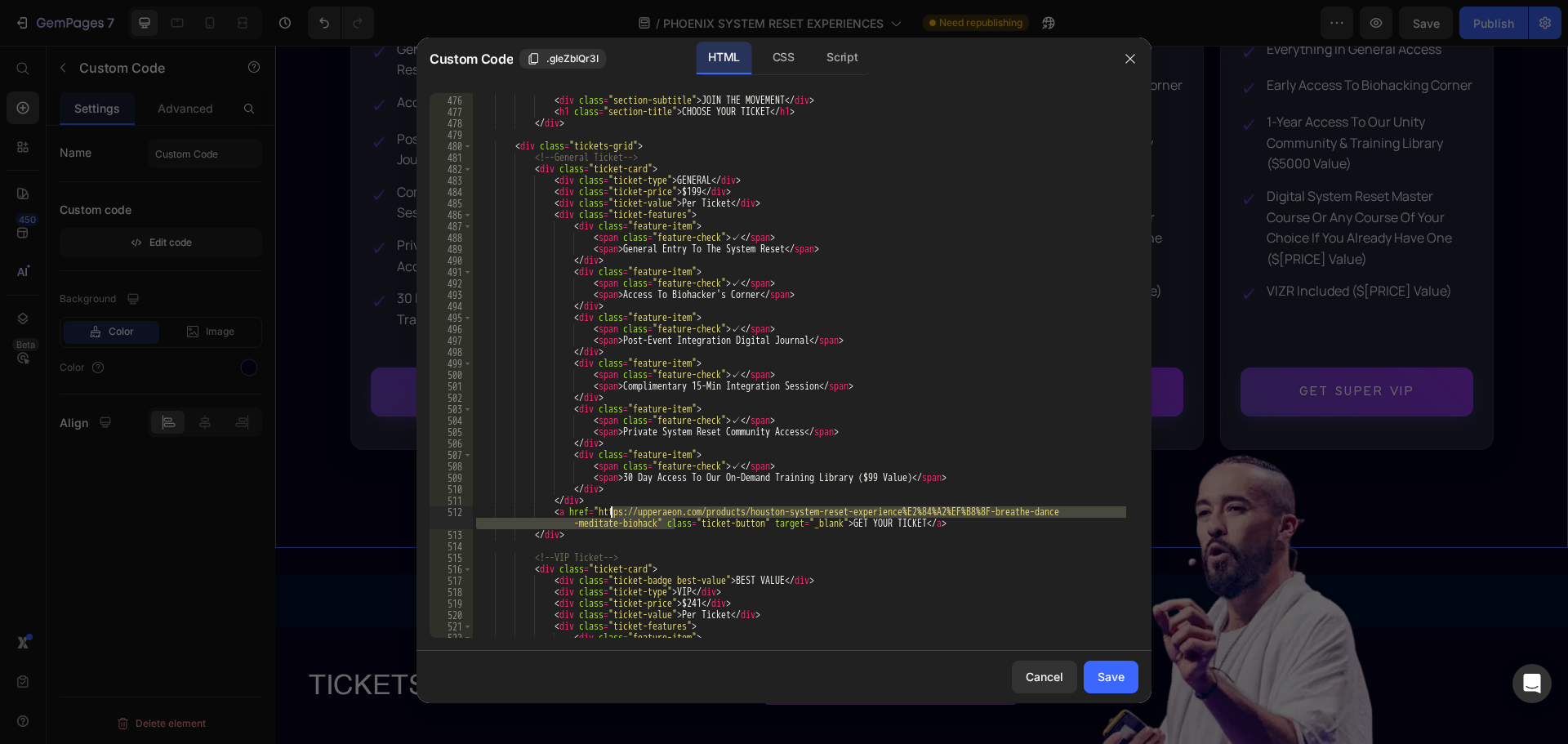 drag, startPoint x: 675, startPoint y: 524, endPoint x: 612, endPoint y: 513, distance: 63.95311 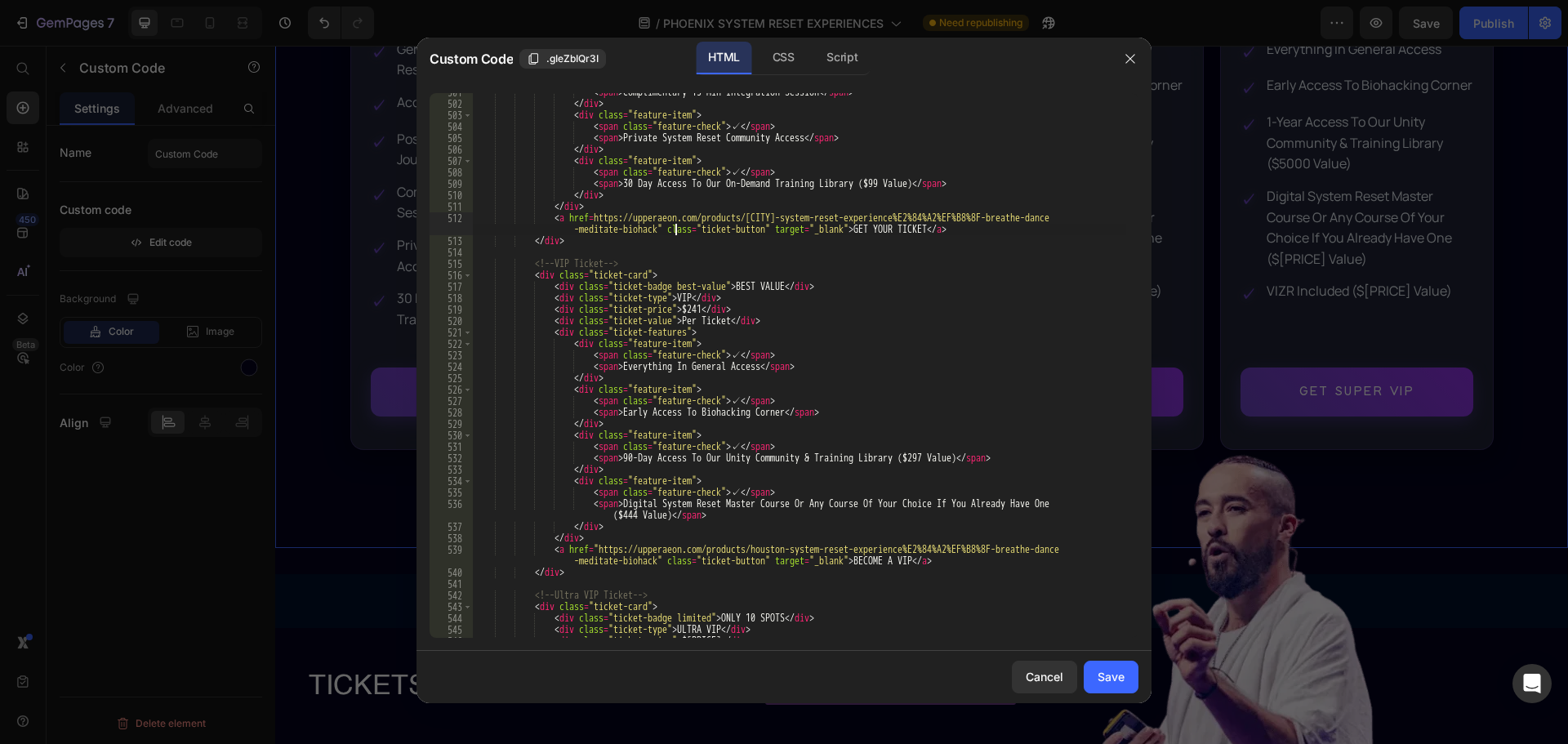 scroll, scrollTop: 5723, scrollLeft: 0, axis: vertical 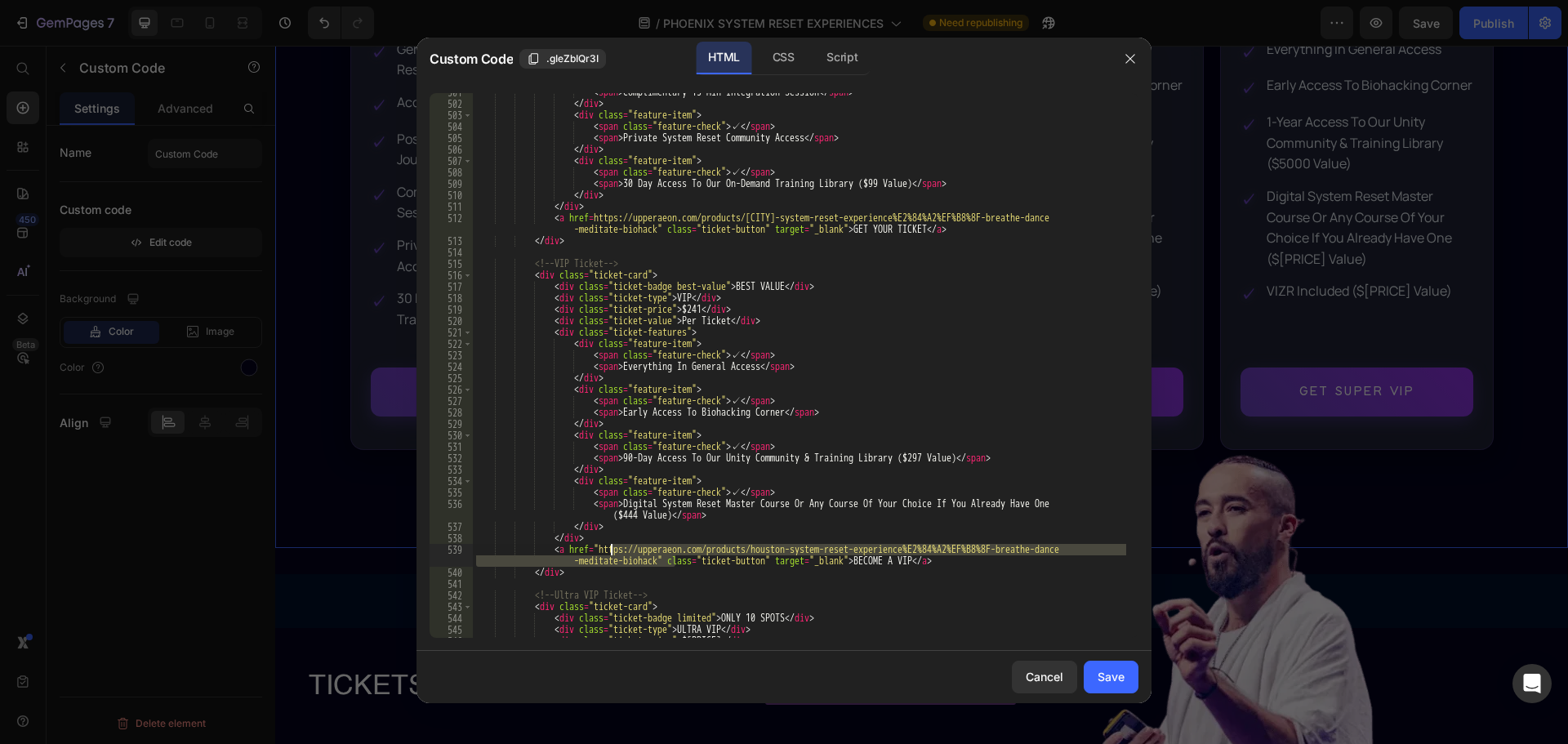 drag, startPoint x: 675, startPoint y: 560, endPoint x: 612, endPoint y: 549, distance: 63.95311 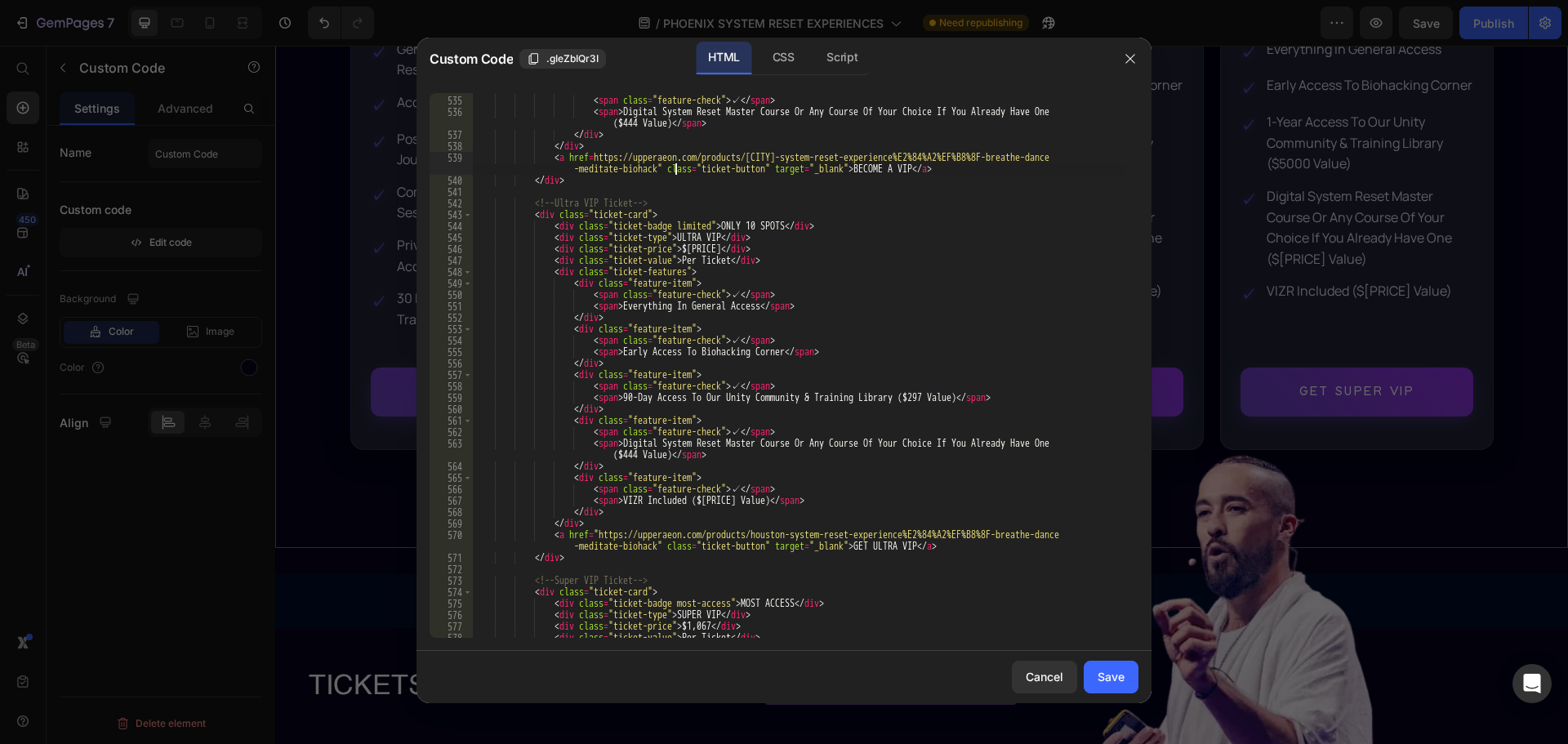 scroll, scrollTop: 6115, scrollLeft: 0, axis: vertical 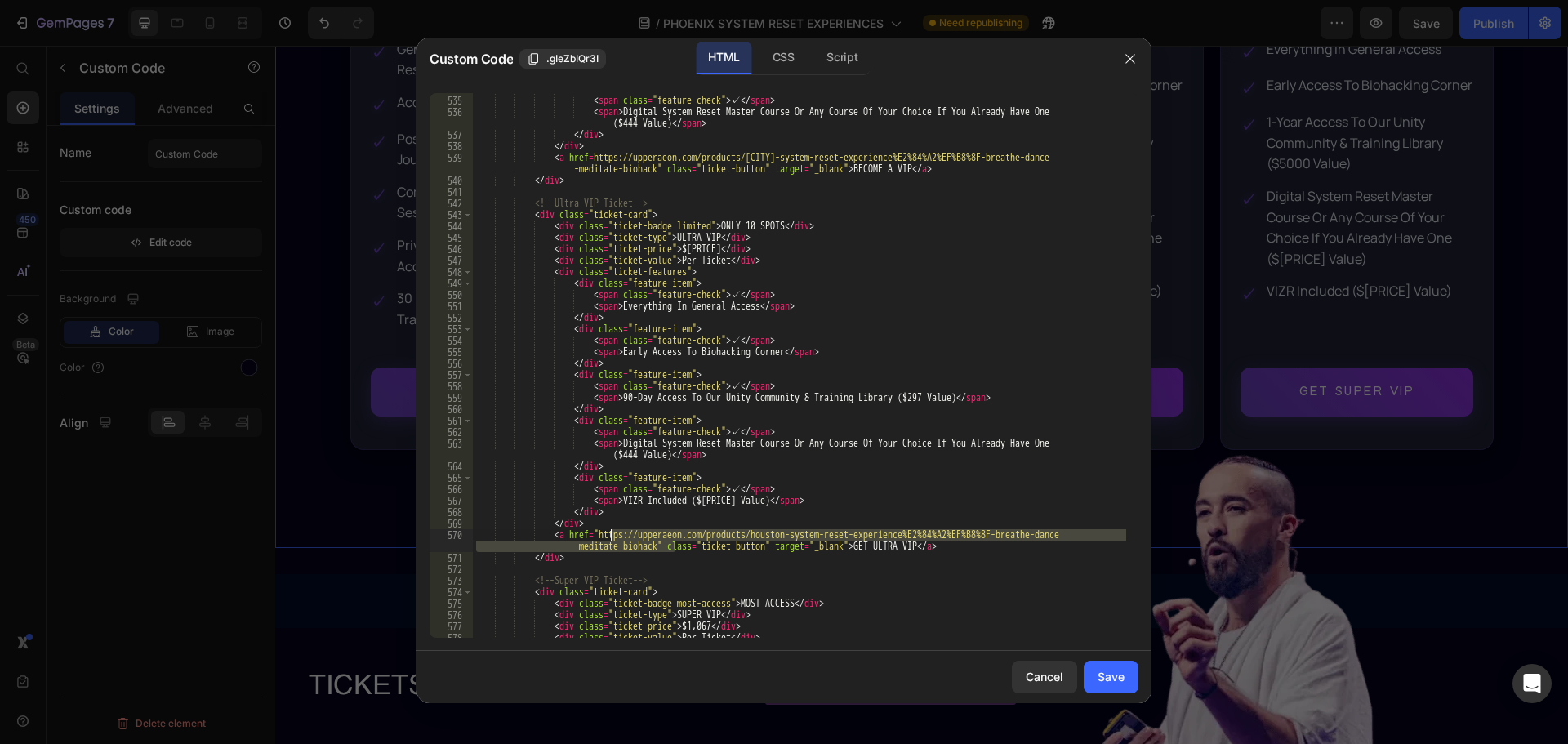drag, startPoint x: 675, startPoint y: 550, endPoint x: 612, endPoint y: 535, distance: 64.761099 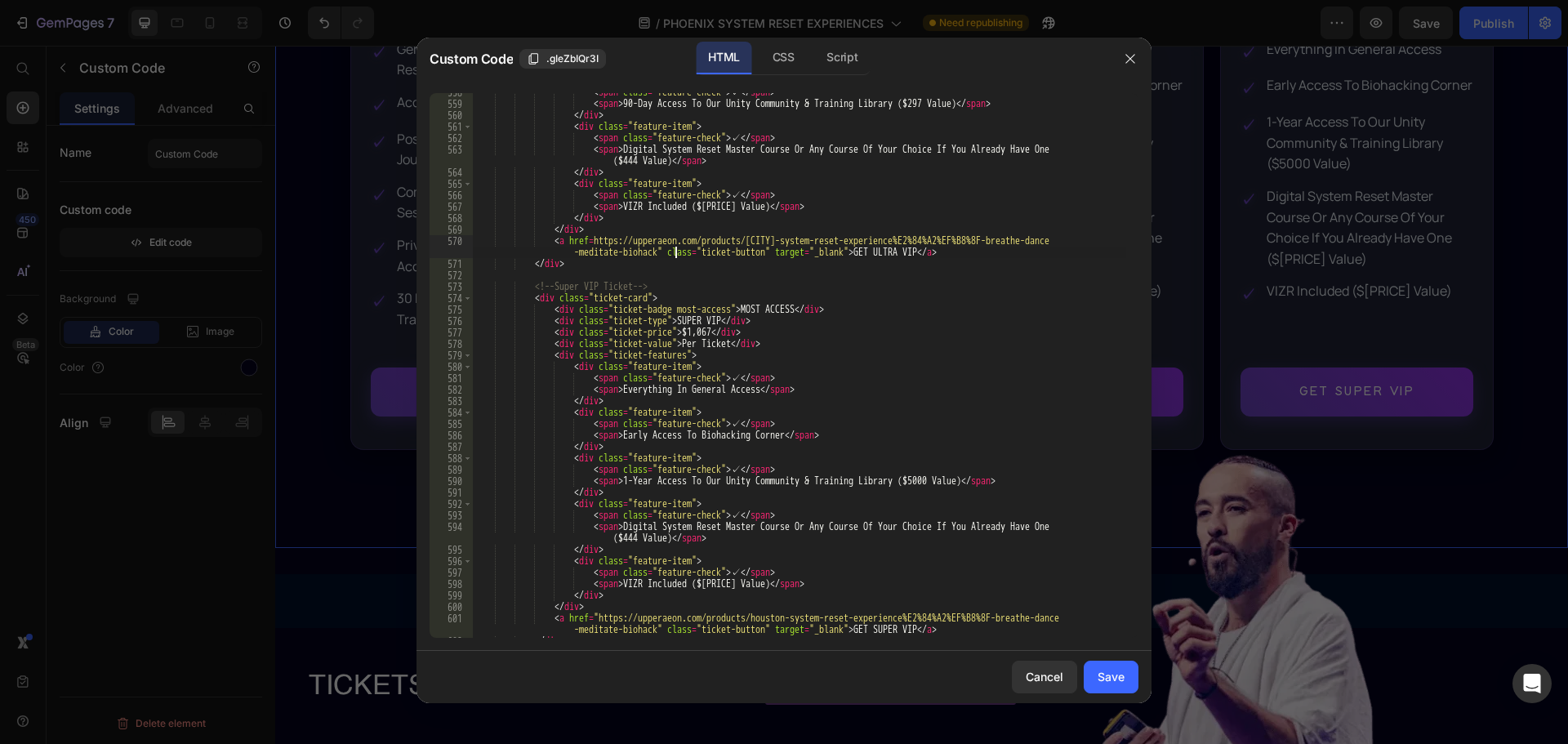 scroll, scrollTop: 6475, scrollLeft: 0, axis: vertical 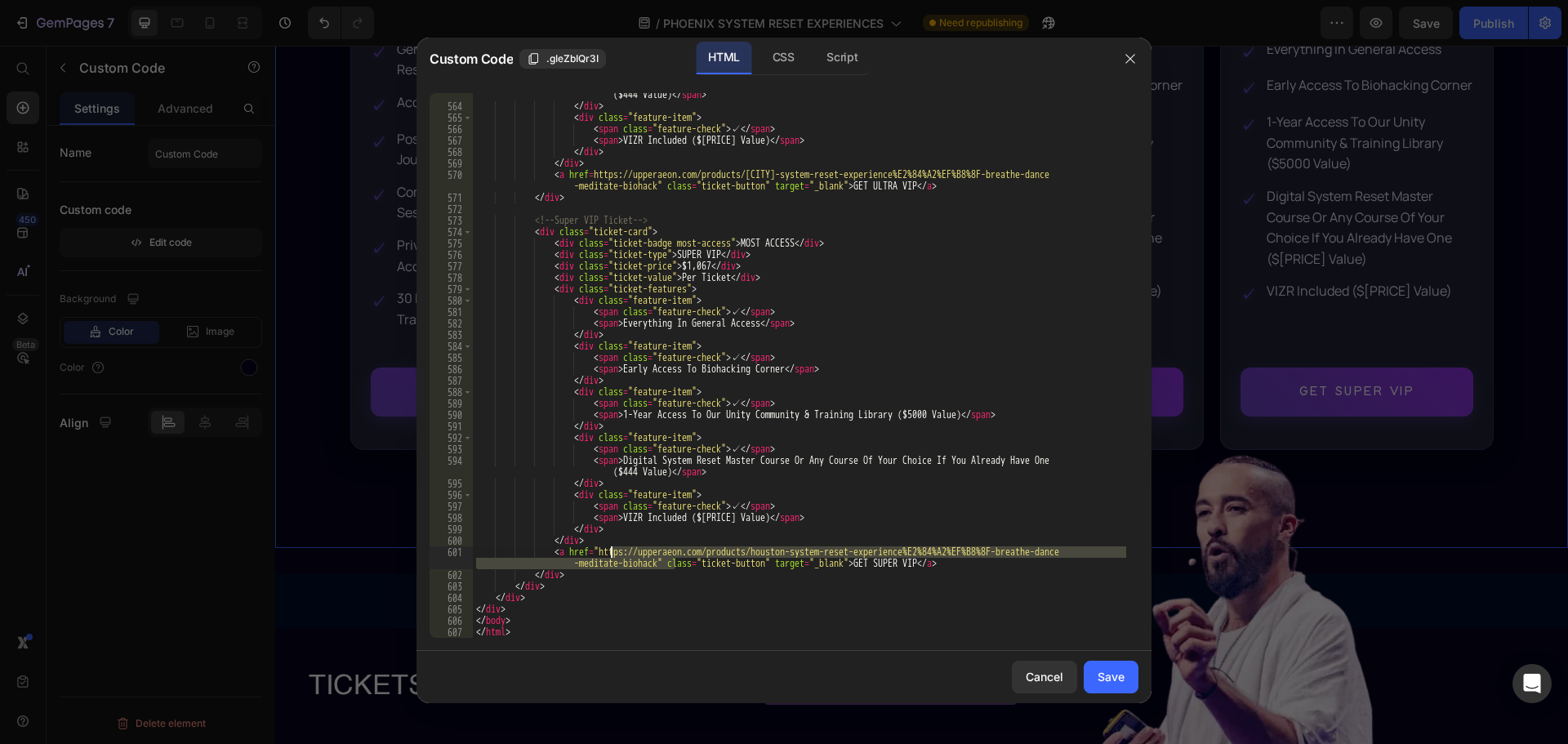 drag, startPoint x: 674, startPoint y: 564, endPoint x: 610, endPoint y: 555, distance: 64.62971 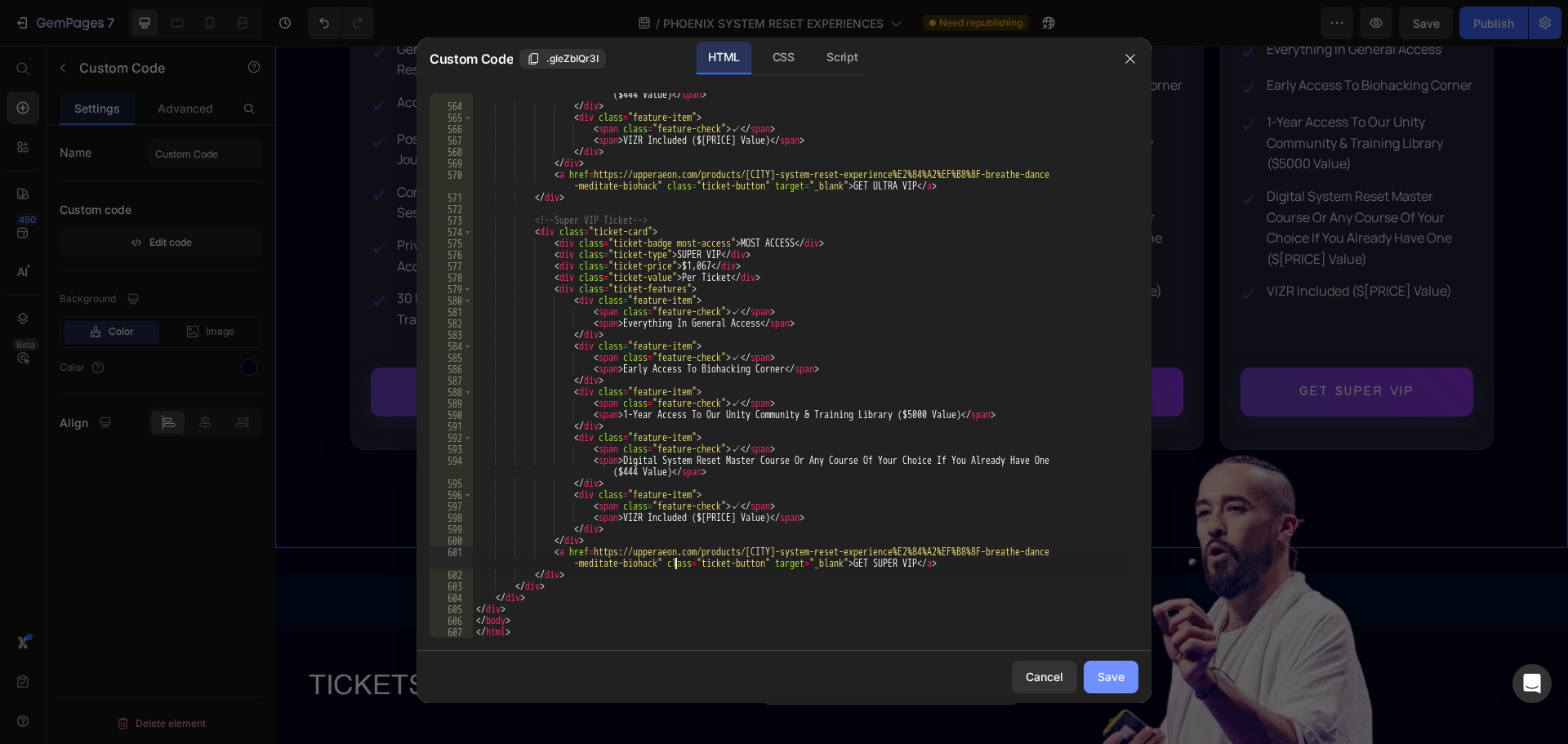 click on "Save" 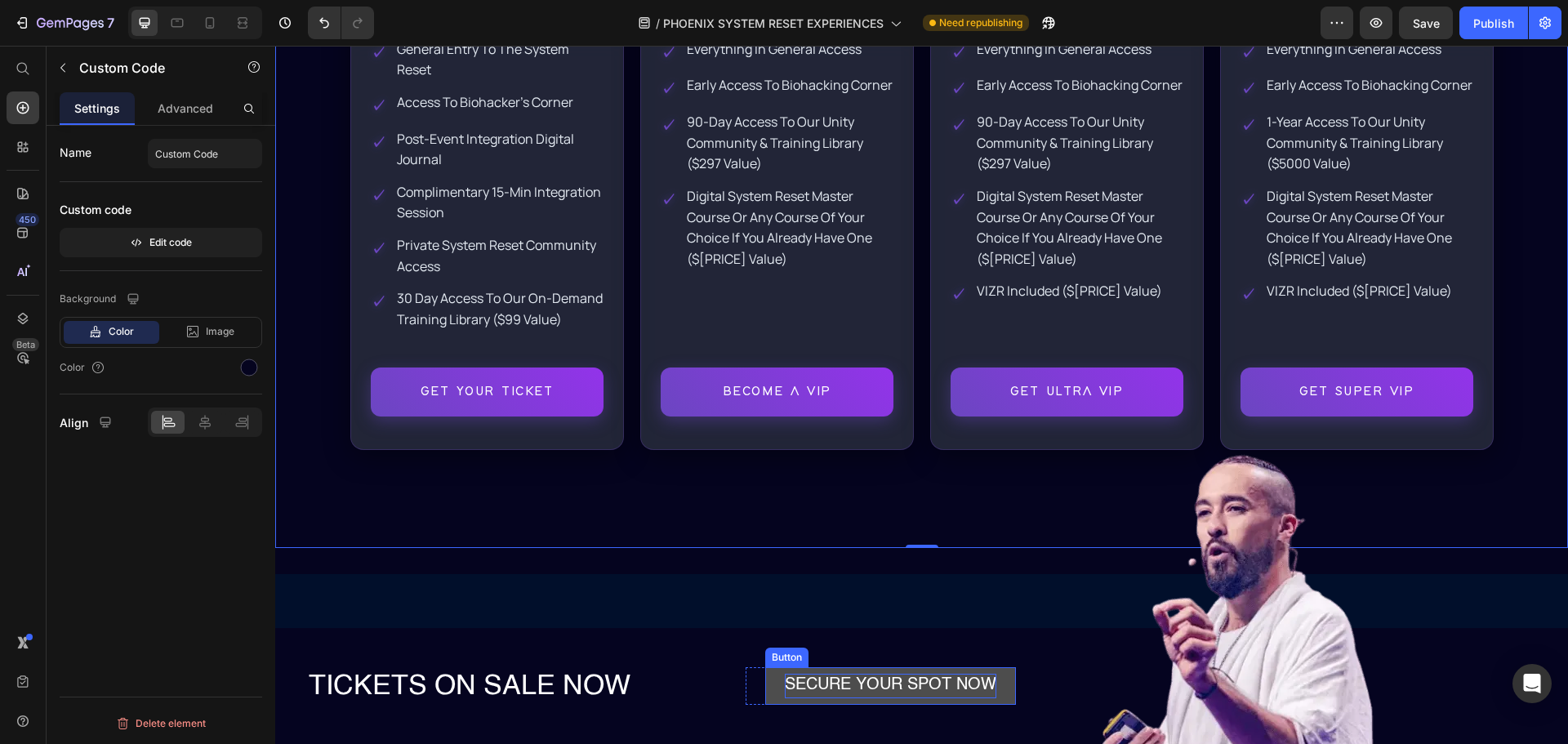 click on "Secure Your Spot Now" at bounding box center [890, 685] 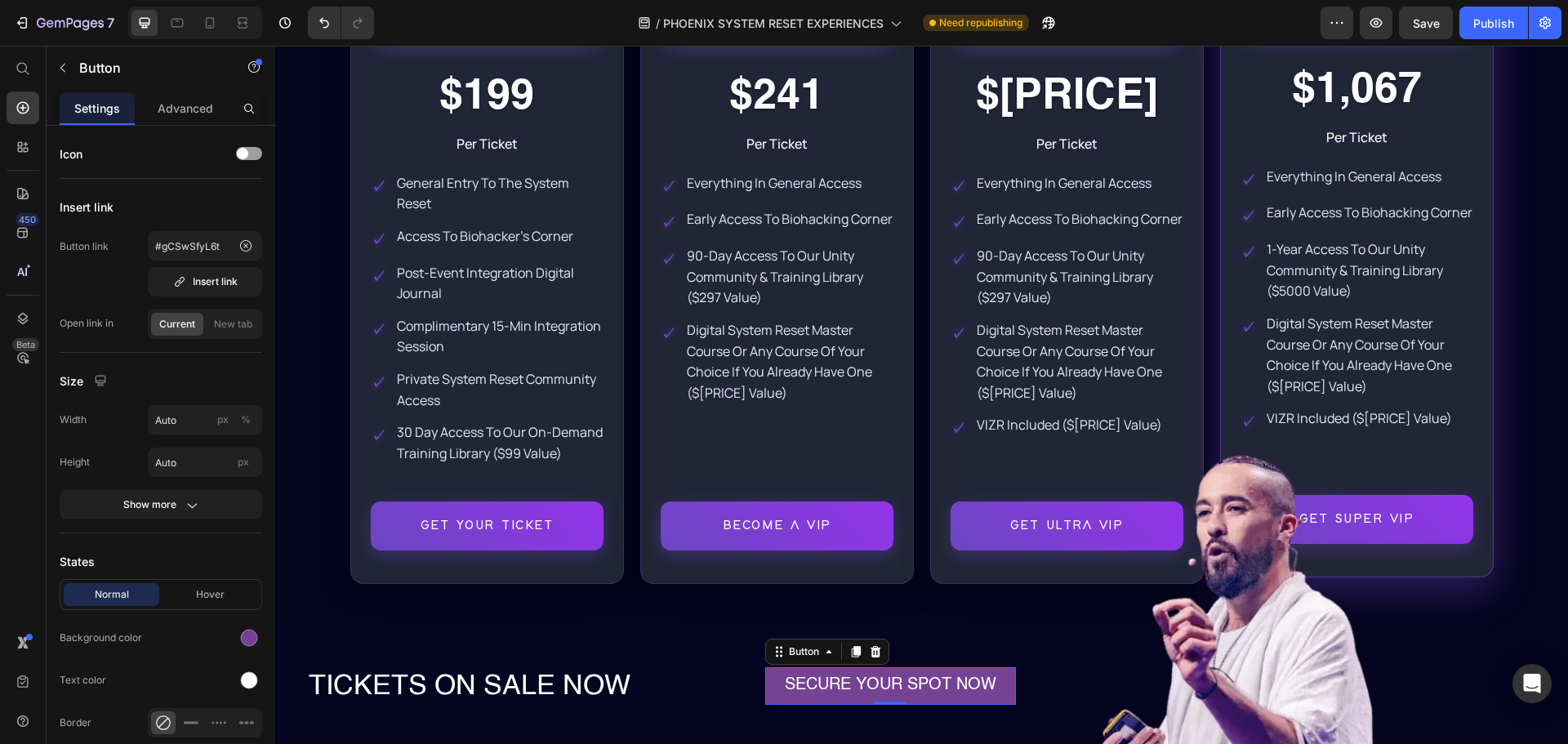 scroll, scrollTop: 14009, scrollLeft: 0, axis: vertical 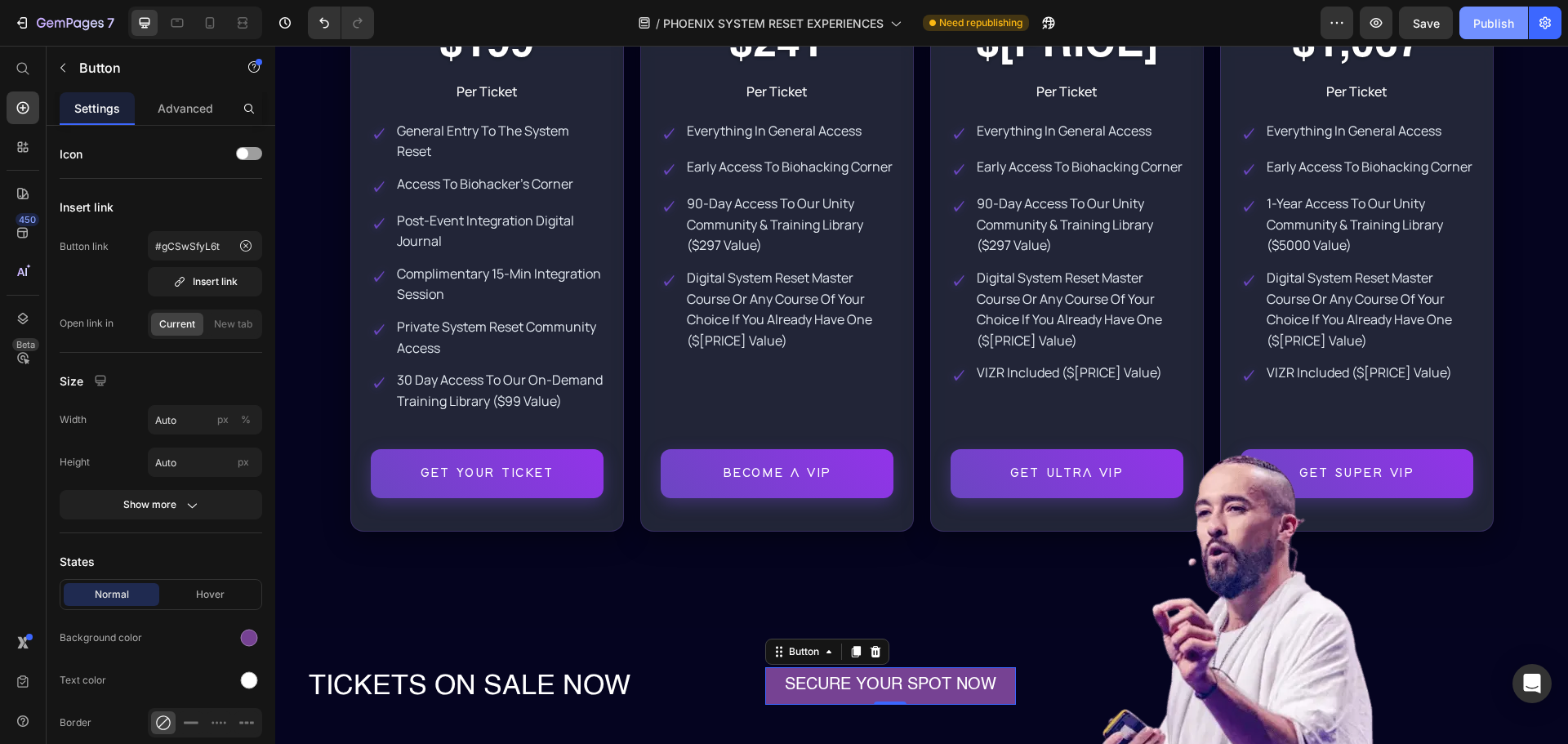 click on "Publish" at bounding box center (1494, 23) 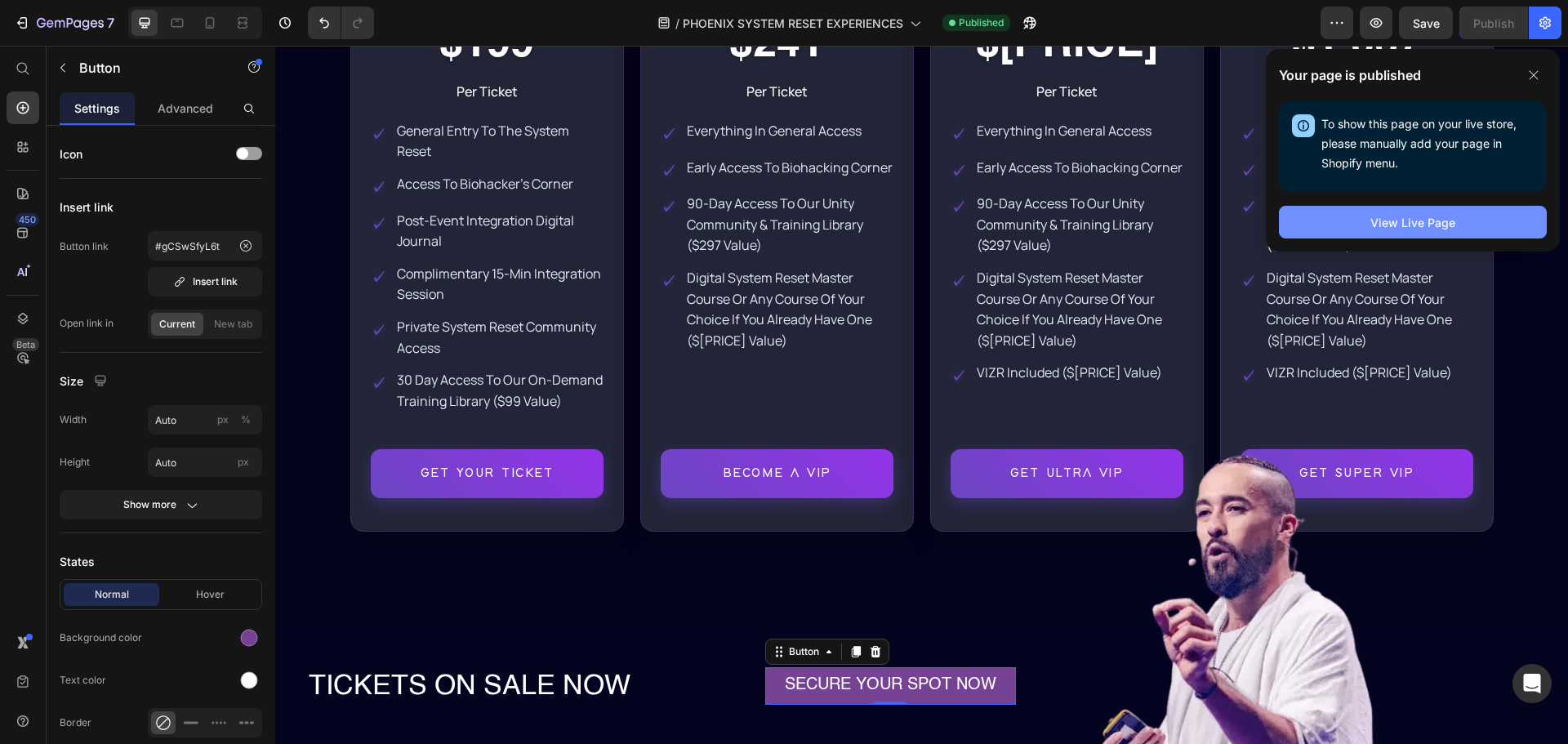click on "View Live Page" at bounding box center (1413, 222) 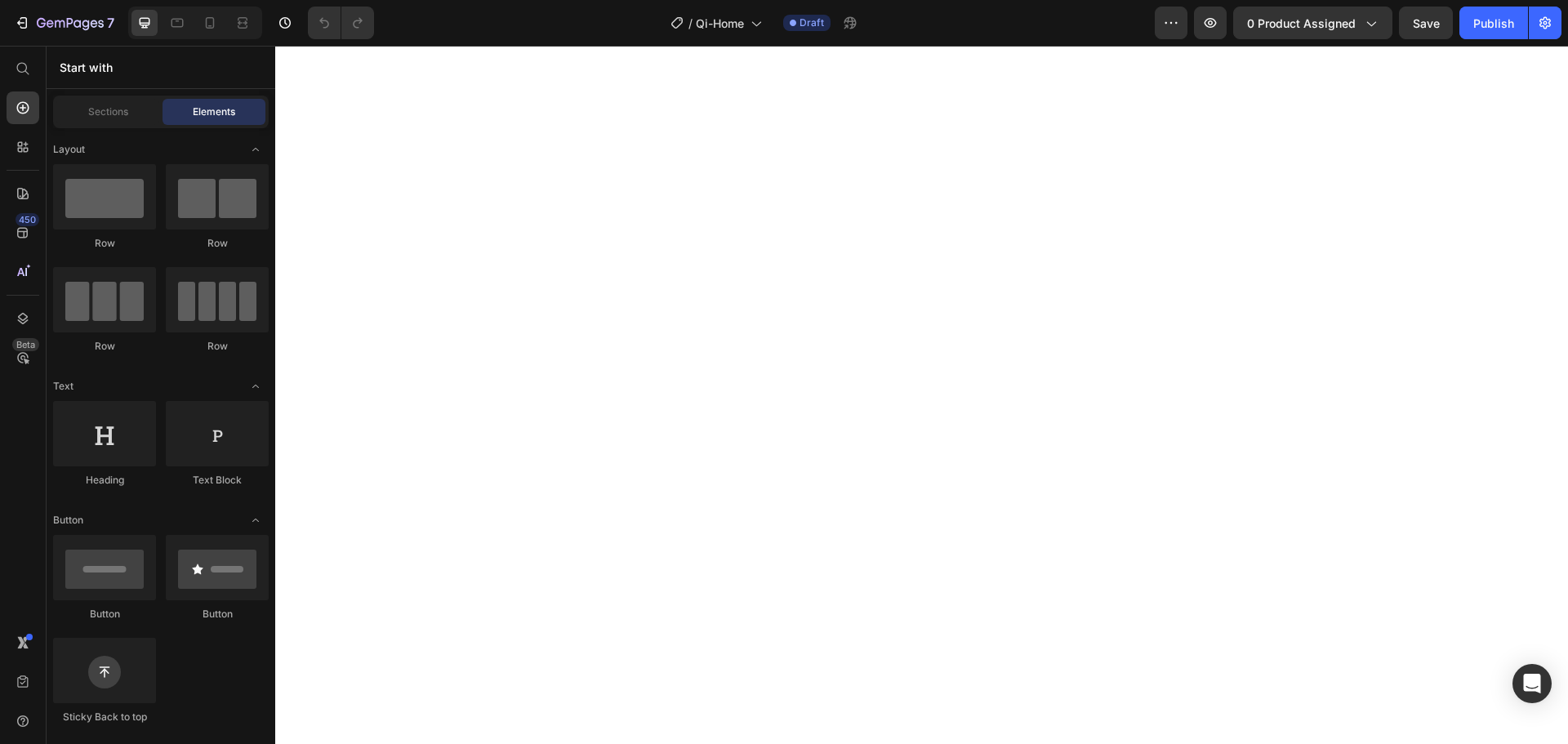 scroll, scrollTop: 0, scrollLeft: 0, axis: both 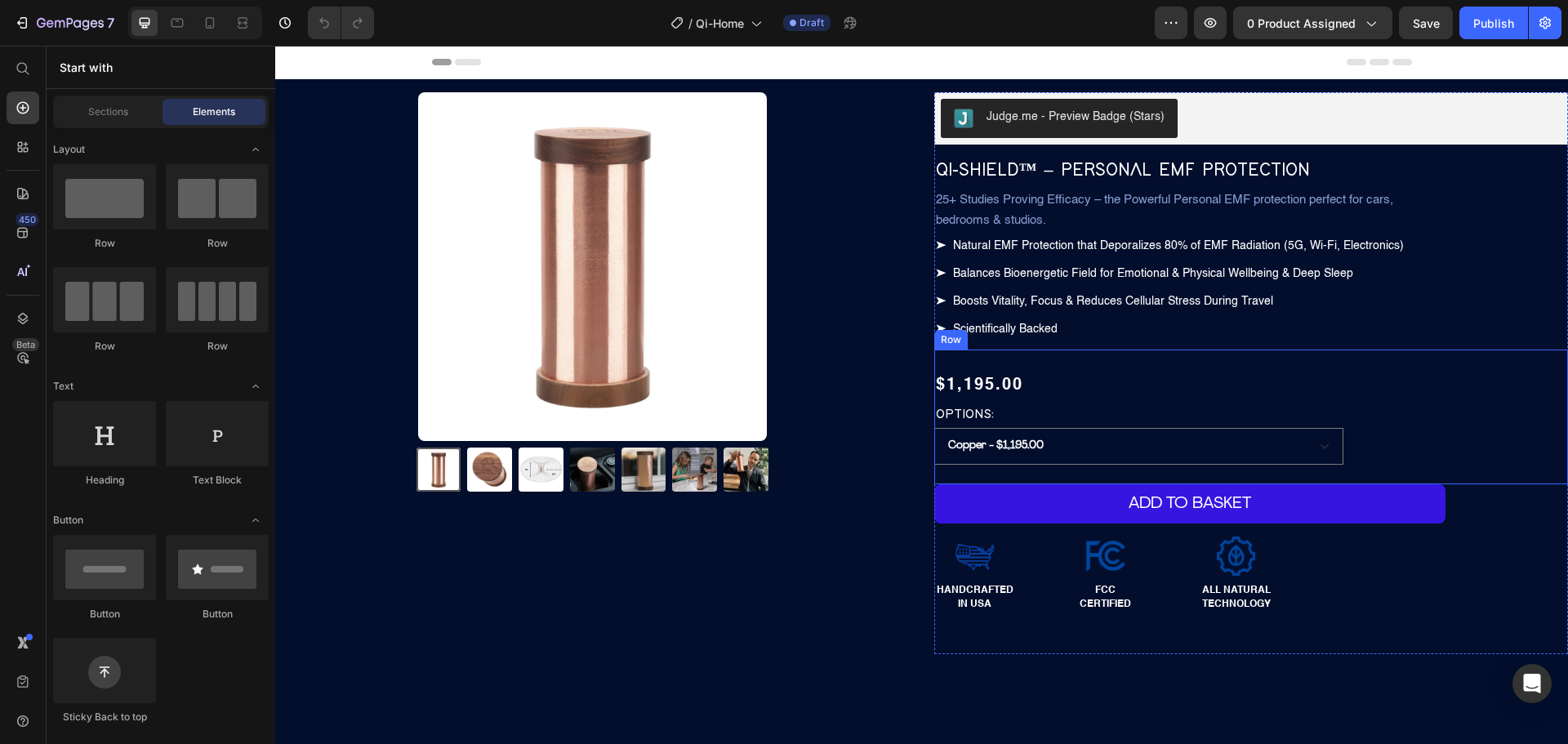 click on "$1,195.00 Product Price OPTIONS: Text Block Copper - $1,195.00  Nickel Plated - $1,195.00  Product Variants & Swatches" at bounding box center (1251, 417) 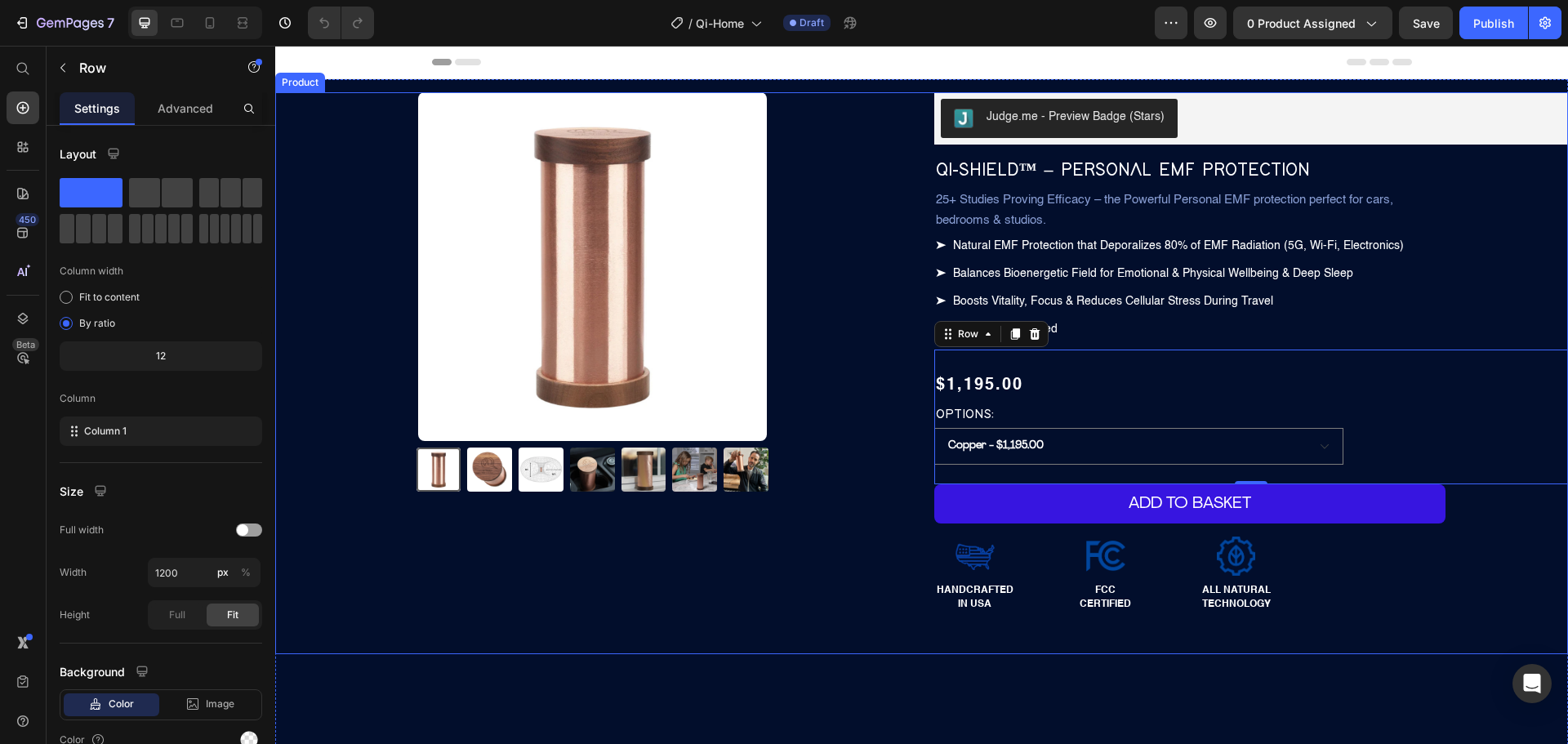 click on "Product Images" at bounding box center (592, 373) 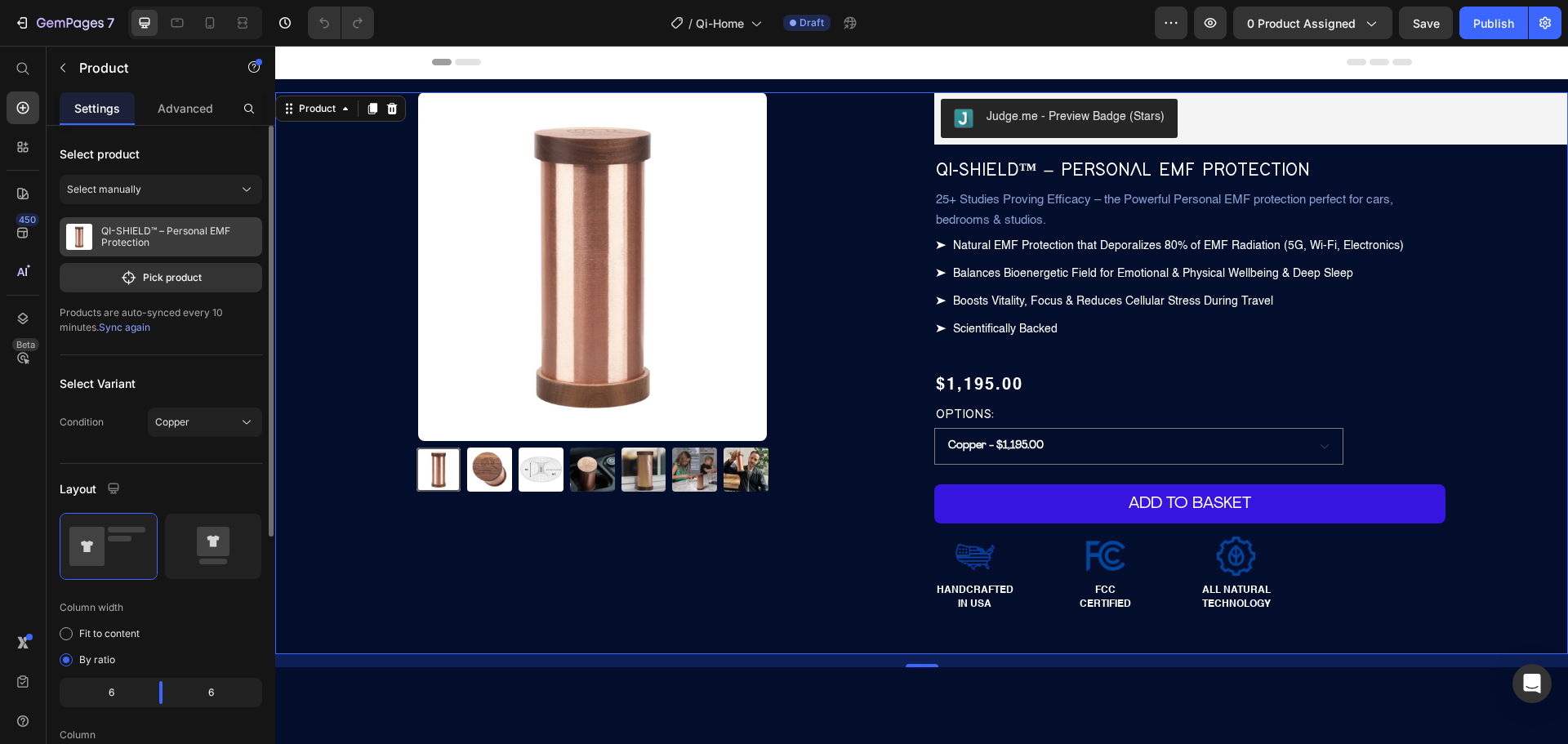 click on "QI-SHIELD™ – Personal EMF Protection" at bounding box center [178, 237] 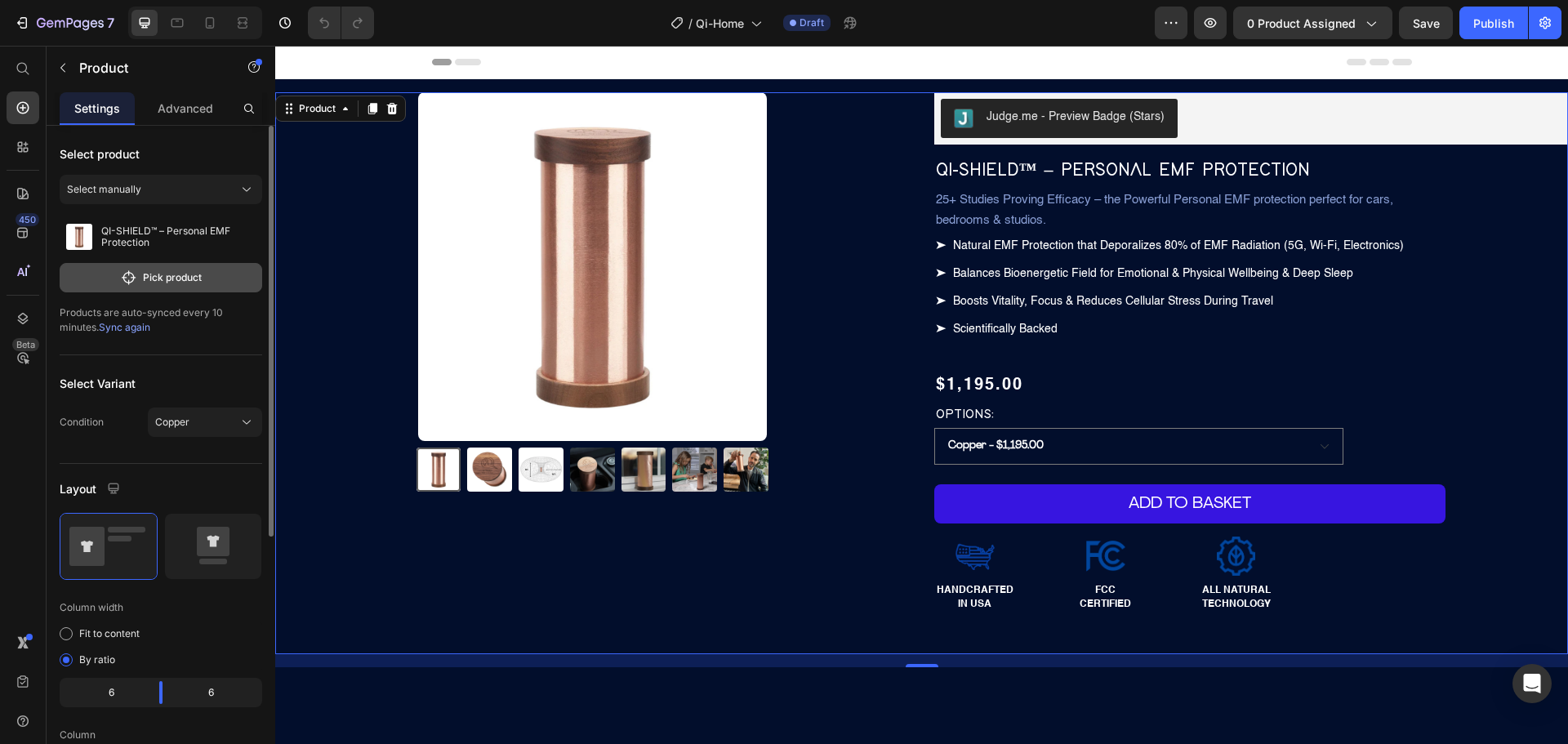 click on "Pick product" 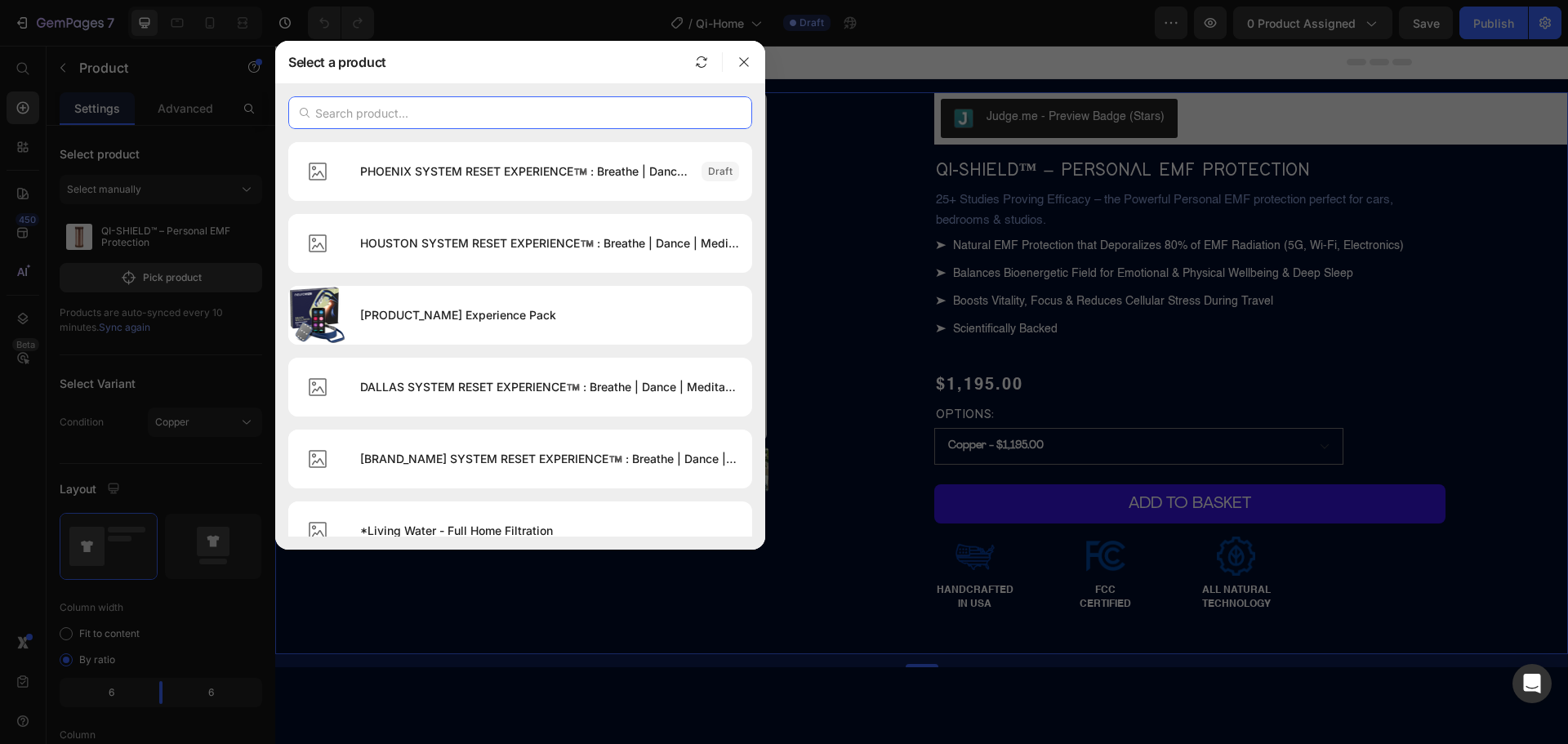 click at bounding box center (520, 113) 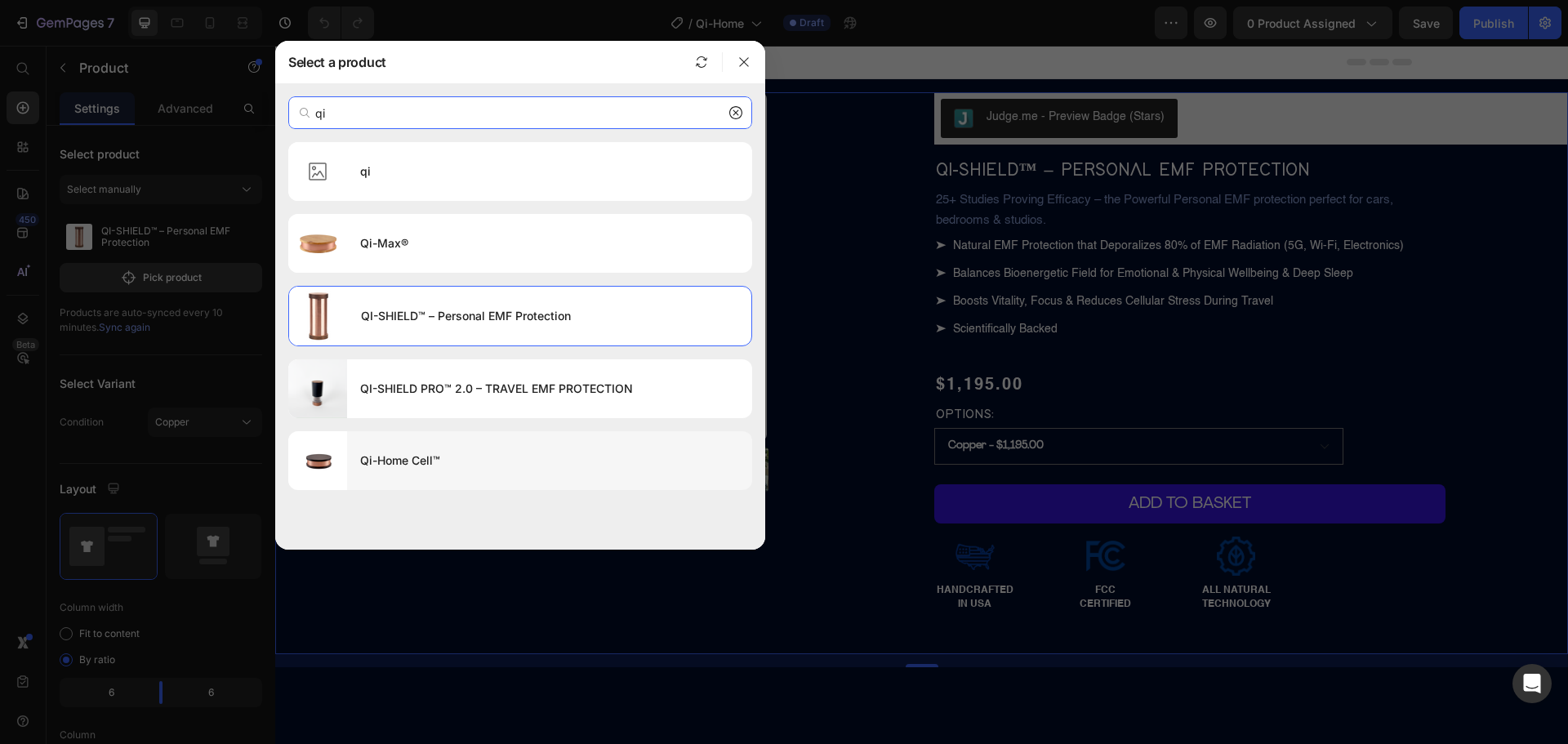 type on "qi" 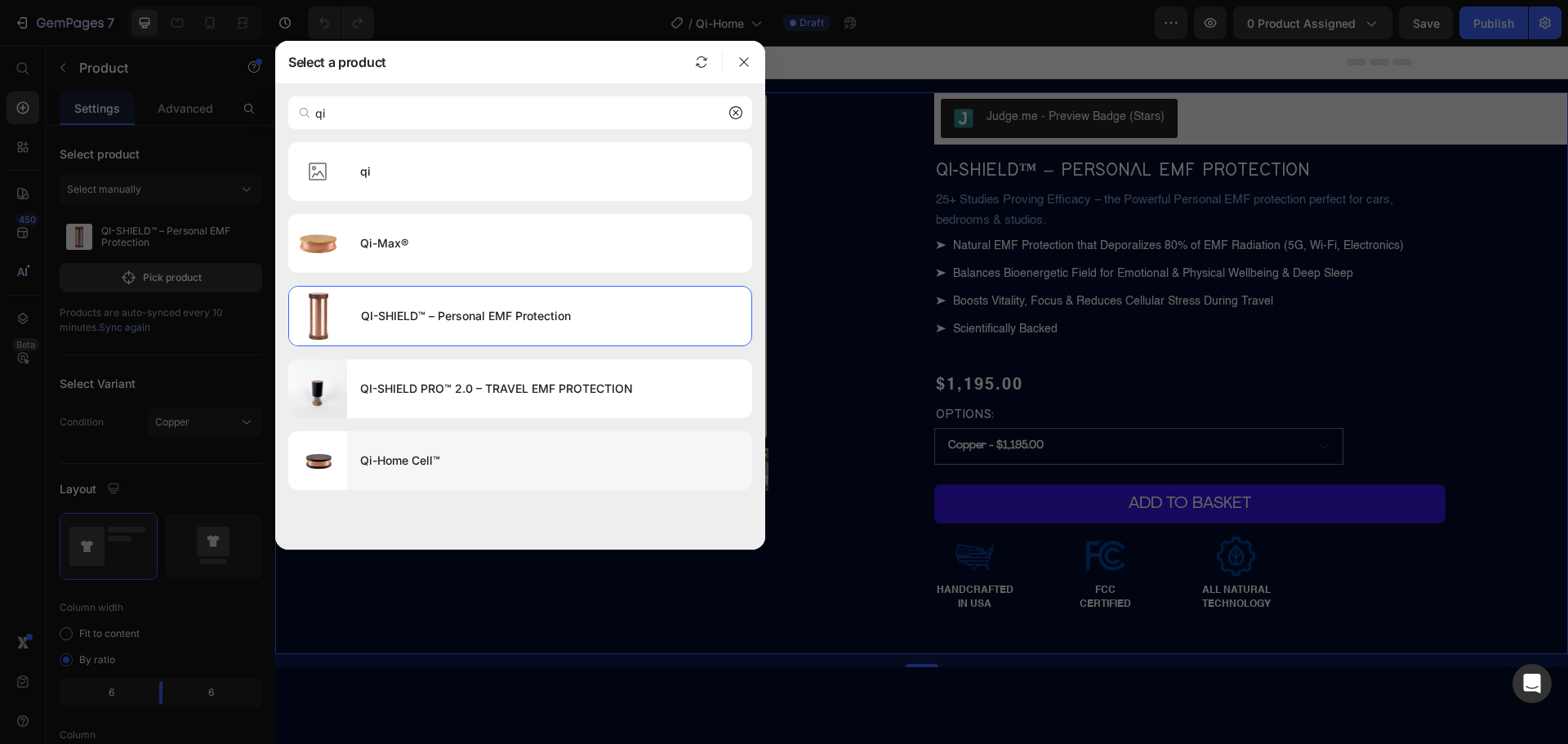 click on "Qi-Home Cell™" at bounding box center (550, 461) 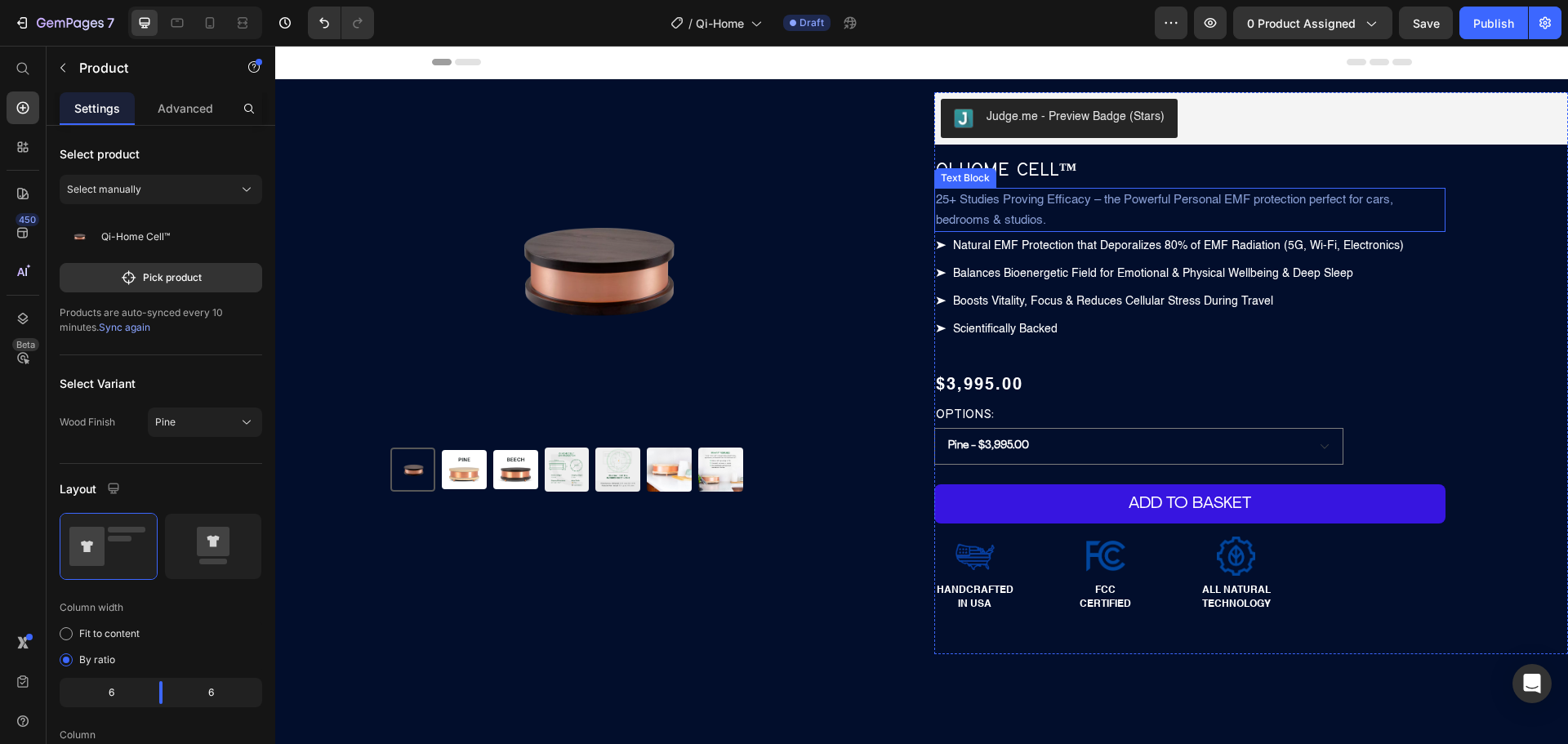 click on "25+ Studies Proving Efficacy – the Powerful Personal EMF protection perfect for cars, bedrooms & studios." at bounding box center [1190, 210] 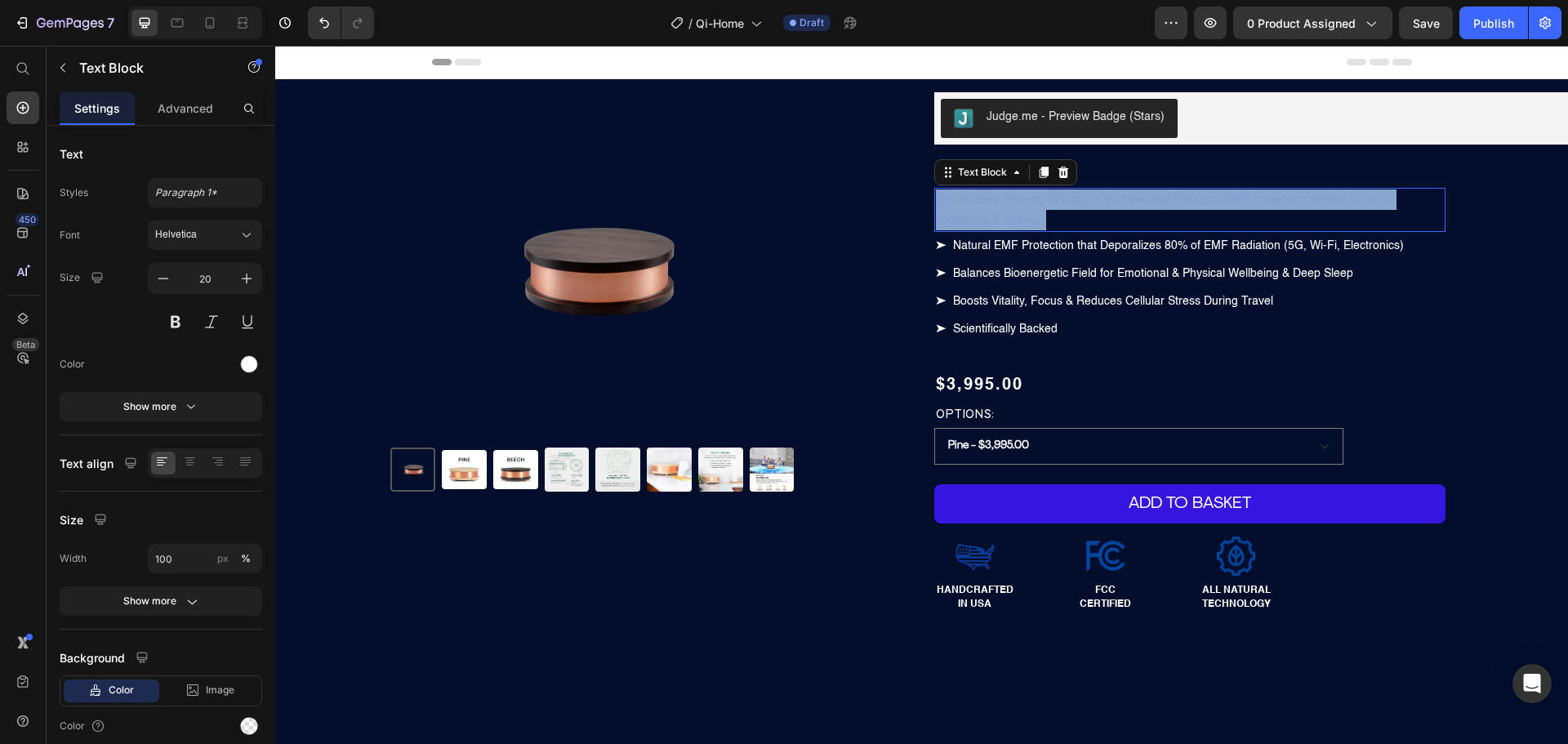click on "25+ Studies Proving Efficacy – the Powerful Personal EMF protection perfect for cars, bedrooms & studios." at bounding box center [1190, 210] 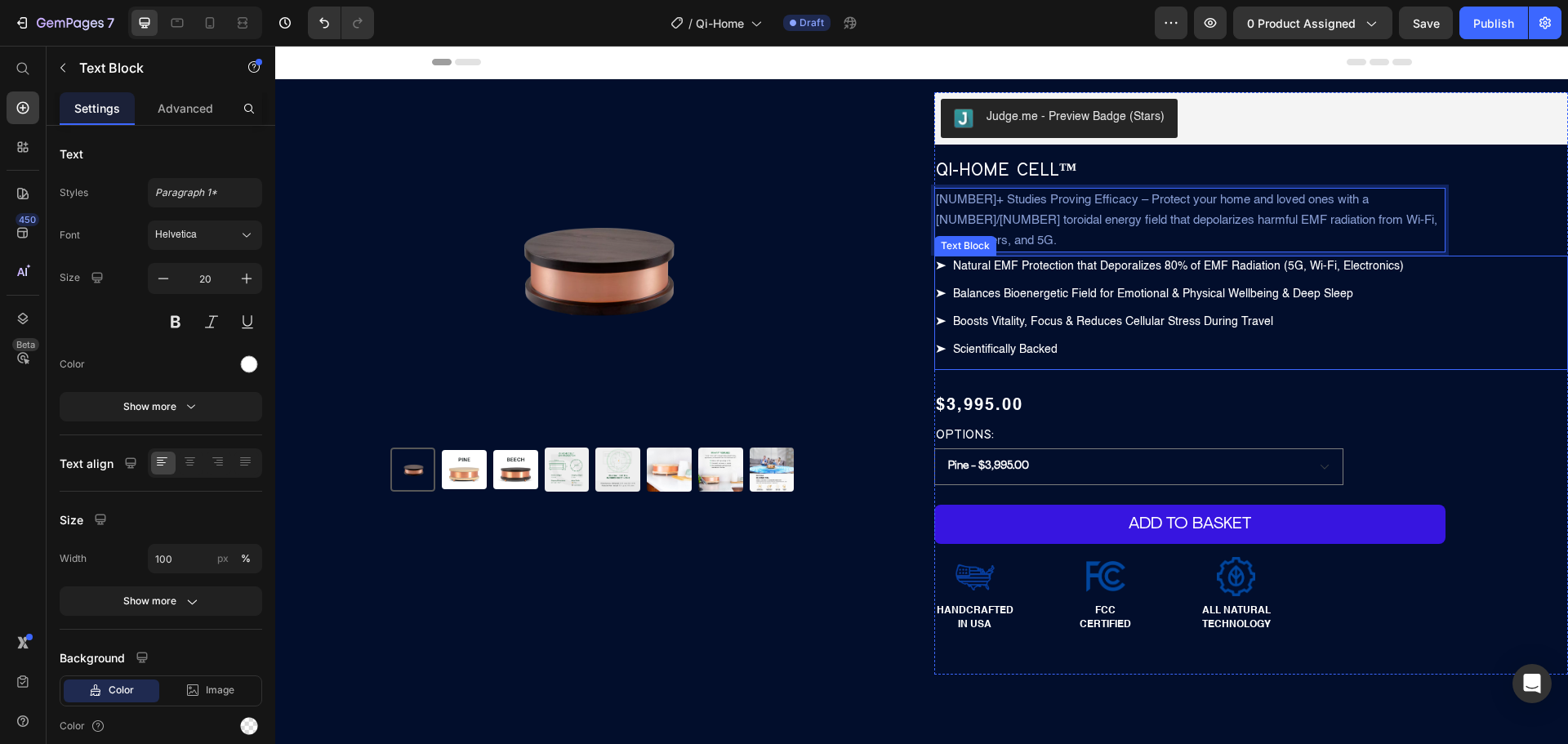 click on "➤  Boosts Vitality, Focus & Reduces Cellular Stress During Travel" at bounding box center (1104, 322) 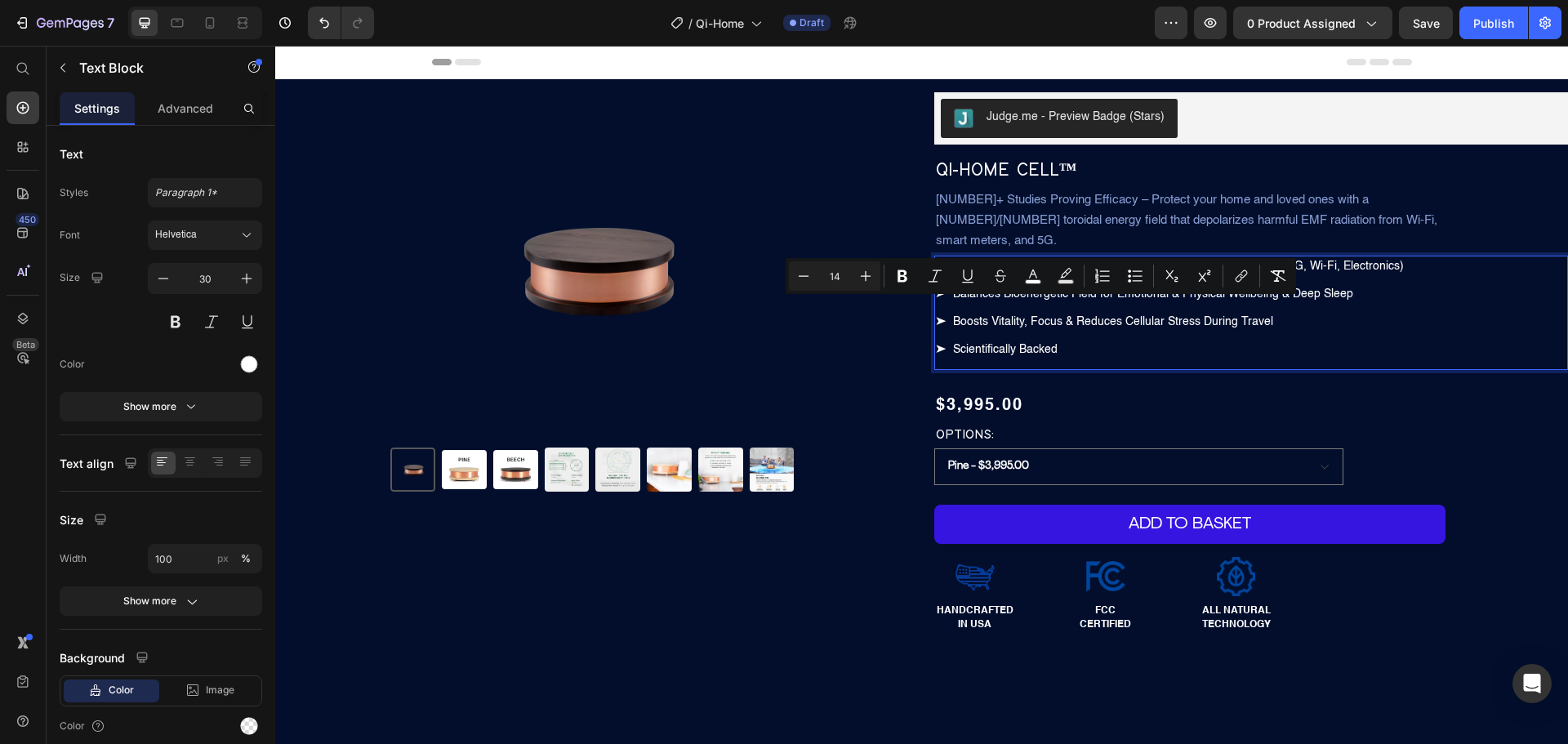 click on "➤  Scientifically Backed" at bounding box center (996, 350) 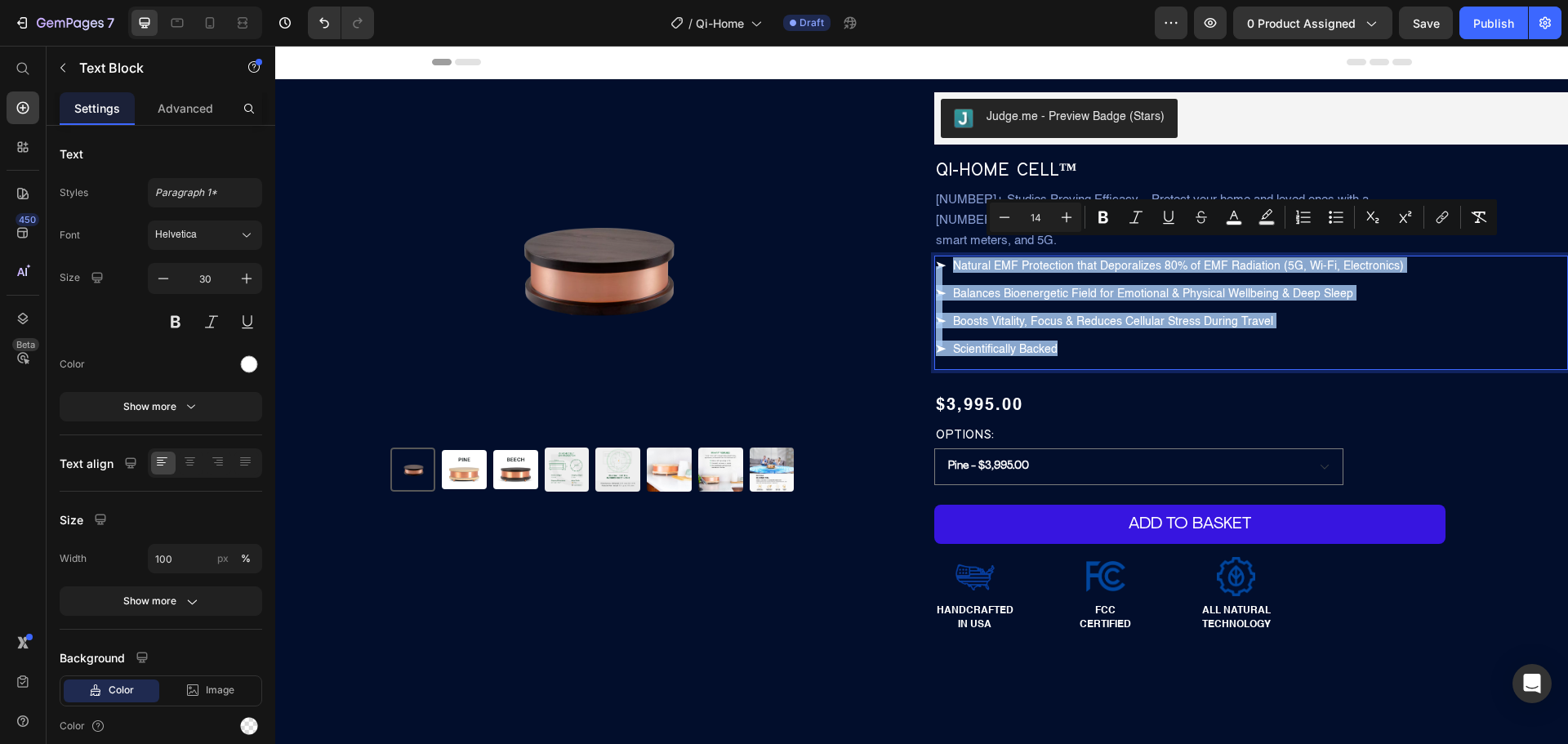 drag, startPoint x: 1060, startPoint y: 342, endPoint x: 950, endPoint y: 242, distance: 148.66069 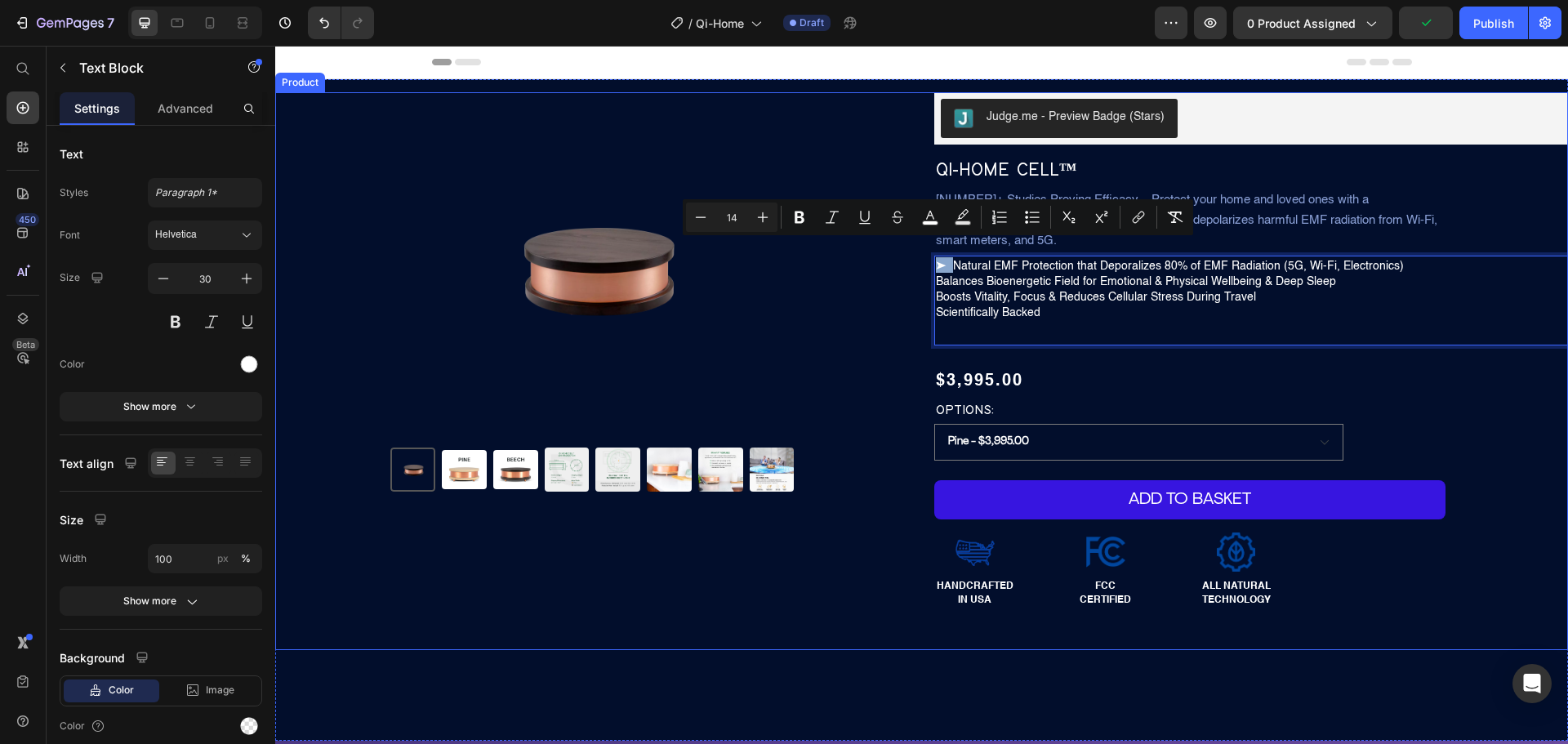 drag, startPoint x: 946, startPoint y: 243, endPoint x: 926, endPoint y: 246, distance: 20.223748 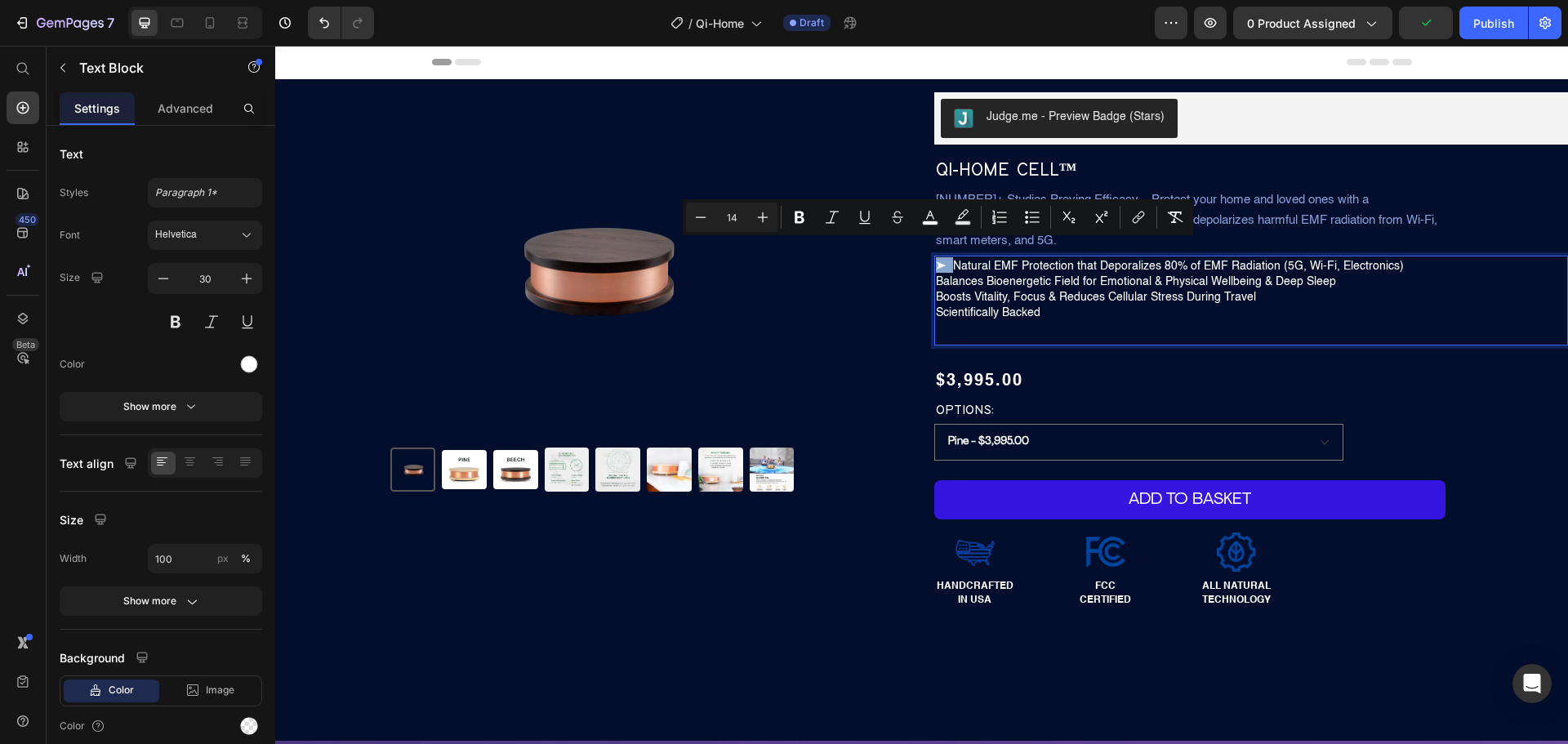 copy on "➤" 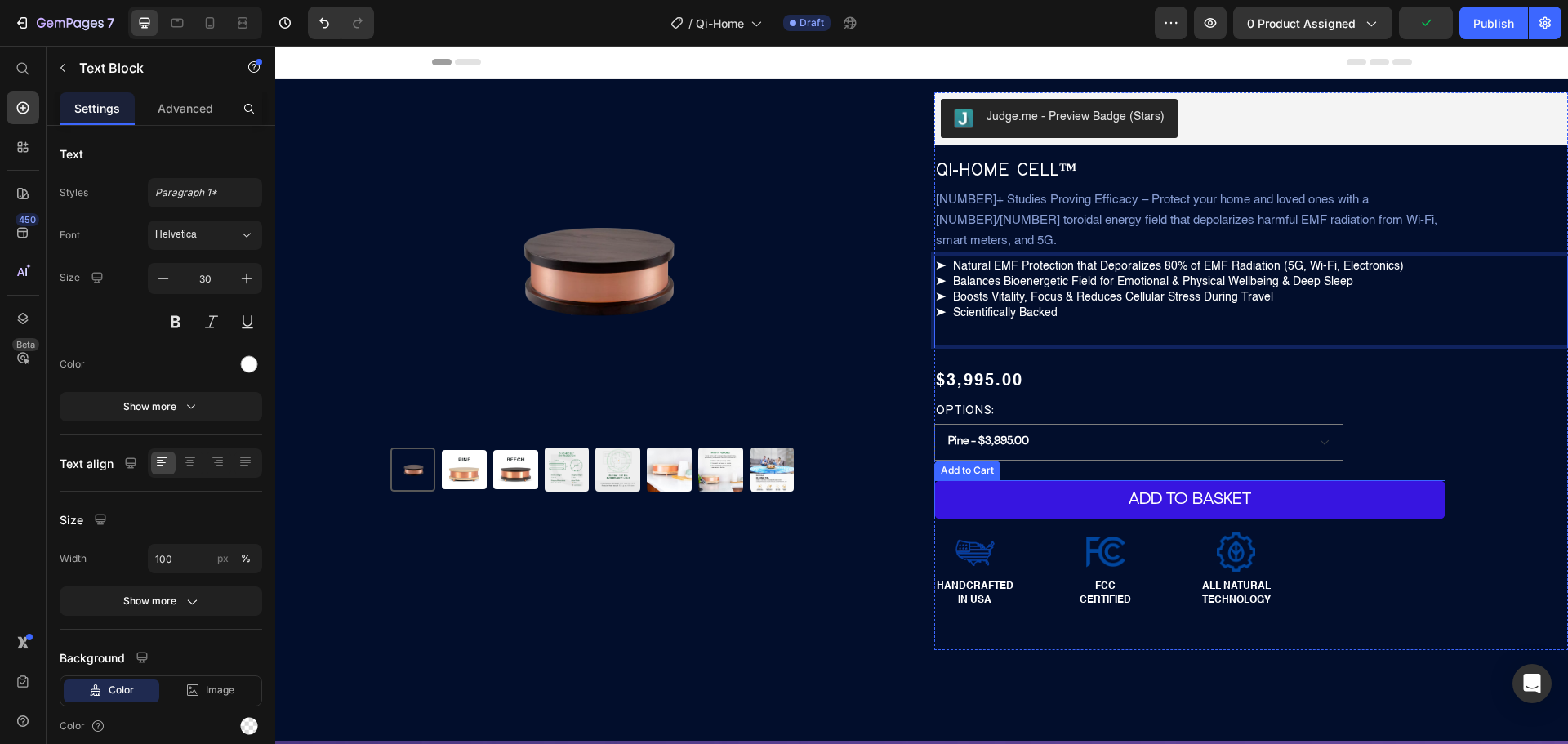 scroll, scrollTop: 82, scrollLeft: 0, axis: vertical 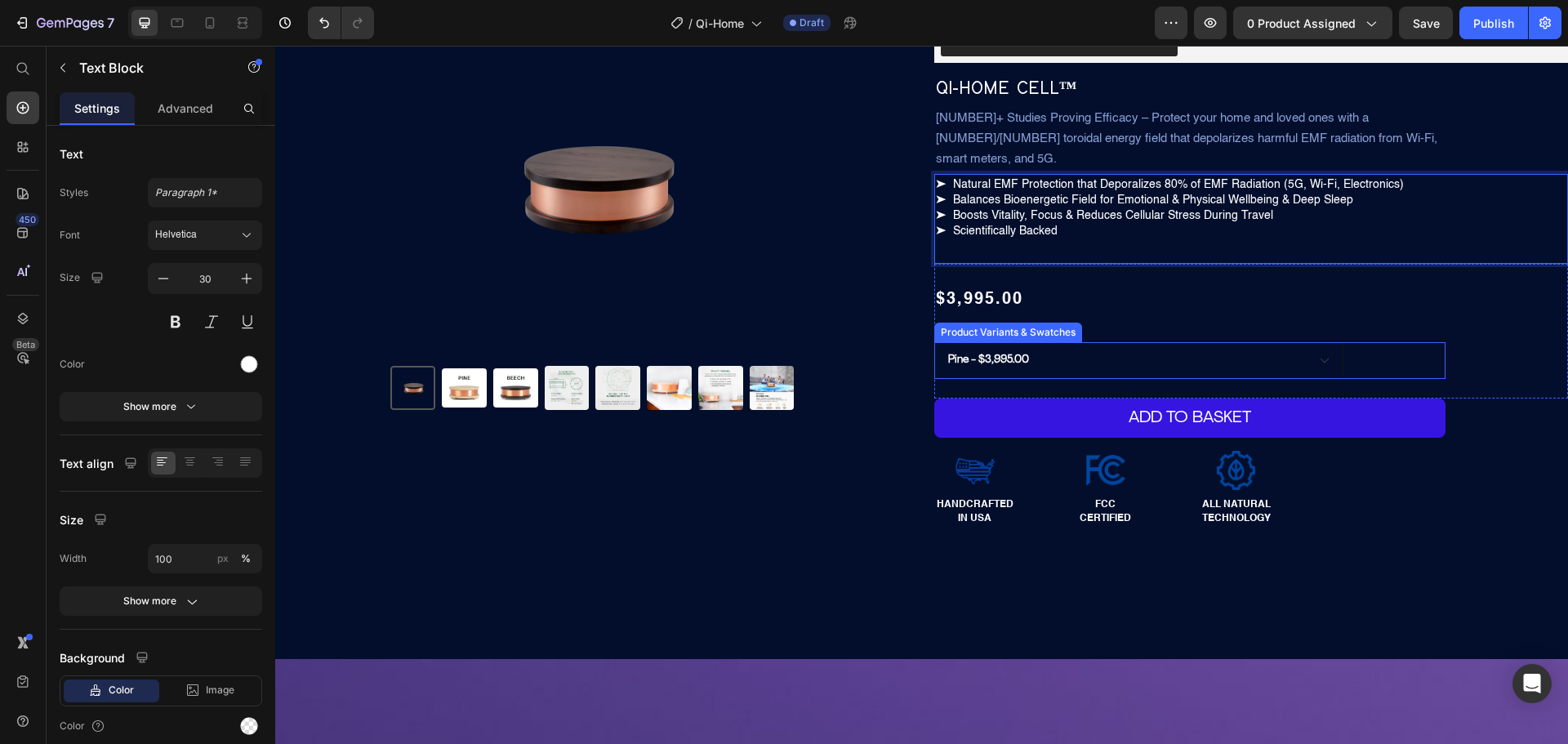 click on "Pine - $3,995.00  Beech - $3,995.00" at bounding box center (1138, 360) 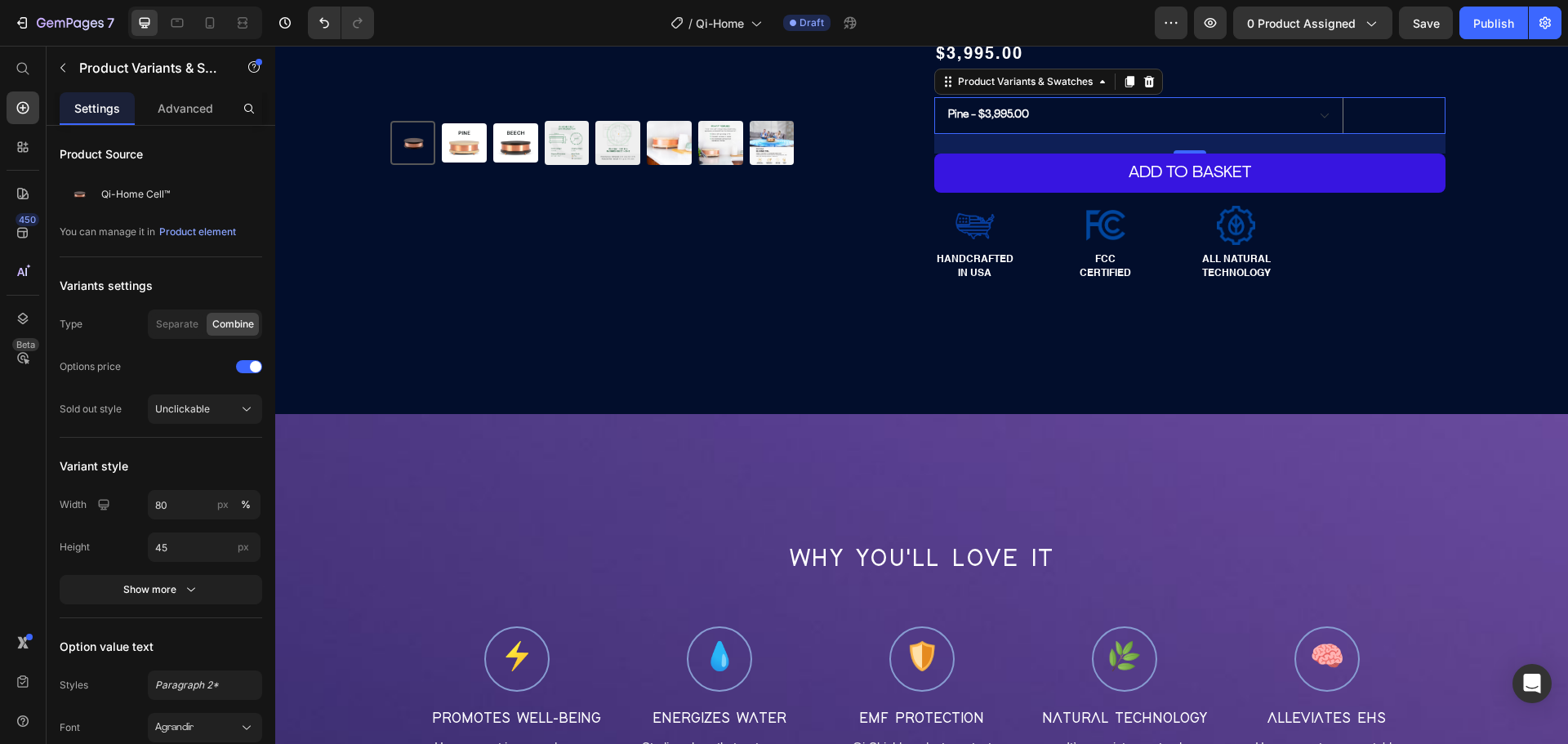 scroll, scrollTop: 490, scrollLeft: 0, axis: vertical 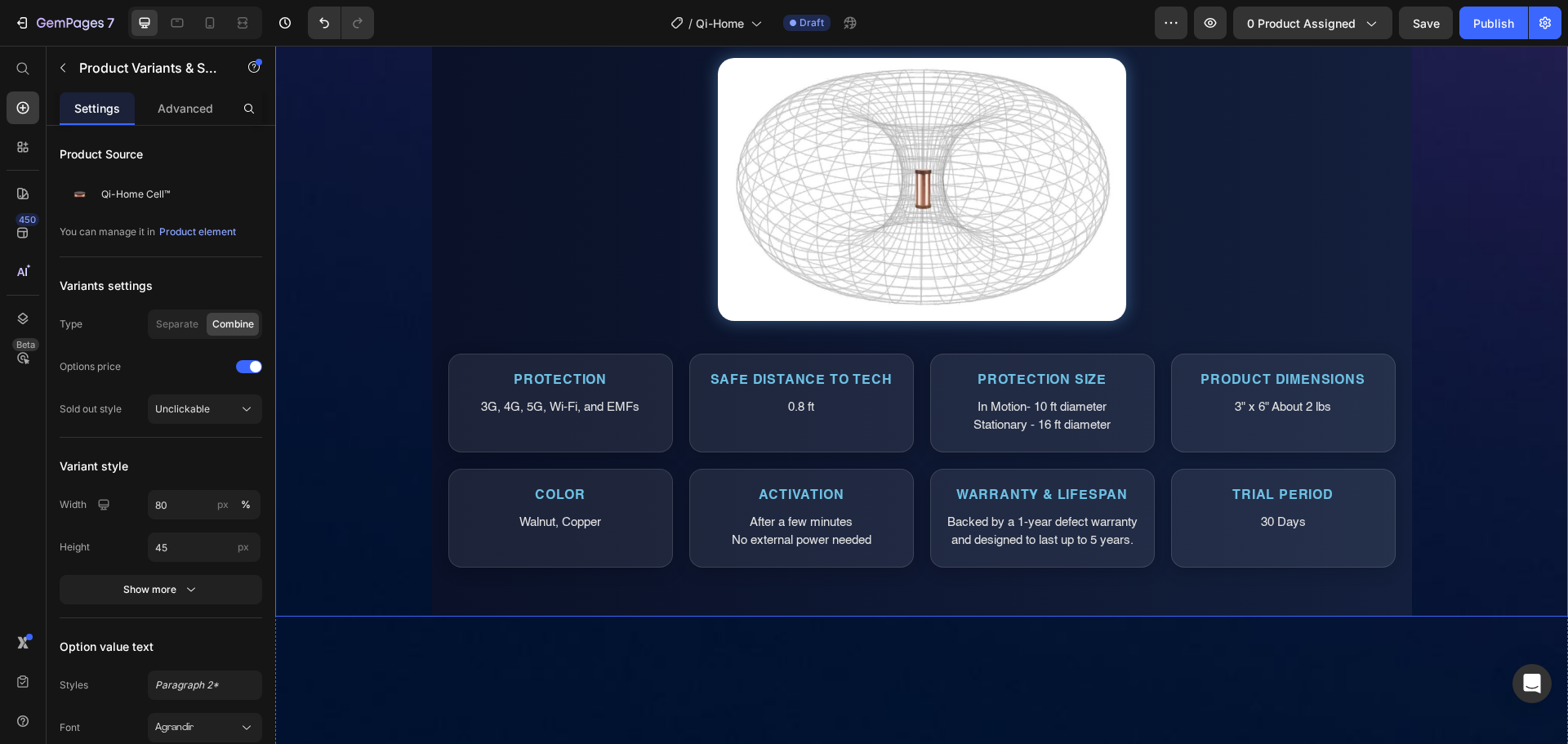 click on "Qi Shield Pro Specifications
Protection
3G, 4G, 5G, Wi-Fi, and EMFs
Safe Distance to Tech
0.8 ft
Protection Size
In Motion- 10 ft diameter
Stationary - 16 ft diameter
Product Dimensions
3" x 6" About 2 lbs
Color
Walnut, Copper
Activation
After a few minutes No external power needed
Warranty & Lifespan
Backed by a 1-year defect warranty and designed to last up to 5 years.
Trial Period
30 Days" at bounding box center [922, 282] 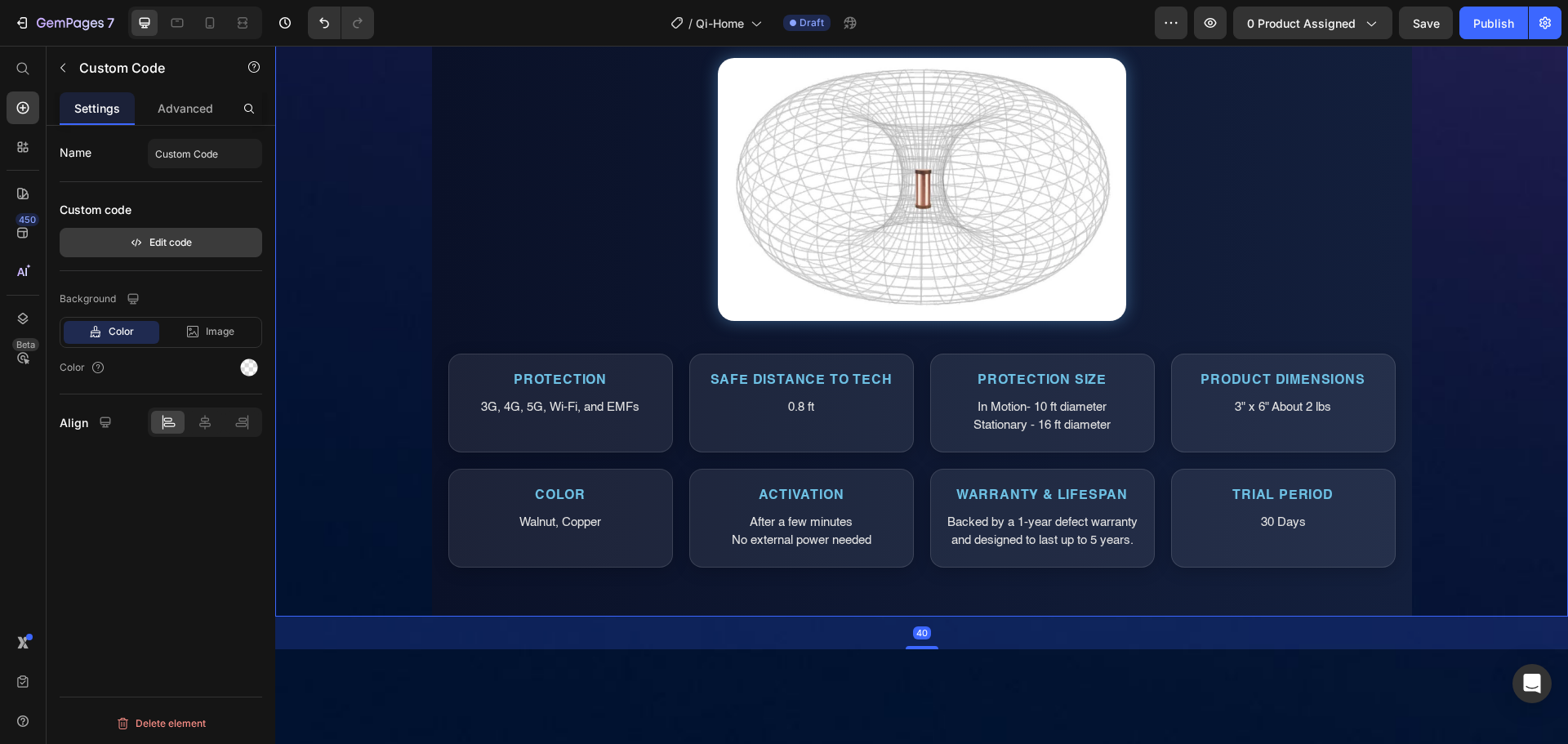 click on "Edit code" at bounding box center [161, 243] 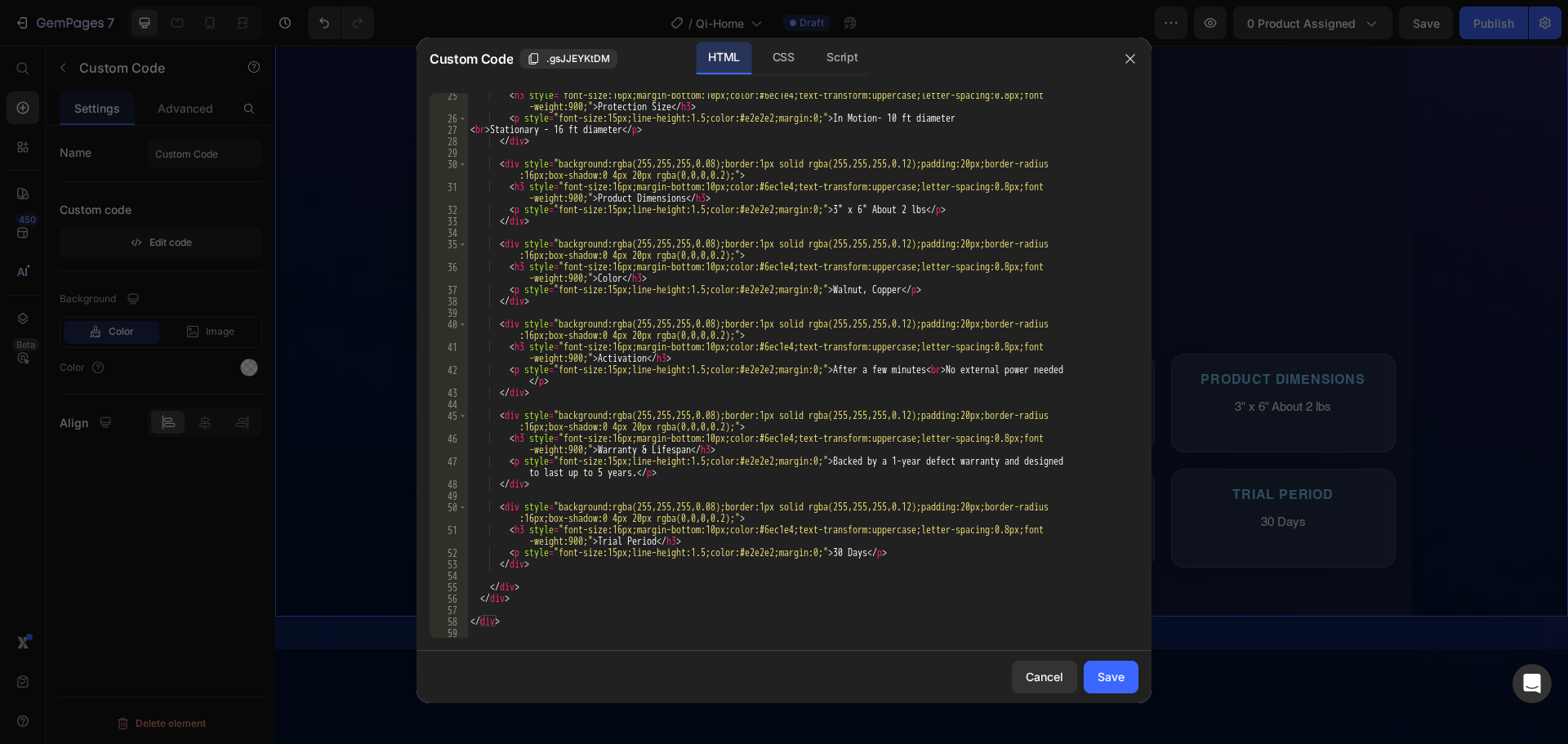 scroll, scrollTop: 392, scrollLeft: 0, axis: vertical 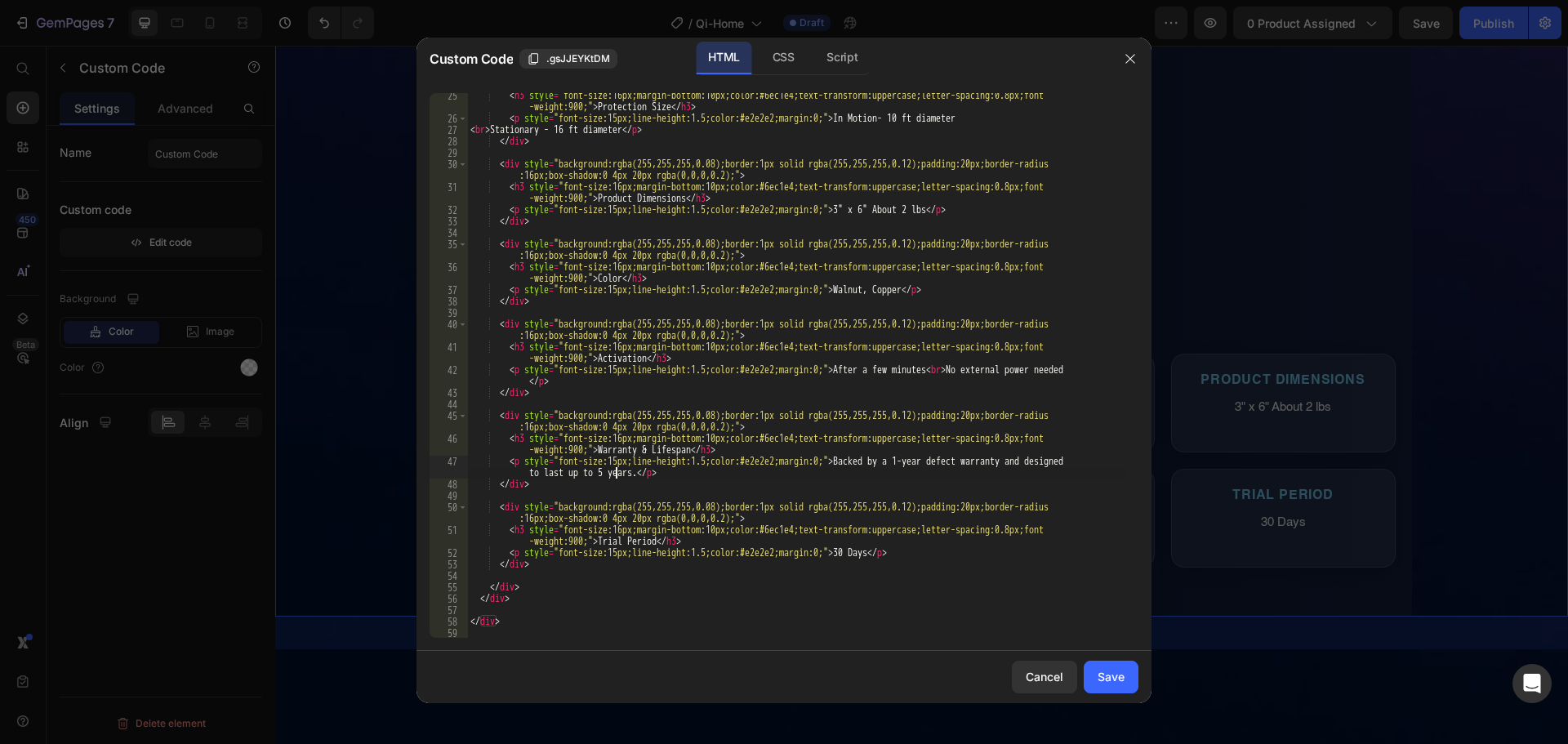 click on "< h3   style = "font-size:16px;margin-bottom:10px;color:#6ec1e4;text-transform:uppercase;letter-spacing:0.8px;font              -weight:900;" > Protection Size </ h3 >           < p   style = "font-size:15px;line-height:1.5;color:#e2e2e2;margin:0;" > In Motion- 10 ft diameter < br > Stationary - 16 ft diameter </ p >         </ div >         < div   style = "background:rgba(255,255,255,0.08);border:1px solid rgba(255,255,255,0.12);padding:20px;border-radius            :16px;box-shadow:0 4px 20px rgba(0,0,0,0.2);" >           < h3   style = "font-size:16px;margin-bottom:10px;color:#6ec1e4;text-transform:uppercase;letter-spacing:0.8px;font              -weight:900;" > Product Dimensions </ h3 >           < p   style = "font-size:15px;line-height:1.5;color:#e2e2e2;margin:0;" > 3" x 6" About 2 lbs </ p >         </ div >         < div   style = "background:rgba(255,255,255,0.08);border:1px solid rgba(255,255,255,0.12);padding:20px;border-radius            > <" at bounding box center (796, 379) 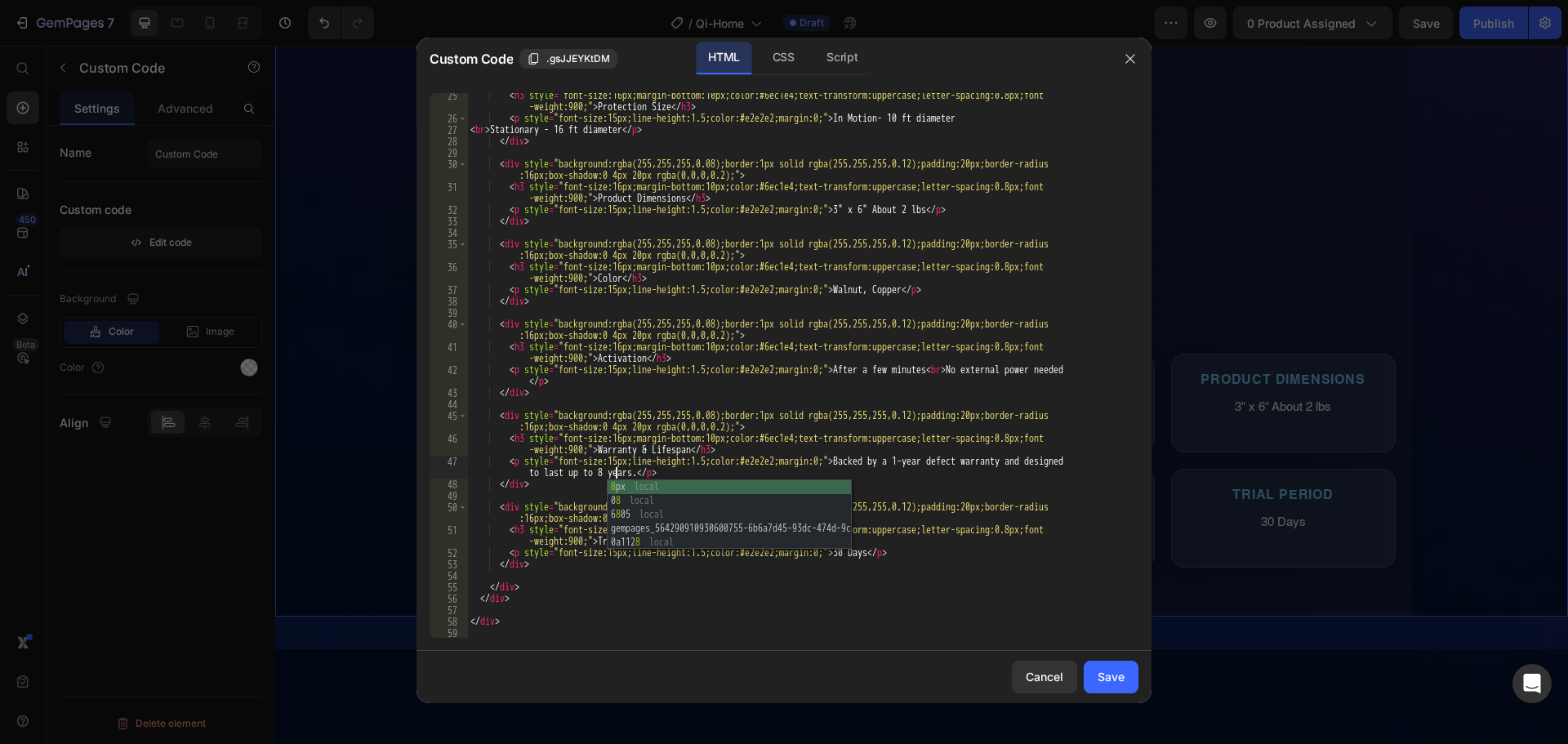 scroll, scrollTop: 0, scrollLeft: 61, axis: horizontal 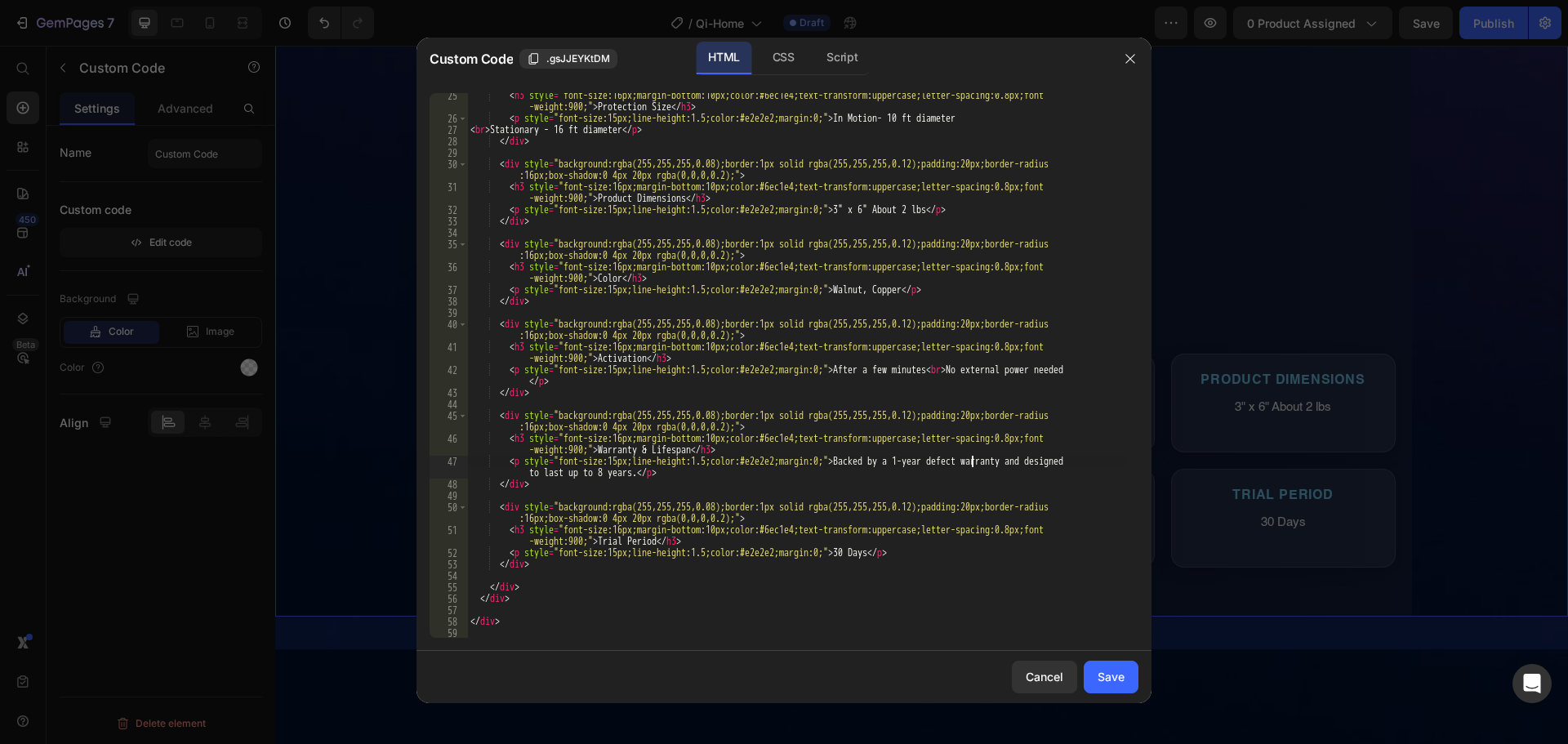 click on "< h3   style = "font-size:16px;margin-bottom:10px;color:#6ec1e4;text-transform:uppercase;letter-spacing:0.8px;font              -weight:900;" > Protection Size </ h3 >           < p   style = "font-size:15px;line-height:1.5;color:#e2e2e2;margin:0;" > In Motion- 10 ft diameter < br > Stationary - 16 ft diameter </ p >         </ div >         < div   style = "background:rgba(255,255,255,0.08);border:1px solid rgba(255,255,255,0.12);padding:20px;border-radius            :16px;box-shadow:0 4px 20px rgba(0,0,0,0.2);" >           < h3   style = "font-size:16px;margin-bottom:10px;color:#6ec1e4;text-transform:uppercase;letter-spacing:0.8px;font              -weight:900;" > Product Dimensions </ h3 >           < p   style = "font-size:15px;line-height:1.5;color:#e2e2e2;margin:0;" > 3" x 6" About 2 lbs </ p >         </ div >         < div   style = "background:rgba(255,255,255,0.08);border:1px solid rgba(255,255,255,0.12);padding:20px;border-radius            > <" at bounding box center (796, 379) 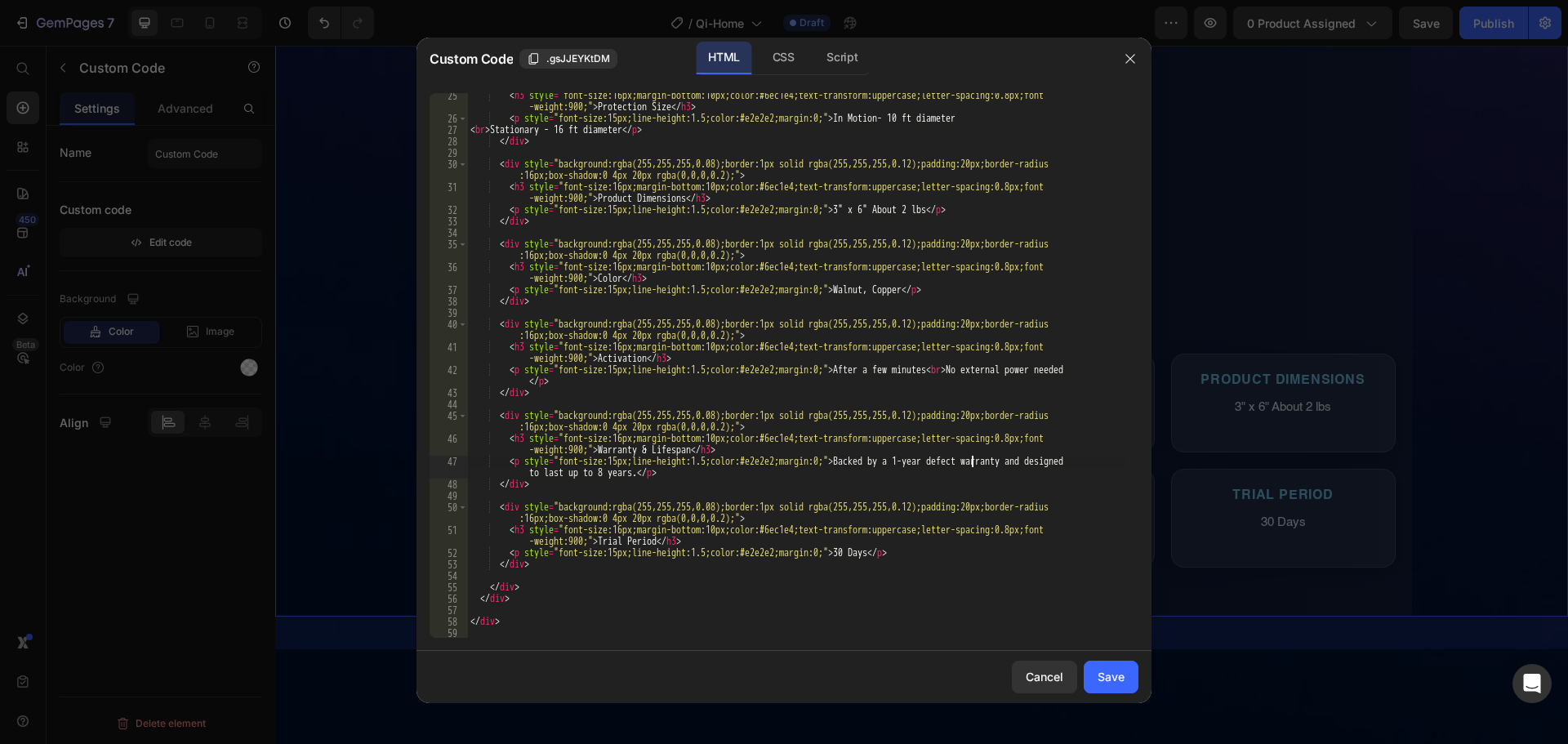 type on "<p style="font-size:15px;line-height:1.5;color:#e2e2e2;margin:0;">Backed by a 1-year defect warranty and designed to last up to 8 years.</p>" 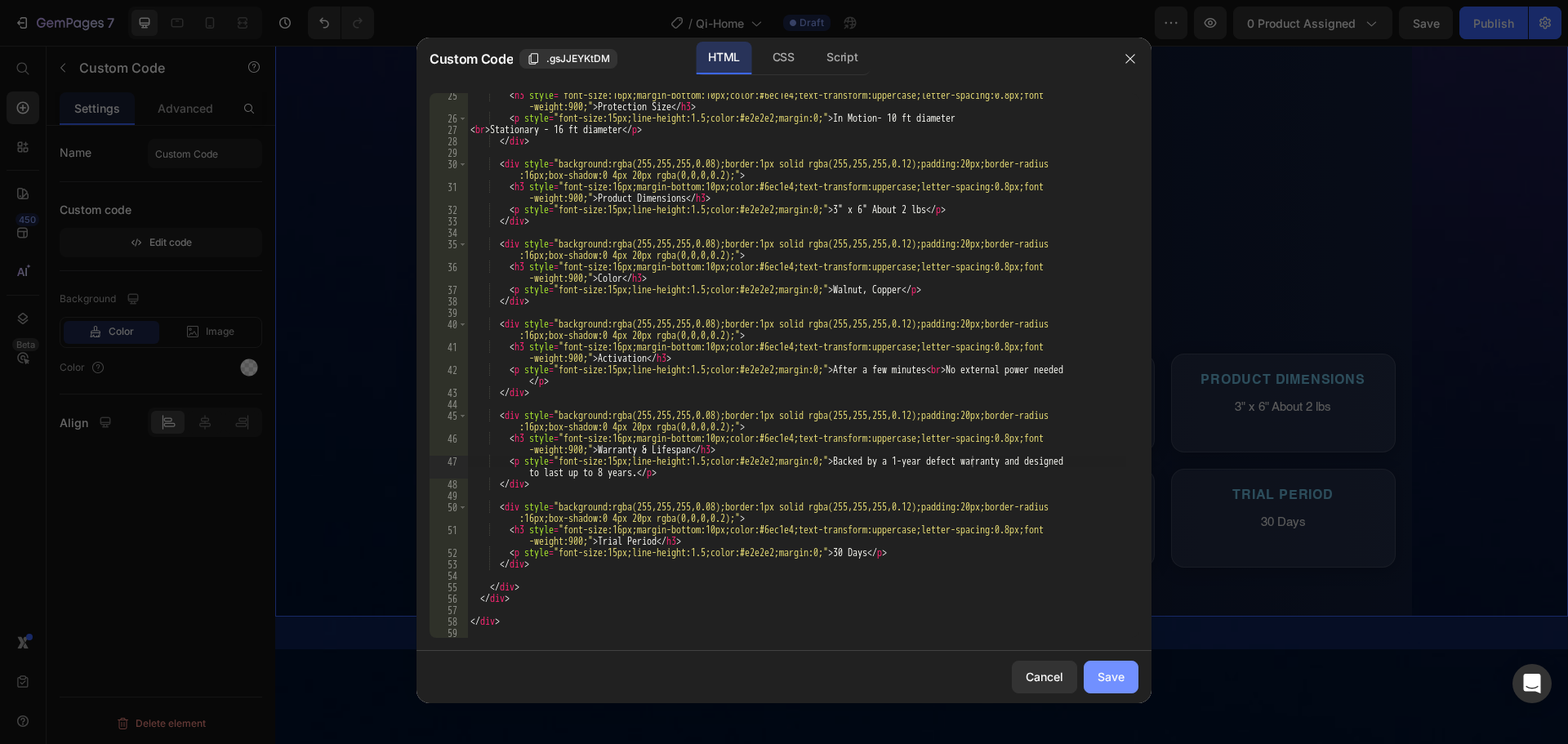 click on "Save" at bounding box center [1111, 676] 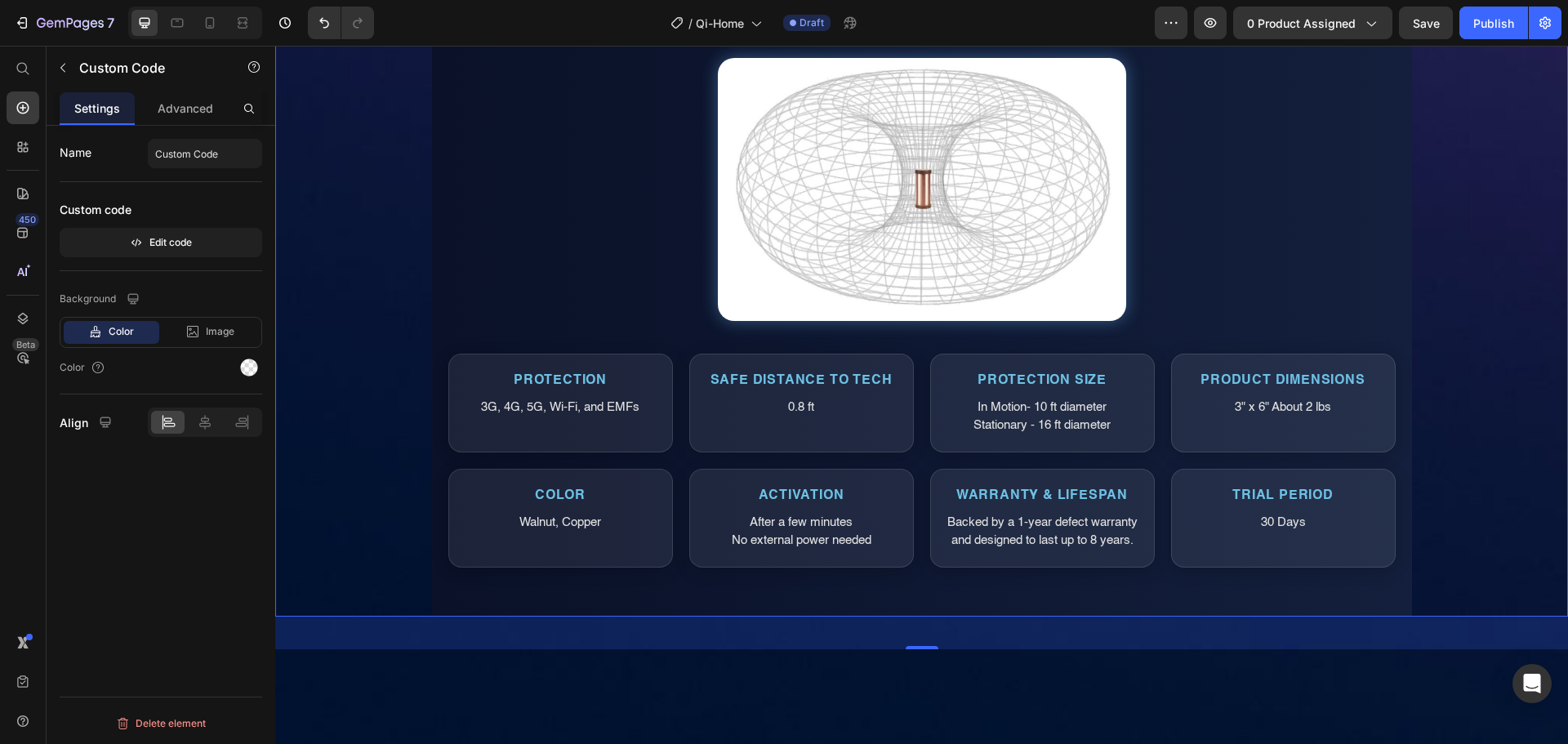 click on "0.8 ft" at bounding box center [801, 408] 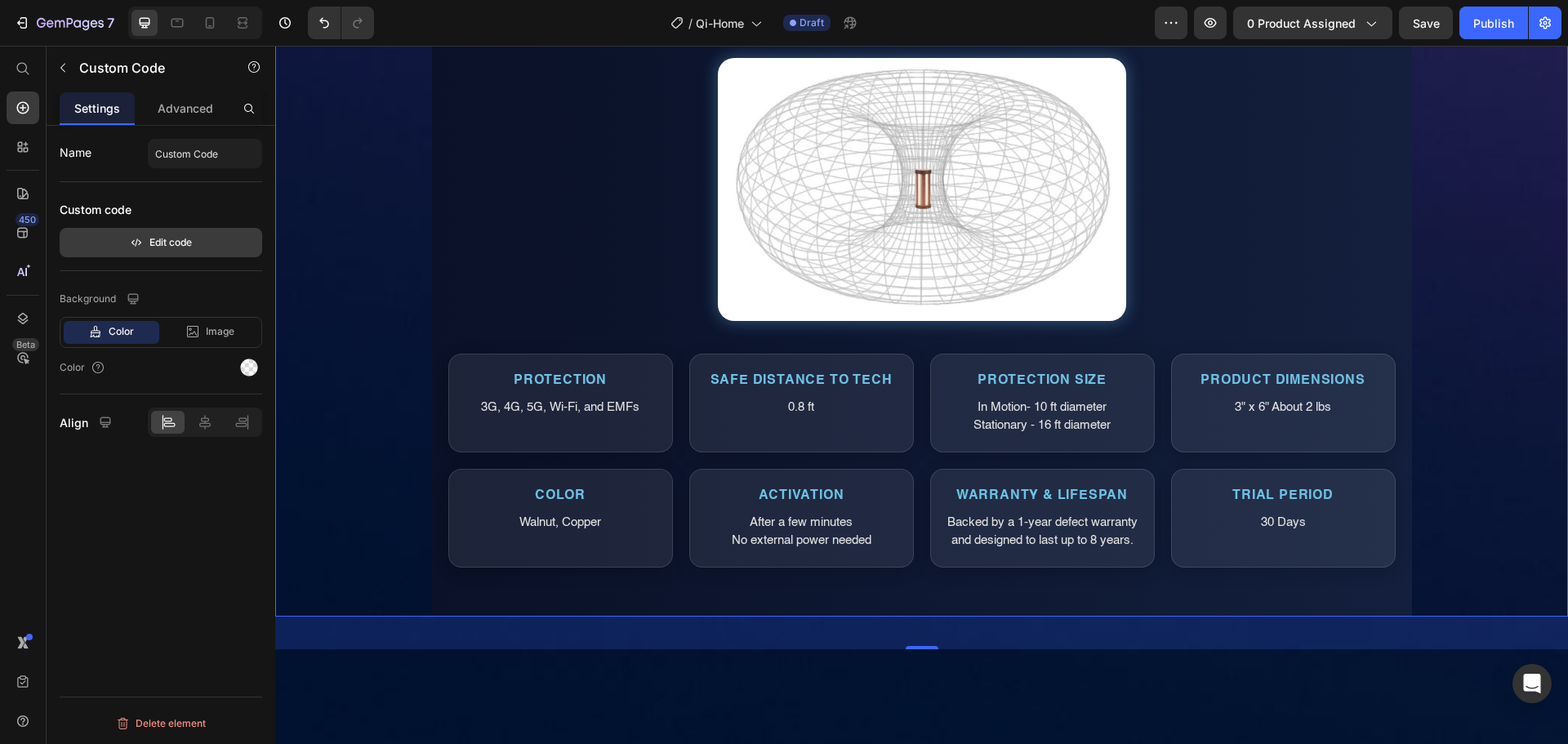 click on "Edit code" at bounding box center [161, 243] 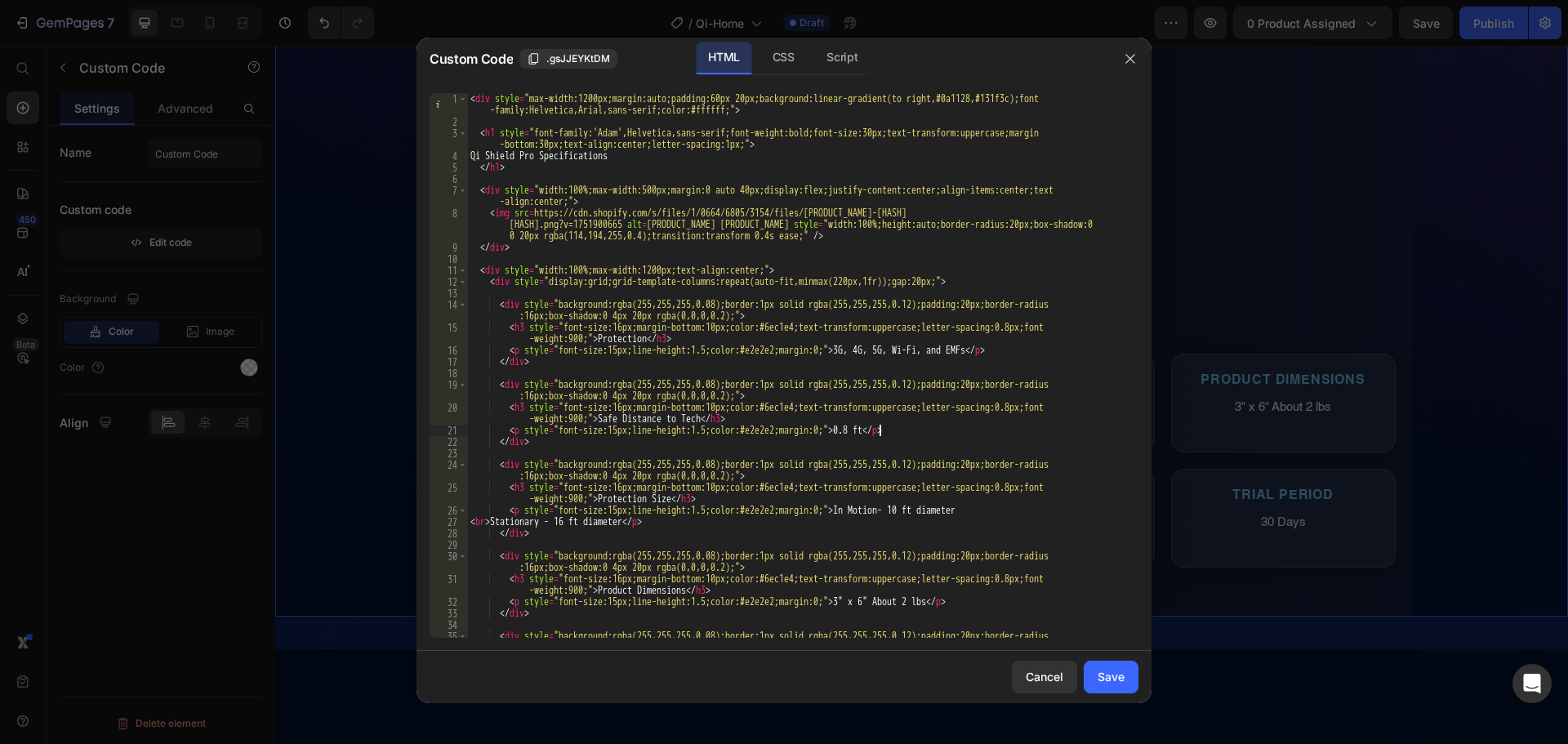 click on "< div   style = "max-width:1200px;margin:auto;padding:60px 20px;background:linear-gradient(to right,#0a1128,#131f3c);font      -family:Helvetica,Arial,sans-serif;color:#ffffff;" >    < h1   style = "font-family:'Adam',Helvetica,sans-serif;font-weight:bold;font-size:30px;text-transform:uppercase;margin        -bottom:30px;text-align:center;letter-spacing:1px;" >     Qi Shield Pro Specifications    </ h1 >    < div   style = "width:100%;max-width:500px;margin:0 auto 40px;display:flex;justify-content:center;align-items:center;text        -align:center;" >      < img   src = "https://cdn.shopify.com/s/files/1/0664/6805/3154/files/gempages_564290910930600755-6b6a7d45-93dc-474d-9c37          -9814f2e8f4c6.png?v=1751900665"   alt = "Qi Shield Pro"   style = "width:100%;height:auto;border-radius:20px;box-shadow:0           0 20px rgba(114,194,255,0.4);transition:transform 0.4s ease;"   />    </ div >    < div   style = "width:100%;max-width:1200px;text-align:center;" >      < div   = >" at bounding box center (796, 388) 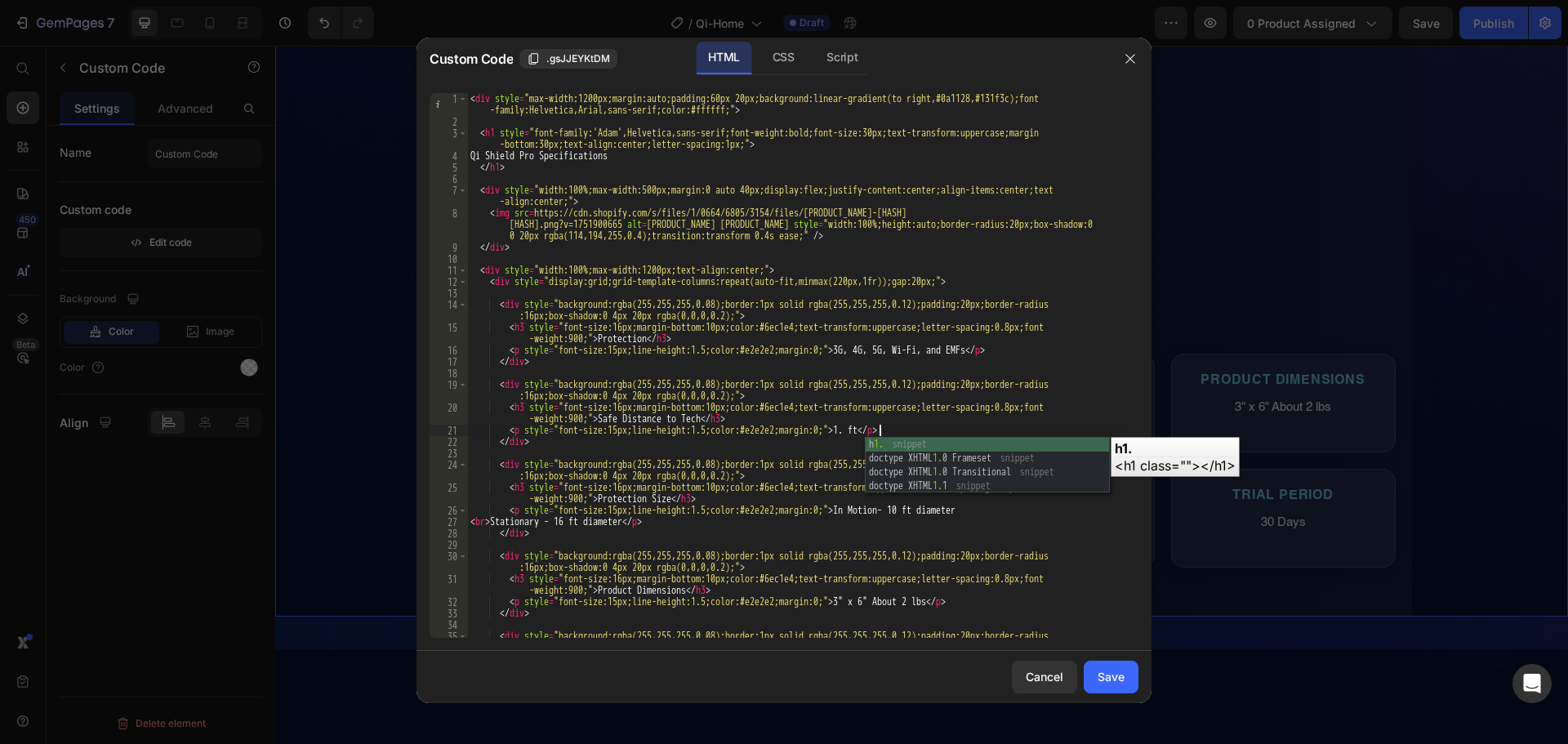 scroll, scrollTop: 0, scrollLeft: 34, axis: horizontal 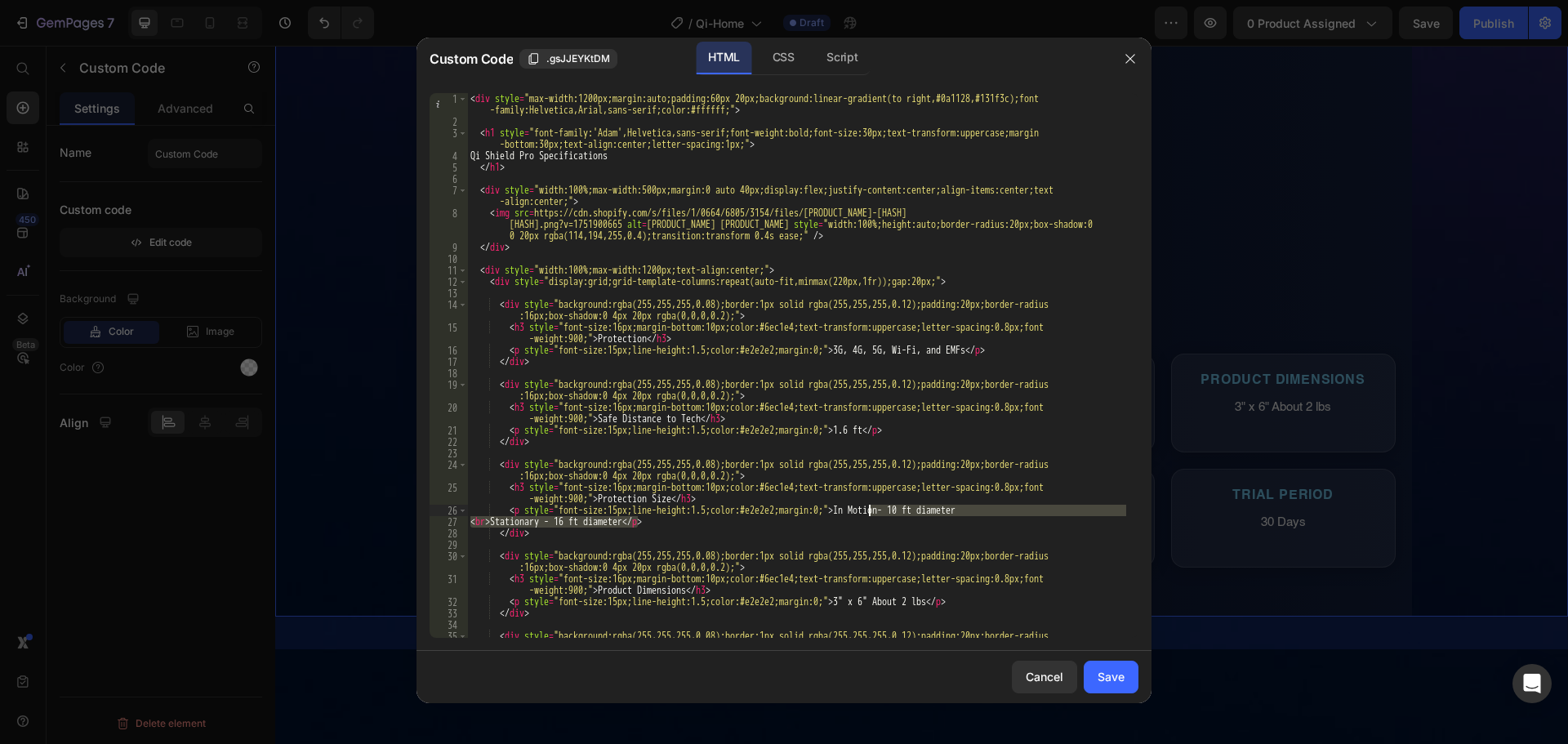 drag, startPoint x: 636, startPoint y: 525, endPoint x: 868, endPoint y: 515, distance: 232.2154 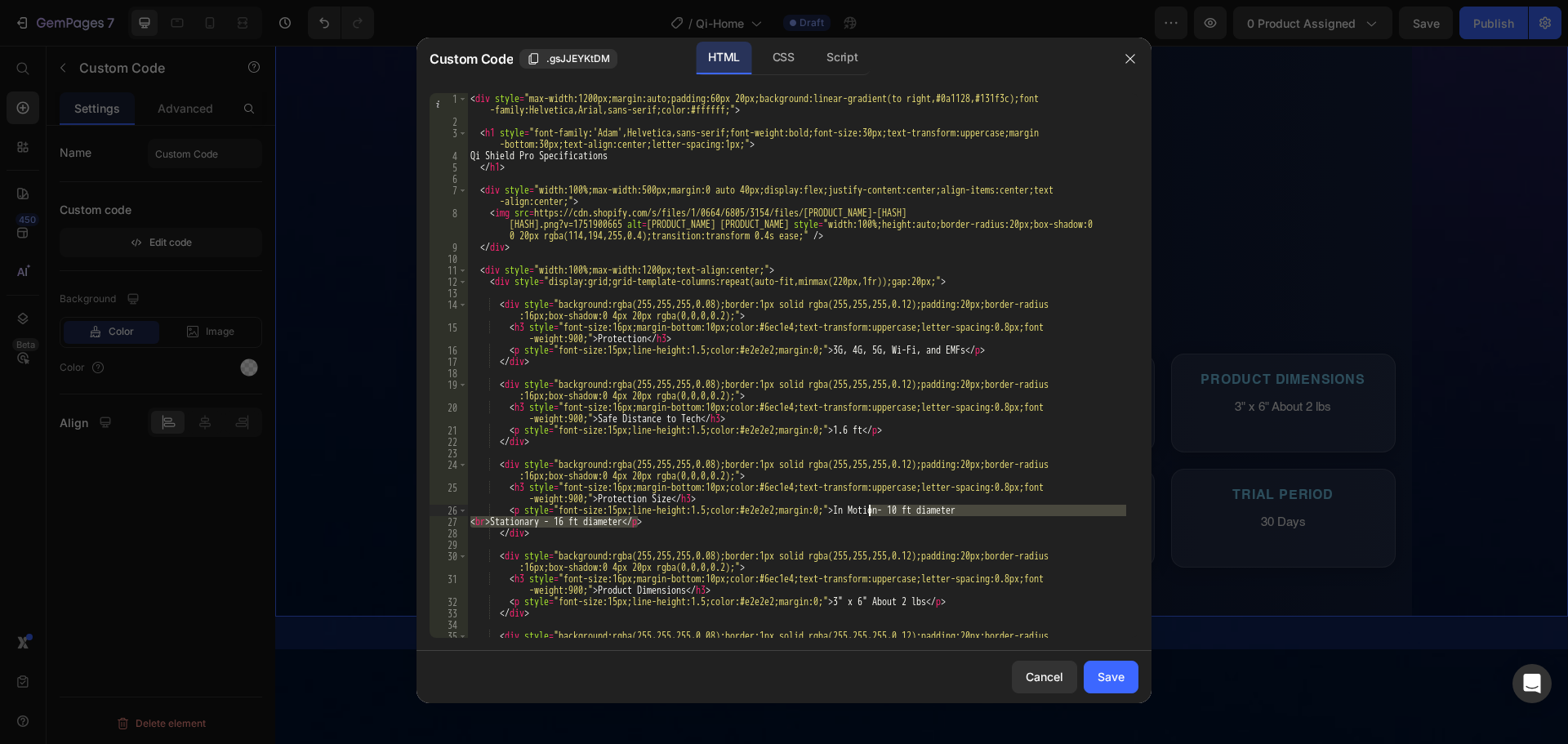 paste on "50 ft wide" 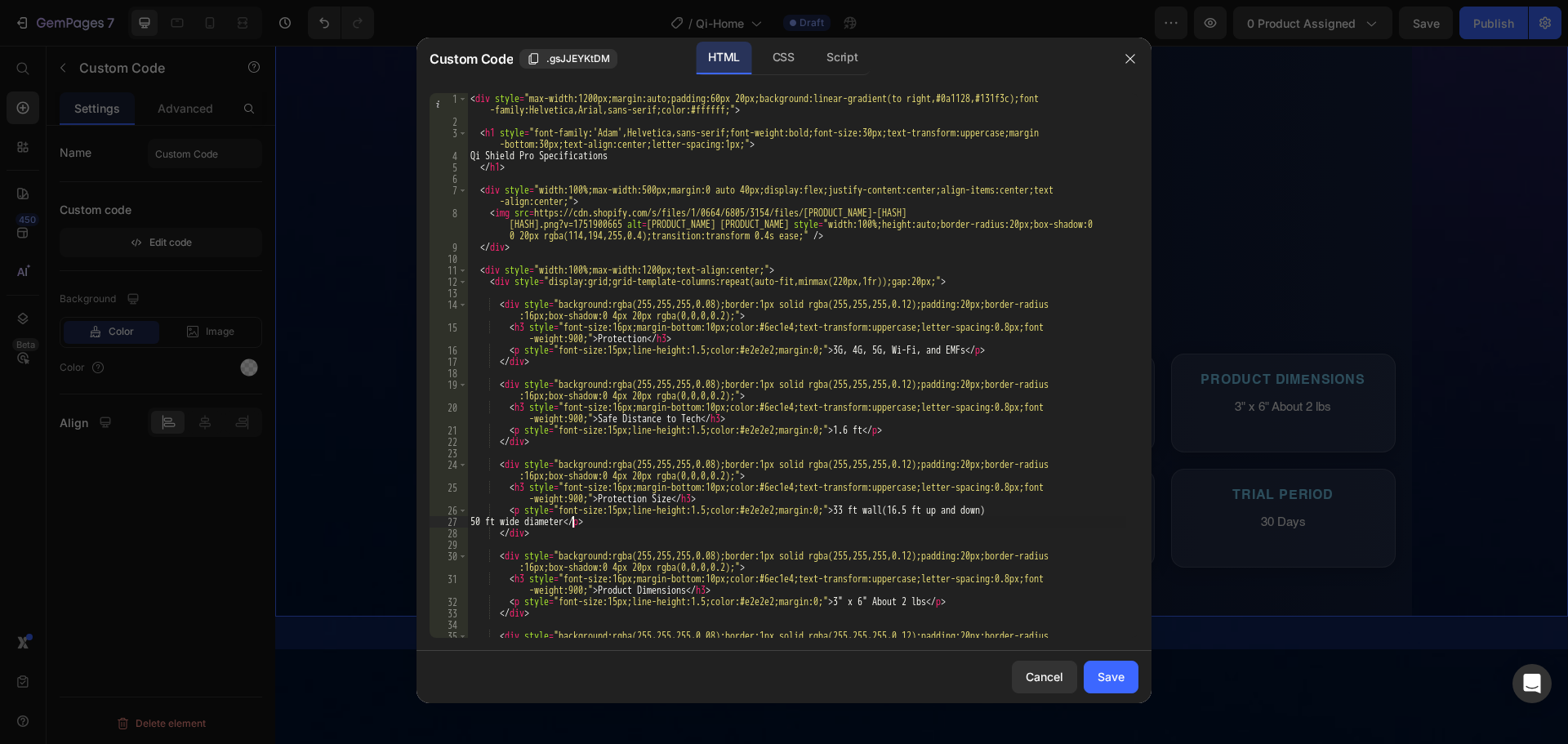scroll, scrollTop: 0, scrollLeft: 10, axis: horizontal 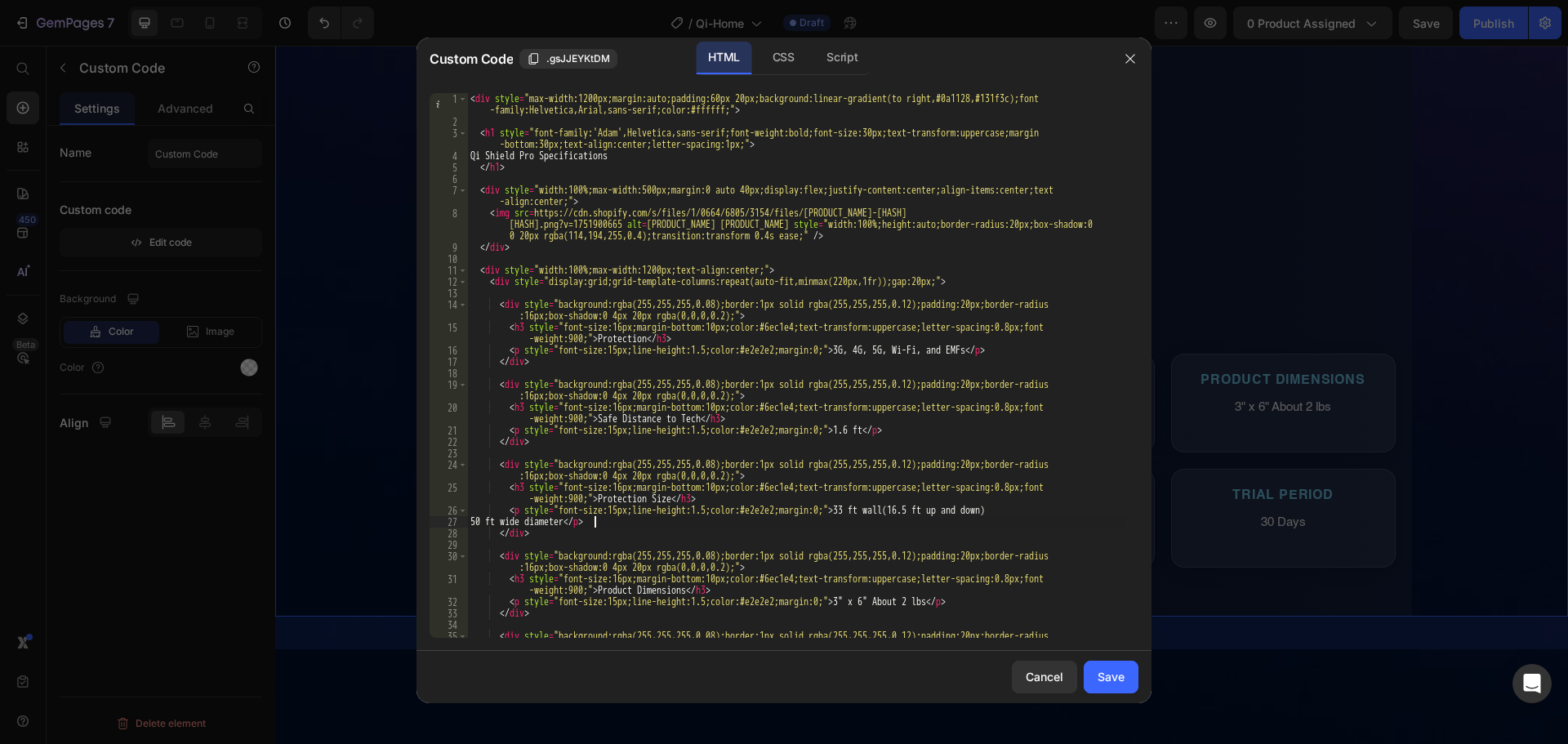 click on "< div   style = "max-width:1200px;margin:auto;padding:60px 20px;background:linear-gradient(to right,#0a1128,#131f3c);font      -family:Helvetica,Arial,sans-serif;color:#ffffff;" >    < h1   style = "font-family:'Adam',Helvetica,sans-serif;font-weight:bold;font-size:30px;text-transform:uppercase;margin        -bottom:30px;text-align:center;letter-spacing:1px;" >     Qi Shield Pro Specifications    </ h1 >    < div   style = "width:100%;max-width:500px;margin:0 auto 40px;display:flex;justify-content:center;align-items:center;text        -align:center;" >      < img   src = "https://cdn.shopify.com/s/files/1/0664/6805/3154/files/gempages_564290910930600755-6b6a7d45-93dc-474d-9c37          -9814f2e8f4c6.png?v=1751900665"   alt = "Qi Shield Pro"   style = "width:100%;height:auto;border-radius:20px;box-shadow:0           0 20px rgba(114,194,255,0.4);transition:transform 0.4s ease;"   />    </ div >    < div   style = "width:100%;max-width:1200px;text-align:center;" >      < div   = >" at bounding box center (796, 388) 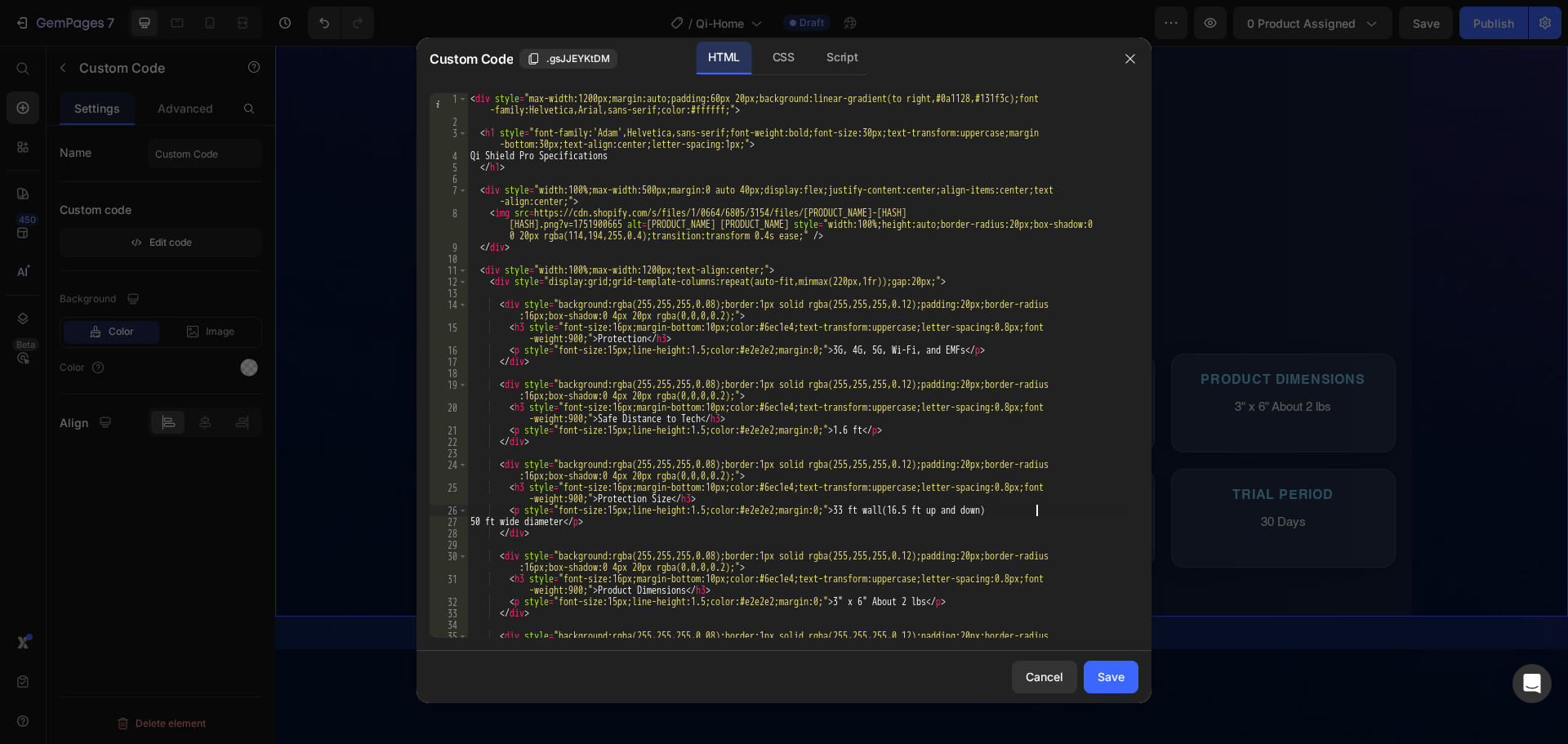 click on "< div   style = "max-width:1200px;margin:auto;padding:60px 20px;background:linear-gradient(to right,#0a1128,#131f3c);font      -family:Helvetica,Arial,sans-serif;color:#ffffff;" >    < h1   style = "font-family:'Adam',Helvetica,sans-serif;font-weight:bold;font-size:30px;text-transform:uppercase;margin        -bottom:30px;text-align:center;letter-spacing:1px;" >     Qi Shield Pro Specifications    </ h1 >    < div   style = "width:100%;max-width:500px;margin:0 auto 40px;display:flex;justify-content:center;align-items:center;text        -align:center;" >      < img   src = "https://cdn.shopify.com/s/files/1/0664/6805/3154/files/gempages_564290910930600755-6b6a7d45-93dc-474d-9c37          -9814f2e8f4c6.png?v=1751900665"   alt = "Qi Shield Pro"   style = "width:100%;height:auto;border-radius:20px;box-shadow:0           0 20px rgba(114,194,255,0.4);transition:transform 0.4s ease;"   />    </ div >    < div   style = "width:100%;max-width:1200px;text-align:center;" >      < div   = >" at bounding box center (796, 388) 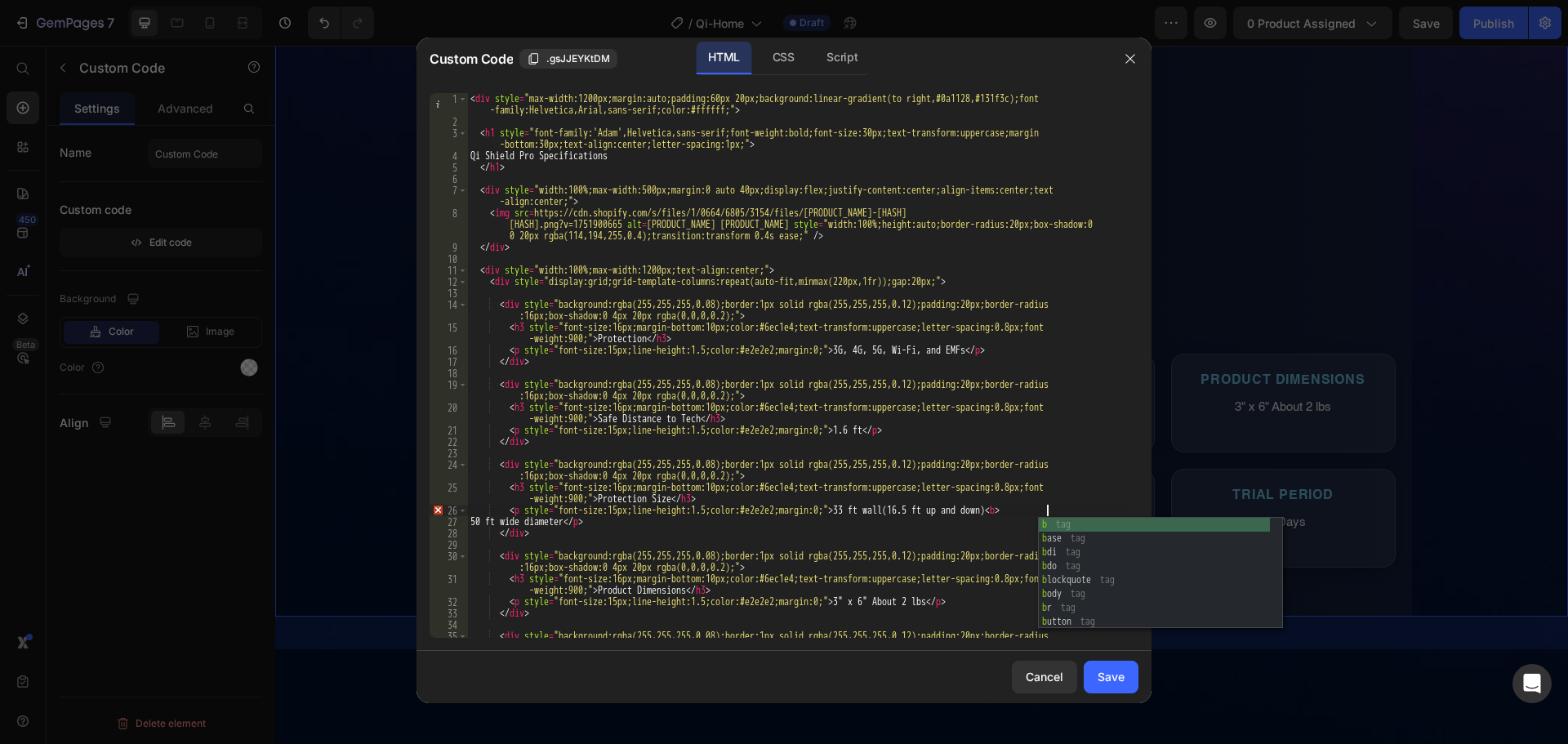 scroll, scrollTop: 0, scrollLeft: 47, axis: horizontal 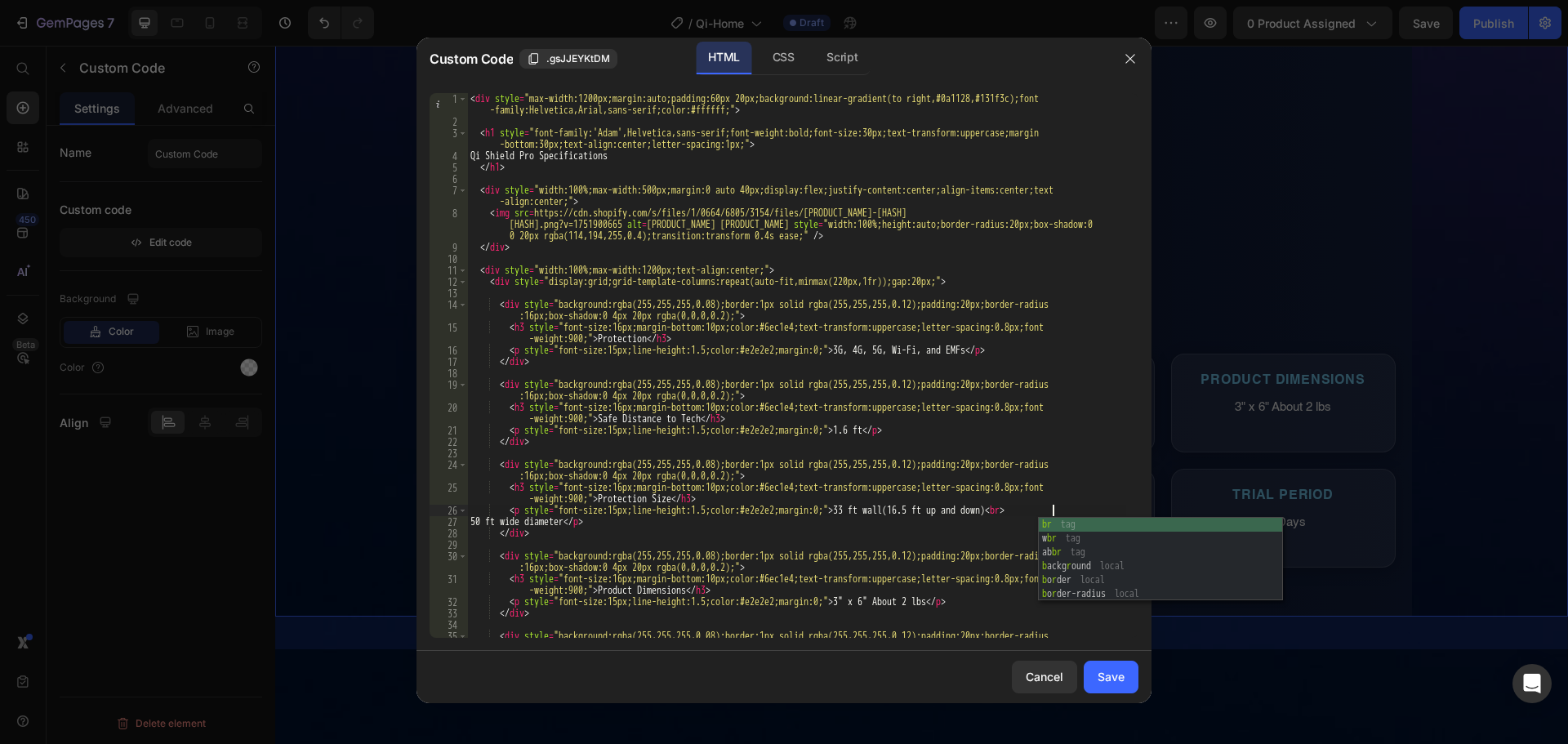 type on "<p style="font-size:15px;line-height:1.5;color:#e2e2e2;margin:0;">33 ft wall(16.5 ft up and down)<br>" 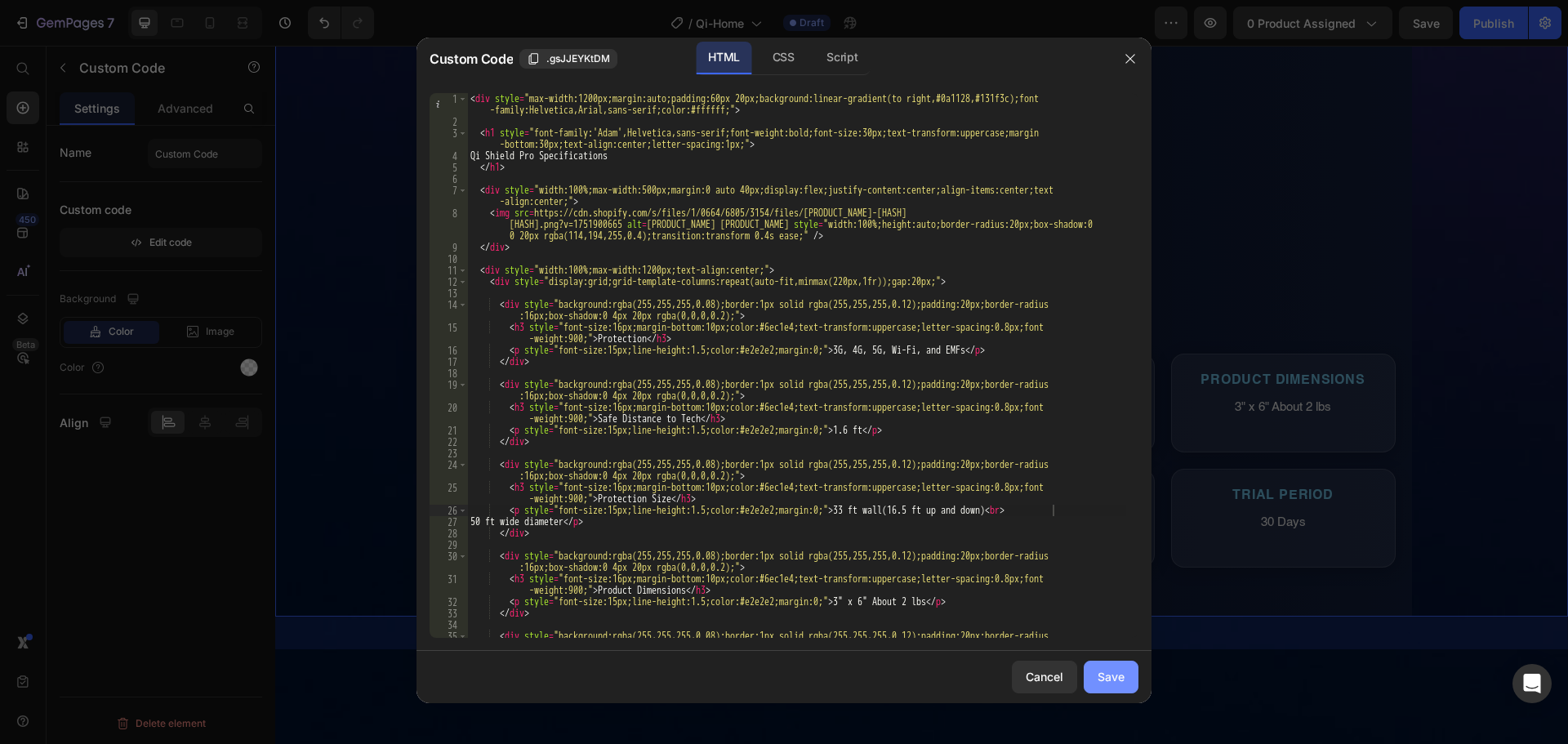 click on "Save" at bounding box center (1111, 676) 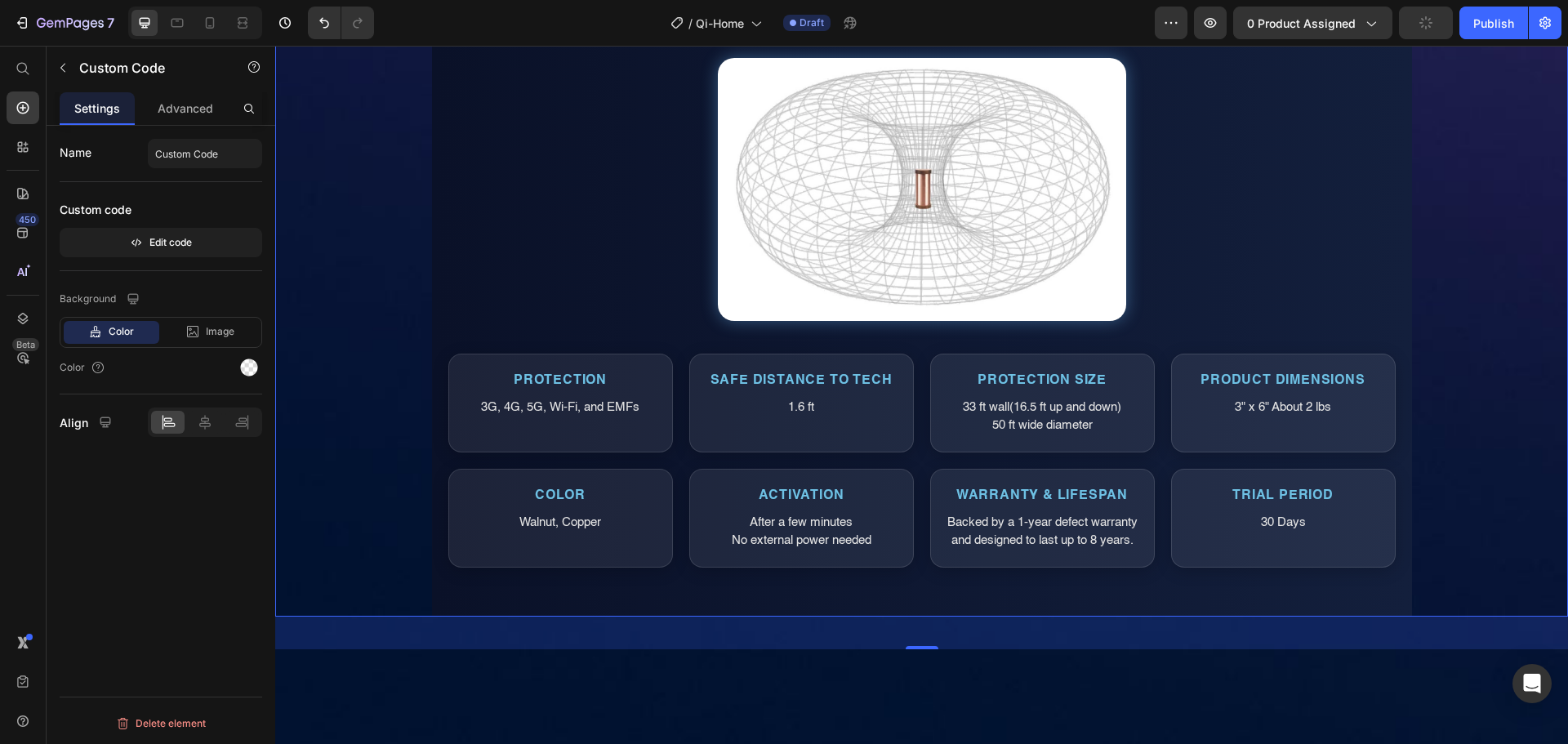 click on "Custom code" at bounding box center [161, 210] 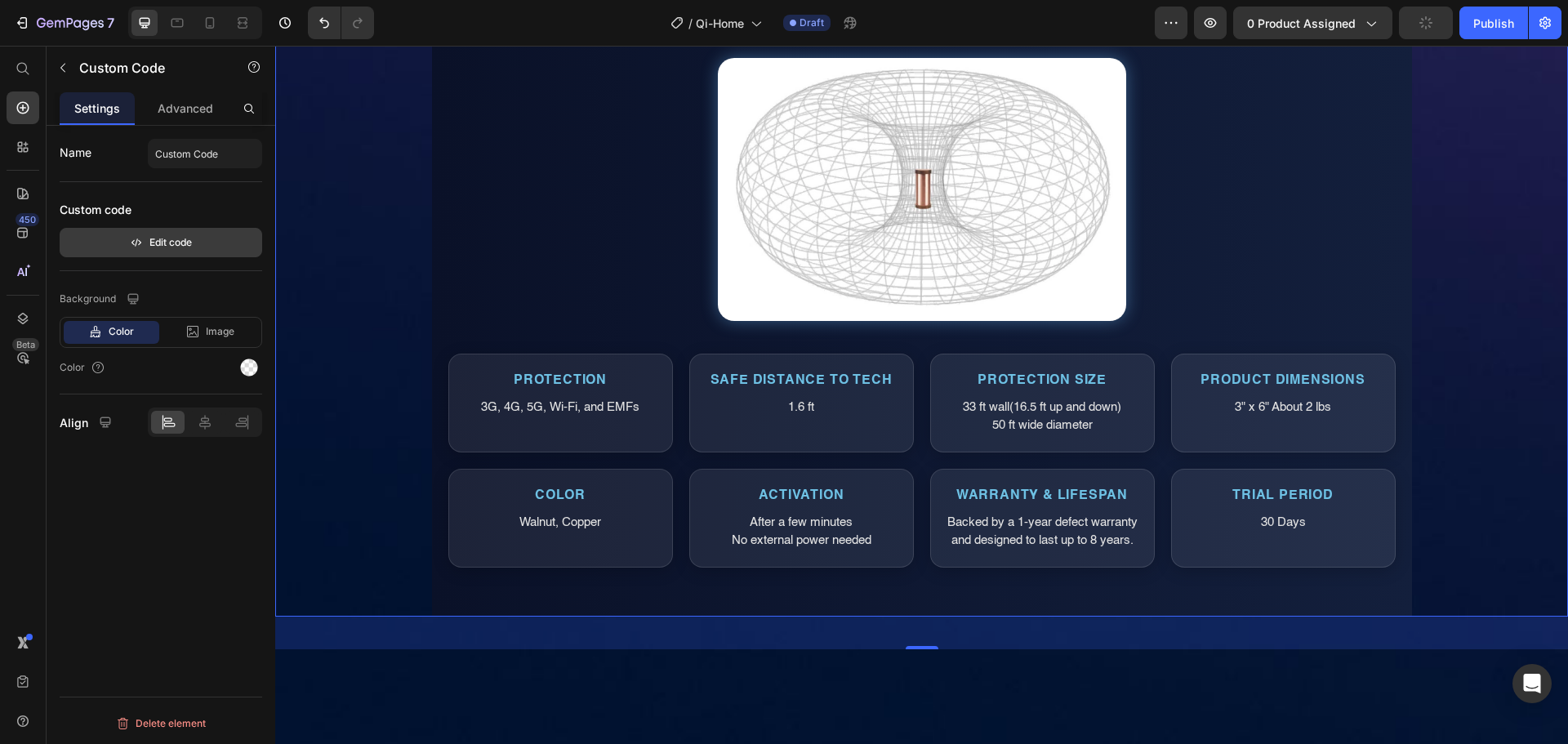 click on "Edit code" at bounding box center (161, 243) 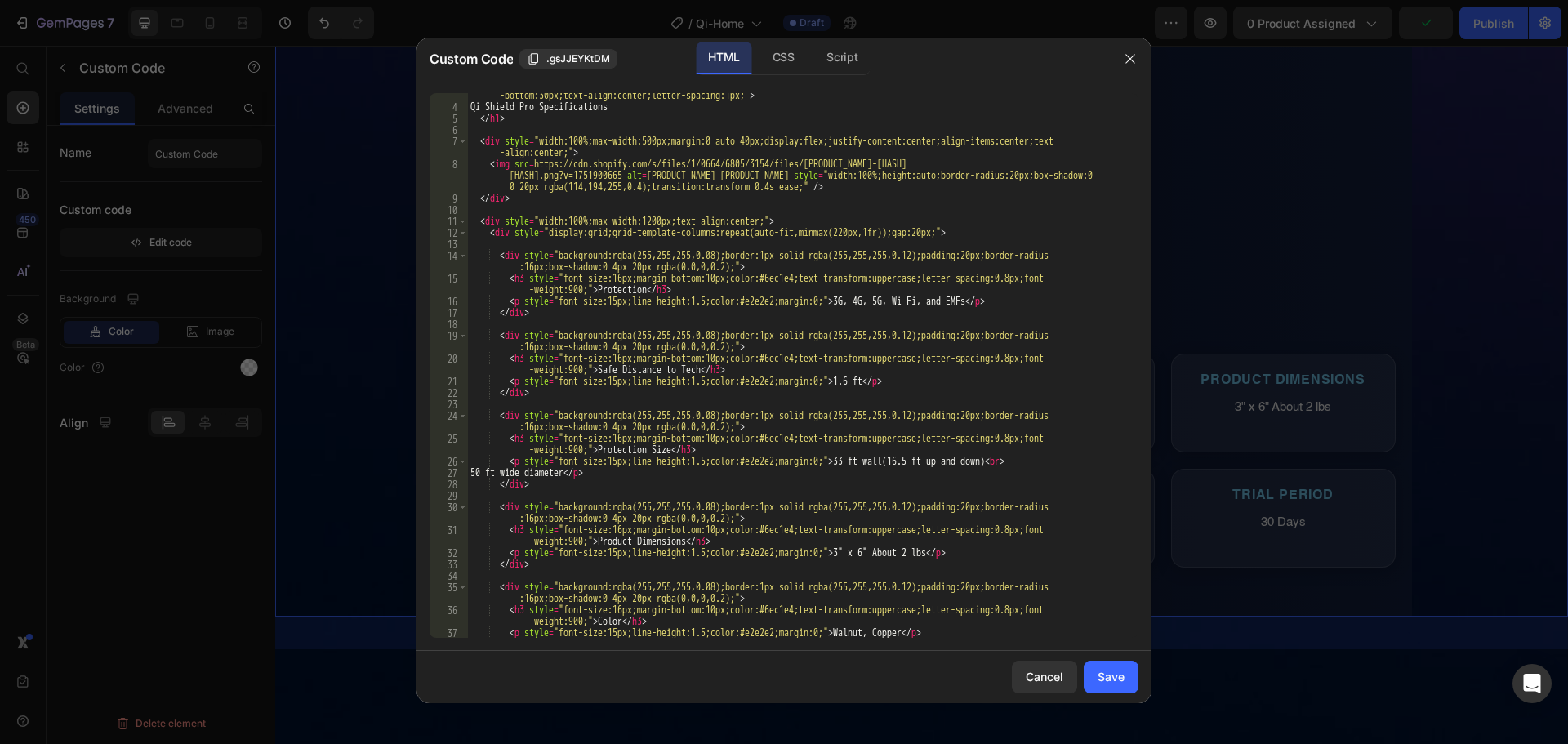 scroll, scrollTop: 49, scrollLeft: 0, axis: vertical 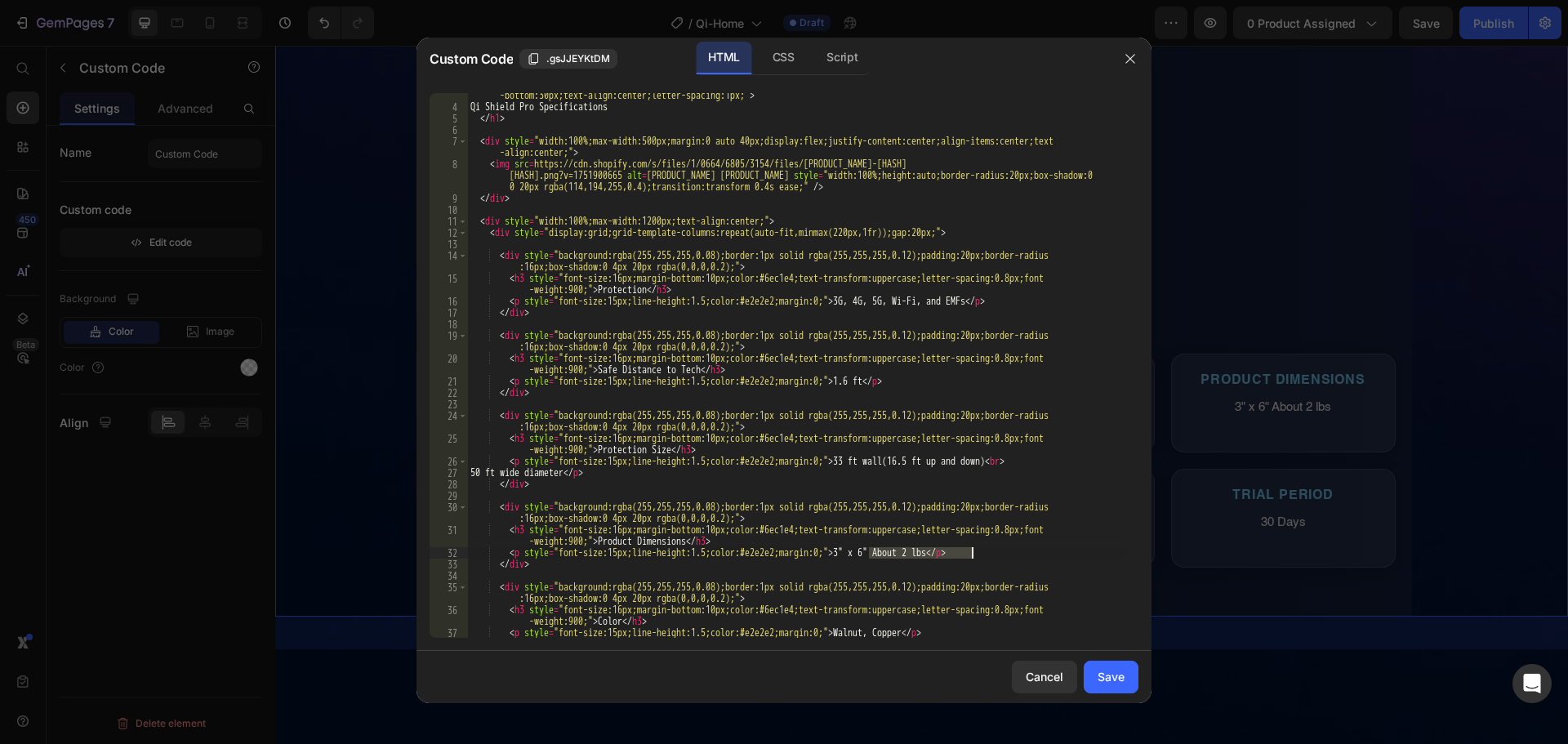 drag, startPoint x: 870, startPoint y: 555, endPoint x: 970, endPoint y: 555, distance: 100 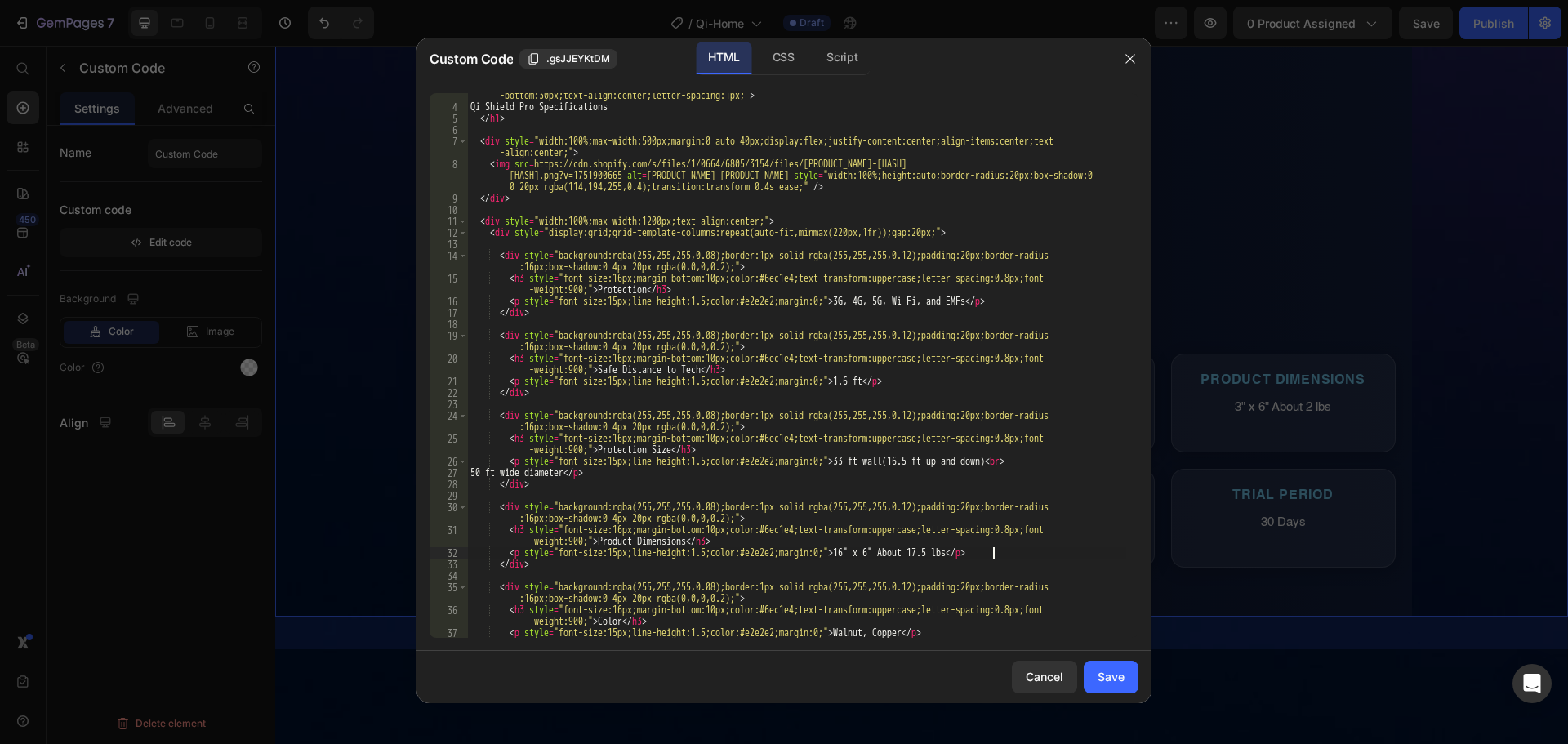 scroll, scrollTop: 50, scrollLeft: 0, axis: vertical 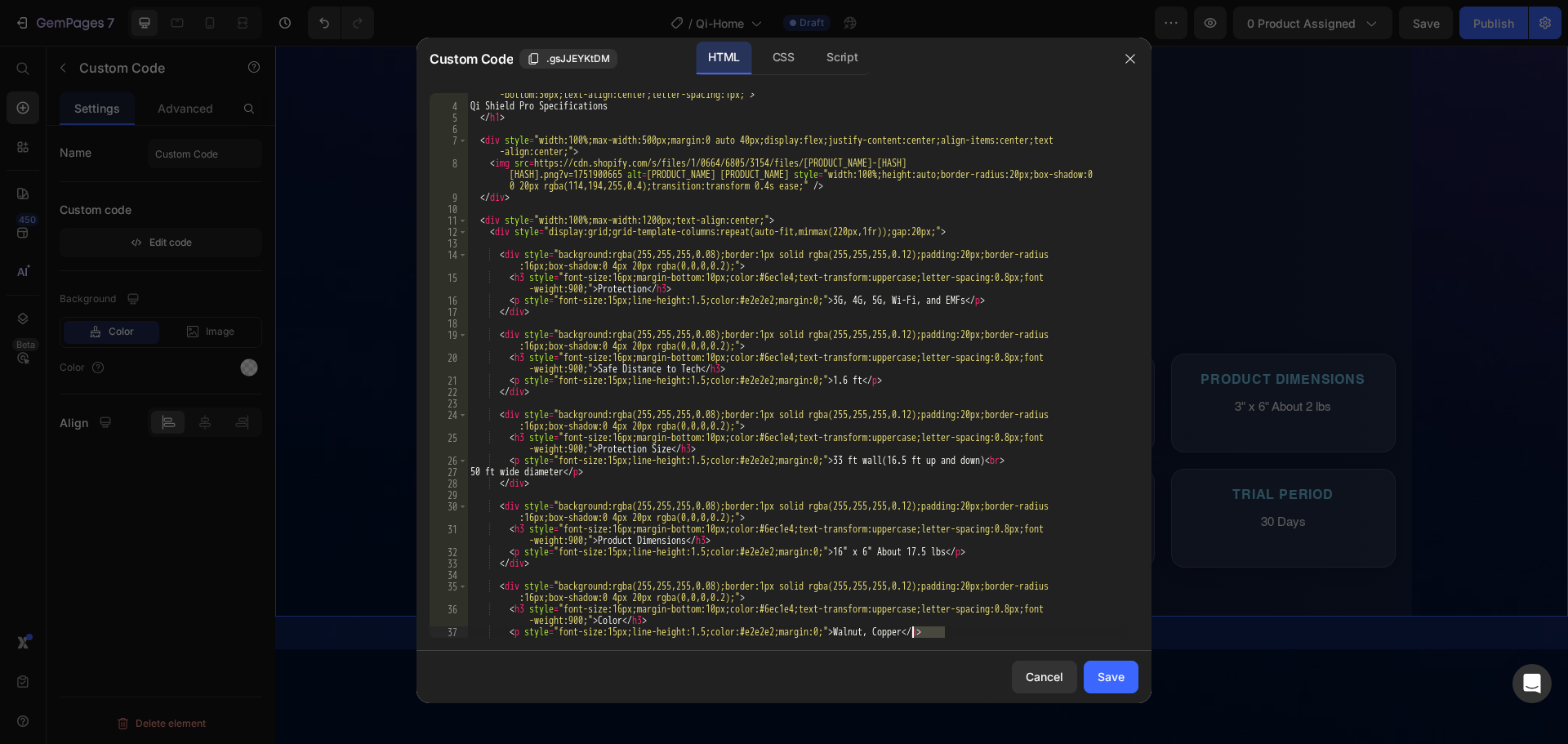 drag, startPoint x: 945, startPoint y: 633, endPoint x: 911, endPoint y: 633, distance: 34 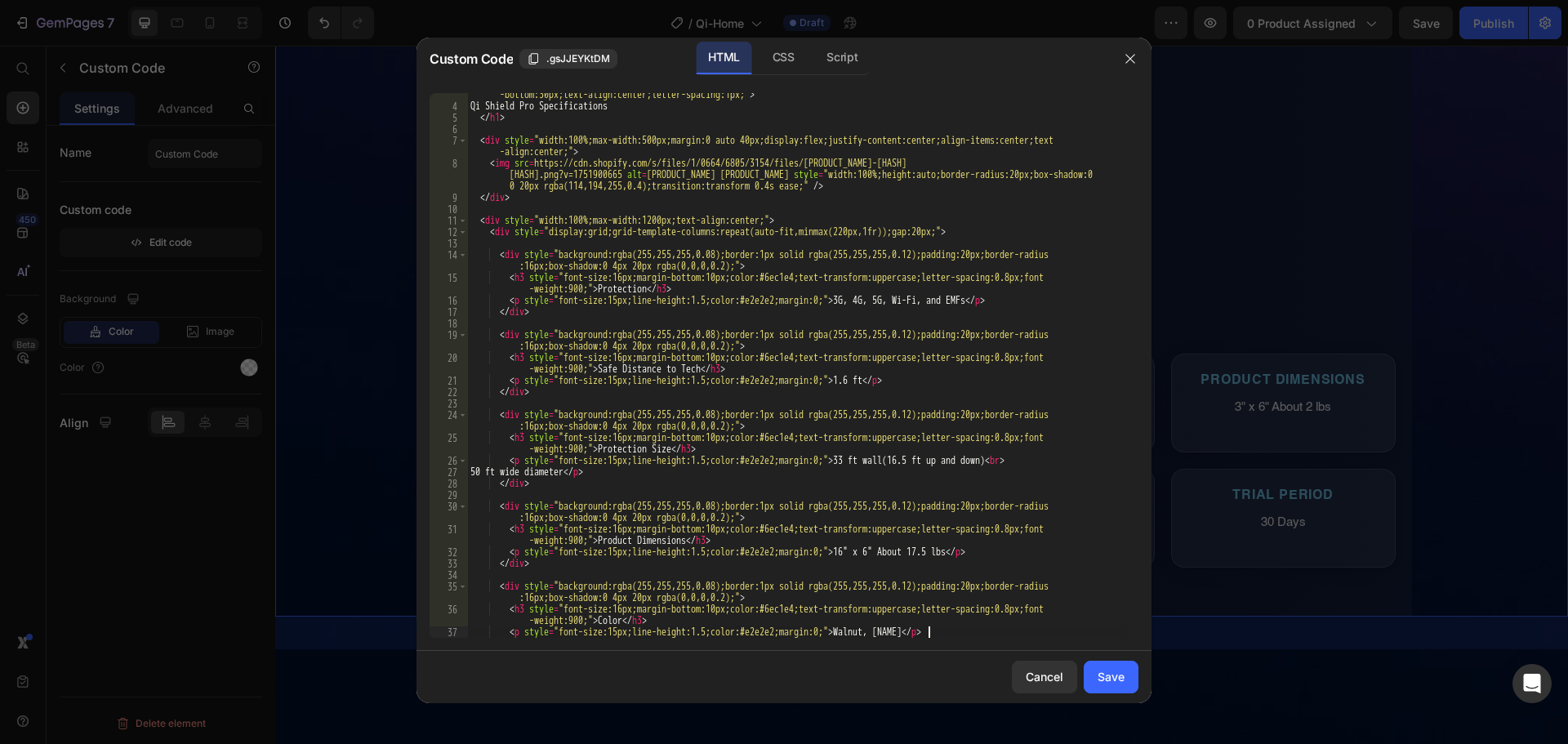 scroll, scrollTop: 0, scrollLeft: 38, axis: horizontal 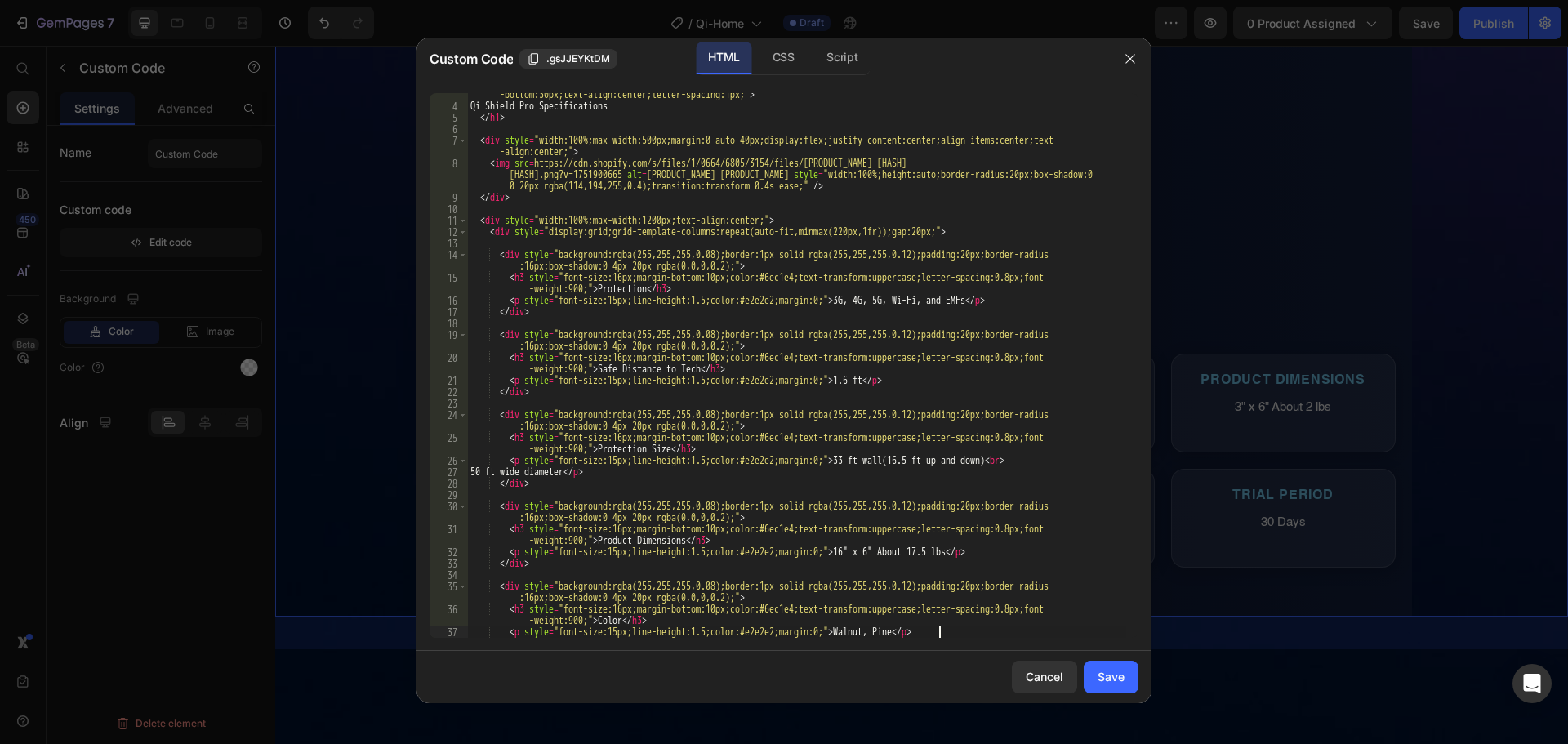click on "< h1   style = "font-family:'Adam',Helvetica,sans-serif;font-weight:bold;font-size:30px;text-transform:uppercase;margin        -bottom:30px;text-align:center;letter-spacing:1px;" >     Qi Shield Pro Specifications    </ h1 >    < div   style = "width:100%;max-width:500px;margin:0 auto 40px;display:flex;justify-content:center;align-items:center;text        -align:center;" >      < img   src = "https://cdn.shopify.com/s/files/1/0664/6805/3154/files/gempages_564290910930600755-6b6a7d45-93dc-474d-9c37          -9814f2e8f4c6.png?v=1751900665"   alt = "Qi Shield Pro"   style = "width:100%;height:auto;border-radius:20px;box-shadow:0           0 20px rgba(114,194,255,0.4);transition:transform 0.4s ease;"   />    </ div >    < div   style = "width:100%;max-width:1200px;text-align:center;" >      < div   style = "display:grid;grid-template-columns:repeat(auto-fit,minmax(220px,1fr));gap:20px;" >         < div   style =            :16px;box-shadow:0 4px 20px rgba(0,0,0,0.2);" > <" at bounding box center [796, 367] 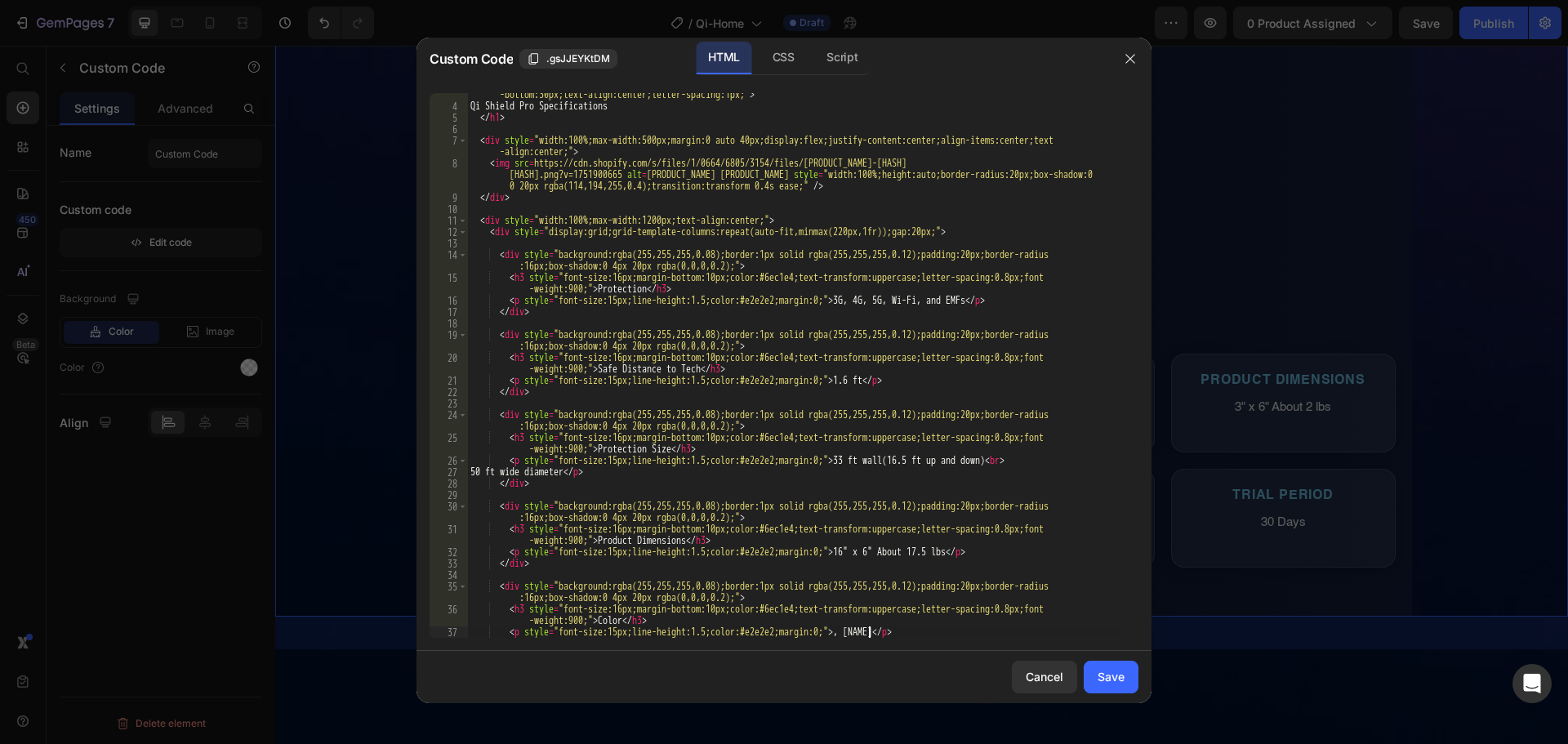 scroll, scrollTop: 0, scrollLeft: 34, axis: horizontal 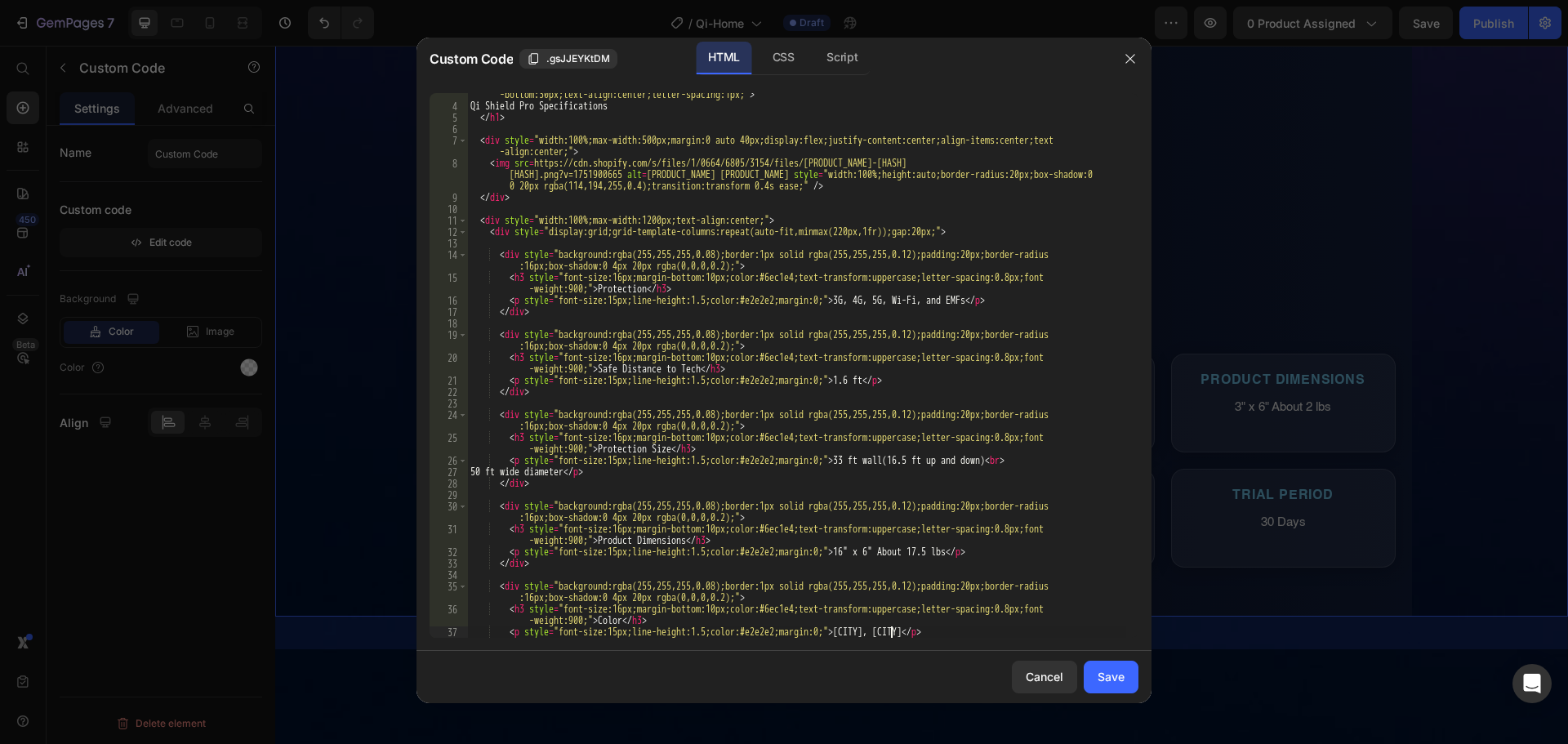type on "<p style="font-size:15px;line-height:1.5;color:#e2e2e2;margin:0;">Pine, Beech</p>" 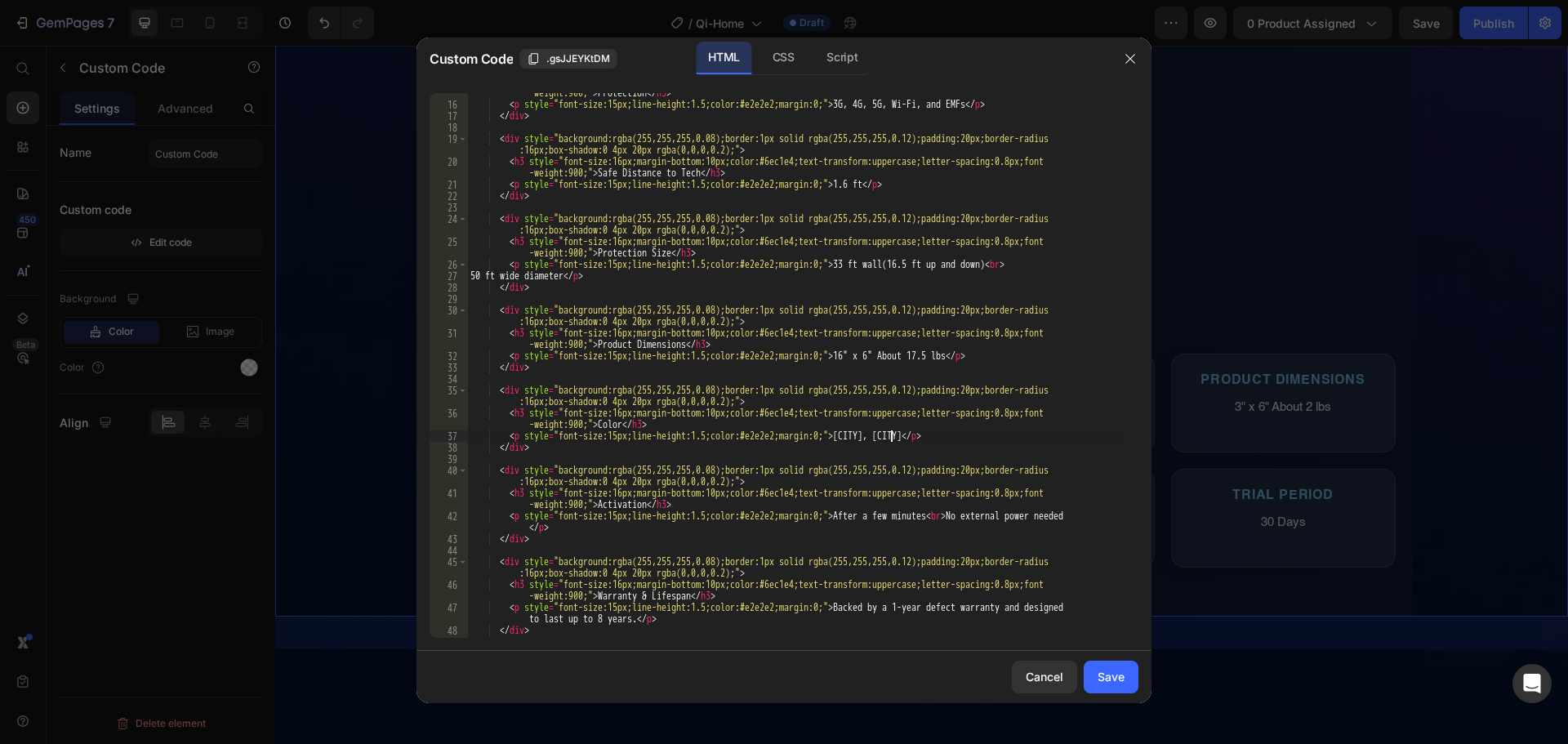 scroll, scrollTop: 246, scrollLeft: 0, axis: vertical 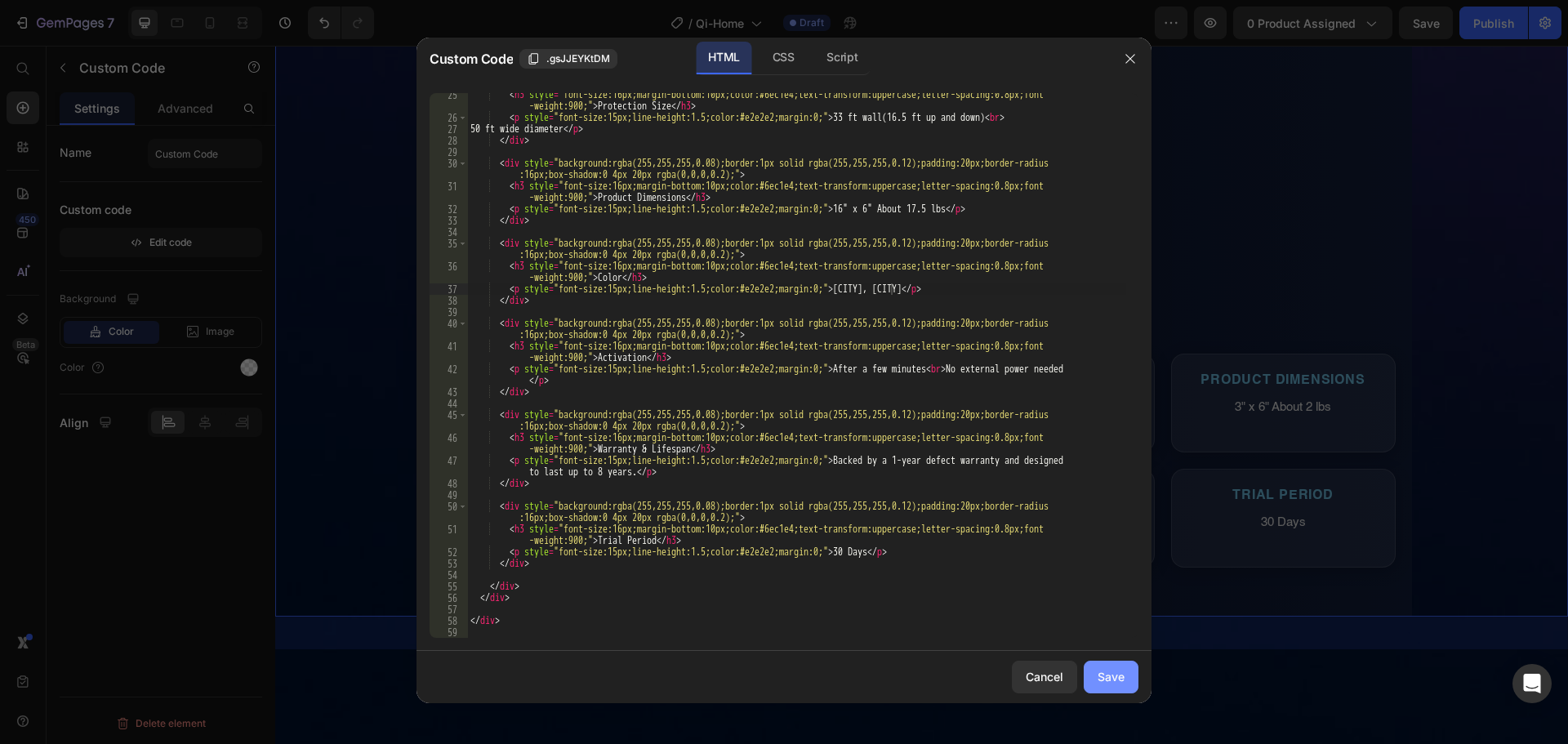 click on "Save" 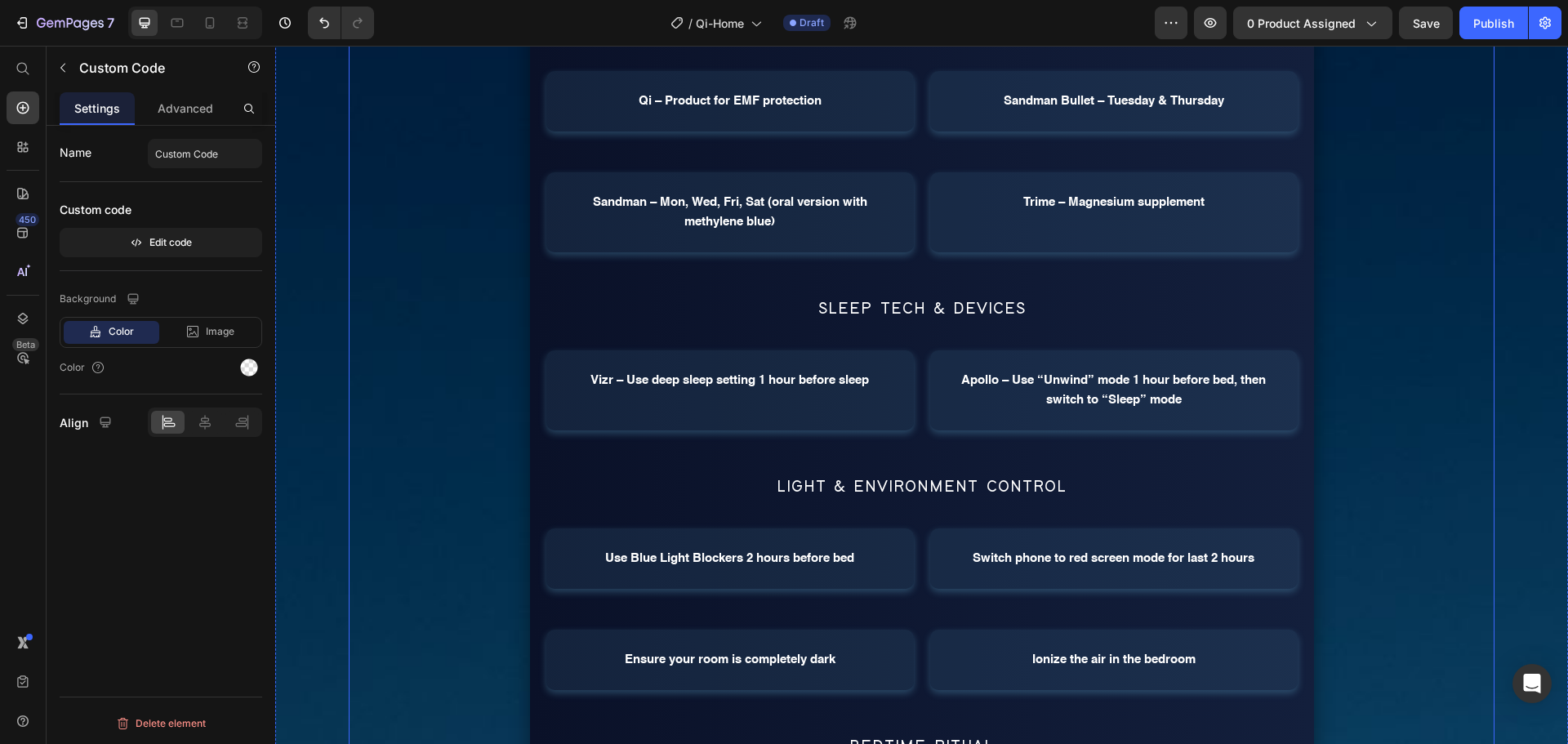 scroll, scrollTop: 3348, scrollLeft: 0, axis: vertical 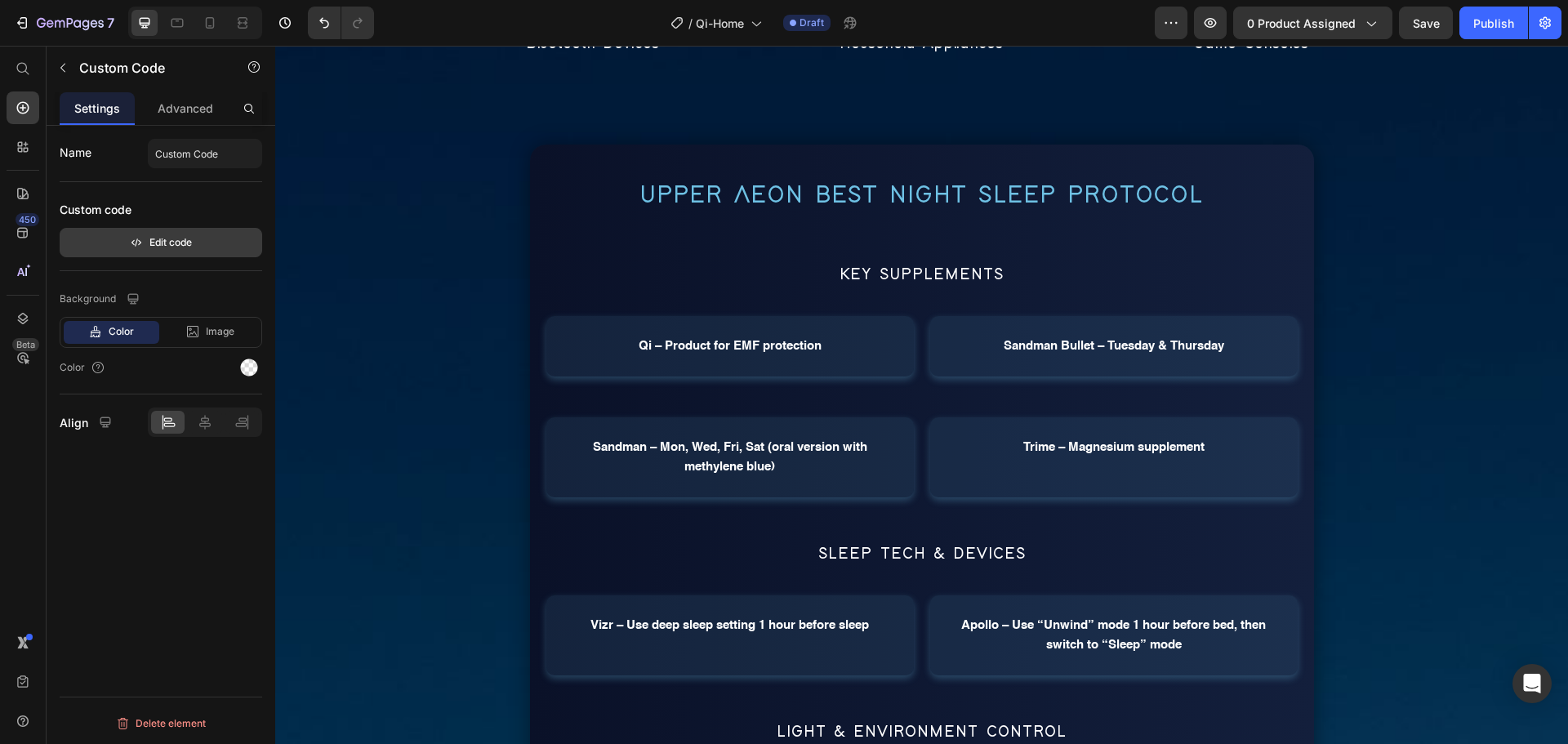 click on "Edit code" at bounding box center (161, 243) 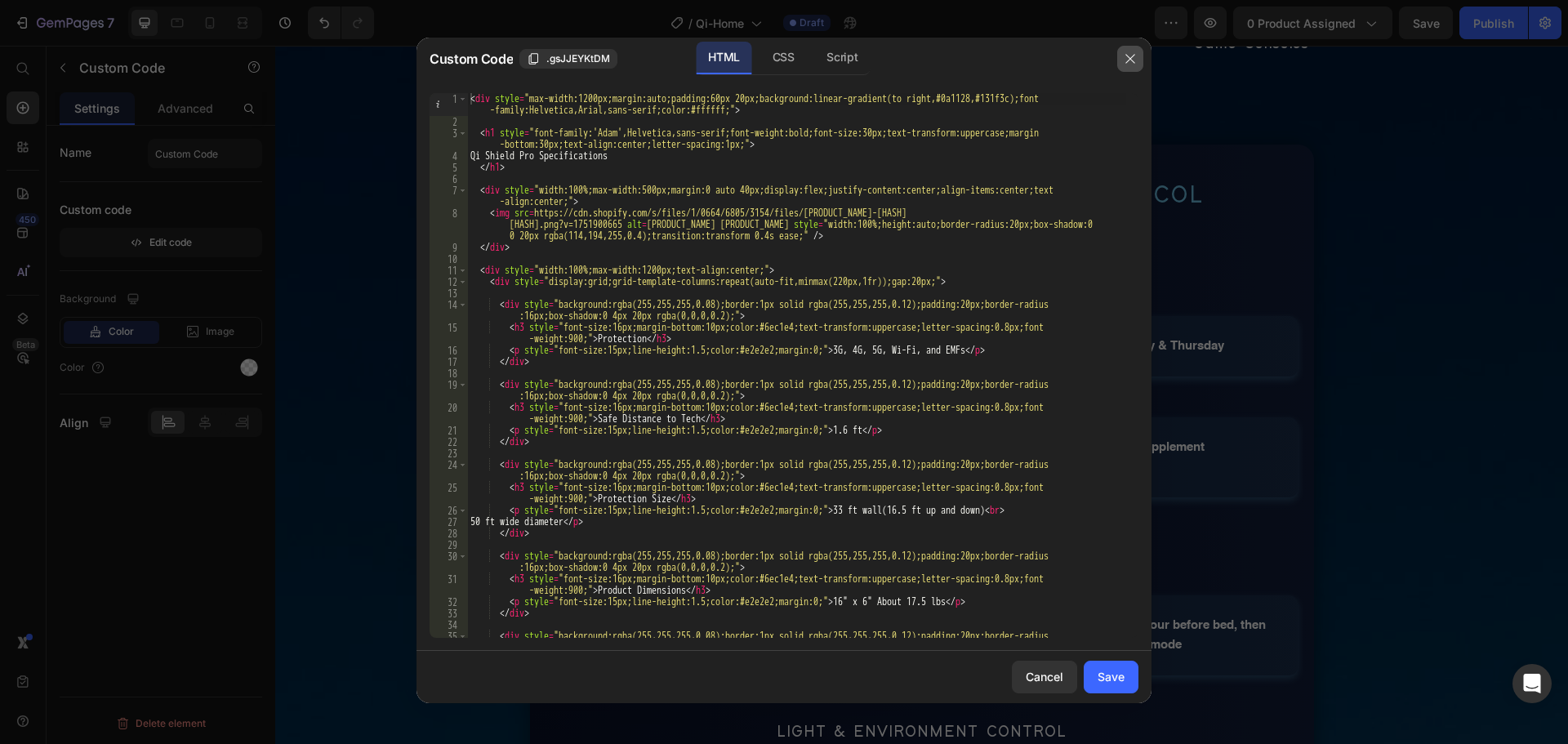 click 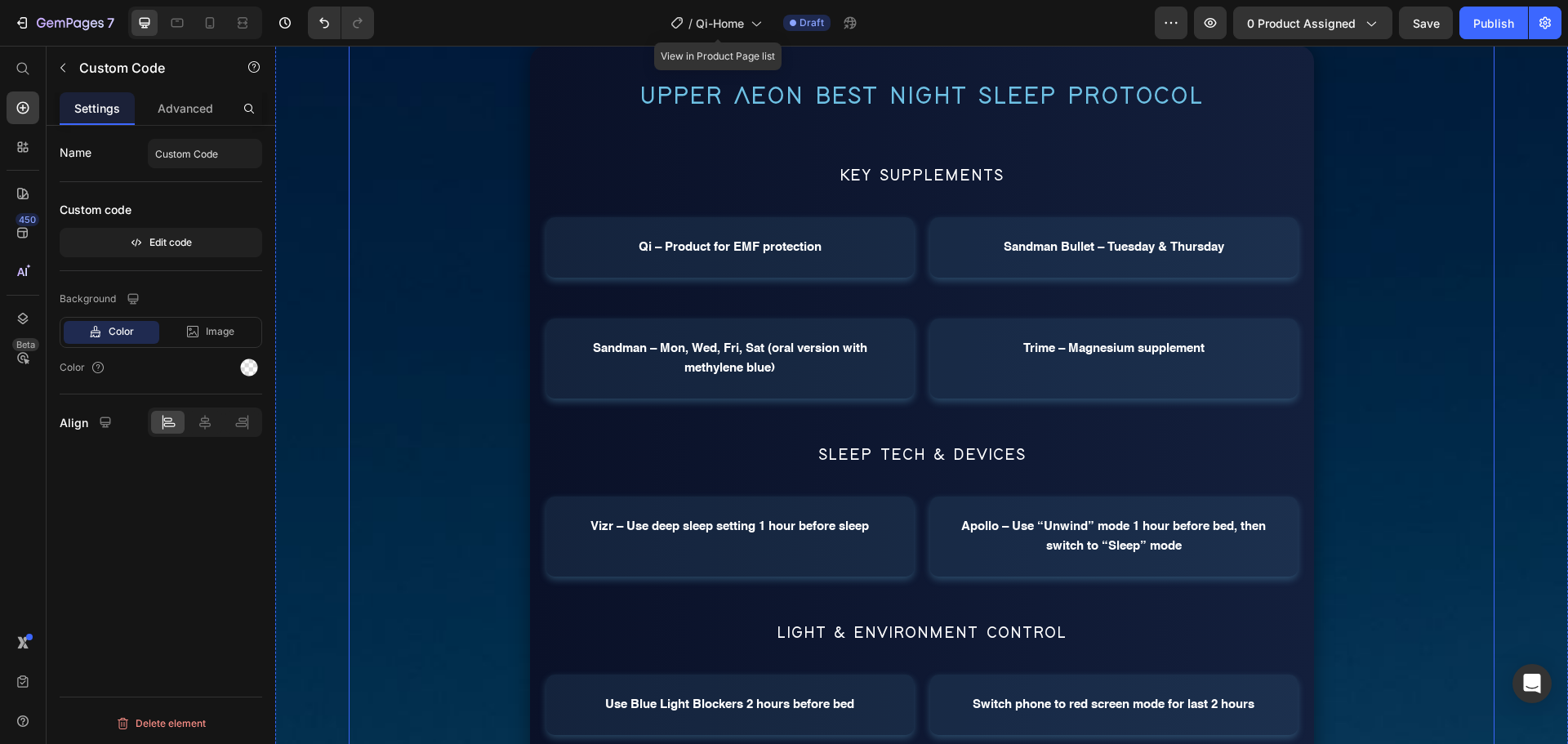scroll, scrollTop: 3430, scrollLeft: 0, axis: vertical 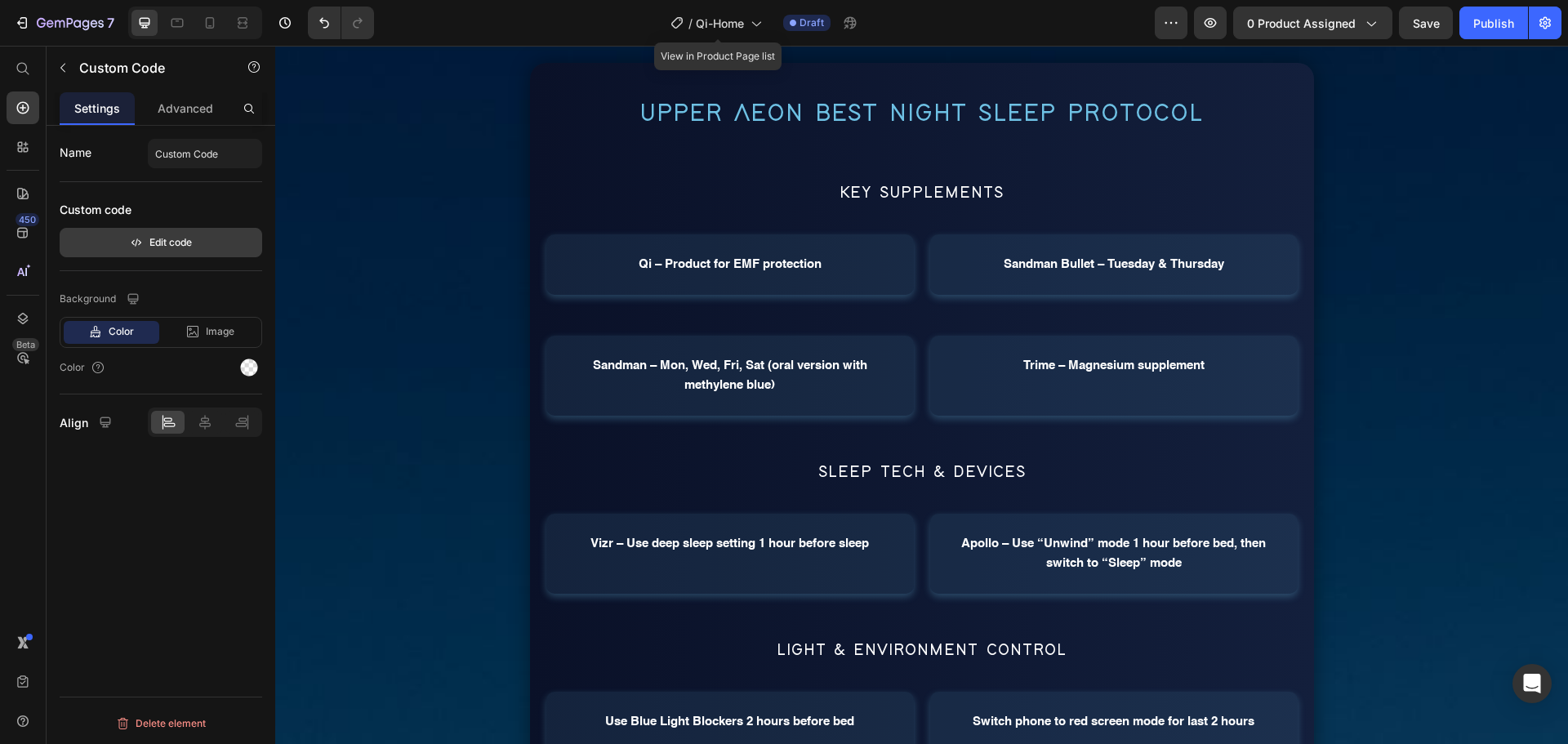 click on "Edit code" at bounding box center [161, 243] 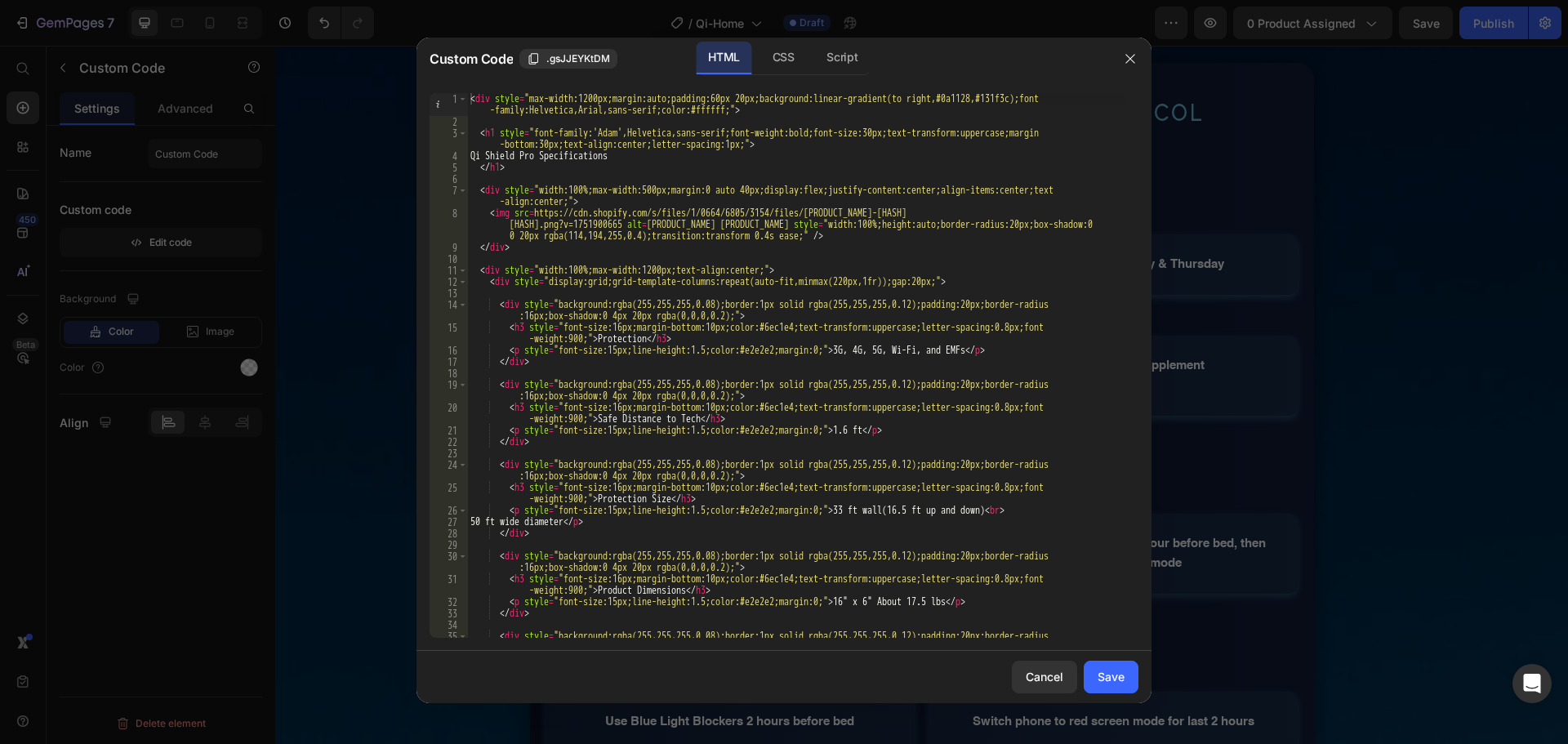 click on "HTML CSS Script" at bounding box center (939, 58) 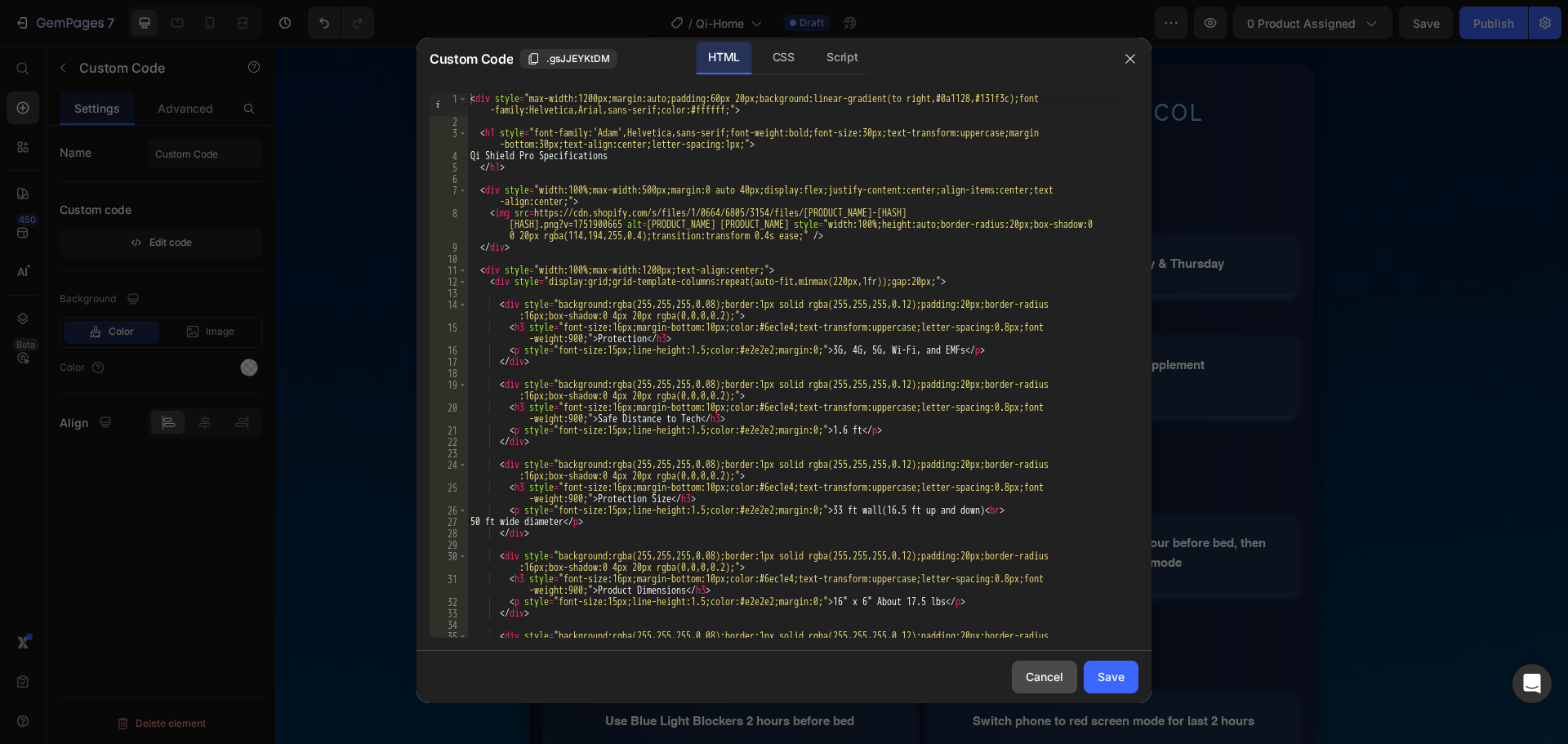 click on "Cancel" at bounding box center (1045, 676) 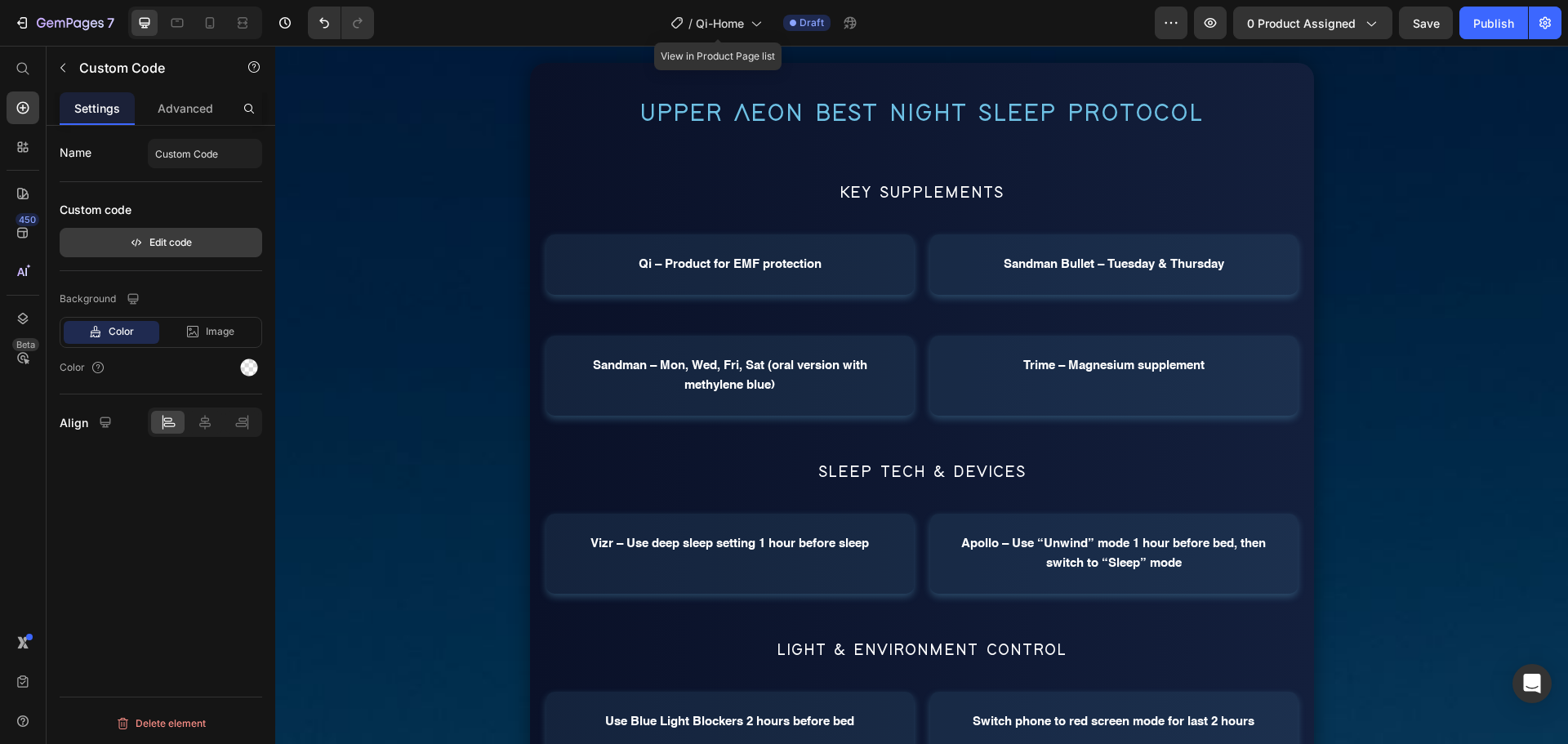 click on "Edit code" at bounding box center (161, 243) 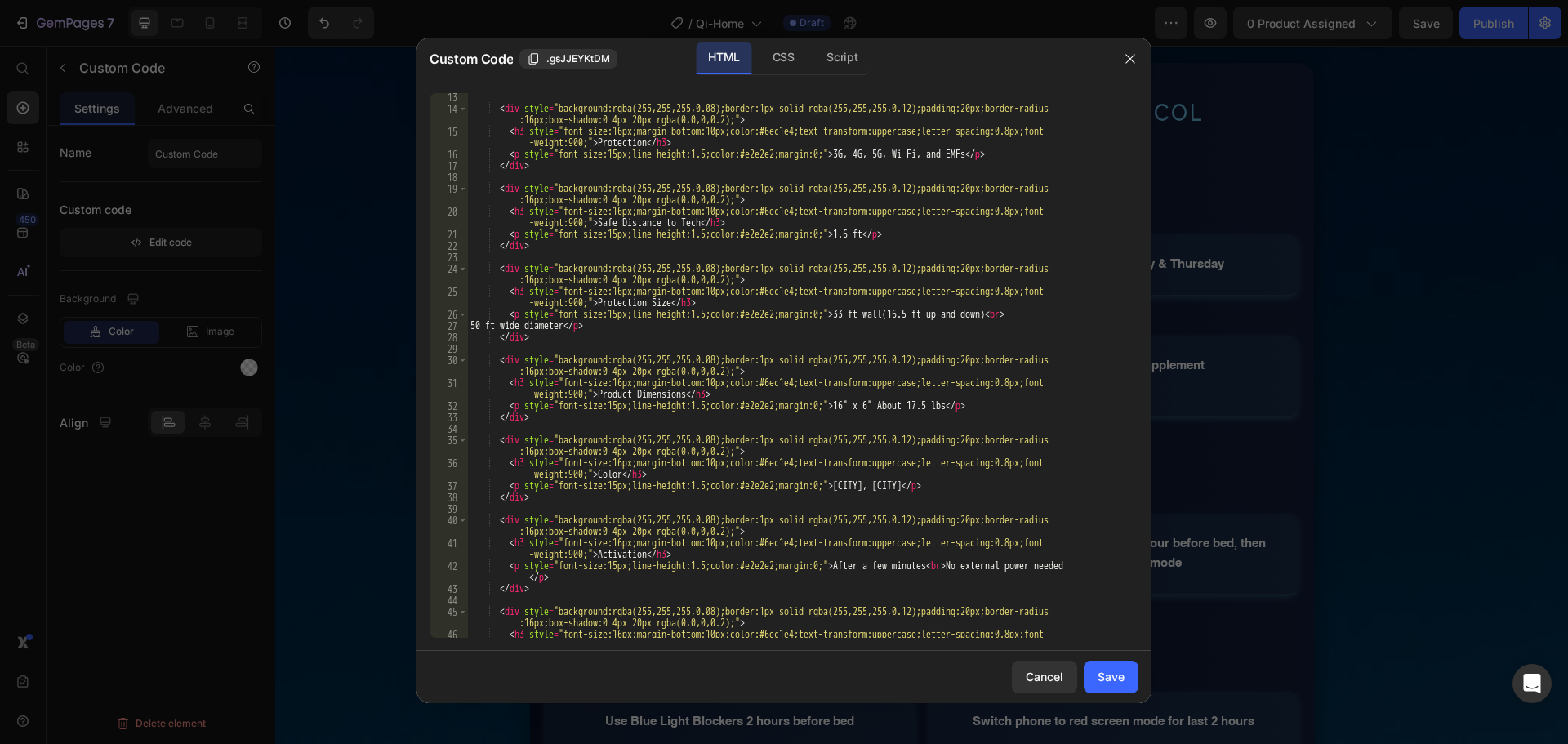 scroll, scrollTop: 98, scrollLeft: 0, axis: vertical 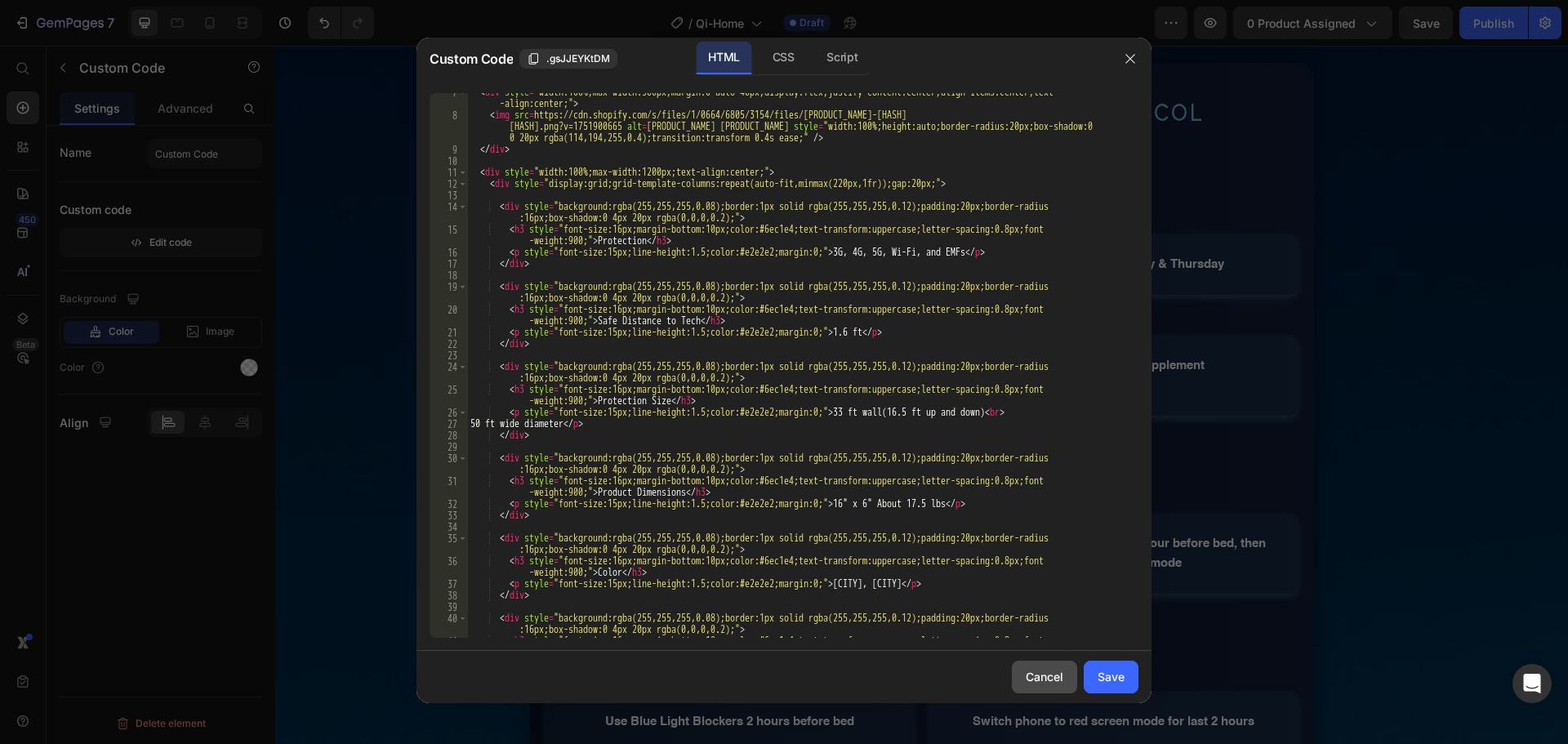 click on "Cancel" 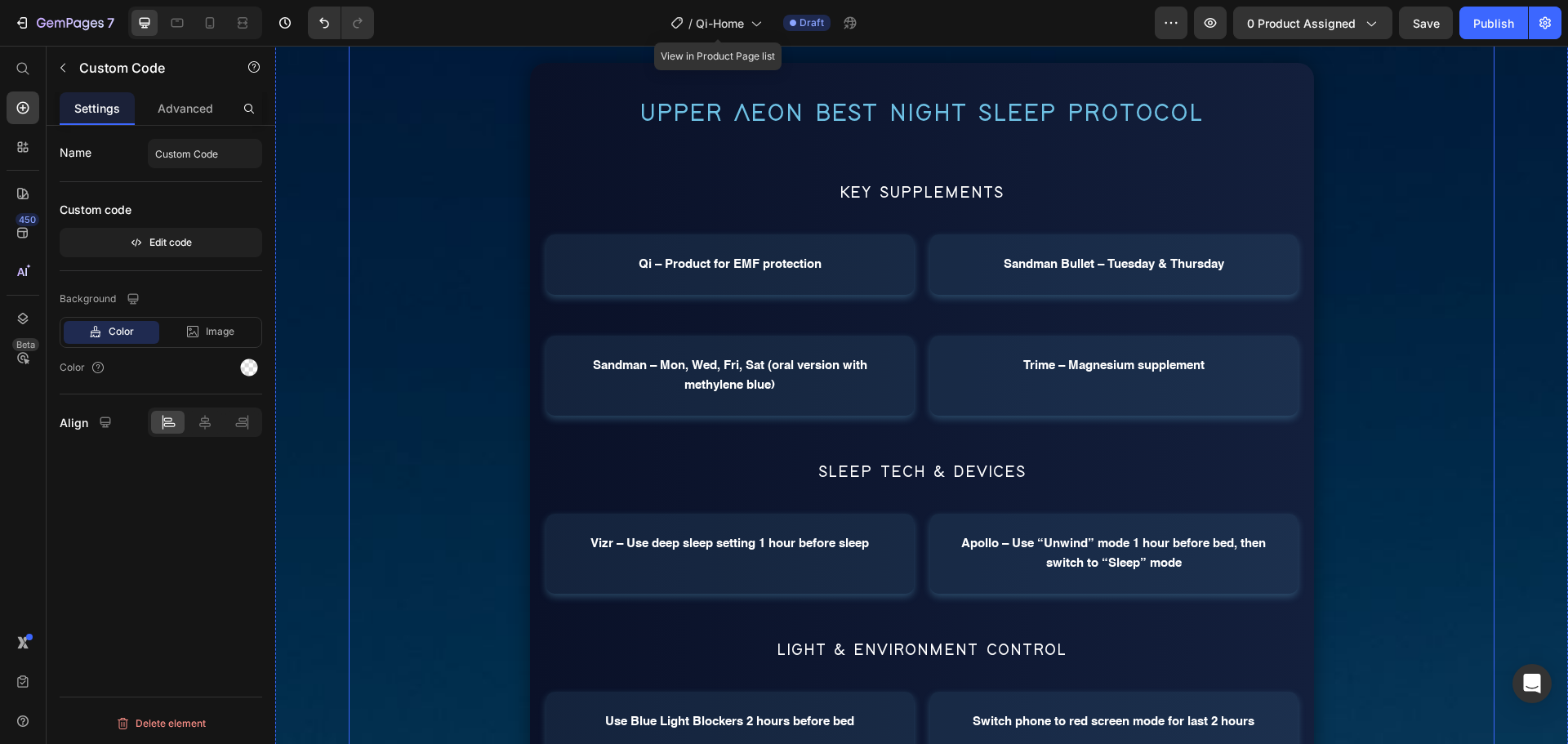 click on "Sandman – Mon, Wed, Fri, Sat (oral version with methylene blue)" at bounding box center (730, 376) 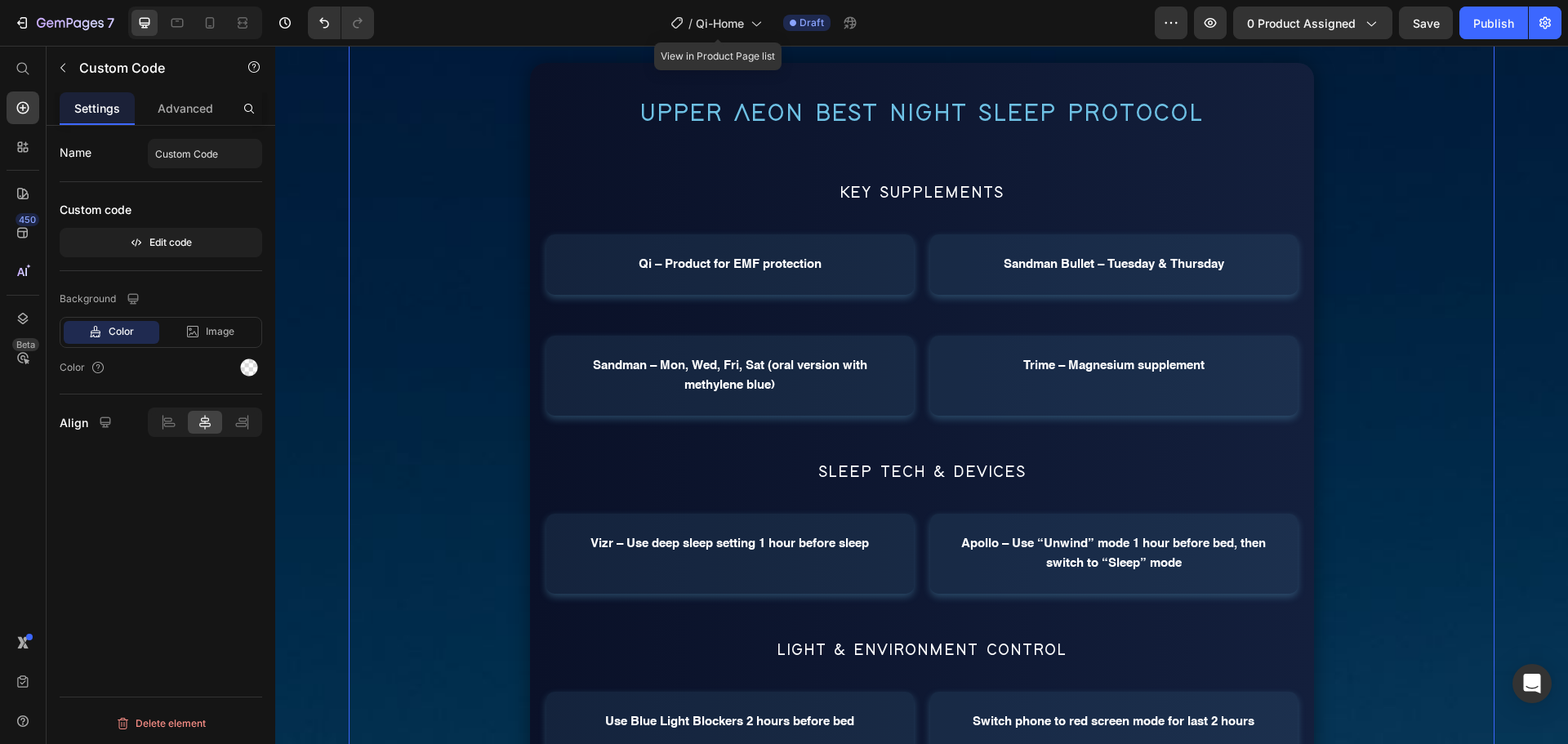 click on "Upper Aeon Best Night Sleep Protocol
Key Supplements
Qi – Product for EMF protection
Sandman Bullet – Tuesday & Thursday
Sandman – Mon, Wed, Fri, Sat (oral version with methylene blue)
Trime – Magnesium supplement
Sleep Tech & Devices
Vizr – Use deep sleep setting 1 hour before sleep
Apollo – Use “Unwind” mode 1 hour before bed, then switch to “Sleep” mode
Light & Environment Control
Use Blue Light Blockers 2 hours before bed
Switch phone to red screen mode for last 2 hours
Ensure your room is completely dark
Ionize the air in the bedroom
Bedtime Ritual
1 spoon of raw honey + pinch of salt + MCT oil before sleep" at bounding box center (922, 572) 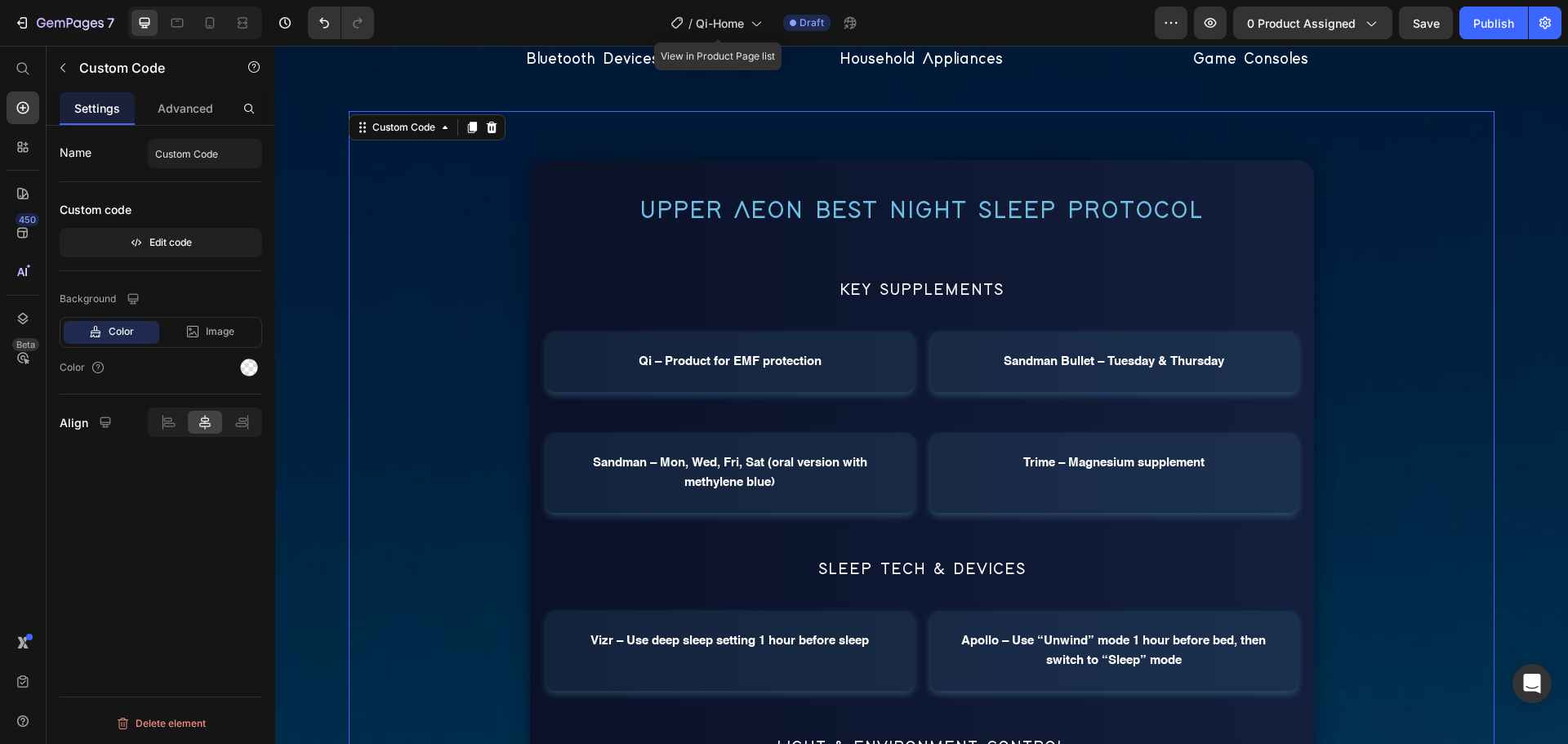 scroll, scrollTop: 3267, scrollLeft: 0, axis: vertical 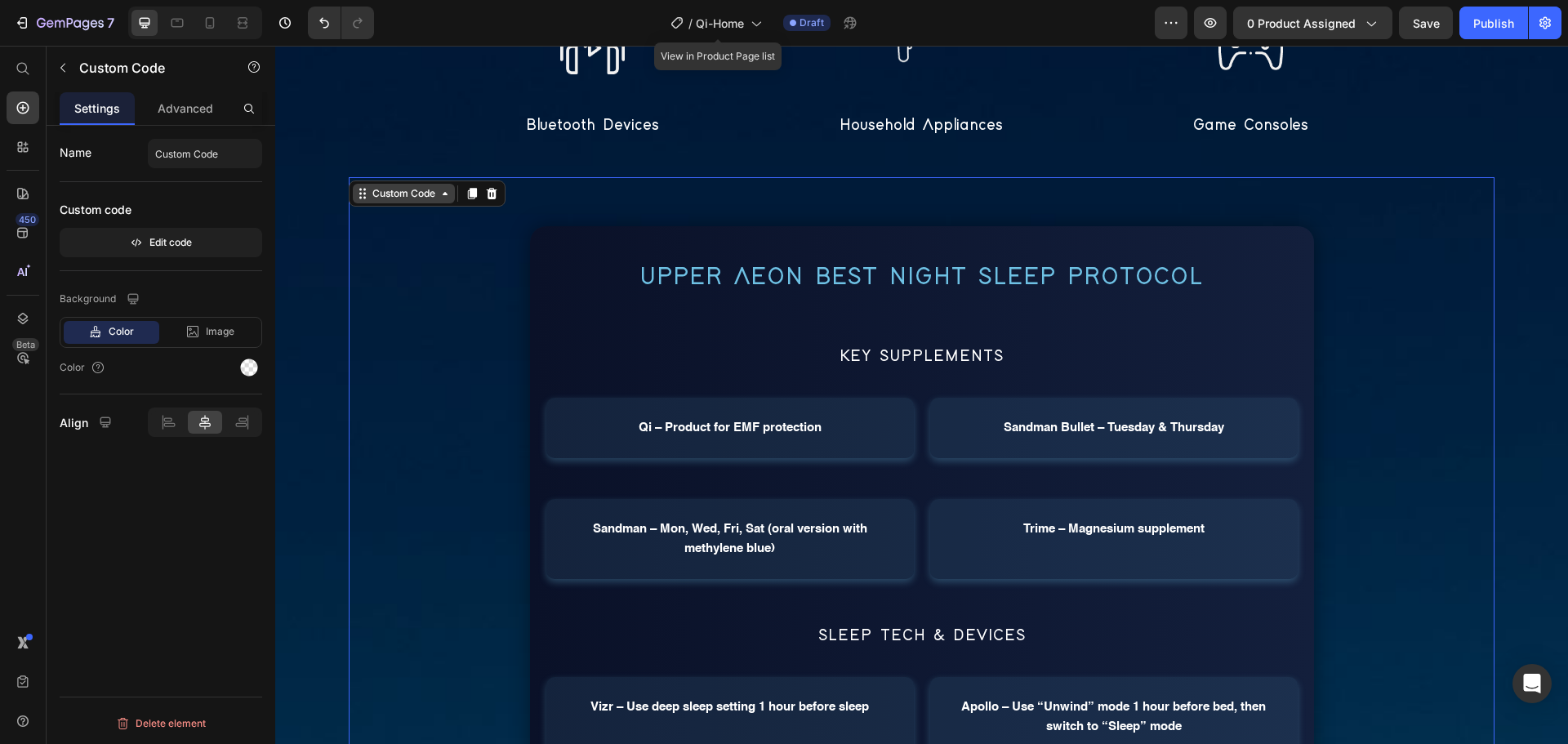 click on "Custom Code" at bounding box center [403, 194] 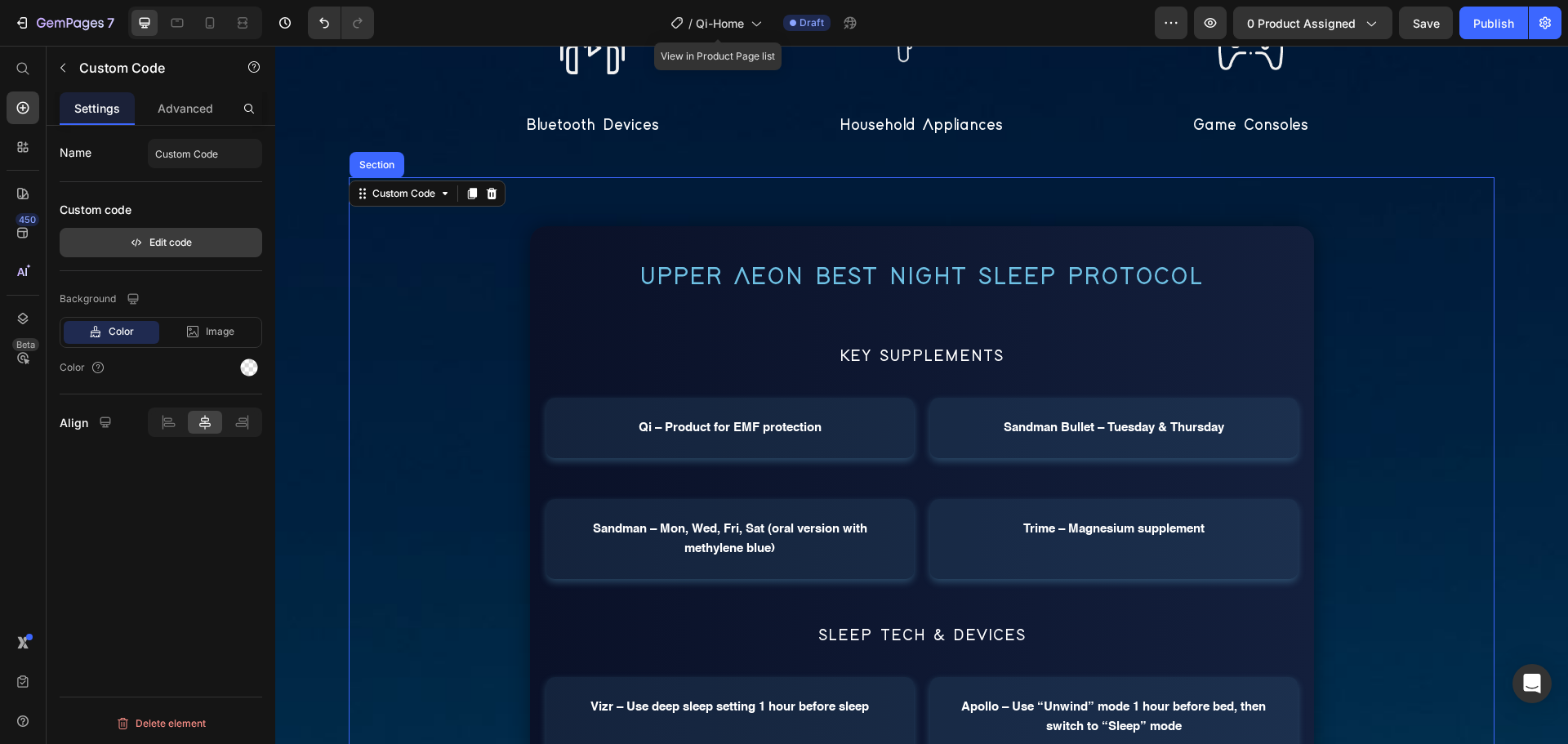 click on "Edit code" at bounding box center (161, 243) 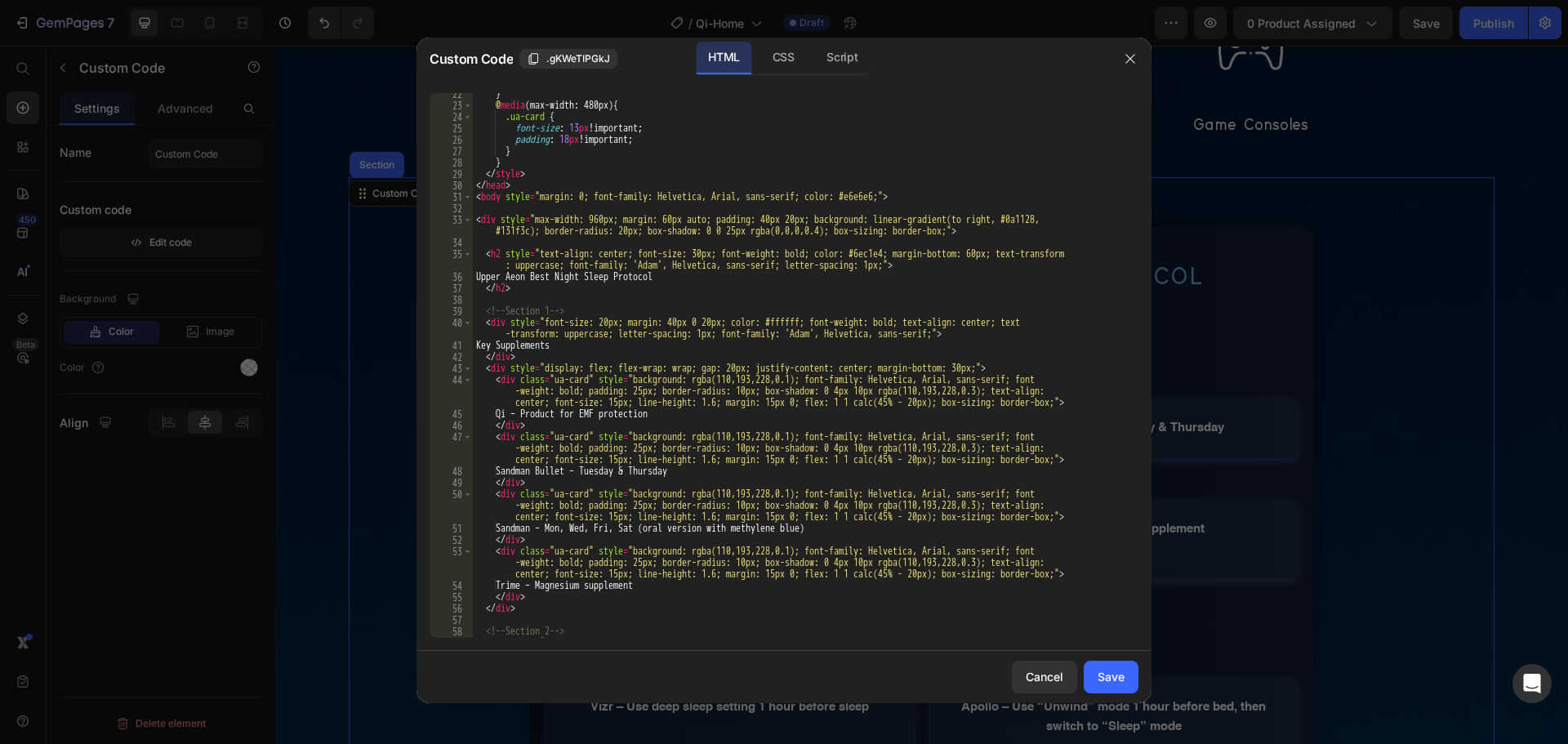 scroll, scrollTop: 294, scrollLeft: 0, axis: vertical 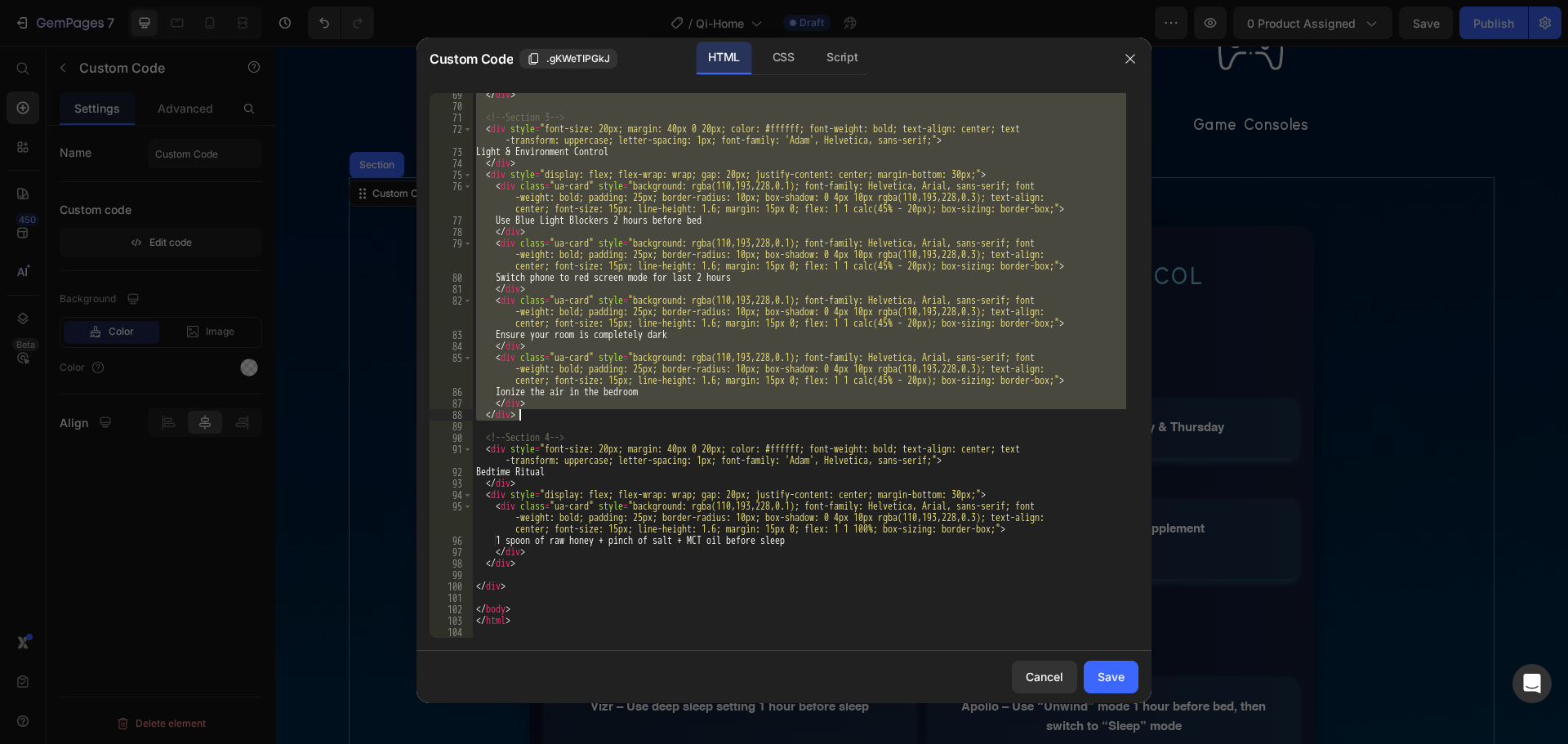 drag, startPoint x: 485, startPoint y: 586, endPoint x: 567, endPoint y: 417, distance: 187.843 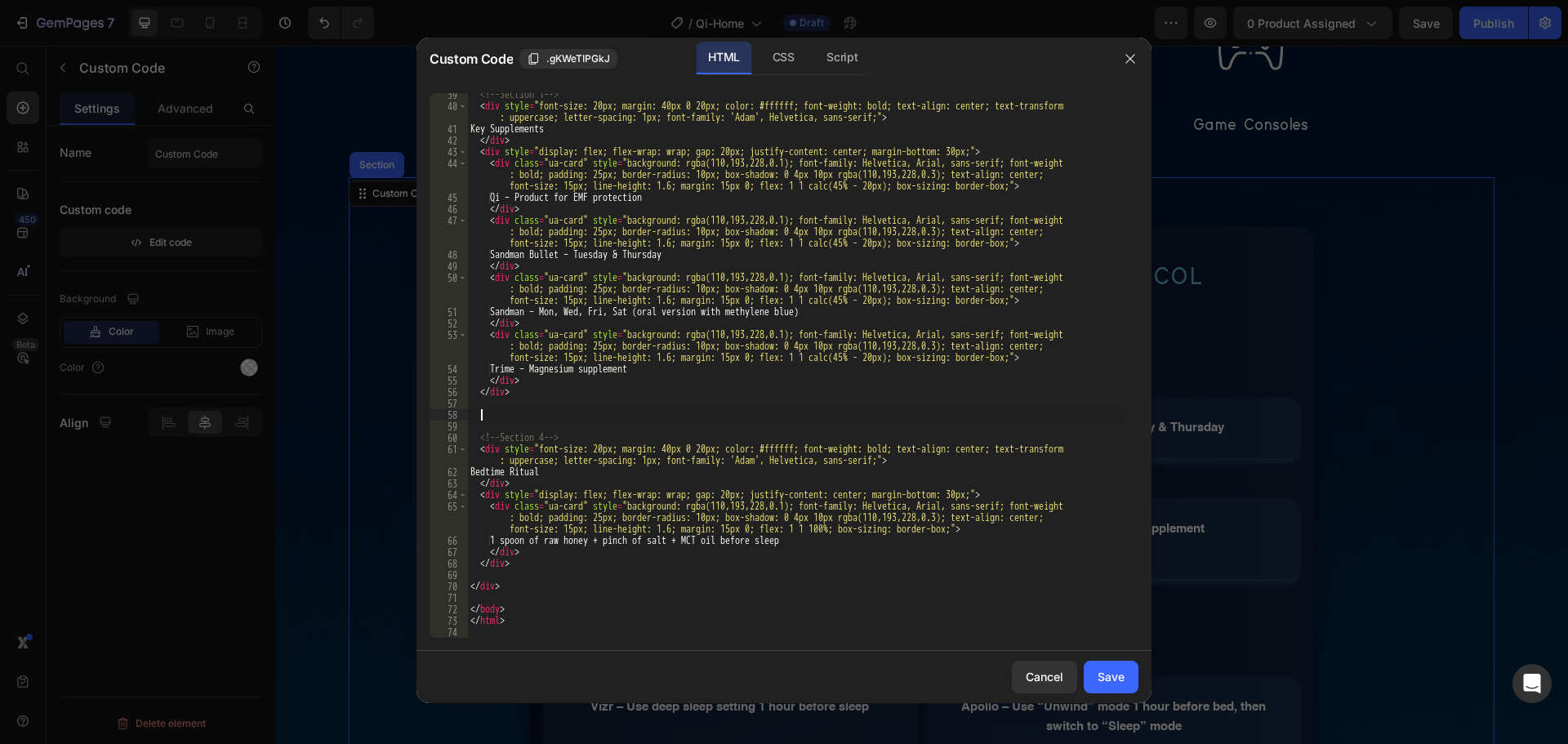 scroll, scrollTop: 461, scrollLeft: 0, axis: vertical 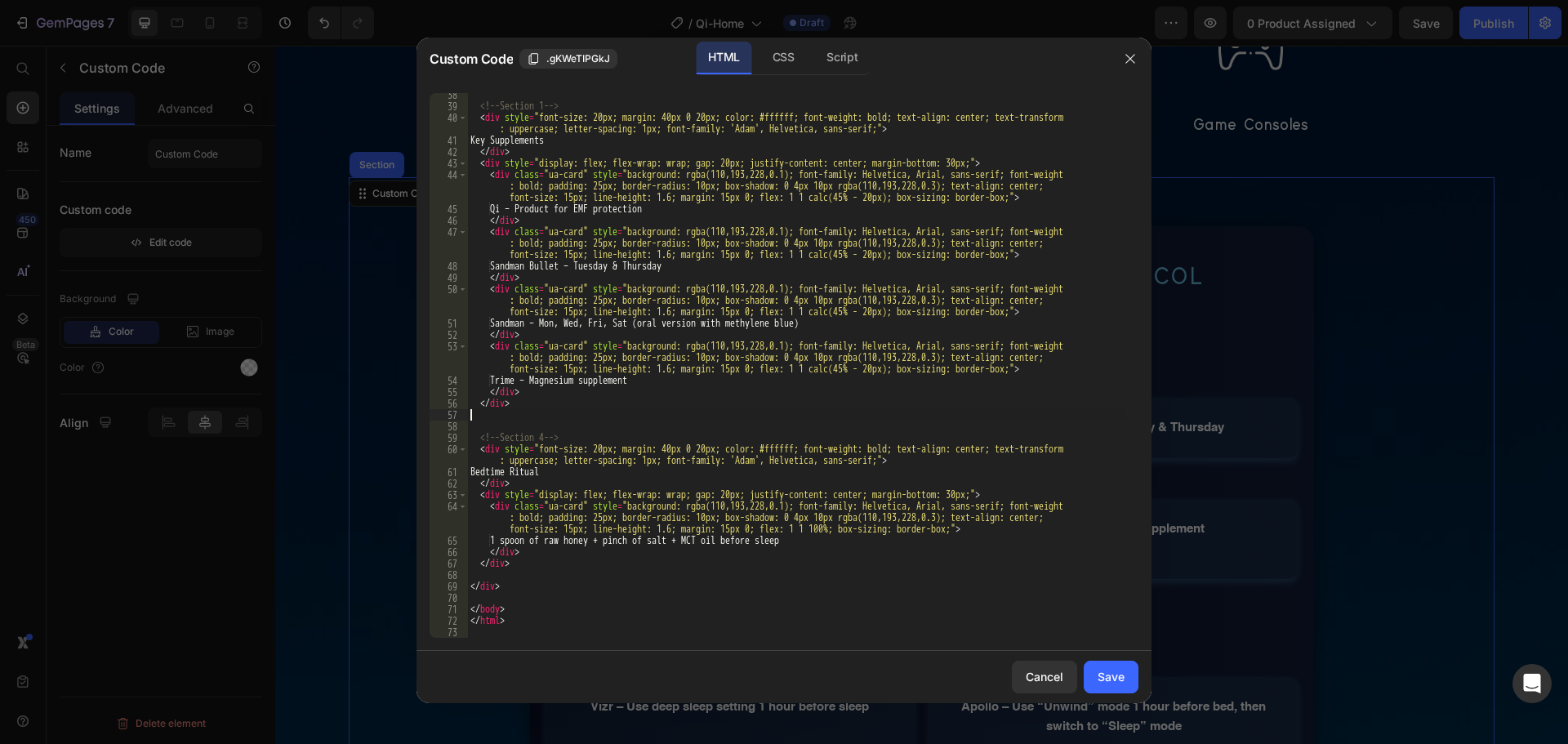 type on "</div>" 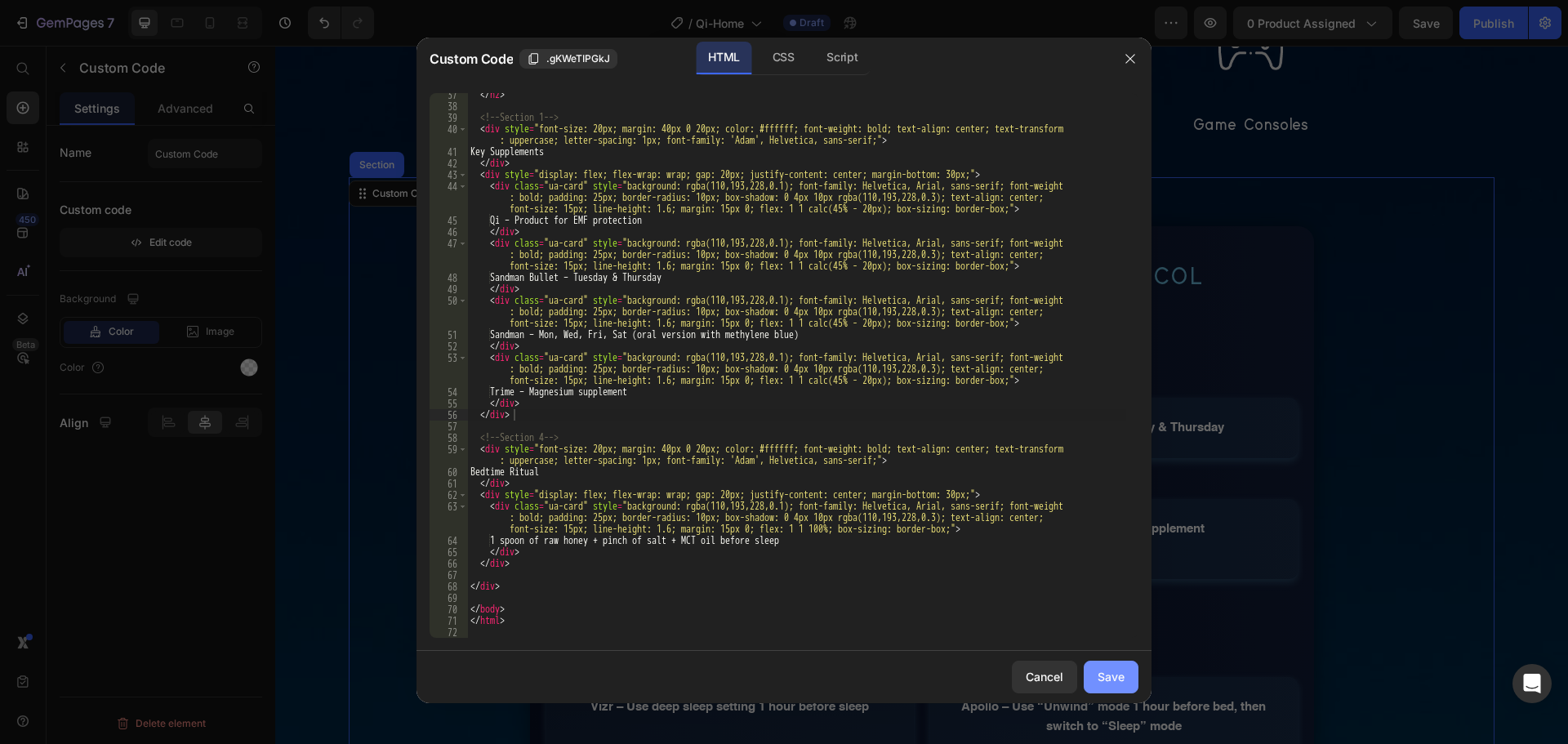 click on "Save" at bounding box center [1111, 676] 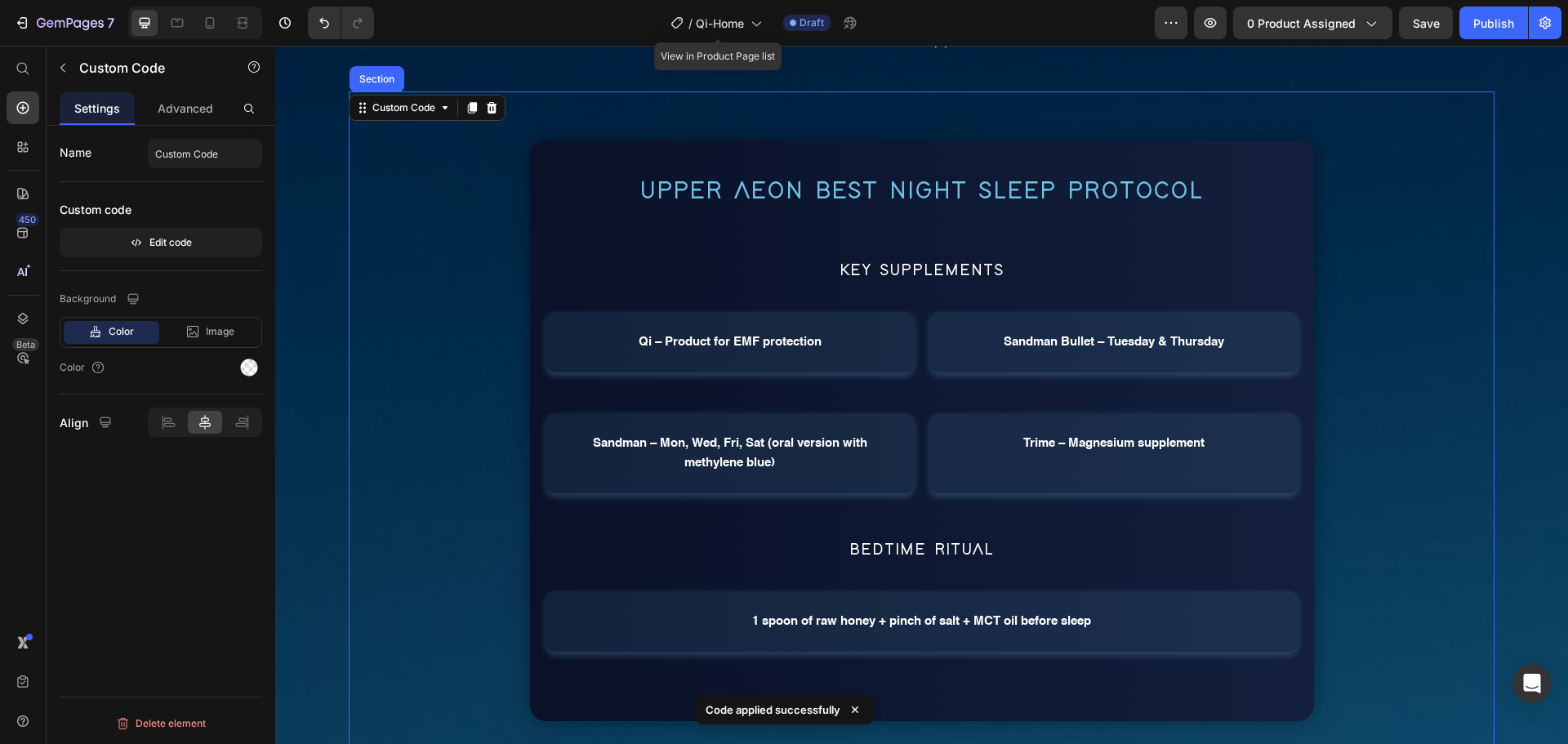 scroll, scrollTop: 3348, scrollLeft: 0, axis: vertical 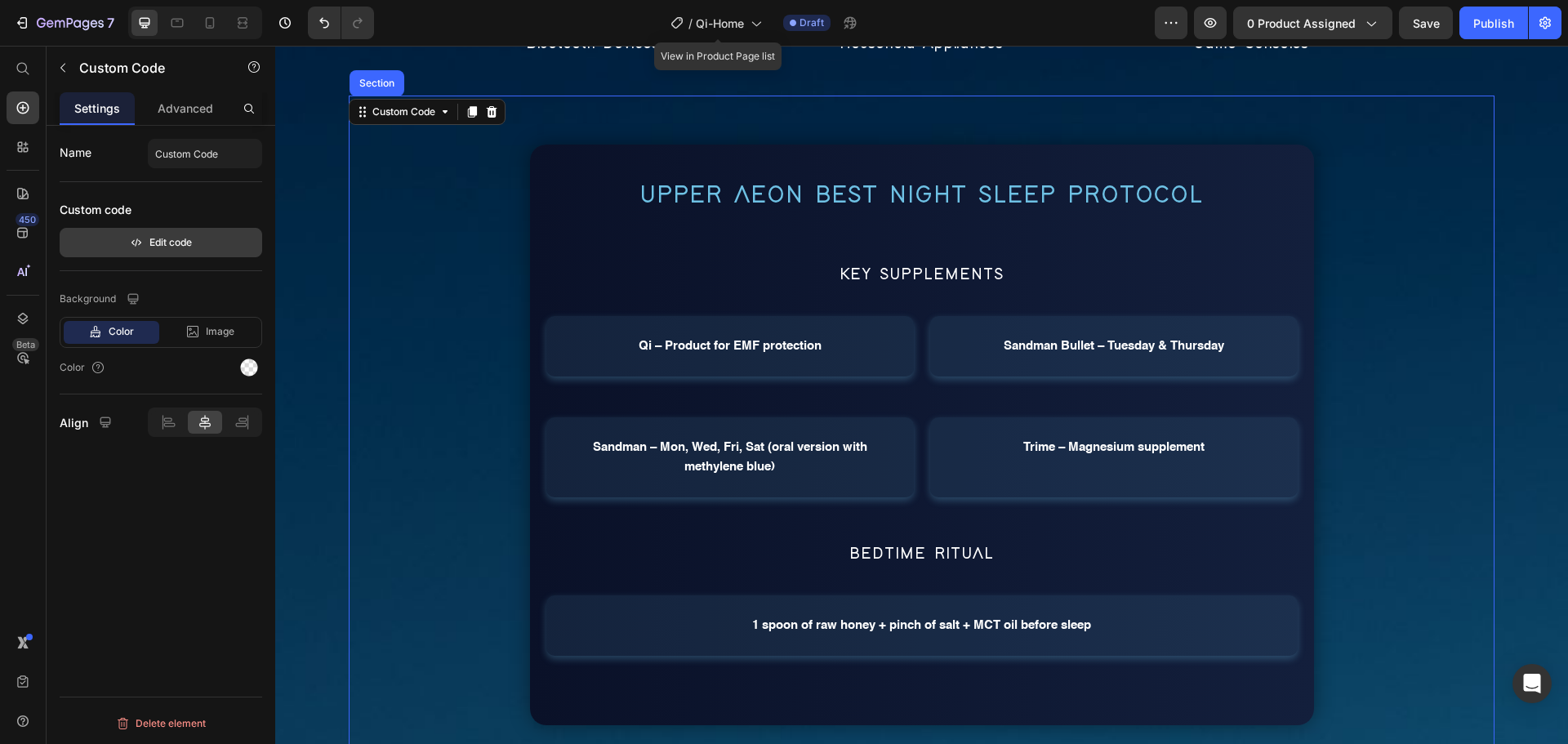 click on "Edit code" at bounding box center [161, 243] 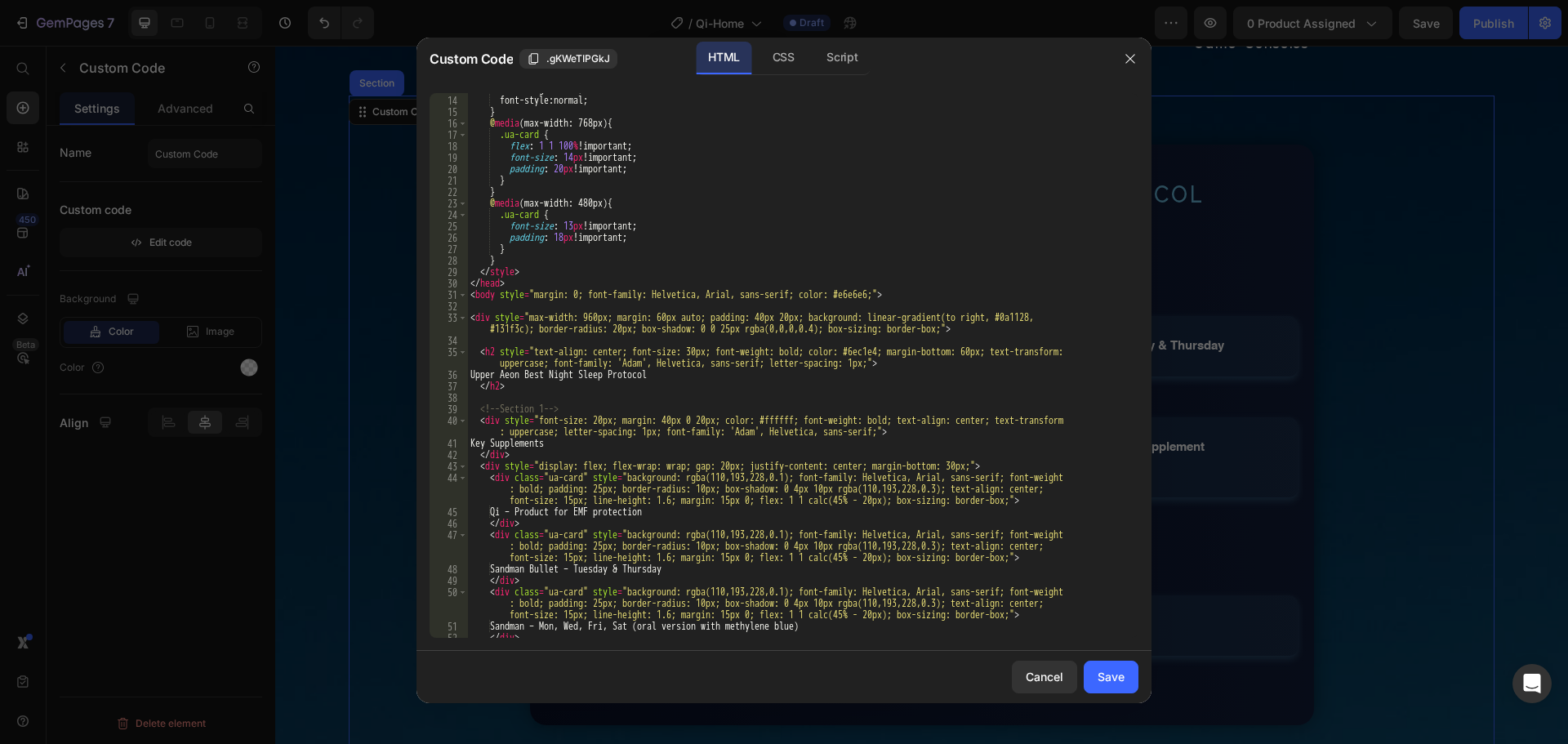 scroll, scrollTop: 439, scrollLeft: 0, axis: vertical 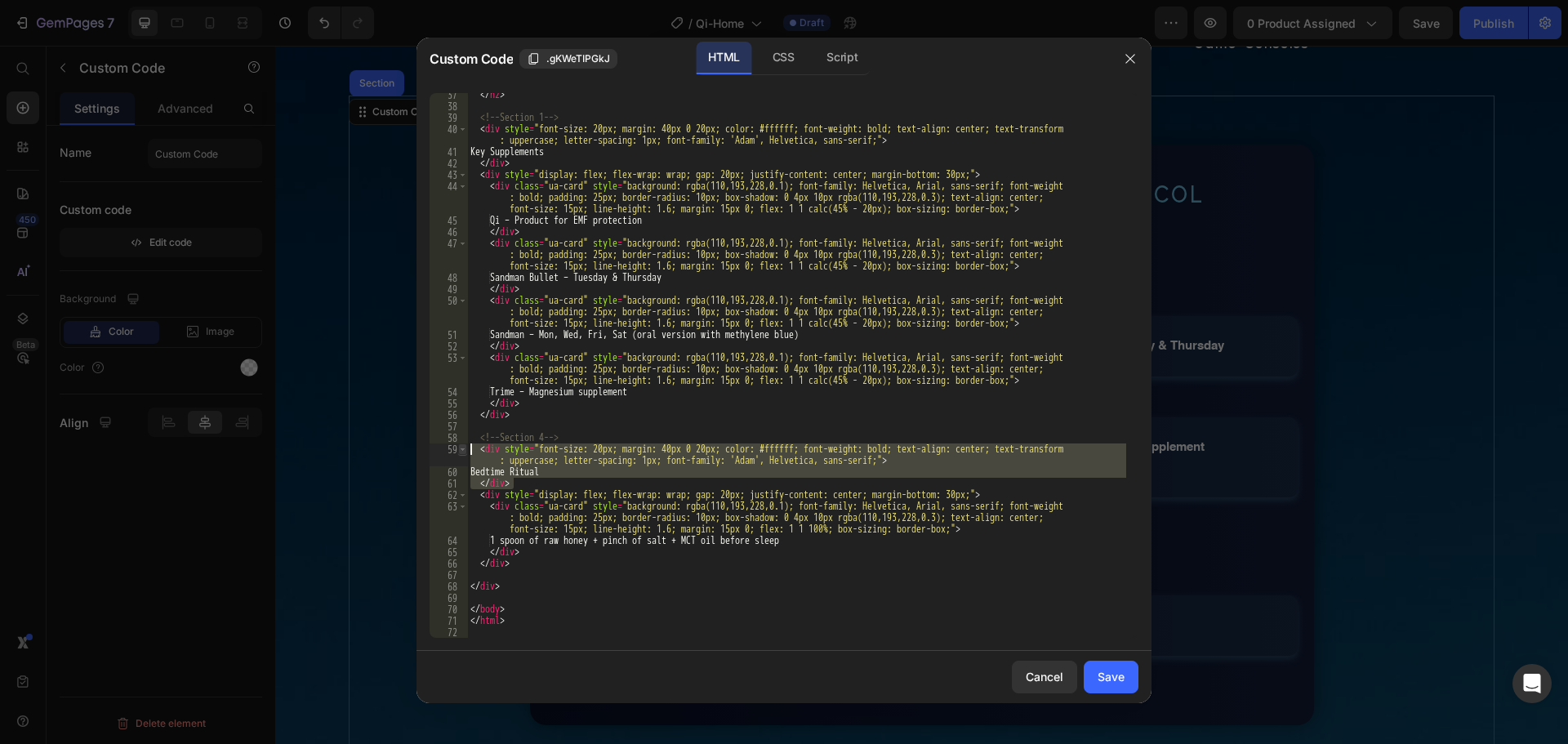 drag, startPoint x: 518, startPoint y: 485, endPoint x: 458, endPoint y: 443, distance: 73.239334 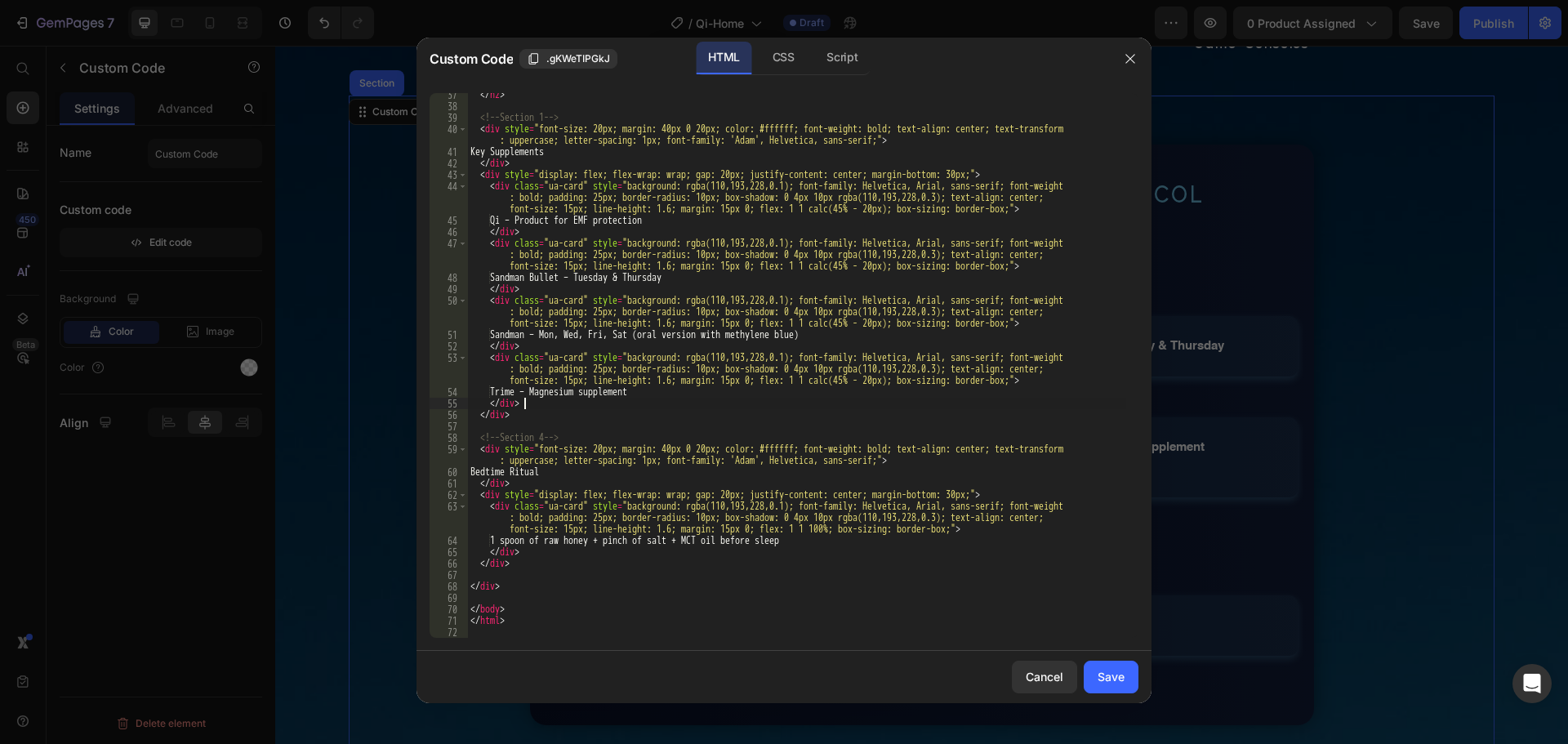 click on "</ h2 >    <!--  Section 1  -->    < div   style = "font-size: 20px; margin: 40px 0 20px; color: #ffffff; font-weight: bold; text-align: center; text-transform        : uppercase; letter-spacing: 1px; font-family: 'Adam', Helvetica, sans-serif;" >     Key Supplements    </ div >    < div   style = "display: flex; flex-wrap: wrap; gap: 20px; justify-content: center; margin-bottom: 30px;" >      < div   class = "ua-card"   style = "background: rgba(110,193,228,0.1); font-family: Helvetica, Arial, sans-serif; font-weight          : bold; padding: 25px; border-radius: 10px; box-shadow: 0 4px 10px rgba(110,193,228,0.3); text-align: center;           font-size: 15px; line-height: 1.6; margin: 15px 0; flex: 1 1 calc(45% - 20px); box-sizing: border-box;" >        Qi – Product for EMF protection      </ div >      < div   class = "ua-card"   style = "background: rgba(110,193,228,0.1); font-family: Helvetica, Arial, sans-serif; font-weight                   >           </ div" at bounding box center [796, 372] 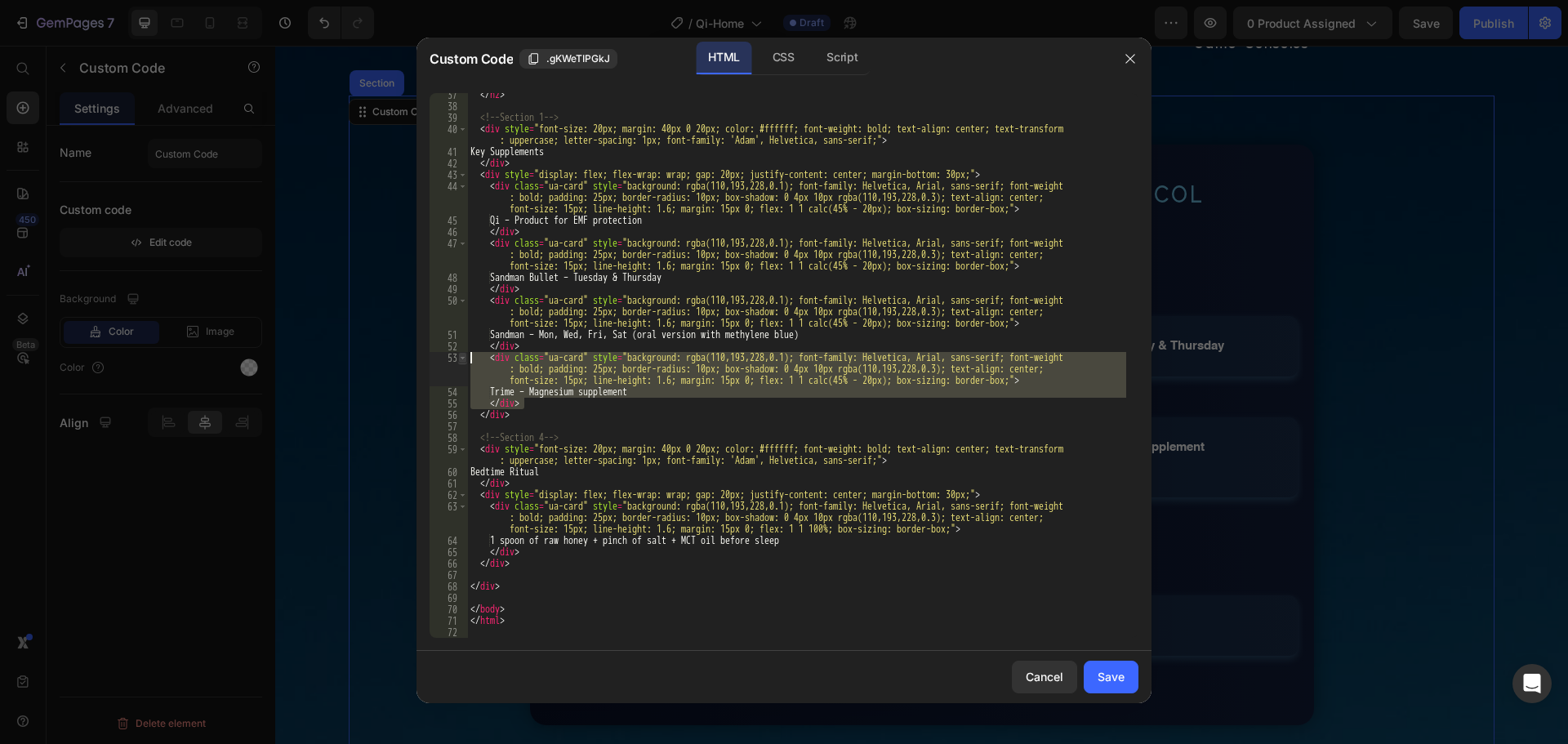 drag, startPoint x: 541, startPoint y: 401, endPoint x: 461, endPoint y: 352, distance: 93.81365 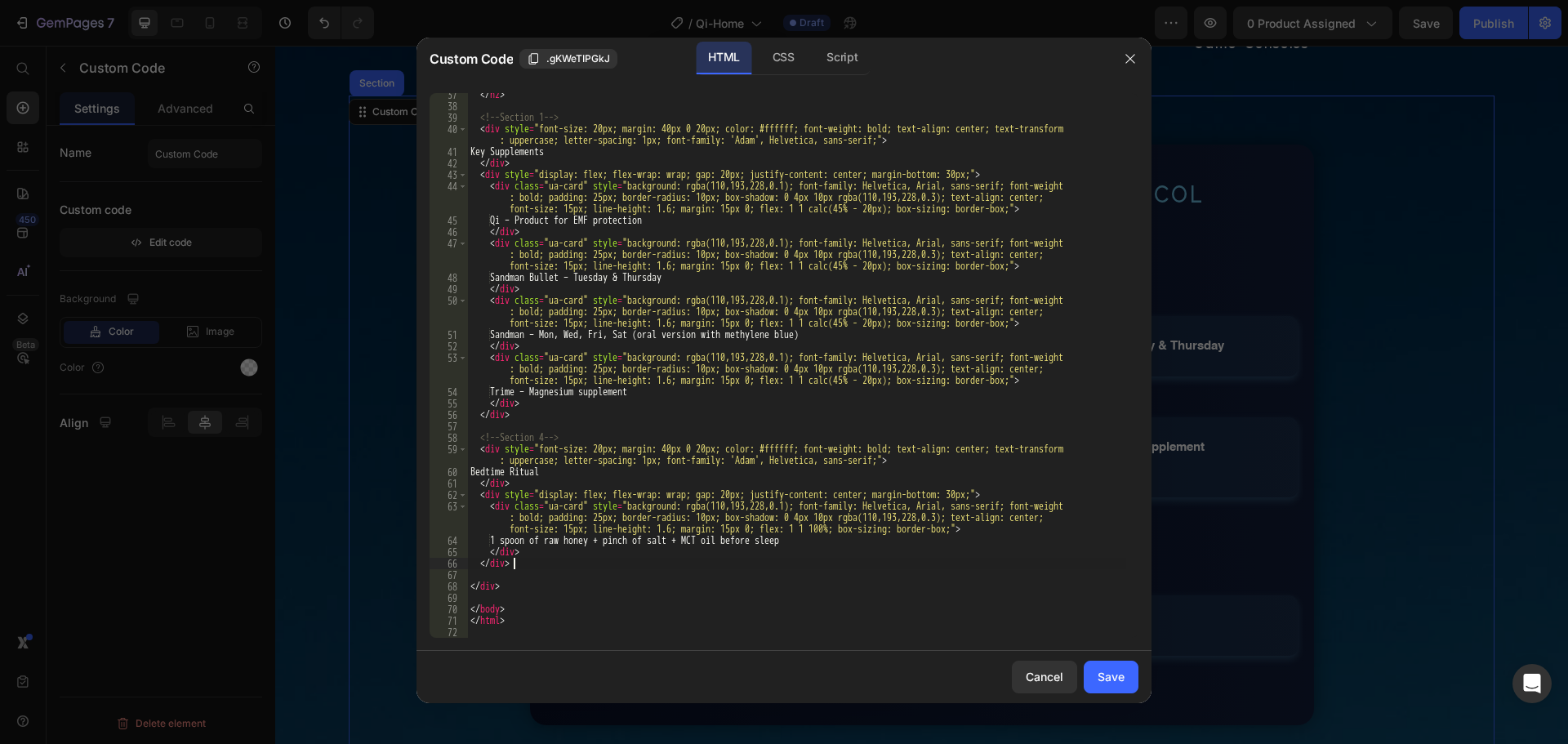 click on "</ h2 >    <!--  Section 1  -->    < div   style = "font-size: 20px; margin: 40px 0 20px; color: #ffffff; font-weight: bold; text-align: center; text-transform        : uppercase; letter-spacing: 1px; font-family: 'Adam', Helvetica, sans-serif;" >     Key Supplements    </ div >    < div   style = "display: flex; flex-wrap: wrap; gap: 20px; justify-content: center; margin-bottom: 30px;" >      < div   class = "ua-card"   style = "background: rgba(110,193,228,0.1); font-family: Helvetica, Arial, sans-serif; font-weight          : bold; padding: 25px; border-radius: 10px; box-shadow: 0 4px 10px rgba(110,193,228,0.3); text-align: center;           font-size: 15px; line-height: 1.6; margin: 15px 0; flex: 1 1 calc(45% - 20px); box-sizing: border-box;" >        Qi – Product for EMF protection      </ div >      < div   class = "ua-card"   style = "background: rgba(110,193,228,0.1); font-family: Helvetica, Arial, sans-serif; font-weight                   >           </ div" at bounding box center [796, 372] 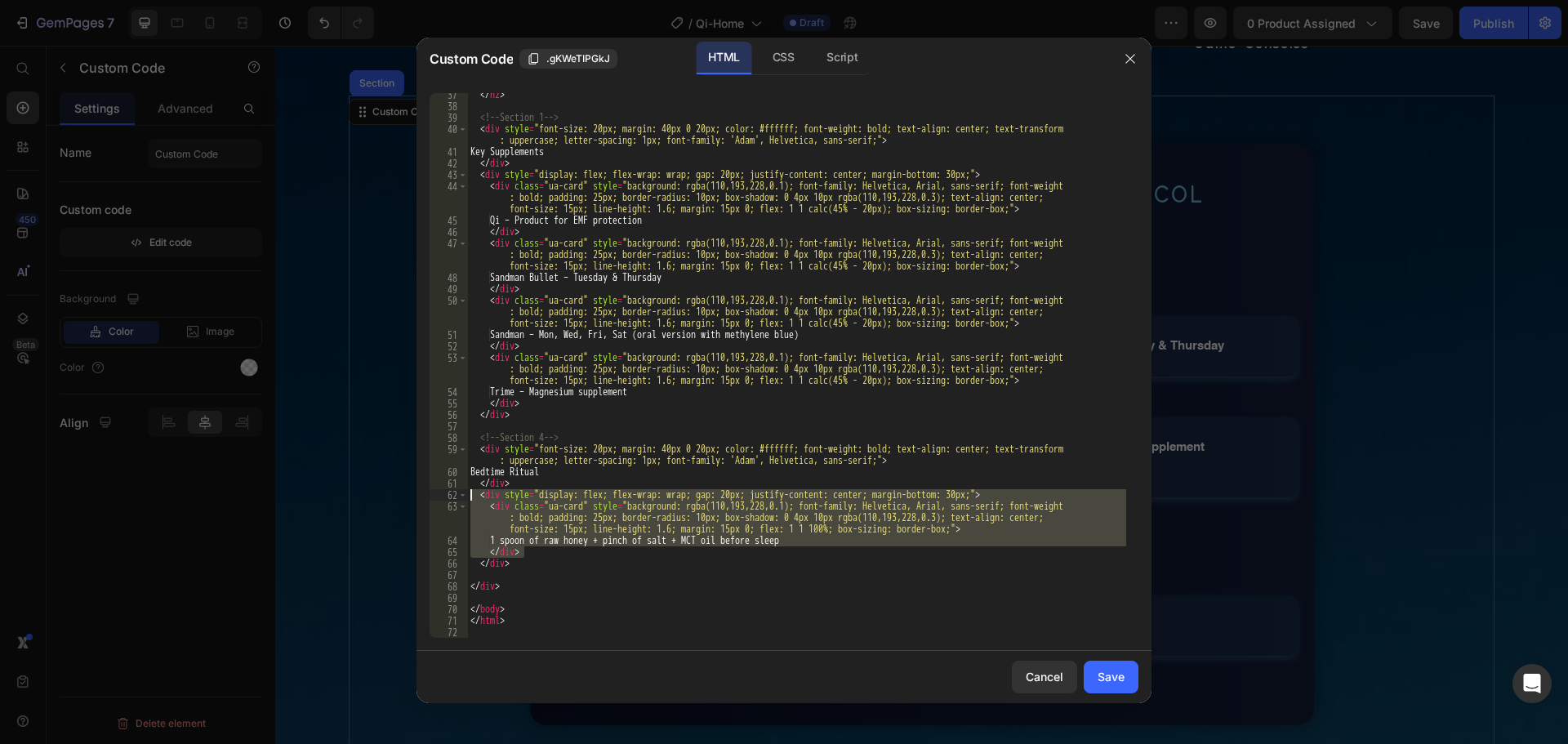 drag, startPoint x: 539, startPoint y: 557, endPoint x: 452, endPoint y: 497, distance: 105.68349 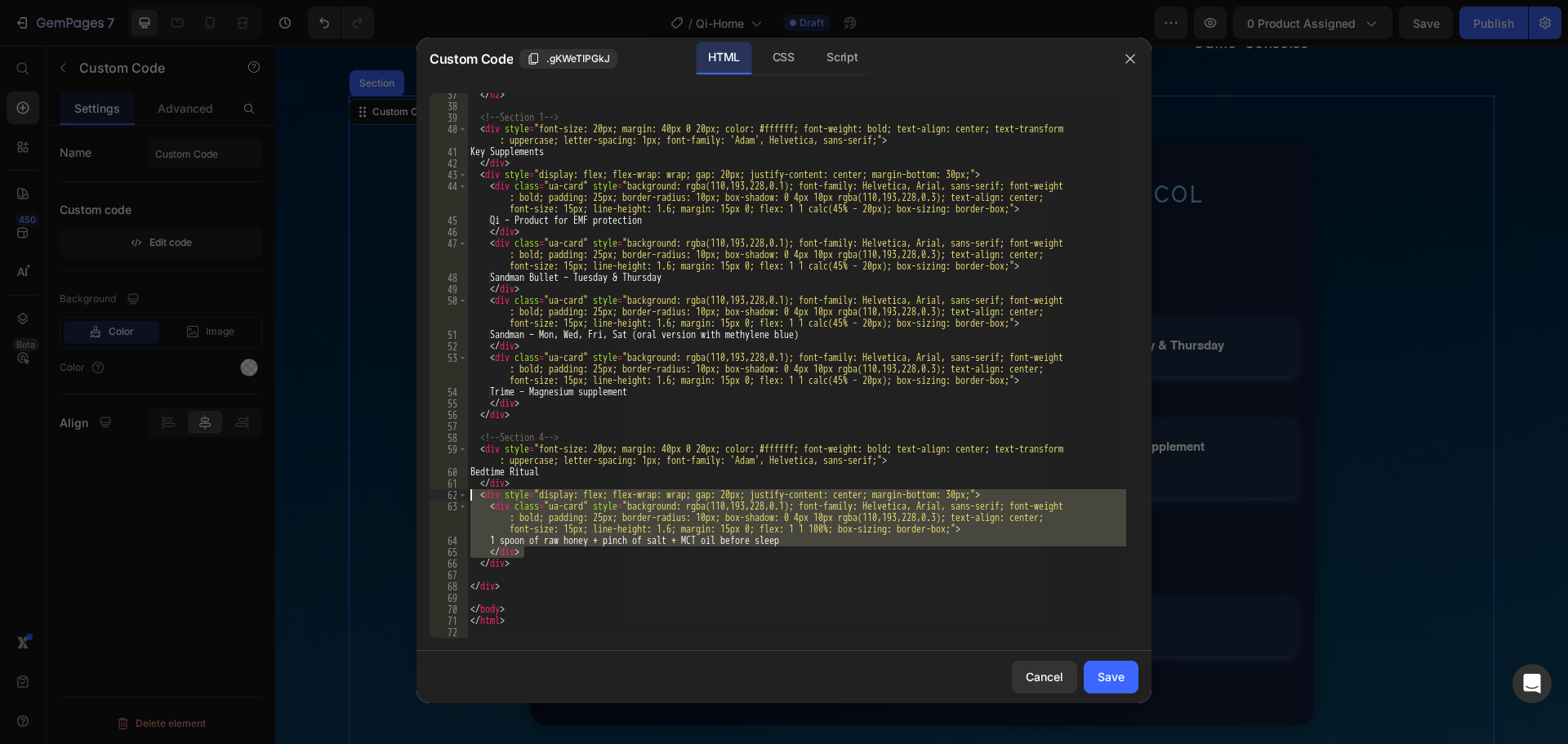 click on "</ h2 >    <!--  Section 1  -->    < div   style = "font-size: 20px; margin: 40px 0 20px; color: #ffffff; font-weight: bold; text-align: center; text-transform        : uppercase; letter-spacing: 1px; font-family: 'Adam', Helvetica, sans-serif;" >     Key Supplements    </ div >    < div   style = "display: flex; flex-wrap: wrap; gap: 20px; justify-content: center; margin-bottom: 30px;" >      < div   class = "ua-card"   style = "background: rgba(110,193,228,0.1); font-family: Helvetica, Arial, sans-serif; font-weight          : bold; padding: 25px; border-radius: 10px; box-shadow: 0 4px 10px rgba(110,193,228,0.3); text-align: center;           font-size: 15px; line-height: 1.6; margin: 15px 0; flex: 1 1 calc(45% - 20px); box-sizing: border-box;" >        Qi – Product for EMF protection      </ div >      < div   class = "ua-card"   style = "background: rgba(110,193,228,0.1); font-family: Helvetica, Arial, sans-serif; font-weight                   >           </ div" at bounding box center [796, 365] 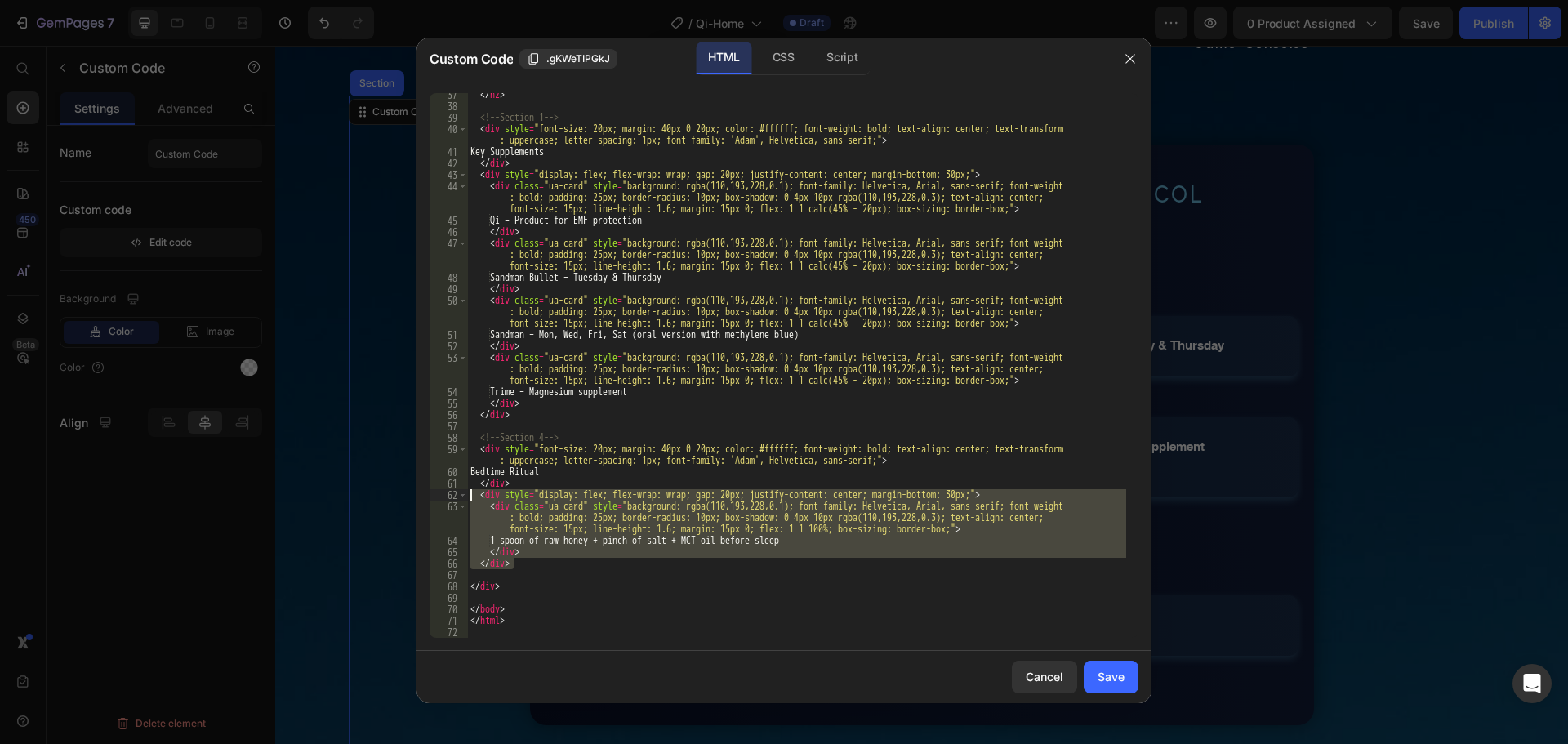 drag, startPoint x: 524, startPoint y: 565, endPoint x: 453, endPoint y: 498, distance: 97.62172 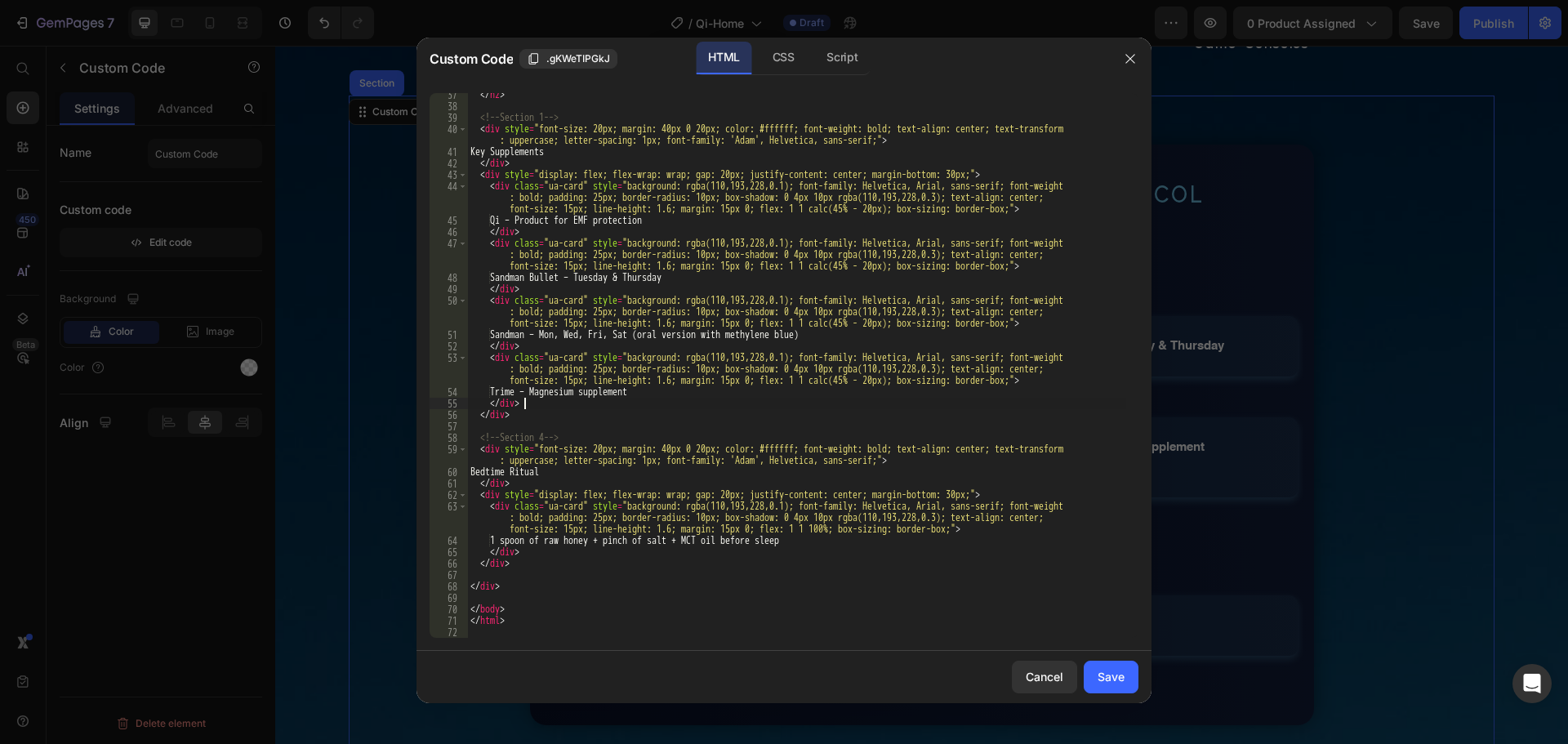 scroll, scrollTop: 0, scrollLeft: 1, axis: horizontal 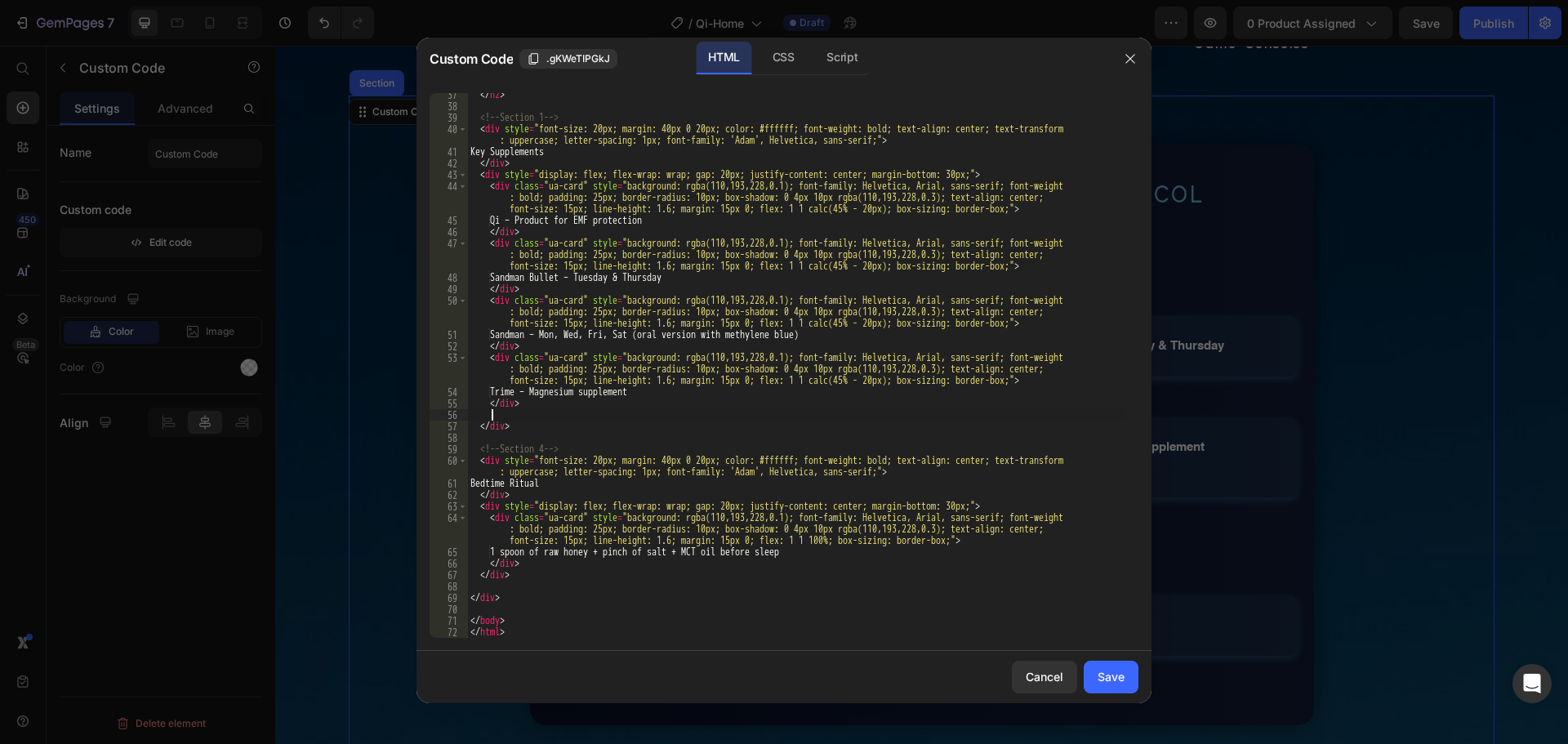 paste on "</div>" 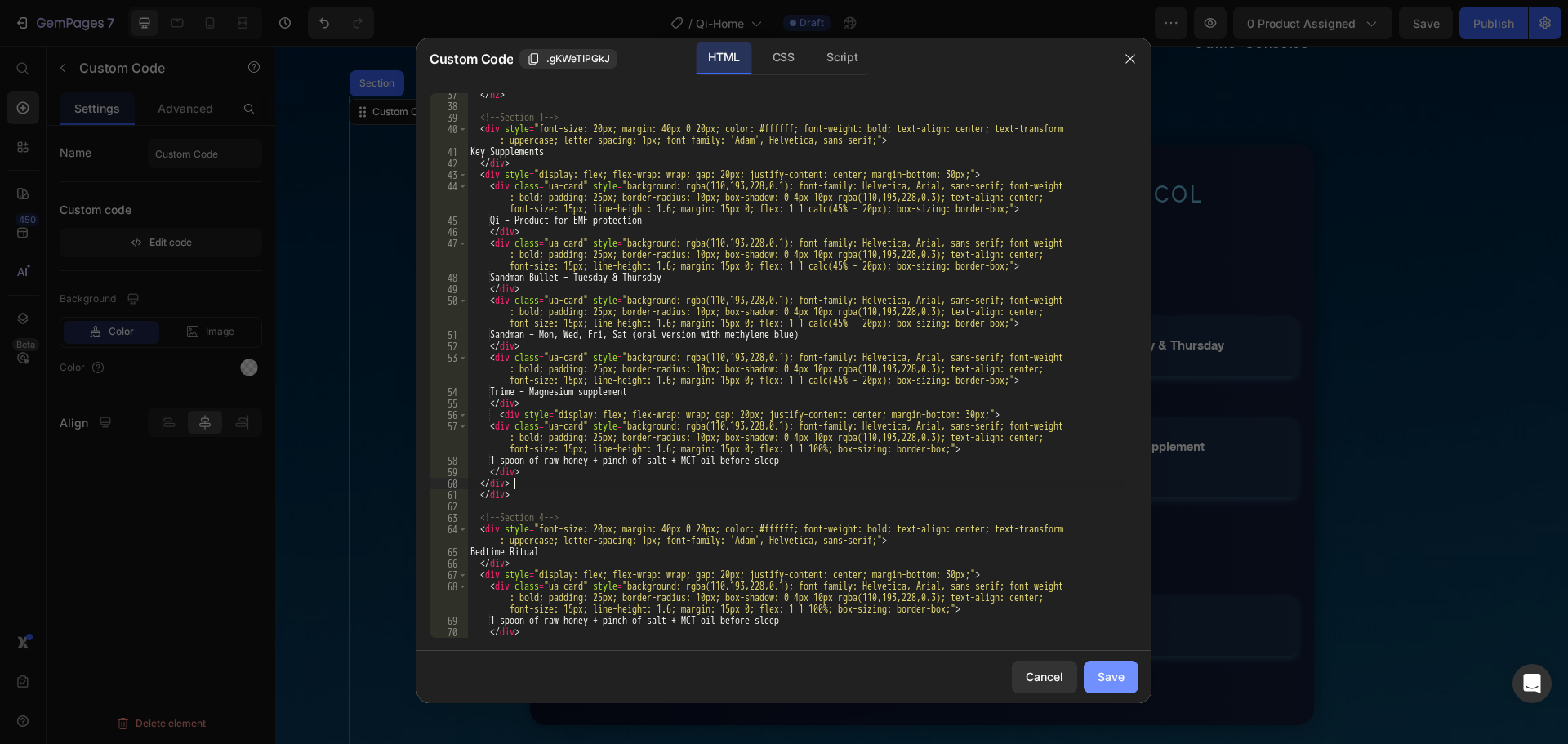 type on "</div>" 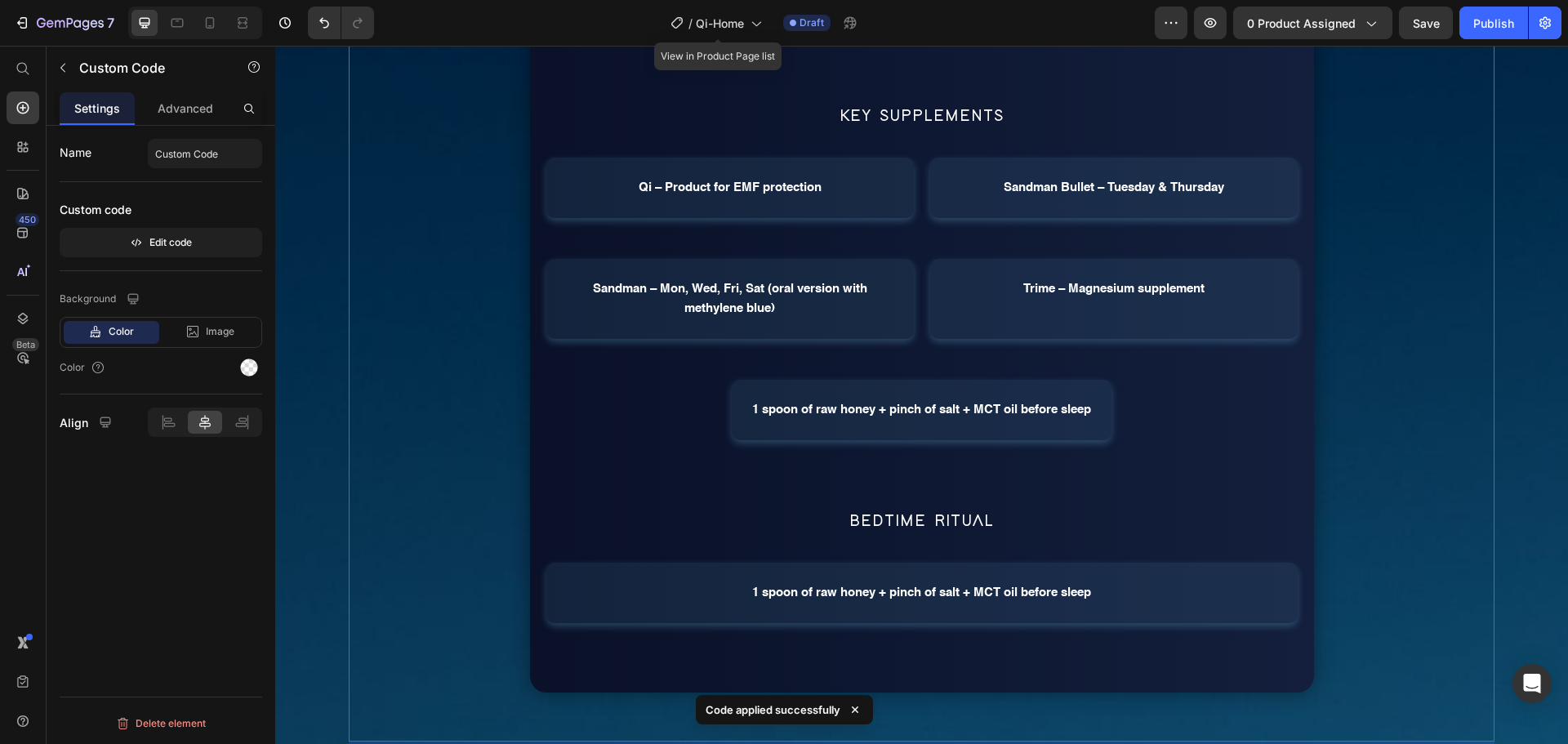 scroll, scrollTop: 3512, scrollLeft: 0, axis: vertical 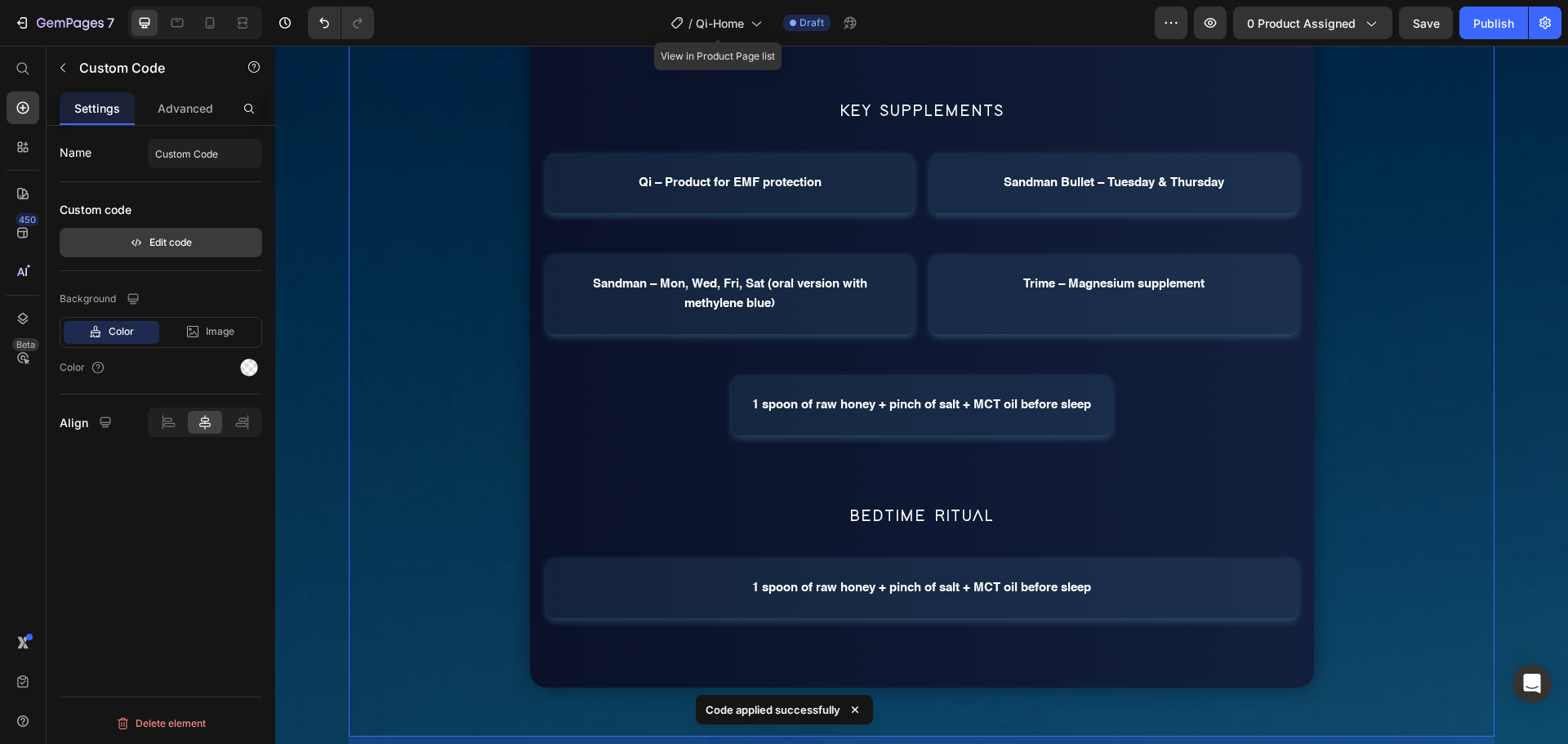 click on "Edit code" at bounding box center [161, 243] 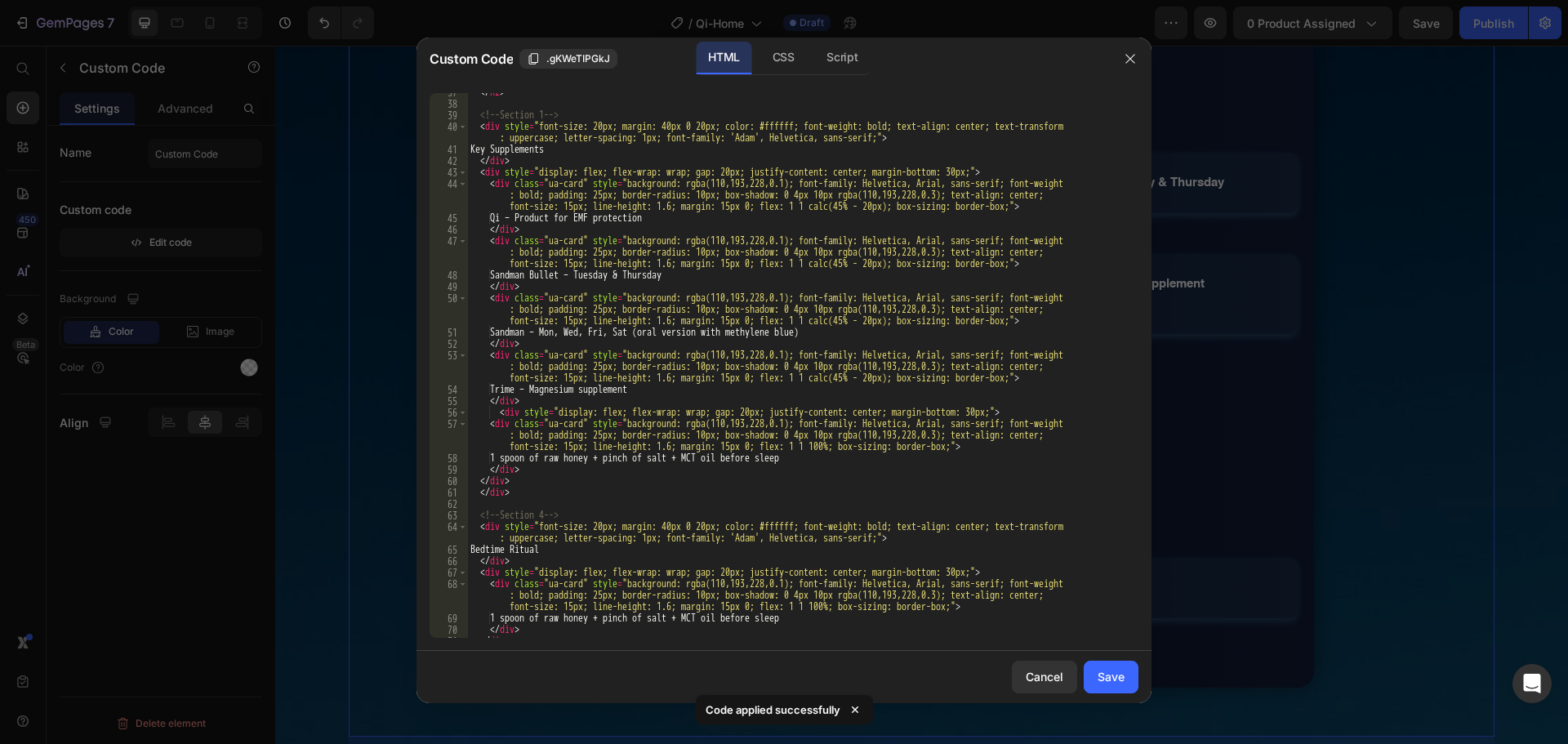 scroll, scrollTop: 519, scrollLeft: 0, axis: vertical 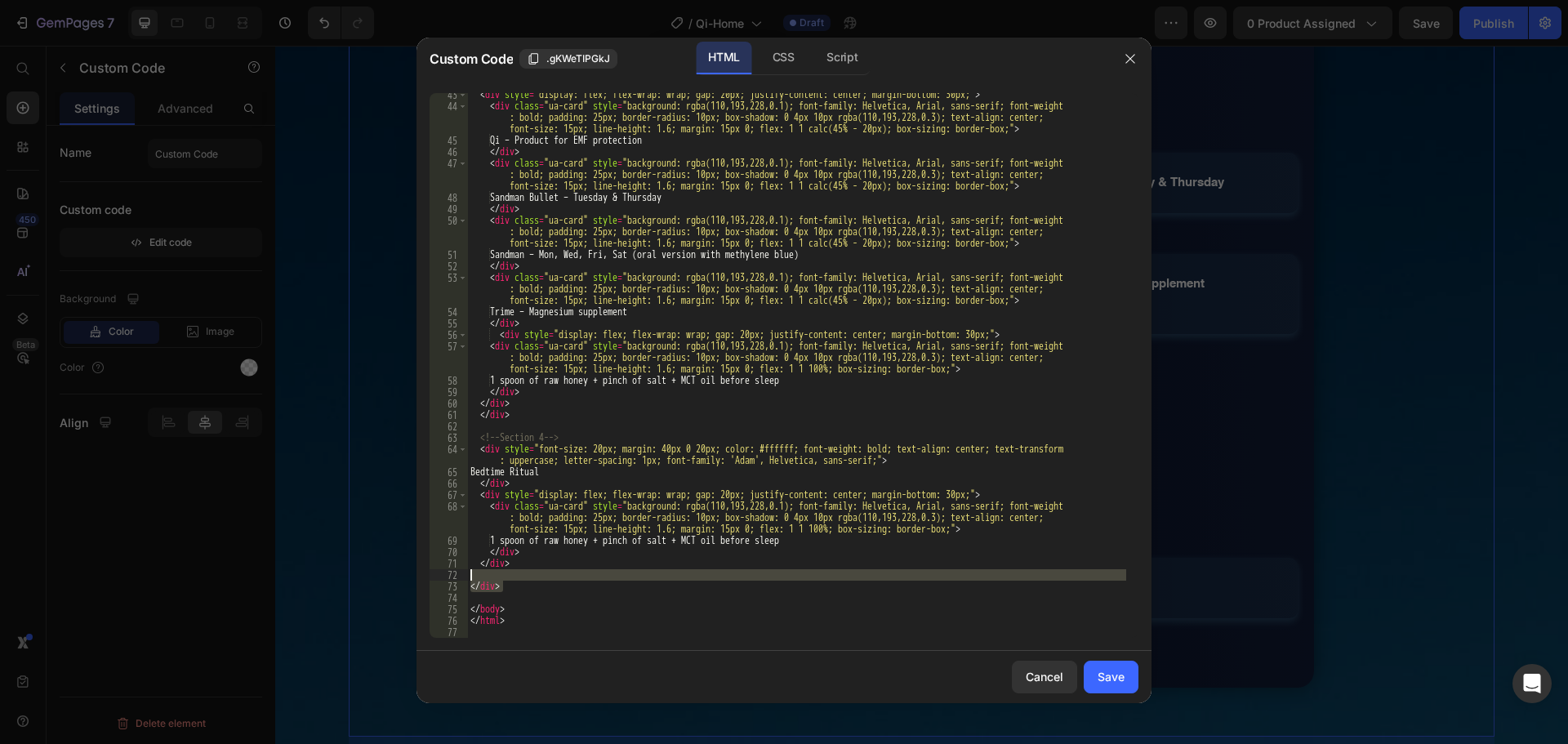 drag, startPoint x: 507, startPoint y: 585, endPoint x: 484, endPoint y: 580, distance: 23.537205 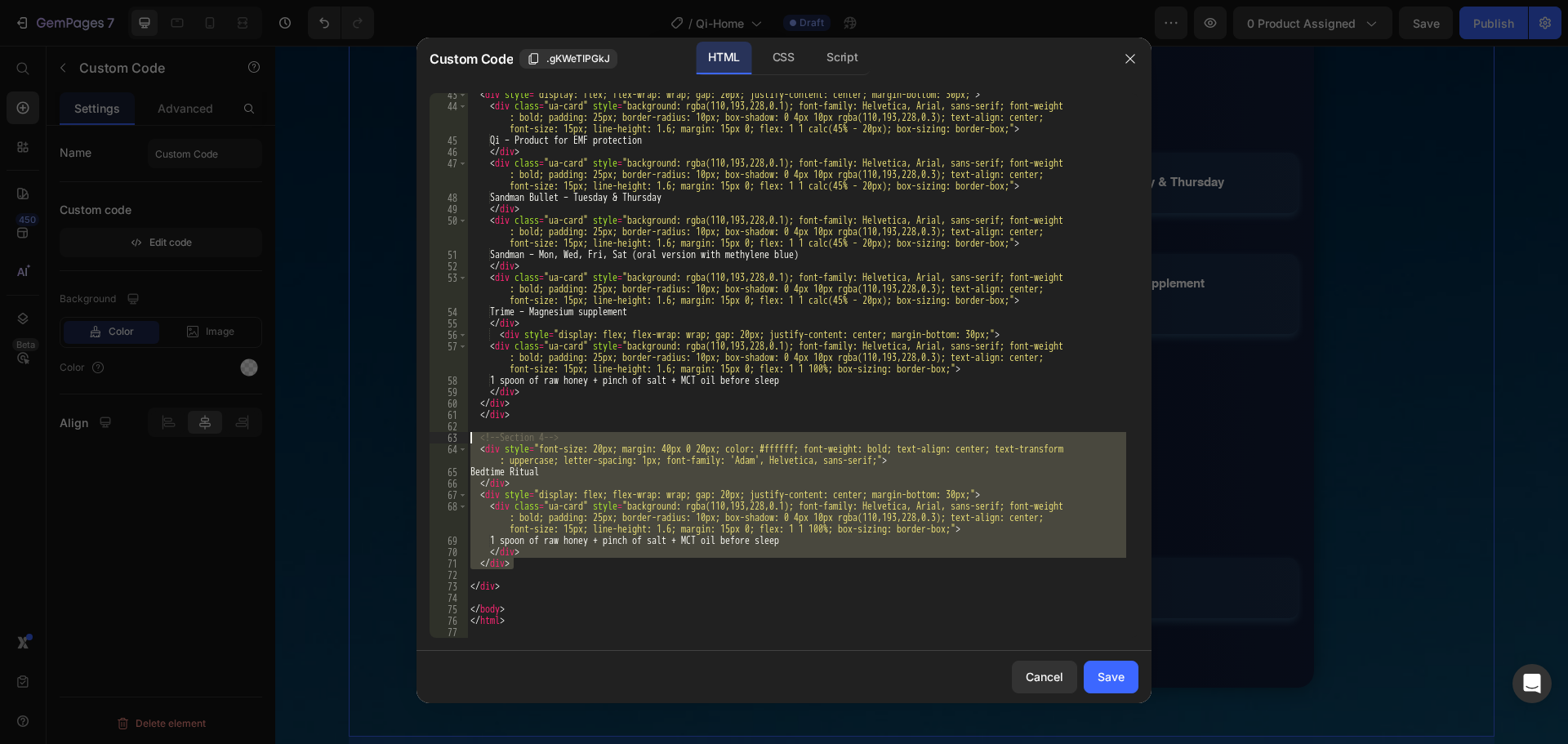 drag, startPoint x: 537, startPoint y: 563, endPoint x: 430, endPoint y: 443, distance: 160.77624 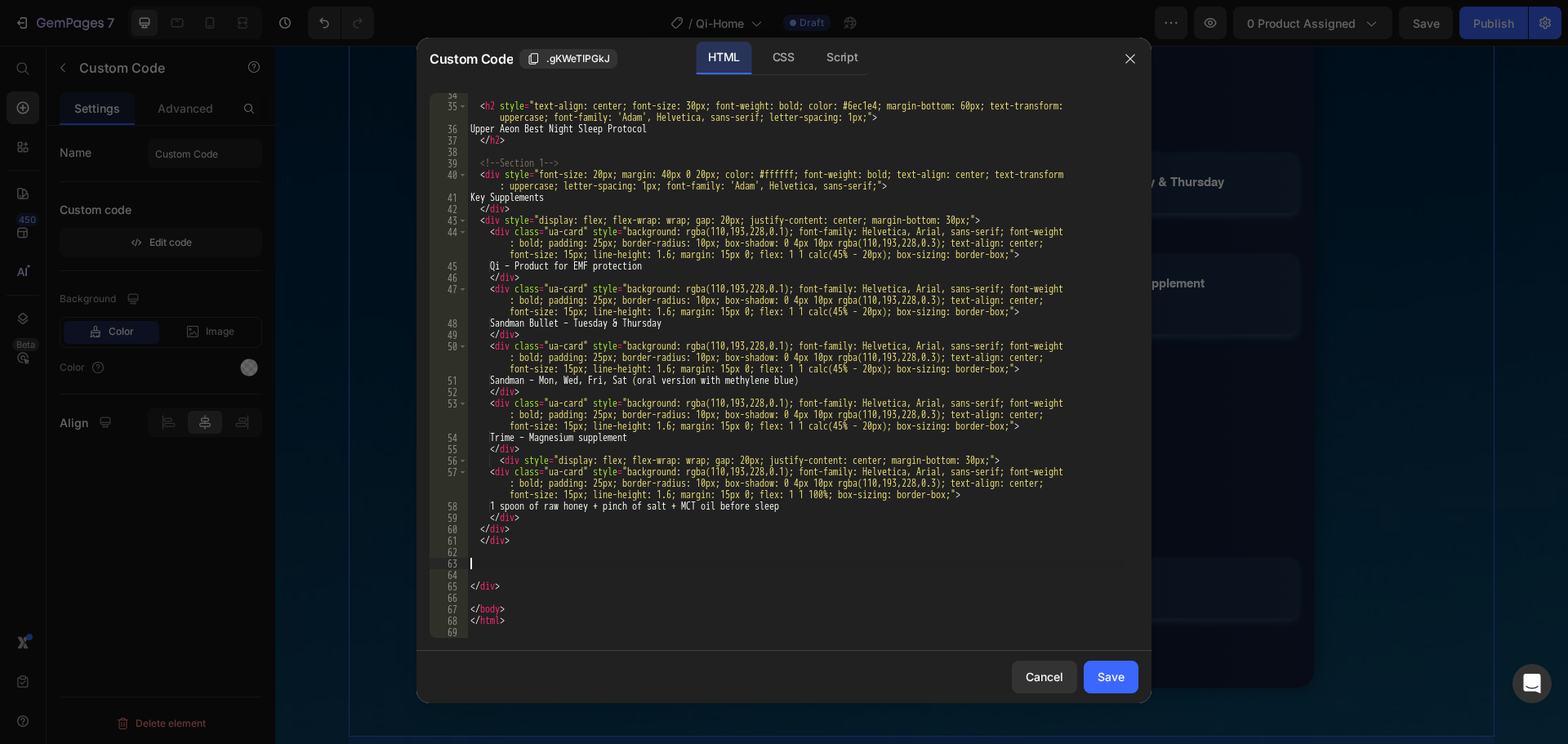 scroll, scrollTop: 393, scrollLeft: 0, axis: vertical 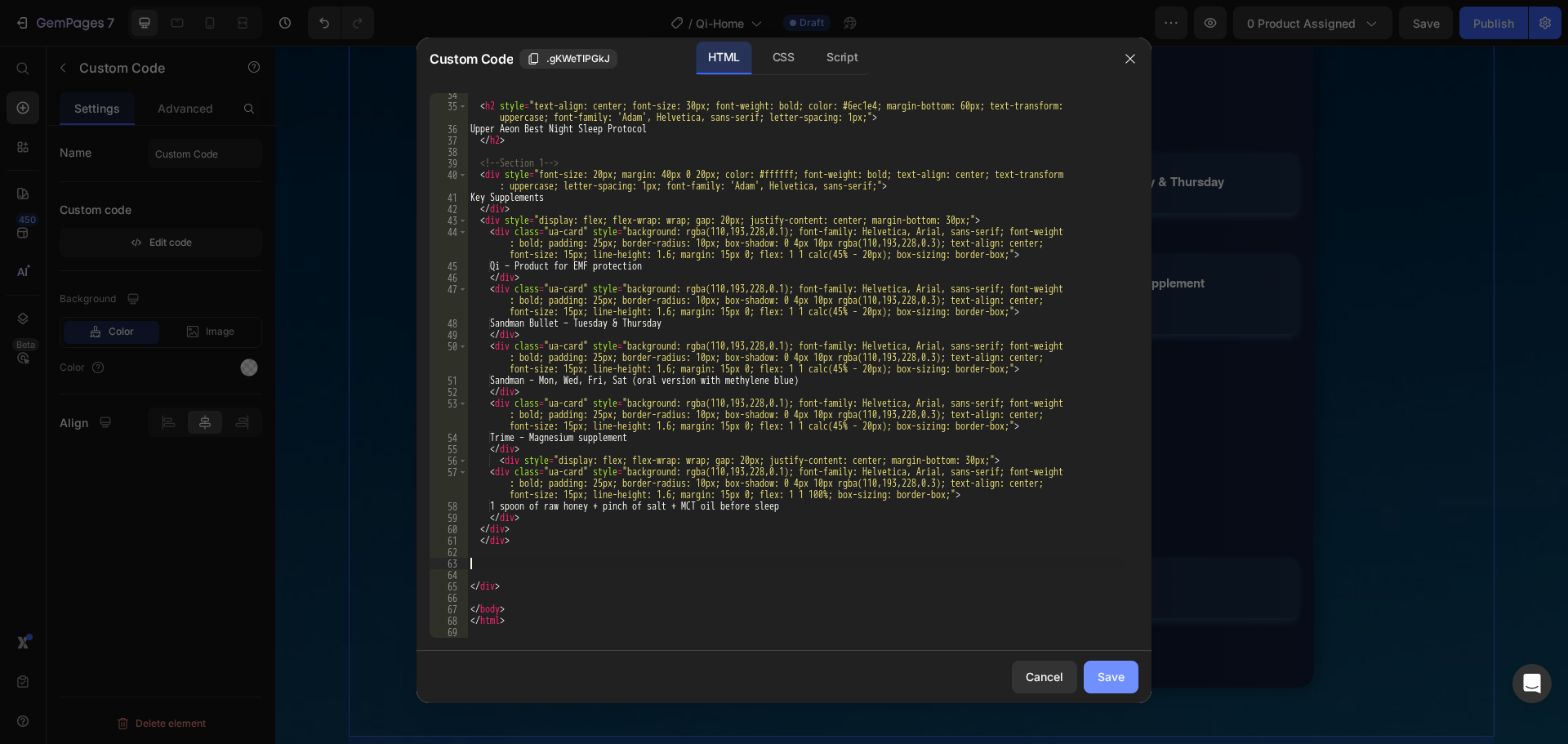 click on "Save" 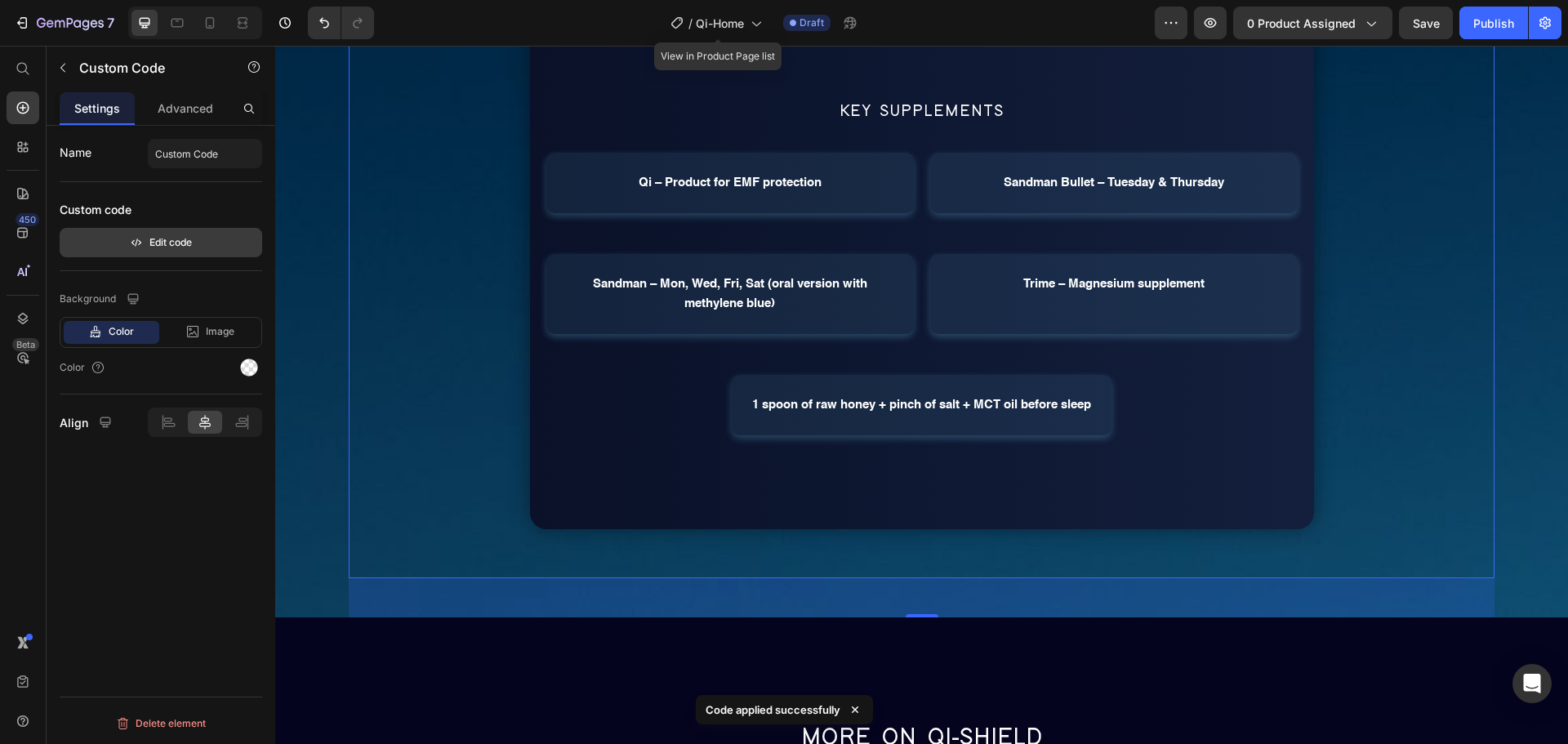 click on "Edit code" at bounding box center (161, 243) 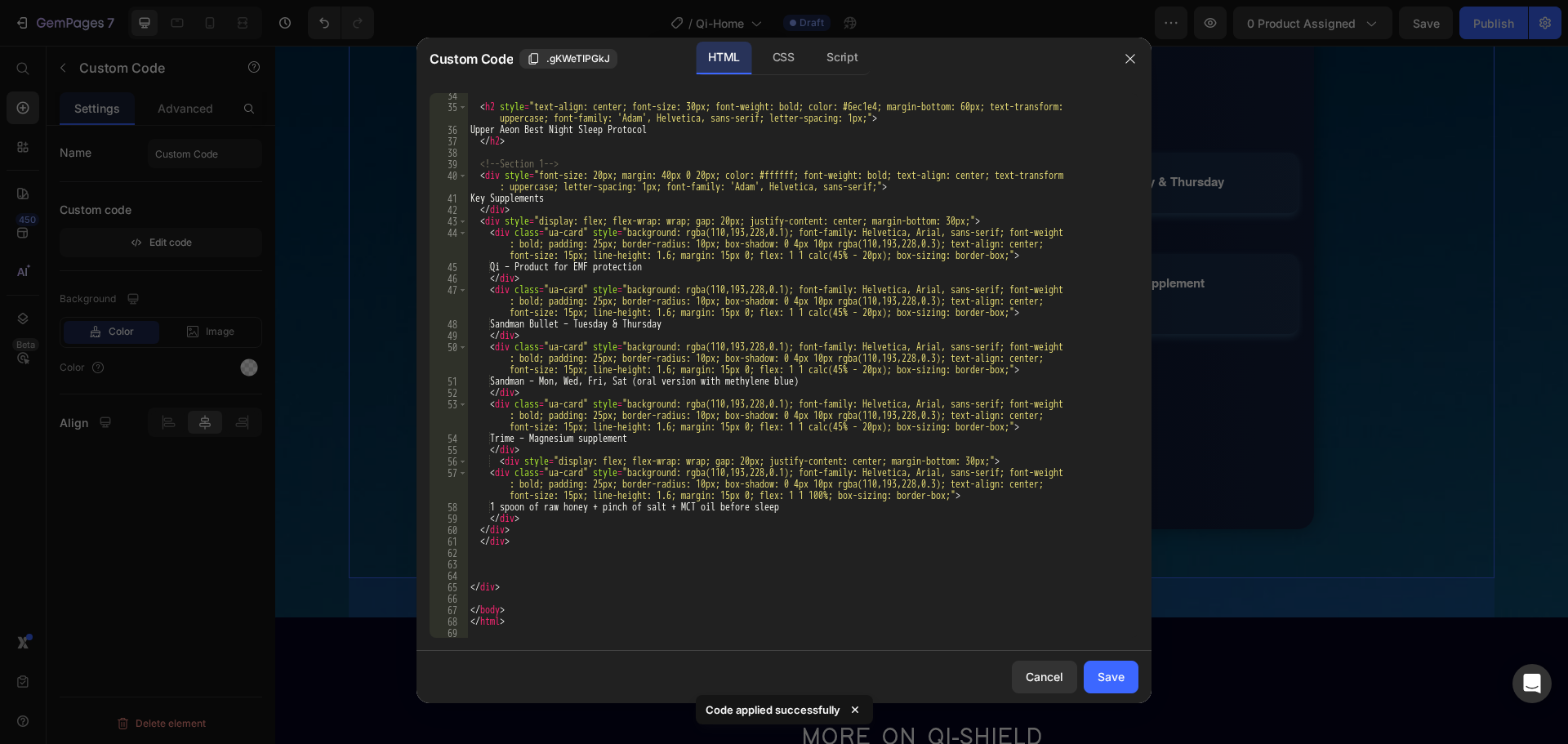 scroll, scrollTop: 393, scrollLeft: 0, axis: vertical 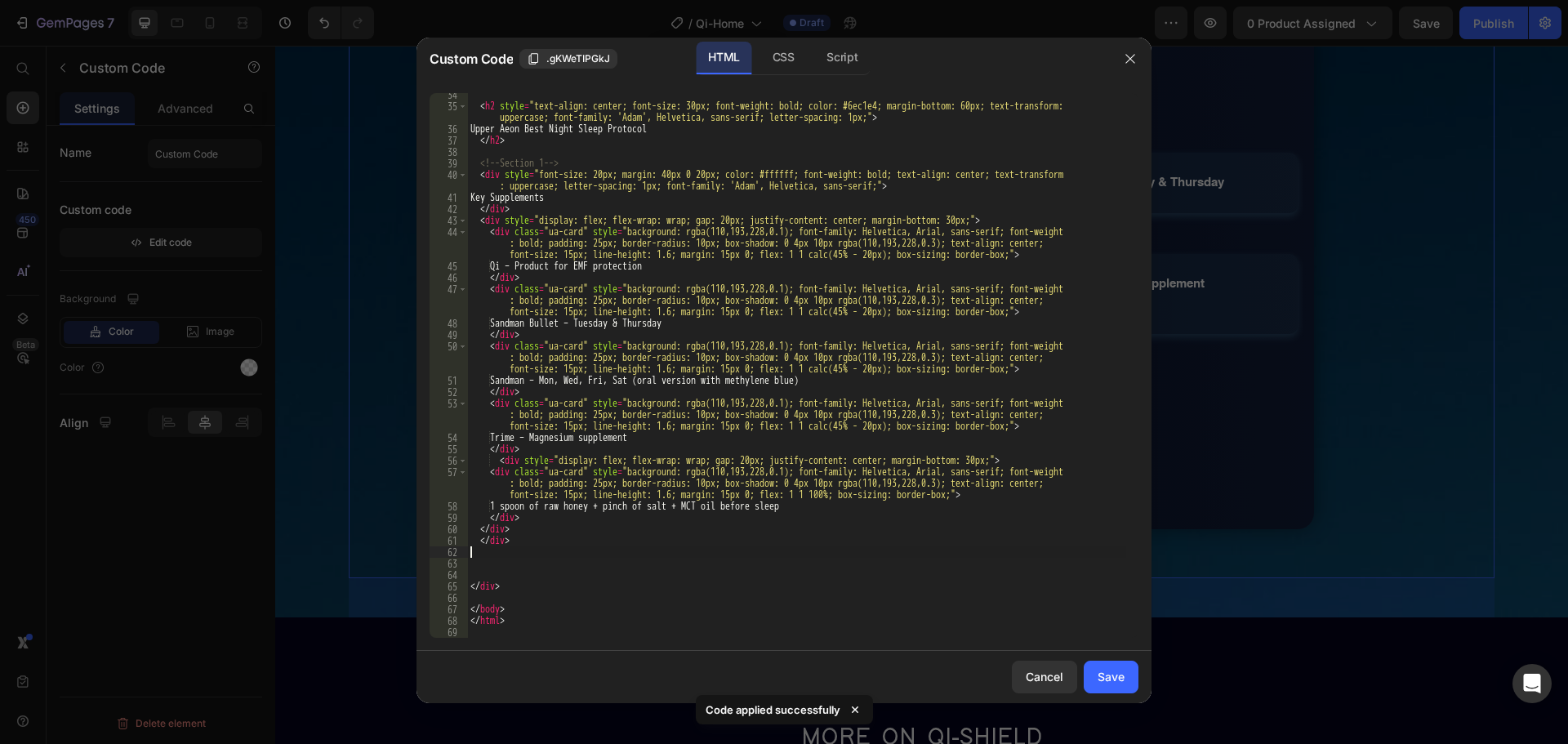 click on "< h2   style = "text-align: center; font-size: 30px; font-weight: bold; color: #6ec1e4; margin-bottom: 60px; text-transform:         uppercase; font-family: 'Adam', Helvetica, sans-serif; letter-spacing: 1px;" >     Upper Aeon Best Night Sleep Protocol    </ h2 >    <!--  Section 1  -->    < div   style = "font-size: 20px; margin: 40px 0 20px; color: #ffffff; font-weight: bold; text-align: center; text-transform        : uppercase; letter-spacing: 1px; font-family: 'Adam', Helvetica, sans-serif;" >     Key Supplements    </ div >    < div   style = "display: flex; flex-wrap: wrap; gap: 20px; justify-content: center; margin-bottom: 30px;" >      < div   class = "ua-card"   style = "background: rgba(110,193,228,0.1); font-family: Helvetica, Arial, sans-serif; font-weight          : bold; padding: 25px; border-radius: 10px; box-shadow: 0 4px 10px rgba(110,193,228,0.3); text-align: center;           >        Qi – Product for EMF protection      </ div >      < div   class =   = >" at bounding box center [796, 372] 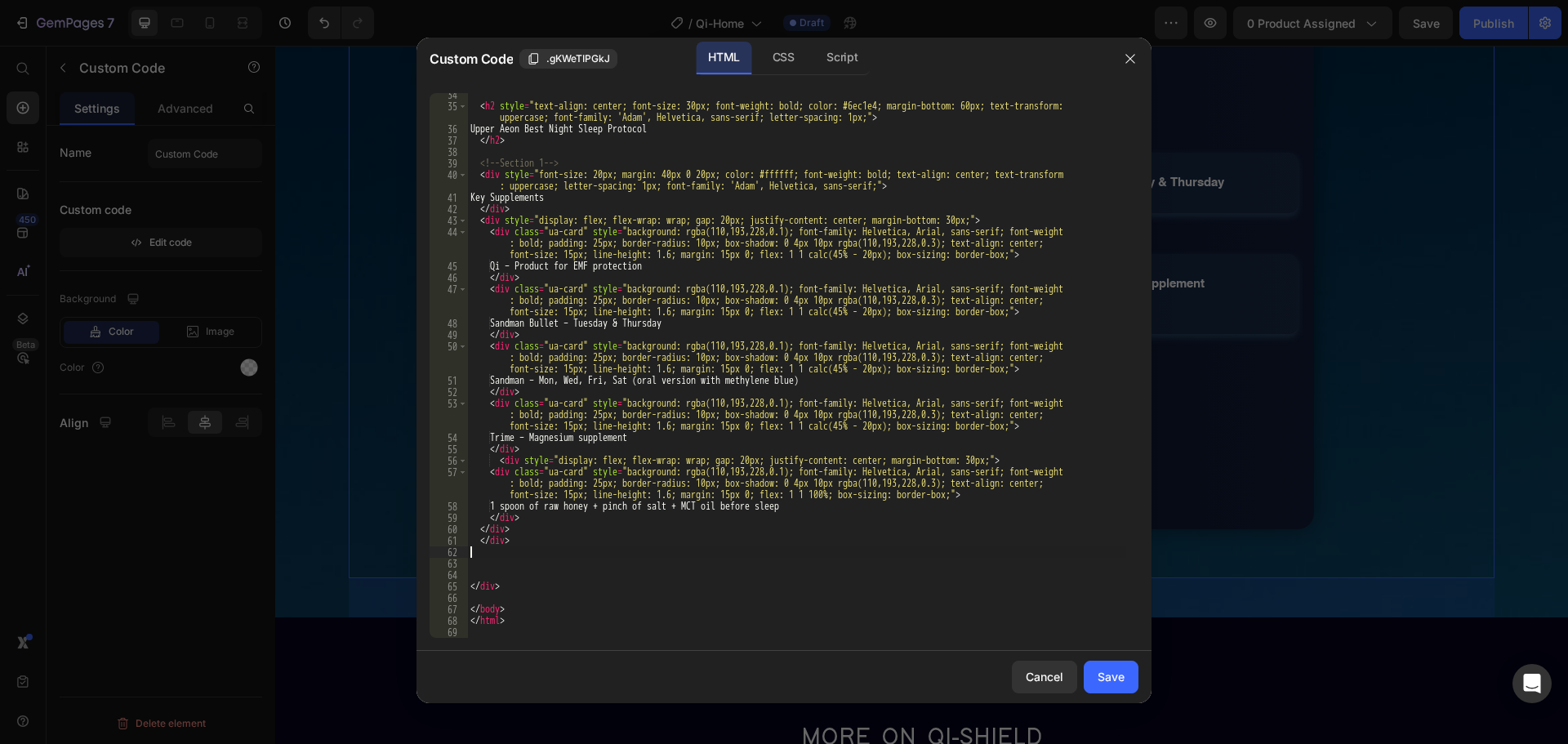 type on "</div>" 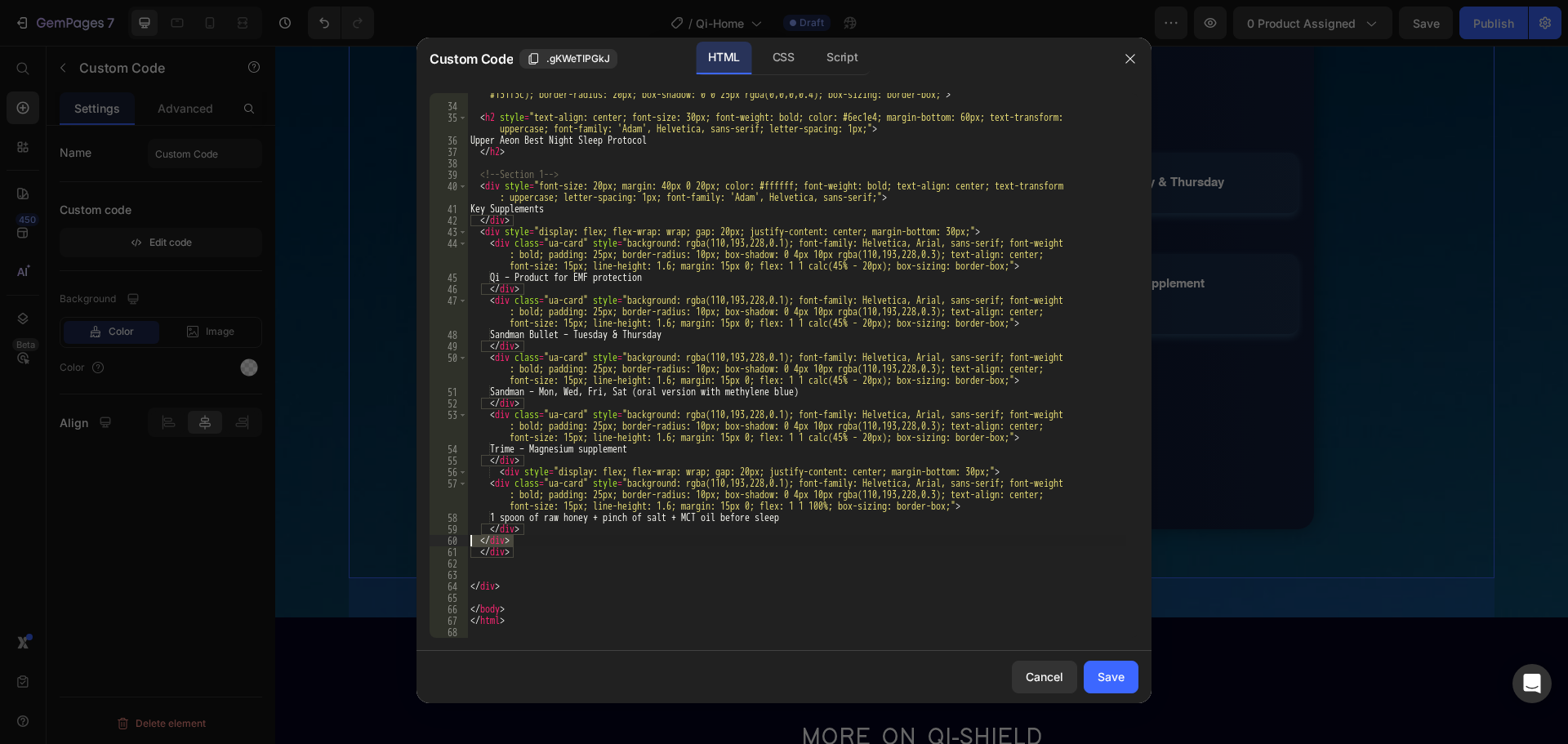 drag, startPoint x: 525, startPoint y: 541, endPoint x: 469, endPoint y: 540, distance: 56.00893 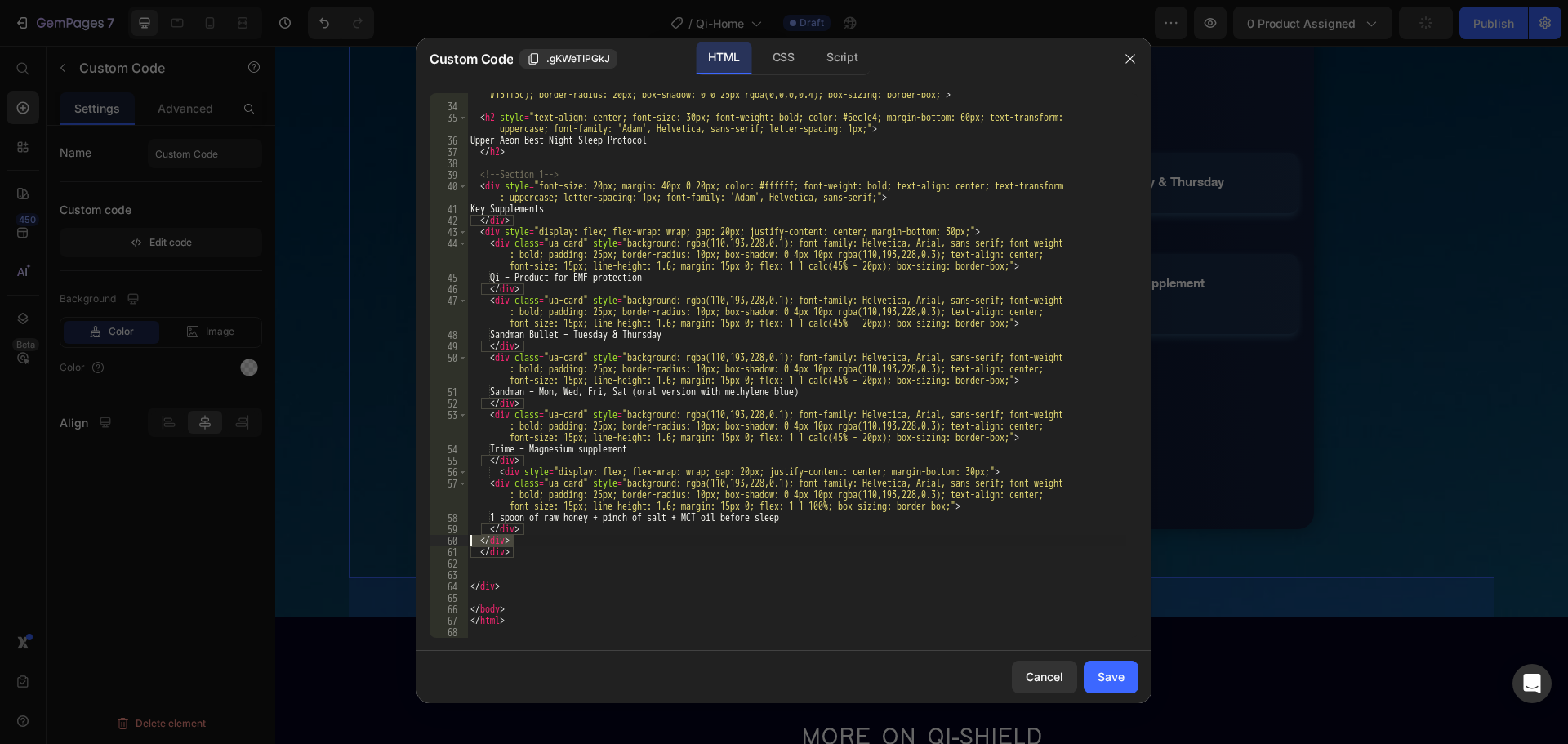 type 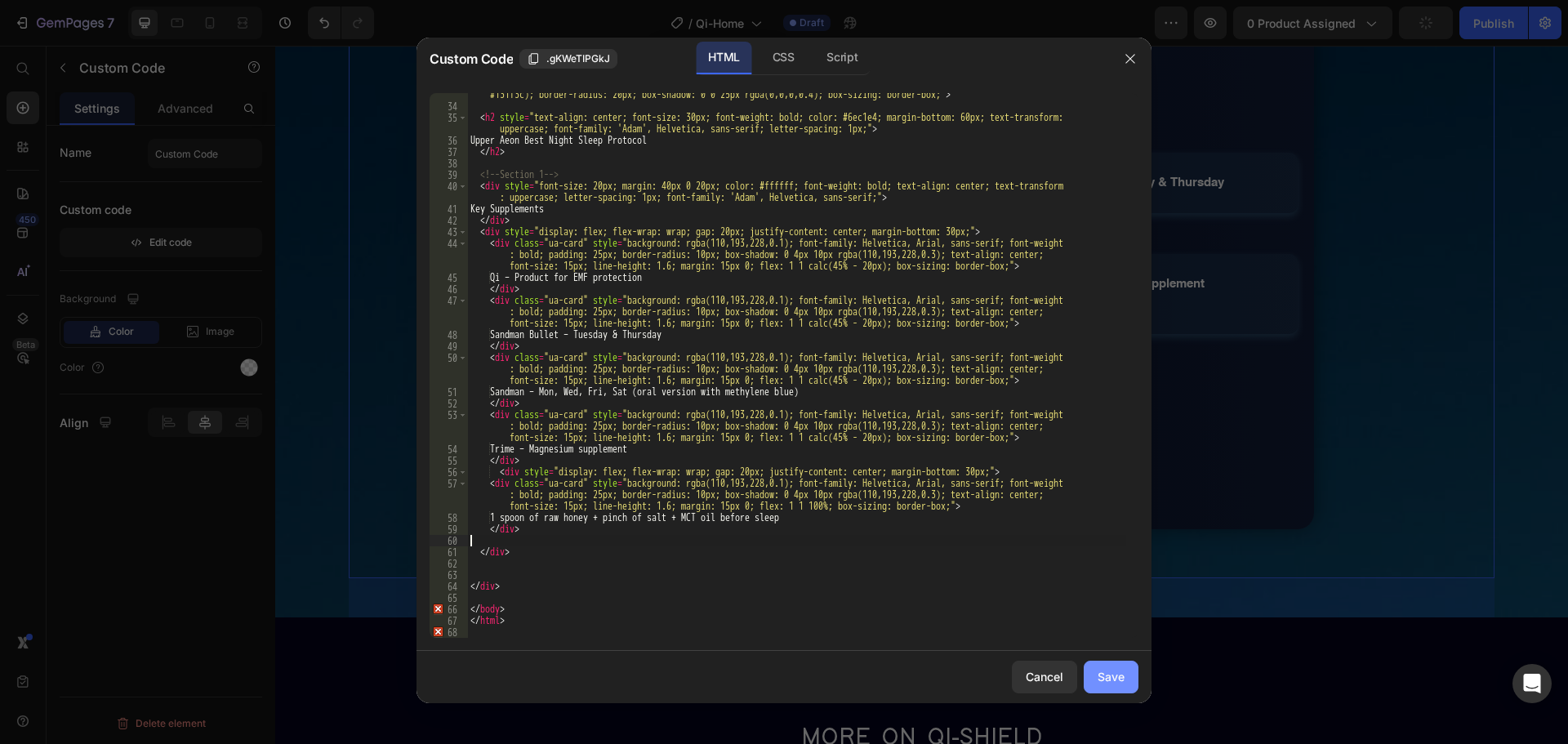 click on "Save" at bounding box center [1111, 676] 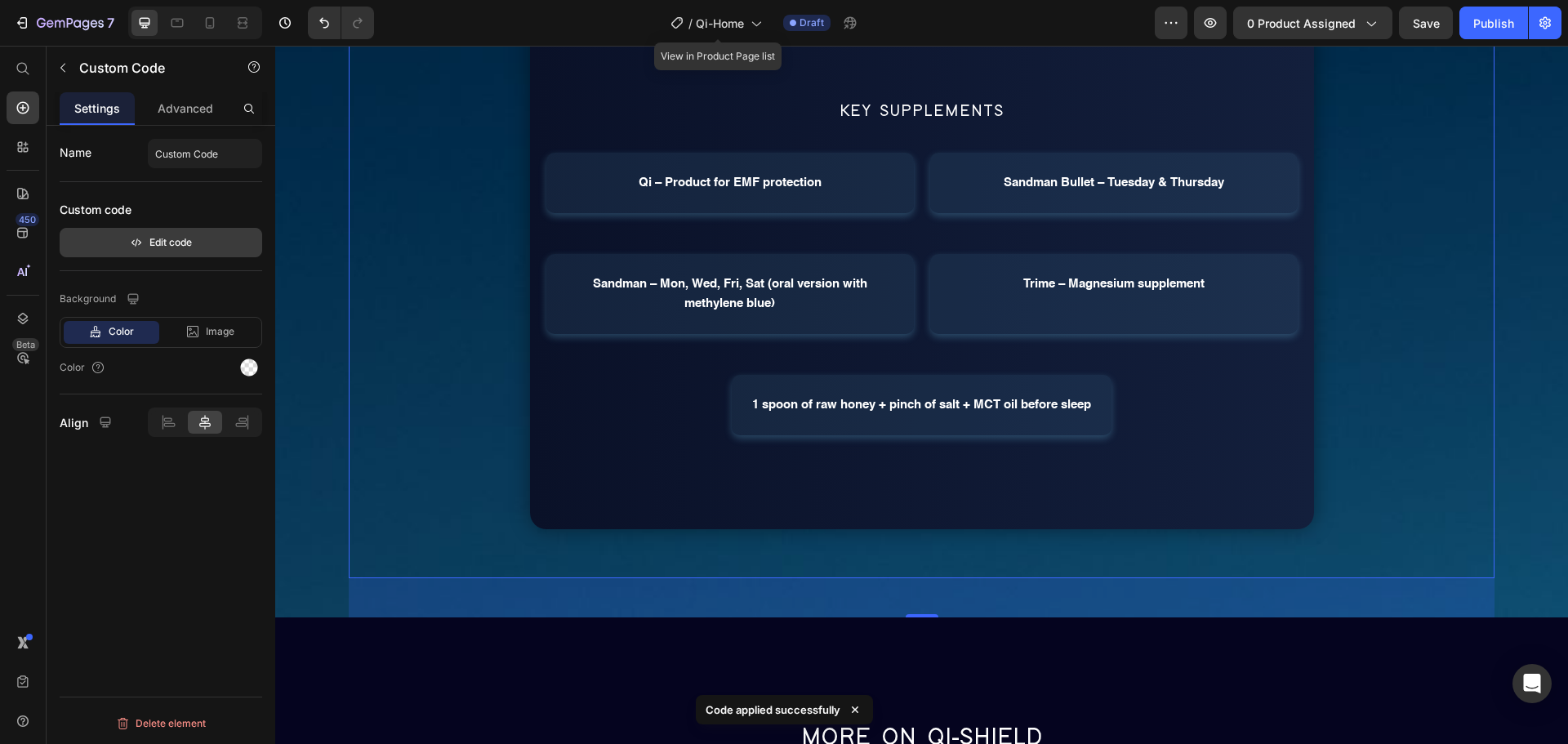 click on "Edit code" at bounding box center [161, 243] 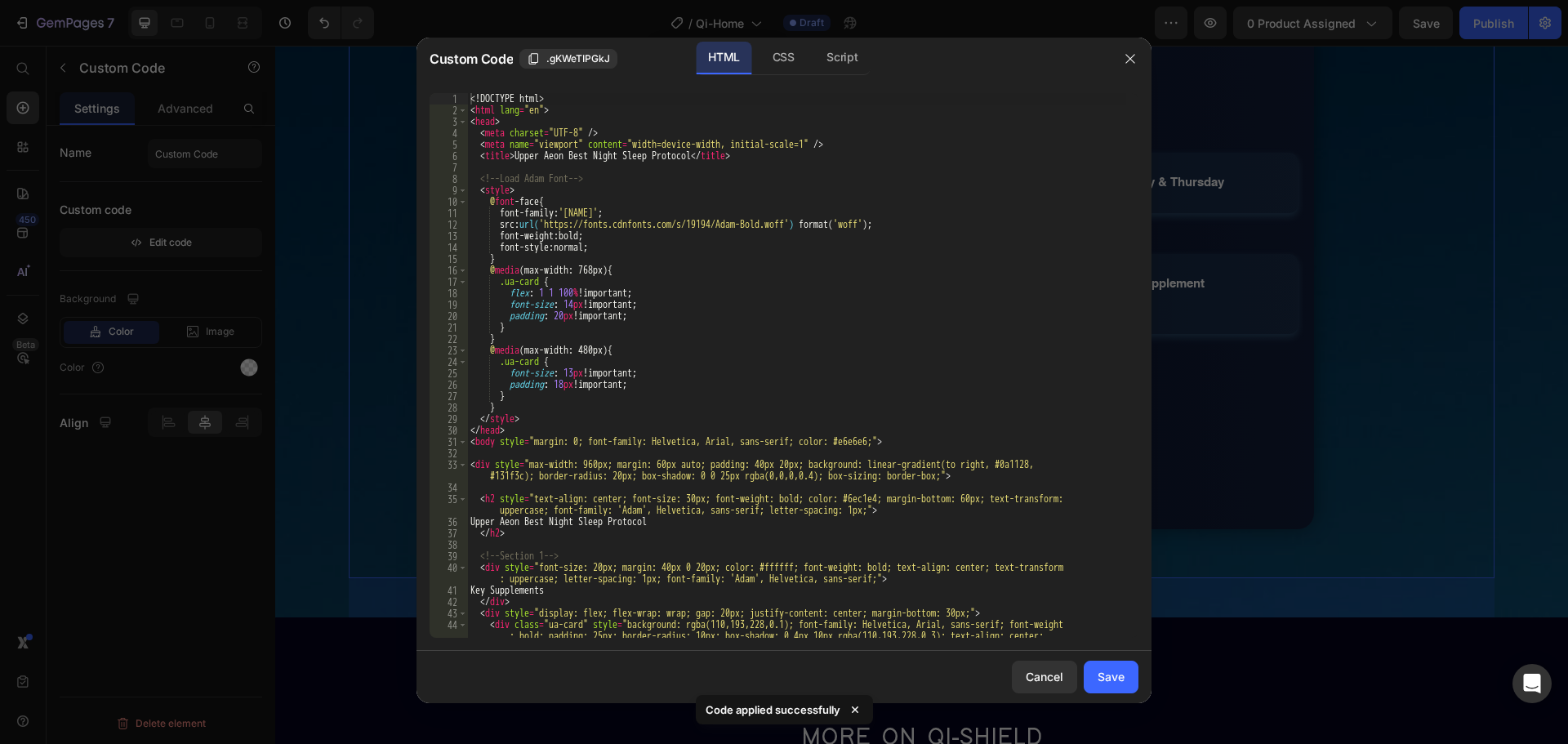 type 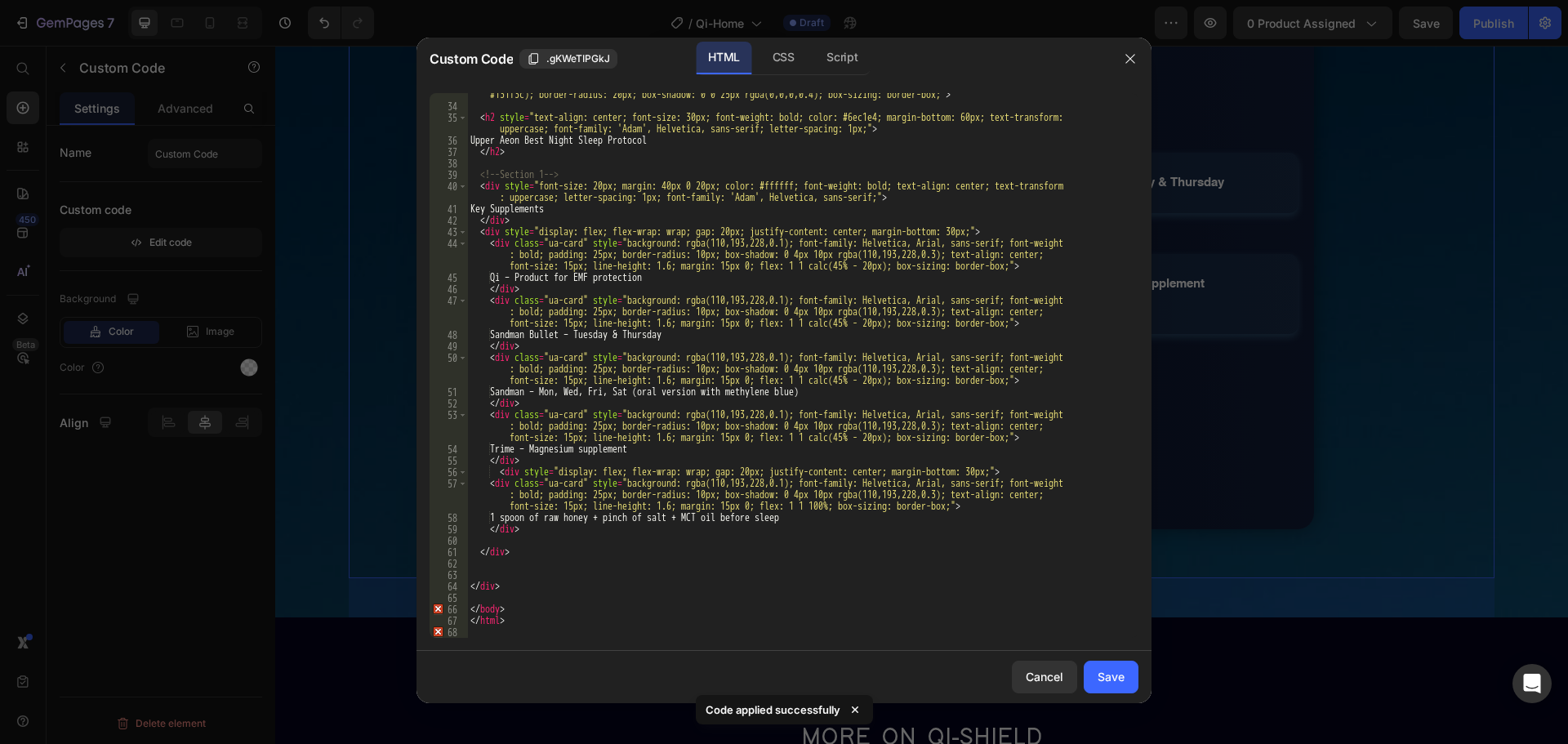 scroll, scrollTop: 381, scrollLeft: 0, axis: vertical 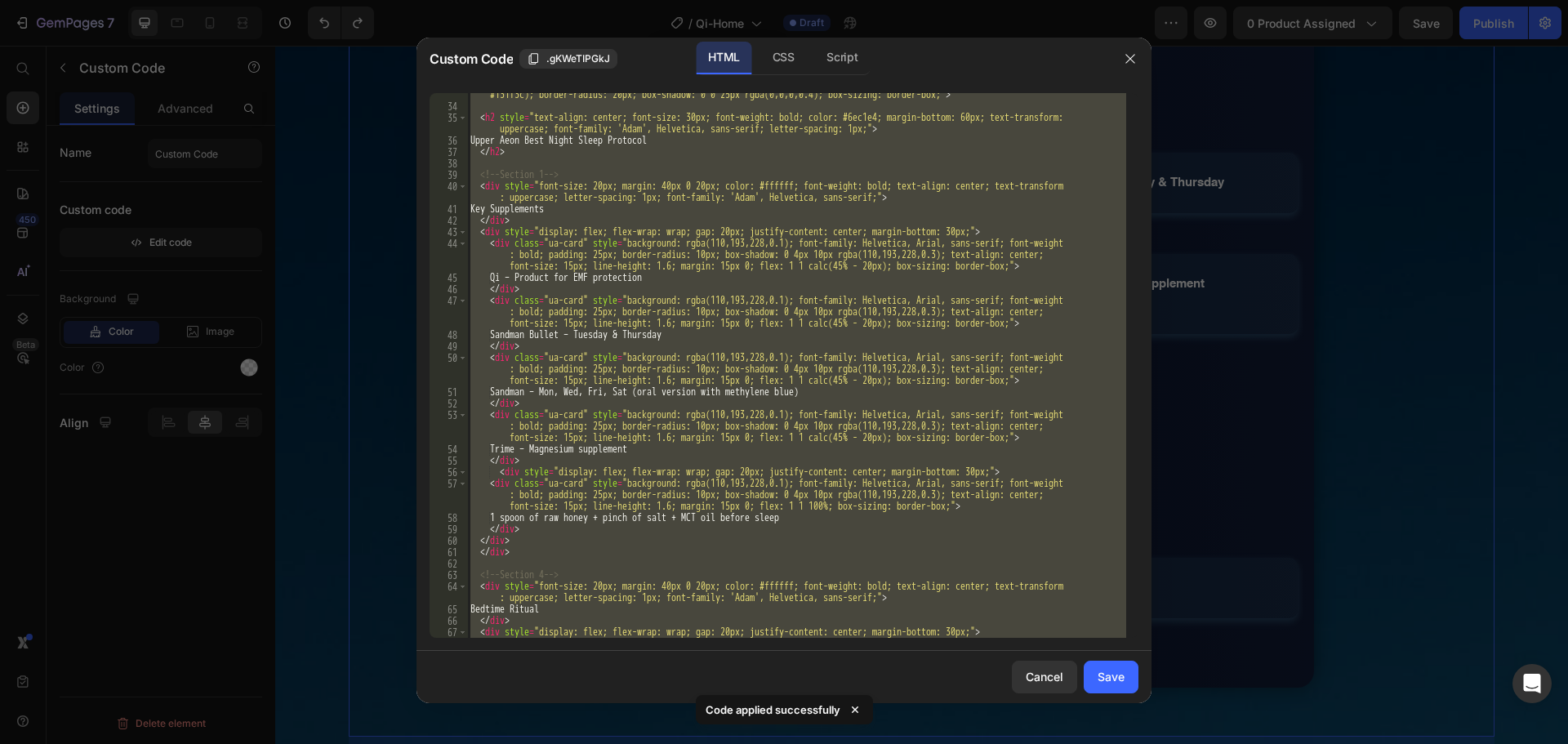click on "< div   style = "max-width: 960px; margin: 60px auto; padding: 40px 20px; background: linear-gradient(to right, #0a1128,       #131f3c); border-radius: 20px; box-shadow: 0 0 25px rgba(0,0,0,0.4); box-sizing: border-box;" >    < h2   style = "text-align: center; font-size: 30px; font-weight: bold; color: #6ec1e4; margin-bottom: 60px; text-transform:         uppercase; font-family: 'Adam', Helvetica, sans-serif; letter-spacing: 1px;" >     Upper Aeon Best Night Sleep Protocol    </ h2 >    <!--  Section 1  -->    < div   style = "font-size: 20px; margin: 40px 0 20px; color: #ffffff; font-weight: bold; text-align: center; text-transform        : uppercase; letter-spacing: 1px; font-family: 'Adam', Helvetica, sans-serif;" >     Key Supplements    </ div >    < div   style = "display: flex; flex-wrap: wrap; gap: 20px; justify-content: center; margin-bottom: 30px;" >      < div   class = "ua-card"   style = "background: rgba(110,193,228,0.1); font-family: Helvetica, Arial, sans-serif; font-weight >" at bounding box center [796, 365] 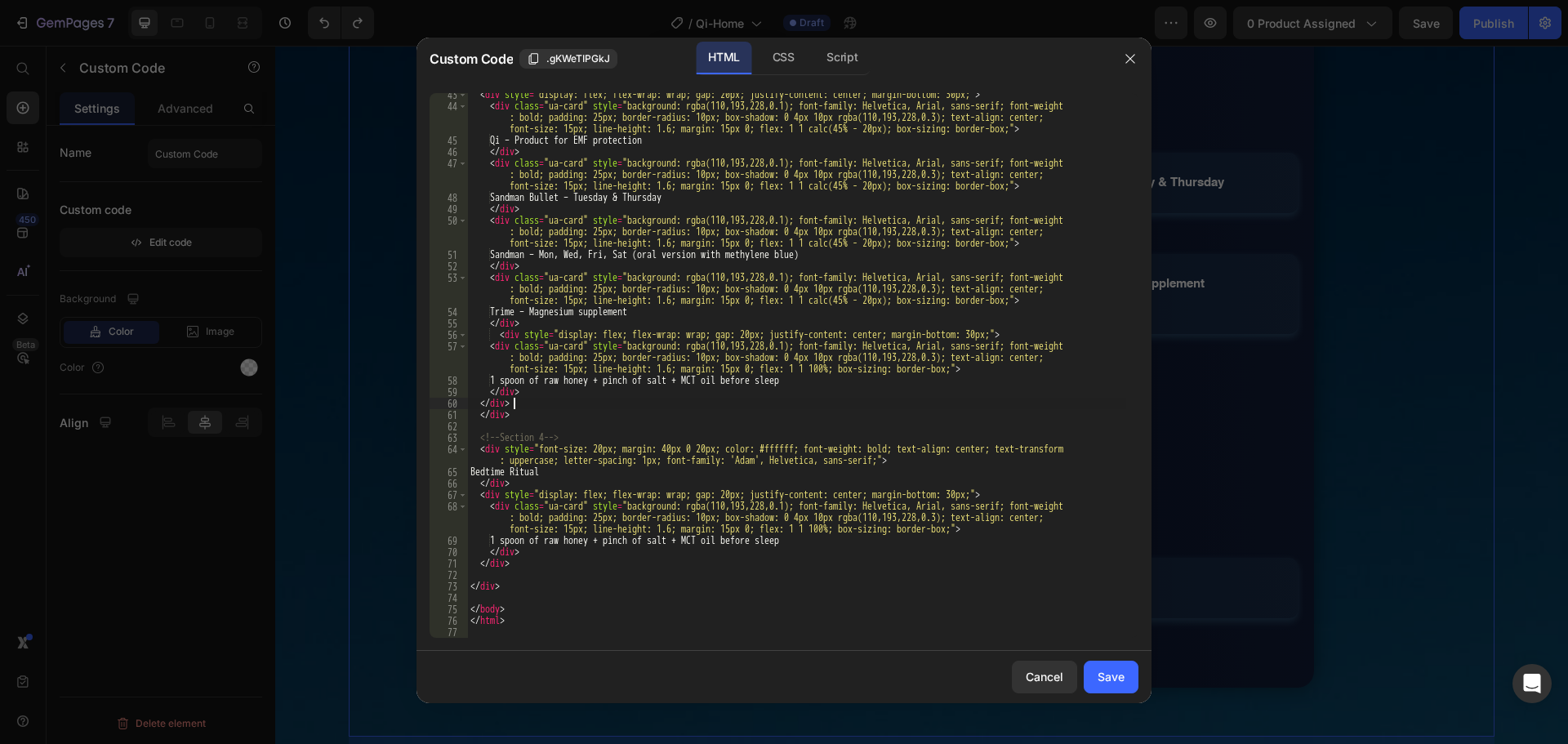 scroll, scrollTop: 519, scrollLeft: 0, axis: vertical 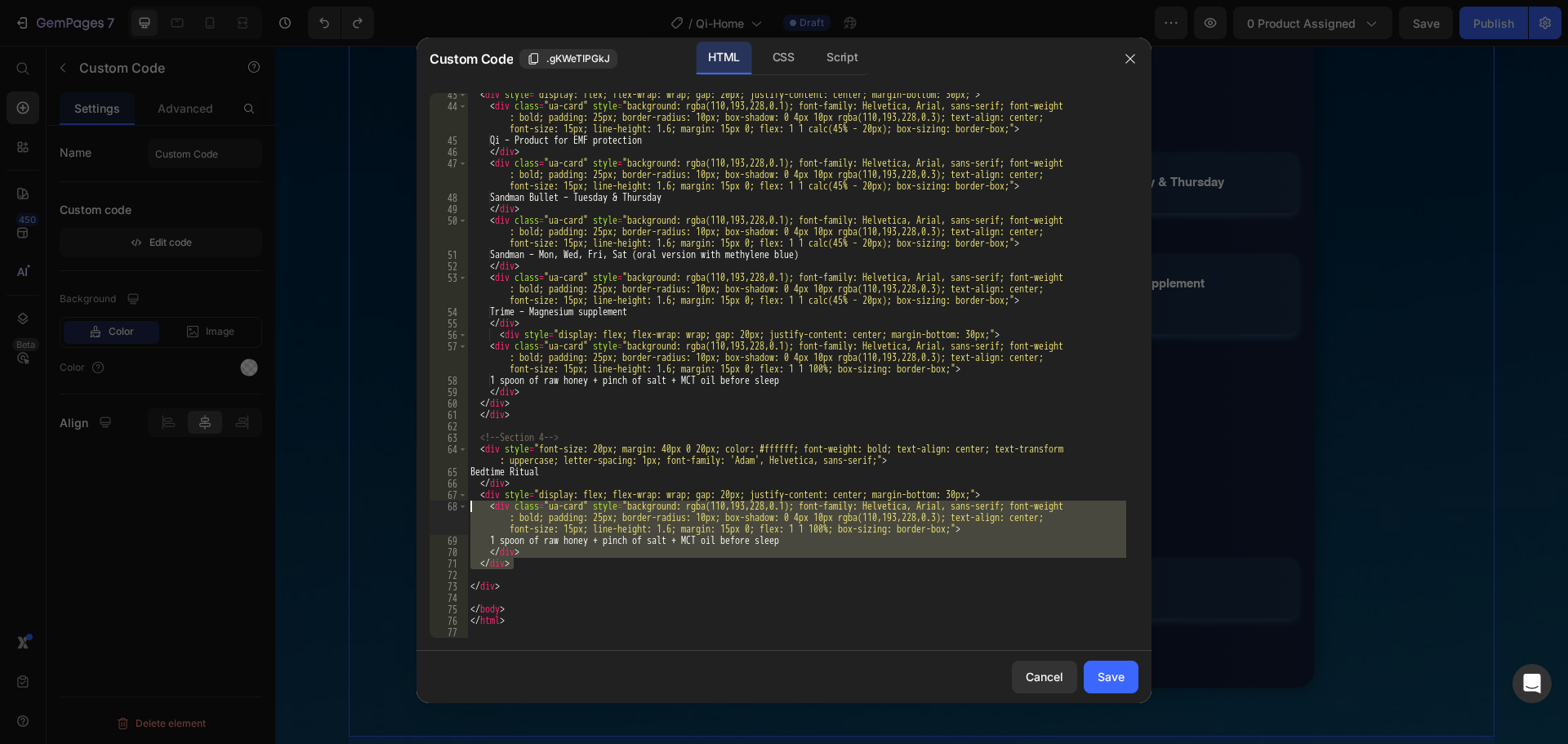 drag, startPoint x: 539, startPoint y: 560, endPoint x: 448, endPoint y: 501, distance: 108.45275 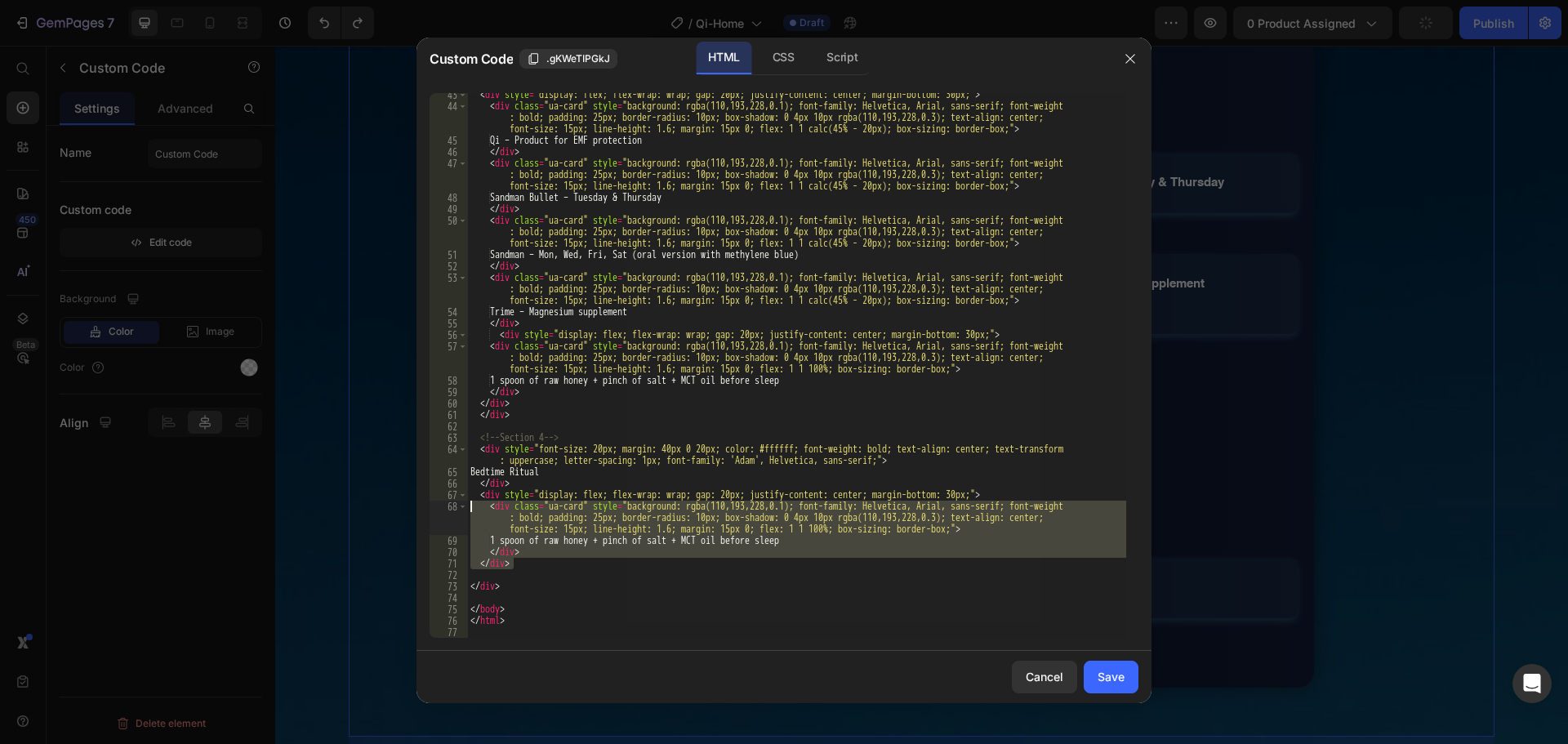 click on "< div   style = "display: flex; flex-wrap: wrap; gap: 20px; justify-content: center; margin-bottom: 30px;" >      < div   class = "ua-card"   style = "background: rgba(110,193,228,0.1); font-family: Helvetica, Arial, sans-serif; font-weight          : bold; padding: 25px; border-radius: 10px; box-shadow: 0 4px 10px rgba(110,193,228,0.3); text-align: center;           font-size: 15px; line-height: 1.6; margin: 15px 0; flex: 1 1 calc(45% - 20px); box-sizing: border-box;" >        Qi – Product for EMF protection      </ div >      < div   class = "ua-card"   style = "background: rgba(110,193,228,0.1); font-family: Helvetica, Arial, sans-serif; font-weight          : bold; padding: 25px; border-radius: 10px; box-shadow: 0 4px 10px rgba(110,193,228,0.3); text-align: center;           font-size: 15px; line-height: 1.6; margin: 15px 0; flex: 1 1 calc(45% - 20px); box-sizing: border-box;" >        Sandman Bullet – Tuesday & Thursday      </ div >      < div   class = "ua-card"" at bounding box center (796, 365) 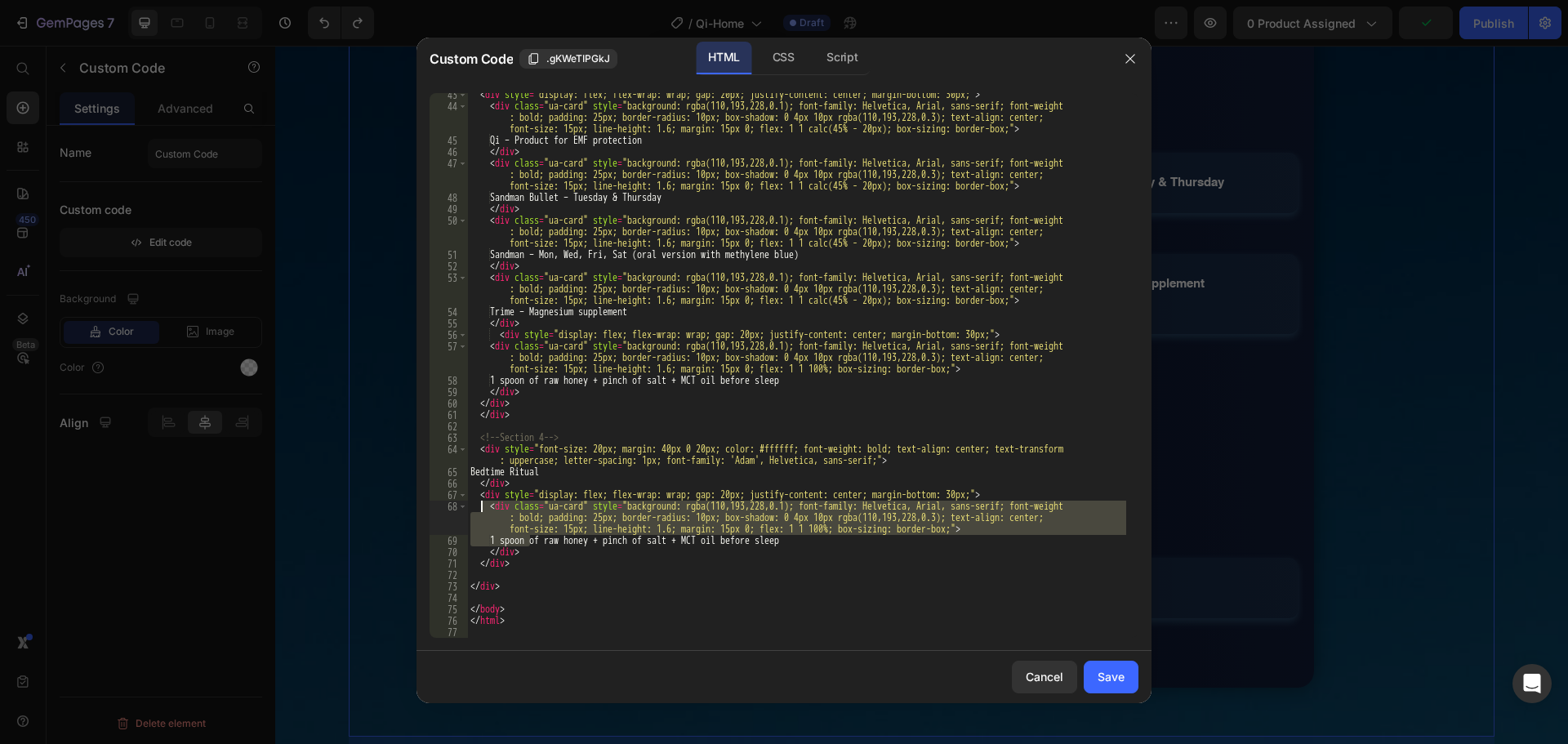 drag, startPoint x: 532, startPoint y: 545, endPoint x: 479, endPoint y: 509, distance: 64.070274 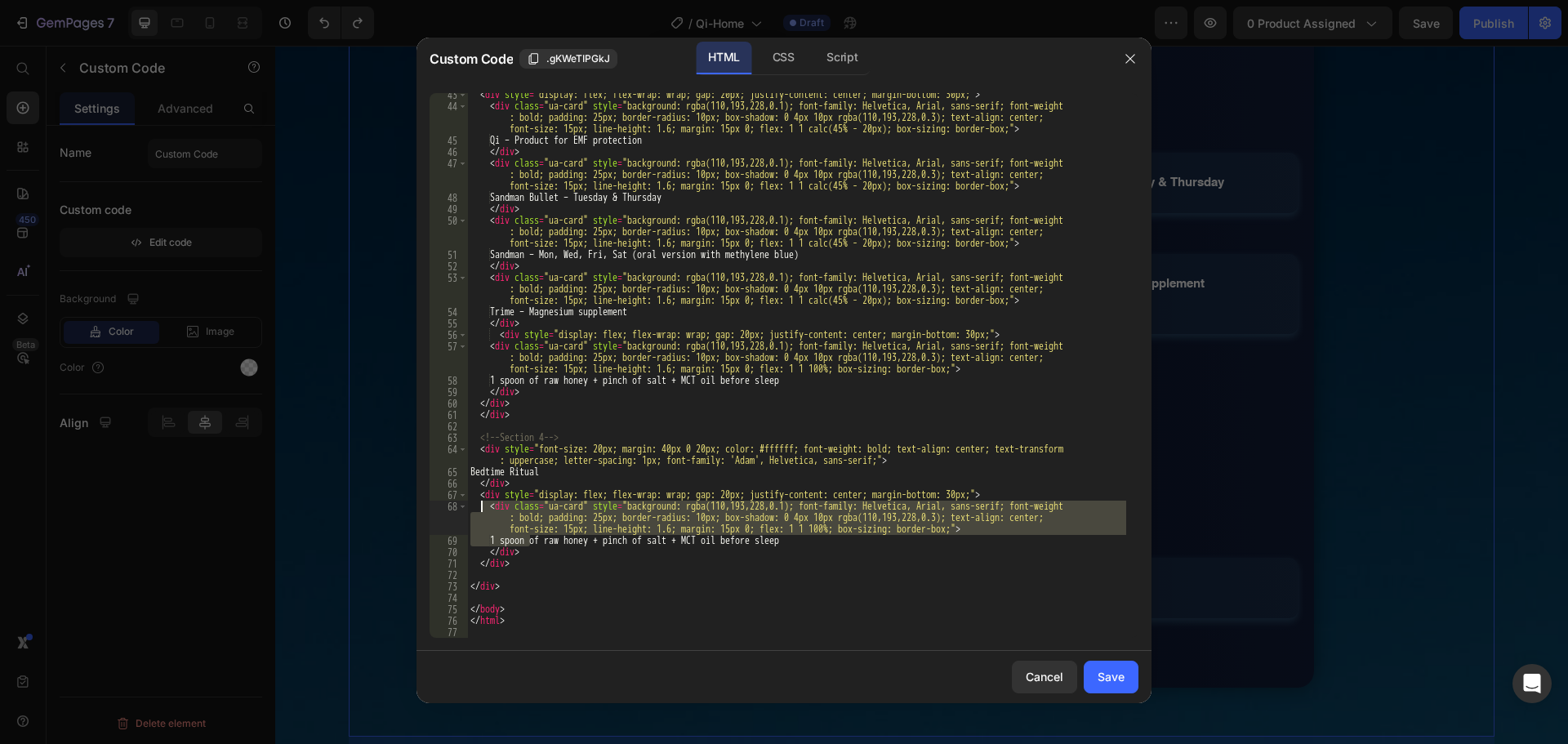 scroll, scrollTop: 484, scrollLeft: 0, axis: vertical 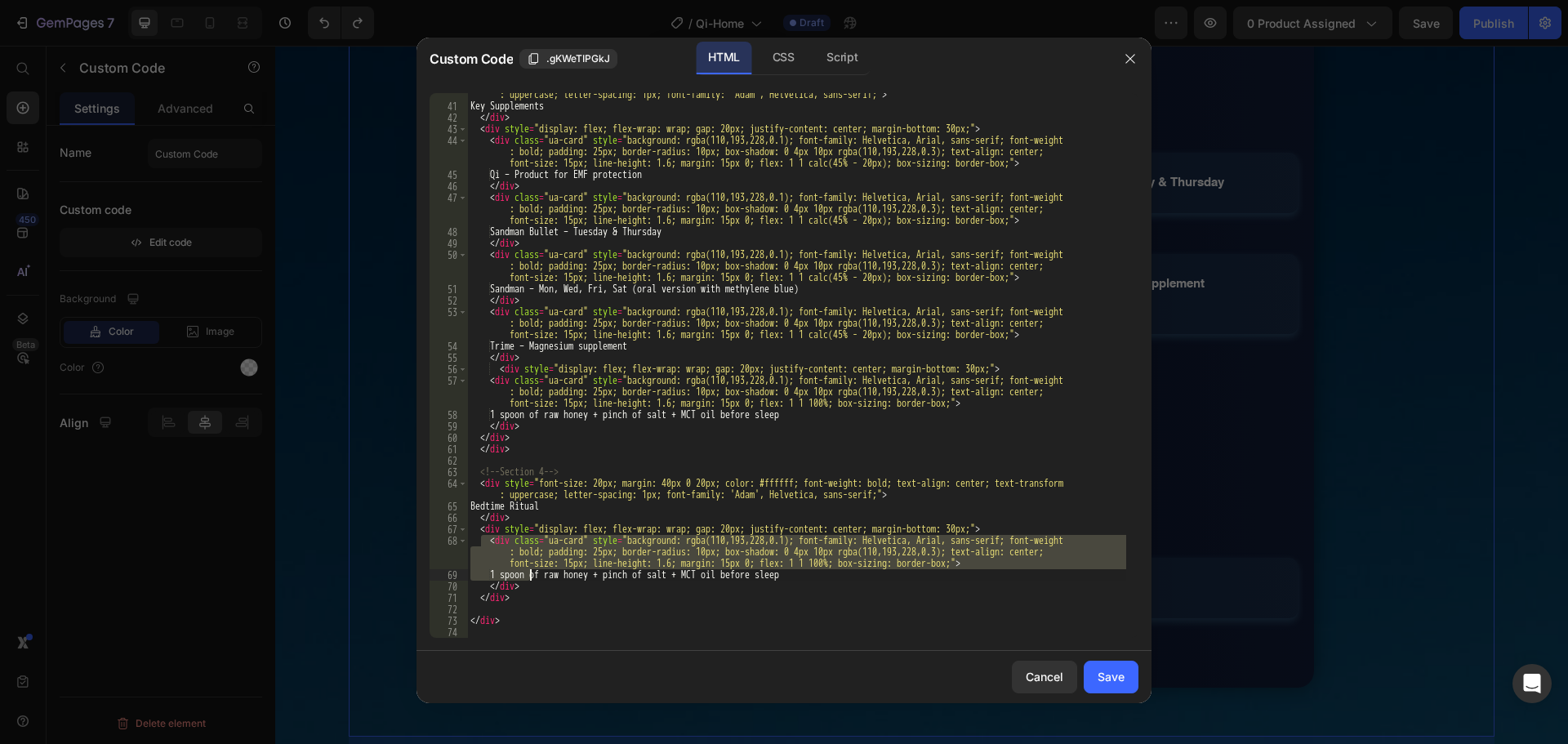 click on "< div   style = "font-size: 20px; margin: 40px 0 20px; color: #ffffff; font-weight: bold; text-align: center; text-transform        : uppercase; letter-spacing: 1px; font-family: 'Adam', Helvetica, sans-serif;" >     Key Supplements    </ div >    < div   style = "display: flex; flex-wrap: wrap; gap: 20px; justify-content: center; margin-bottom: 30px;" >      < div   class = "ua-card"   style = "background: rgba(110,193,228,0.1); font-family: Helvetica, Arial, sans-serif; font-weight          : bold; padding: 25px; border-radius: 10px; box-shadow: 0 4px 10px rgba(110,193,228,0.3); text-align: center;           font-size: 15px; line-height: 1.6; margin: 15px 0; flex: 1 1 calc(45% - 20px); box-sizing: border-box;" >        Qi – Product for EMF protection      </ div >      < div   class = "ua-card"   style = "background: rgba(110,193,228,0.1); font-family: Helvetica, Arial, sans-serif; font-weight                   >        Sandman Bullet – Tuesday & Thursday      </" at bounding box center [796, 365] 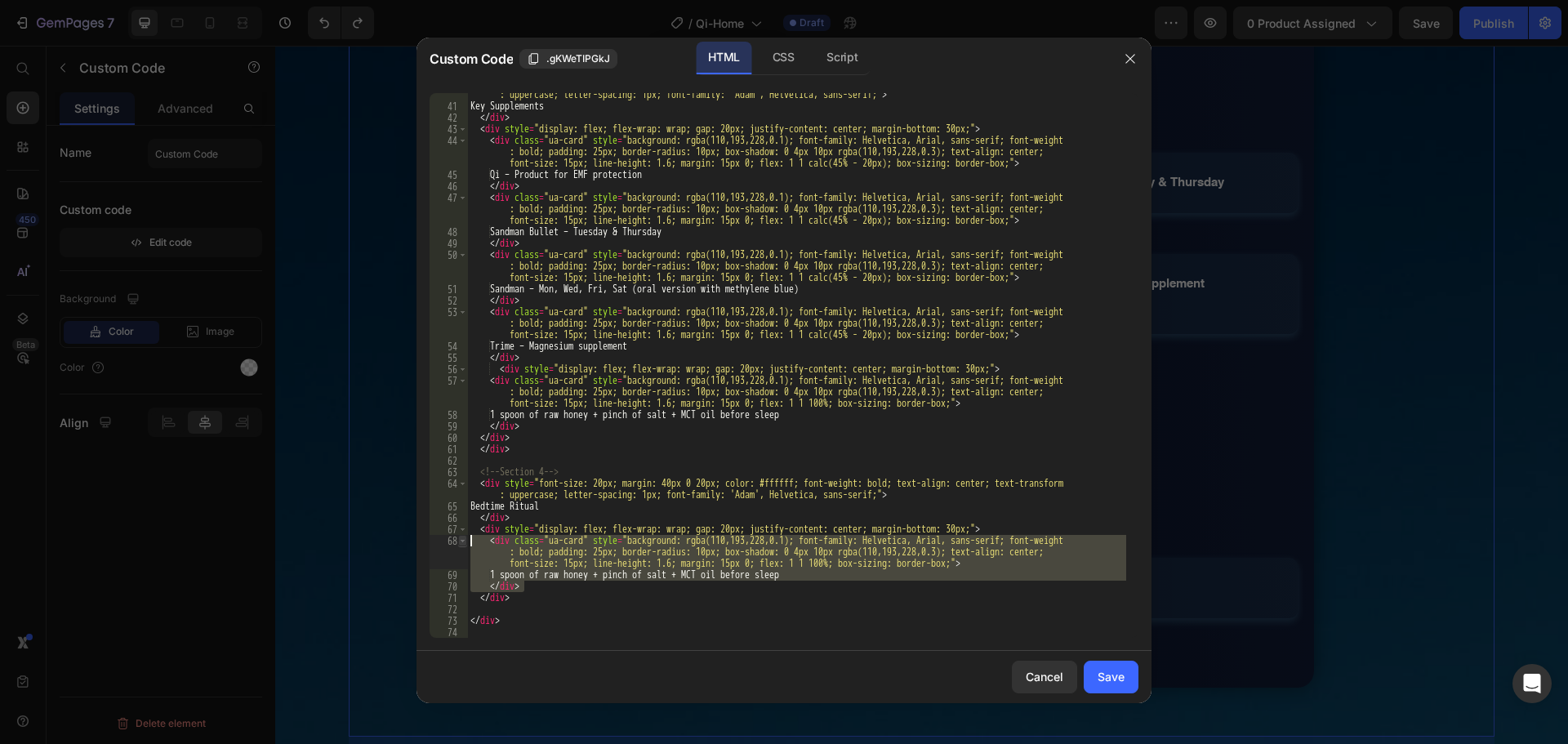 drag, startPoint x: 530, startPoint y: 588, endPoint x: 464, endPoint y: 542, distance: 80.44874 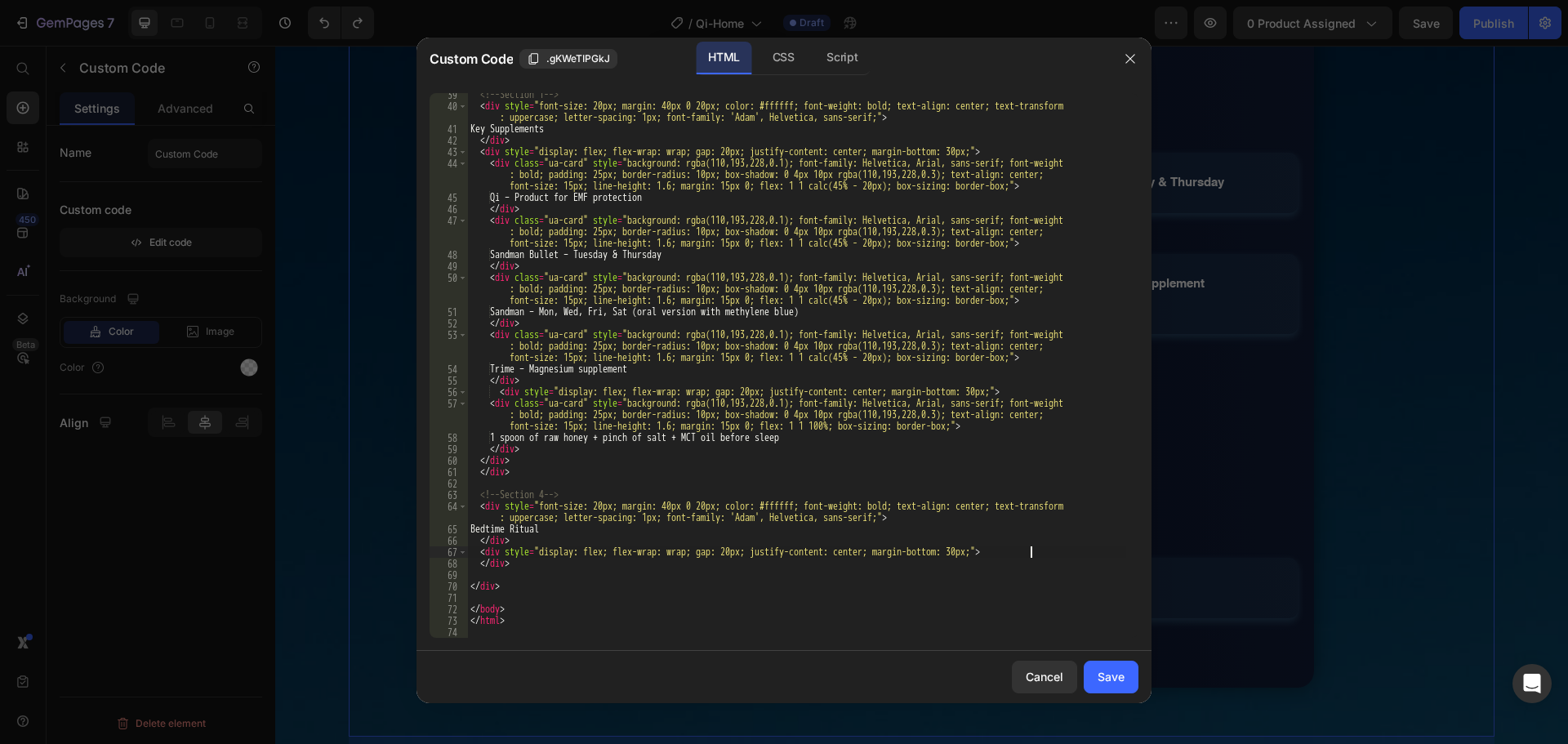 scroll, scrollTop: 461, scrollLeft: 0, axis: vertical 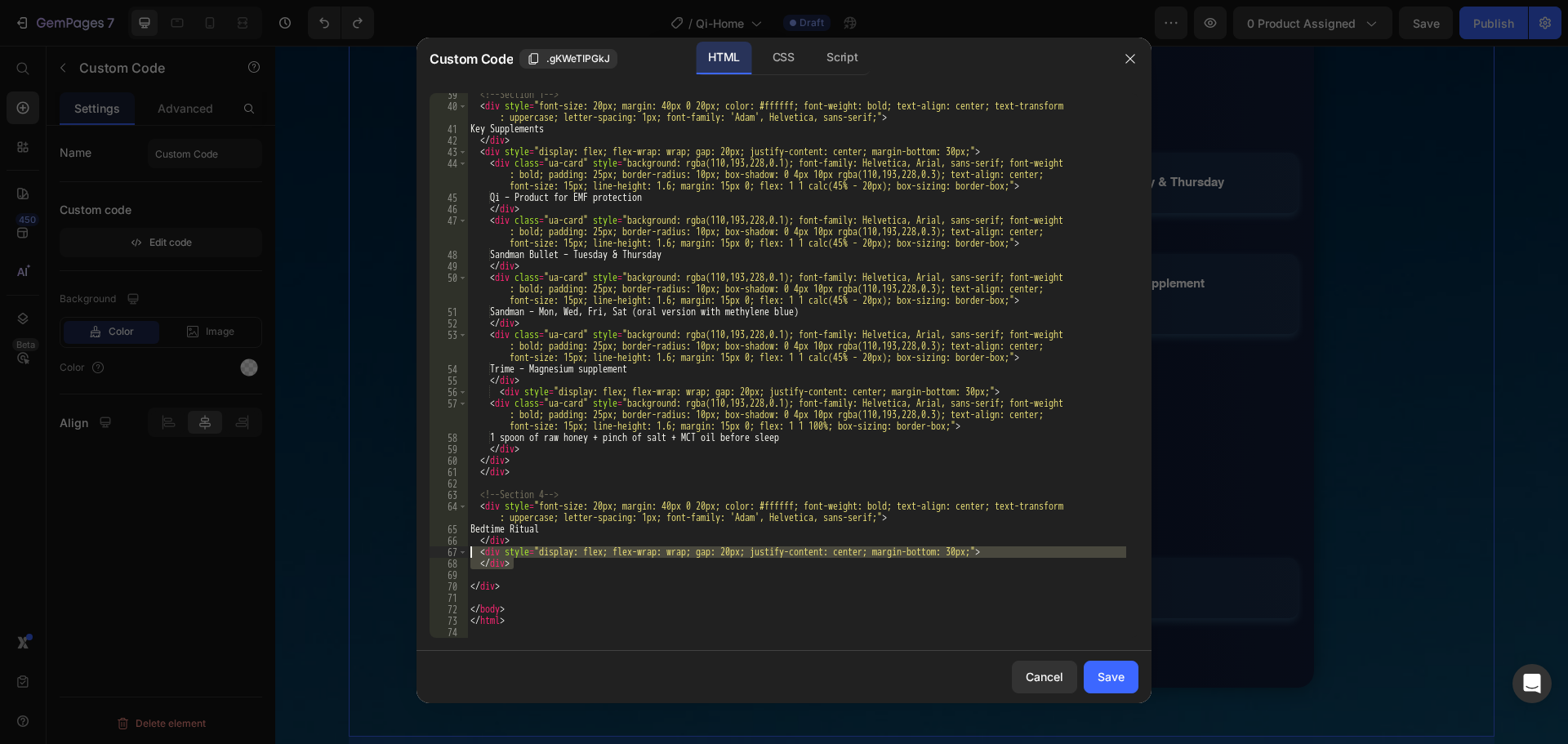 drag, startPoint x: 525, startPoint y: 567, endPoint x: 449, endPoint y: 555, distance: 76.94154 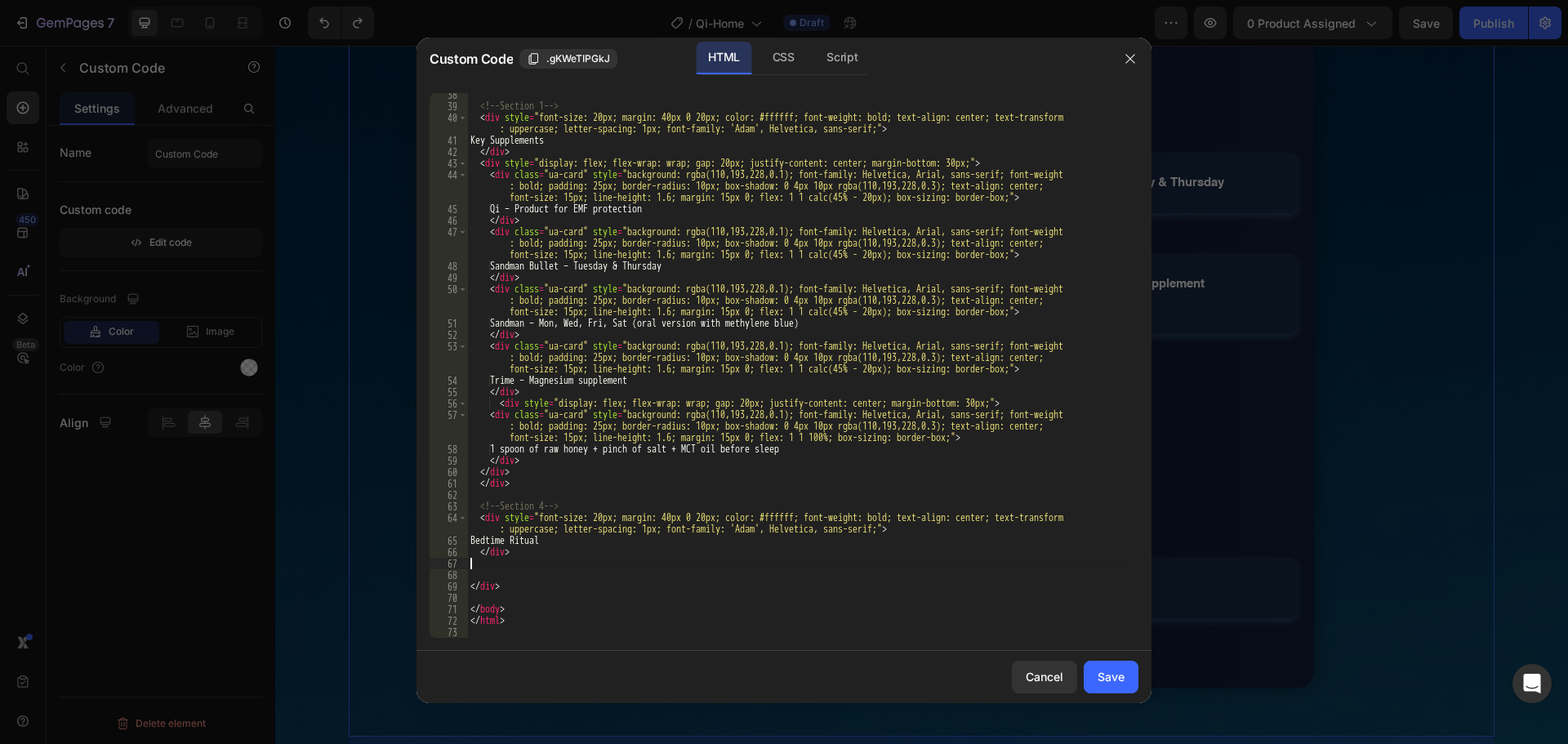 type on "</div>" 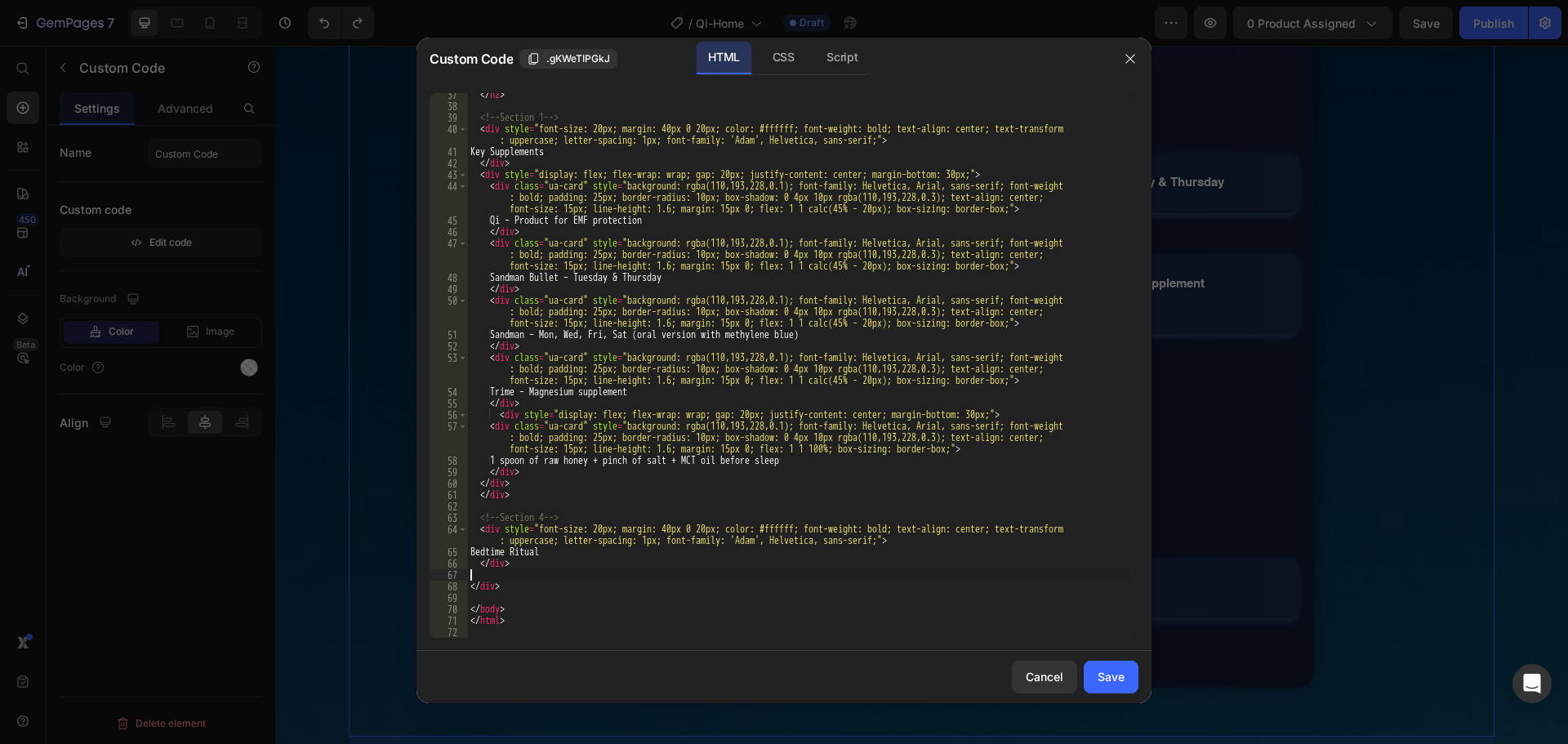 click on "</ h2 >    <!--  Section 1  -->    < div   style = "font-size: 20px; margin: 40px 0 20px; color: #ffffff; font-weight: bold; text-align: center; text-transform        : uppercase; letter-spacing: 1px; font-family: 'Adam', Helvetica, sans-serif;" >     Key Supplements    </ div >    < div   style = "display: flex; flex-wrap: wrap; gap: 20px; justify-content: center; margin-bottom: 30px;" >      < div   class = "ua-card"   style = "background: rgba(110,193,228,0.1); font-family: Helvetica, Arial, sans-serif; font-weight          : bold; padding: 25px; border-radius: 10px; box-shadow: 0 4px 10px rgba(110,193,228,0.3); text-align: center;           font-size: 15px; line-height: 1.6; margin: 15px 0; flex: 1 1 calc(45% - 20px); box-sizing: border-box;" >        Qi – Product for EMF protection      </ div >      < div   class = "ua-card"   style = "background: rgba(110,193,228,0.1); font-family: Helvetica, Arial, sans-serif; font-weight                   >           </ div" at bounding box center [796, 372] 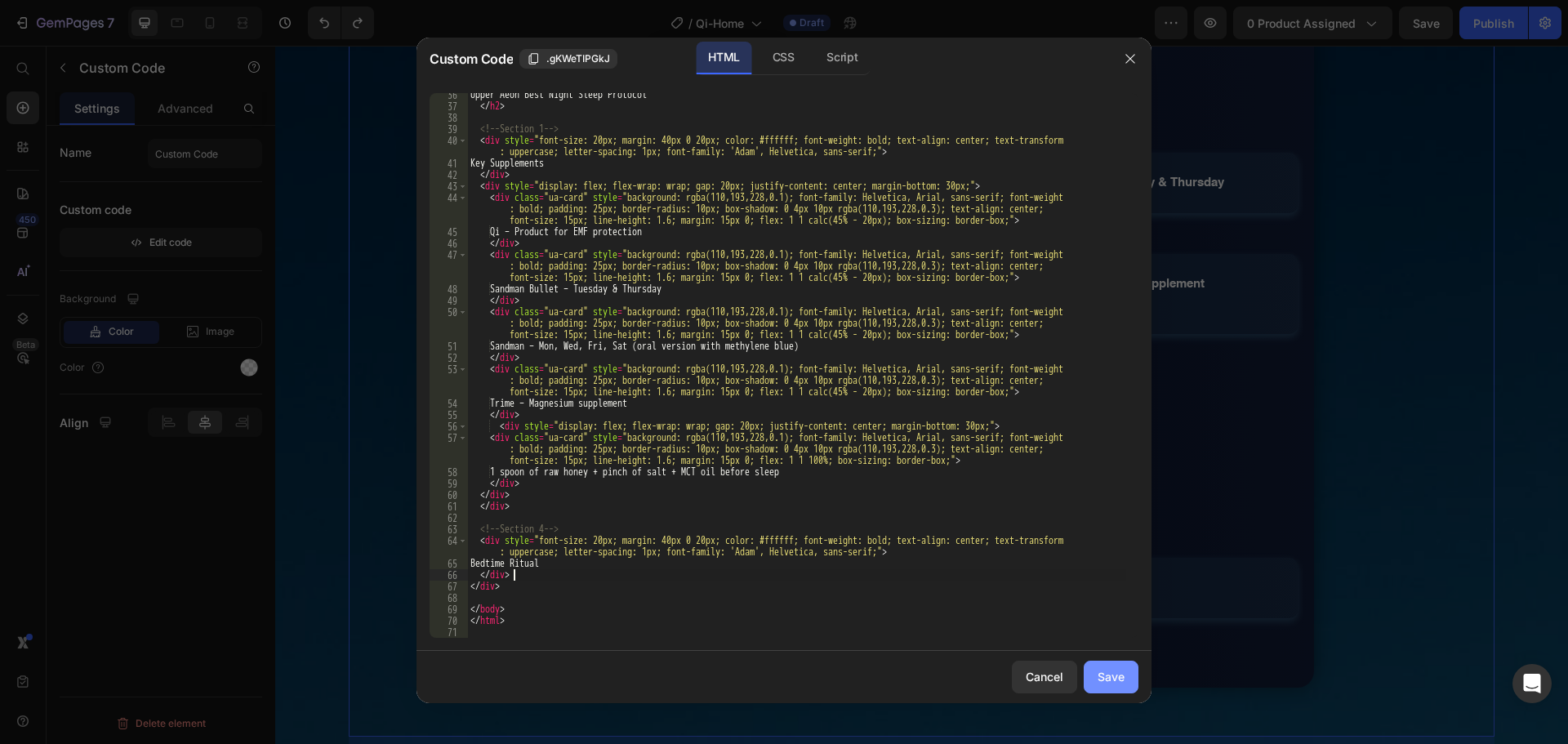 click on "Save" 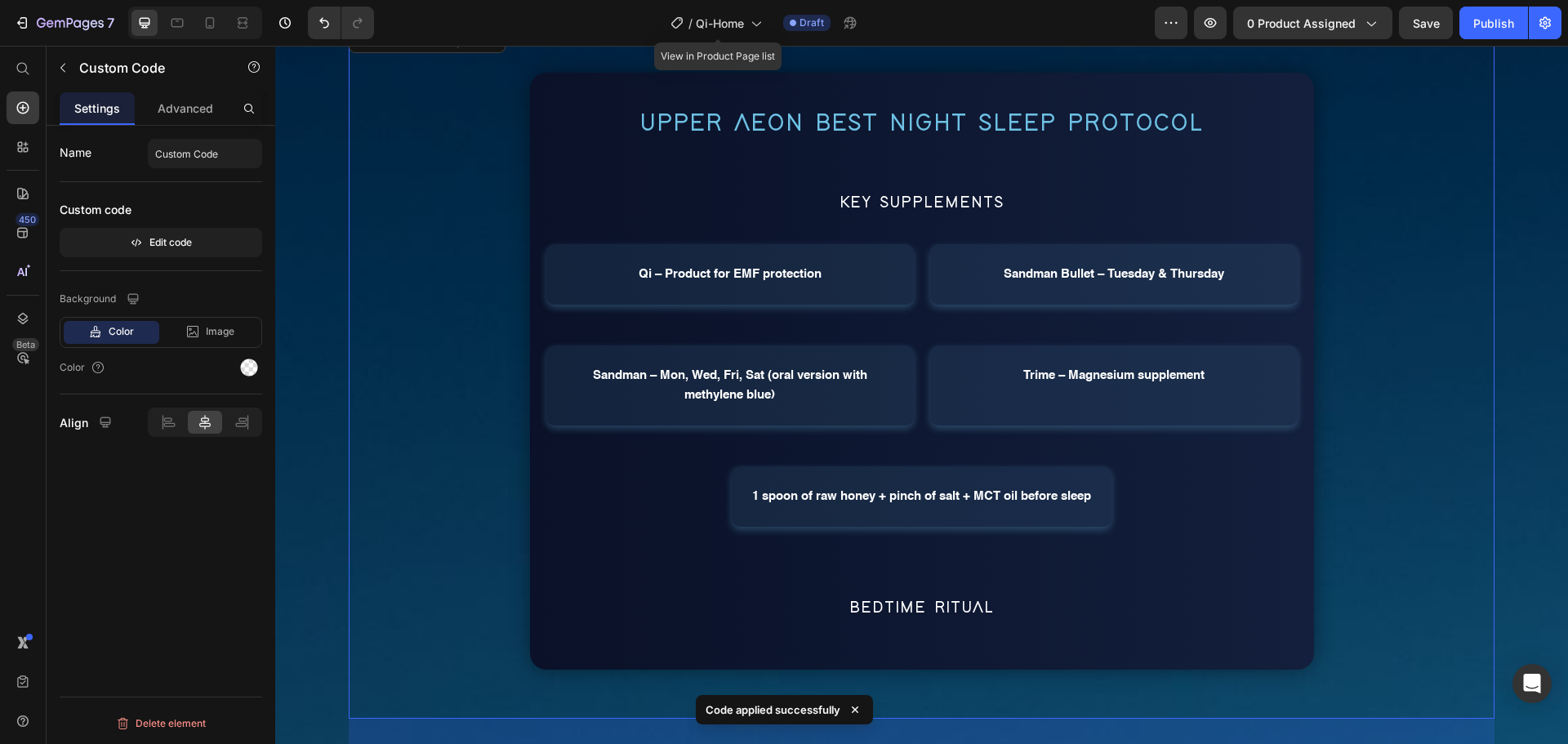 scroll, scrollTop: 3430, scrollLeft: 0, axis: vertical 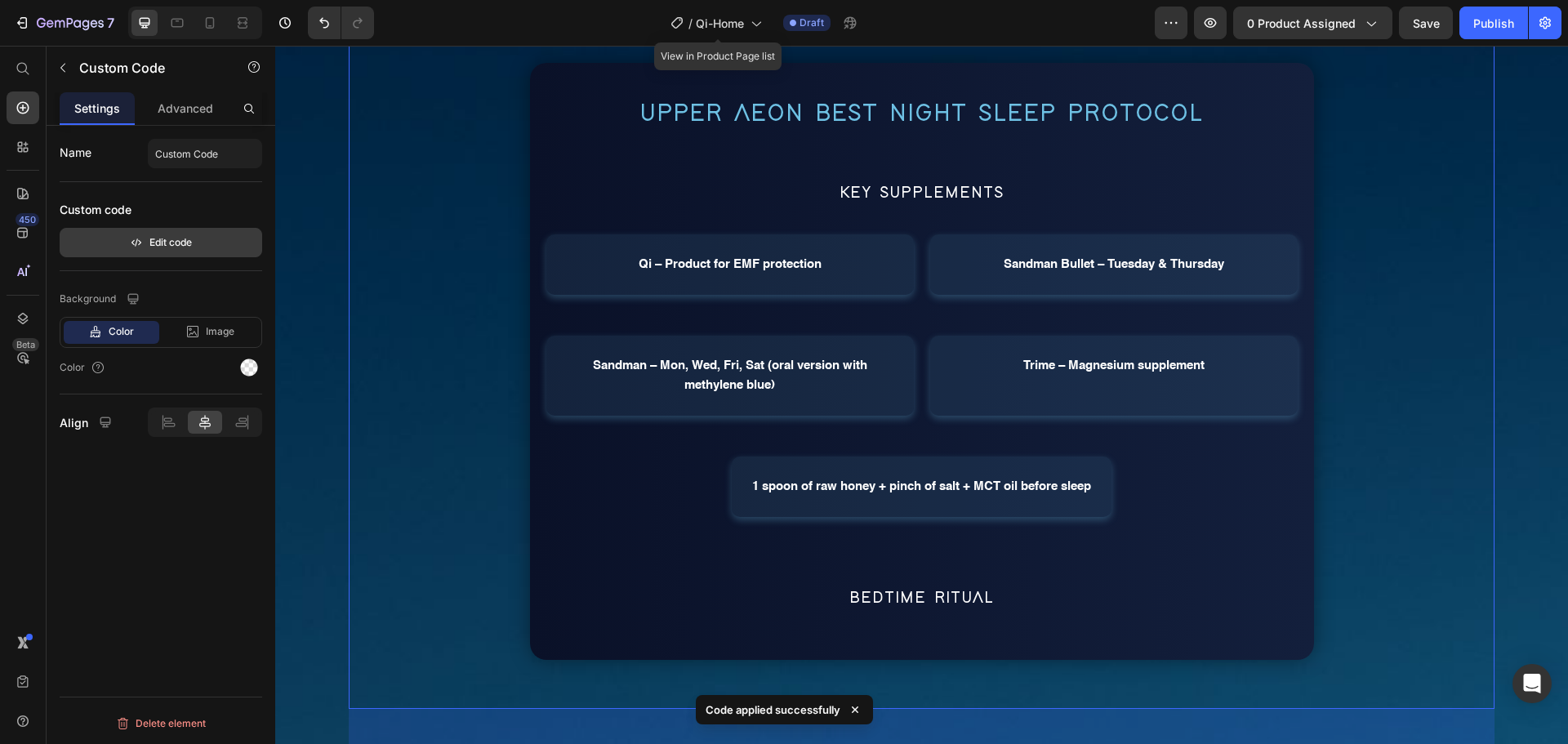 click on "Edit code" at bounding box center (161, 243) 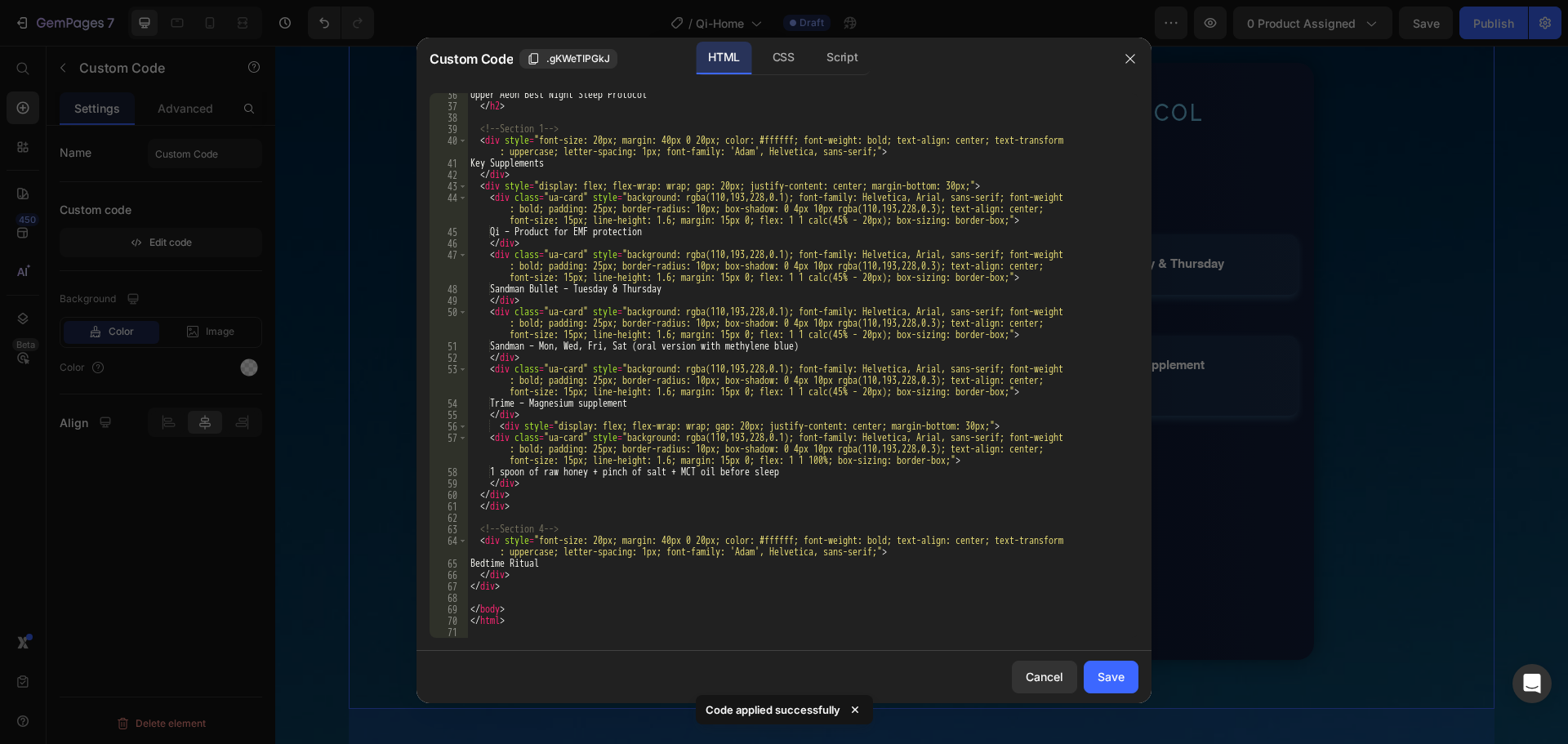 scroll, scrollTop: 427, scrollLeft: 0, axis: vertical 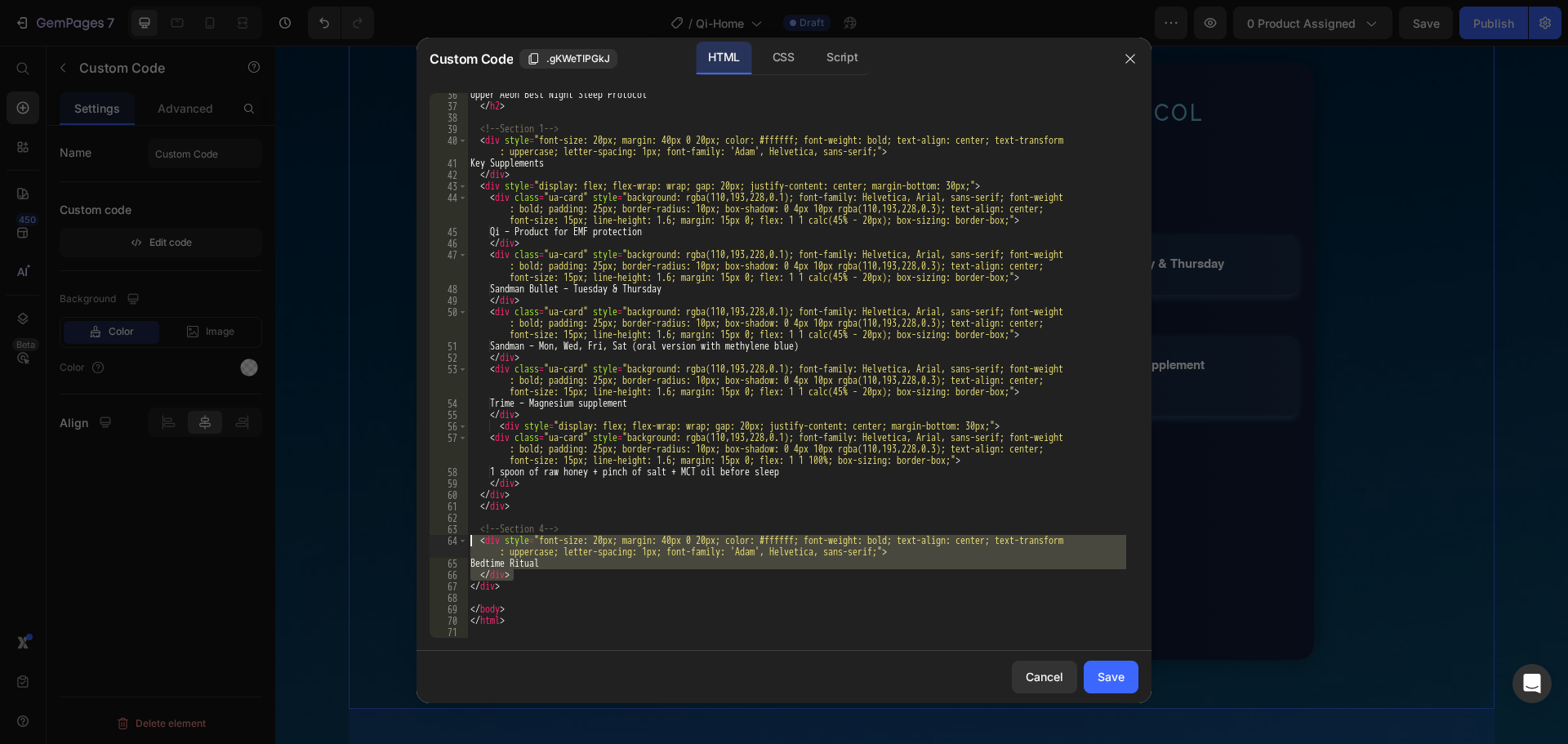 drag, startPoint x: 519, startPoint y: 577, endPoint x: 444, endPoint y: 536, distance: 85.4751 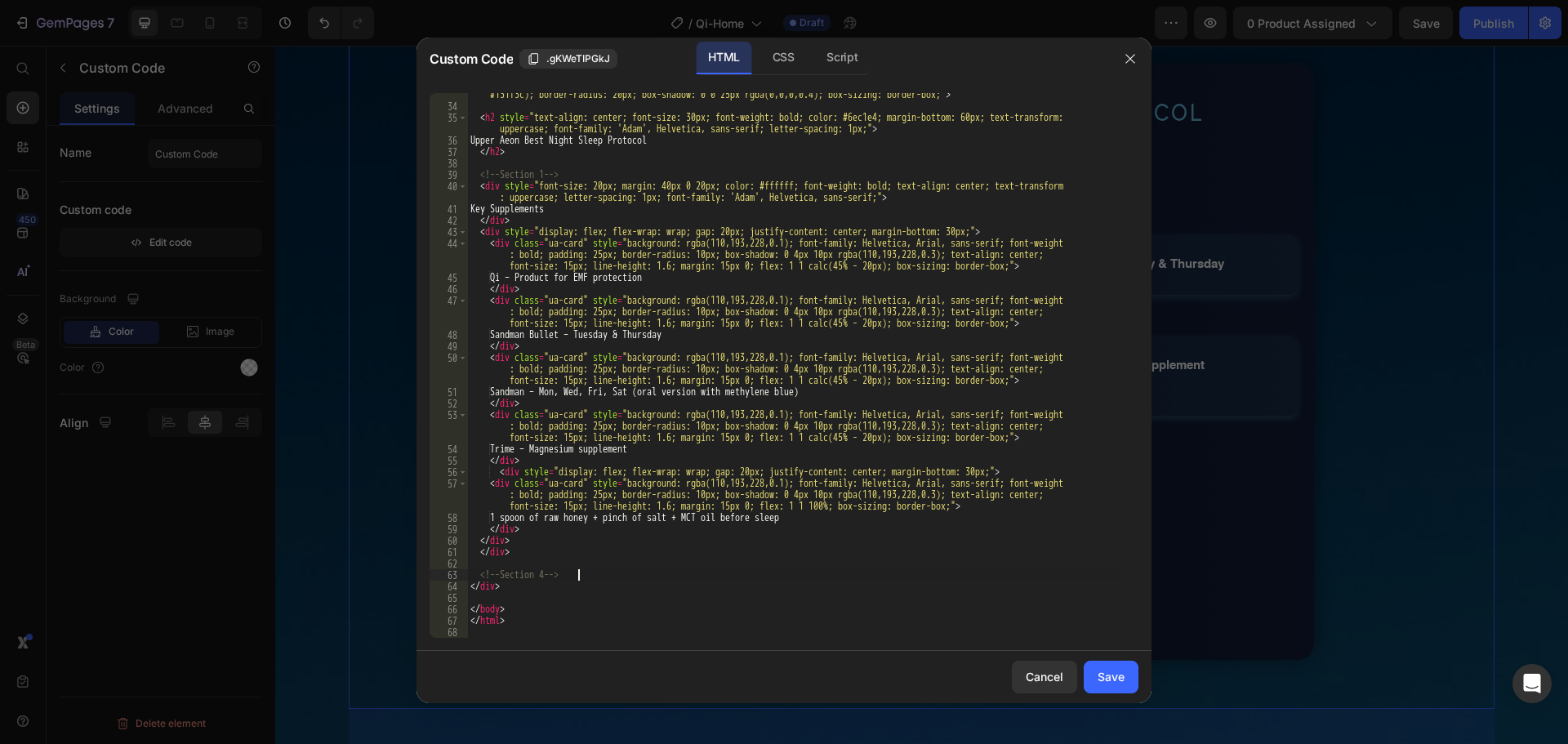 scroll, scrollTop: 381, scrollLeft: 0, axis: vertical 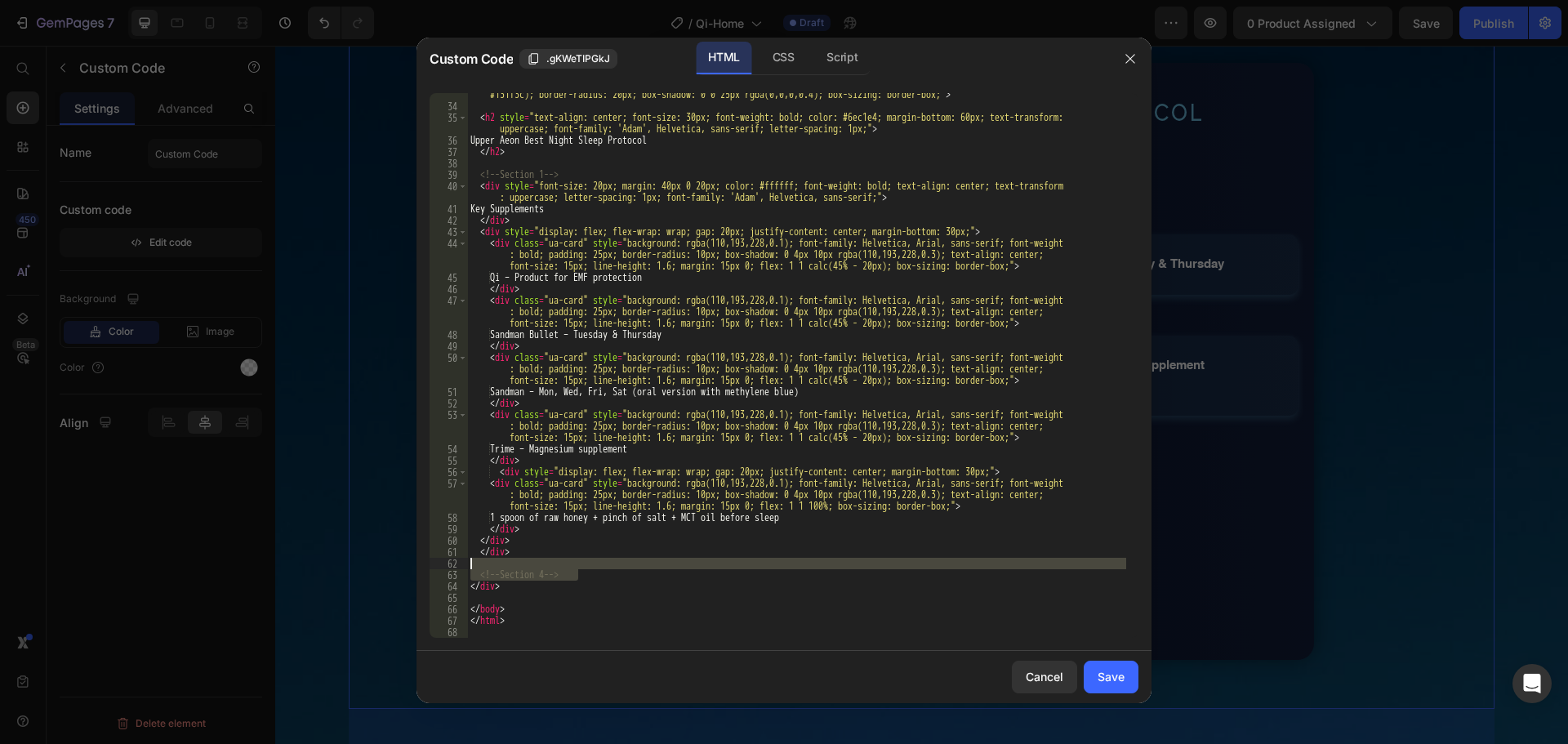 drag, startPoint x: 592, startPoint y: 574, endPoint x: 448, endPoint y: 564, distance: 144.3468 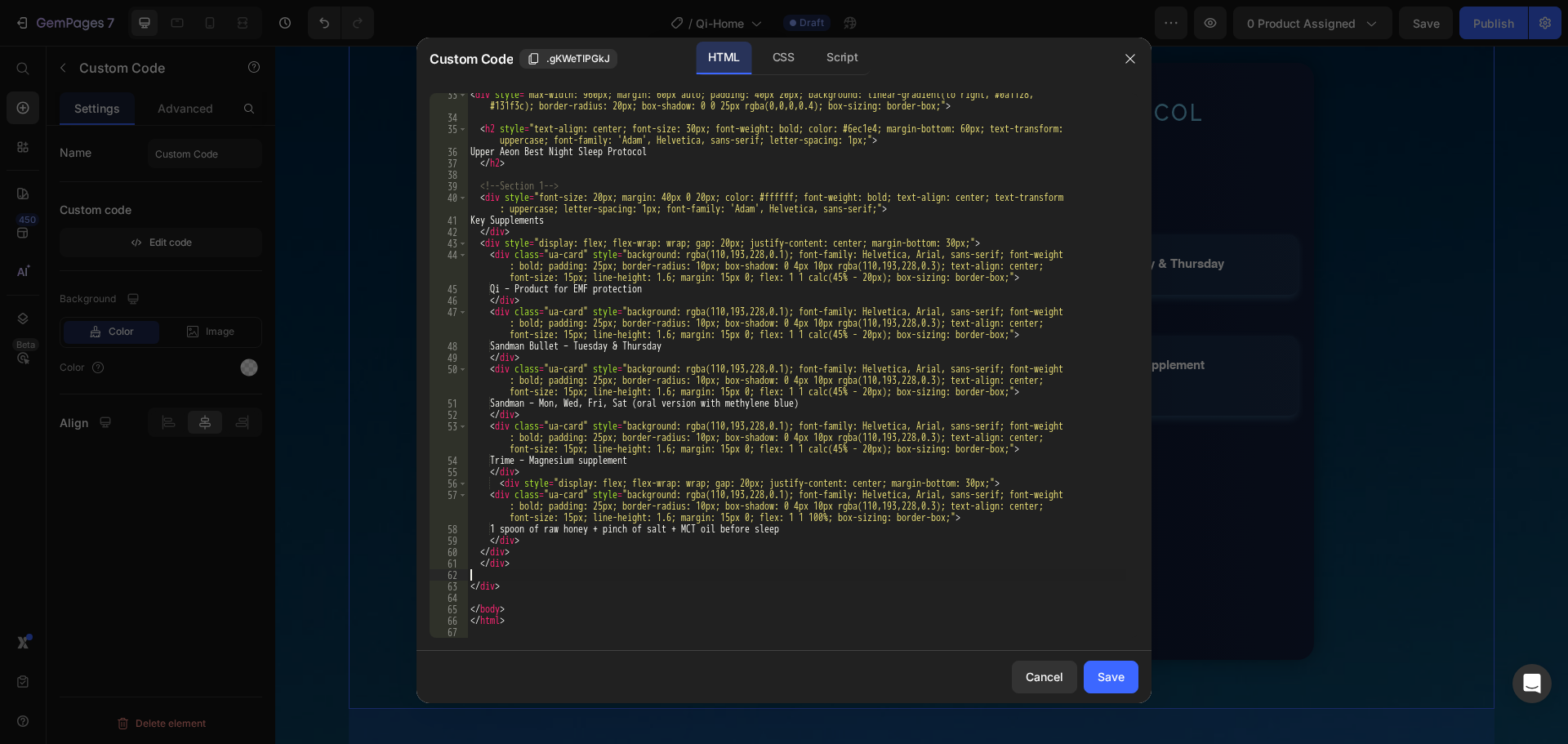 scroll, scrollTop: 370, scrollLeft: 0, axis: vertical 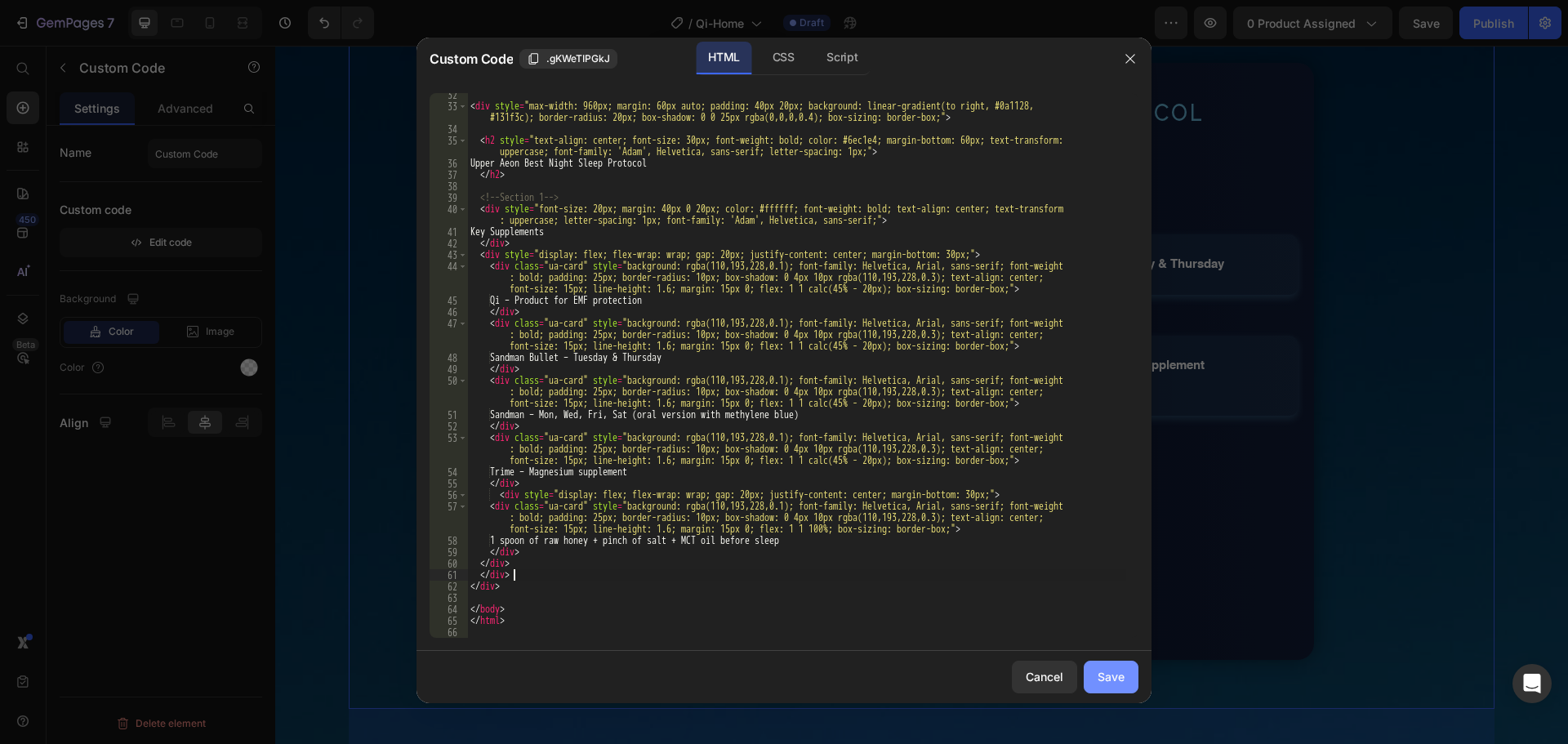 click on "Save" at bounding box center [1111, 676] 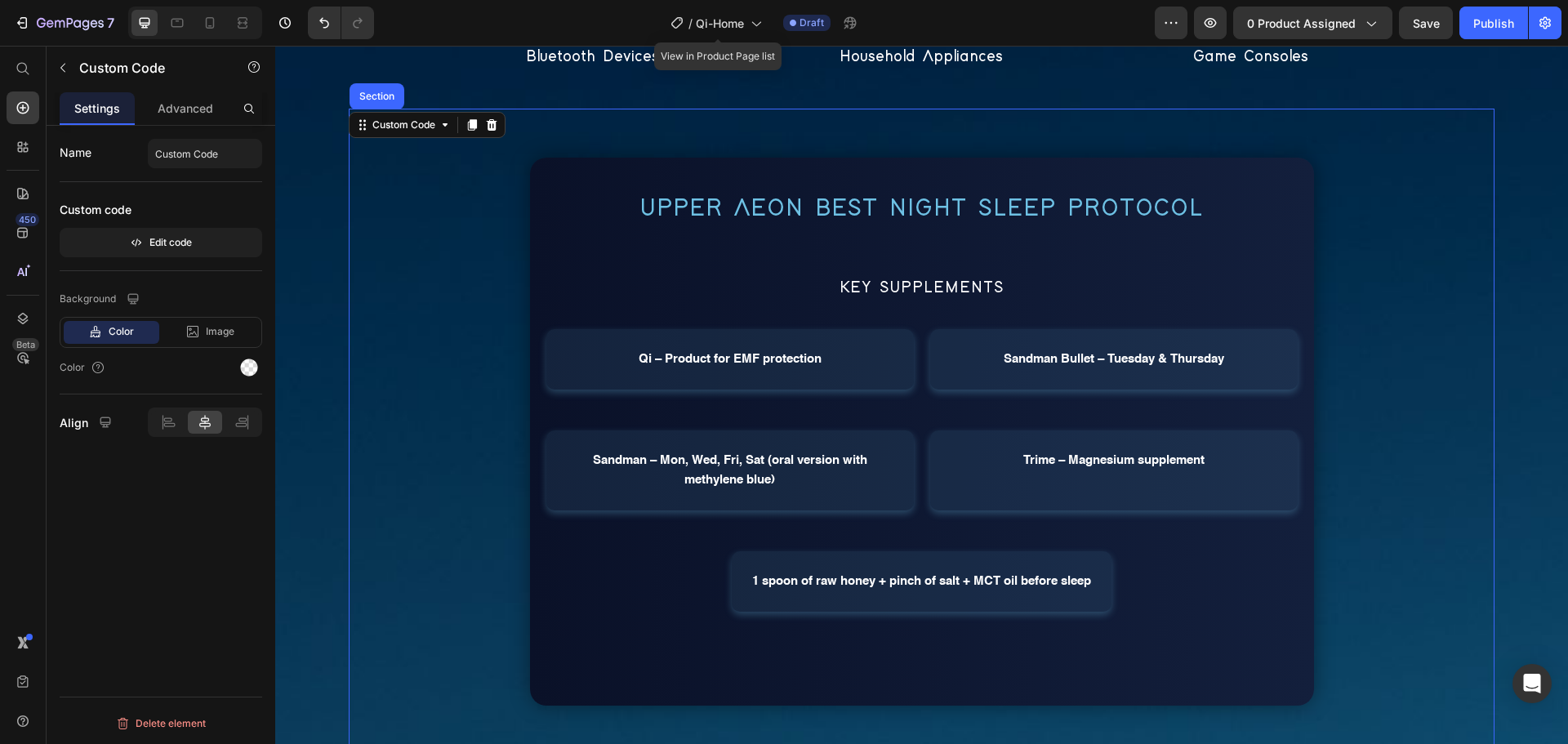 scroll, scrollTop: 3430, scrollLeft: 0, axis: vertical 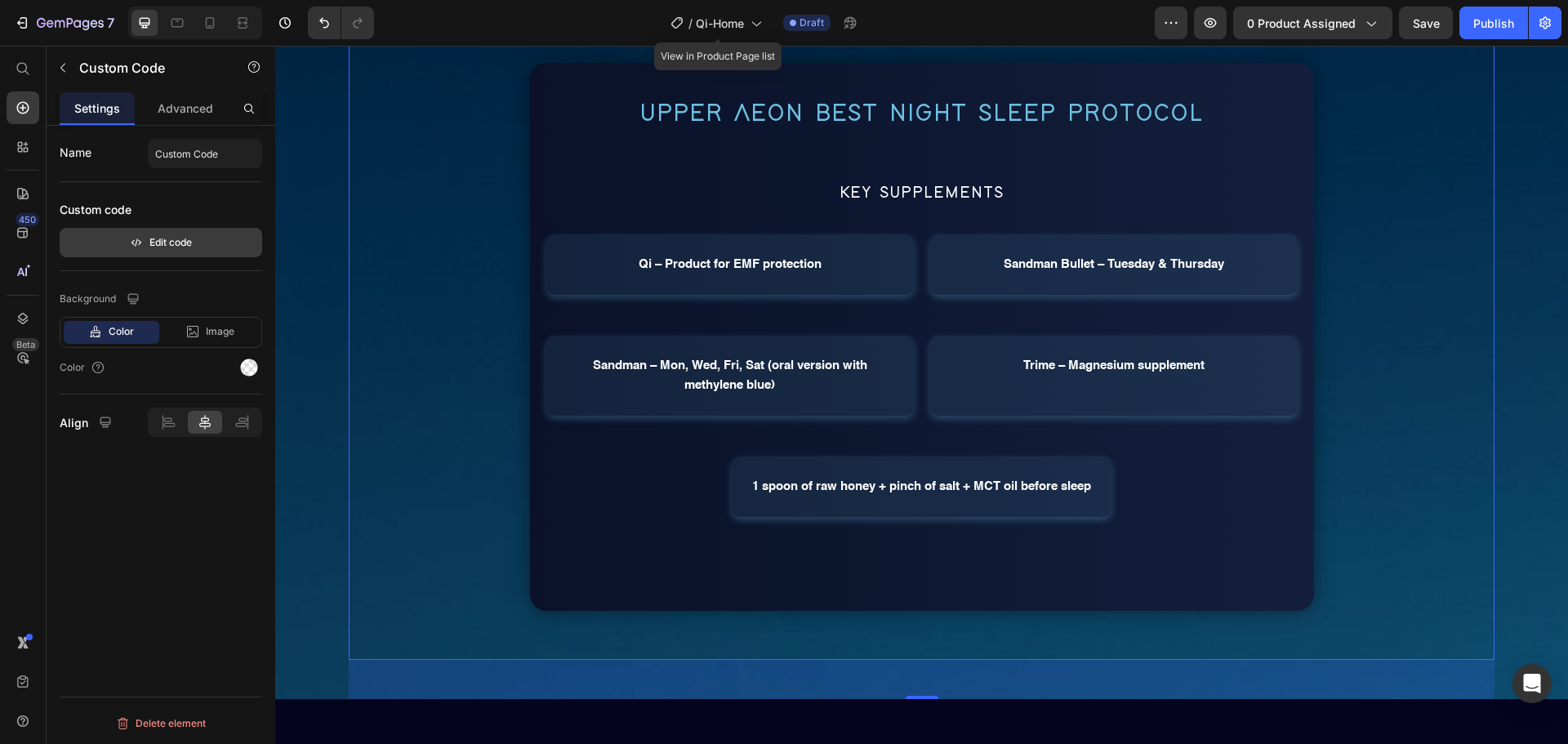click on "Edit code" at bounding box center (161, 243) 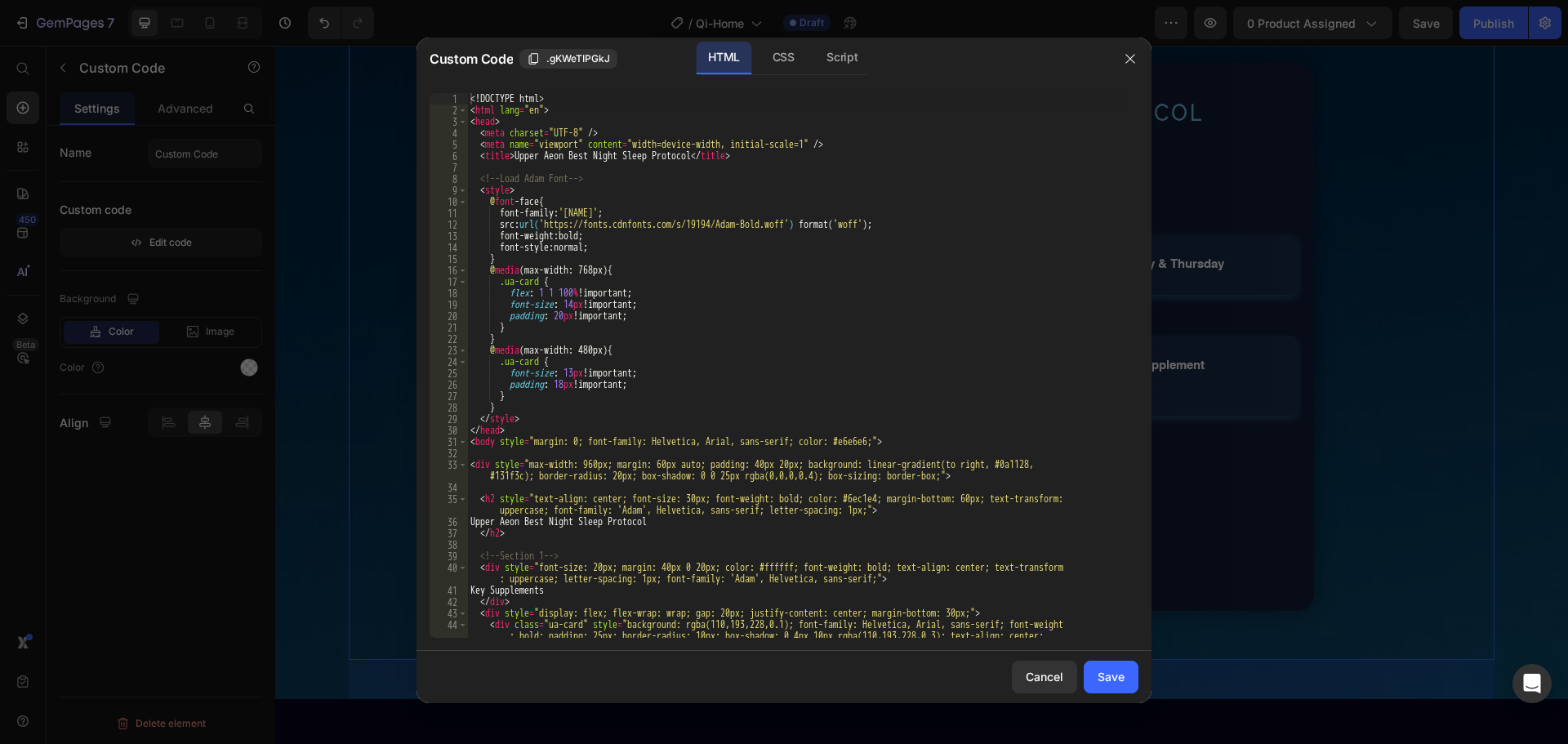 scroll, scrollTop: 147, scrollLeft: 0, axis: vertical 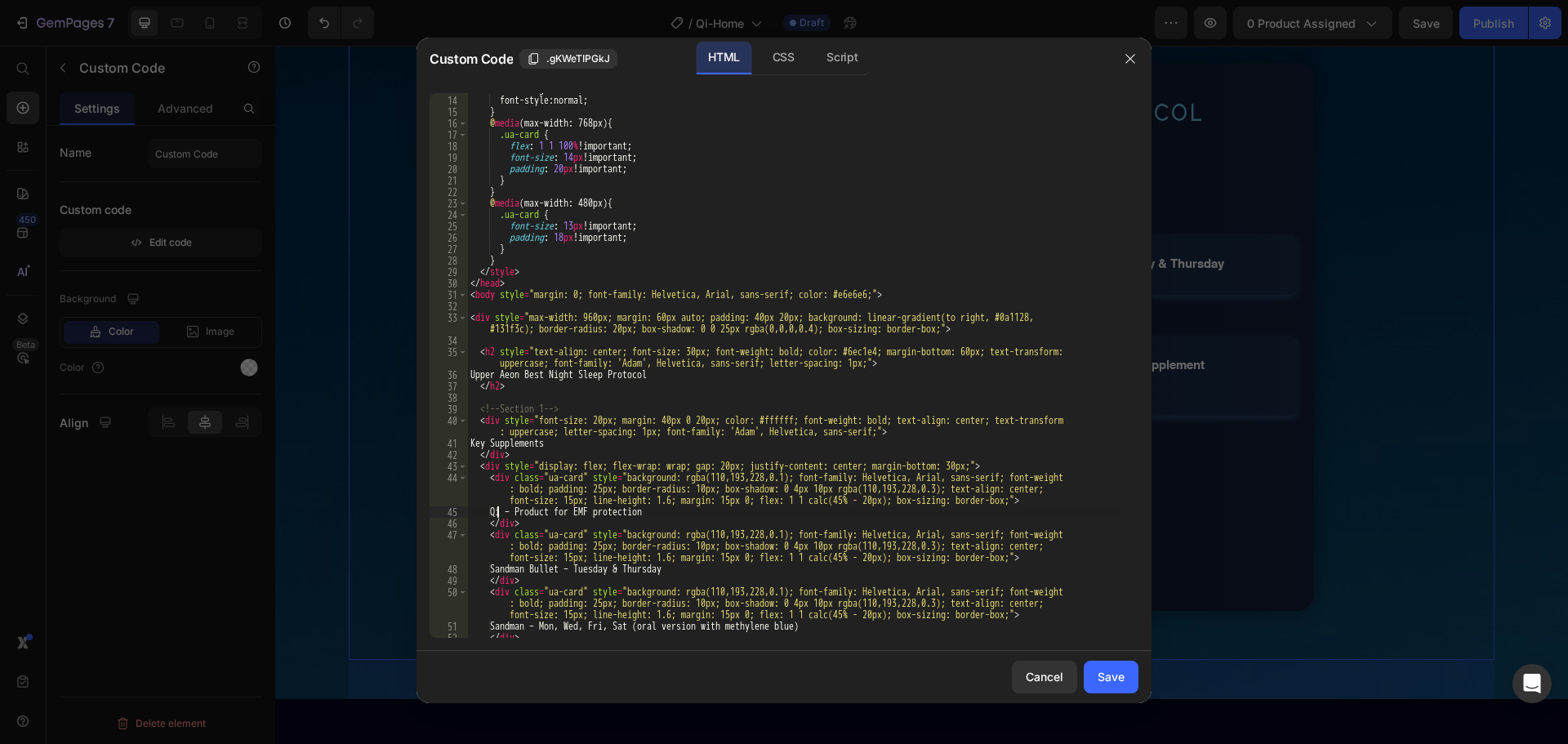 click on "font-weight :  bold ;         font-style :  normal ;      }      @ media  (max-width: 768px)  {         .ua-card   {           flex :   1   1   100 %  !important ;           font-size :   14 px  !important ;           padding :   20 px  !important ;         }      }      @ media  (max-width: 480px)  {         .ua-card   {           font-size :   13 px  !important ;           padding :   18 px  !important ;         }      }    </ style > </ head > < body   style = "margin: 0; font-family: Helvetica, Arial, sans-serif; color: #e6e6e6;" > < div   style = "max-width: 960px; margin: 60px auto; padding: 40px 20px; background: linear-gradient(to right, #0a1128,       #131f3c); border-radius: 20px; box-shadow: 0 0 25px rgba(0,0,0,0.4); box-sizing: border-box;" >    < h2   style = "text-align: center; font-size: 30px; font-weight: bold; color: #6ec1e4; margin-bottom: 60px; text-transform:         uppercase; font-family: 'Adam', Helvetica, sans-serif; letter-spacing: 1px;" >    </ h2 >    <!-- -->" at bounding box center [796, 367] 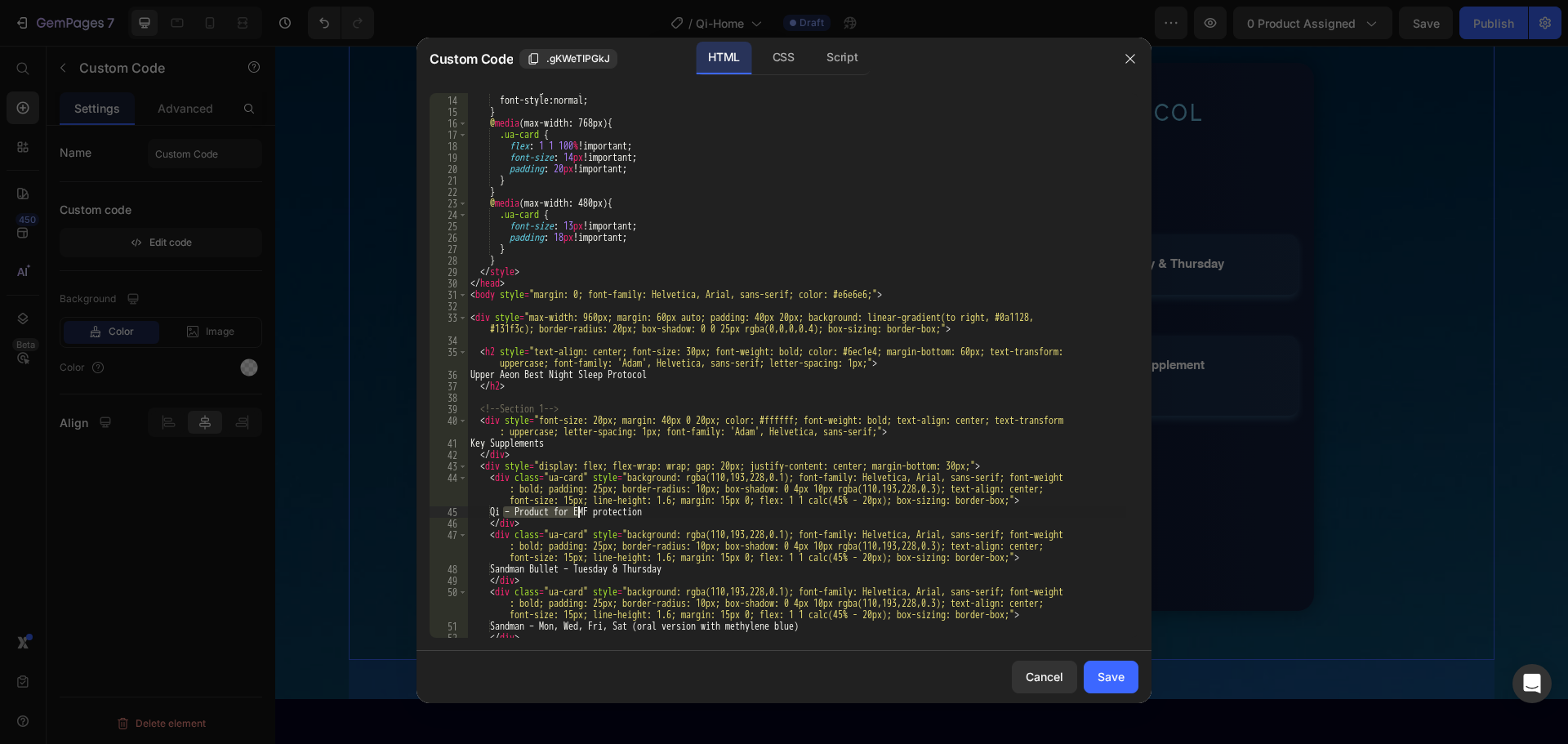 drag, startPoint x: 503, startPoint y: 513, endPoint x: 580, endPoint y: 510, distance: 77.05842 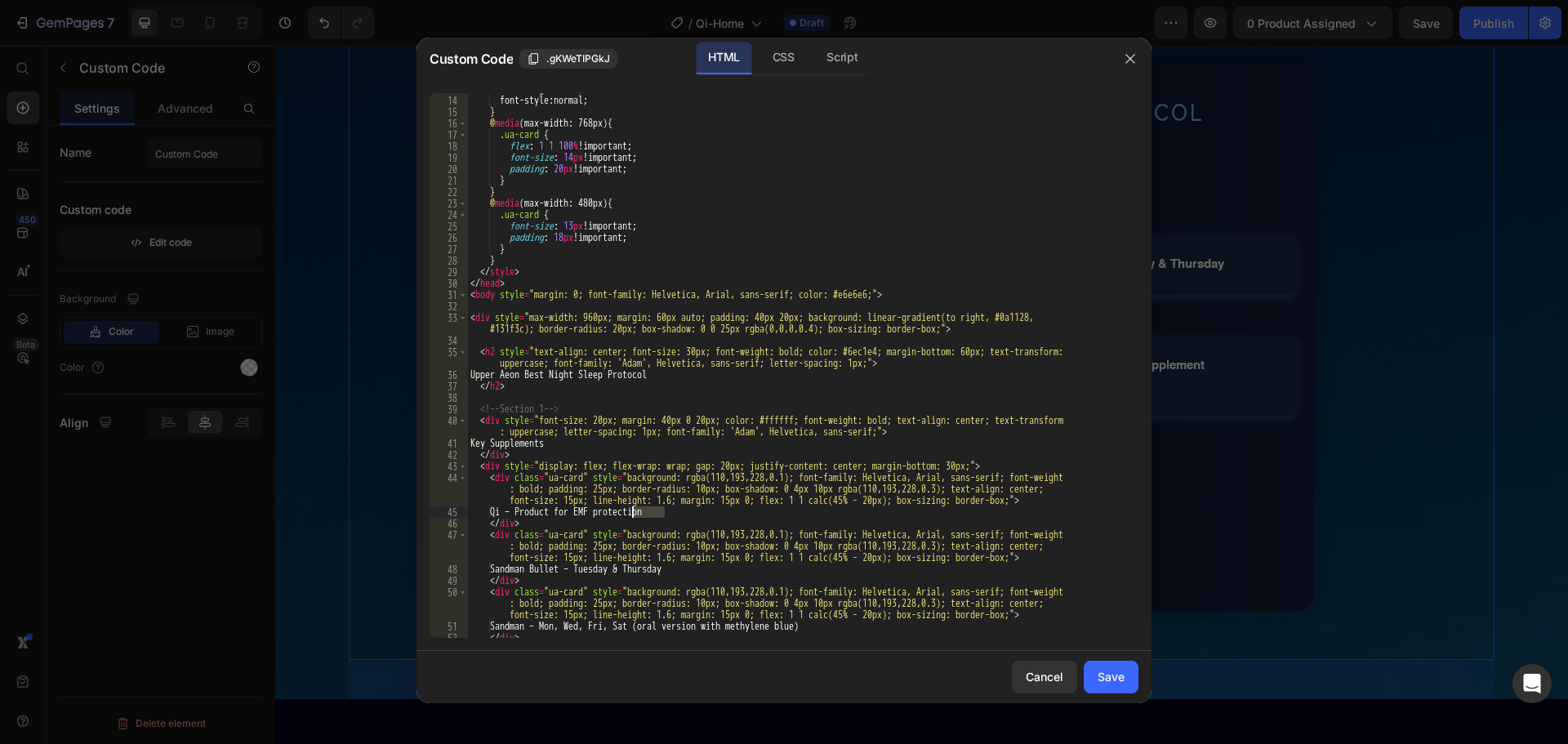 drag, startPoint x: 666, startPoint y: 517, endPoint x: 609, endPoint y: 515, distance: 57.035077 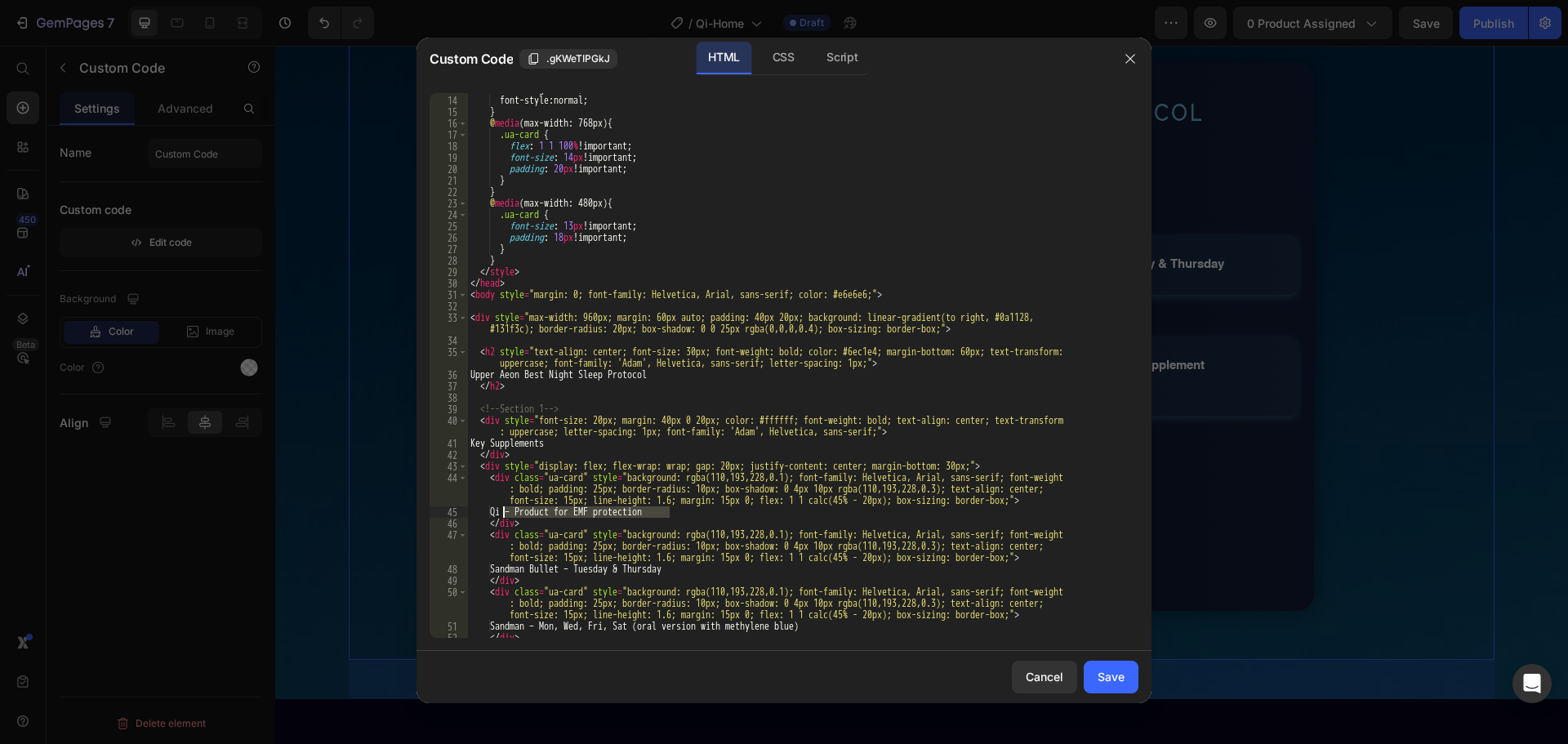 drag, startPoint x: 670, startPoint y: 513, endPoint x: 506, endPoint y: 510, distance: 164.0274 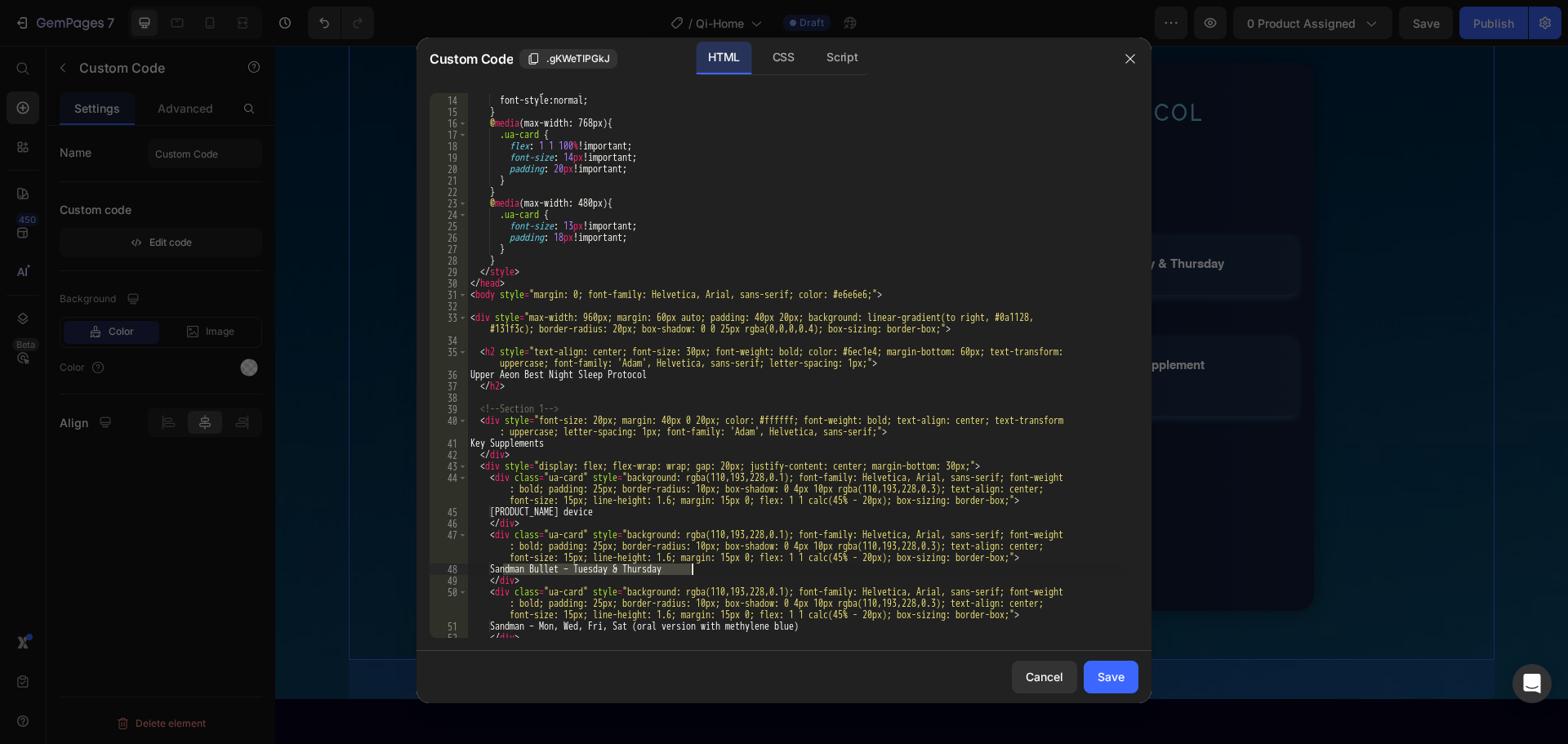 drag, startPoint x: 504, startPoint y: 569, endPoint x: 699, endPoint y: 572, distance: 195.02308 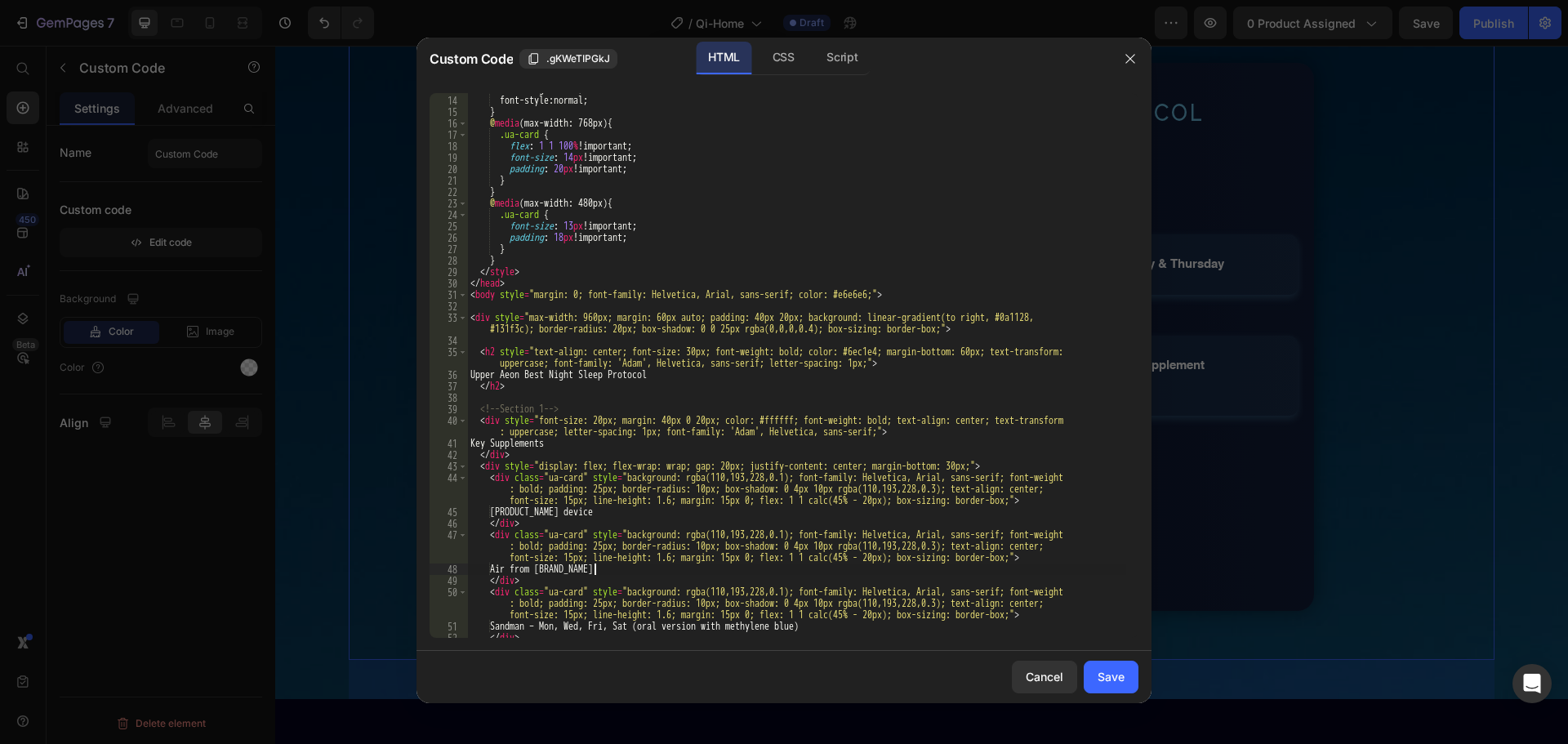 scroll, scrollTop: 245, scrollLeft: 0, axis: vertical 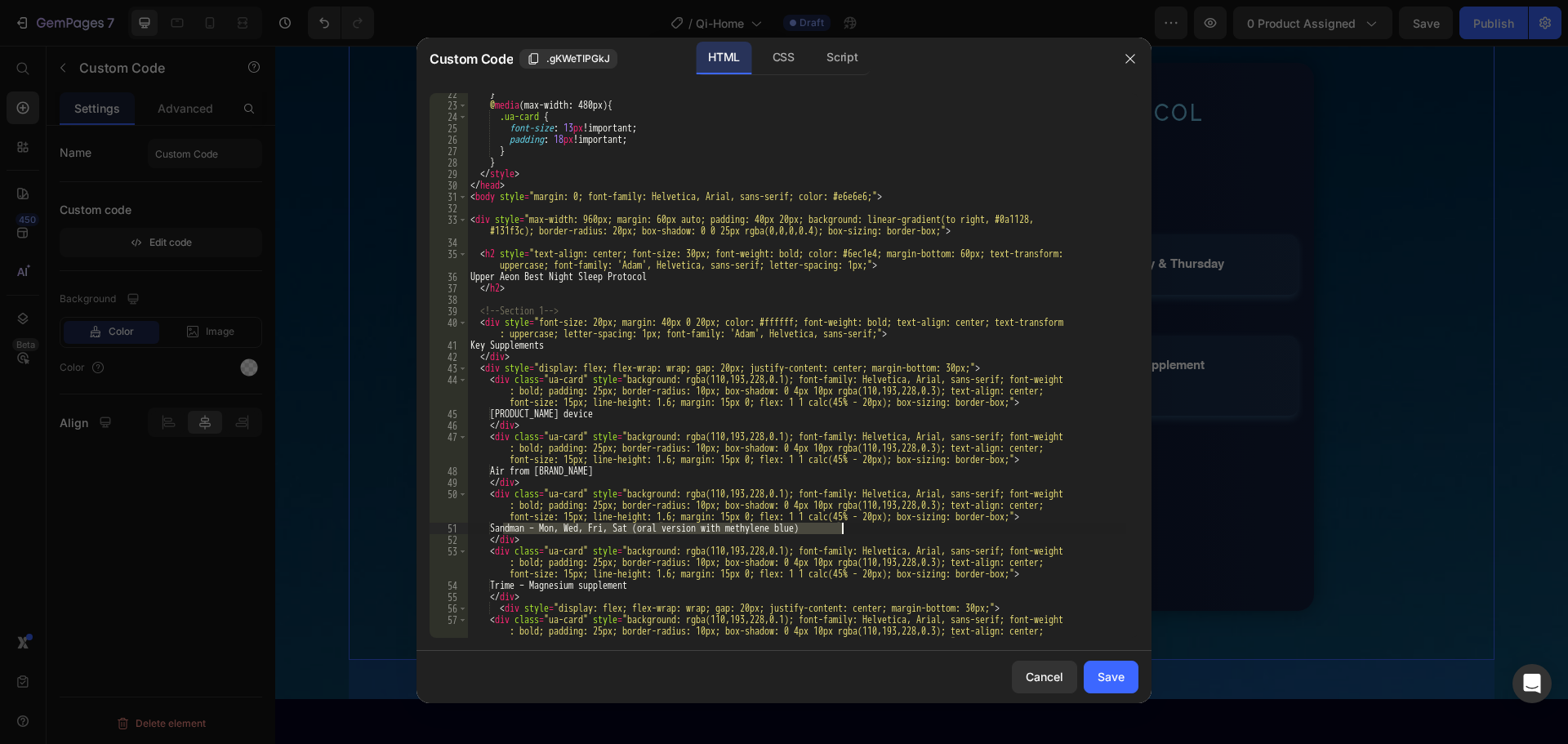 drag, startPoint x: 503, startPoint y: 527, endPoint x: 844, endPoint y: 529, distance: 341.00587 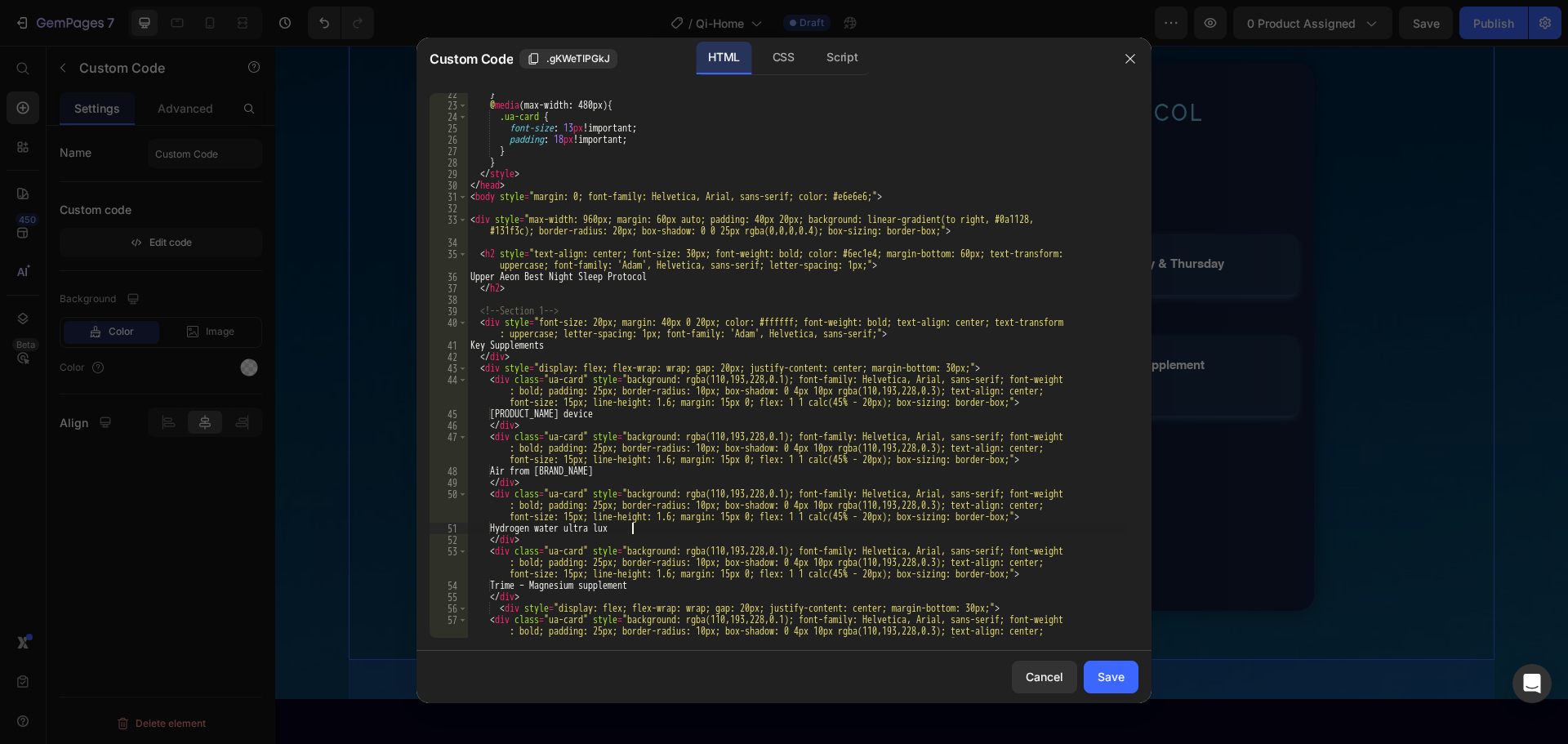scroll, scrollTop: 343, scrollLeft: 0, axis: vertical 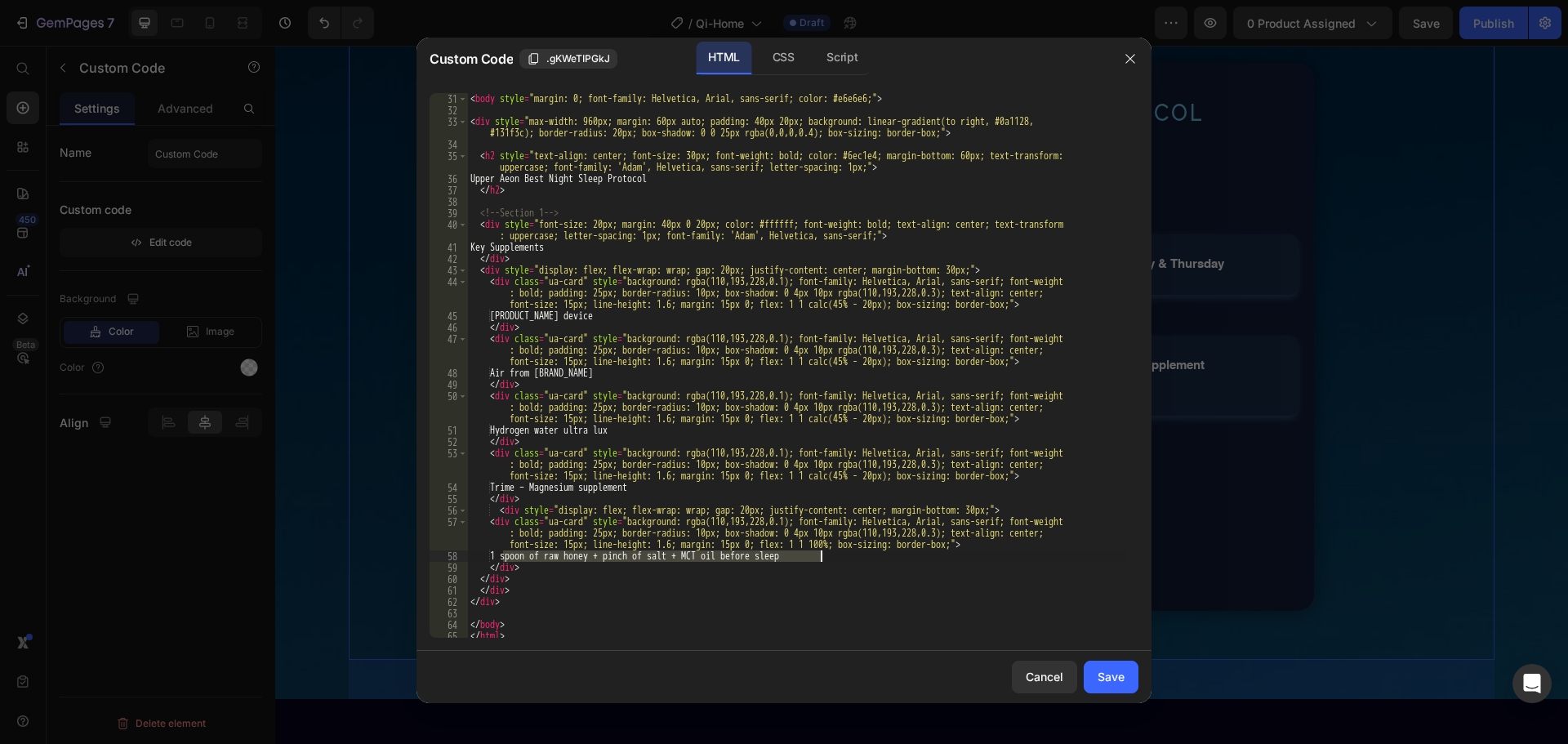 drag, startPoint x: 501, startPoint y: 556, endPoint x: 825, endPoint y: 561, distance: 324.03858 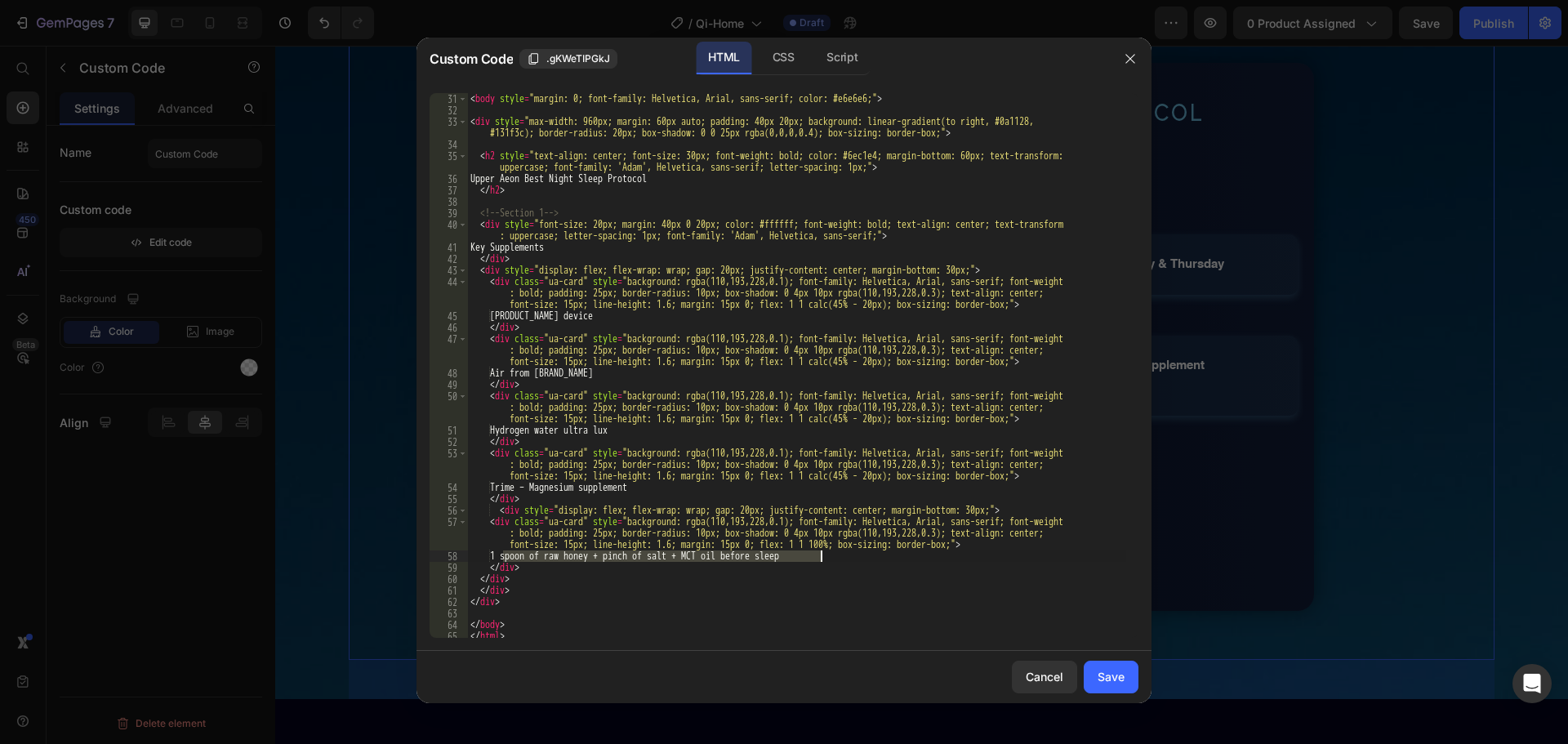 paste on "Activate & filter water from living water" 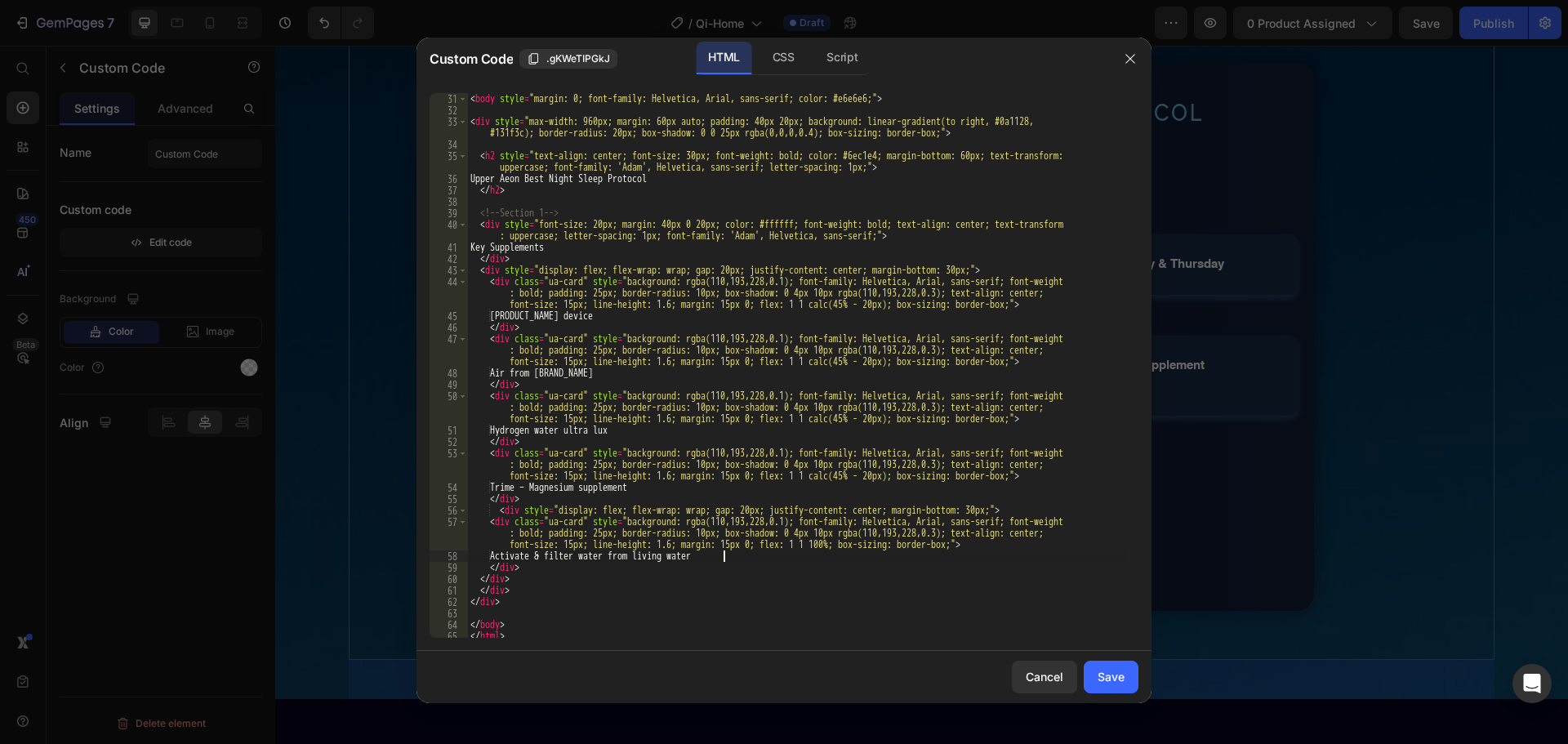 scroll, scrollTop: 359, scrollLeft: 0, axis: vertical 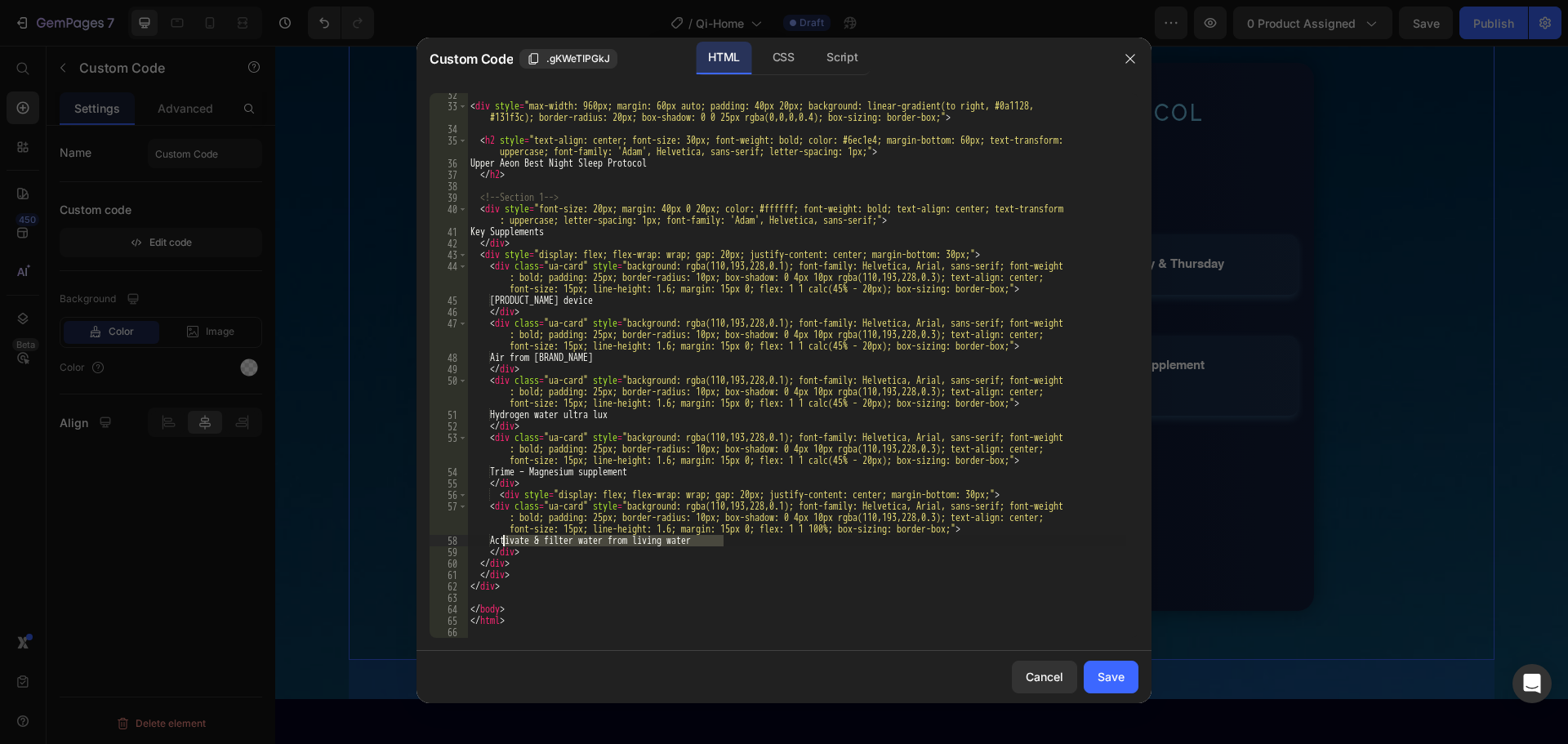 drag, startPoint x: 725, startPoint y: 537, endPoint x: 505, endPoint y: 545, distance: 220.14541 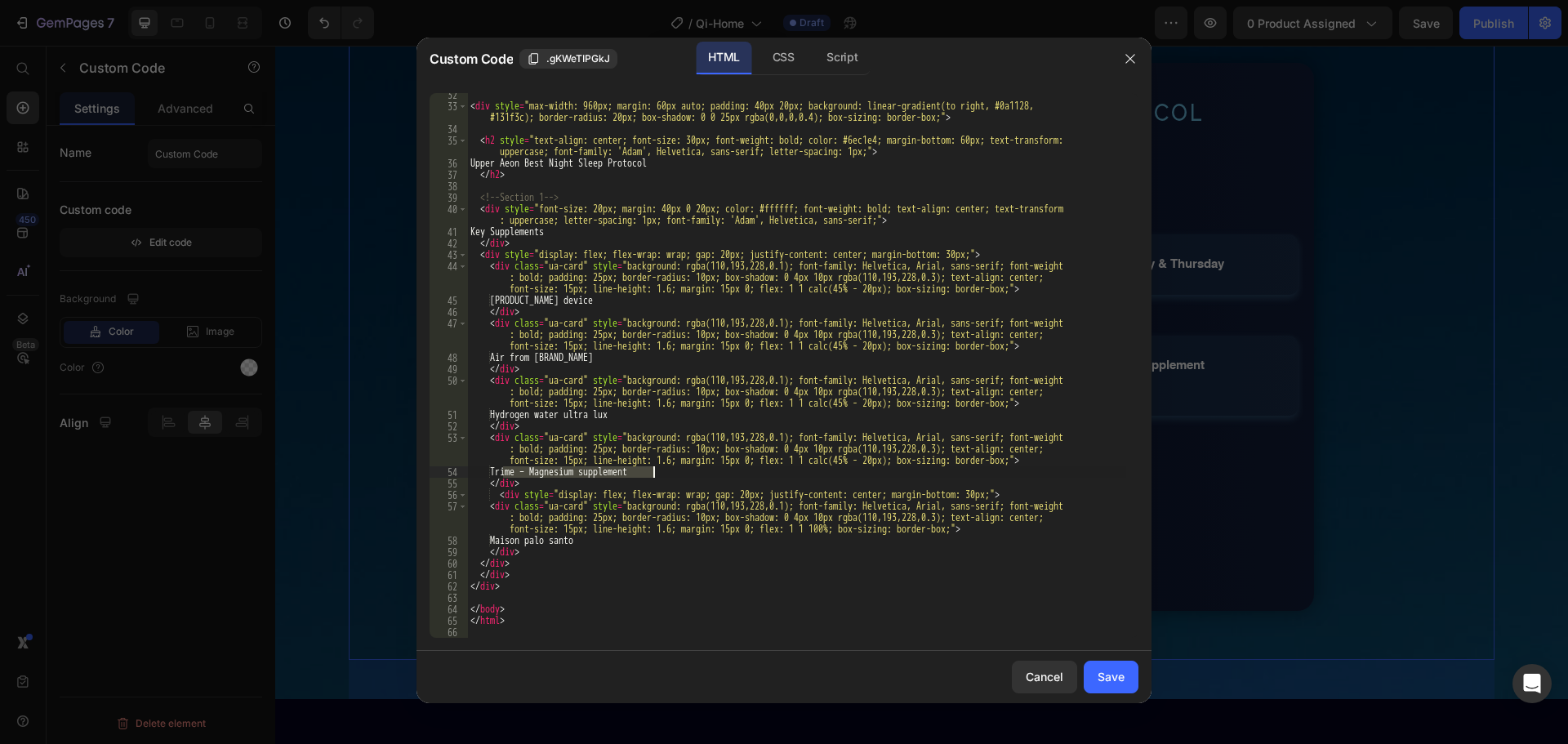drag, startPoint x: 501, startPoint y: 471, endPoint x: 653, endPoint y: 470, distance: 152.00329 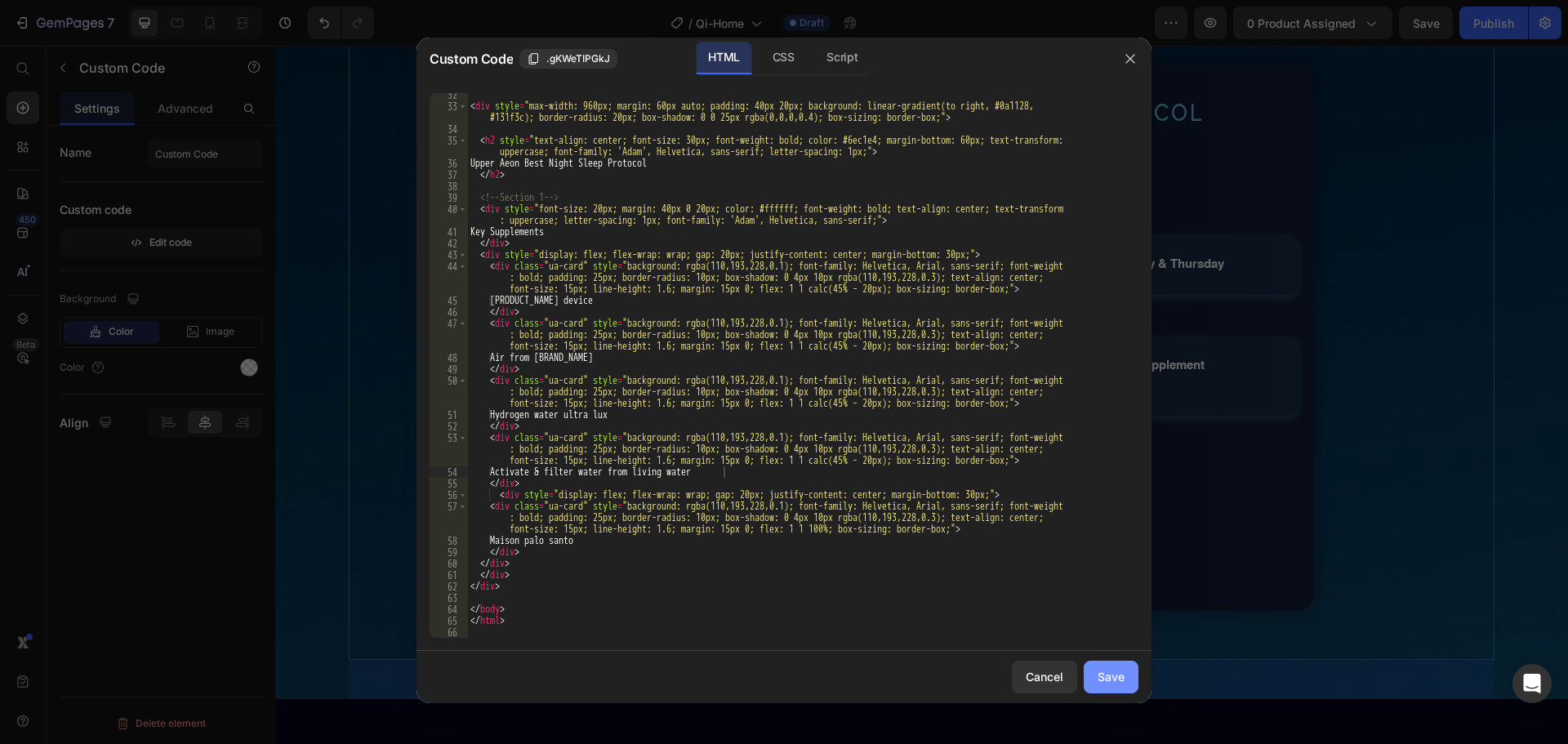 click on "Save" at bounding box center [1111, 676] 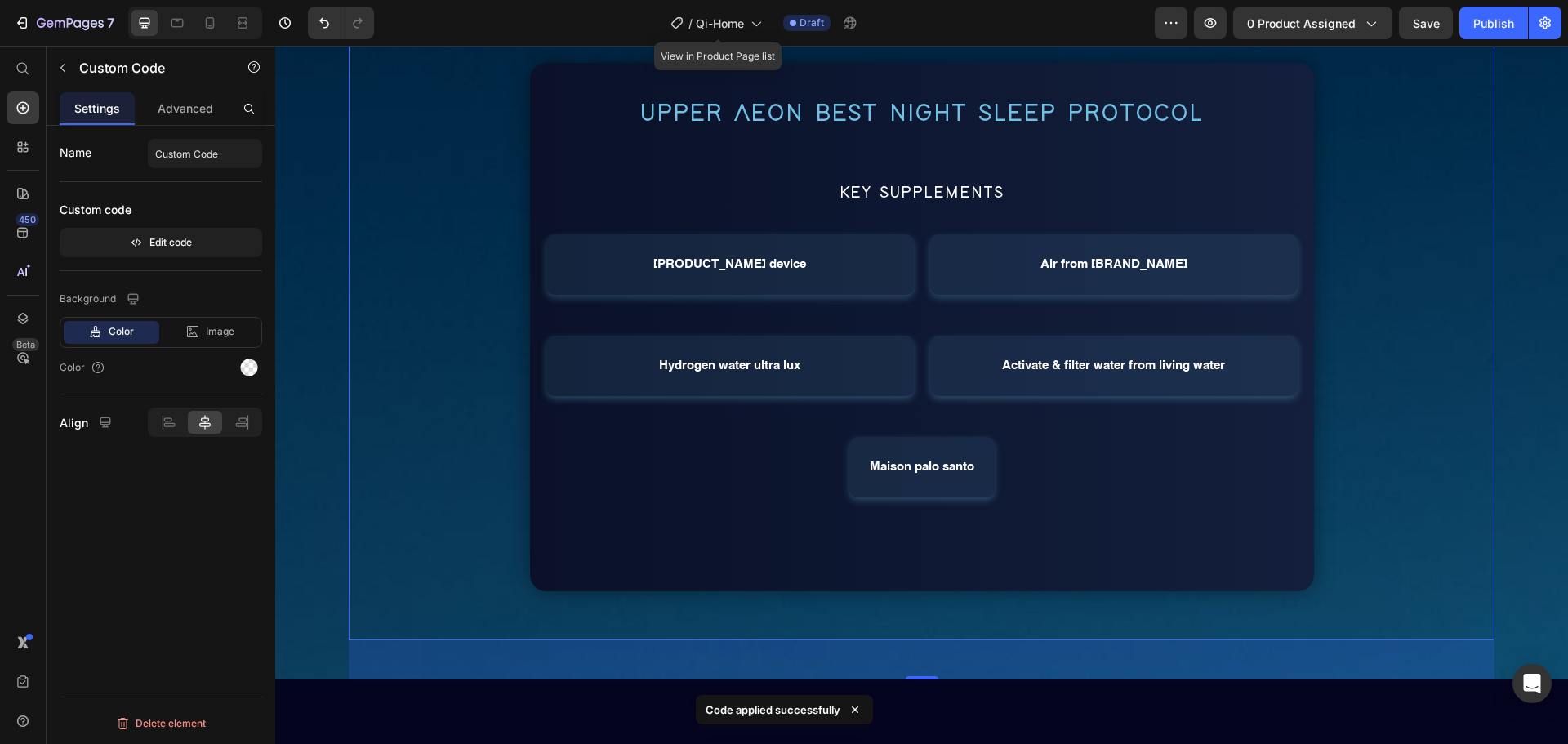 click on "Qi- device
Air from ultralux
Hydrogen water ultra lux
Activate & filter water from living water
Maison palo santo" at bounding box center [922, 378] 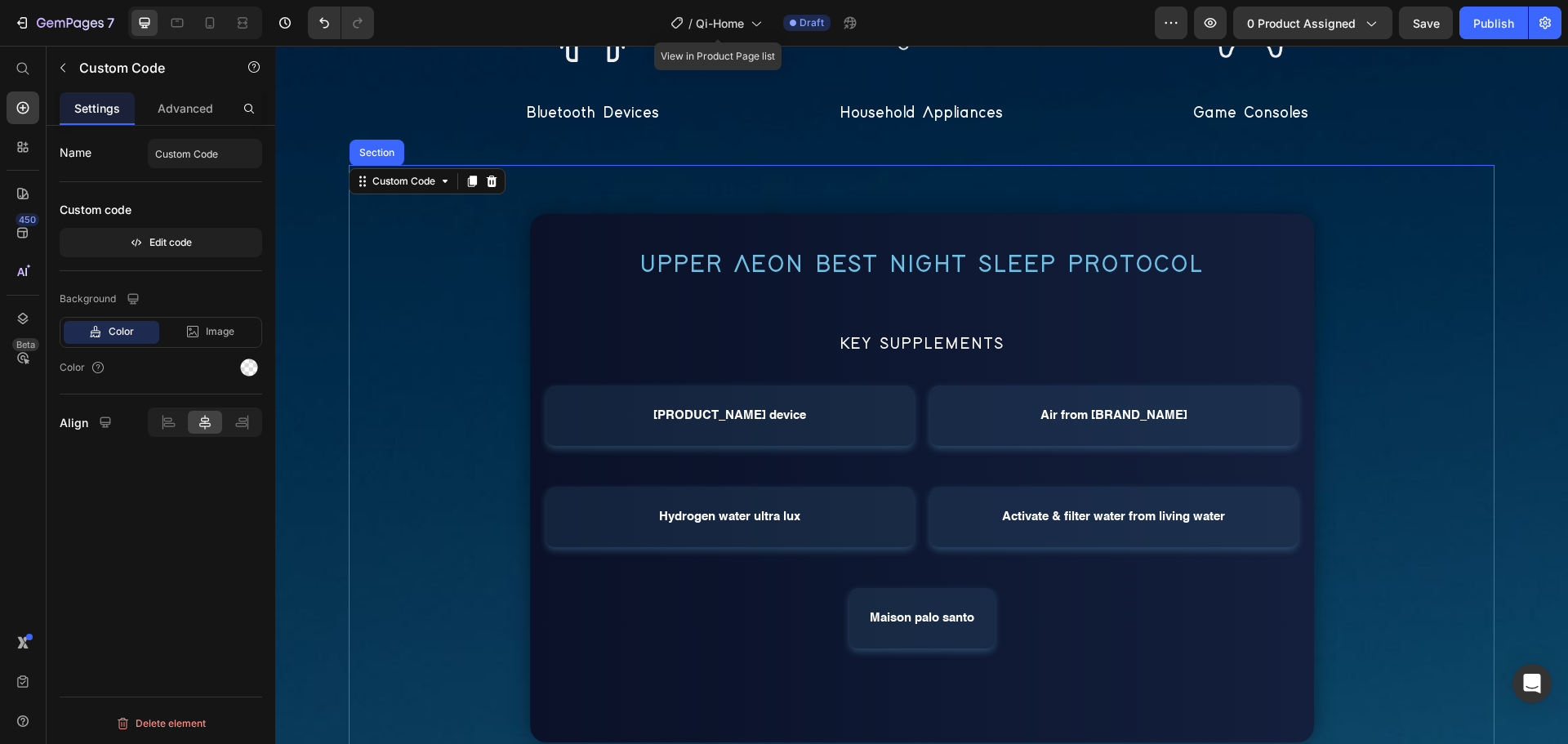 scroll, scrollTop: 3267, scrollLeft: 0, axis: vertical 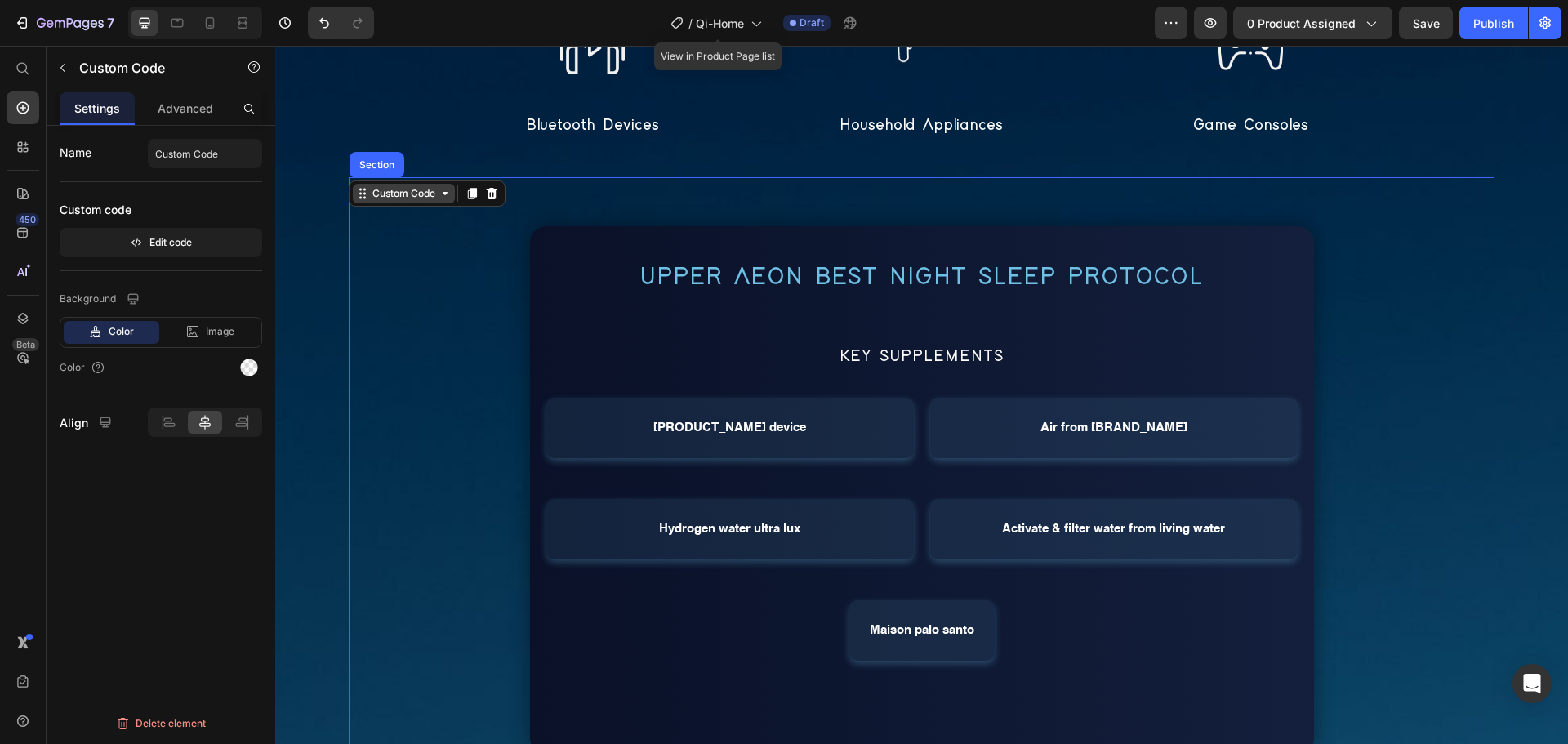 click on "Custom Code" at bounding box center (403, 194) 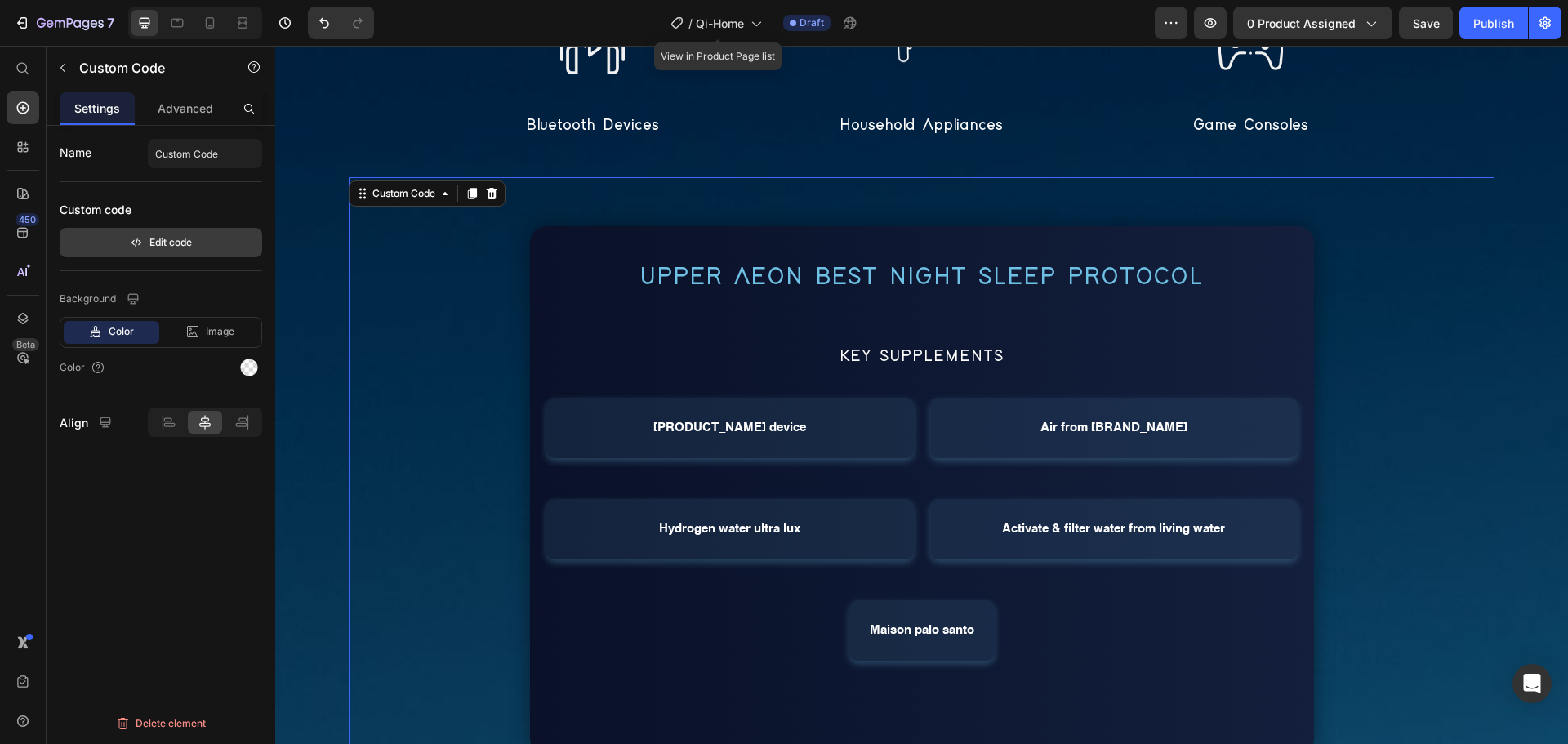 click on "Edit code" at bounding box center [161, 243] 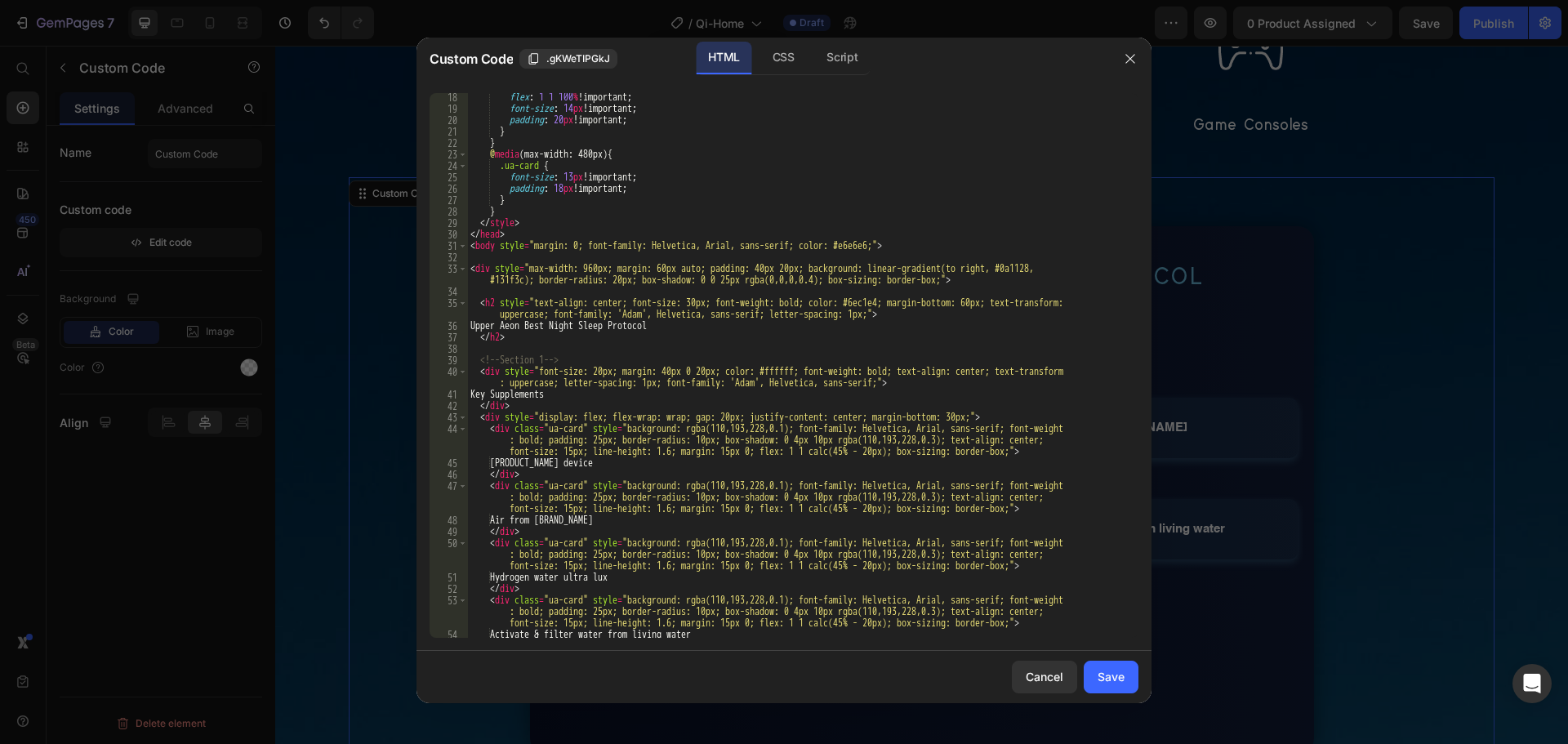 scroll, scrollTop: 196, scrollLeft: 0, axis: vertical 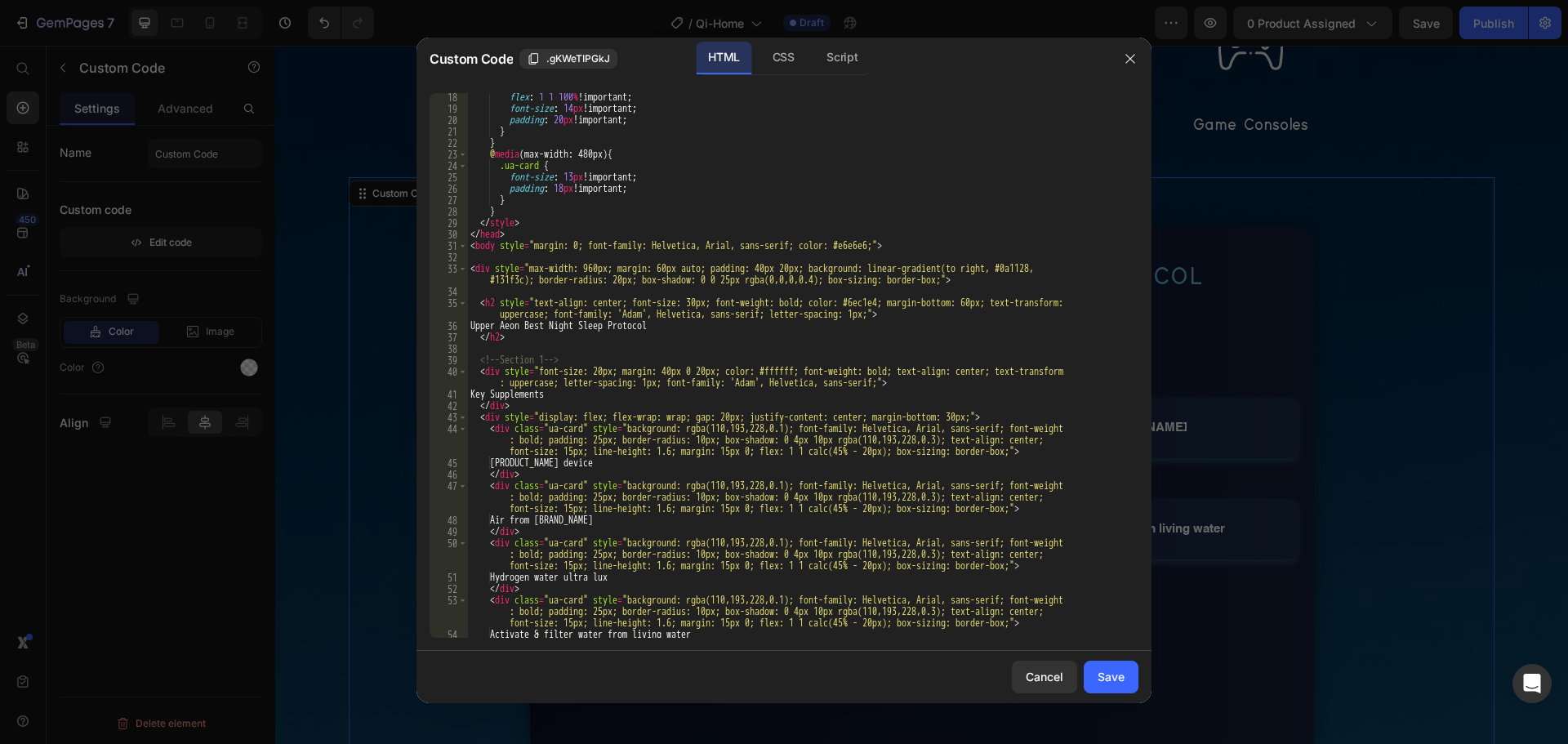 click on "flex :   1   1   100 %  !important ;           font-size :   14 px  !important ;           padding :   20 px  !important ;         }      }      @ media  (max-width: 480px)  {         .ua-card   {           font-size :   13 px  !important ;           padding :   18 px  !important ;         }      }    </ style > </ head > < body   style = "margin: 0; font-family: Helvetica, Arial, sans-serif; color: #e6e6e6;" > < div   style = "max-width: 960px; margin: 60px auto; padding: 40px 20px; background: linear-gradient(to right, #0a1128,       #131f3c); border-radius: 20px; box-shadow: 0 0 25px rgba(0,0,0,0.4); box-sizing: border-box;" >    < h2   style = "text-align: center; font-size: 30px; font-weight: bold; color: #6ec1e4; margin-bottom: 60px; text-transform:         uppercase; font-family: 'Adam', Helvetica, sans-serif; letter-spacing: 1px;" >     Upper Aeon Best Night Sleep Protocol    </ h2 >    <!--  Section 1  -->    < div   style =        >     Key Supplements    </ div >    < div" at bounding box center [796, 375] 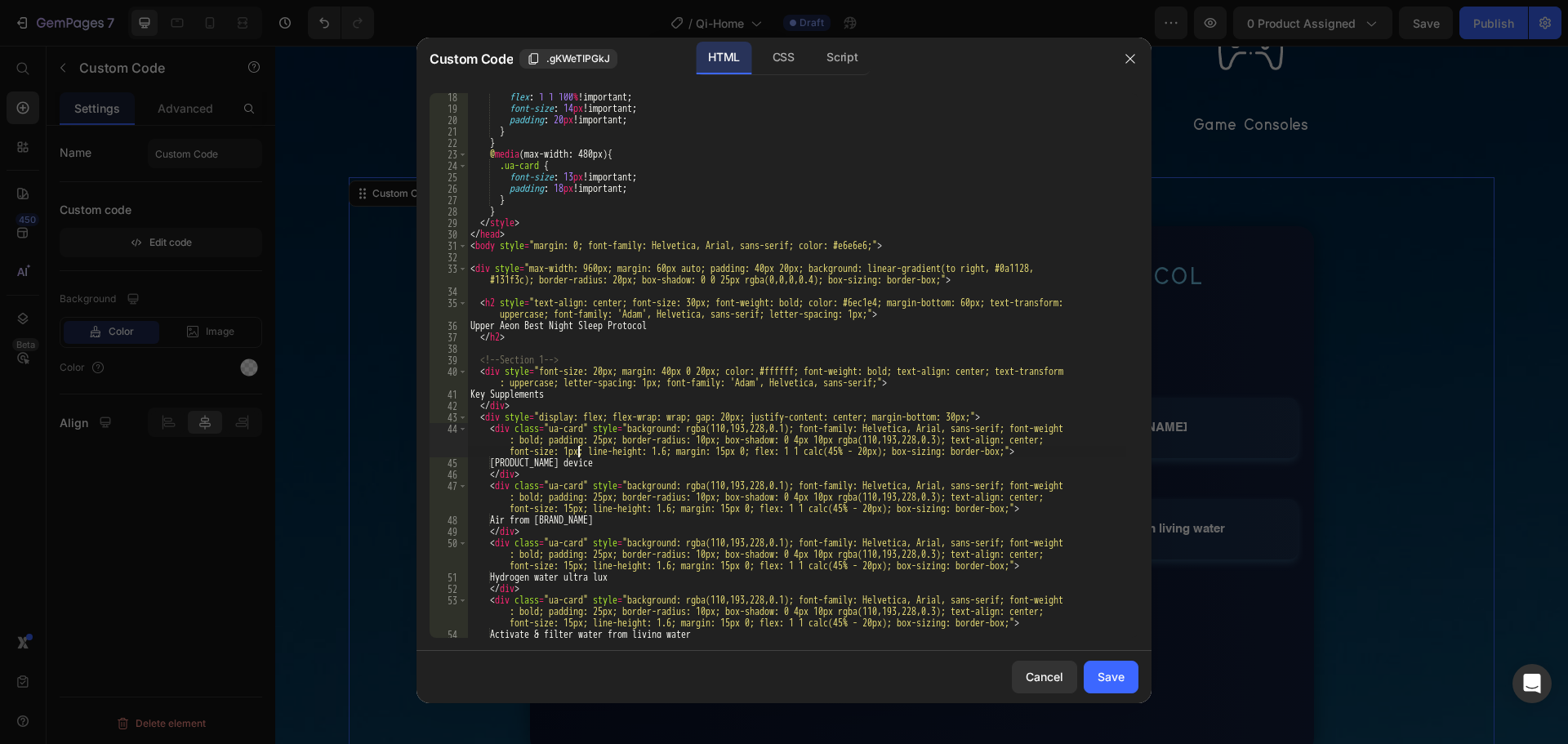 scroll, scrollTop: 0, scrollLeft: 109, axis: horizontal 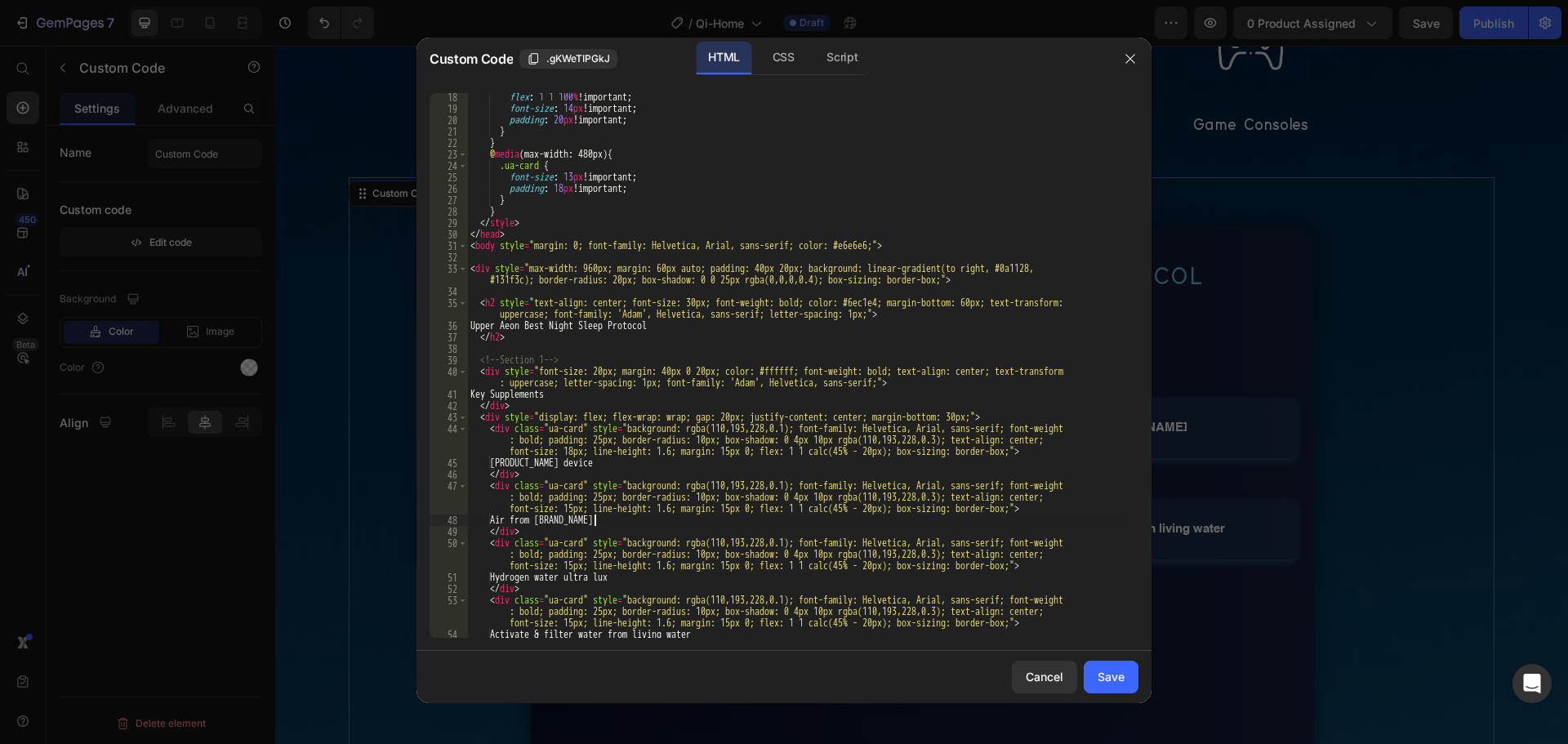 click on "flex :   1   1   100 %  !important ;           font-size :   14 px  !important ;           padding :   20 px  !important ;         }      }      @ media  (max-width: 480px)  {         .ua-card   {           font-size :   13 px  !important ;           padding :   18 px  !important ;         }      }    </ style > </ head > < body   style = "margin: 0; font-family: Helvetica, Arial, sans-serif; color: #e6e6e6;" > < div   style = "max-width: 960px; margin: 60px auto; padding: 40px 20px; background: linear-gradient(to right, #0a1128,       #131f3c); border-radius: 20px; box-shadow: 0 0 25px rgba(0,0,0,0.4); box-sizing: border-box;" >    < h2   style = "text-align: center; font-size: 30px; font-weight: bold; color: #6ec1e4; margin-bottom: 60px; text-transform:         uppercase; font-family: 'Adam', Helvetica, sans-serif; letter-spacing: 1px;" >     Upper Aeon Best Night Sleep Protocol    </ h2 >    <!--  Section 1  -->    < div   style =        >     Key Supplements    </ div >    < div" at bounding box center [796, 375] 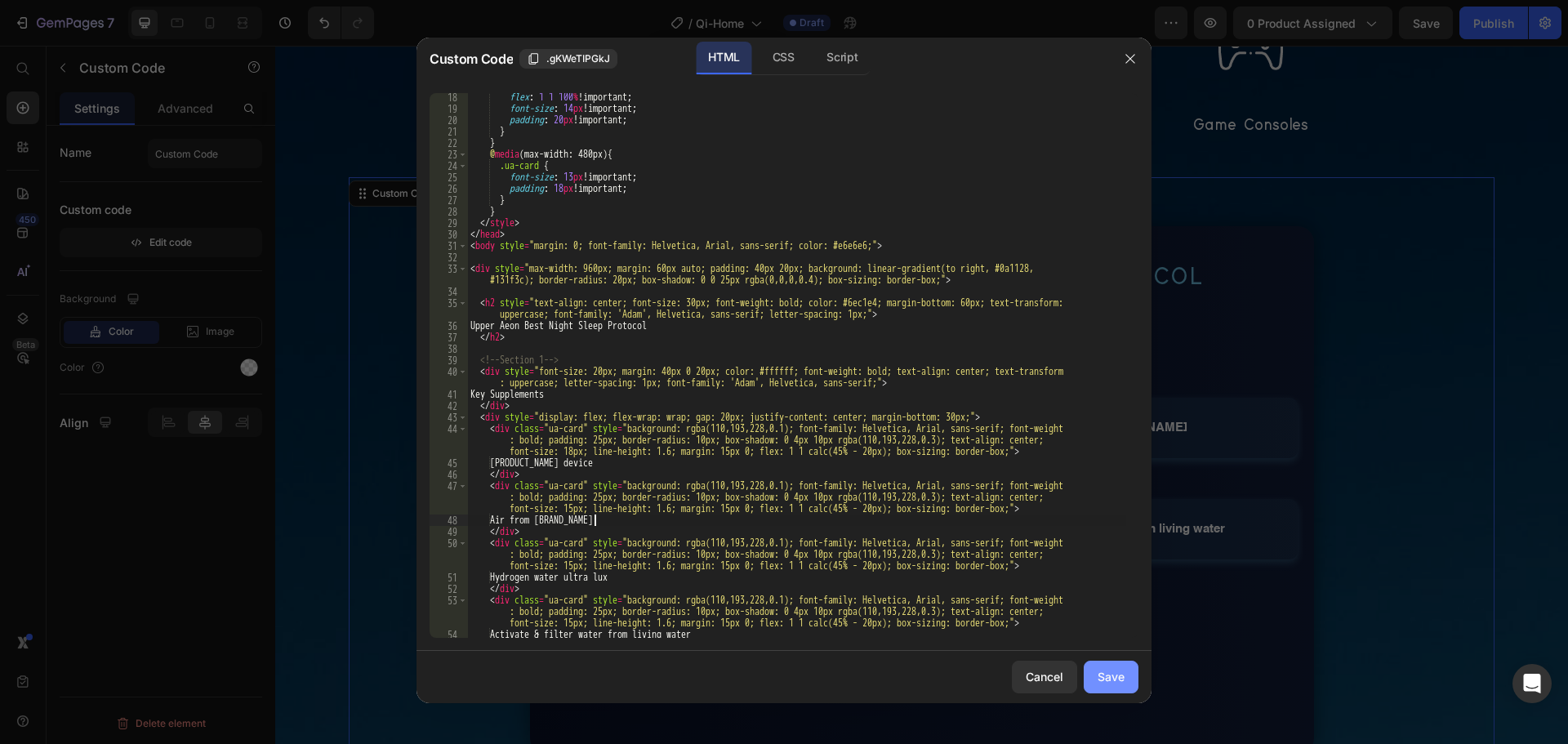 type on "Air from ultralux" 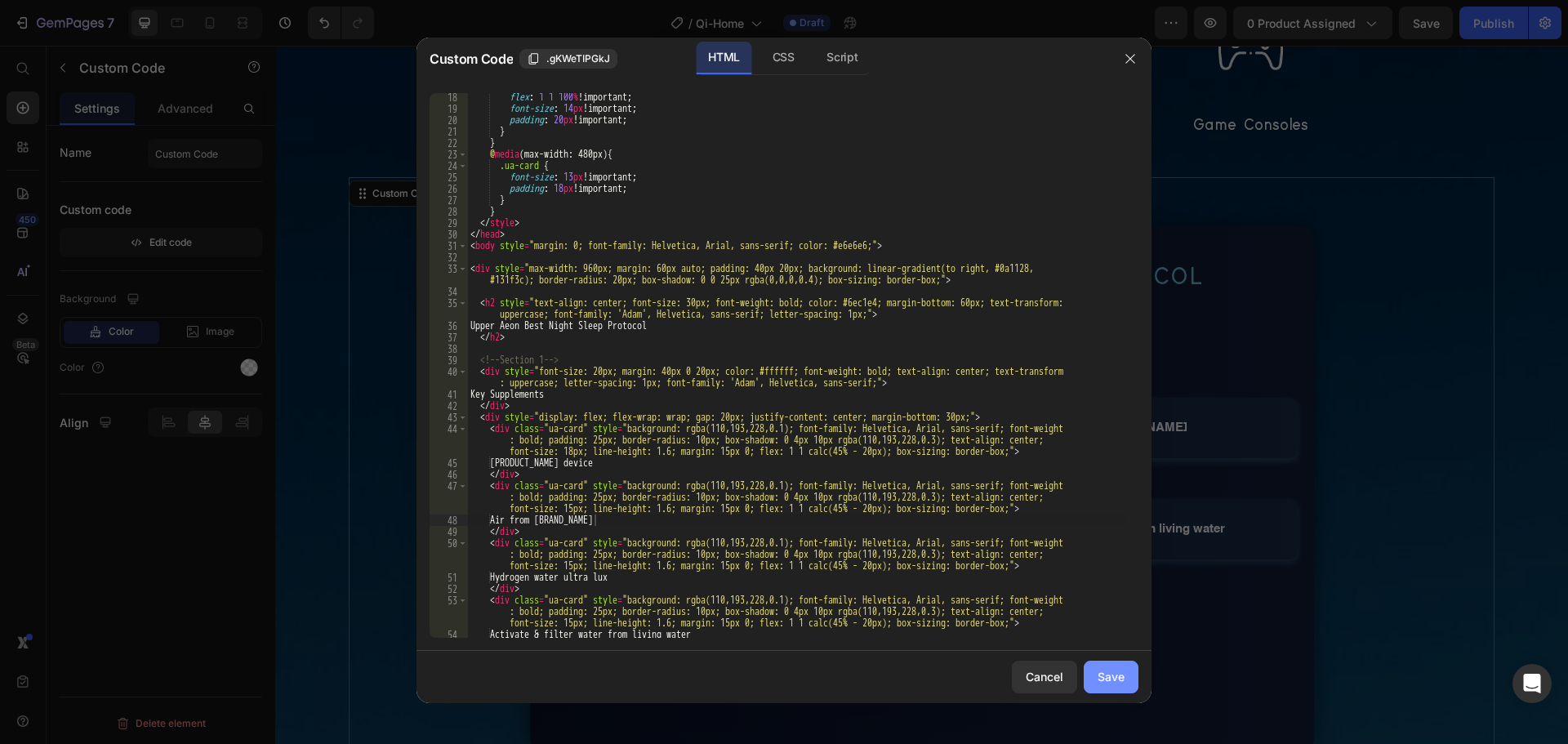 click on "Save" at bounding box center (1111, 676) 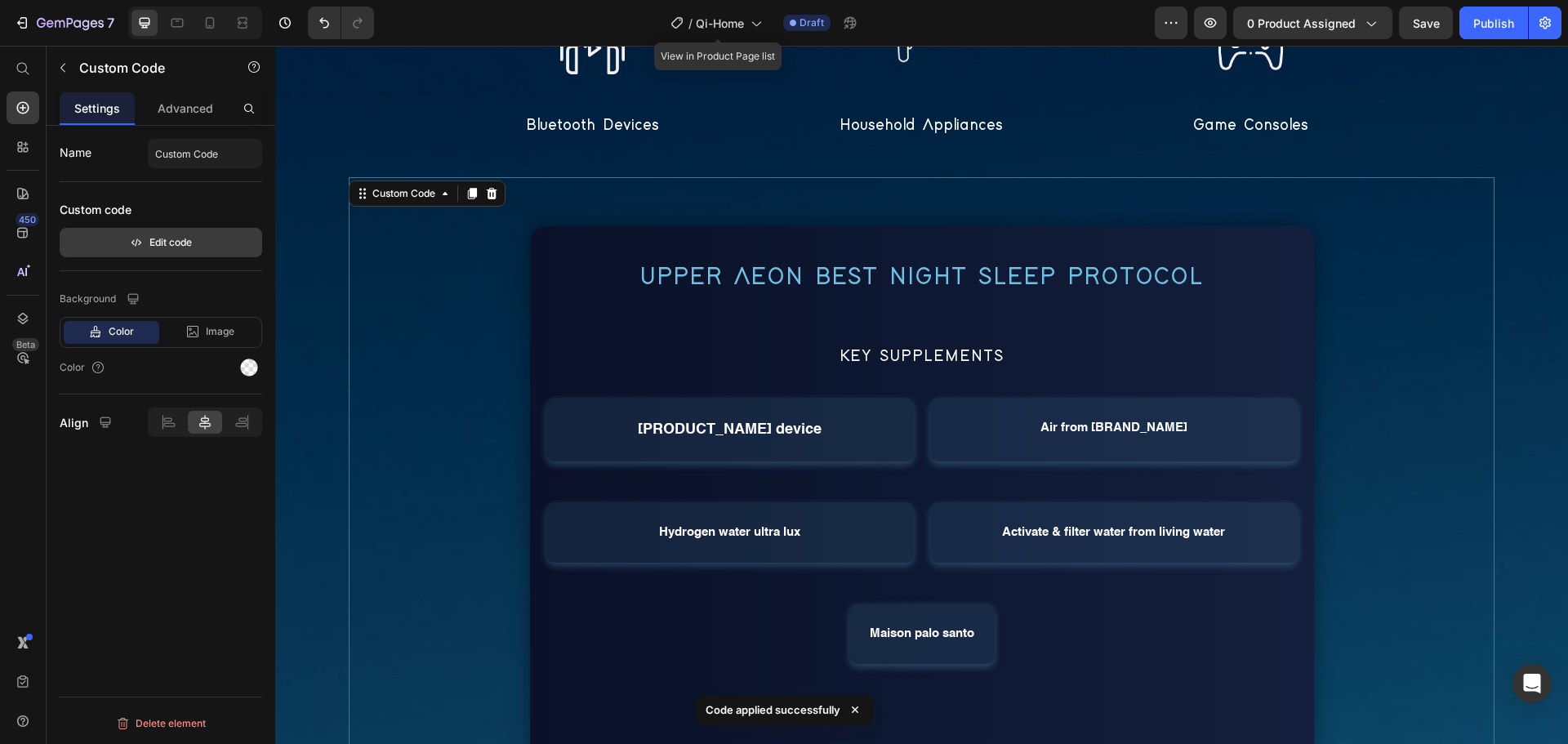 click on "Edit code" at bounding box center [161, 243] 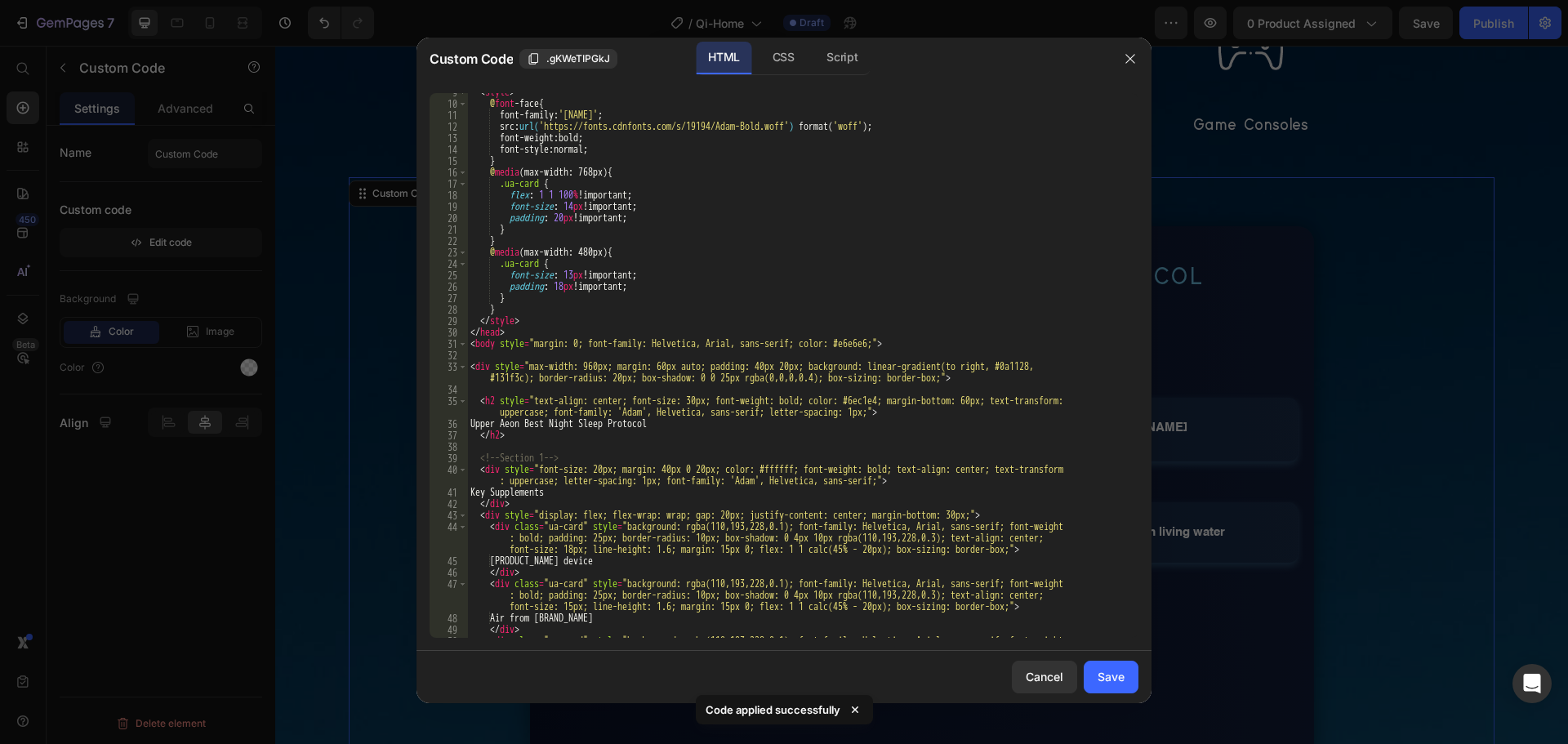 scroll, scrollTop: 147, scrollLeft: 0, axis: vertical 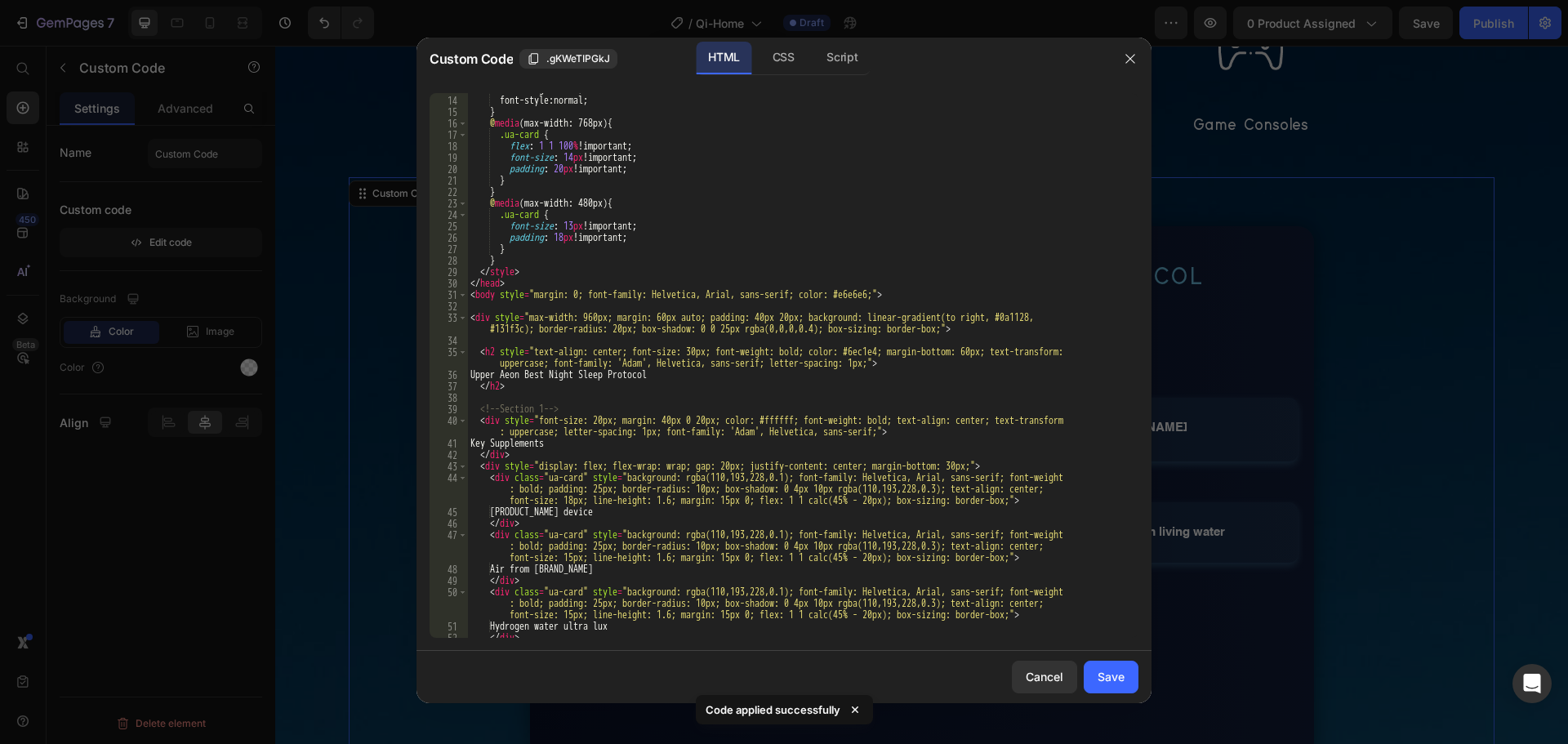 click on "font-weight :  bold ;         font-style :  normal ;      }      @ media  (max-width: 768px)  {         .ua-card   {           flex :   1   1   100 %  !important ;           font-size :   14 px  !important ;           padding :   20 px  !important ;         }      }      @ media  (max-width: 480px)  {         .ua-card   {           font-size :   13 px  !important ;           padding :   18 px  !important ;         }      }    </ style > </ head > < body   style = "margin: 0; font-family: Helvetica, Arial, sans-serif; color: #e6e6e6;" > < div   style = "max-width: 960px; margin: 60px auto; padding: 40px 20px; background: linear-gradient(to right, #0a1128,       #131f3c); border-radius: 20px; box-shadow: 0 0 25px rgba(0,0,0,0.4); box-sizing: border-box;" >    < h2   style = "text-align: center; font-size: 30px; font-weight: bold; color: #6ec1e4; margin-bottom: 60px; text-transform:         uppercase; font-family: 'Adam', Helvetica, sans-serif; letter-spacing: 1px;" >    </ h2 >    <!-- -->" at bounding box center [796, 367] 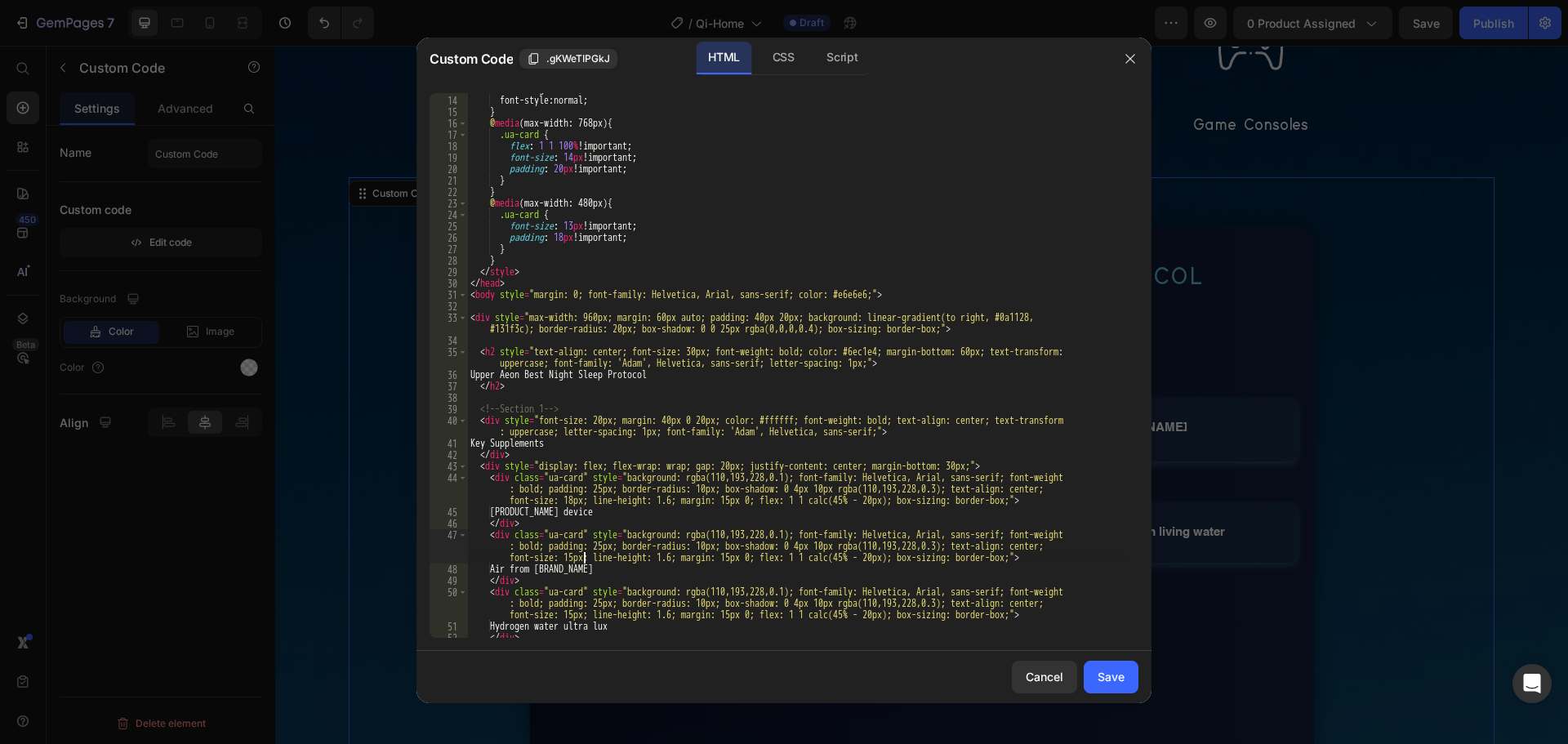 click on "font-weight :  bold ;         font-style :  normal ;      }      @ media  (max-width: 768px)  {         .ua-card   {           flex :   1   1   100 %  !important ;           font-size :   14 px  !important ;           padding :   20 px  !important ;         }      }      @ media  (max-width: 480px)  {         .ua-card   {           font-size :   13 px  !important ;           padding :   18 px  !important ;         }      }    </ style > </ head > < body   style = "margin: 0; font-family: Helvetica, Arial, sans-serif; color: #e6e6e6;" > < div   style = "max-width: 960px; margin: 60px auto; padding: 40px 20px; background: linear-gradient(to right, #0a1128,       #131f3c); border-radius: 20px; box-shadow: 0 0 25px rgba(0,0,0,0.4); box-sizing: border-box;" >    < h2   style = "text-align: center; font-size: 30px; font-weight: bold; color: #6ec1e4; margin-bottom: 60px; text-transform:         uppercase; font-family: 'Adam', Helvetica, sans-serif; letter-spacing: 1px;" >    </ h2 >    <!-- -->" at bounding box center (796, 367) 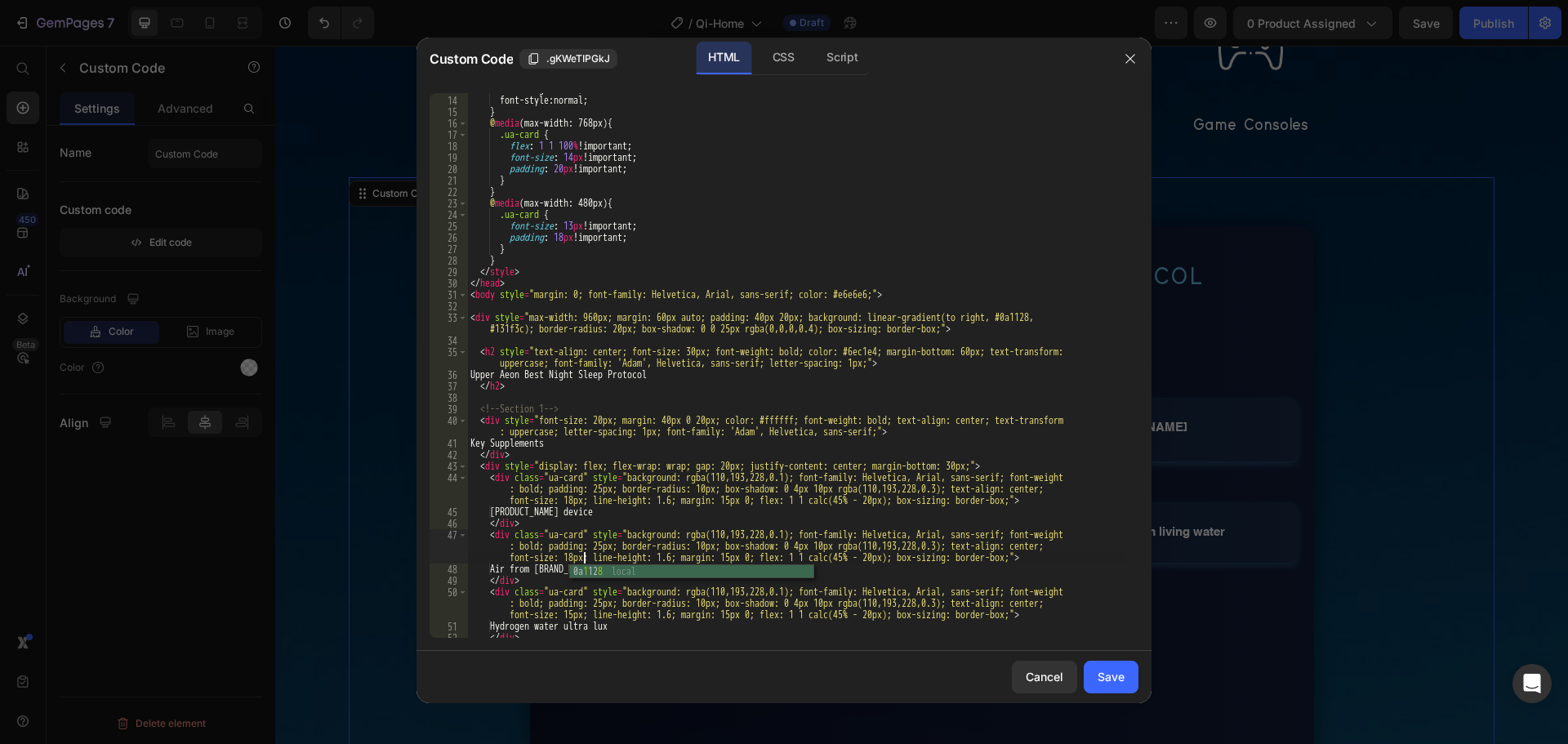 scroll, scrollTop: 0, scrollLeft: 109, axis: horizontal 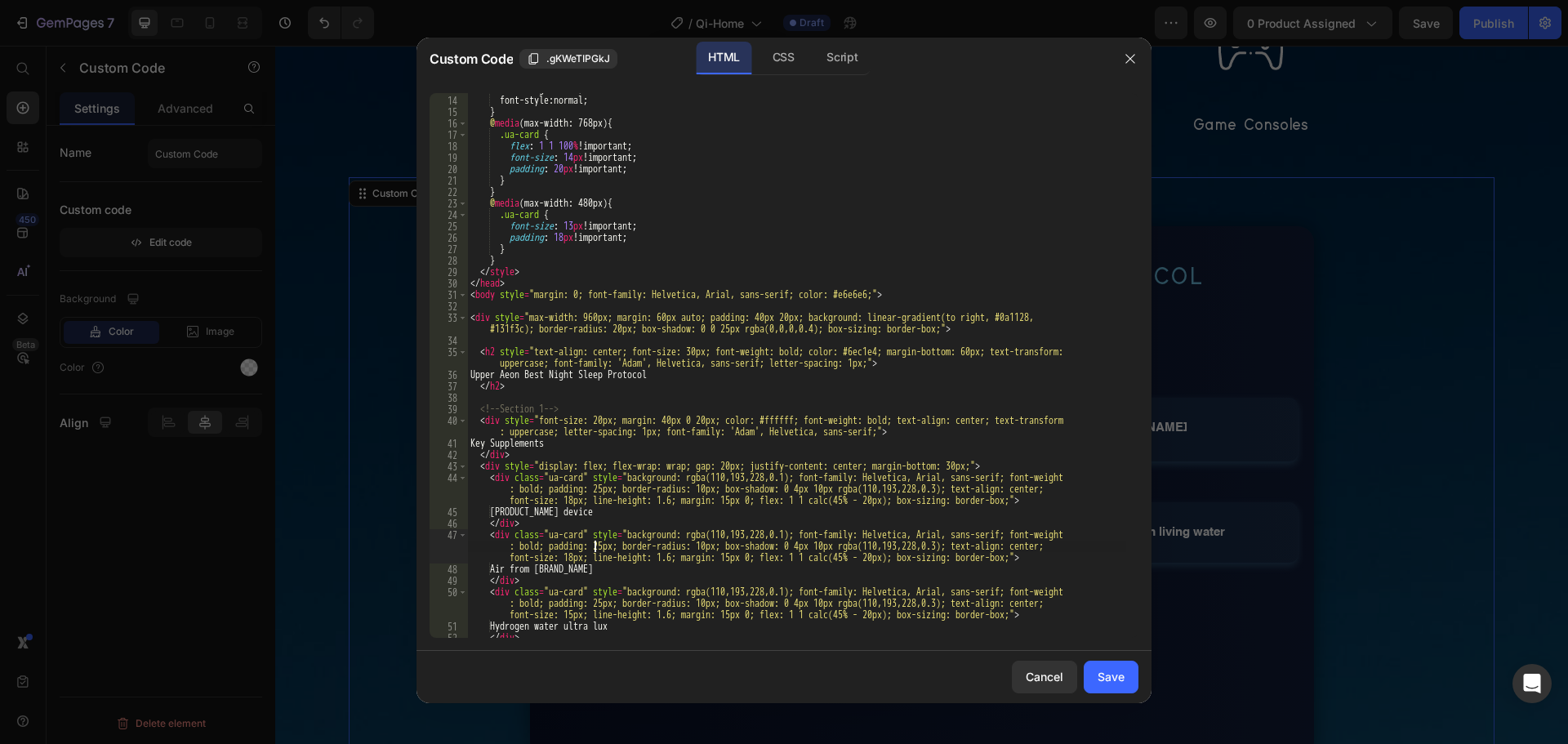 click on "font-weight :  bold ;         font-style :  normal ;      }      @ media  (max-width: 768px)  {         .ua-card   {           flex :   1   1   100 %  !important ;           font-size :   14 px  !important ;           padding :   20 px  !important ;         }      }      @ media  (max-width: 480px)  {         .ua-card   {           font-size :   13 px  !important ;           padding :   18 px  !important ;         }      }    </ style > </ head > < body   style = "margin: 0; font-family: Helvetica, Arial, sans-serif; color: #e6e6e6;" > < div   style = "max-width: 960px; margin: 60px auto; padding: 40px 20px; background: linear-gradient(to right, #0a1128,       #131f3c); border-radius: 20px; box-shadow: 0 0 25px rgba(0,0,0,0.4); box-sizing: border-box;" >    < h2   style = "text-align: center; font-size: 30px; font-weight: bold; color: #6ec1e4; margin-bottom: 60px; text-transform:         uppercase; font-family: 'Adam', Helvetica, sans-serif; letter-spacing: 1px;" >    </ h2 >    <!-- -->" at bounding box center (796, 367) 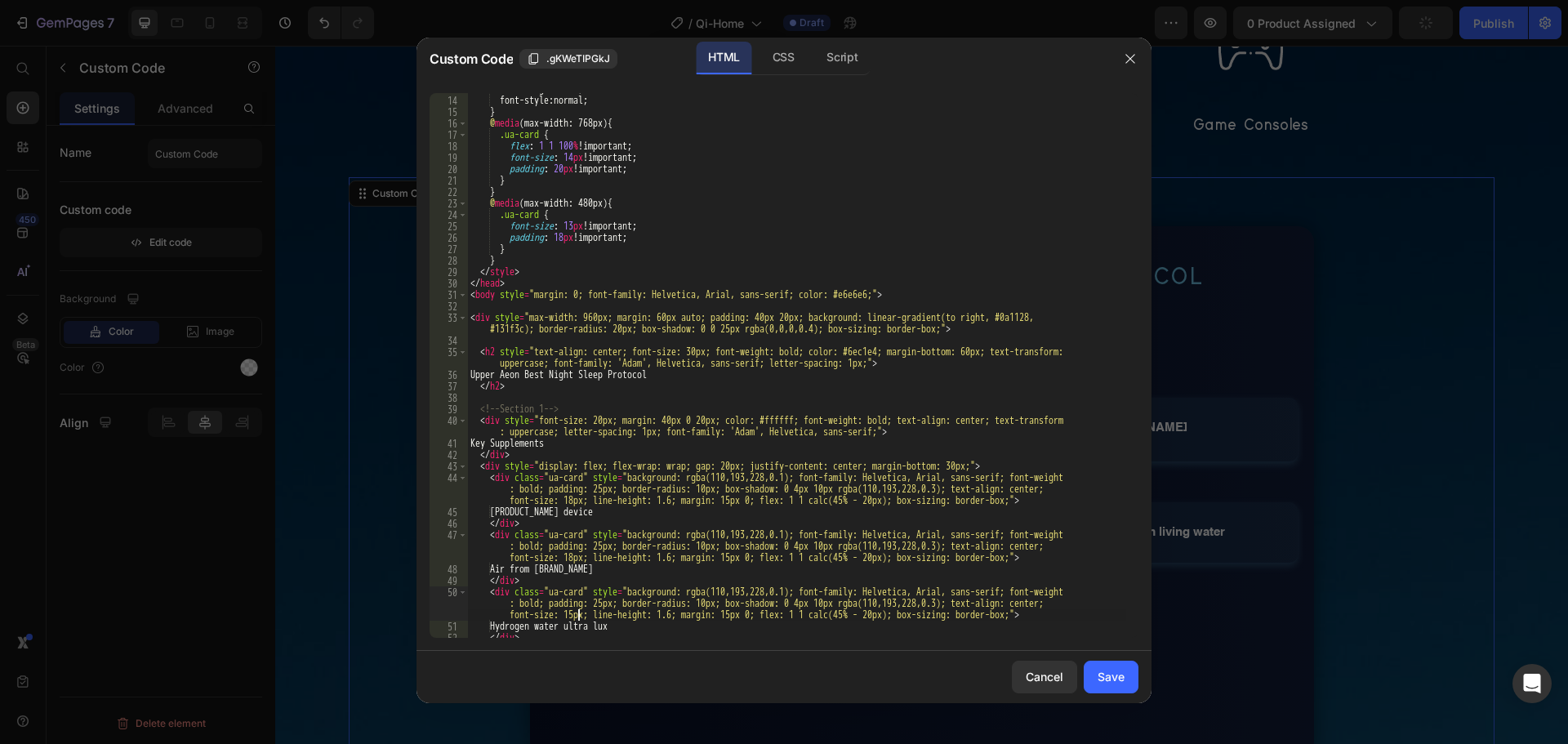 click on "font-weight :  bold ;         font-style :  normal ;      }      @ media  (max-width: 768px)  {         .ua-card   {           flex :   1   1   100 %  !important ;           font-size :   14 px  !important ;           padding :   20 px  !important ;         }      }      @ media  (max-width: 480px)  {         .ua-card   {           font-size :   13 px  !important ;           padding :   18 px  !important ;         }      }    </ style > </ head > < body   style = "margin: 0; font-family: Helvetica, Arial, sans-serif; color: #e6e6e6;" > < div   style = "max-width: 960px; margin: 60px auto; padding: 40px 20px; background: linear-gradient(to right, #0a1128,       #131f3c); border-radius: 20px; box-shadow: 0 0 25px rgba(0,0,0,0.4); box-sizing: border-box;" >    < h2   style = "text-align: center; font-size: 30px; font-weight: bold; color: #6ec1e4; margin-bottom: 60px; text-transform:         uppercase; font-family: 'Adam', Helvetica, sans-serif; letter-spacing: 1px;" >    </ h2 >    <!-- -->" at bounding box center [796, 367] 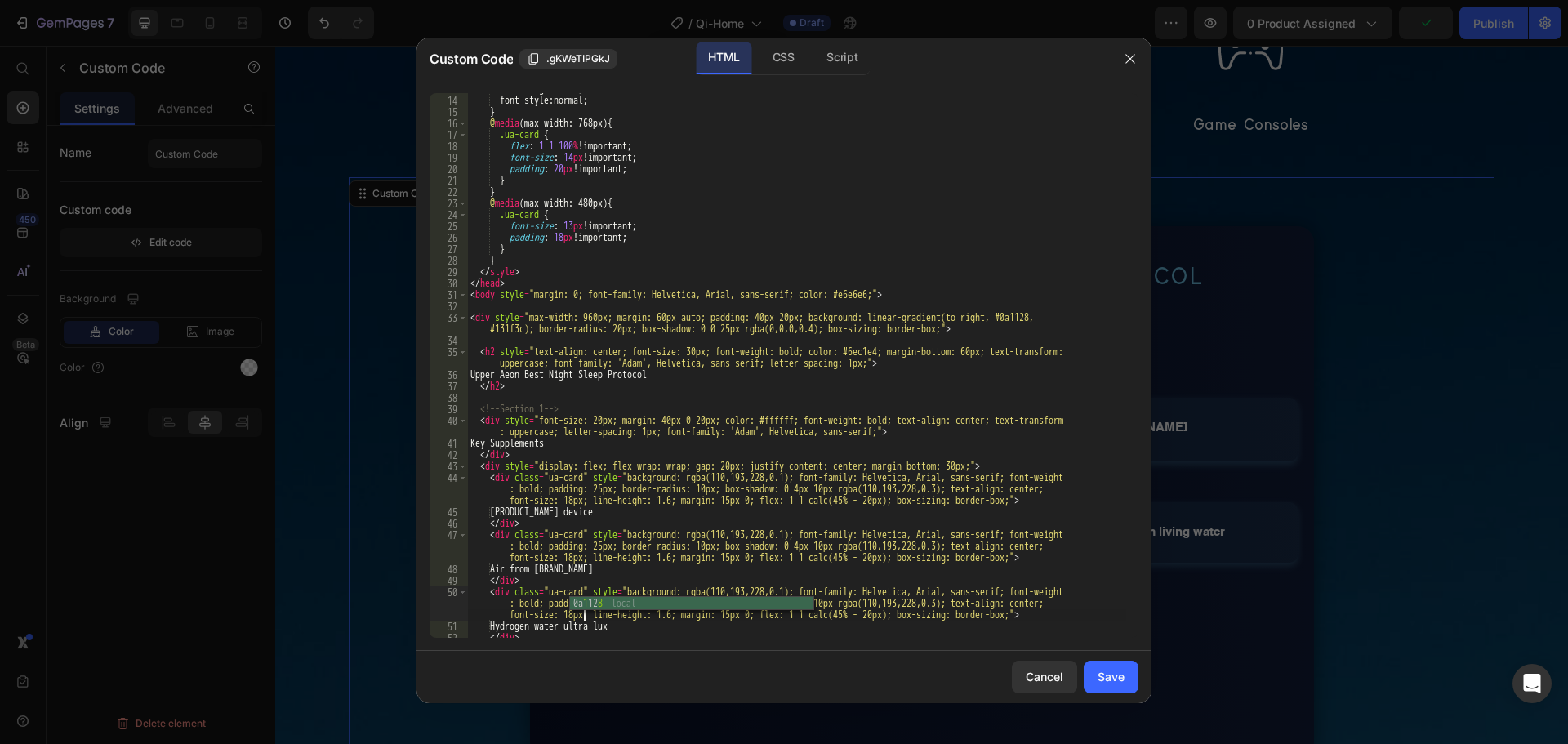scroll, scrollTop: 196, scrollLeft: 0, axis: vertical 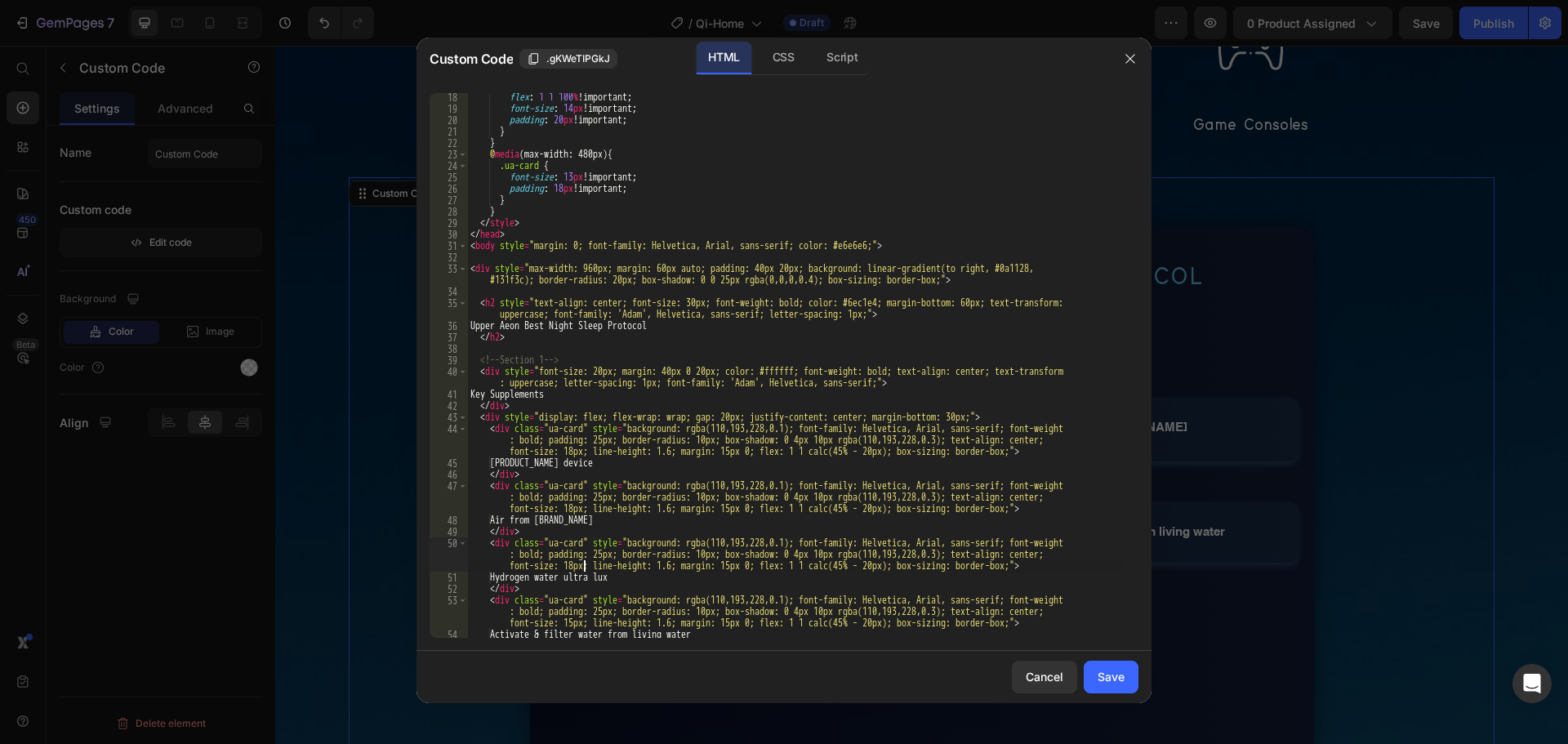 click on "flex :   1   1   100 %  !important ;           font-size :   14 px  !important ;           padding :   20 px  !important ;         }      }      @ media  (max-width: 480px)  {         .ua-card   {           font-size :   13 px  !important ;           padding :   18 px  !important ;         }      }    </ style > </ head > < body   style = "margin: 0; font-family: Helvetica, Arial, sans-serif; color: #e6e6e6;" > < div   style = "max-width: 960px; margin: 60px auto; padding: 40px 20px; background: linear-gradient(to right, #0a1128,       #131f3c); border-radius: 20px; box-shadow: 0 0 25px rgba(0,0,0,0.4); box-sizing: border-box;" >    < h2   style = "text-align: center; font-size: 30px; font-weight: bold; color: #6ec1e4; margin-bottom: 60px; text-transform:         uppercase; font-family: 'Adam', Helvetica, sans-serif; letter-spacing: 1px;" >     Upper Aeon Best Night Sleep Protocol    </ h2 >    <!--  Section 1  -->    < div   style =        >     Key Supplements    </ div >    < div" at bounding box center [796, 375] 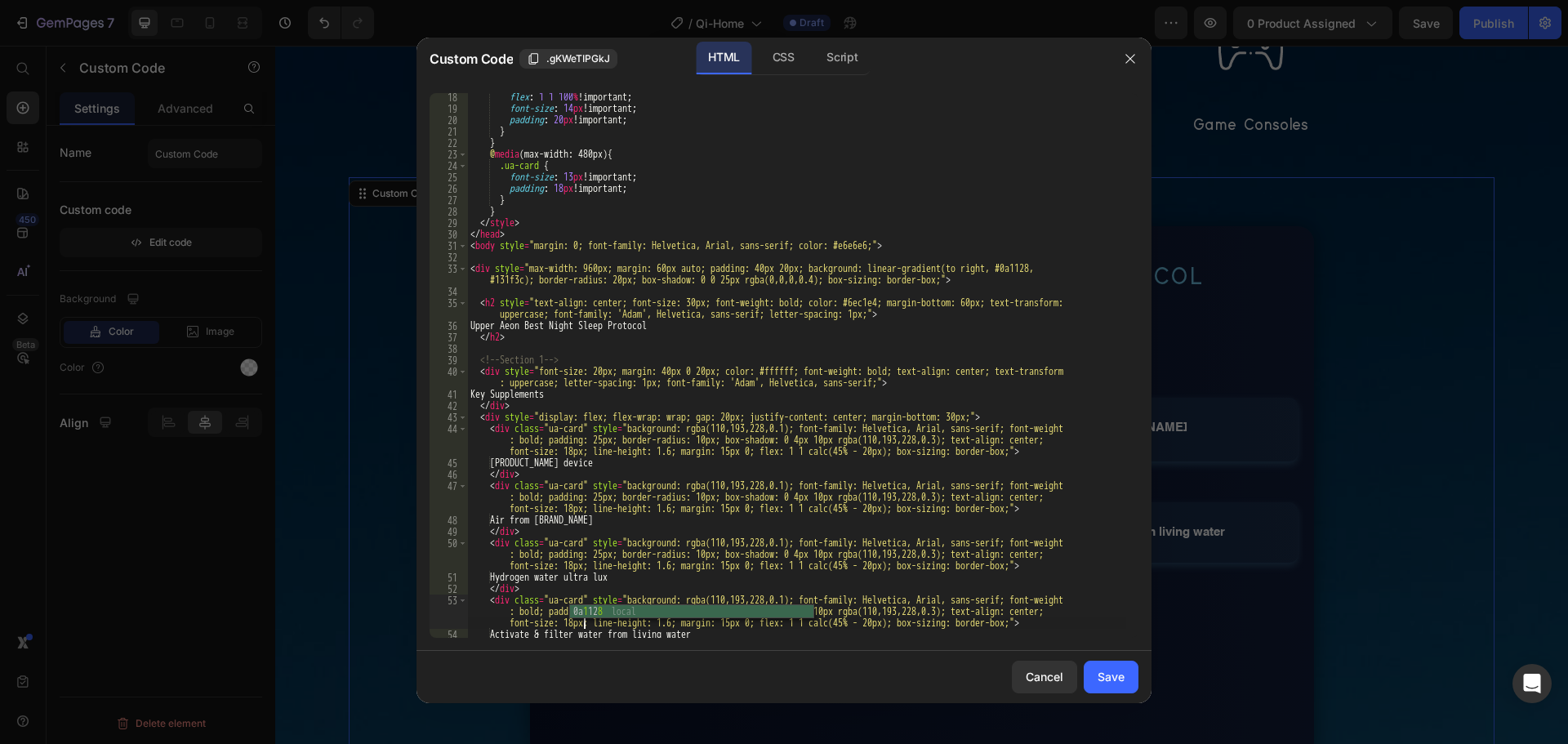 click on "flex :   1   1   100 %  !important ;           font-size :   14 px  !important ;           padding :   20 px  !important ;         }      }      @ media  (max-width: 480px)  {         .ua-card   {           font-size :   13 px  !important ;           padding :   18 px  !important ;         }      }    </ style > </ head > < body   style = "margin: 0; font-family: Helvetica, Arial, sans-serif; color: #e6e6e6;" > < div   style = "max-width: 960px; margin: 60px auto; padding: 40px 20px; background: linear-gradient(to right, #0a1128,       #131f3c); border-radius: 20px; box-shadow: 0 0 25px rgba(0,0,0,0.4); box-sizing: border-box;" >    < h2   style = "text-align: center; font-size: 30px; font-weight: bold; color: #6ec1e4; margin-bottom: 60px; text-transform:         uppercase; font-family: 'Adam', Helvetica, sans-serif; letter-spacing: 1px;" >     Upper Aeon Best Night Sleep Protocol    </ h2 >    <!--  Section 1  -->    < div   style =        >     Key Supplements    </ div >    < div" at bounding box center [796, 375] 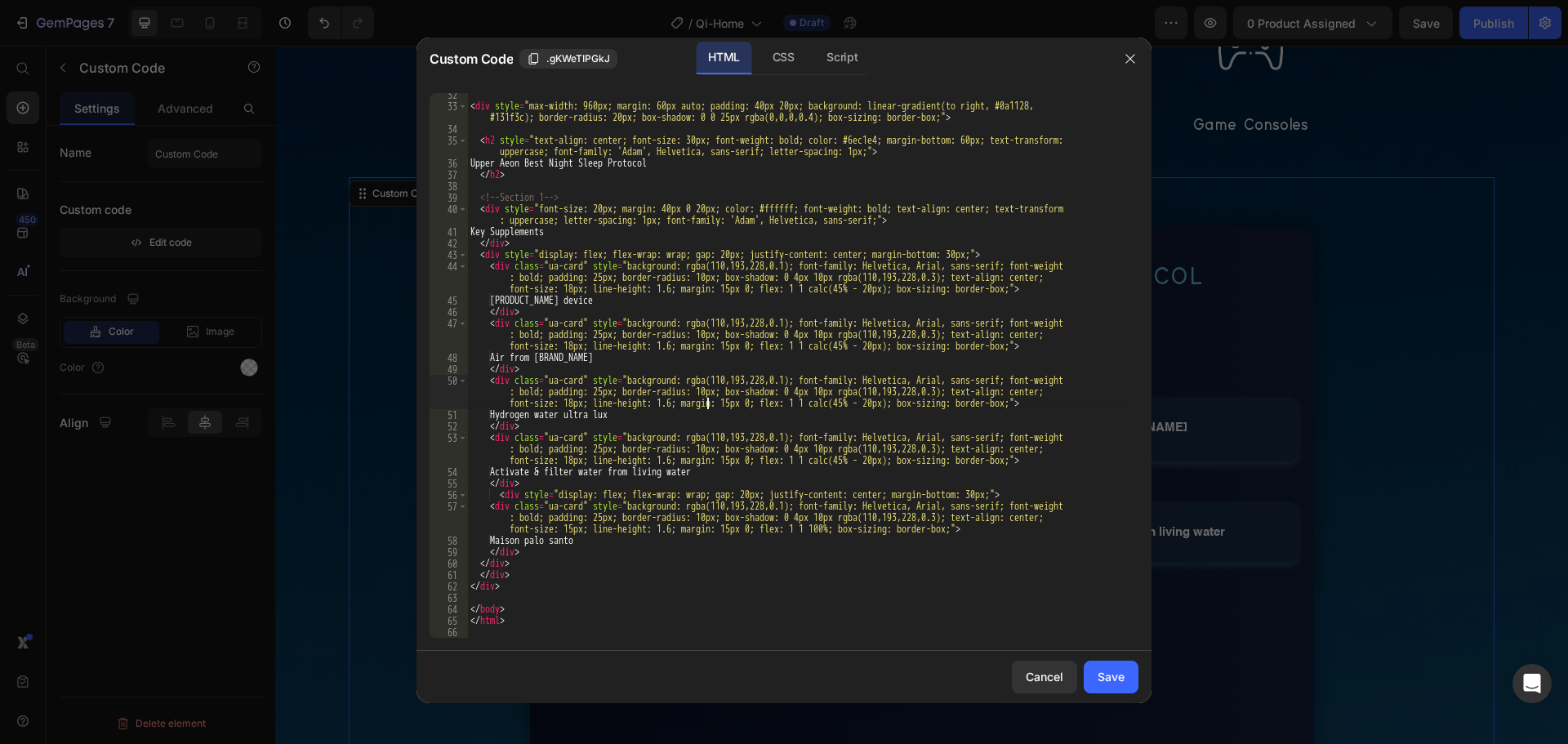 scroll, scrollTop: 359, scrollLeft: 0, axis: vertical 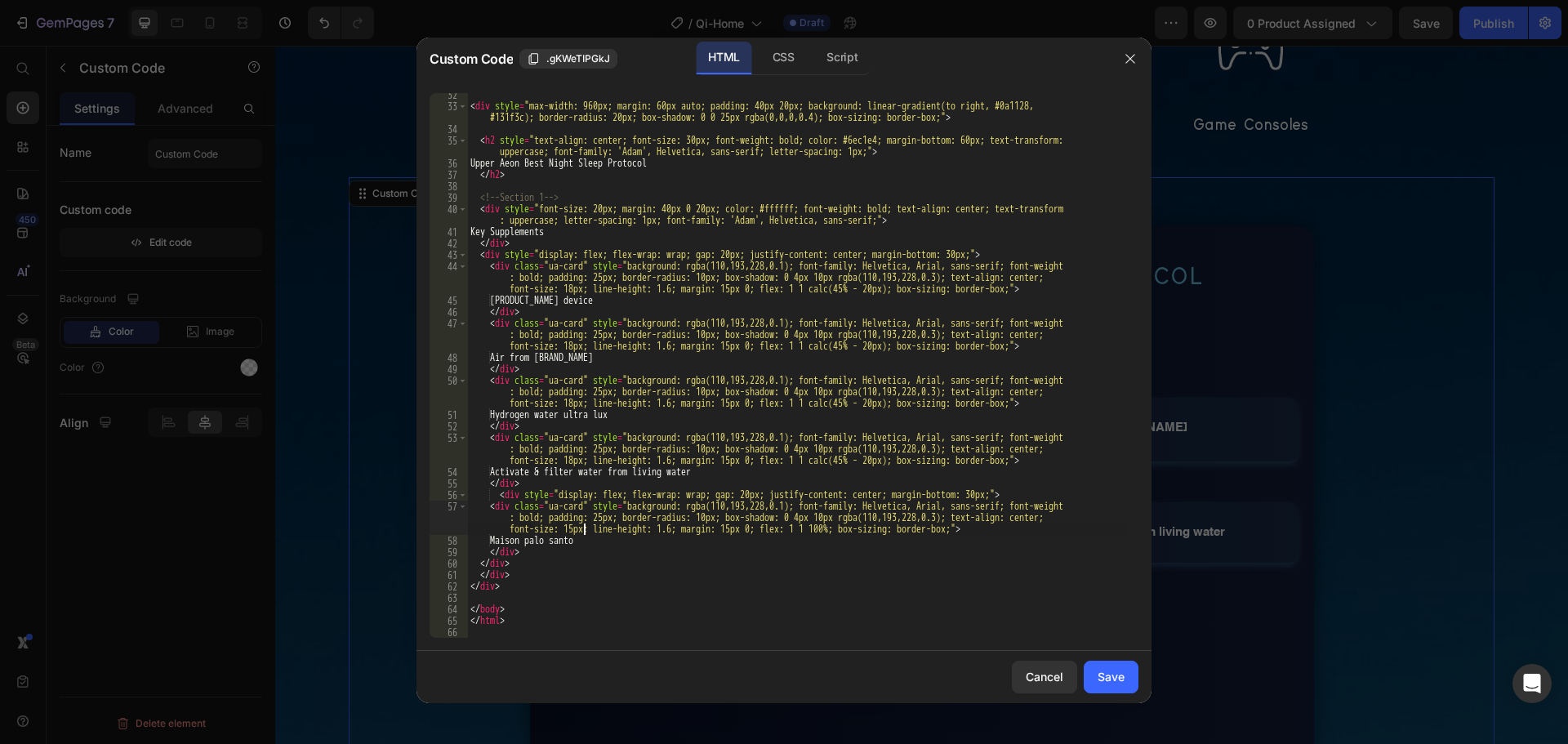 click on "< div   style = "max-width: 960px; margin: 60px auto; padding: 40px 20px; background: linear-gradient(to right, #0a1128,       #131f3c); border-radius: 20px; box-shadow: 0 0 25px rgba(0,0,0,0.4); box-sizing: border-box;" >    < h2   style = "text-align: center; font-size: 30px; font-weight: bold; color: #6ec1e4; margin-bottom: 60px; text-transform:         uppercase; font-family: 'Adam', Helvetica, sans-serif; letter-spacing: 1px;" >     Upper Aeon Best Night Sleep Protocol    </ h2 >    <!--  Section 1  -->    < div   style = "font-size: 20px; margin: 40px 0 20px; color: #ffffff; font-weight: bold; text-align: center; text-transform        : uppercase; letter-spacing: 1px; font-family: 'Adam', Helvetica, sans-serif;" >     Key Supplements    </ div >    < div   style = "display: flex; flex-wrap: wrap; gap: 20px; justify-content: center; margin-bottom: 30px;" >      < div   class = "ua-card"   style = "background: rgba(110,193,228,0.1); font-family: Helvetica, Arial, sans-serif; font-weight >" at bounding box center (796, 372) 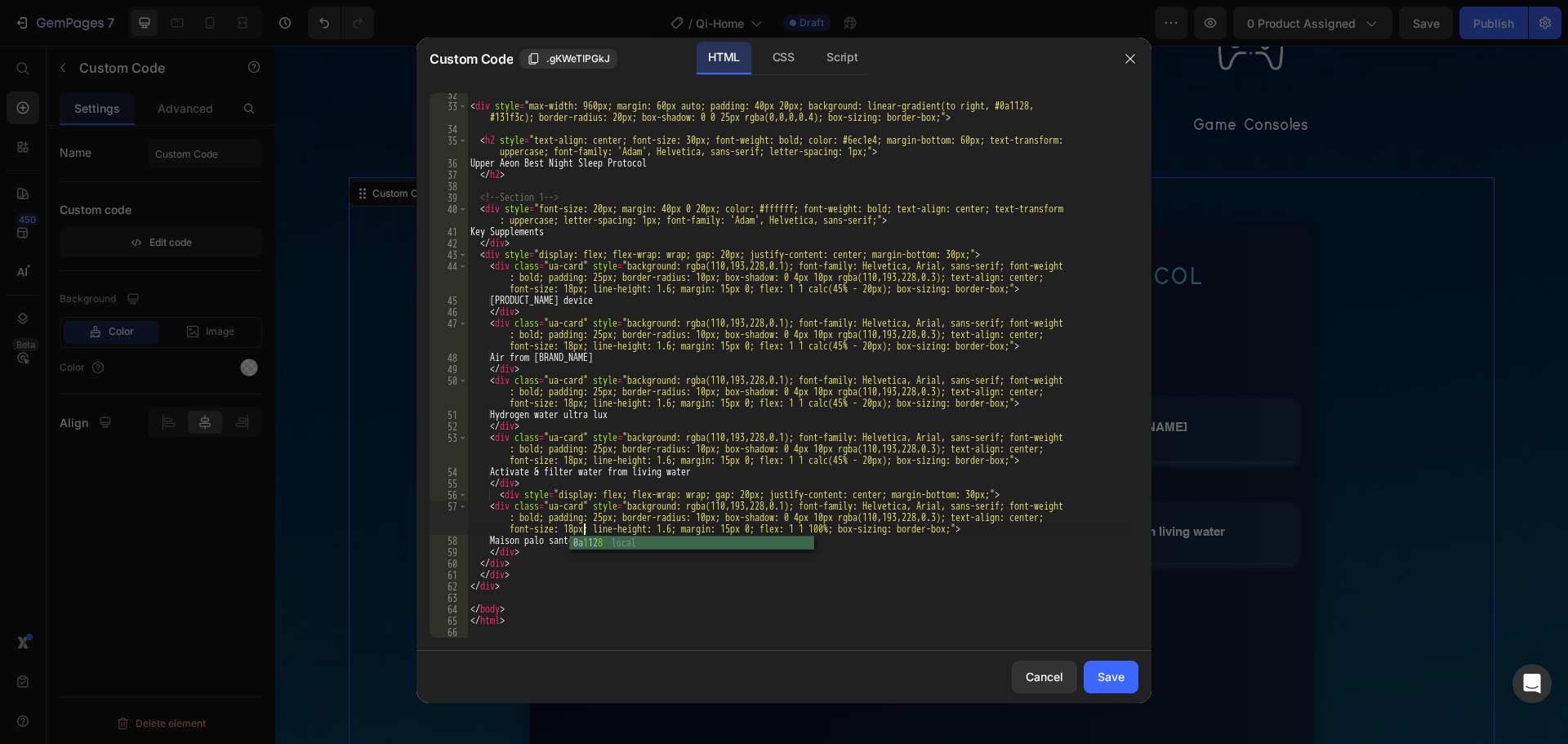 click on "< div   style = "max-width: 960px; margin: 60px auto; padding: 40px 20px; background: linear-gradient(to right, #0a1128,       #131f3c); border-radius: 20px; box-shadow: 0 0 25px rgba(0,0,0,0.4); box-sizing: border-box;" >    < h2   style = "text-align: center; font-size: 30px; font-weight: bold; color: #6ec1e4; margin-bottom: 60px; text-transform:         uppercase; font-family: 'Adam', Helvetica, sans-serif; letter-spacing: 1px;" >     Upper Aeon Best Night Sleep Protocol    </ h2 >    <!--  Section 1  -->    < div   style = "font-size: 20px; margin: 40px 0 20px; color: #ffffff; font-weight: bold; text-align: center; text-transform        : uppercase; letter-spacing: 1px; font-family: 'Adam', Helvetica, sans-serif;" >     Key Supplements    </ div >    < div   style = "display: flex; flex-wrap: wrap; gap: 20px; justify-content: center; margin-bottom: 30px;" >      < div   class = "ua-card"   style = "background: rgba(110,193,228,0.1); font-family: Helvetica, Arial, sans-serif; font-weight >" at bounding box center (796, 372) 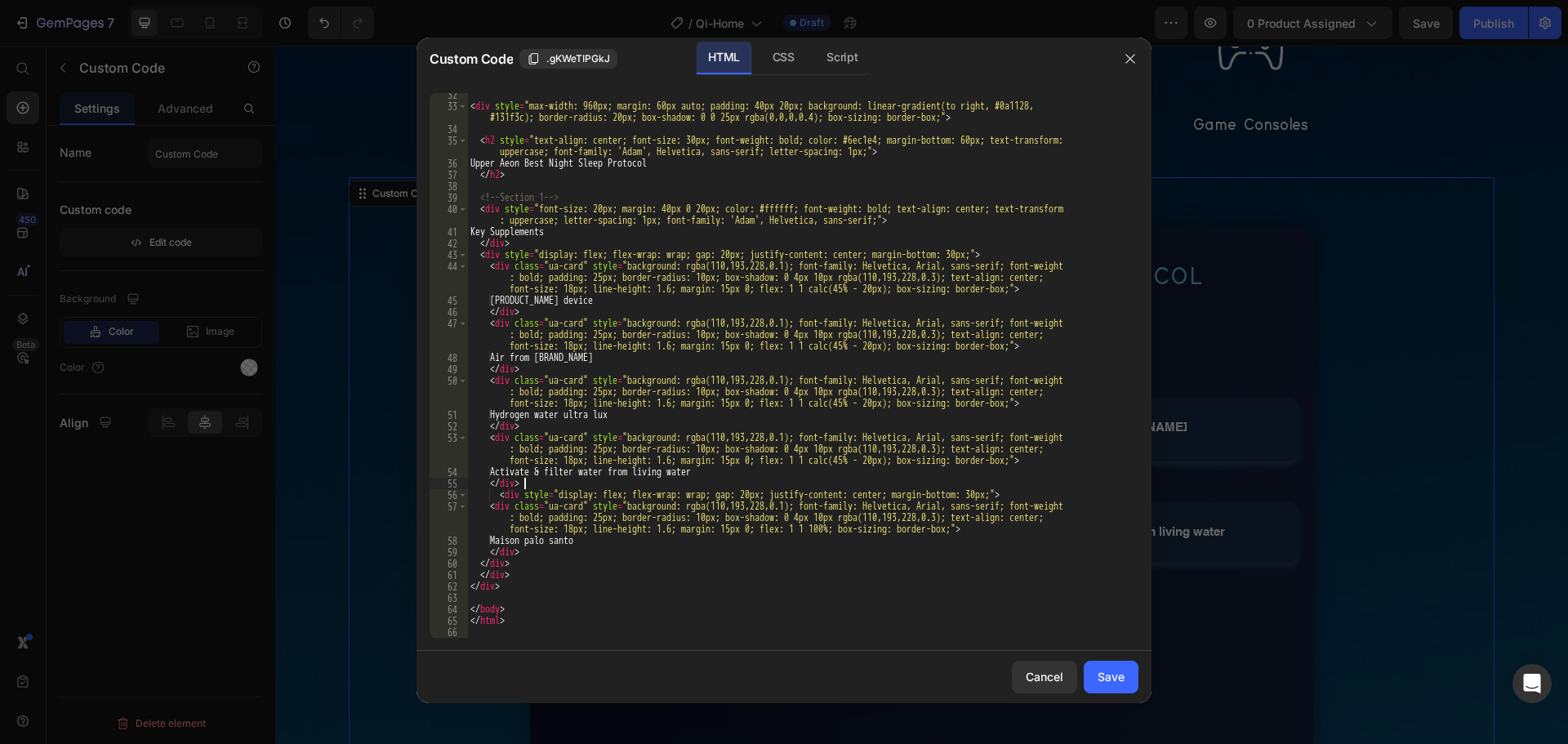 scroll, scrollTop: 0, scrollLeft: 4, axis: horizontal 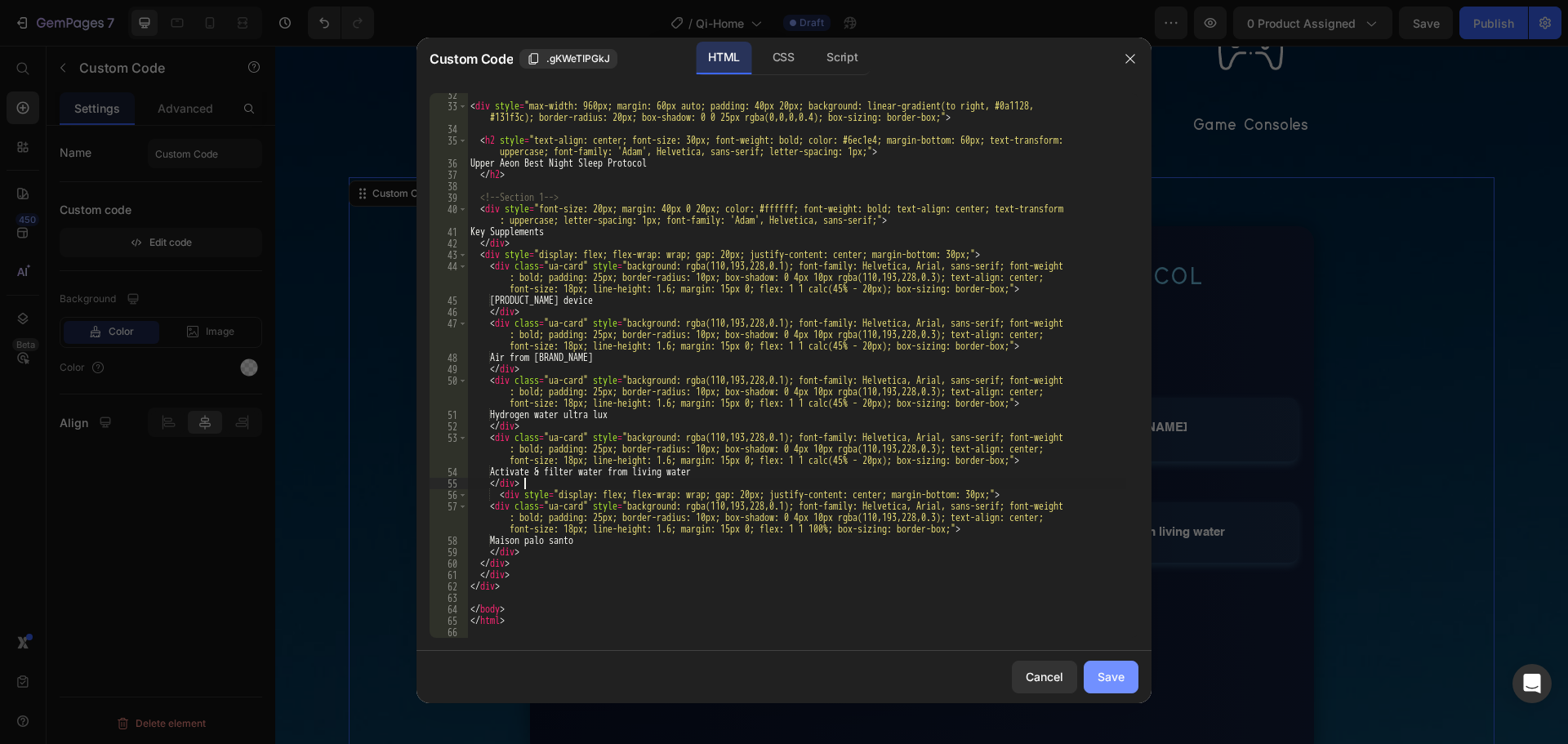 type on "</div>" 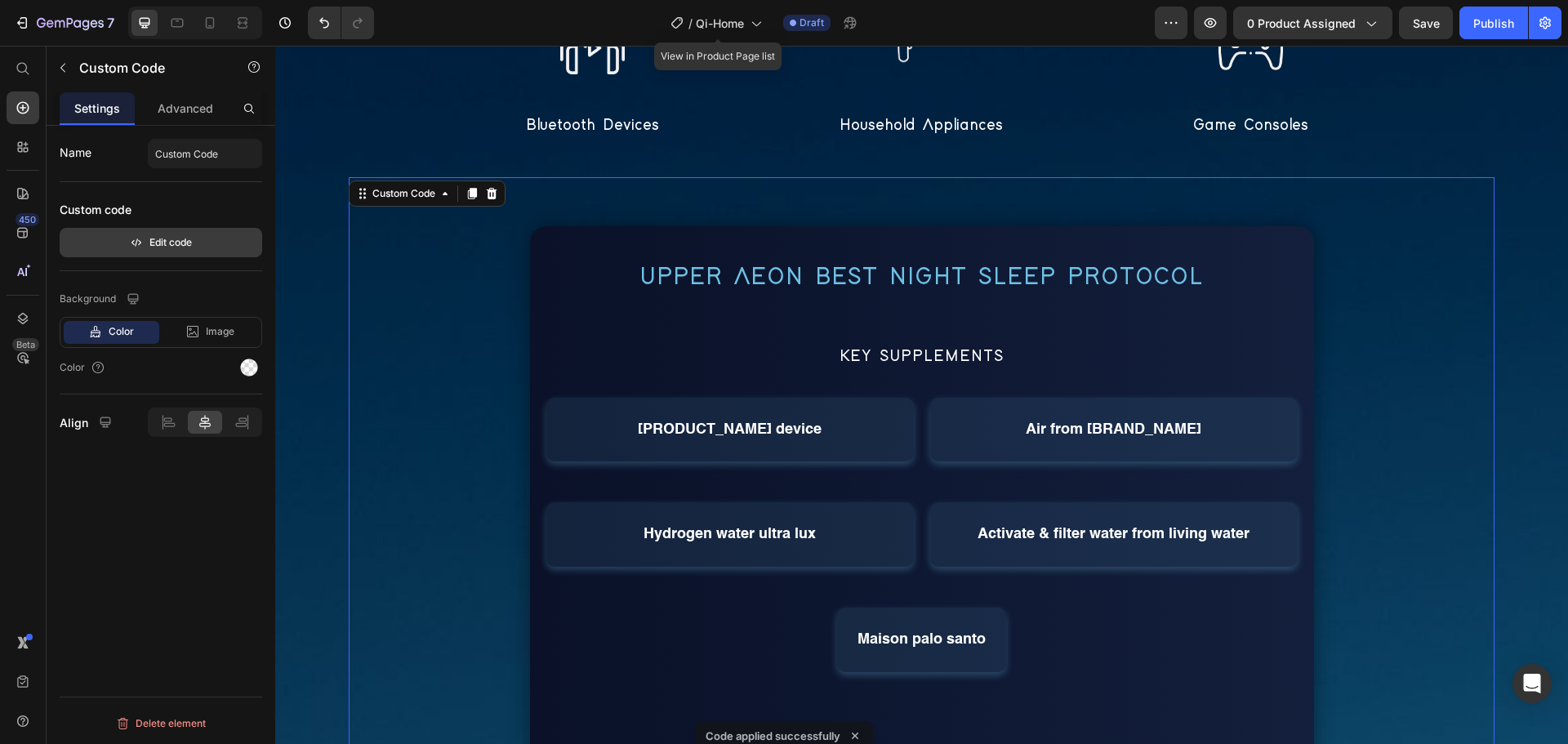click on "Edit code" at bounding box center [161, 243] 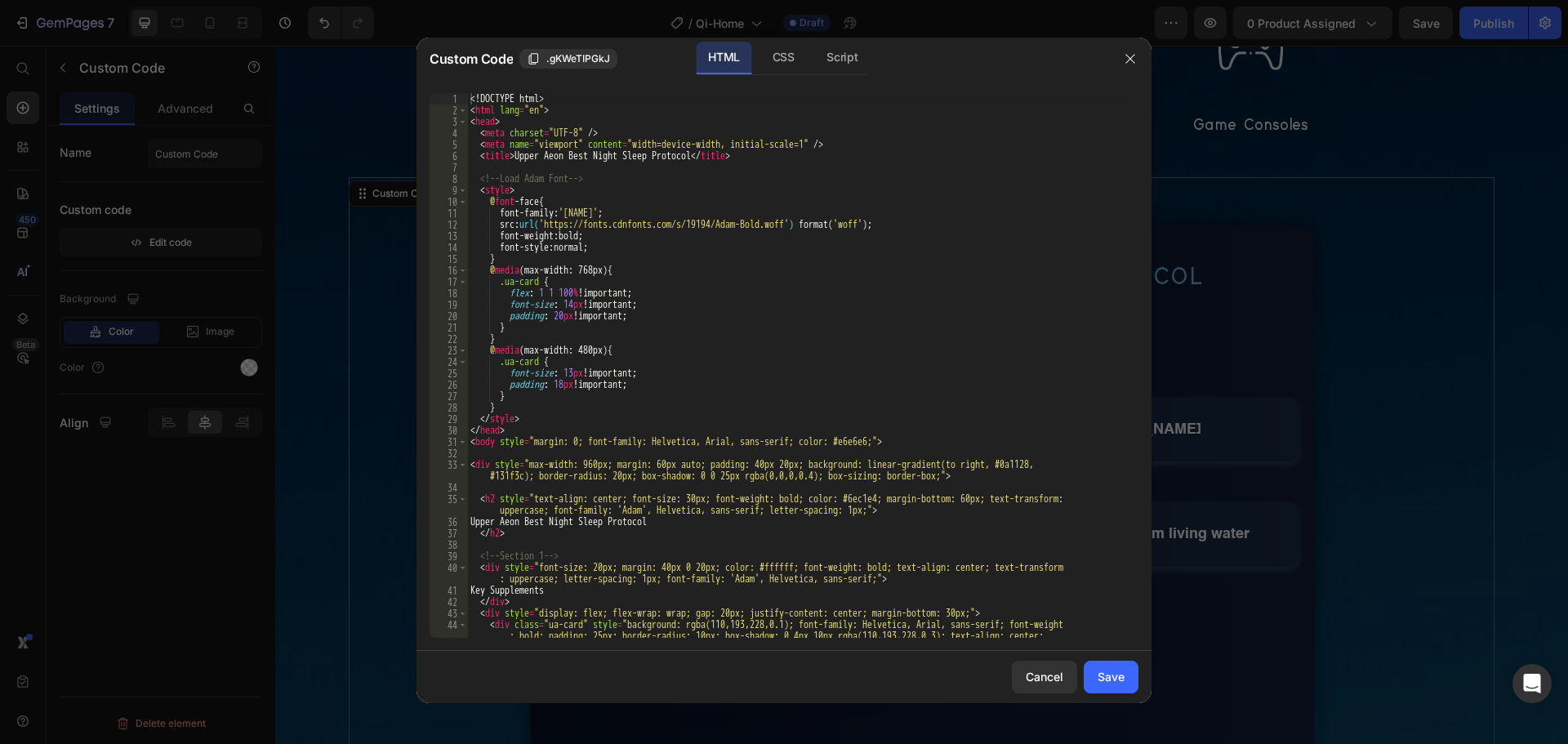scroll, scrollTop: 49, scrollLeft: 0, axis: vertical 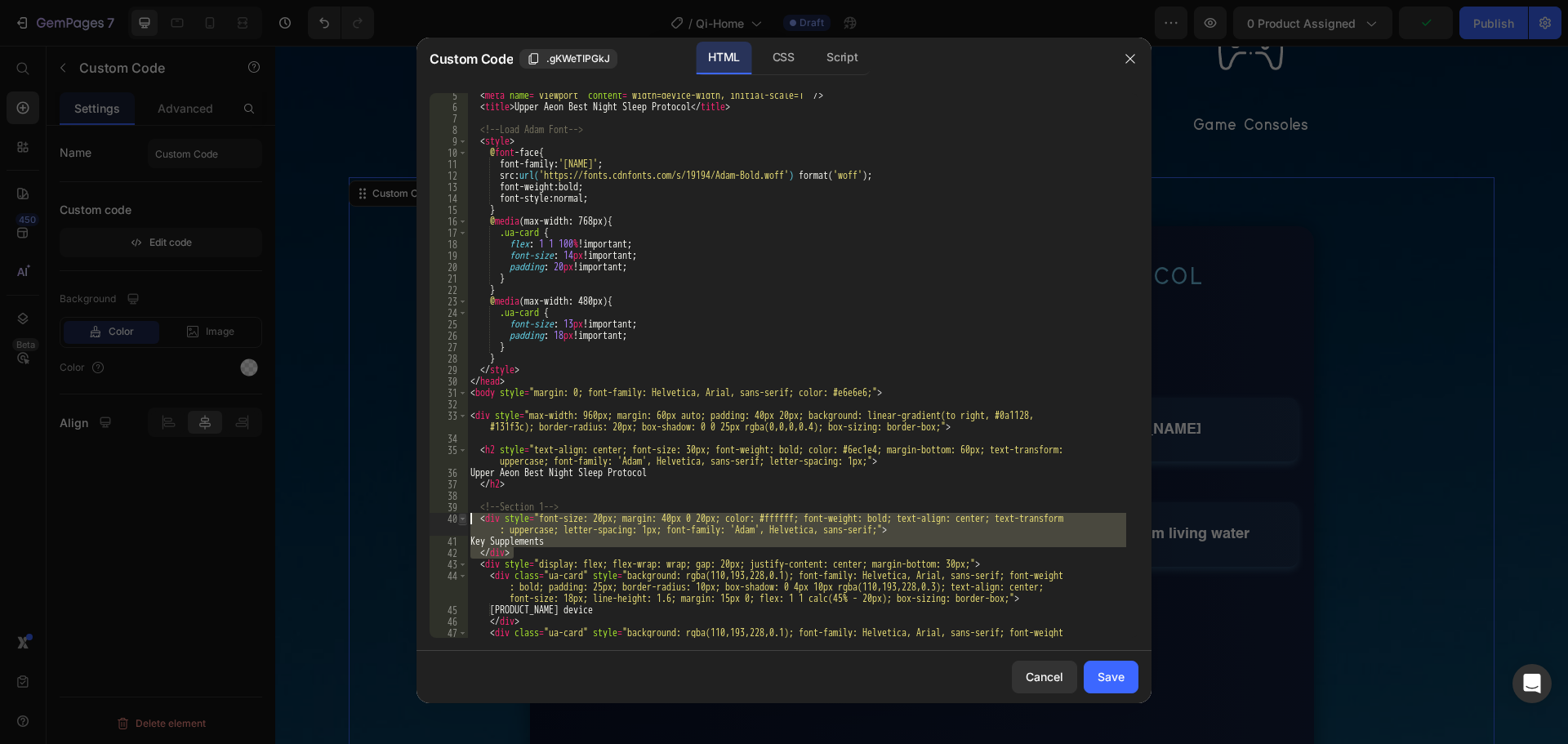 drag, startPoint x: 522, startPoint y: 549, endPoint x: 466, endPoint y: 515, distance: 65.513357 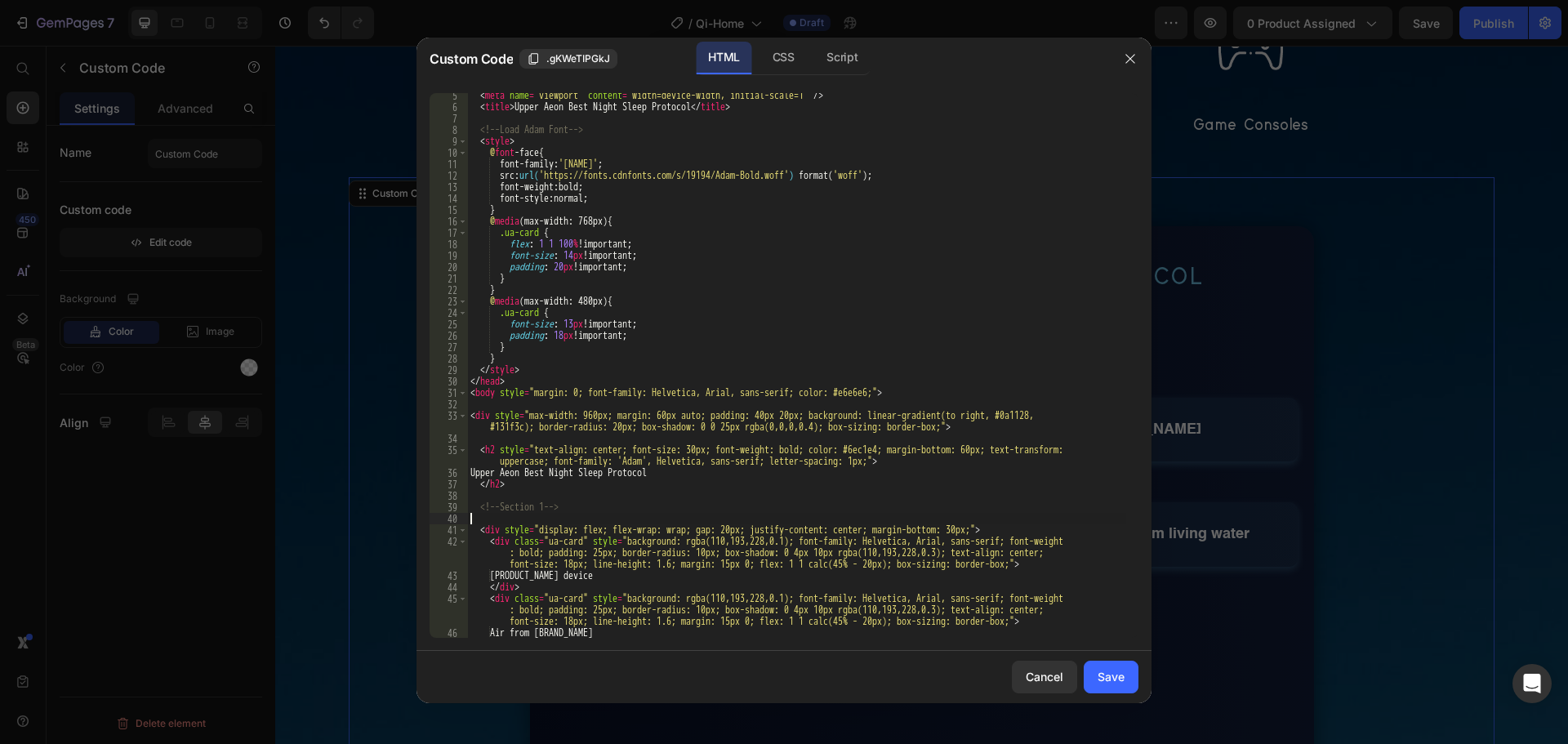 type on "<!-- Section 1 -->" 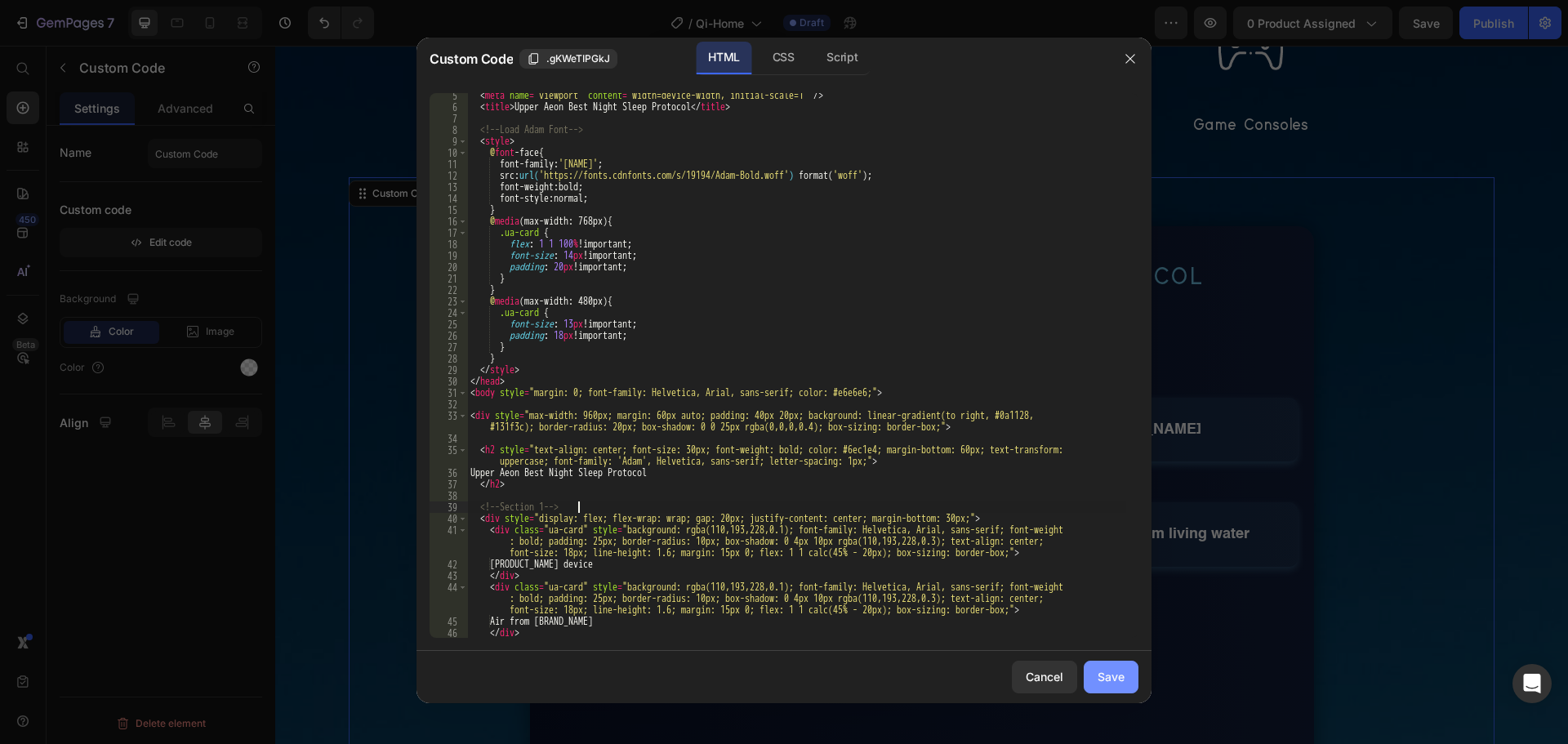 click on "Save" at bounding box center [1111, 676] 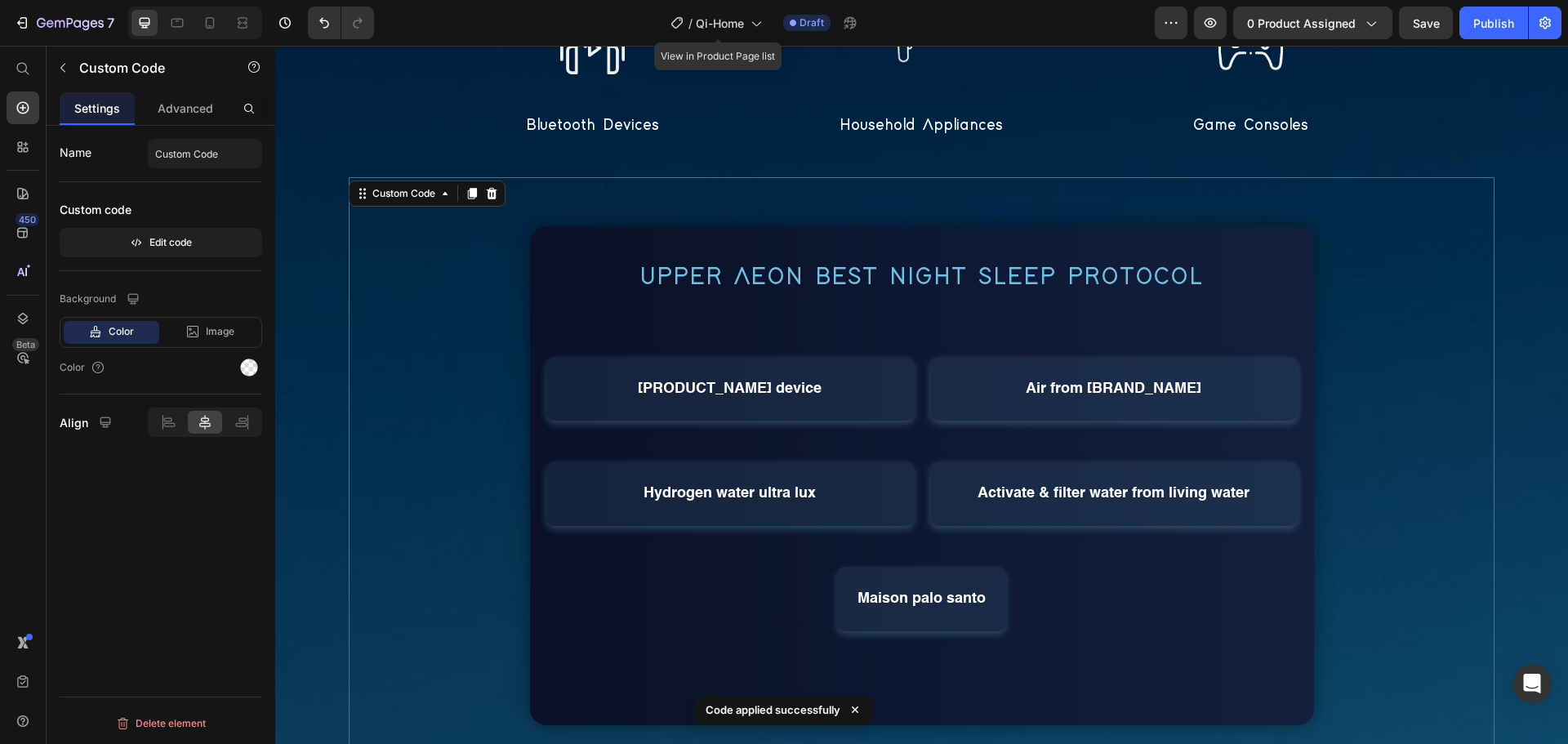 scroll, scrollTop: 3430, scrollLeft: 0, axis: vertical 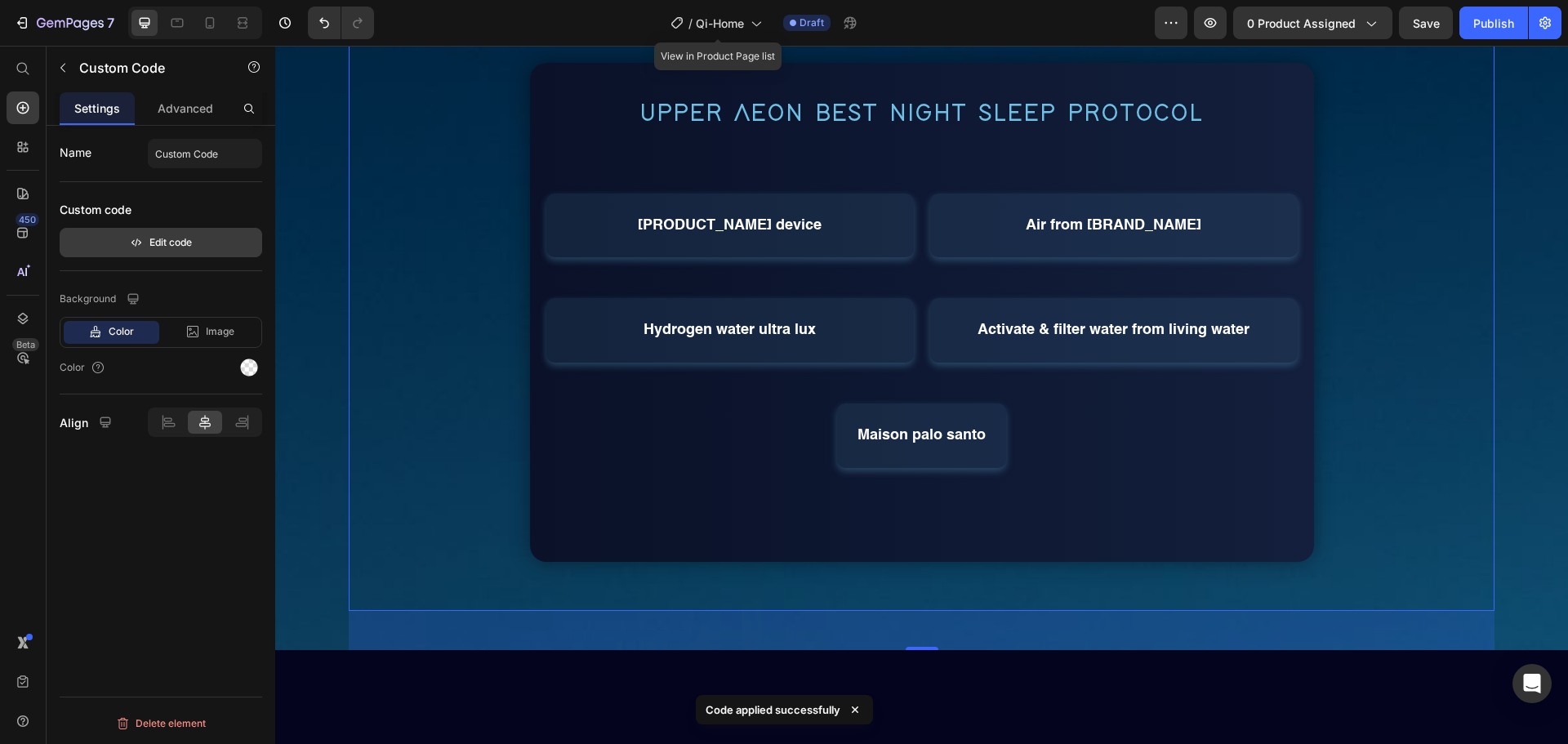 click on "Edit code" at bounding box center [161, 243] 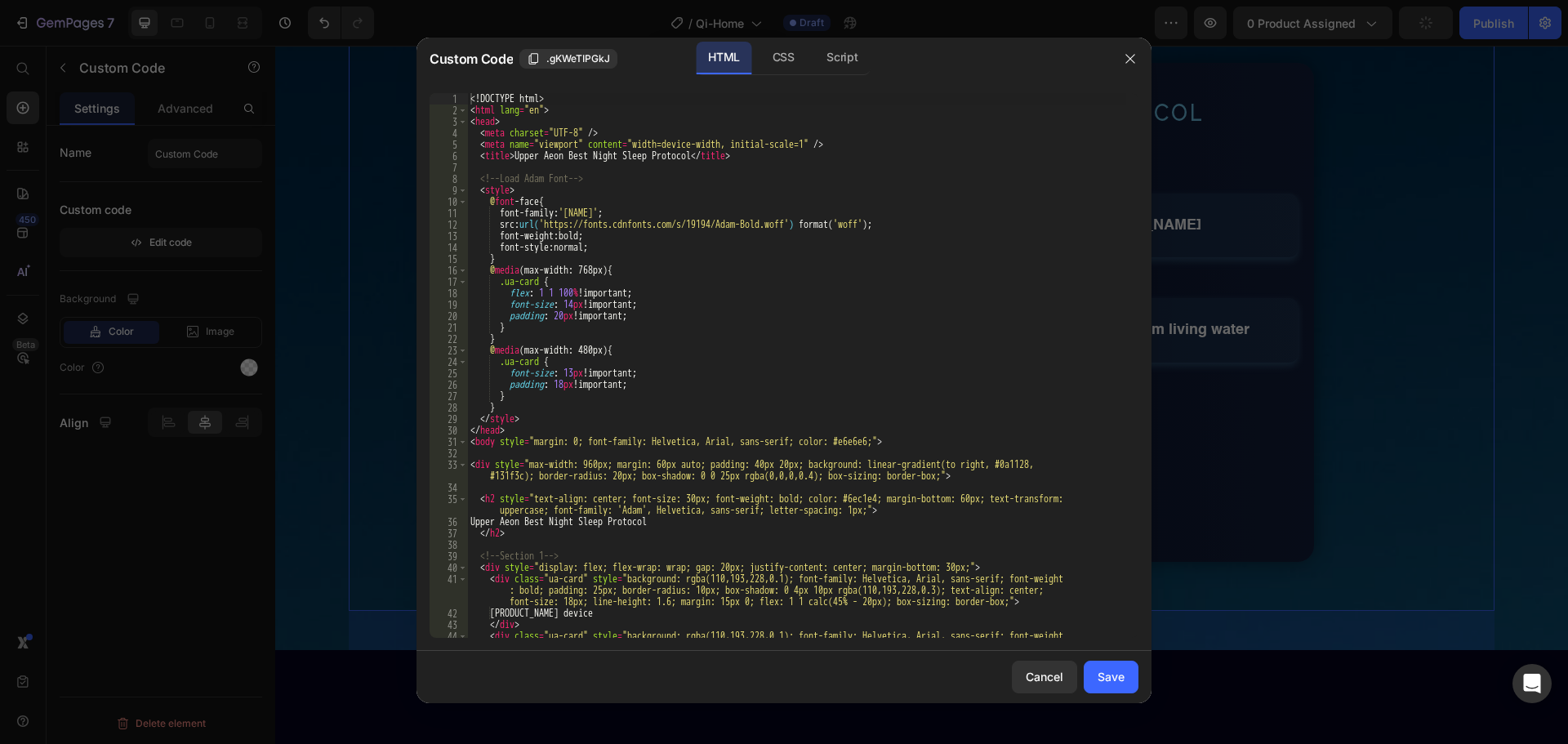 scroll, scrollTop: 0, scrollLeft: 0, axis: both 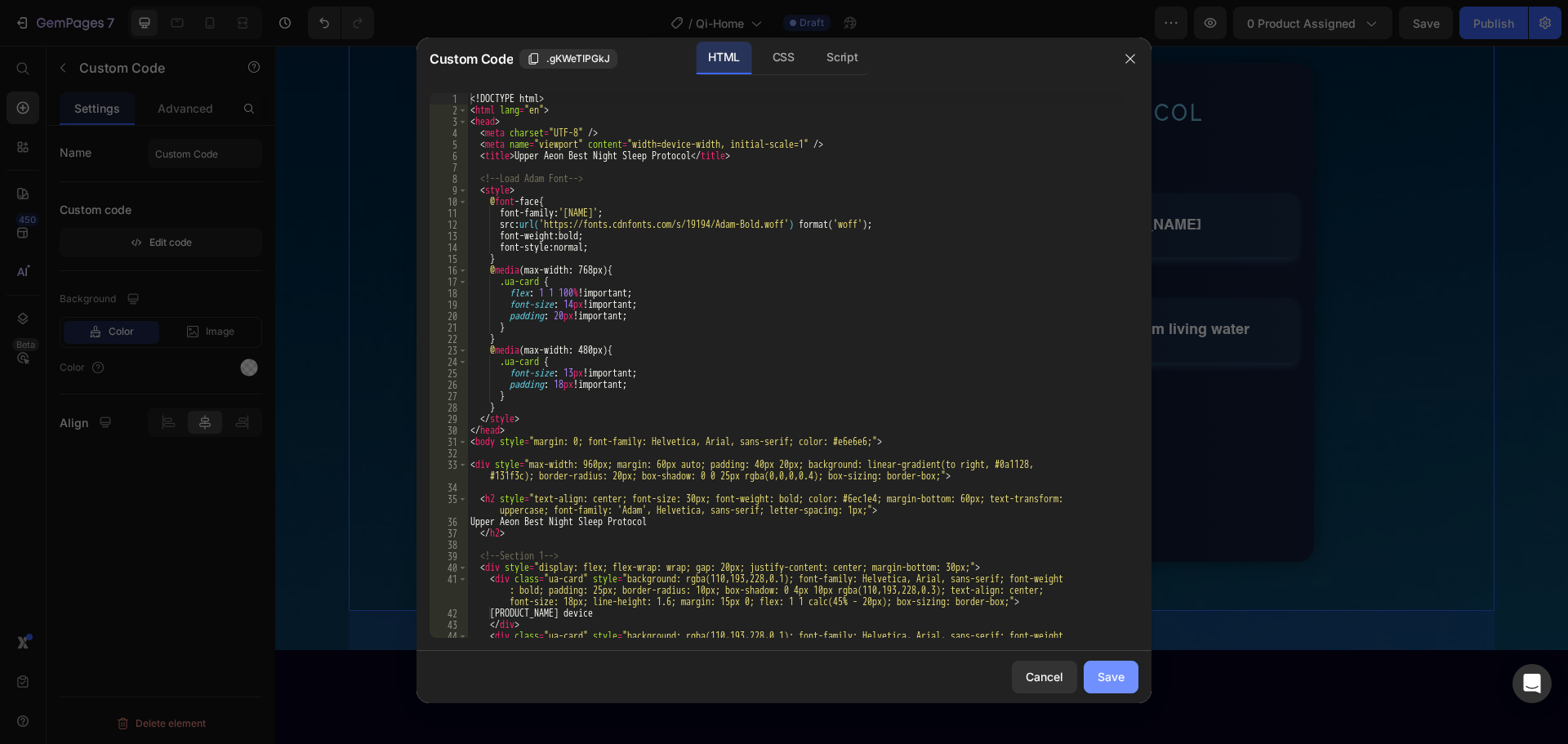 click on "Save" at bounding box center [1111, 676] 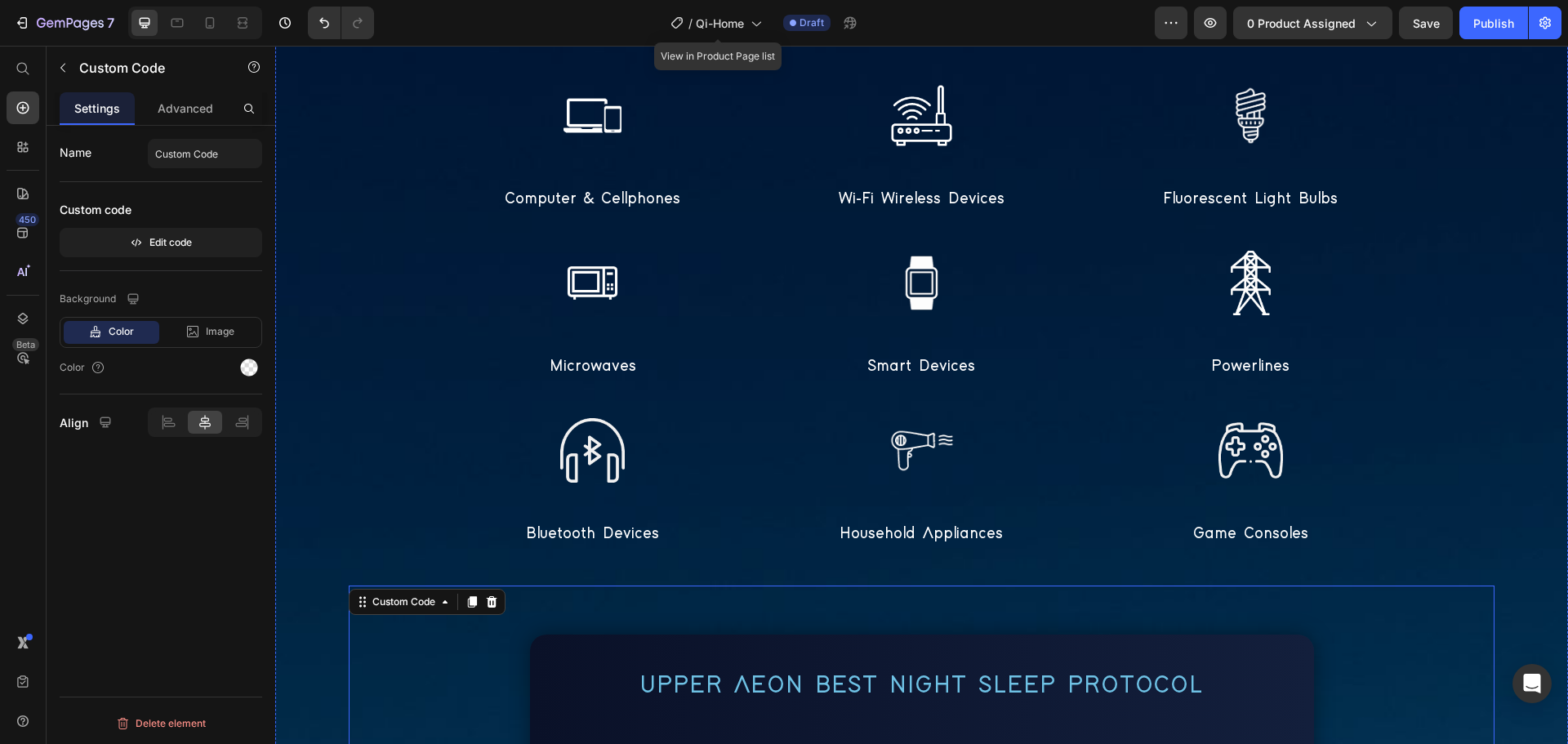 scroll, scrollTop: 3185, scrollLeft: 0, axis: vertical 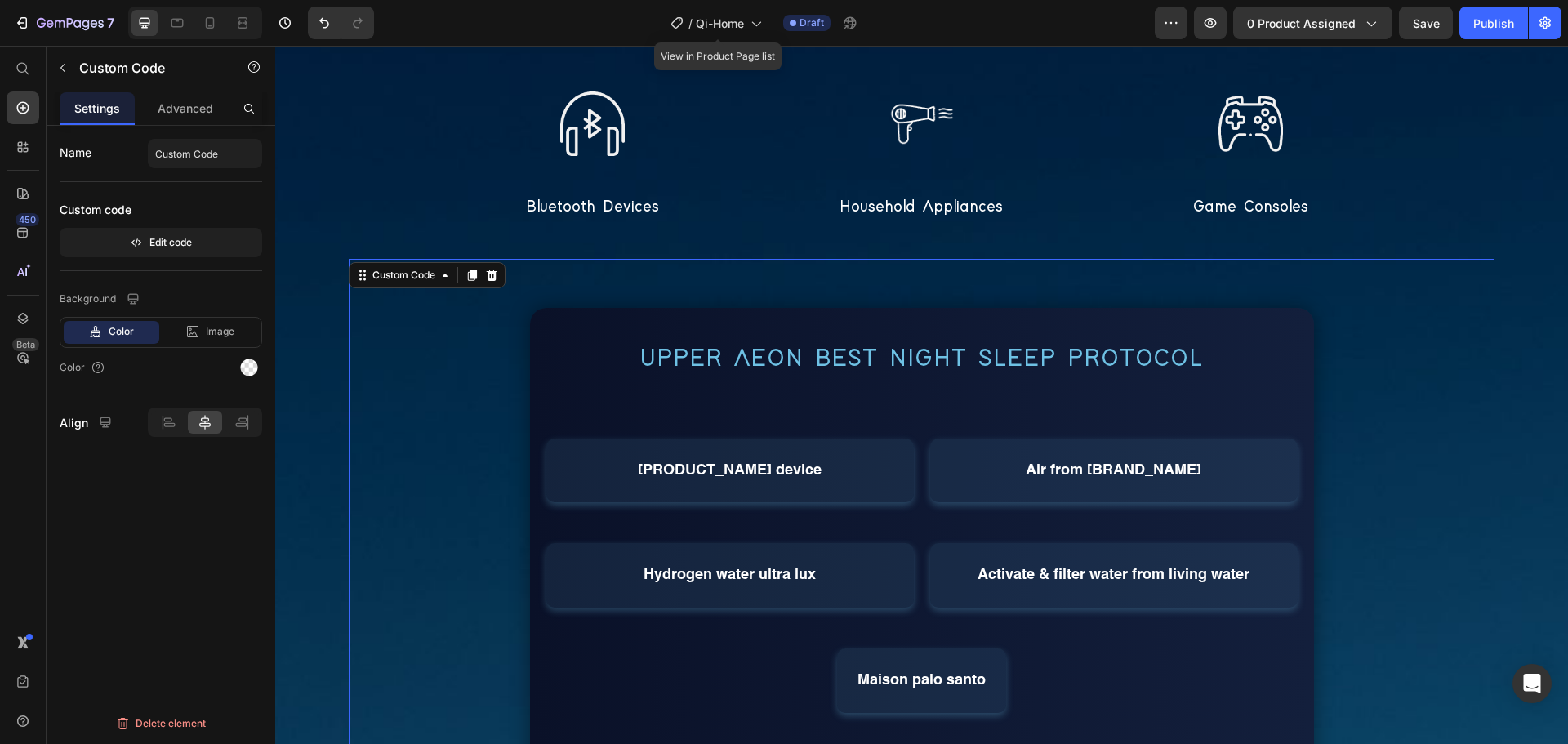 click on "Upper Aeon Best Night Sleep Protocol" at bounding box center (922, 359) 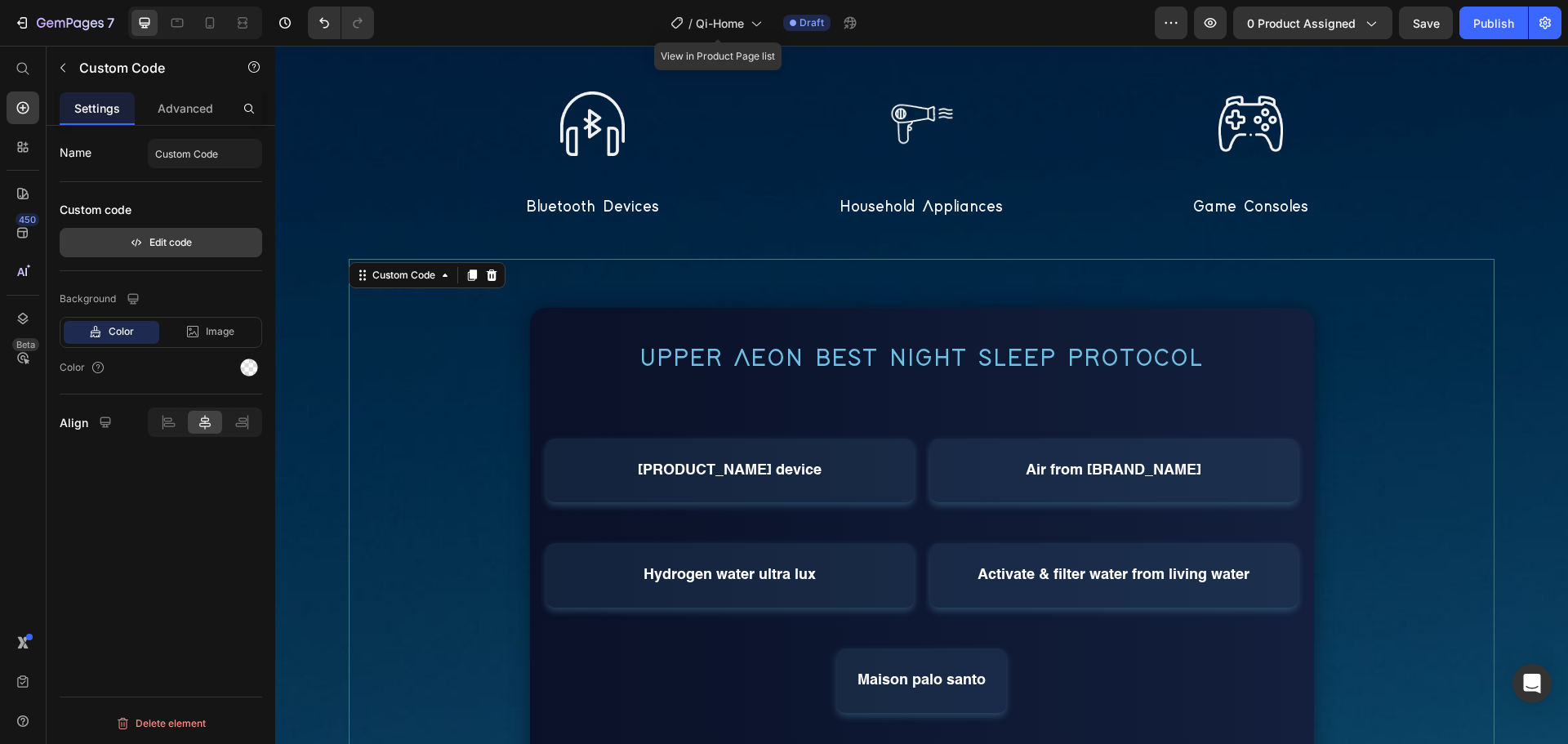 click on "Edit code" at bounding box center [161, 243] 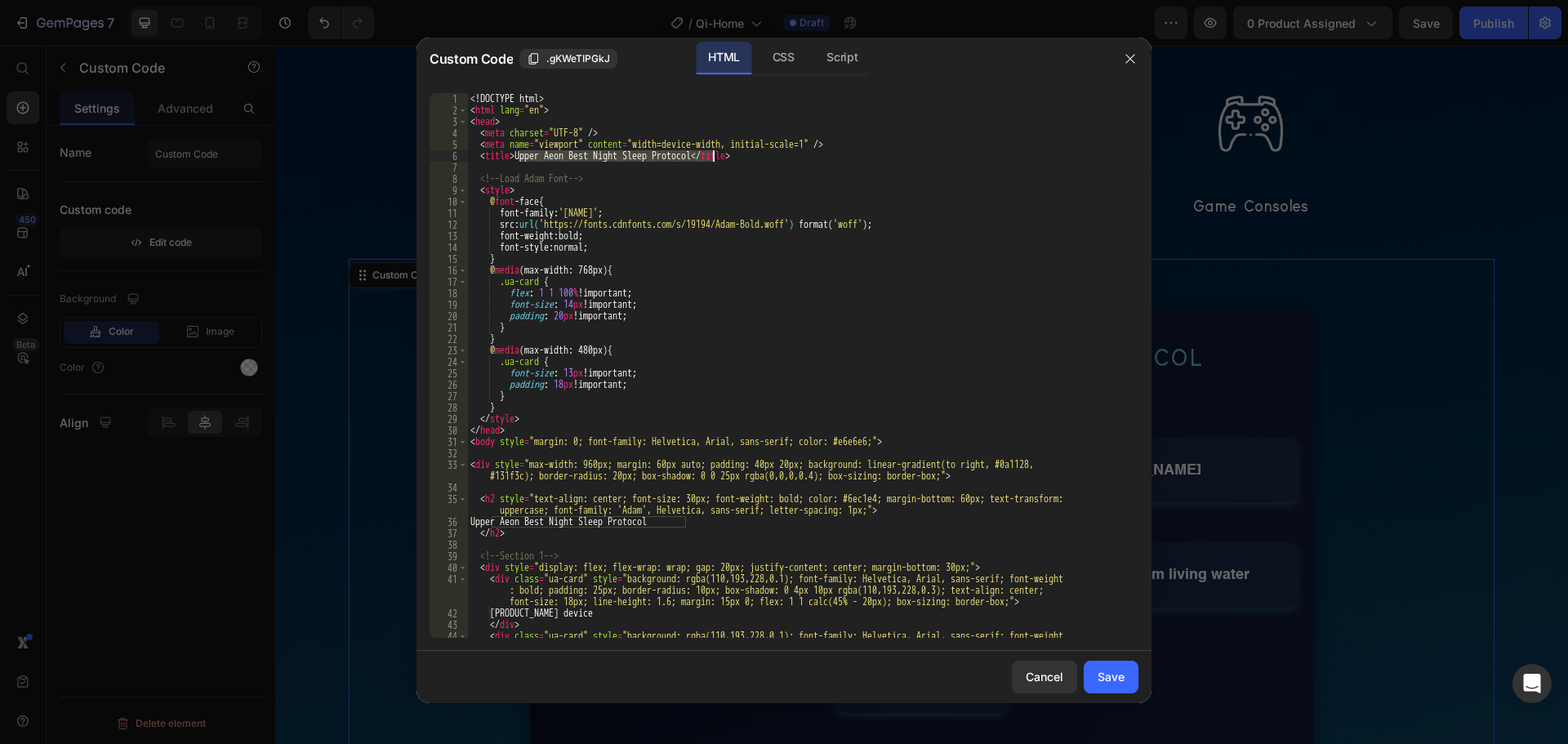 drag, startPoint x: 519, startPoint y: 159, endPoint x: 711, endPoint y: 158, distance: 192.0026 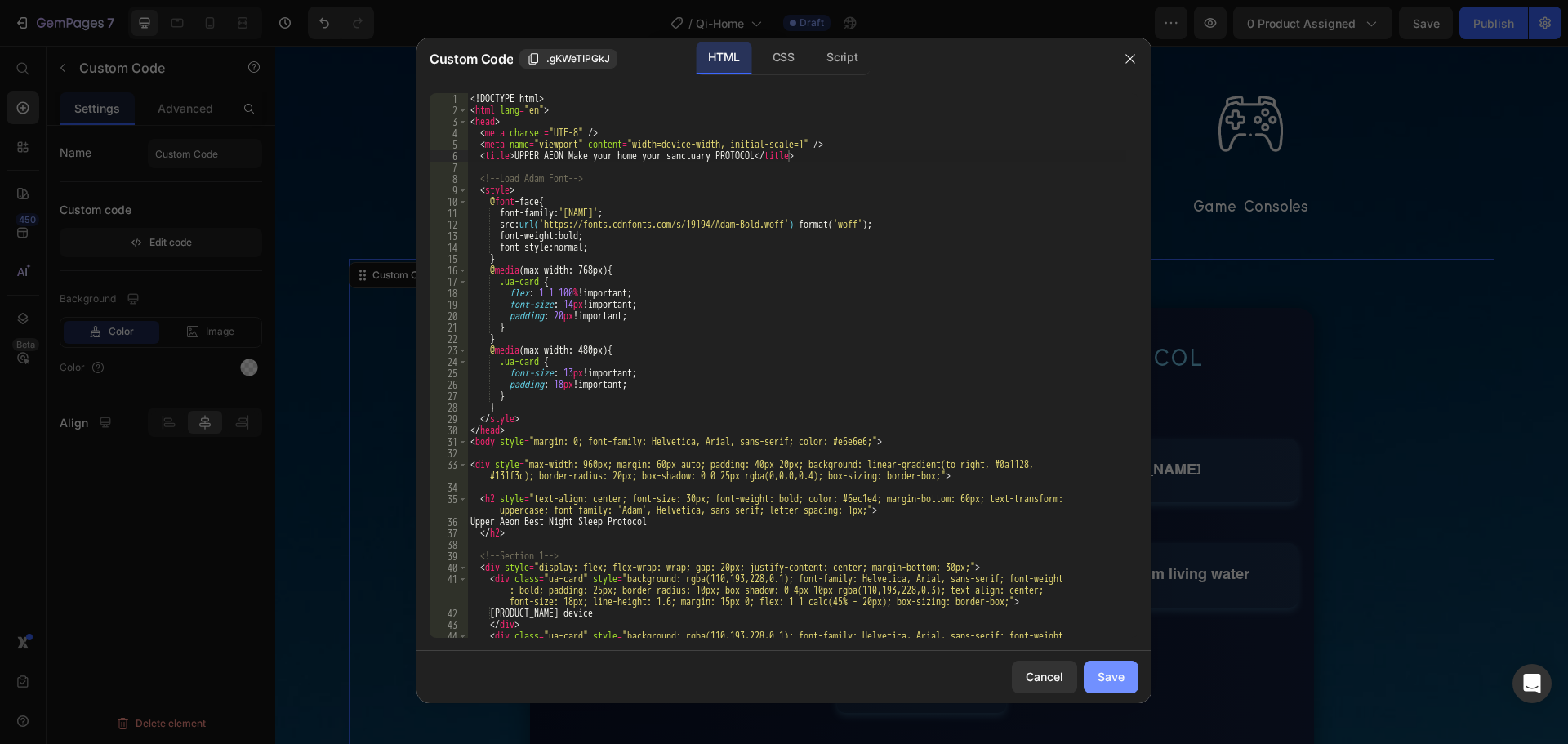click on "Save" at bounding box center (1111, 676) 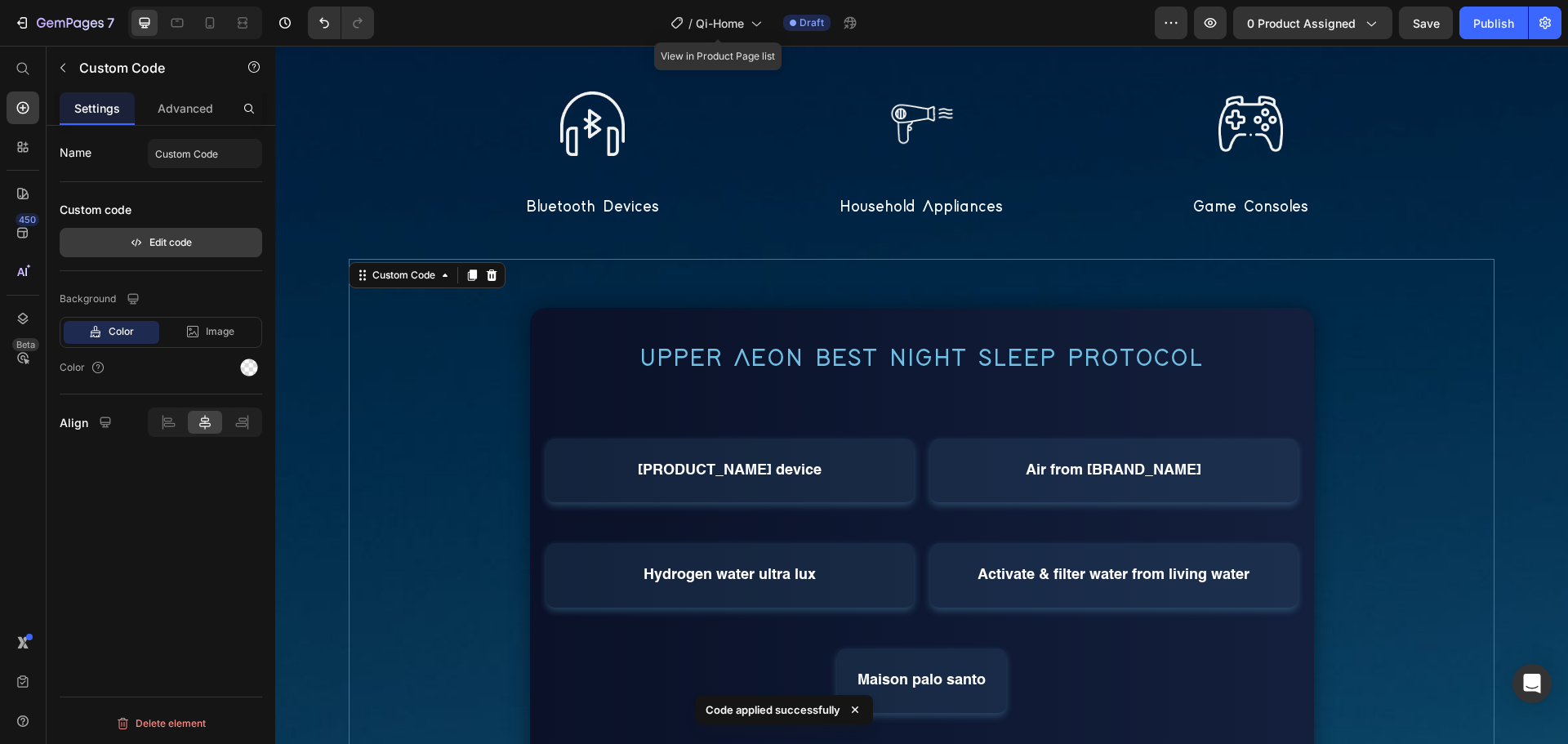 click on "Edit code" at bounding box center (161, 243) 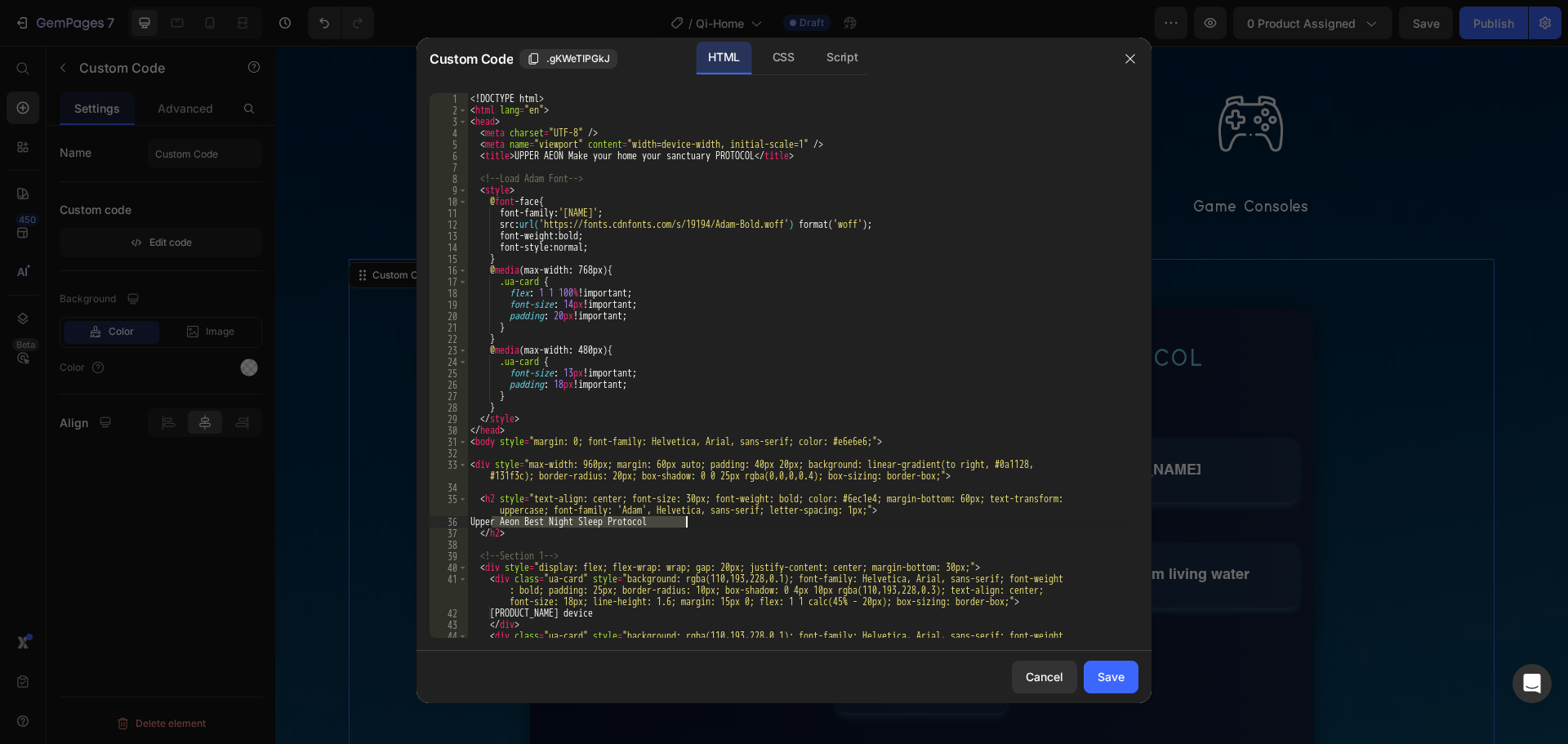 drag, startPoint x: 491, startPoint y: 519, endPoint x: 684, endPoint y: 521, distance: 193.01036 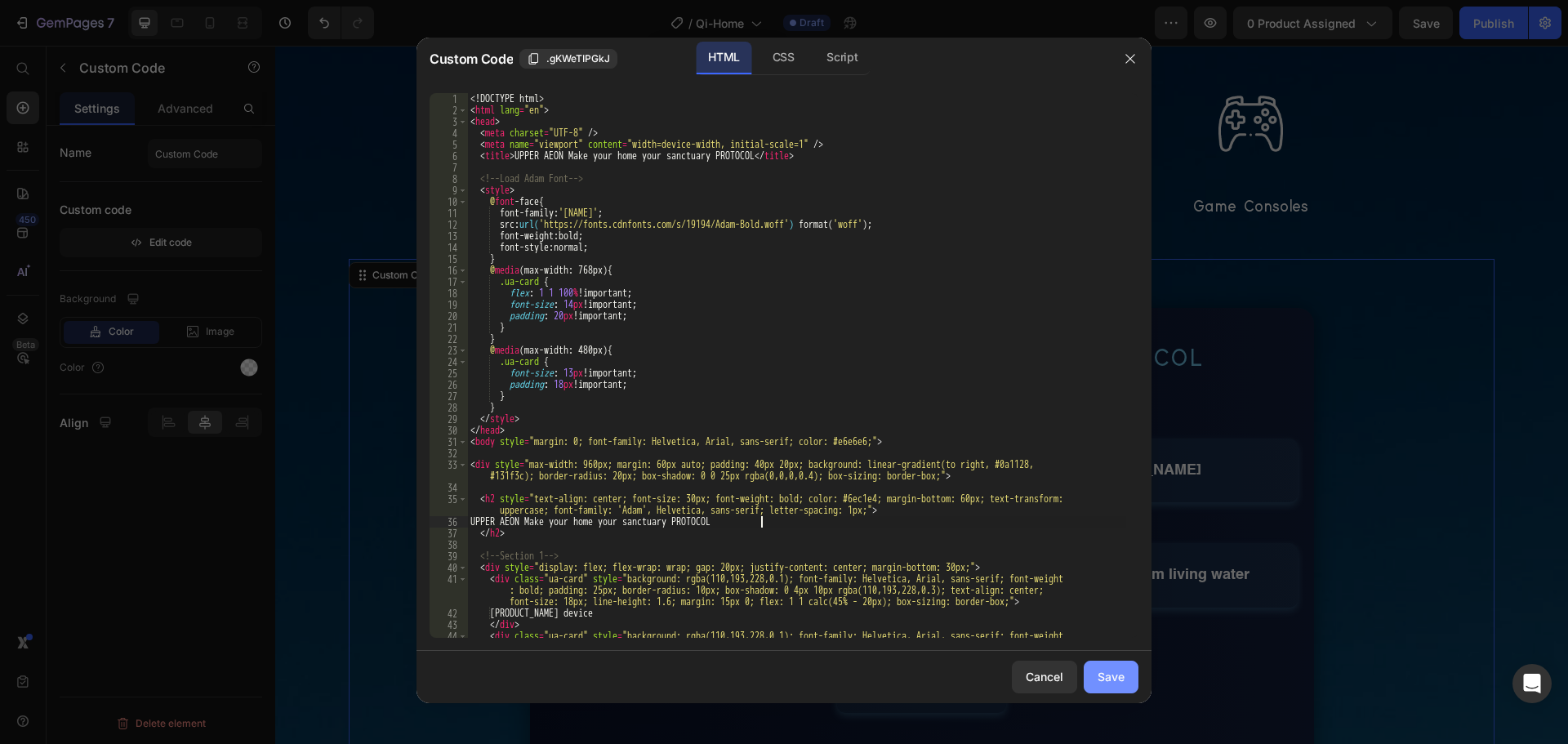 type on "UPPER AEON Make your home your sanctuary PROTOCOL" 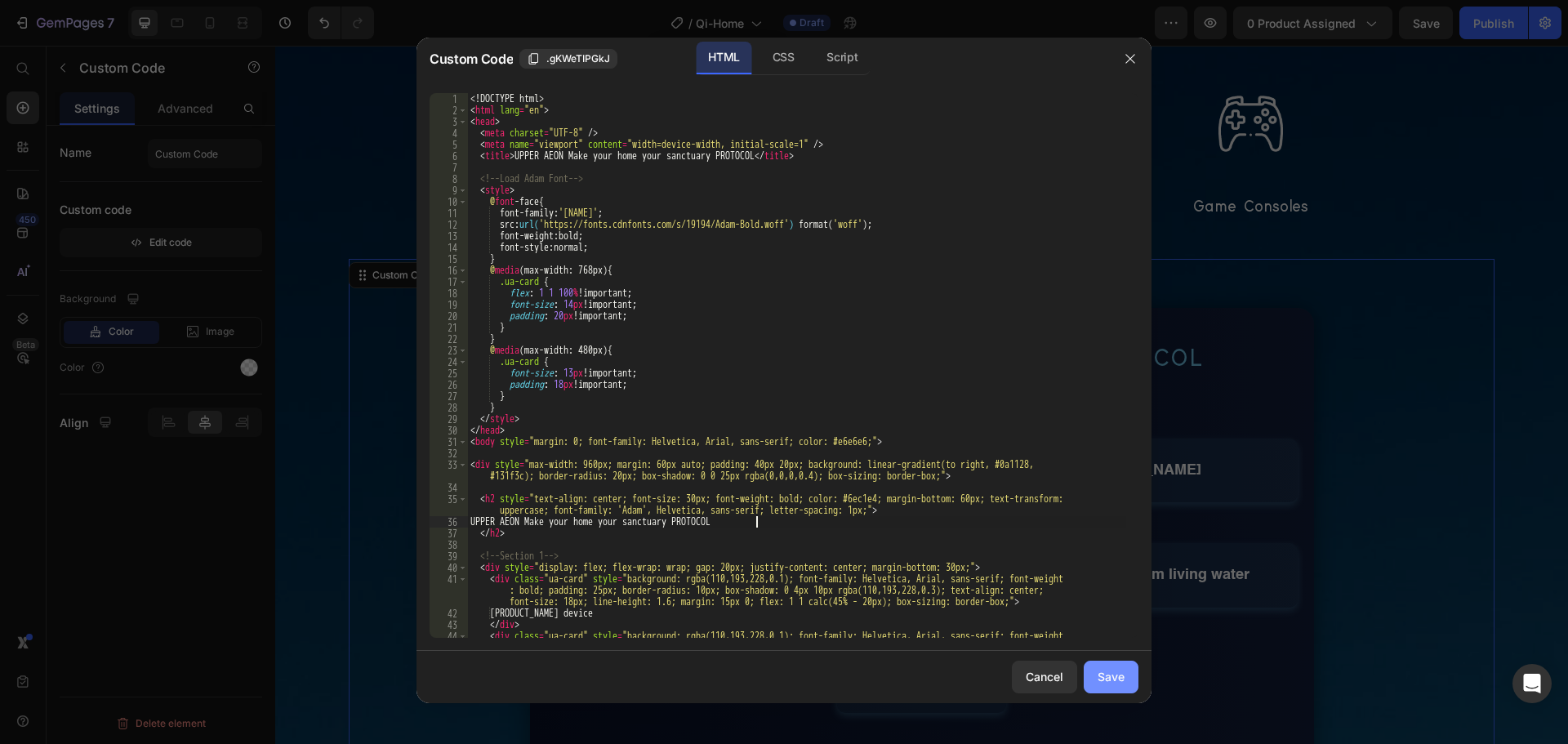 click on "Save" at bounding box center (1111, 676) 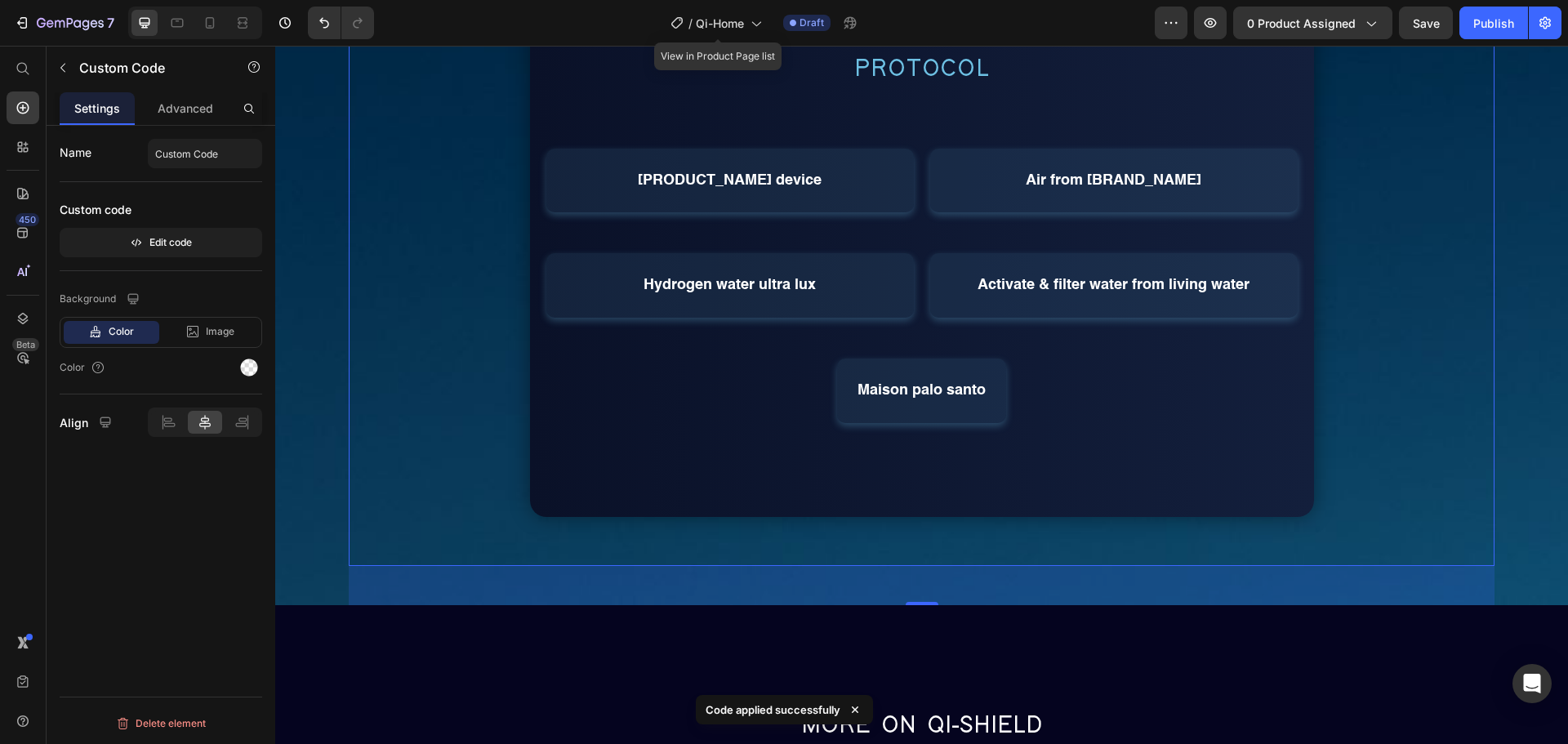 scroll, scrollTop: 3348, scrollLeft: 0, axis: vertical 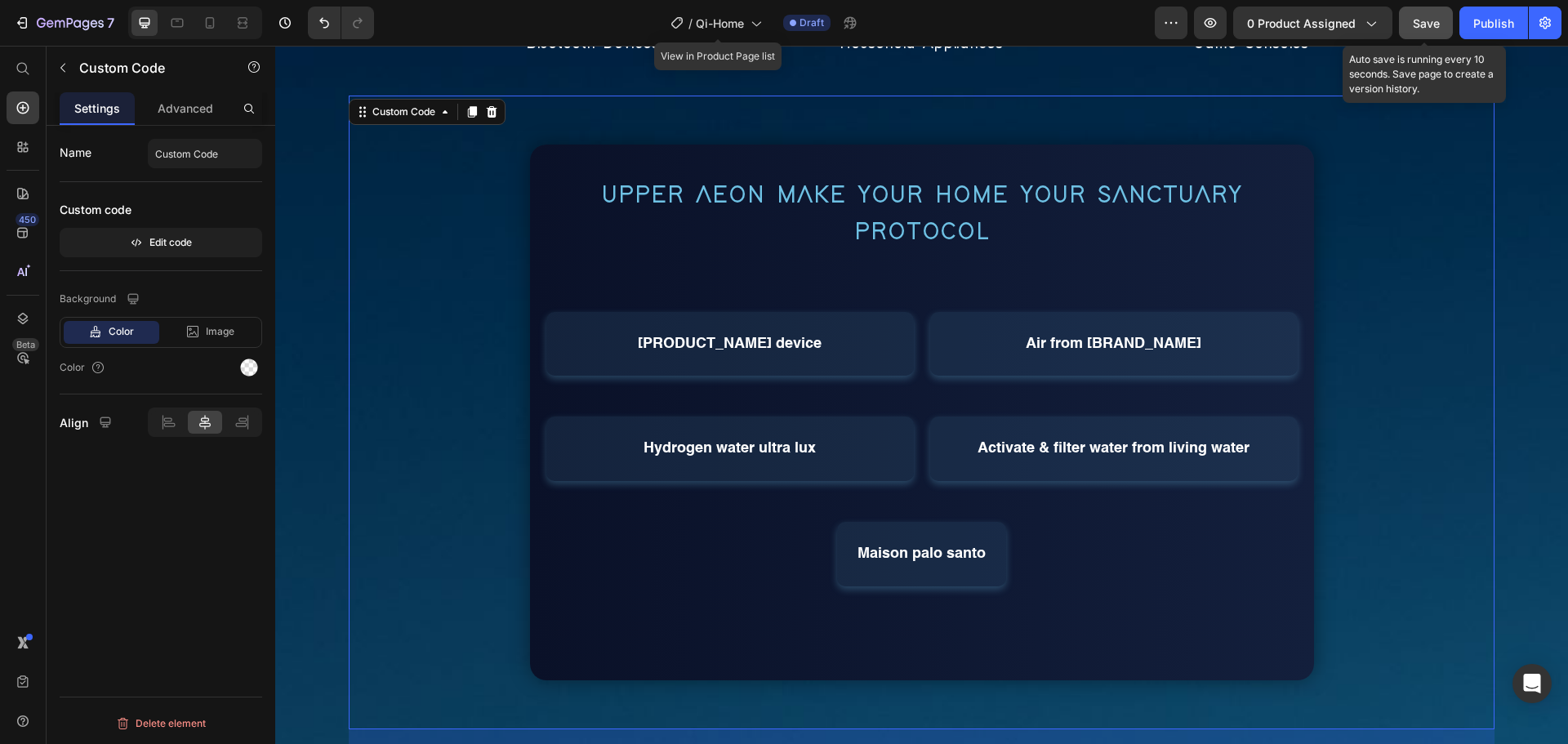click on "Save" at bounding box center [1426, 23] 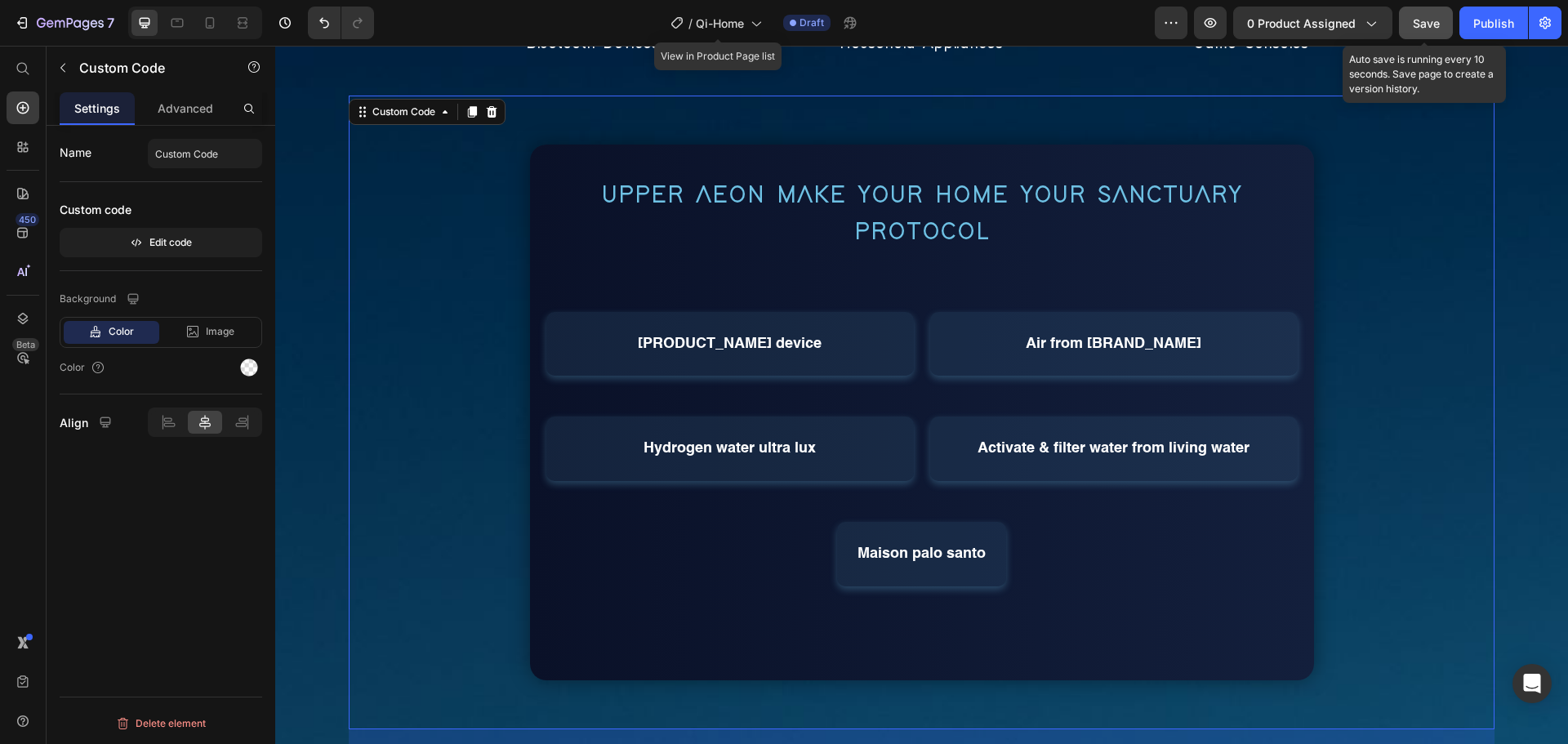 click on "Save" at bounding box center [1426, 23] 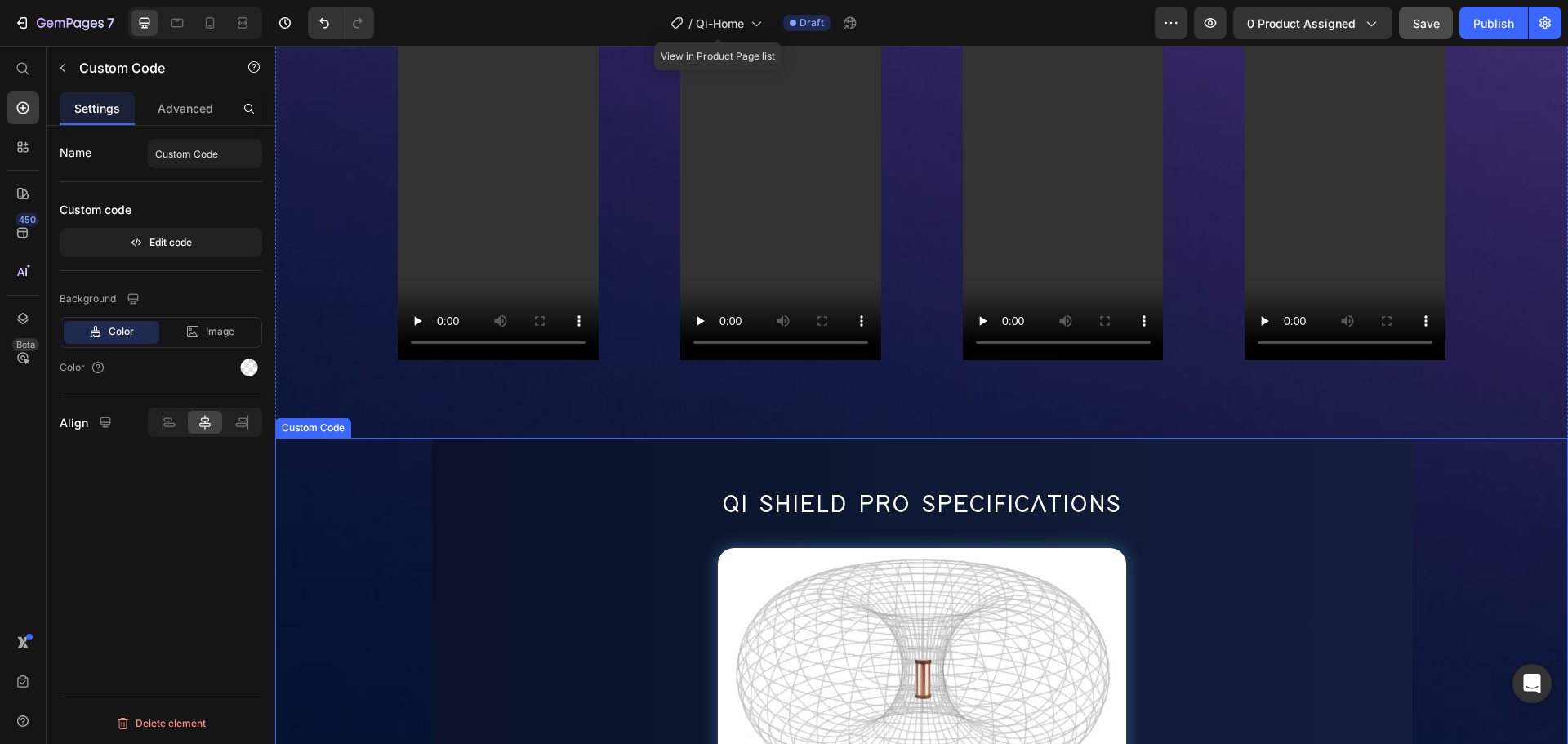 scroll, scrollTop: 1633, scrollLeft: 0, axis: vertical 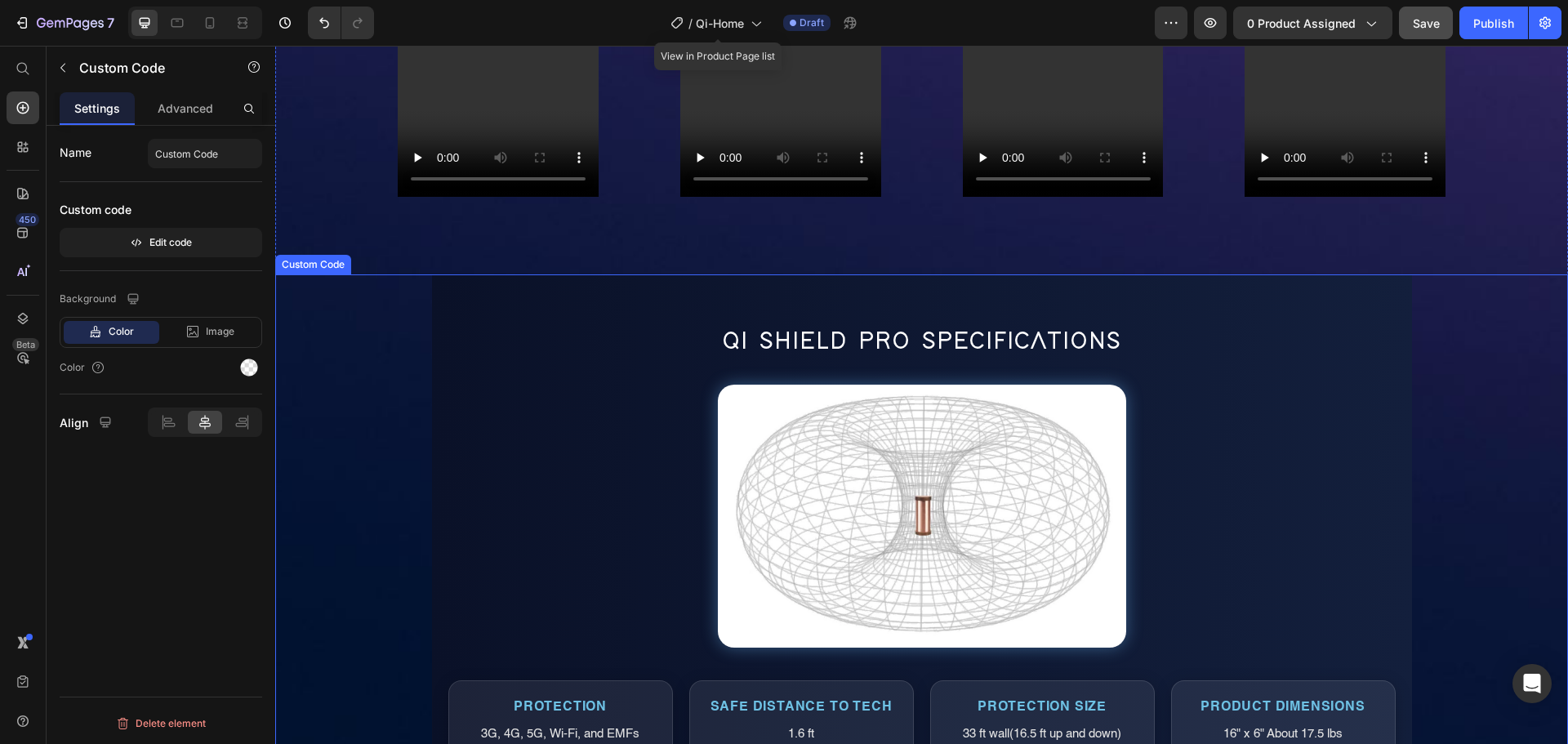 click on "Qi Shield Pro Specifications
Protection
3G, 4G, 5G, Wi-Fi, and EMFs
Safe Distance to Tech
1.6 ft
Protection Size
33 ft wall(16.5 ft up and down)
50 ft wide diameter
Product Dimensions
16" x 6" About 17.5 lbs
Color
Pine, Beech
Activation
After a few minutes No external power needed
Warranty & Lifespan
Backed by a 1-year defect warranty and designed to last up to 8 years.
Trial Period
30 Days" at bounding box center [922, 608] 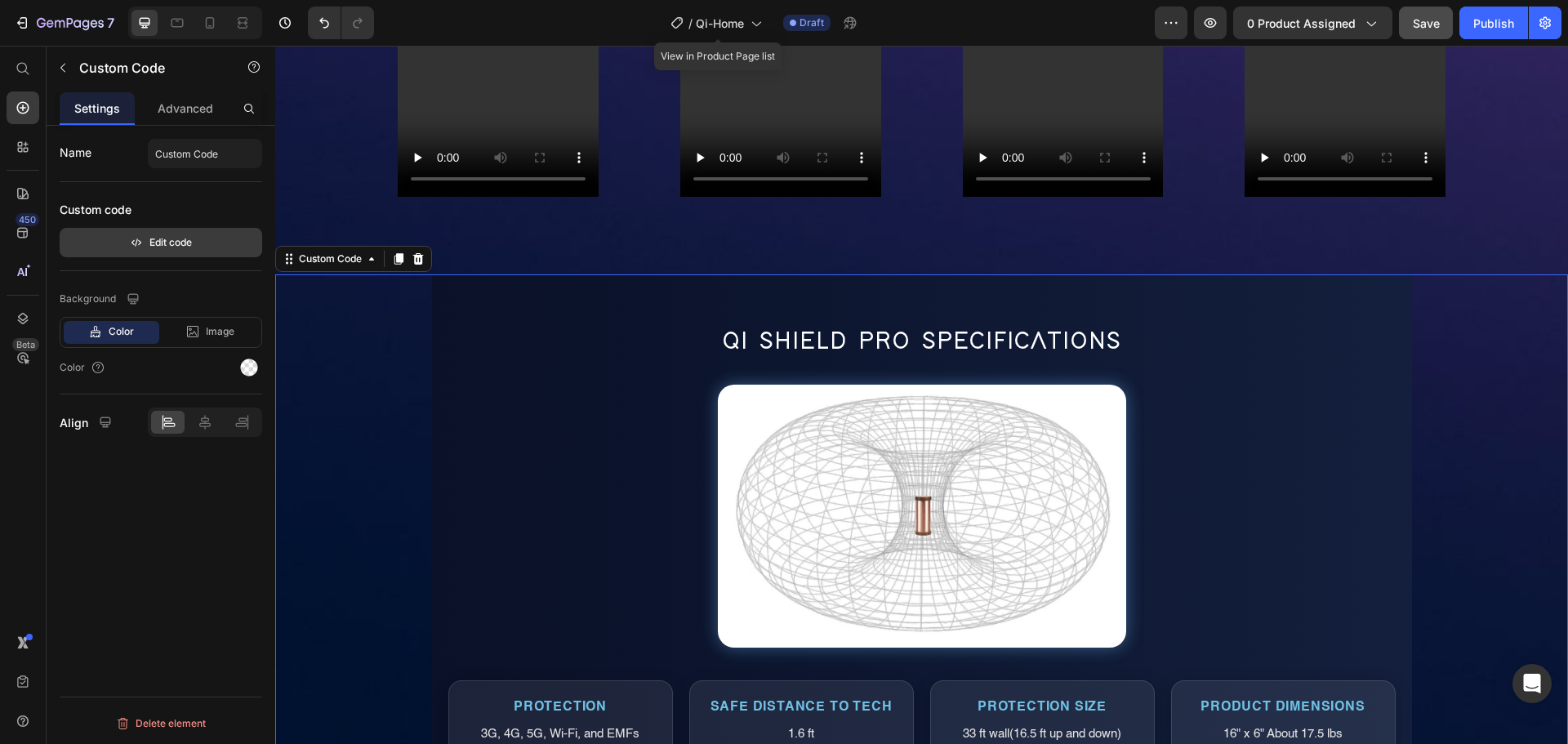 click on "Edit code" at bounding box center [161, 243] 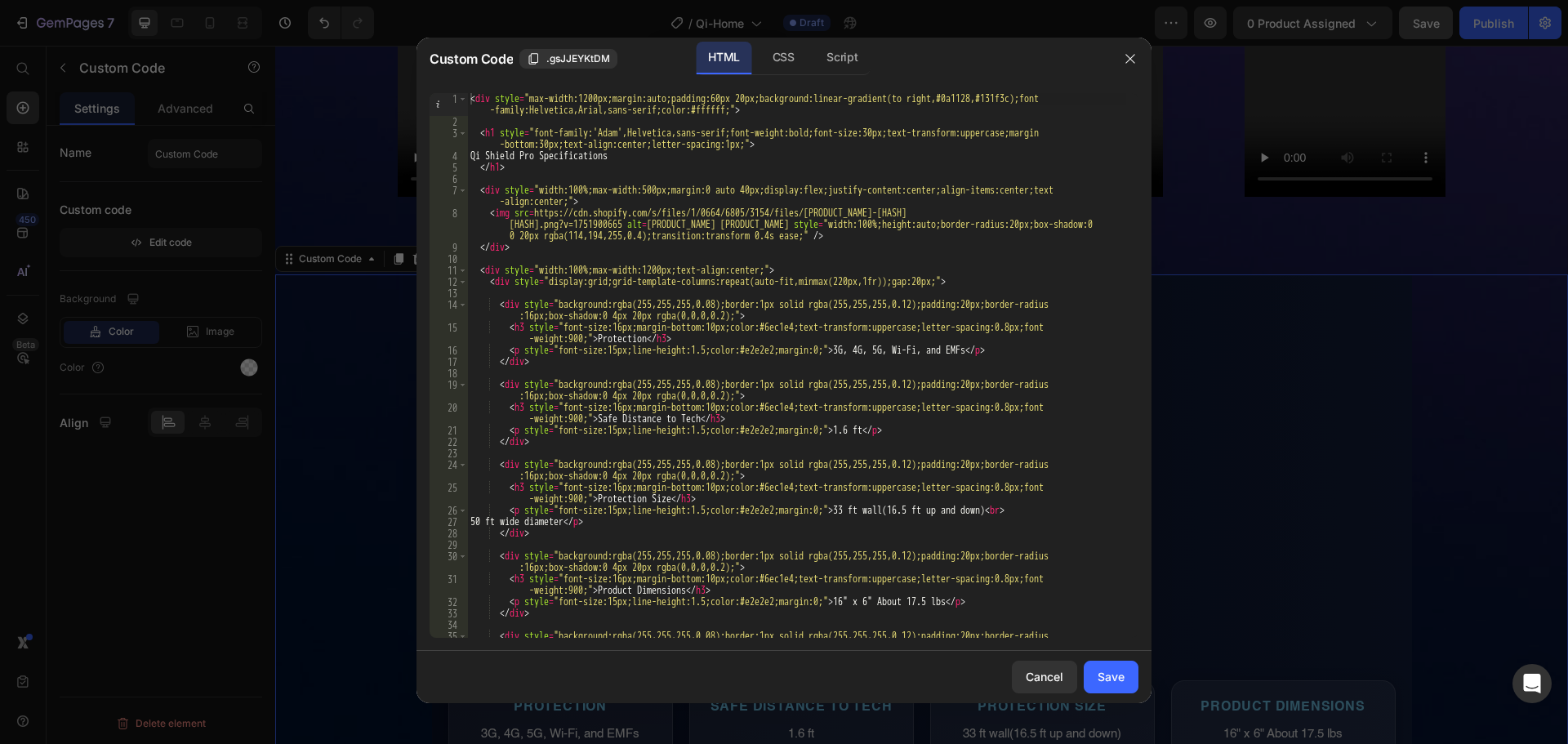 click on "< div   style = "max-width:1200px;margin:auto;padding:60px 20px;background:linear-gradient(to right,#0a1128,#131f3c);font      -family:Helvetica,Arial,sans-serif;color:#ffffff;" >    < h1   style = "font-family:'Adam',Helvetica,sans-serif;font-weight:bold;font-size:30px;text-transform:uppercase;margin        -bottom:30px;text-align:center;letter-spacing:1px;" >     Qi Shield Pro Specifications    </ h1 >    < div   style = "width:100%;max-width:500px;margin:0 auto 40px;display:flex;justify-content:center;align-items:center;text        -align:center;" >      < img   src = "https://cdn.shopify.com/s/files/1/0664/6805/3154/files/gempages_564290910930600755-6b6a7d45-93dc-474d-9c37          -9814f2e8f4c6.png?v=1751900665"   alt = "Qi Shield Pro"   style = "width:100%;height:auto;border-radius:20px;box-shadow:0           0 20px rgba(114,194,255,0.4);transition:transform 0.4s ease;"   />    </ div >    < div   style = "width:100%;max-width:1200px;text-align:center;" >      < div   = >" at bounding box center [796, 388] 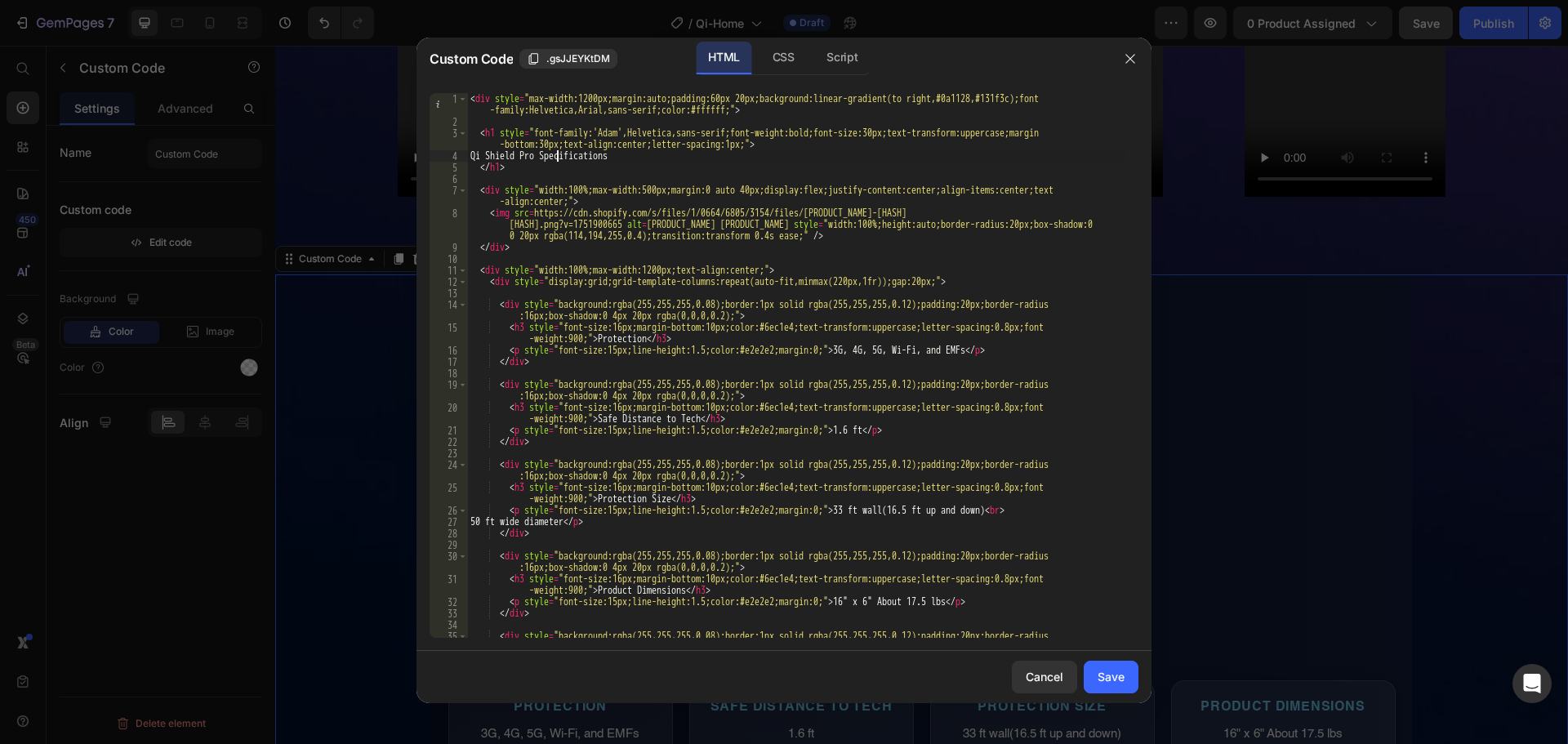 click on "< div   style = "max-width:1200px;margin:auto;padding:60px 20px;background:linear-gradient(to right,#0a1128,#131f3c);font      -family:Helvetica,Arial,sans-serif;color:#ffffff;" >    < h1   style = "font-family:'Adam',Helvetica,sans-serif;font-weight:bold;font-size:30px;text-transform:uppercase;margin        -bottom:30px;text-align:center;letter-spacing:1px;" >     Qi Shield Pro Specifications    </ h1 >    < div   style = "width:100%;max-width:500px;margin:0 auto 40px;display:flex;justify-content:center;align-items:center;text        -align:center;" >      < img   src = "https://cdn.shopify.com/s/files/1/0664/6805/3154/files/gempages_564290910930600755-6b6a7d45-93dc-474d-9c37          -9814f2e8f4c6.png?v=1751900665"   alt = "Qi Shield Pro"   style = "width:100%;height:auto;border-radius:20px;box-shadow:0           0 20px rgba(114,194,255,0.4);transition:transform 0.4s ease;"   />    </ div >    < div   style = "width:100%;max-width:1200px;text-align:center;" >      < div   = >" at bounding box center [796, 388] 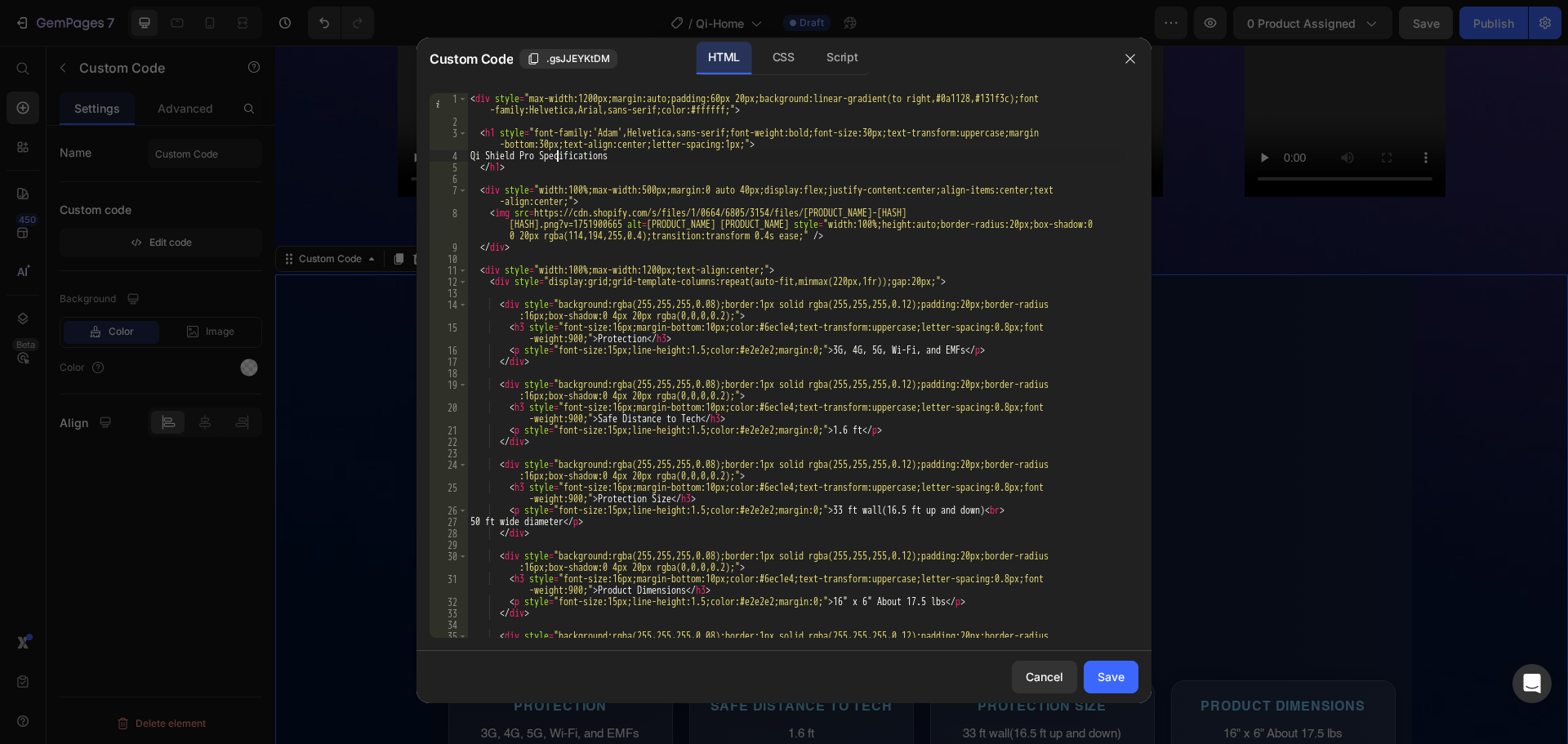 click on "< div   style = "max-width:1200px;margin:auto;padding:60px 20px;background:linear-gradient(to right,#0a1128,#131f3c);font      -family:Helvetica,Arial,sans-serif;color:#ffffff;" >    < h1   style = "font-family:'Adam',Helvetica,sans-serif;font-weight:bold;font-size:30px;text-transform:uppercase;margin        -bottom:30px;text-align:center;letter-spacing:1px;" >     Qi Shield Pro Specifications    </ h1 >    < div   style = "width:100%;max-width:500px;margin:0 auto 40px;display:flex;justify-content:center;align-items:center;text        -align:center;" >      < img   src = "https://cdn.shopify.com/s/files/1/0664/6805/3154/files/gempages_564290910930600755-6b6a7d45-93dc-474d-9c37          -9814f2e8f4c6.png?v=1751900665"   alt = "Qi Shield Pro"   style = "width:100%;height:auto;border-radius:20px;box-shadow:0           0 20px rgba(114,194,255,0.4);transition:transform 0.4s ease;"   />    </ div >    < div   style = "width:100%;max-width:1200px;text-align:center;" >      < div   = >" at bounding box center [796, 388] 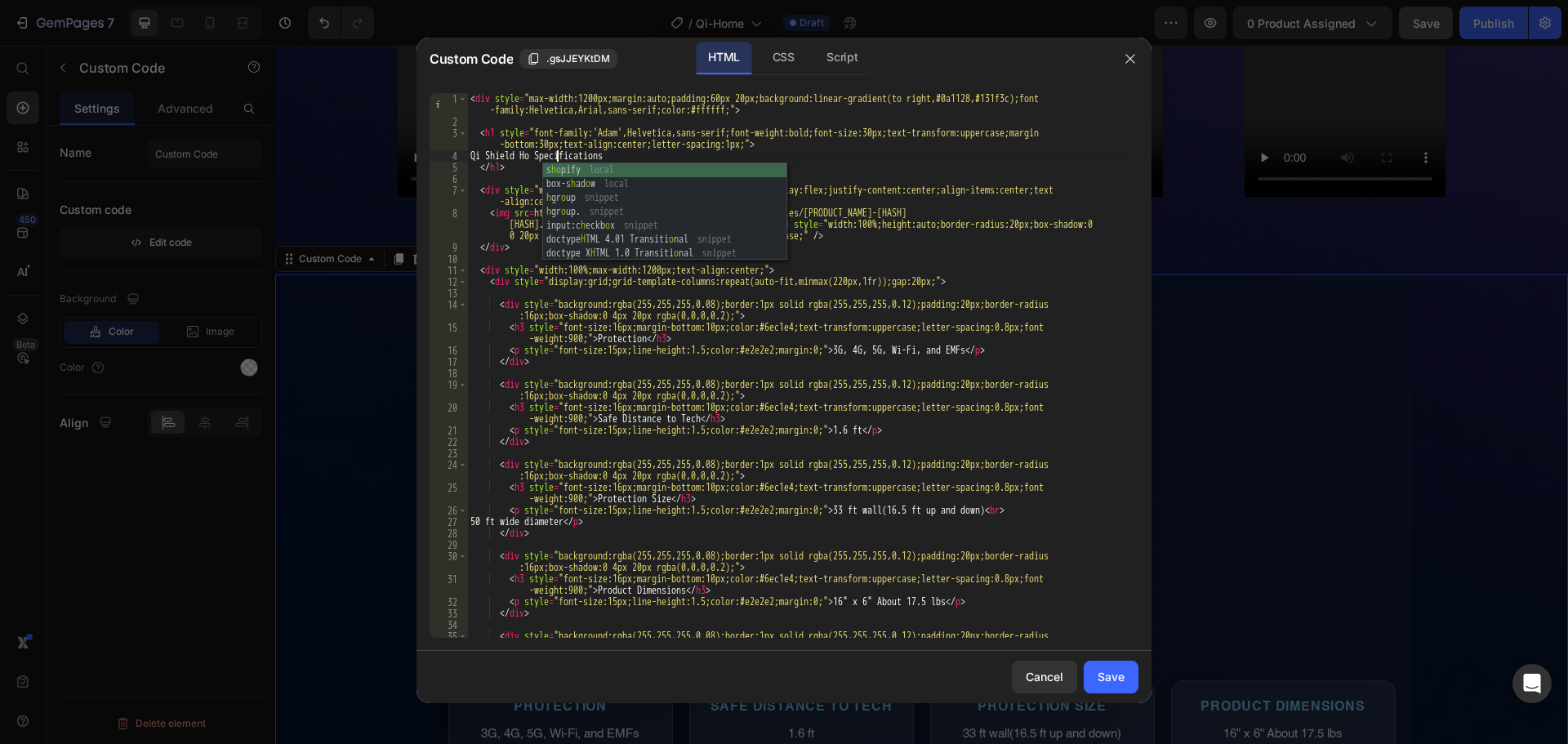 scroll, scrollTop: 0, scrollLeft: 7, axis: horizontal 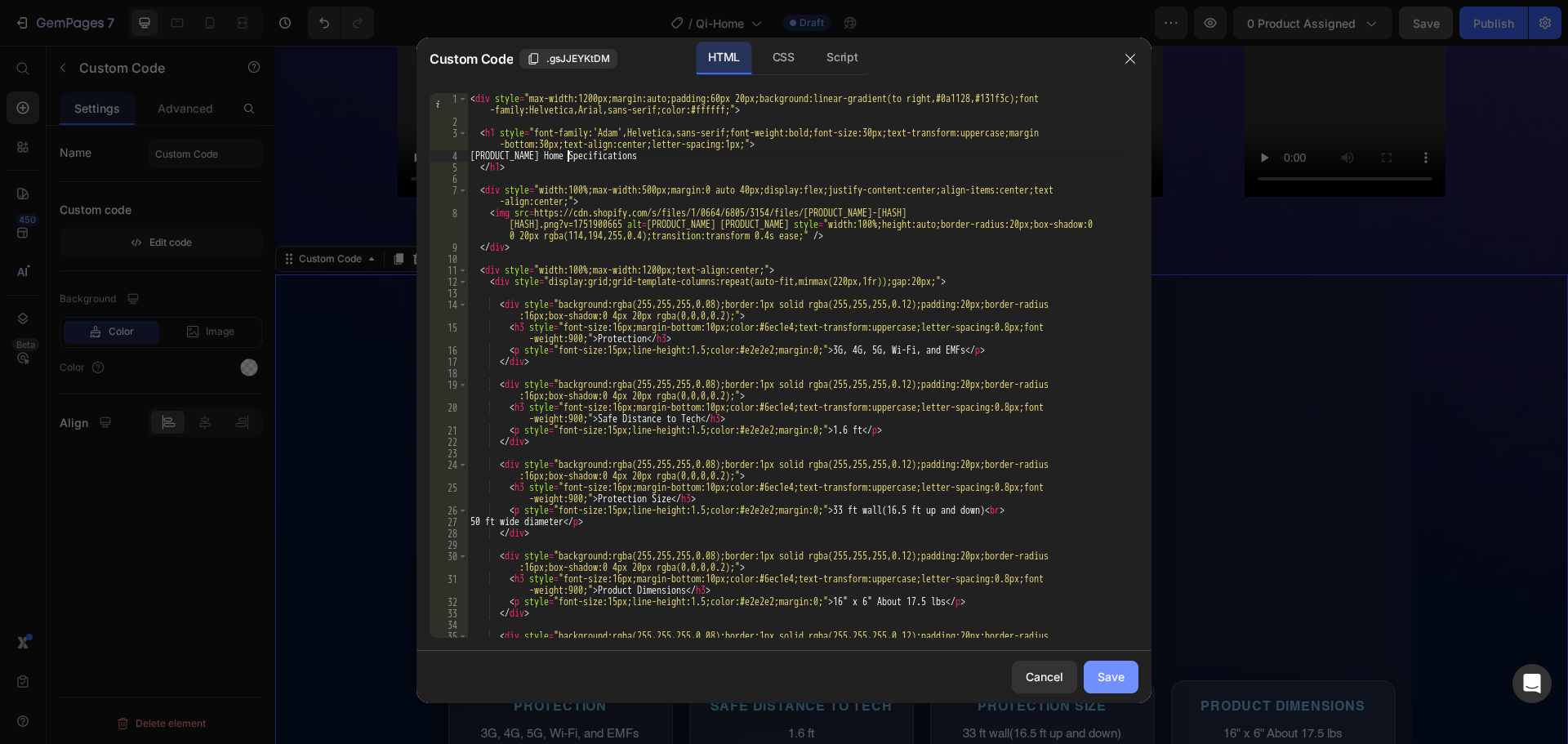type on "Qi Shield Home Specifications" 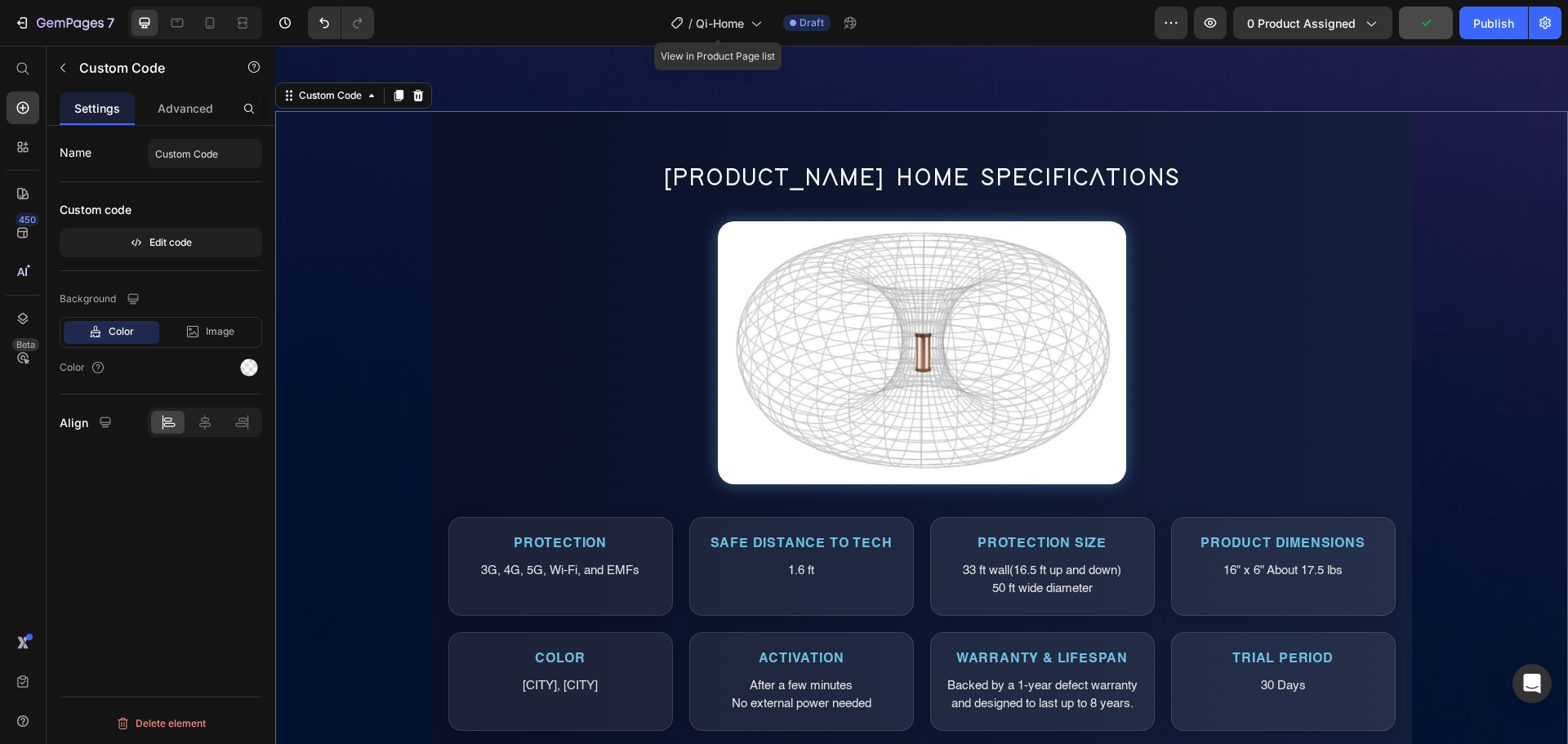 scroll, scrollTop: 2042, scrollLeft: 0, axis: vertical 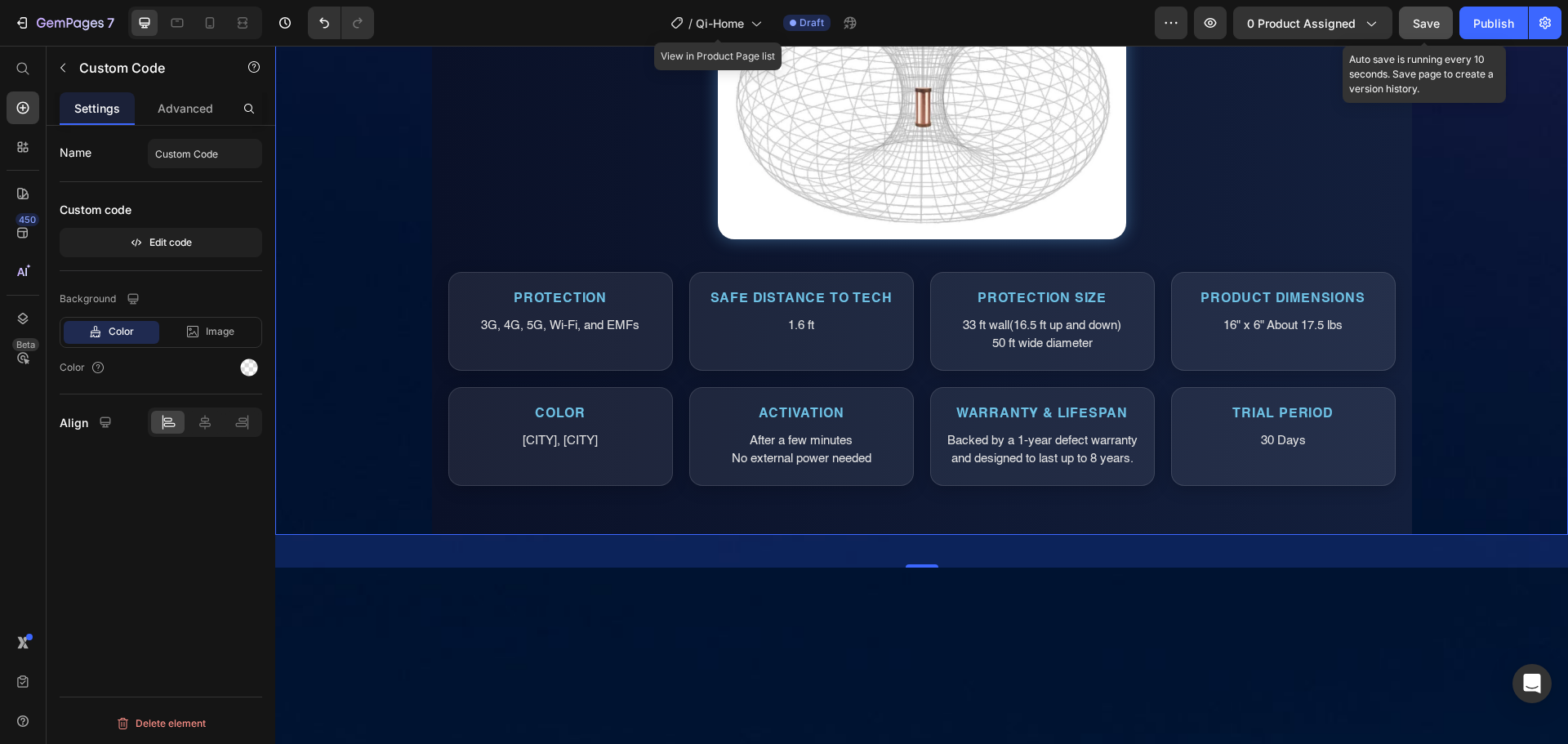 click on "Save" at bounding box center [1426, 23] 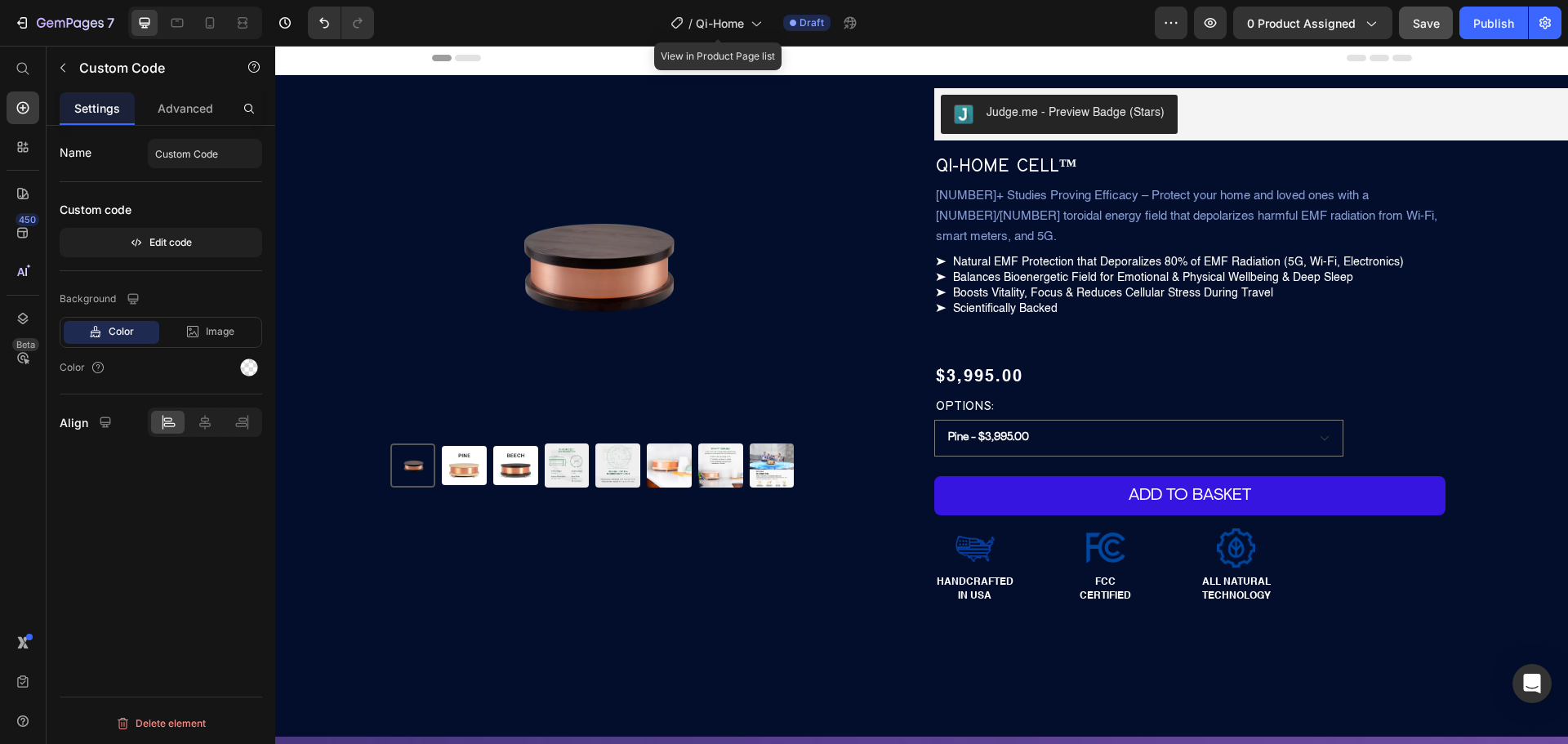 scroll, scrollTop: 0, scrollLeft: 0, axis: both 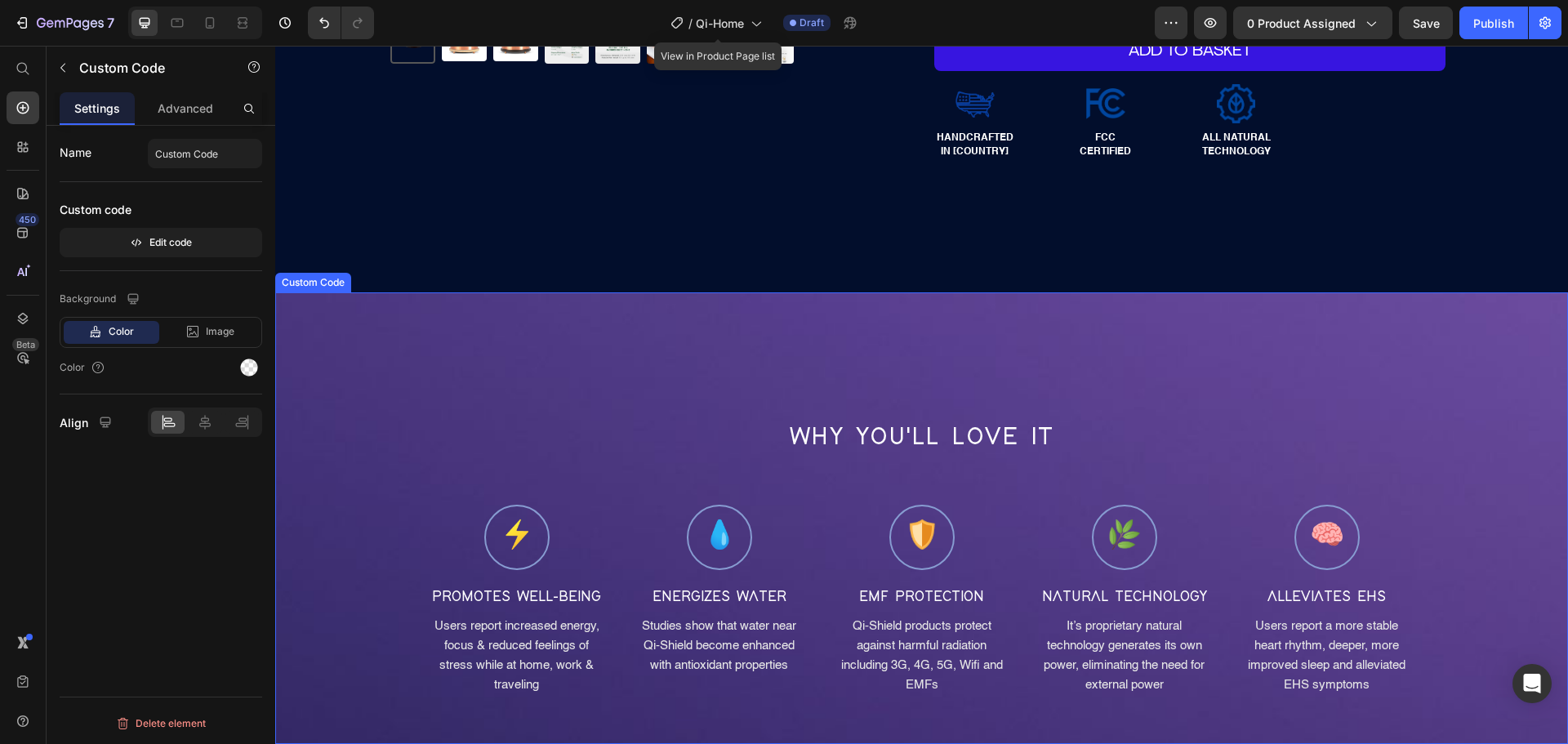 click on "WHY YOU'LL LOVE IT" at bounding box center [921, 437] 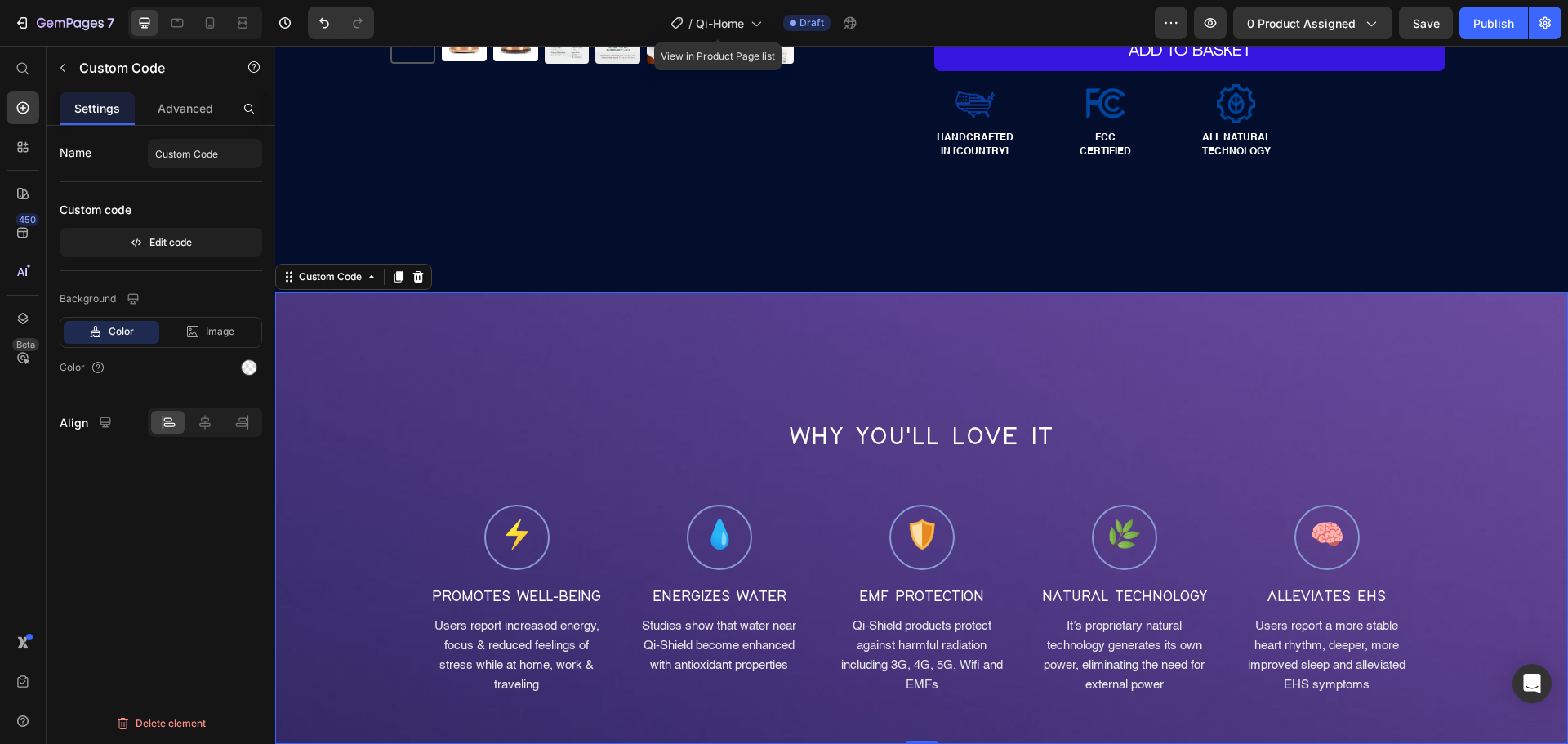 click on "WHY YOU'LL LOVE IT" at bounding box center (921, 437) 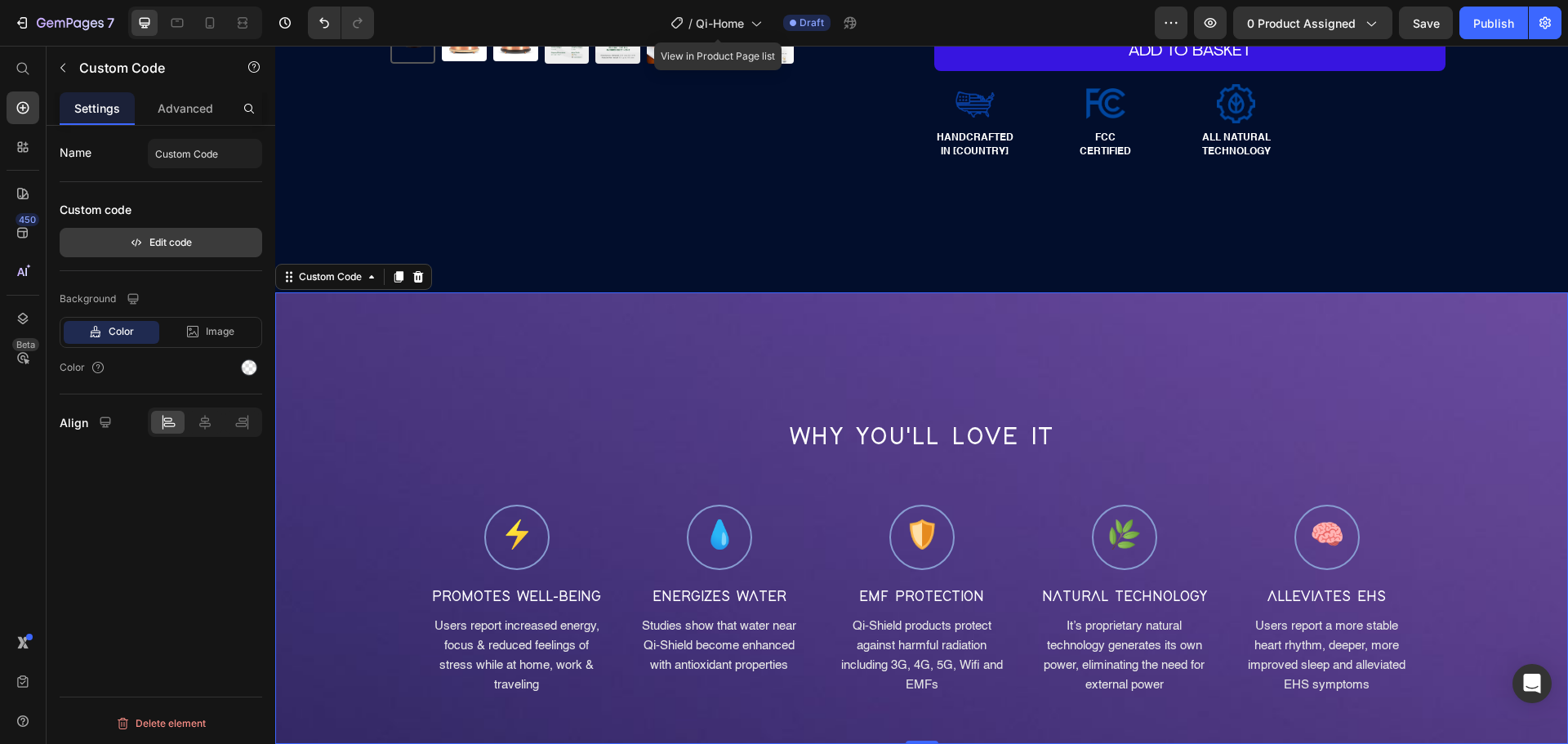 click on "Edit code" at bounding box center (161, 243) 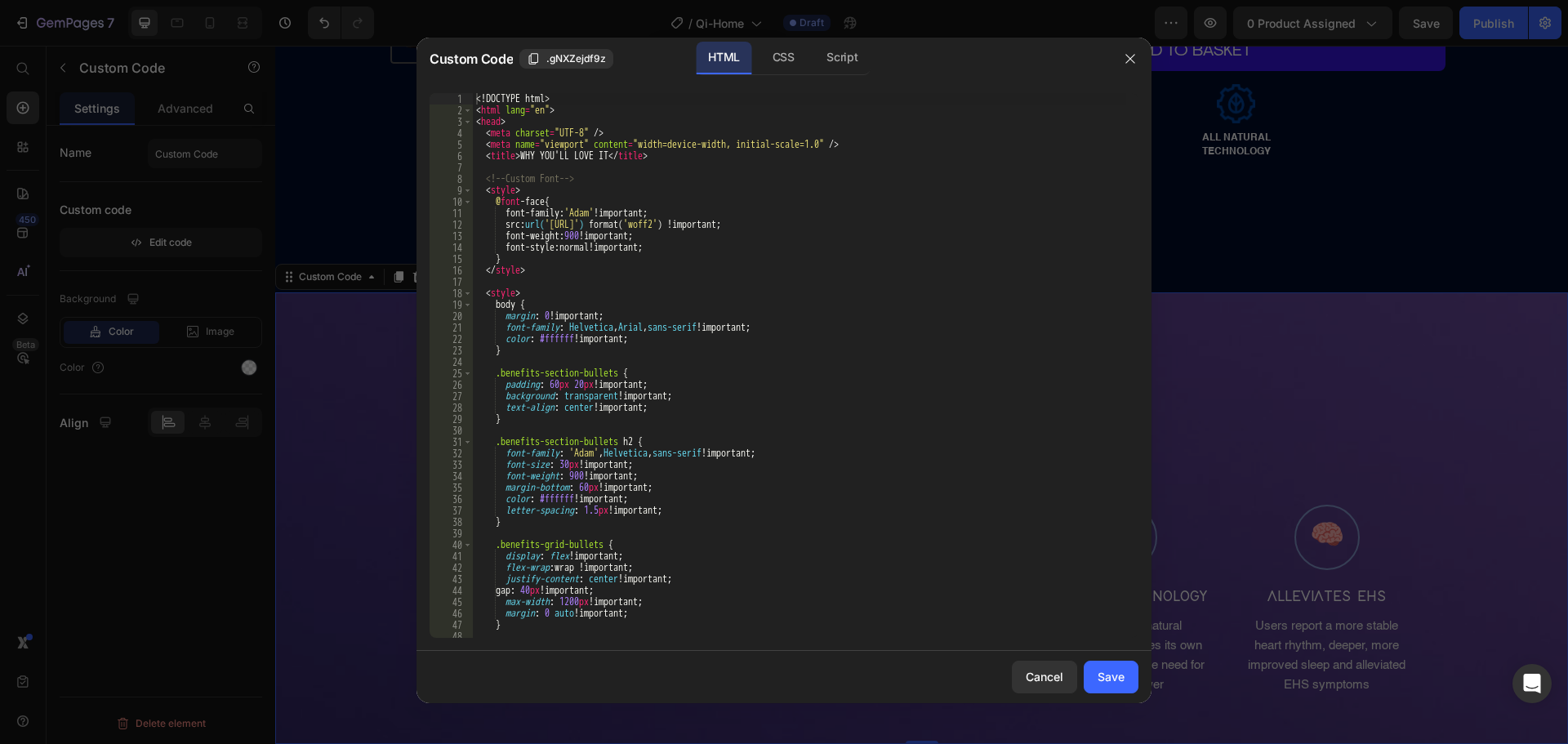 click on "WHY YOU'LL LOVE IT
Custom Font
body   {
margin : 0 !important ;
font-family : Helvetica , Arial , sans-serif !important ;
color : #ffffff !important ;
}
.benefits-section-bullets   {
padding : 60 px 20 px !important ;
background : transparent !important ;
text-align : center !important ;
}
.benefits-section-bullets   h2   {
font-family : ' Adam ' , Helvetica , sans-serif !important ;
:" at bounding box center [800, 376] 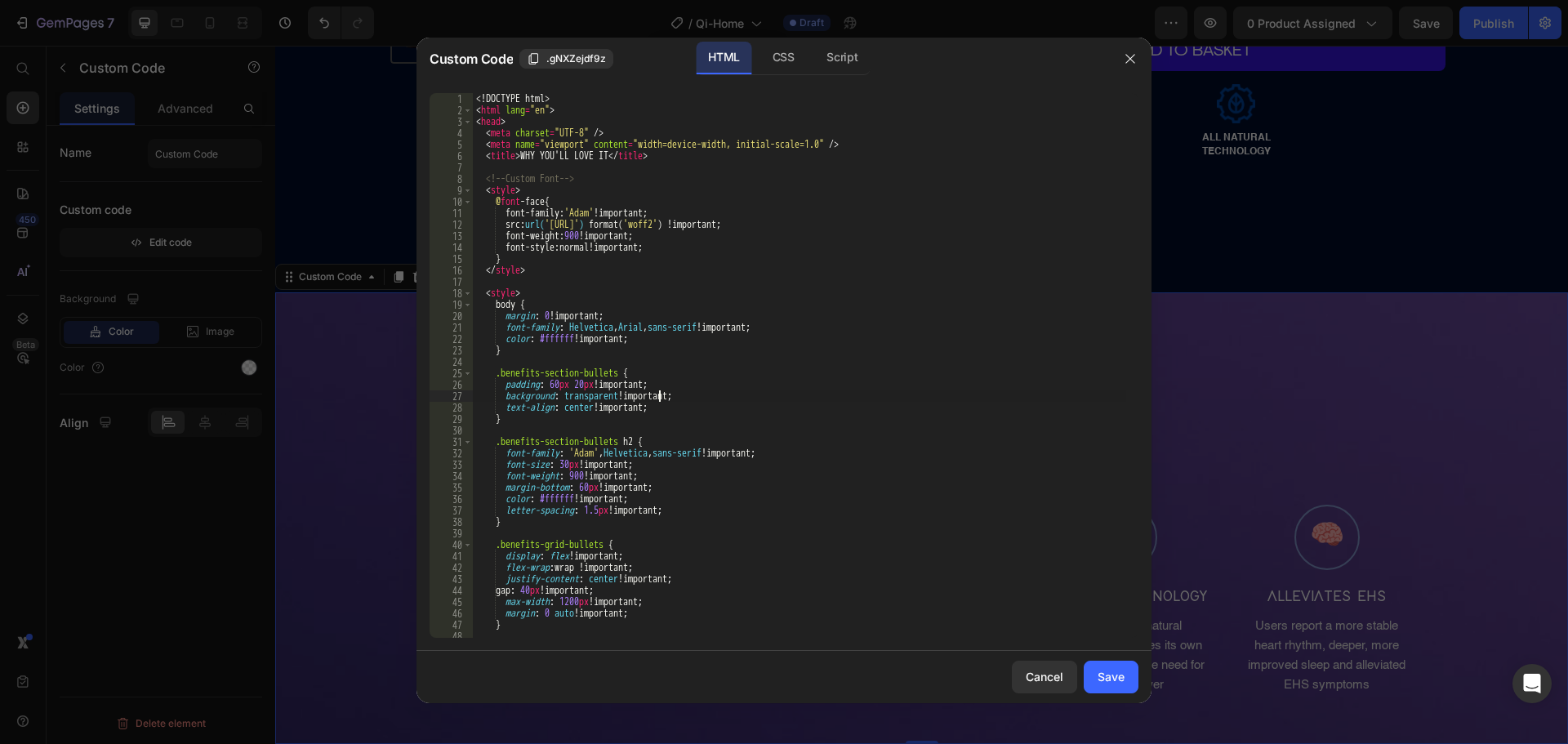 type on "</html>" 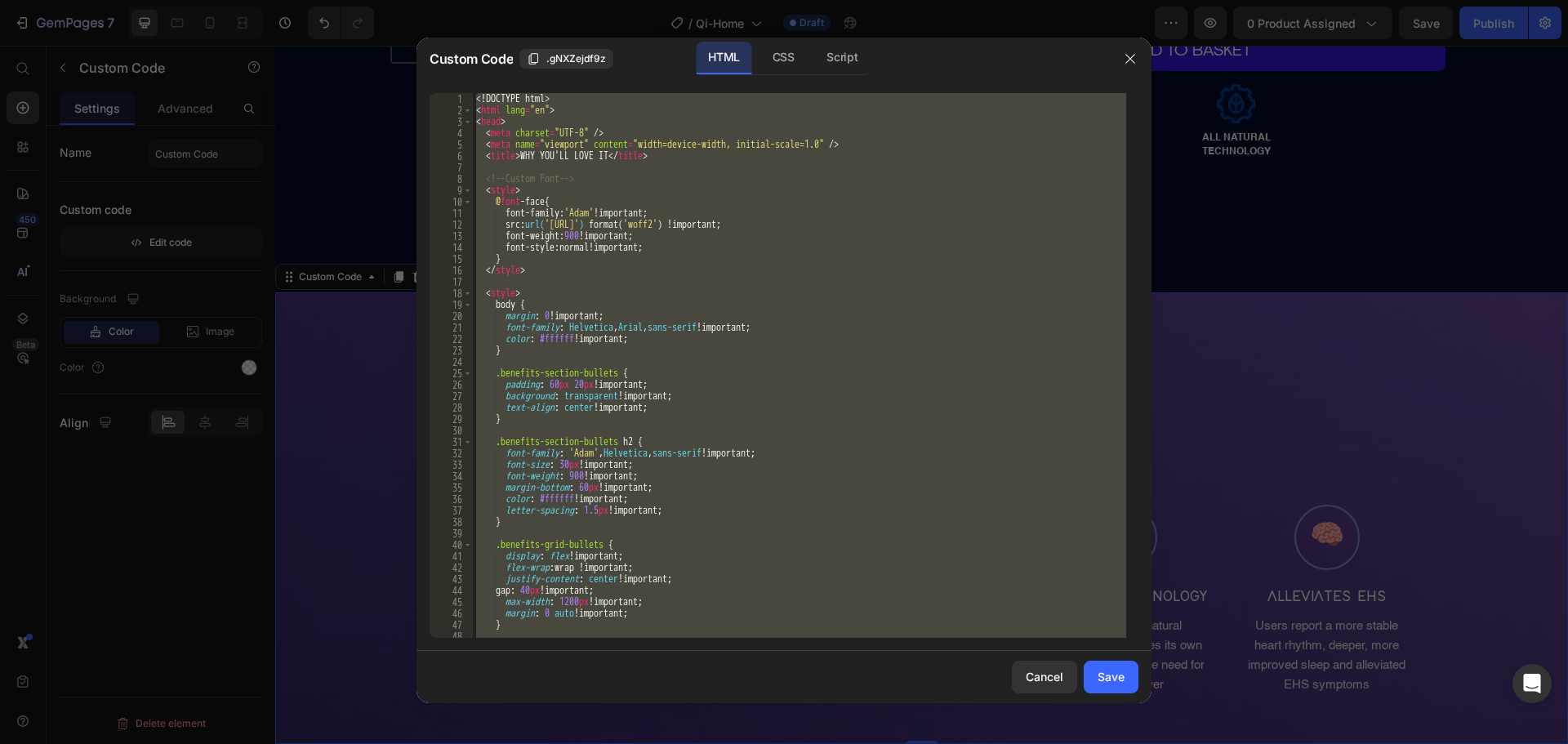 paste 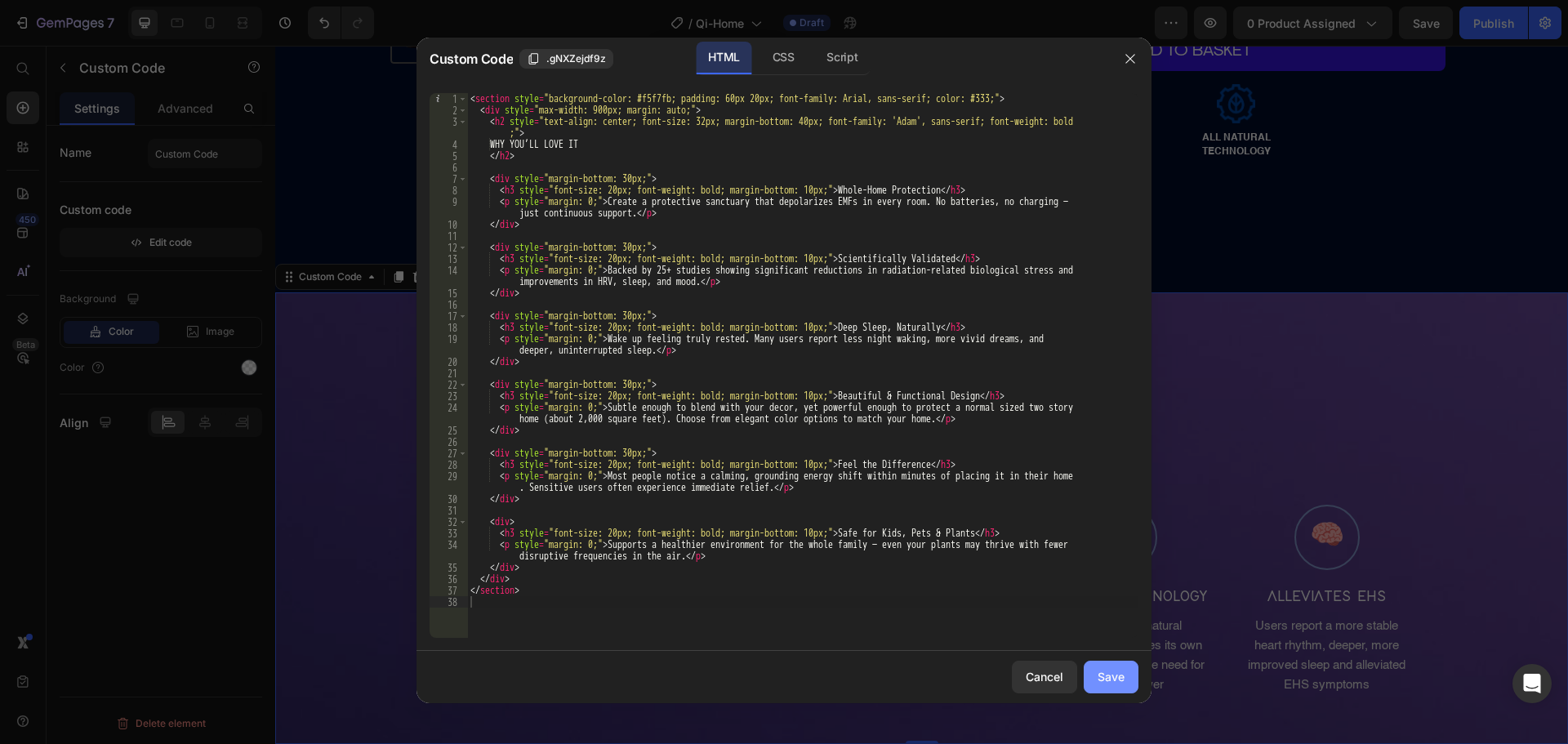click on "Save" 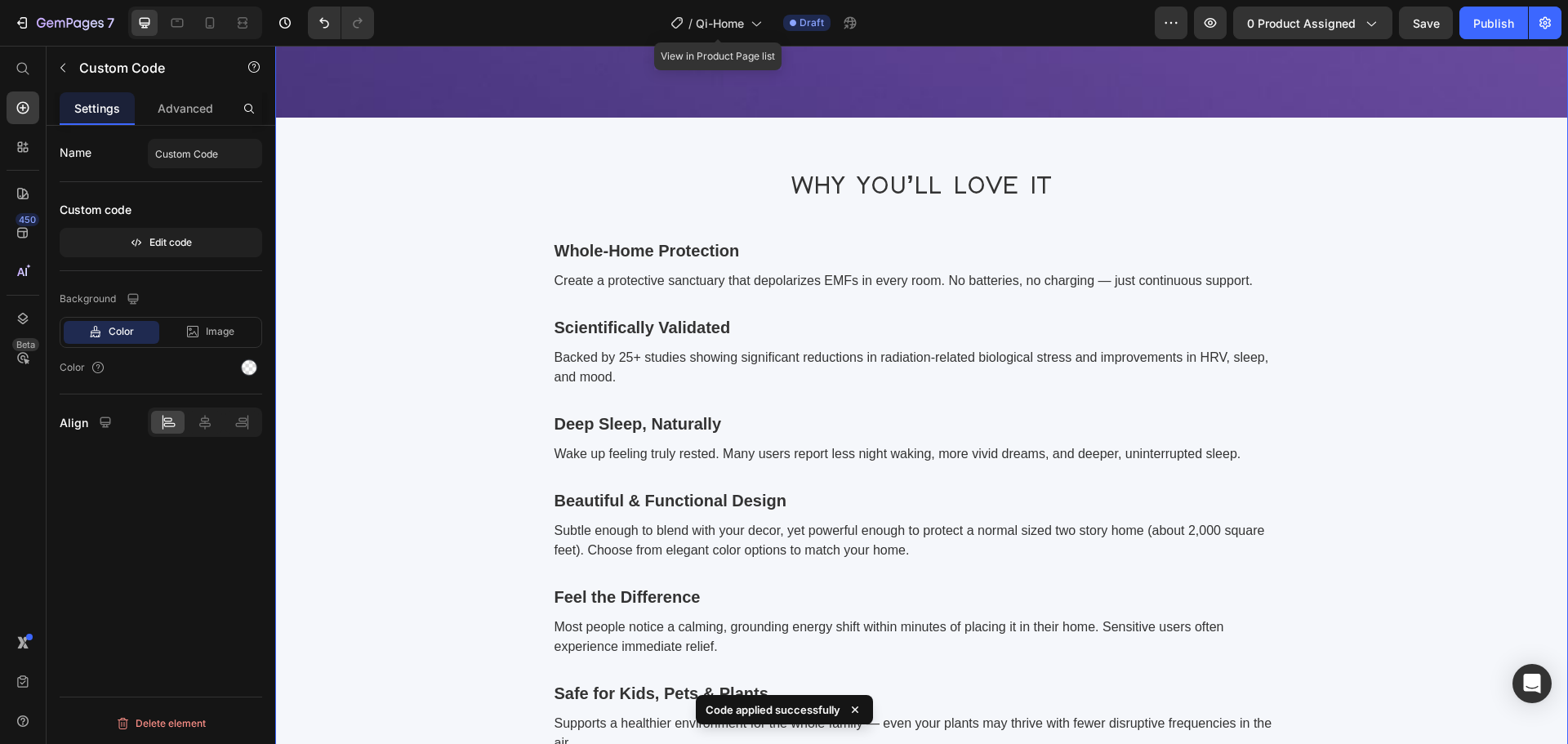 scroll, scrollTop: 836, scrollLeft: 0, axis: vertical 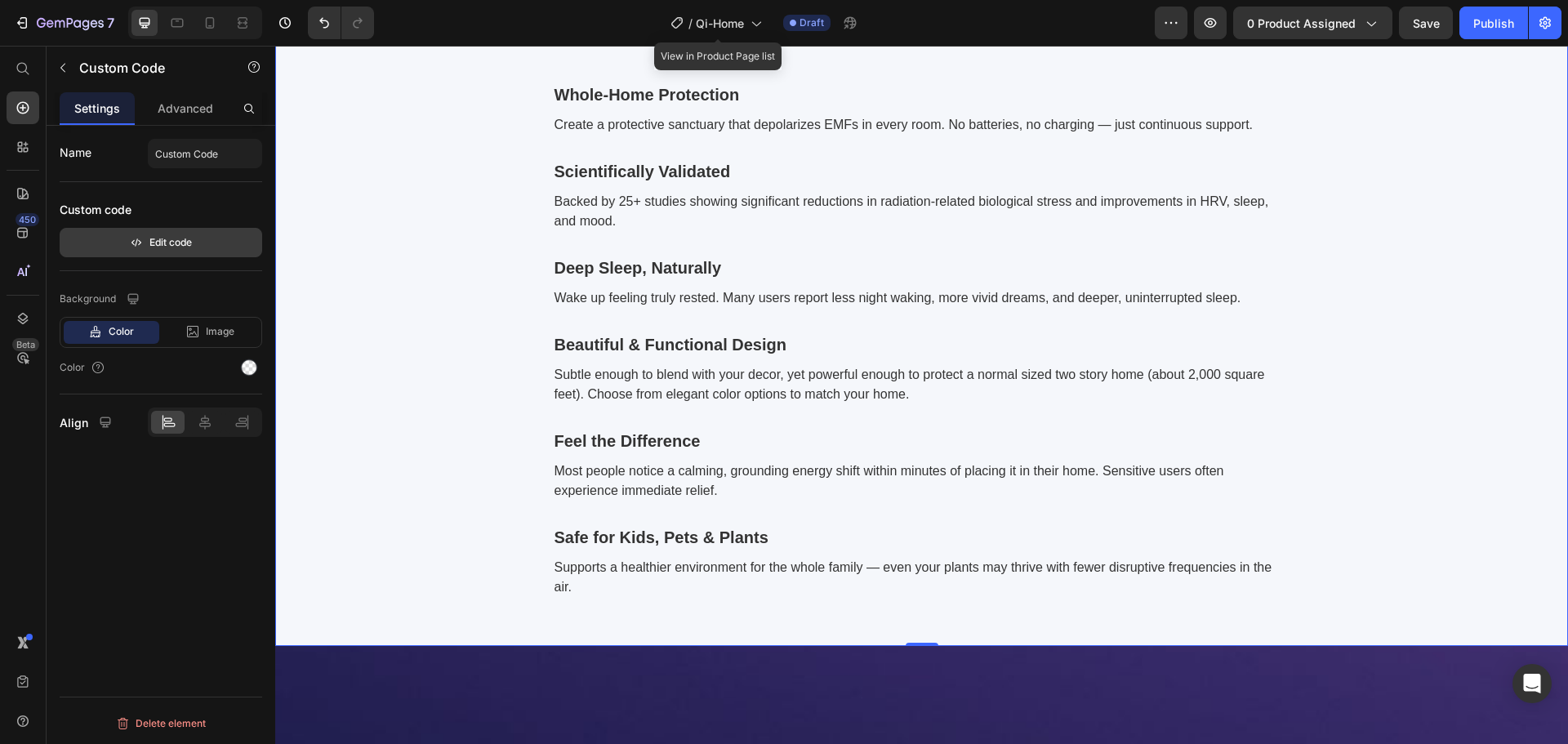 click on "Edit code" at bounding box center [161, 243] 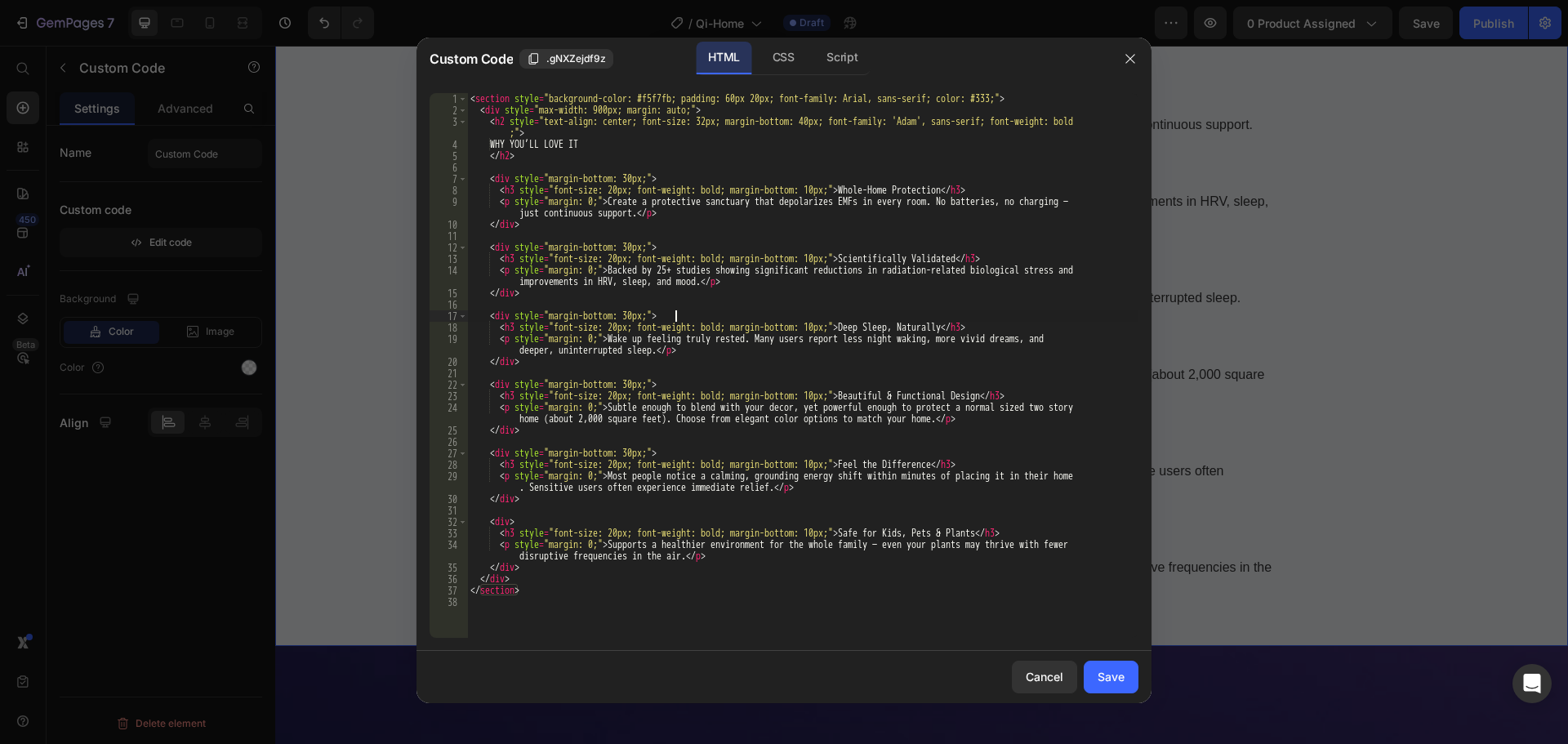 click on "< section   style = "background-color: #f5f7fb; padding: 60px 20px; font-family: Arial, sans-serif; color: #333;" >    < div   style = "max-width: 900px; margin: auto;" >      < h2   style = "text-align: center; font-size: 32px; margin-bottom: 40px; font-family: 'Adam', sans-serif; font-weight: bold          ;" >        WHY YOU’LL LOVE IT      </ h2 >      < div   style = "margin-bottom: 30px;" >         < h3   style = "font-size: 20px; font-weight: bold; margin-bottom: 10px;" > Whole-Home Protection </ h3 >         < p   style = "margin: 0;" > Create a protective sanctuary that depolarizes EMFs in every room. No batteries, no charging —             just continuous support. </ p >      </ div >      < div   style = "margin-bottom: 30px;" >         < h3   style = "font-size: 20px; font-weight: bold; margin-bottom: 10px;" > Scientifically Validated </ h3 >         < p   style = "margin: 0;" > Backed by 25+ studies showing significant reductions in radiation-related biological stress and  p" at bounding box center [803, 376] 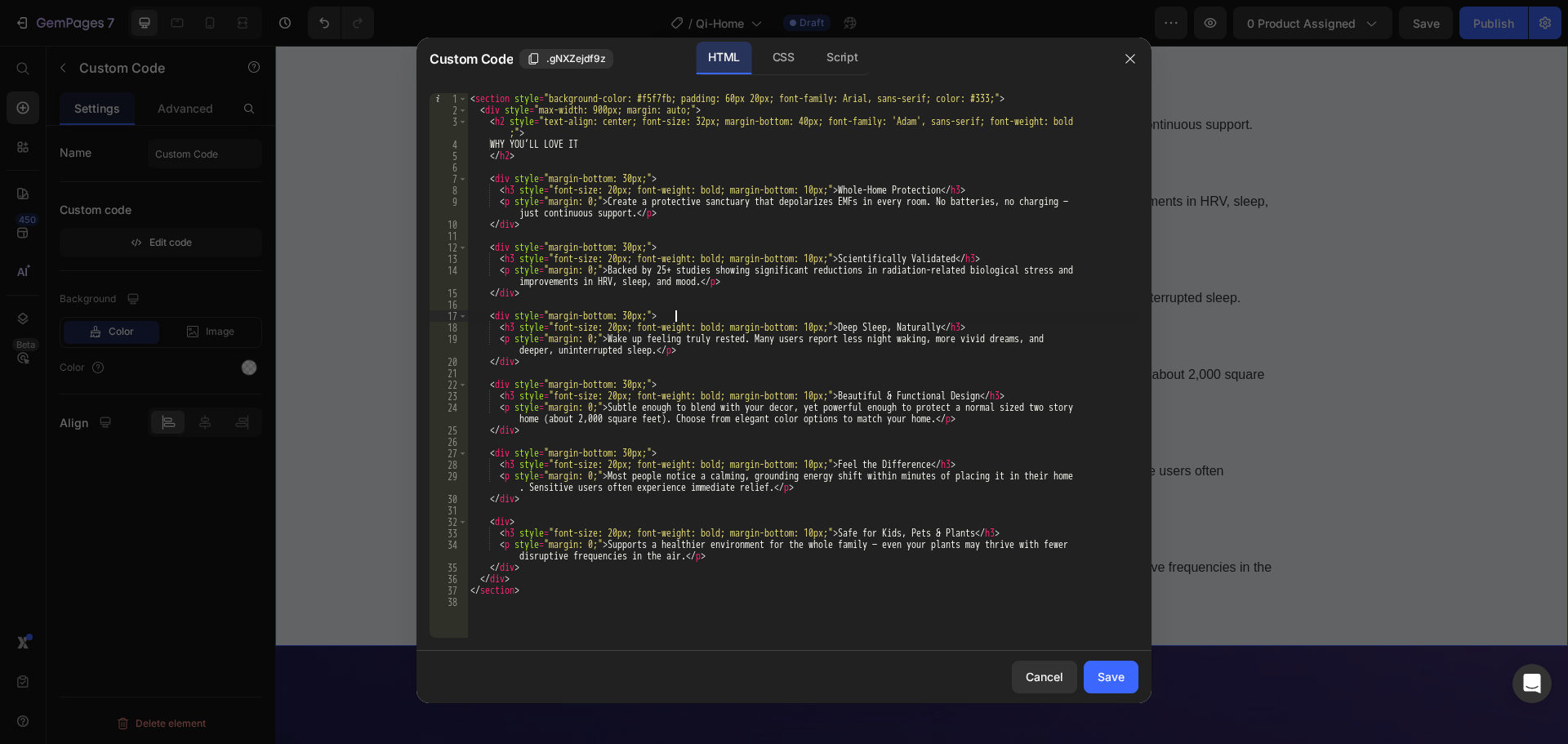 type on "</section>" 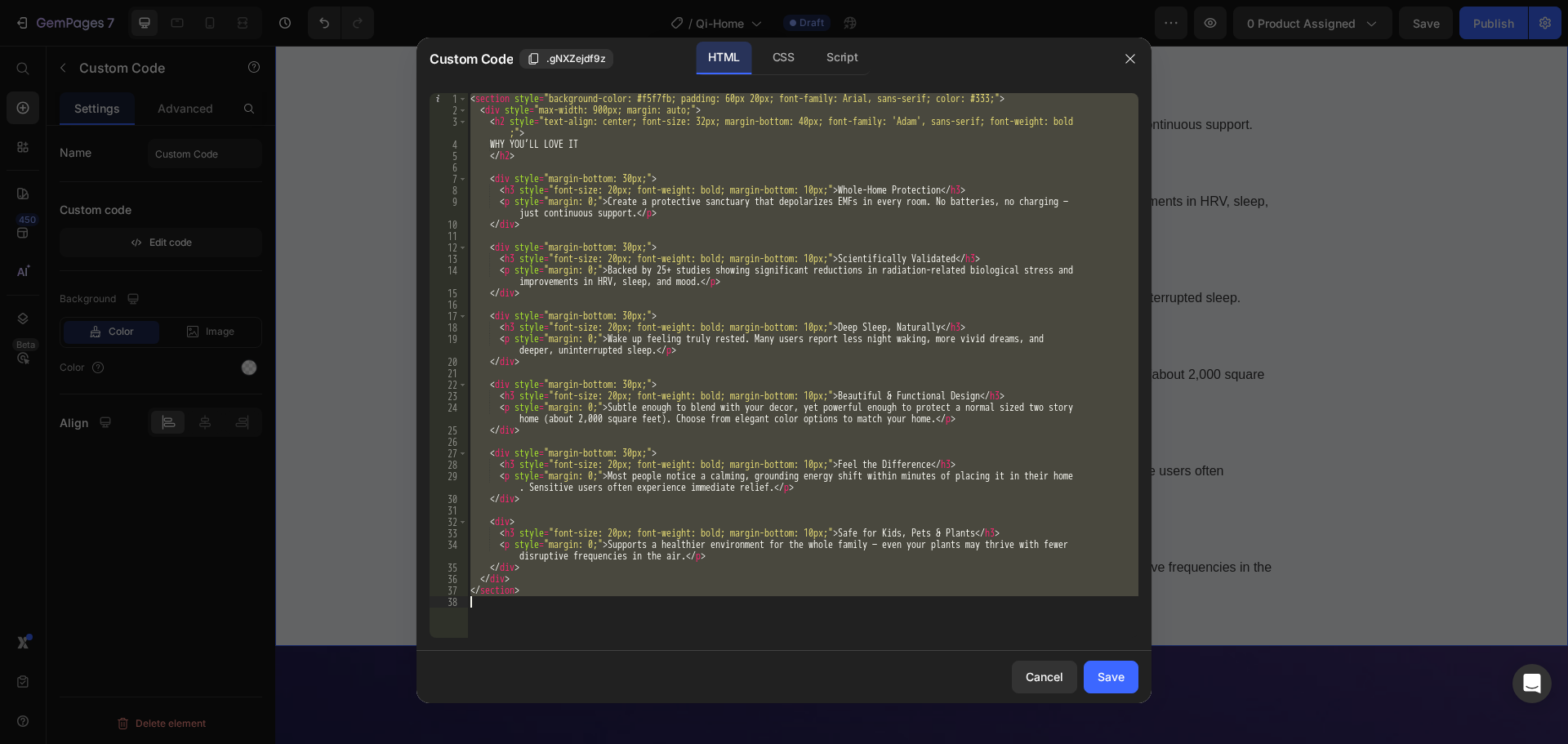 paste 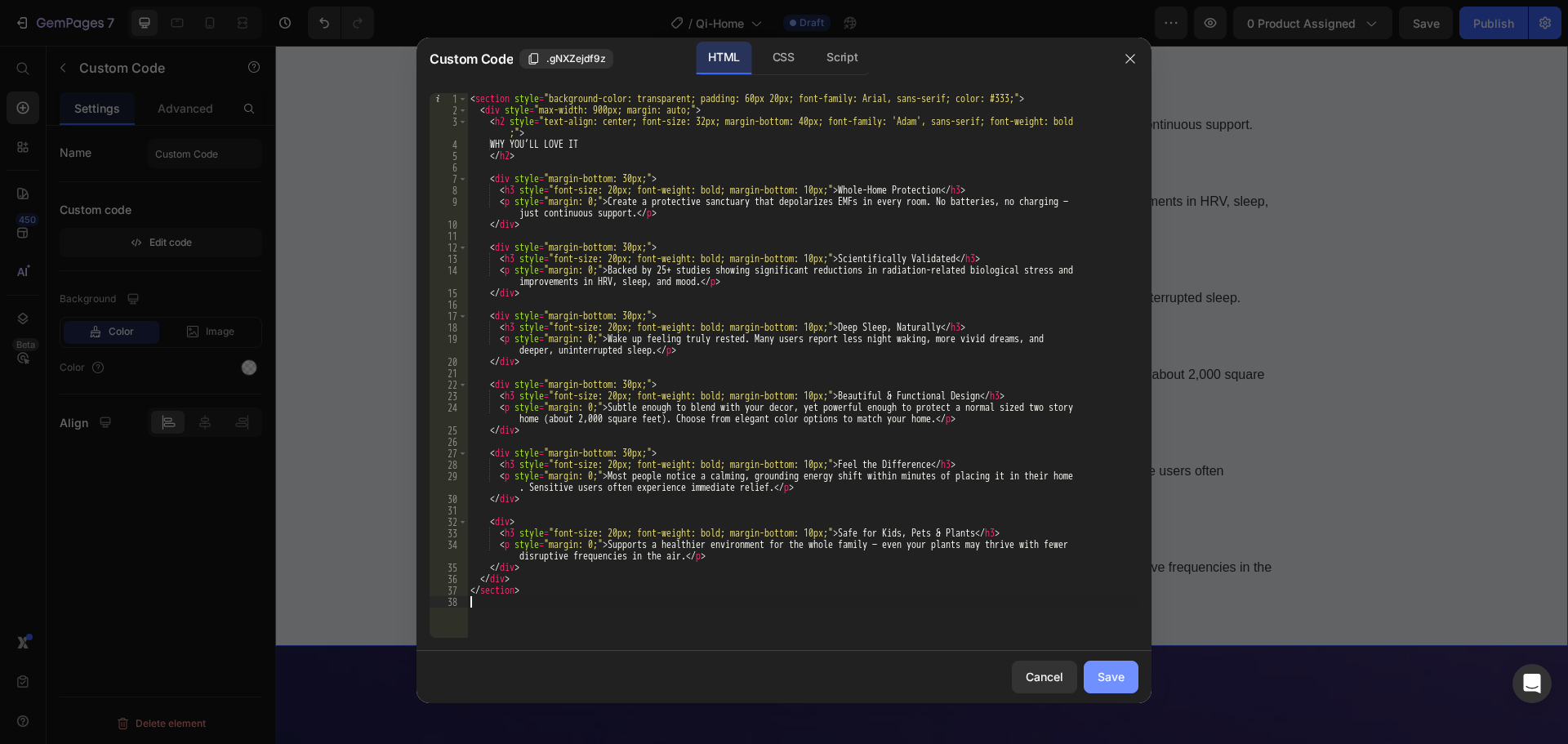 click on "Save" at bounding box center [1111, 676] 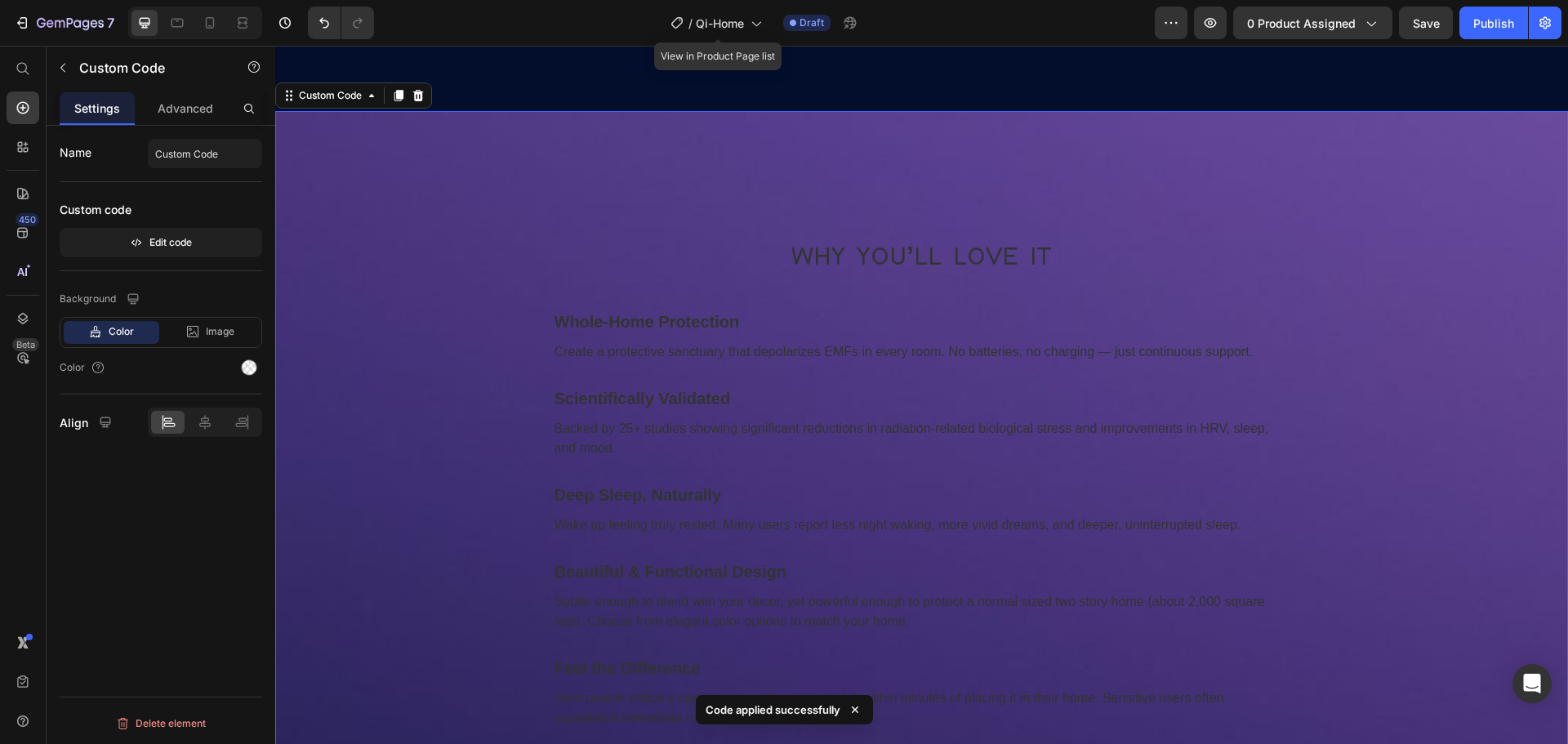 scroll, scrollTop: 591, scrollLeft: 0, axis: vertical 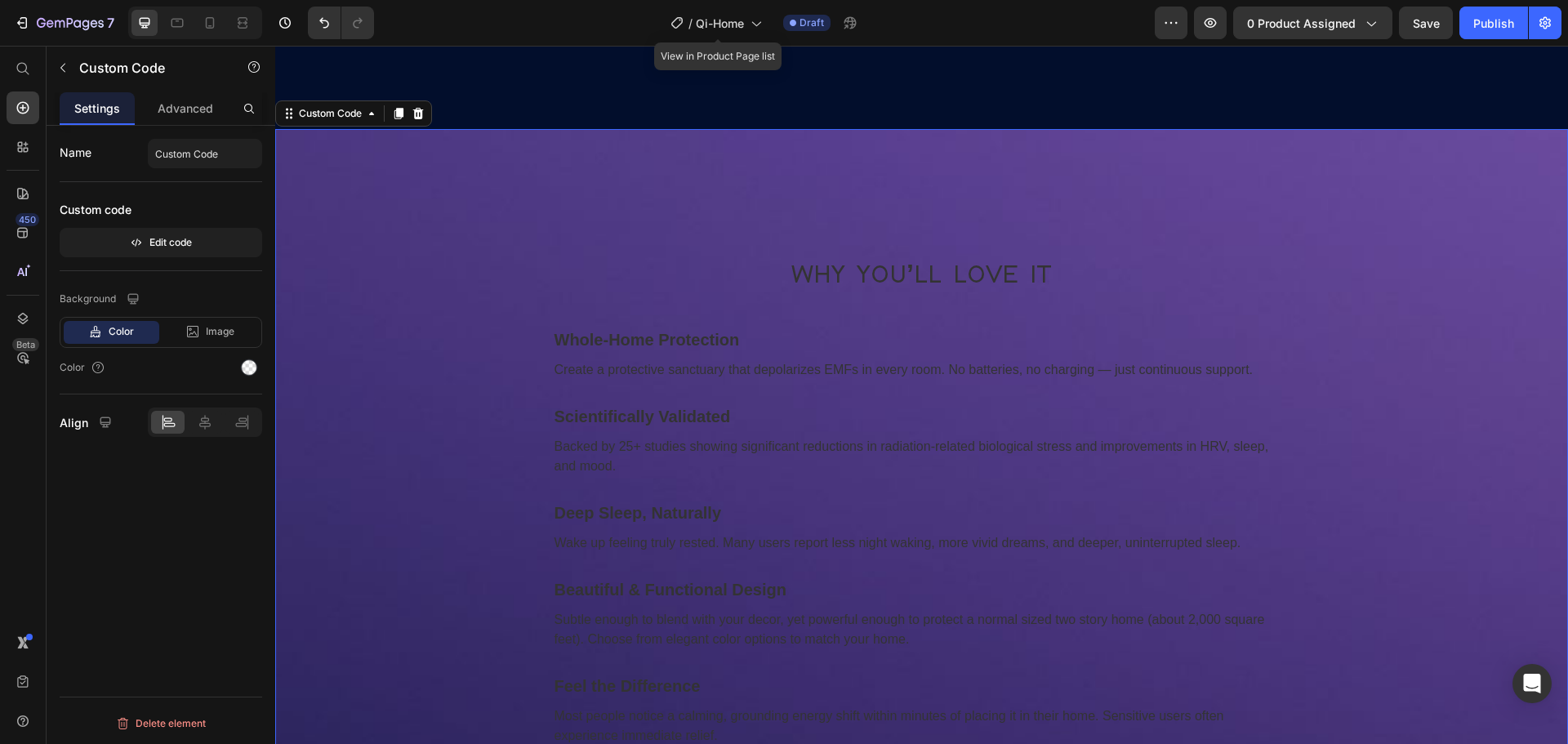 click on "WHY YOU’LL LOVE IT
Whole-Home Protection
Create a protective sanctuary that depolarizes EMFs in every room. No batteries, no charging — just continuous support.
Scientifically Validated
Backed by 25+ studies showing significant reductions in radiation-related biological stress and improvements in HRV, sleep, and mood.
Deep Sleep, Naturally
Wake up feeling truly rested. Many users report less night waking, more vivid dreams, and deeper, uninterrupted sleep.
Beautiful Functional Design
Subtle enough to blend with your decor, yet powerful enough to protect a normal sized two story home (about 2,000 square feet). Choose from elegant color options to match your home.
Feel the Difference
Most people notice a calming, grounding energy shift within minutes of placing it in their home. Sensitive users often experience immediate relief." at bounding box center [922, 549] 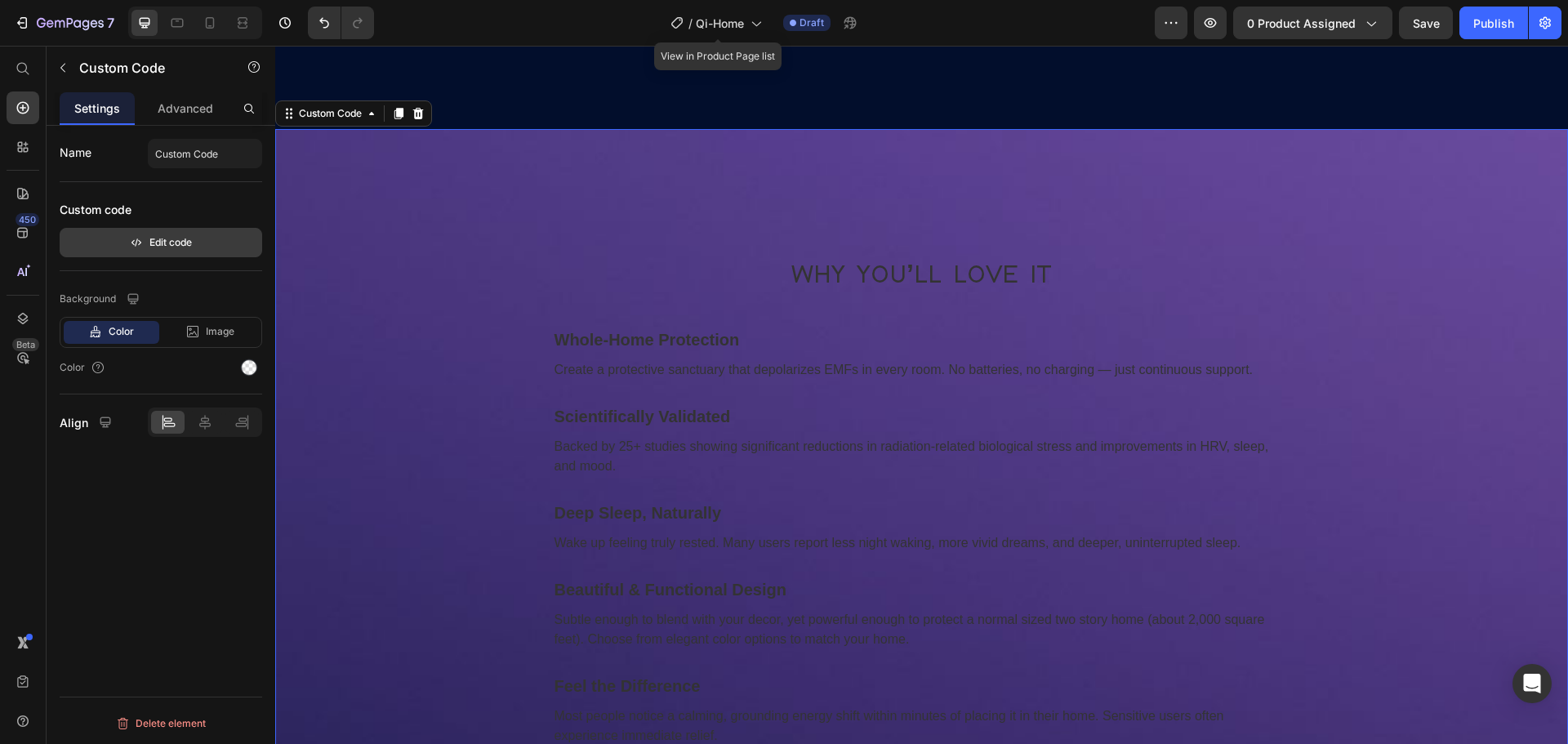 click on "Edit code" at bounding box center (161, 243) 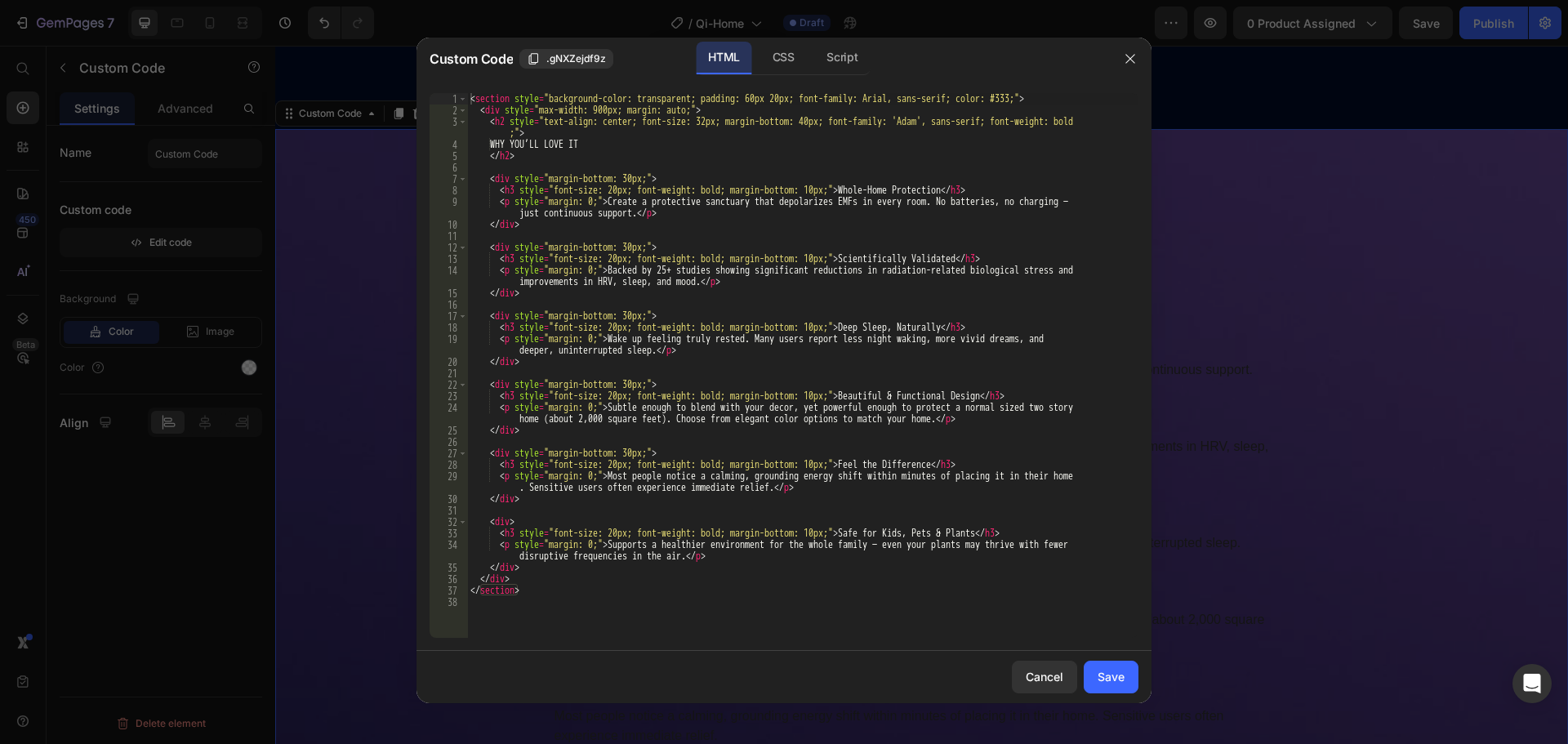 click on "WHY YOU’LL LOVE IT
Whole-Home Protection
Create a protective sanctuary that depolarizes EMFs in every room. No batteries, no charging — continuous support.
Scientifically Validated
improvements in HRV, sleep, and mood." at bounding box center [803, 376] 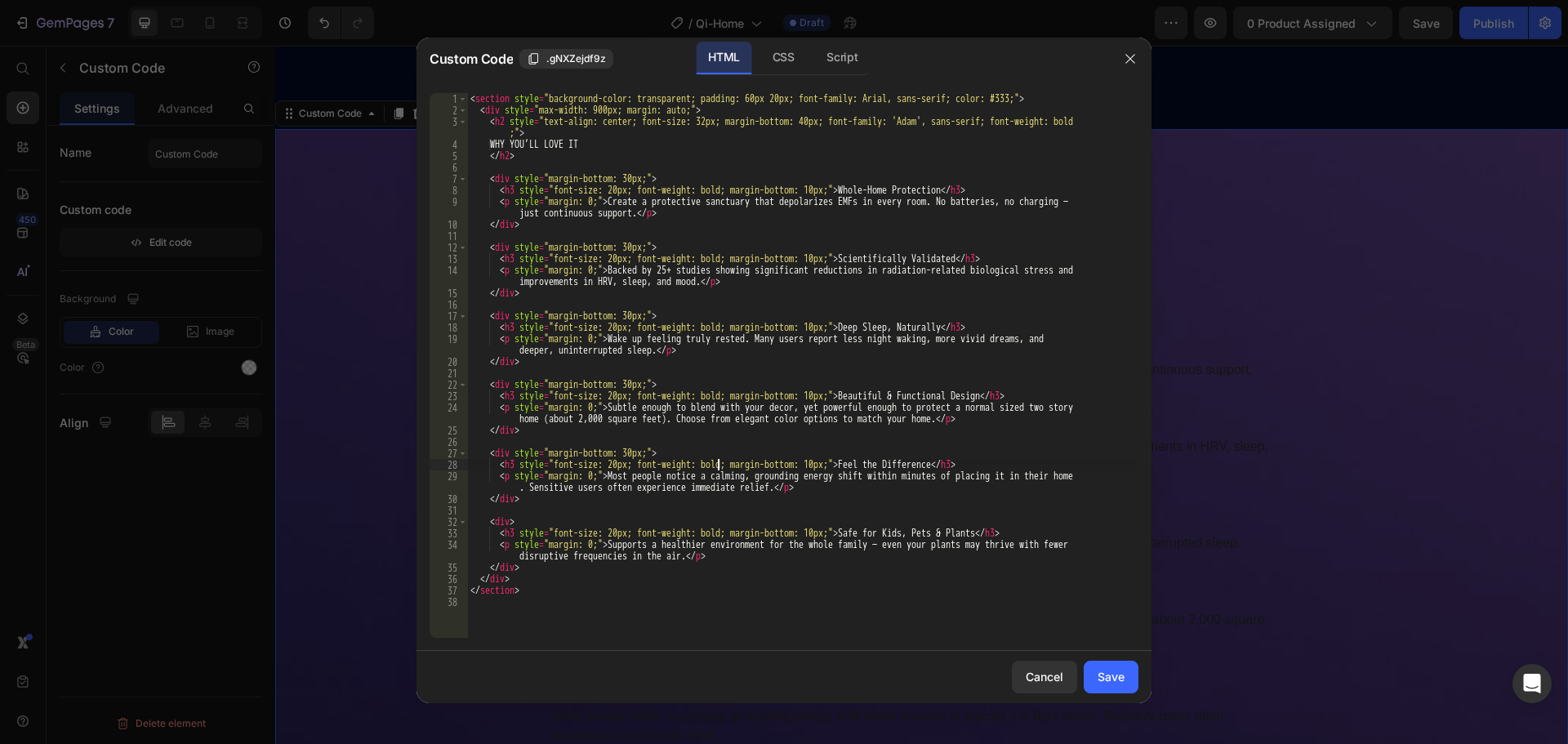 type on "</section>" 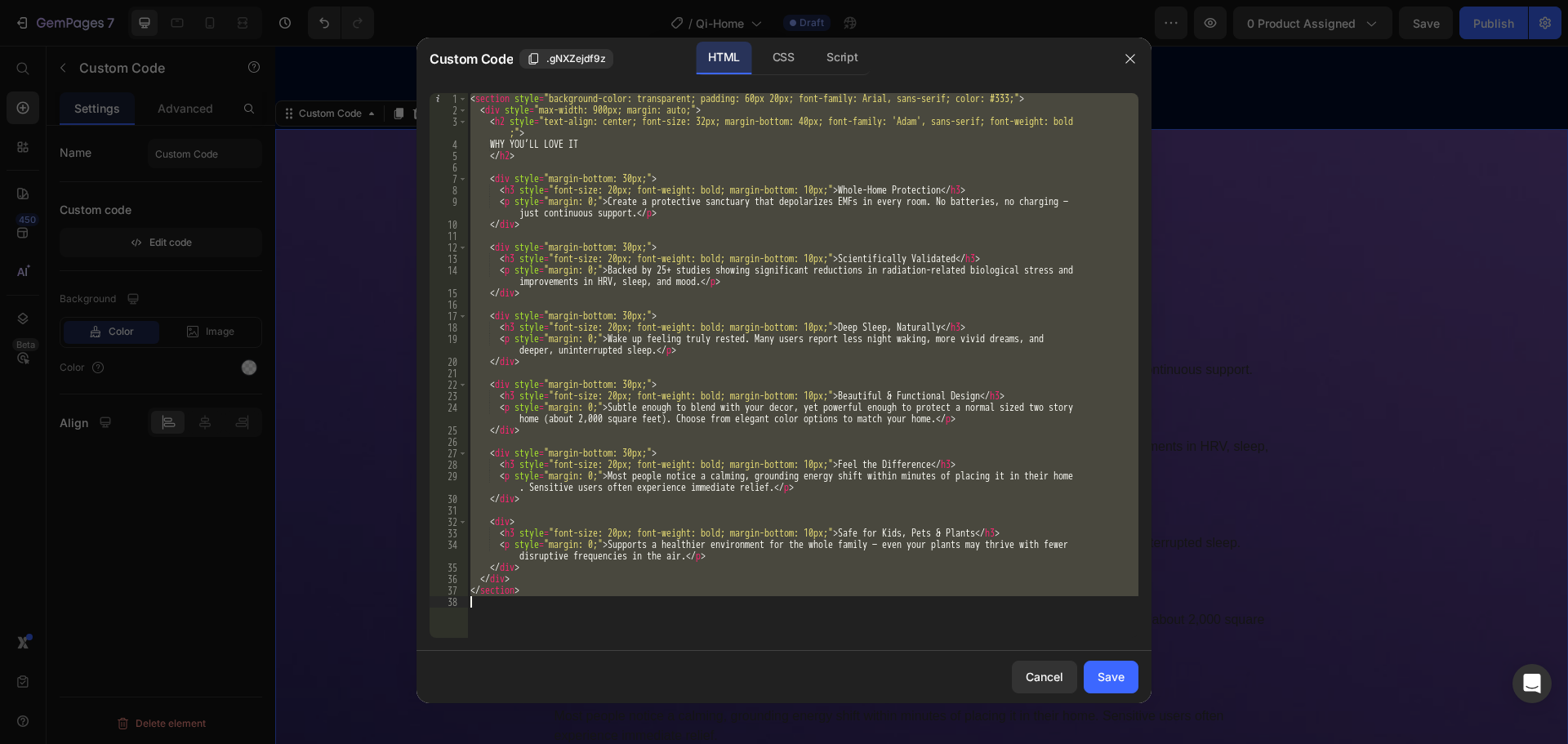 paste 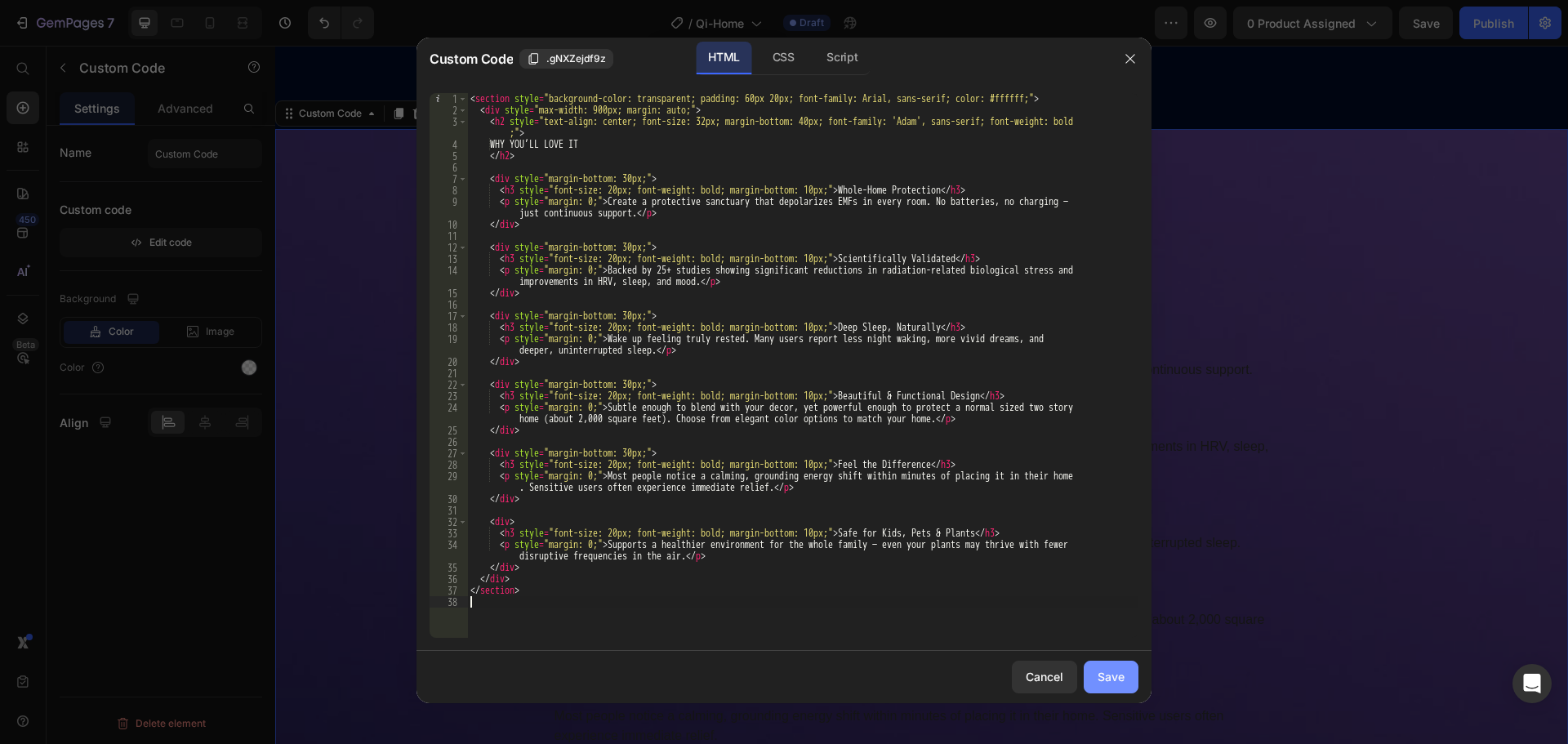 click on "Save" 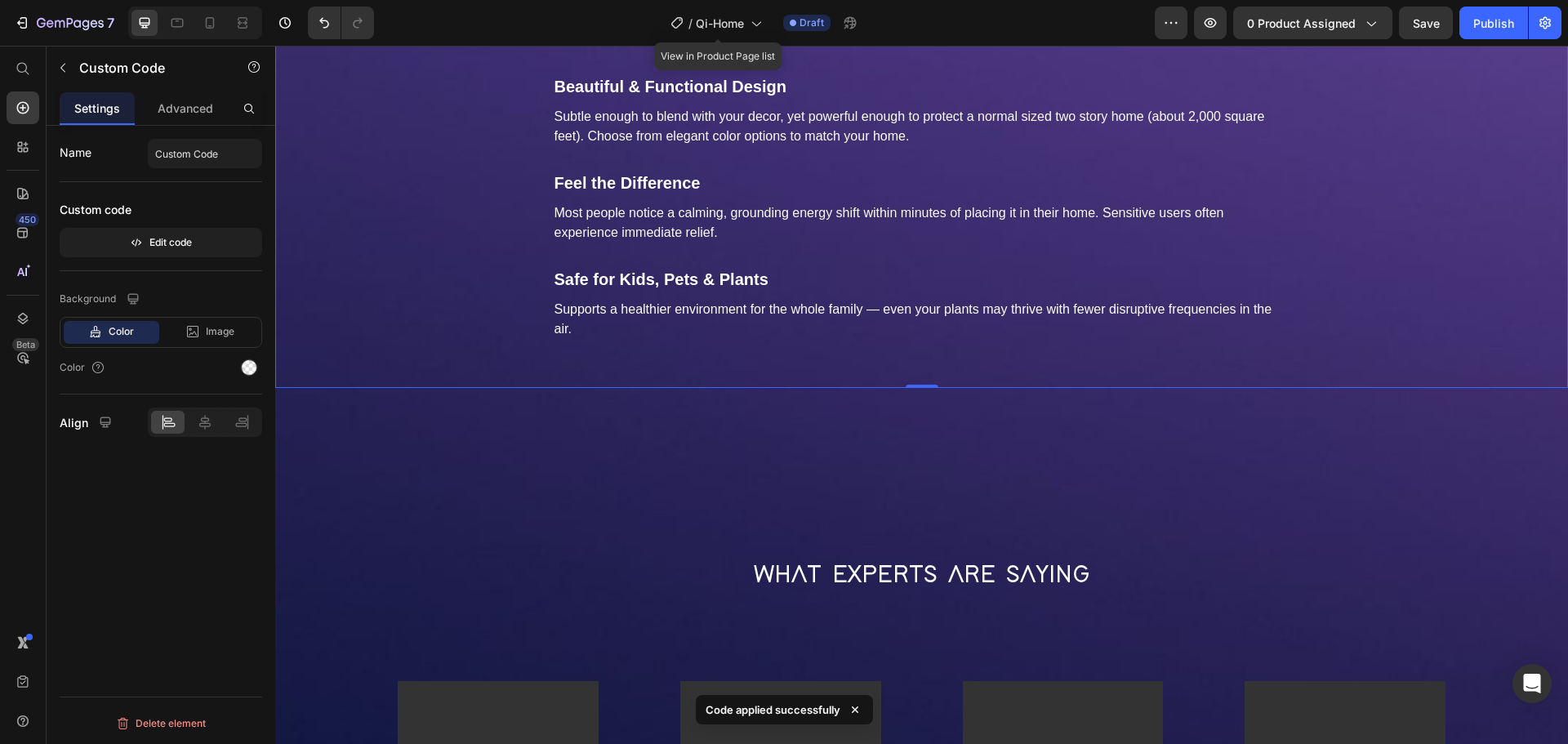 scroll, scrollTop: 591, scrollLeft: 0, axis: vertical 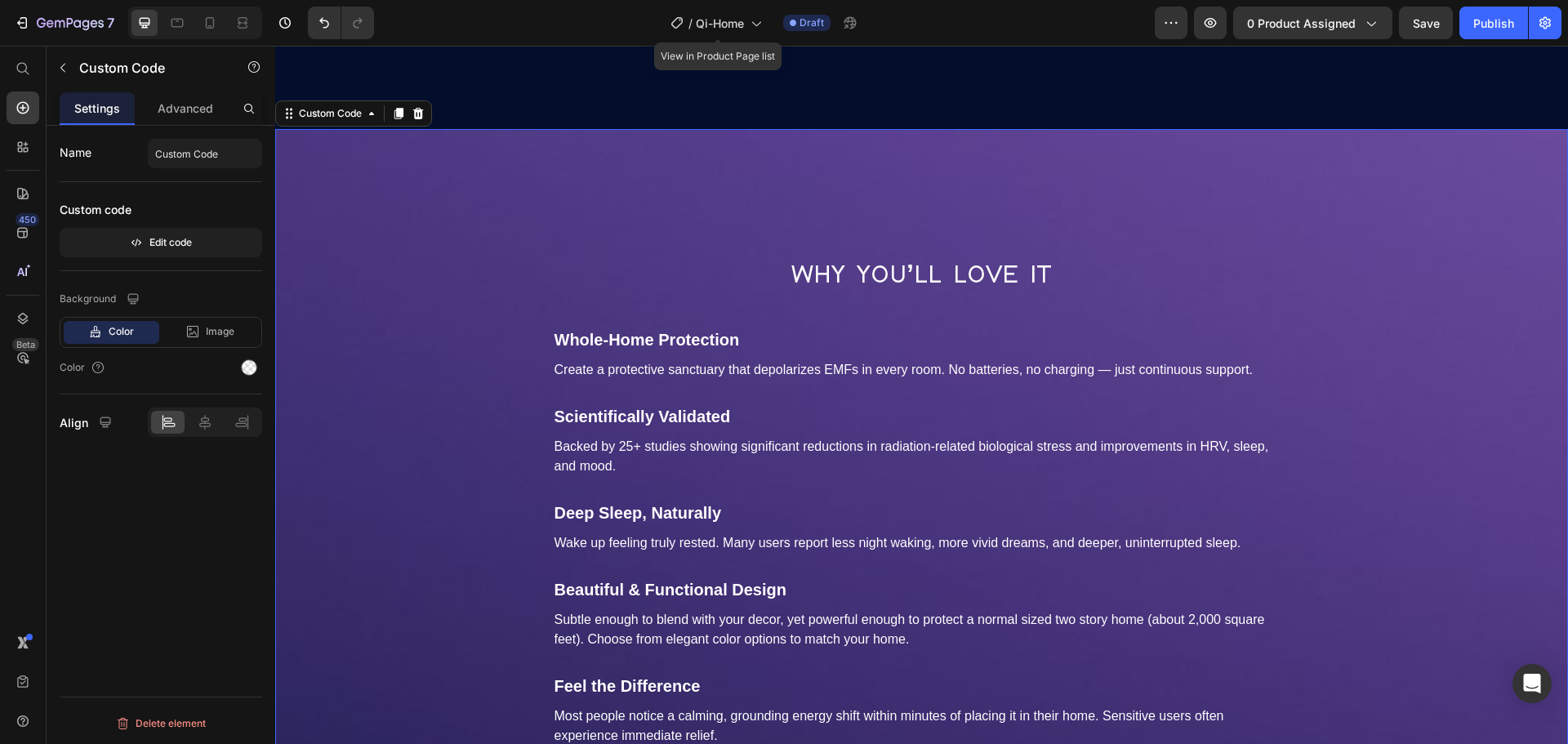 click on "Whole-Home Protection" at bounding box center (922, 340) 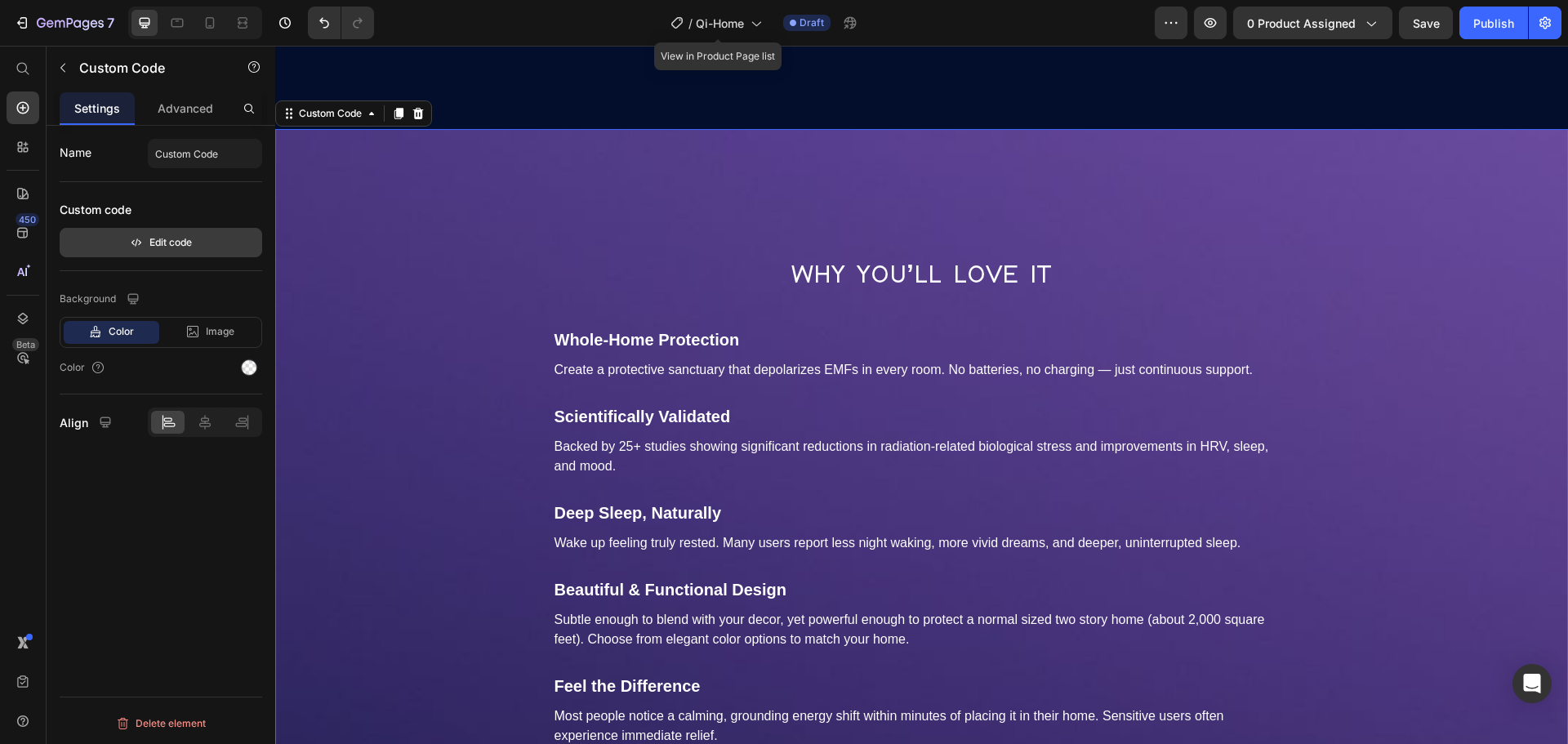 click on "Edit code" at bounding box center (161, 243) 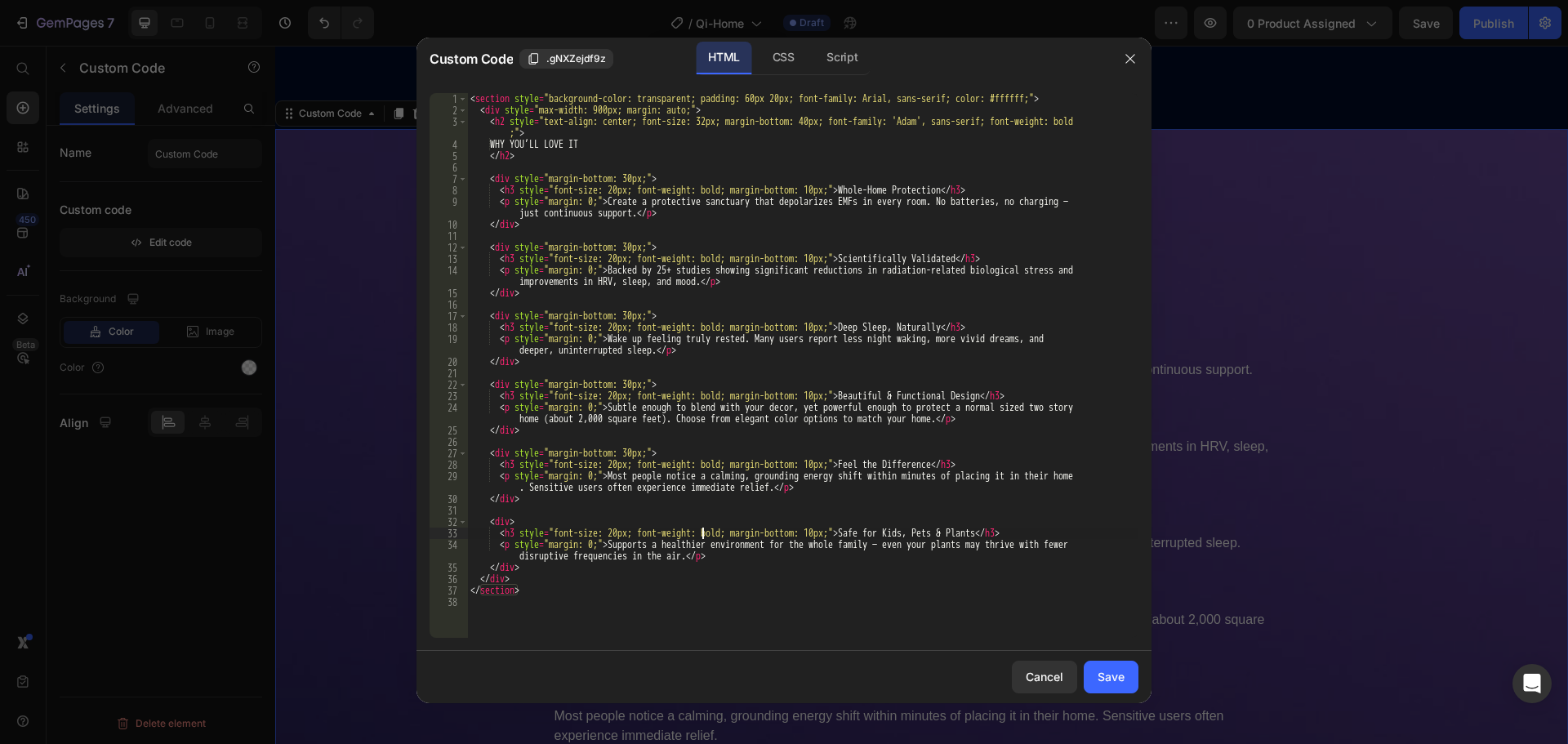 click on "section style = "background-color: transparent; padding: 60px 20px; font-family: Arial, sans-serif; color: #ffffff;"
div style = "max-width: 900px; margin: auto;"
h2 style = "text-align: center; font-size: 32px; margin-bottom: 40px; font-family: 'Adam', sans-serif; font-weight: bold ;"
WHY YOU’LL LOVE IT
/ h2
div style = "margin-bottom: 30px;"
h3 style = "font-size: 20px; font-weight: bold; margin-bottom: 10px;"
Whole-Home Protection
/ h3
p style = "margin: 0;"
Create a protective sanctuary that depolarizes EMFs in every room. No batteries, no charging —
just continuous support.
/ p
/ div
div style = "margin-bottom: 30px;"
h3 style = "font-size: 20px; font-weight: bold; margin-bottom: 10px;"
Scientifically Validated
/ h3
p style = "margin: 0;"
improvements in HRV, sleep, and mood.
/ p
/ div
div" at bounding box center (803, 376) 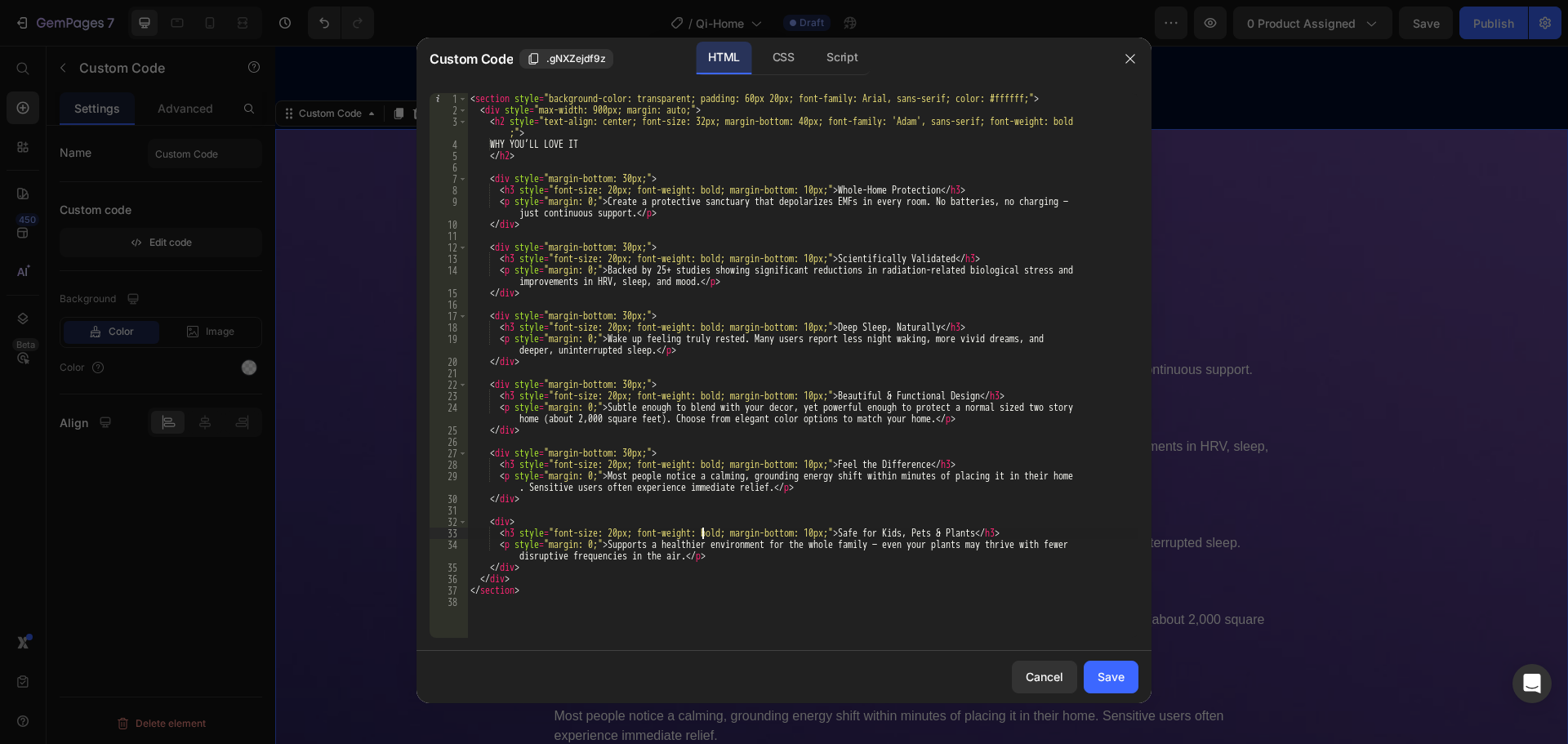 type on "</section>" 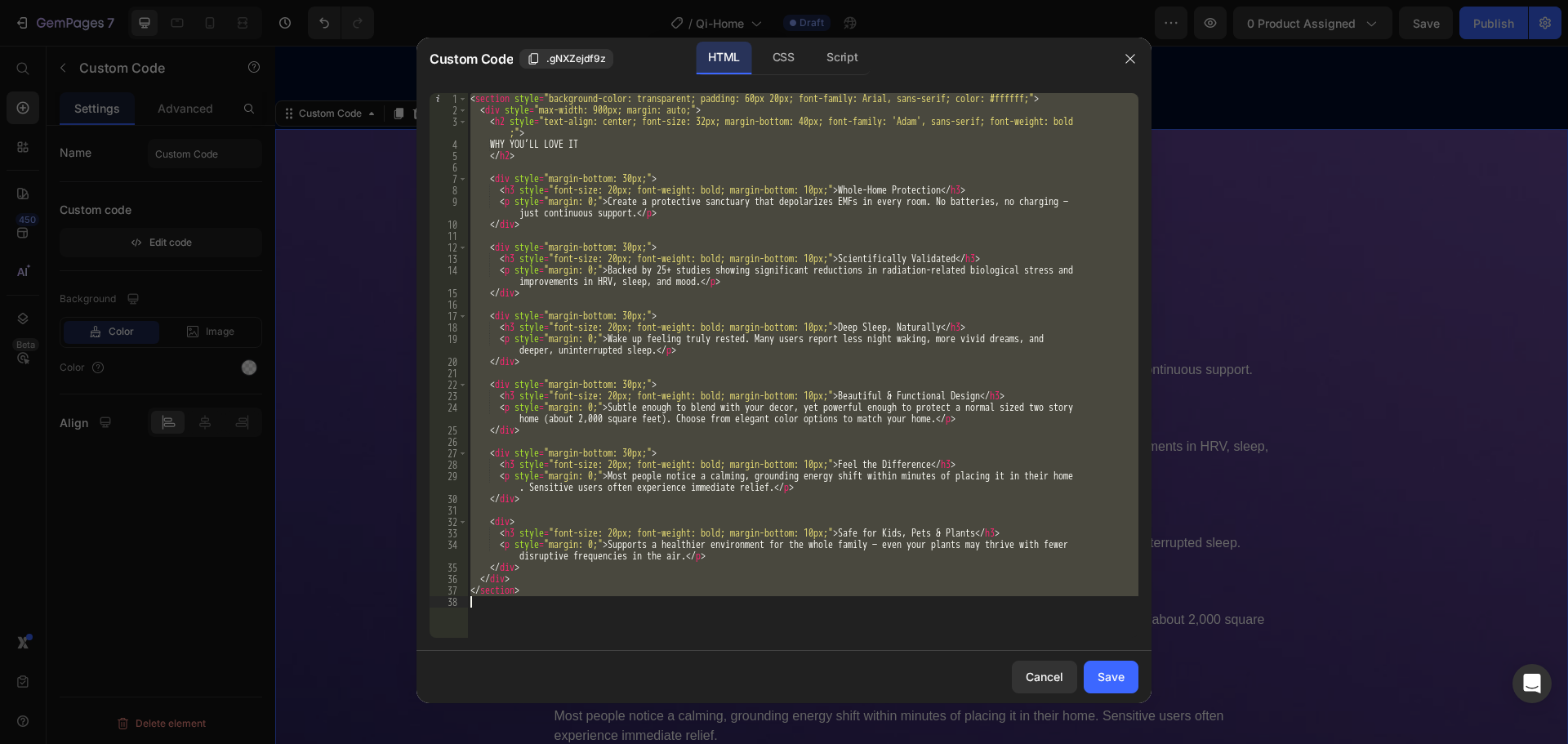 paste 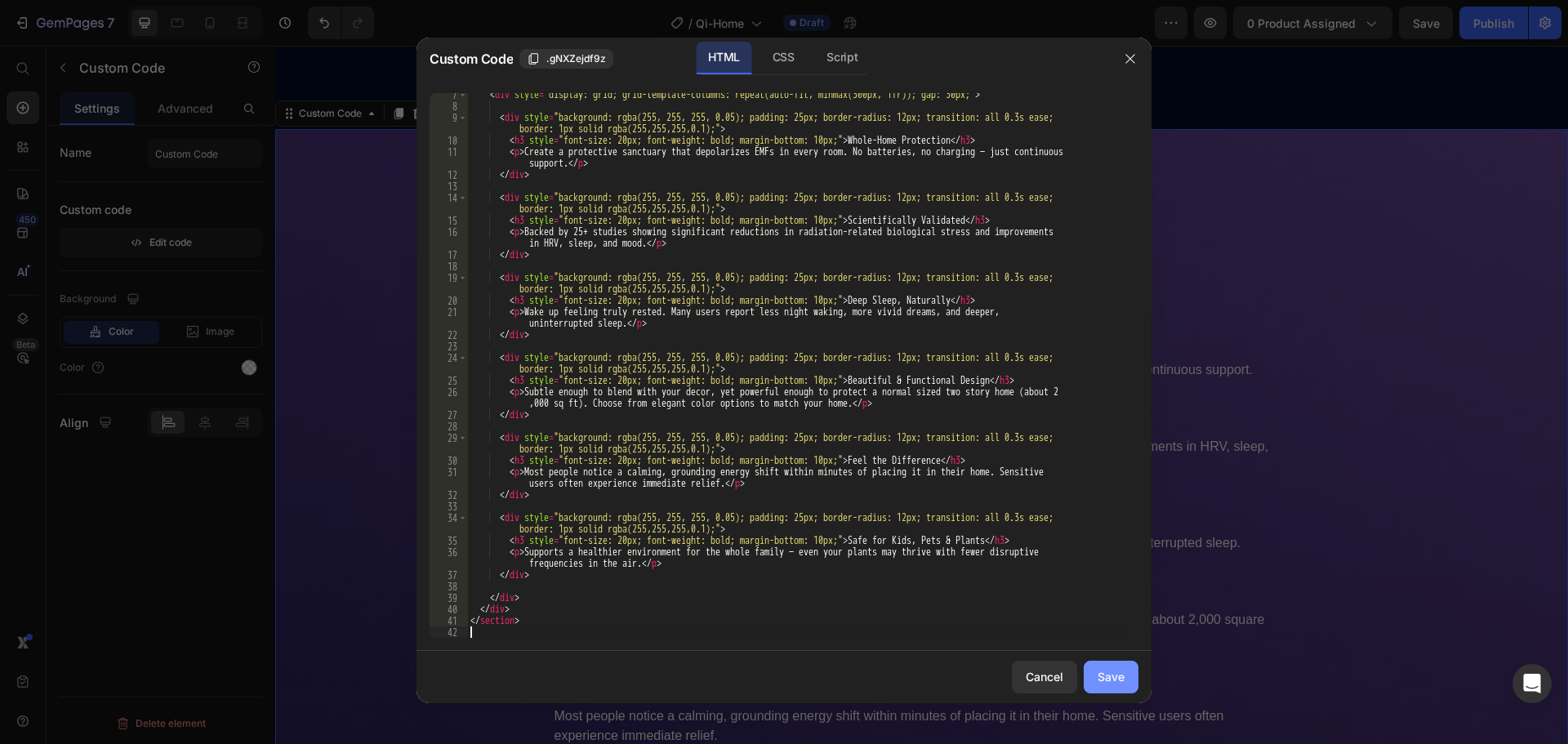click on "Save" at bounding box center [1111, 676] 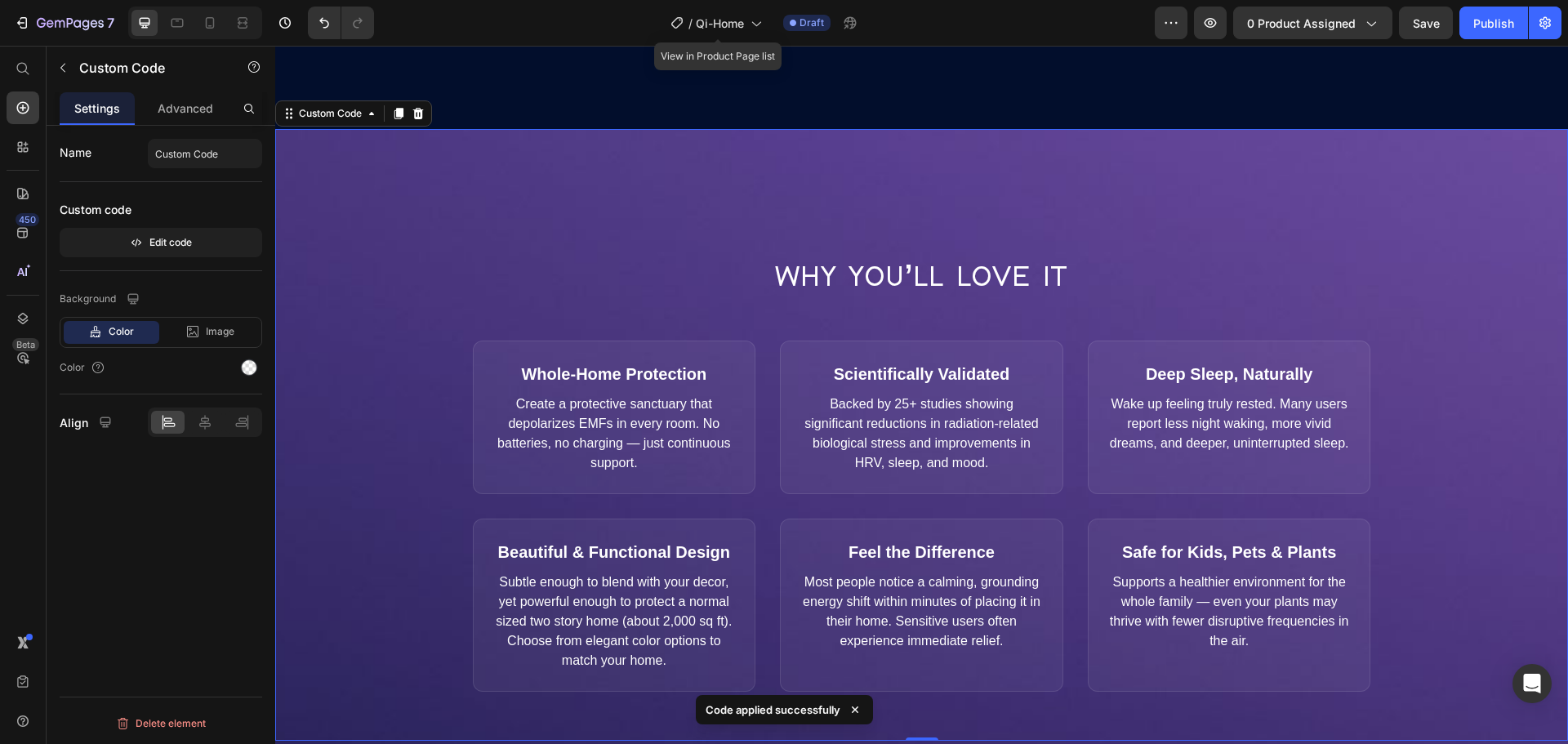 scroll, scrollTop: 755, scrollLeft: 0, axis: vertical 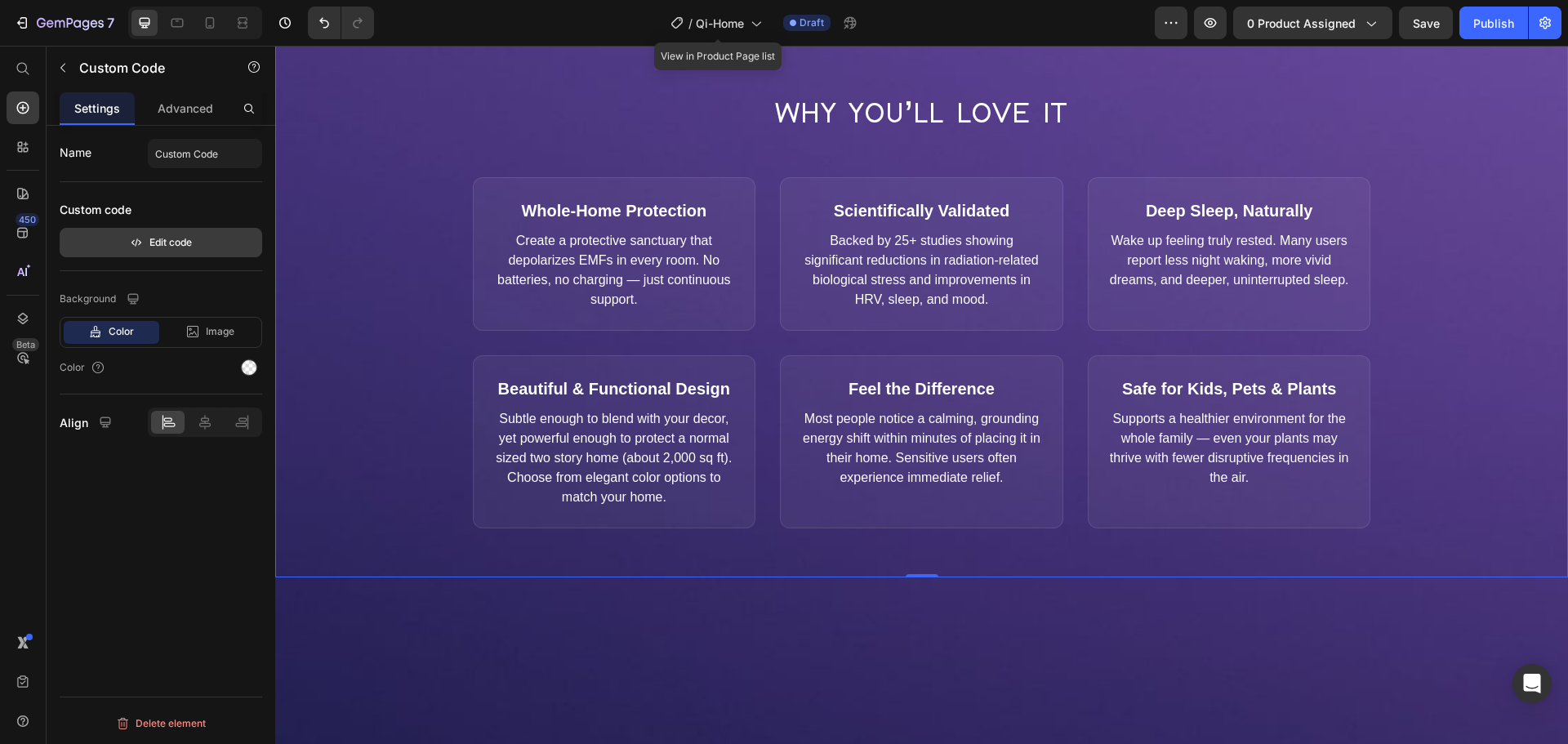 click on "Edit code" at bounding box center (161, 243) 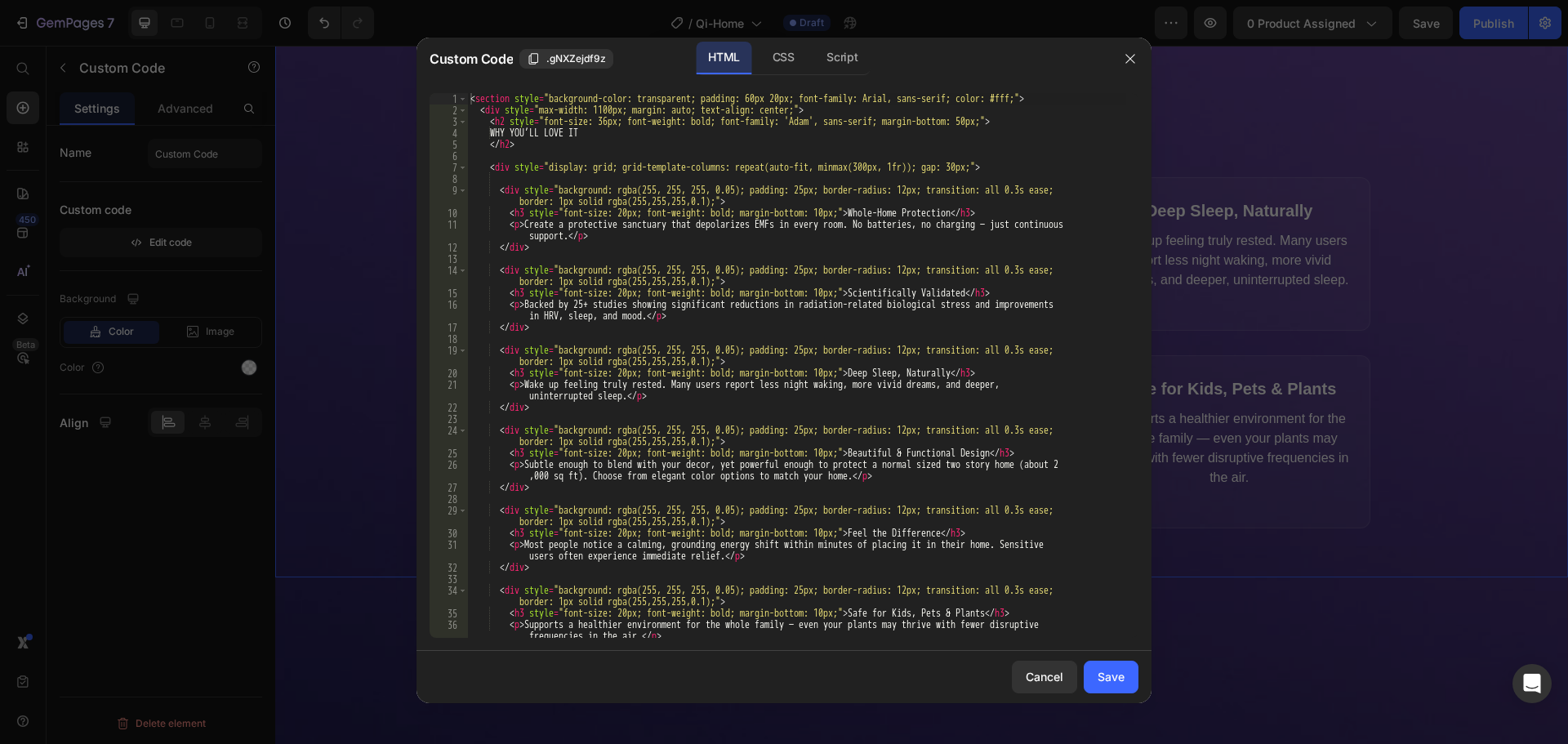 click on "< section   style = "background-color: transparent; padding: 60px 20px; font-family: Arial, sans-serif; color: #fff;" >    < div   style = "max-width: 1100px; margin: auto; text-align: center;" >      < h2   style = "font-size: 36px; font-weight: bold; font-family: 'Adam', sans-serif; margin-bottom: 50px;" >        WHY YOU’LL LOVE IT      </ h2 >      < div   style = "display: grid; grid-template-columns: repeat(auto-fit, minmax(300px, 1fr)); gap: 30px;" >                 < div   style = "background: rgba(255, 255, 255, 0.05); padding: 25px; border-radius: 12px; transition: all 0.3s ease;             border: 1px solid rgba(255,255,255,0.1);" >           < h3   style = "font-size: 20px; font-weight: bold; margin-bottom: 10px;" > Whole-Home Protection </ h3 >           < p > Create a protective sanctuary that depolarizes EMFs in every room. No batteries, no charging — just continuous               support. </ p >         </ div >         < div   style =            >" at bounding box center (796, 376) 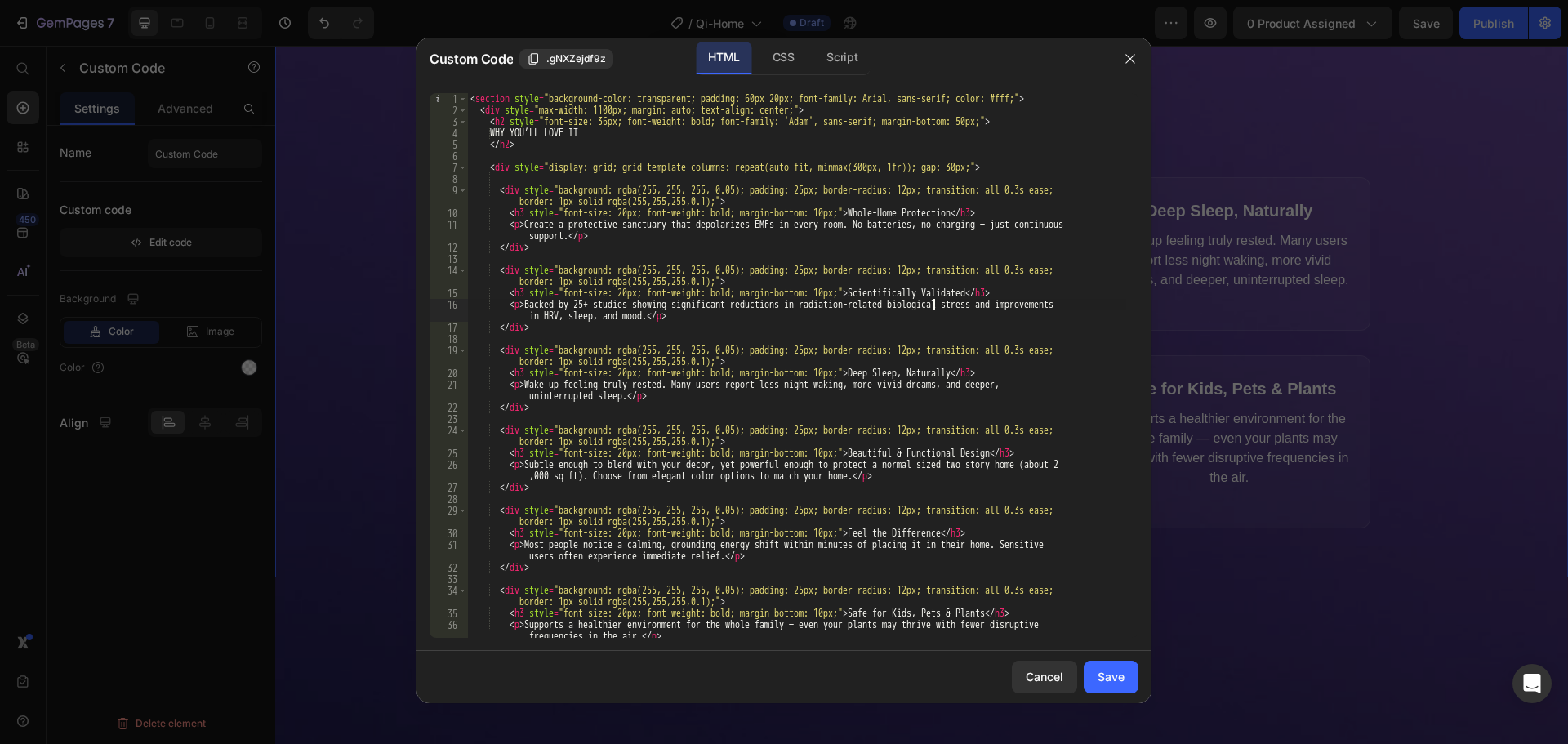 type on "</section>" 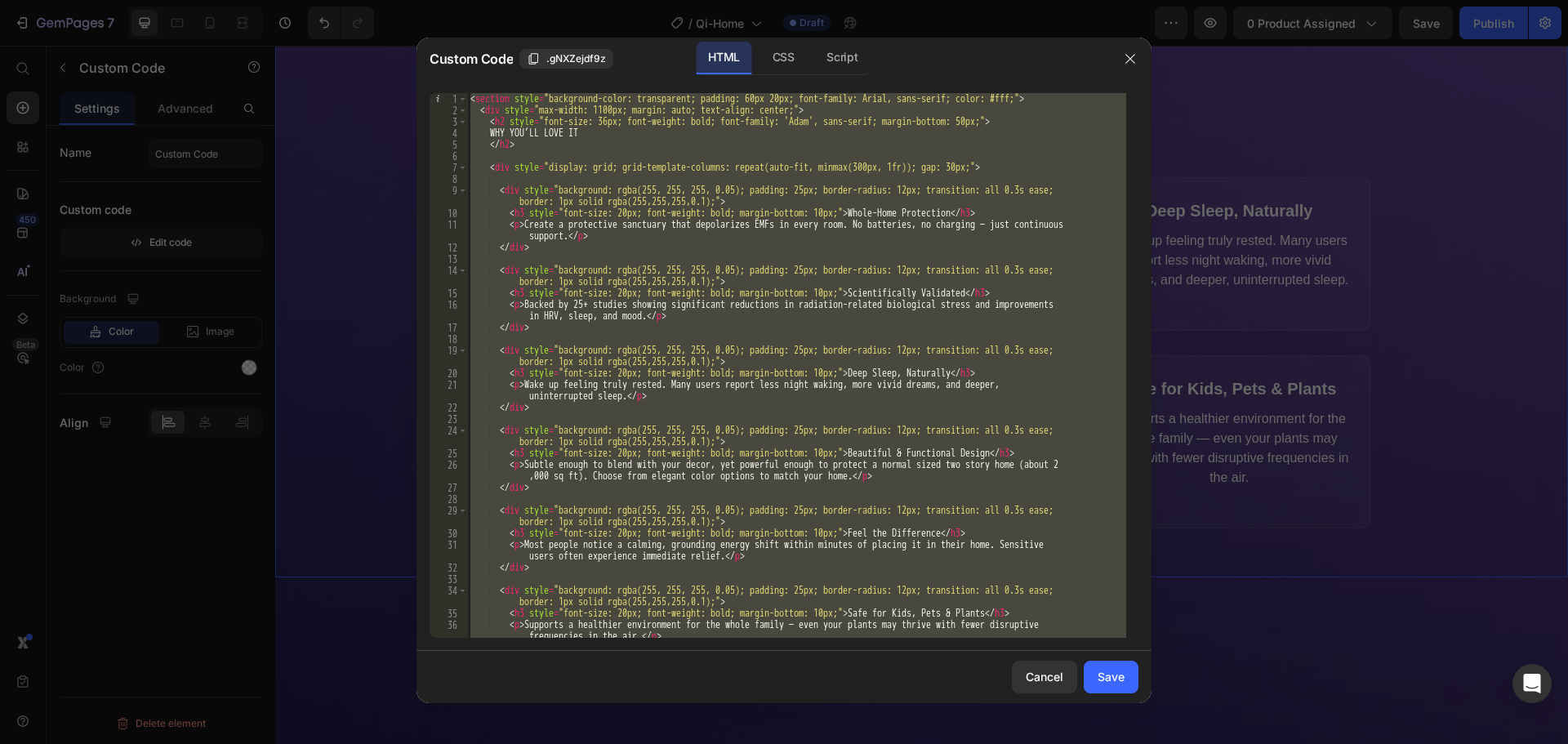 paste 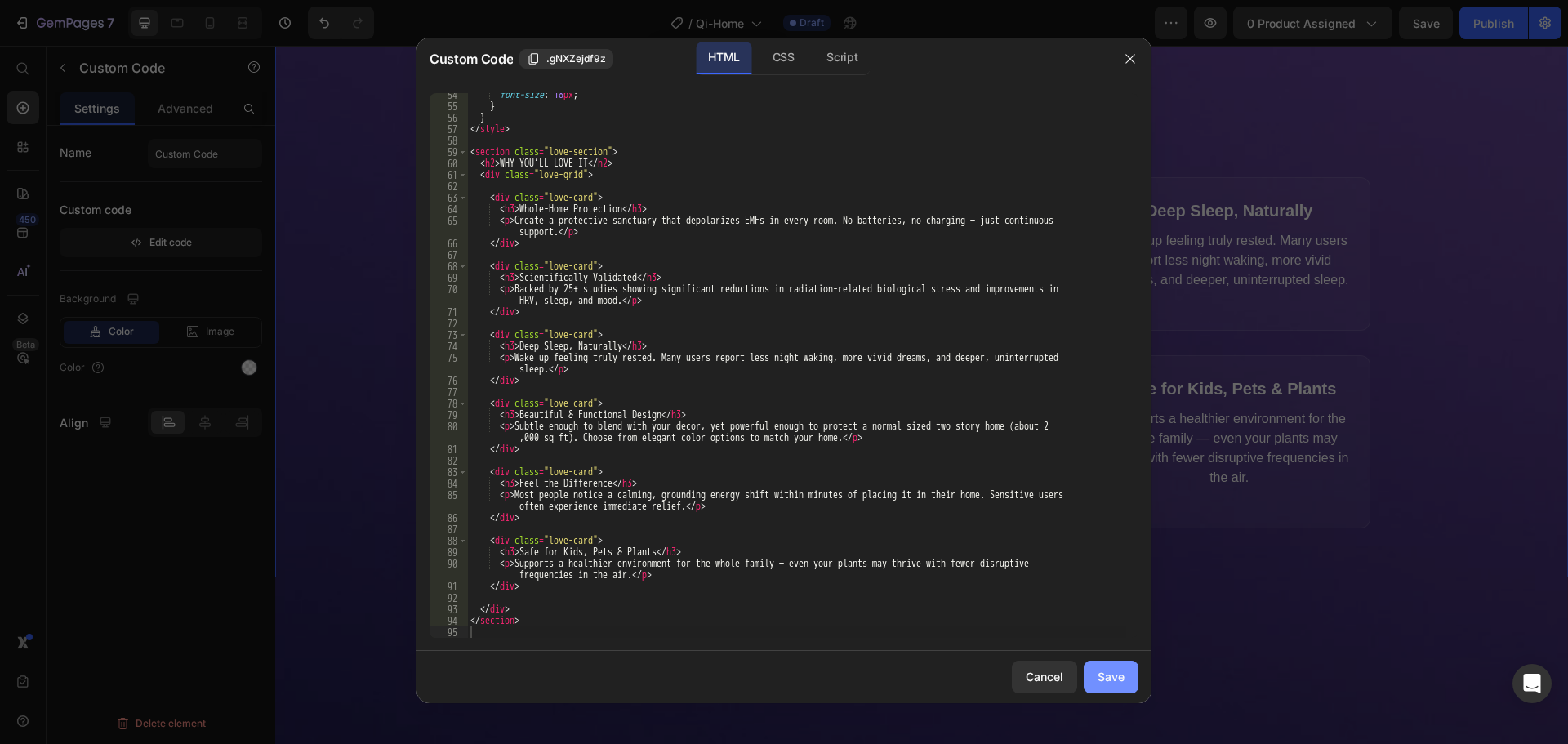 click on "Save" at bounding box center [1111, 676] 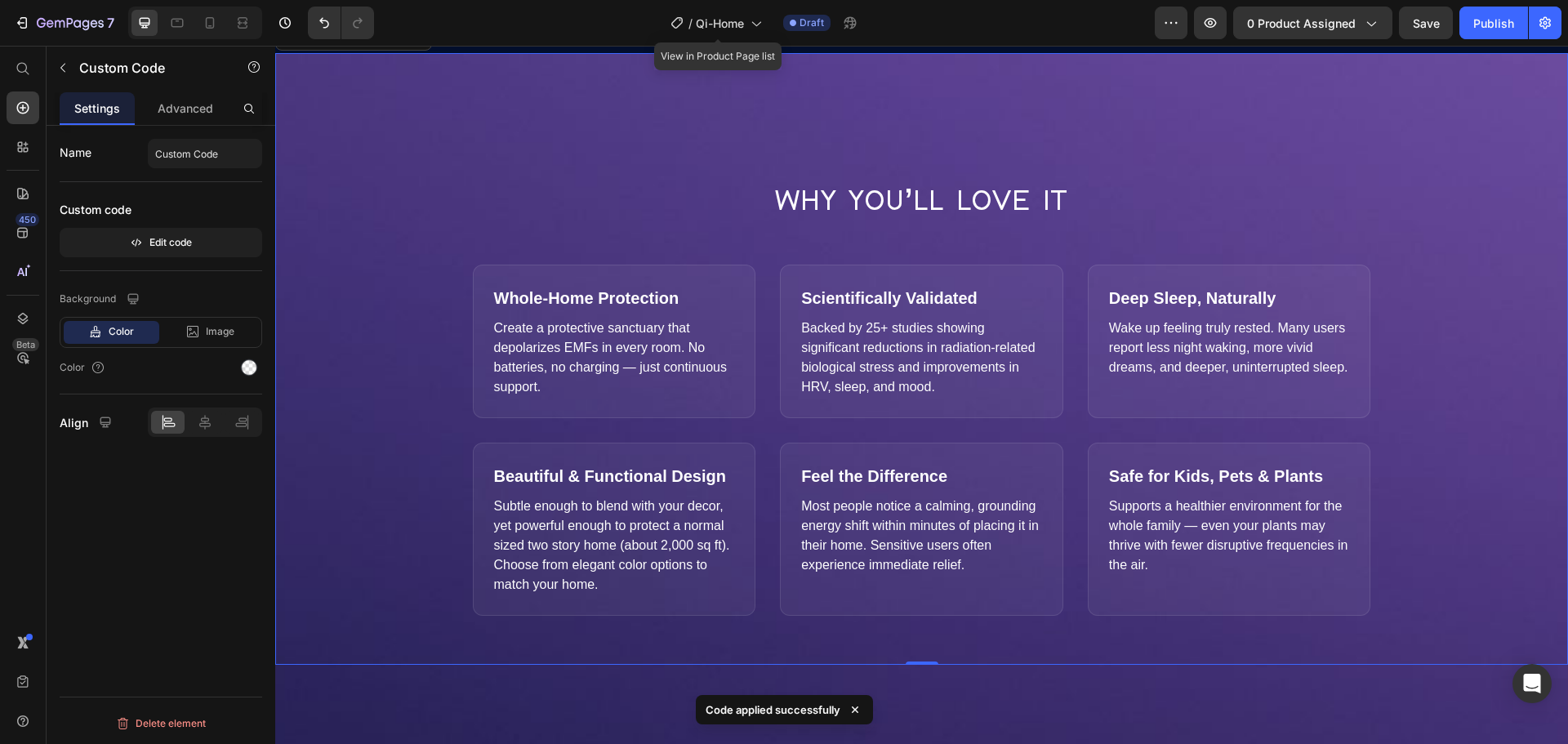 scroll, scrollTop: 673, scrollLeft: 0, axis: vertical 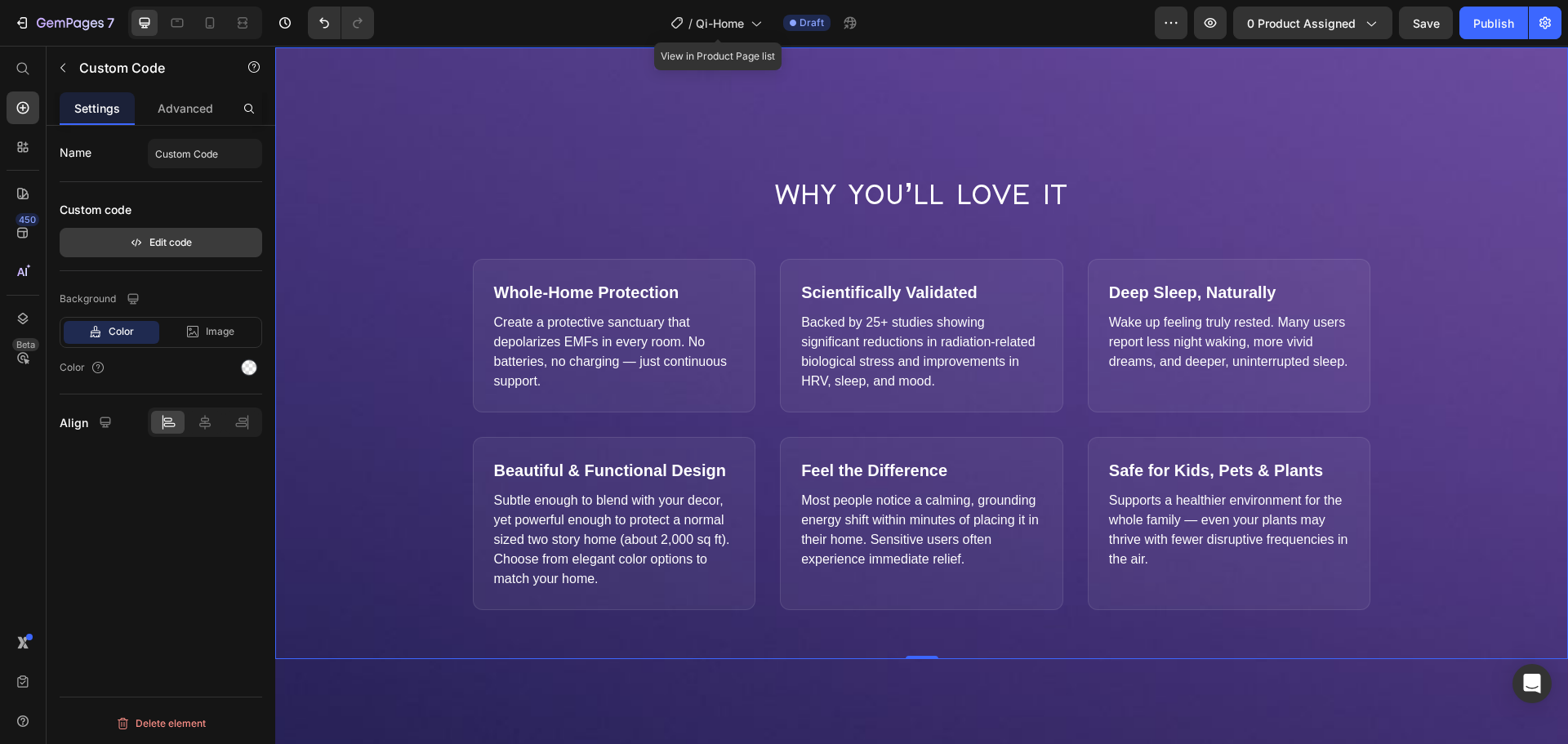 click on "Edit code" at bounding box center [161, 243] 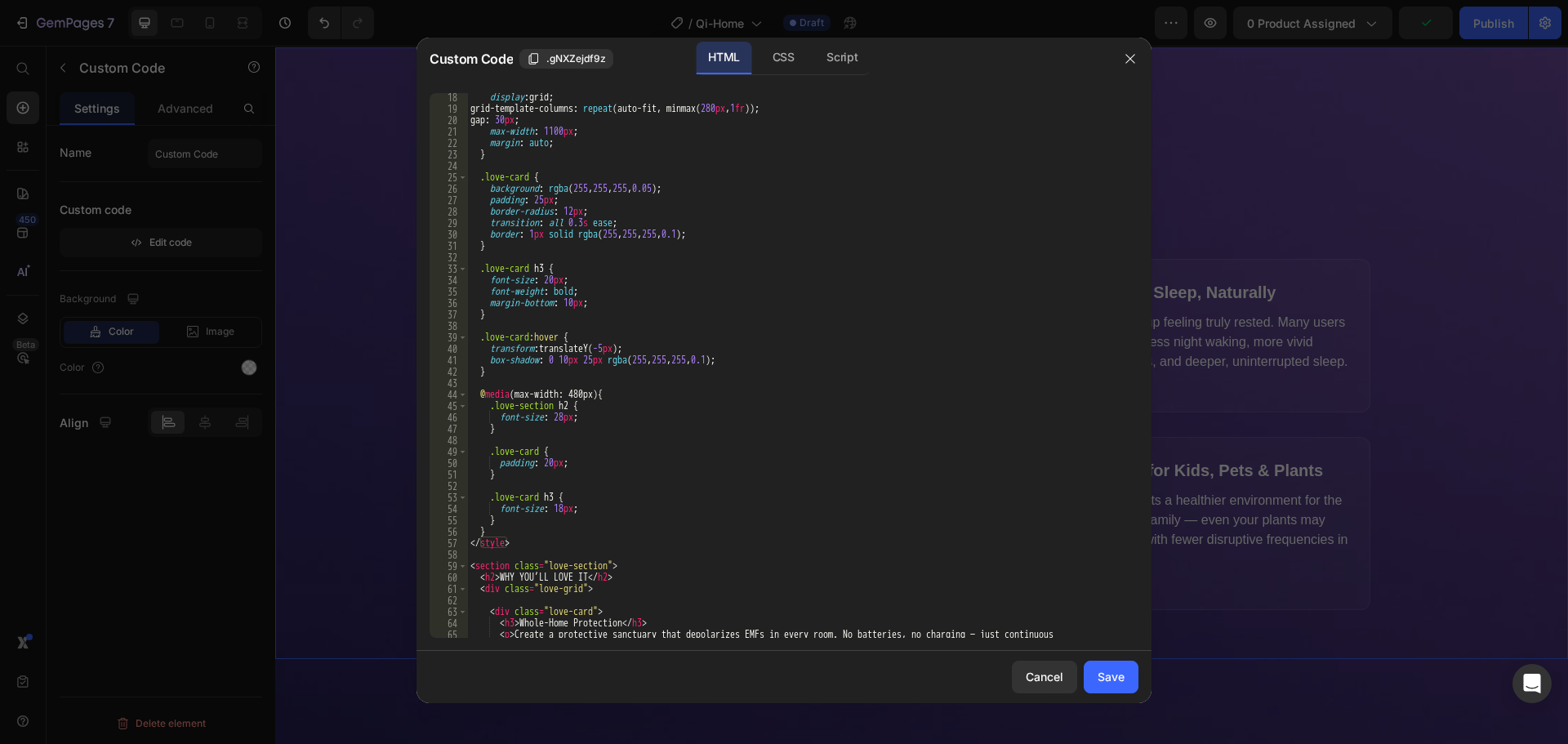 scroll, scrollTop: 441, scrollLeft: 0, axis: vertical 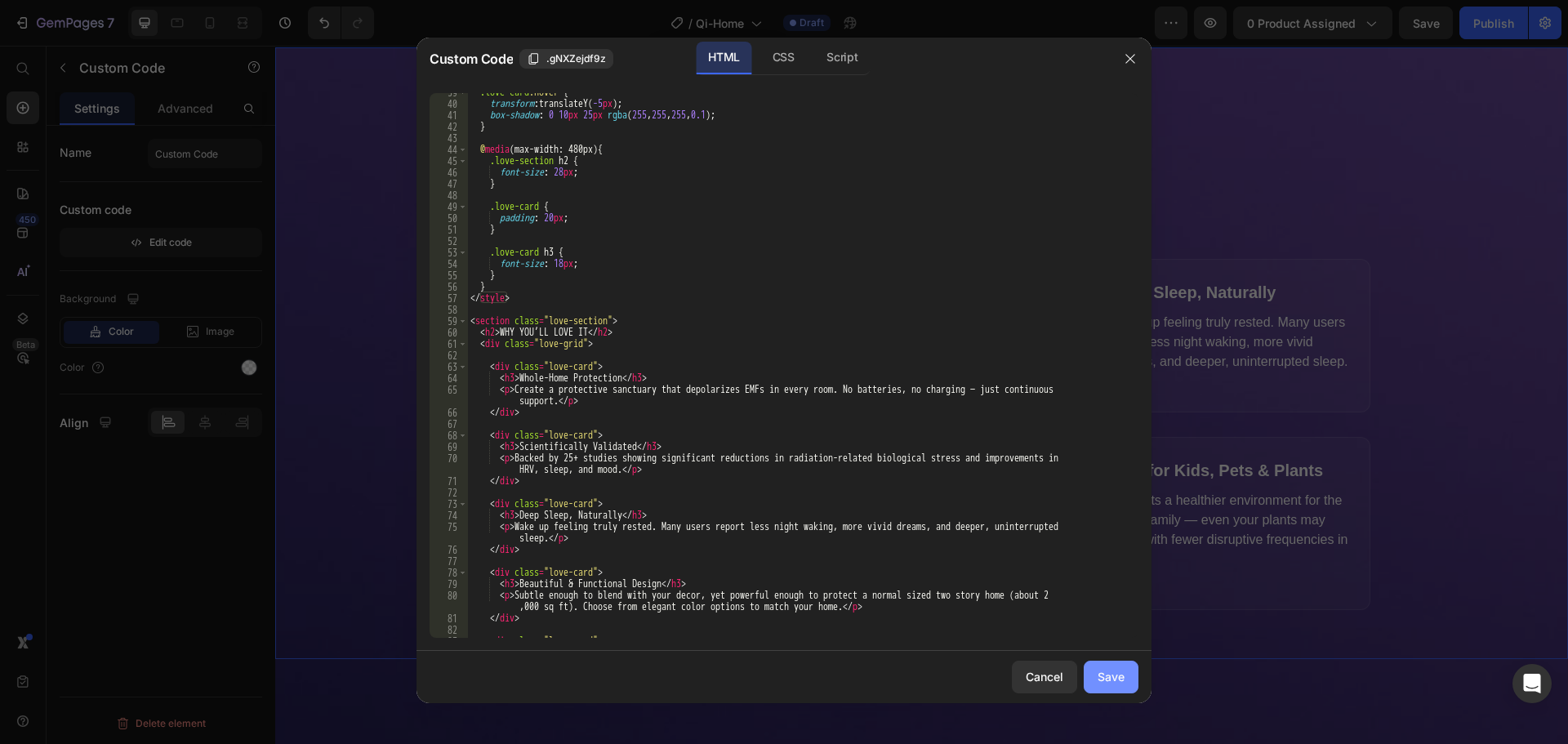 click on "Save" at bounding box center [1111, 676] 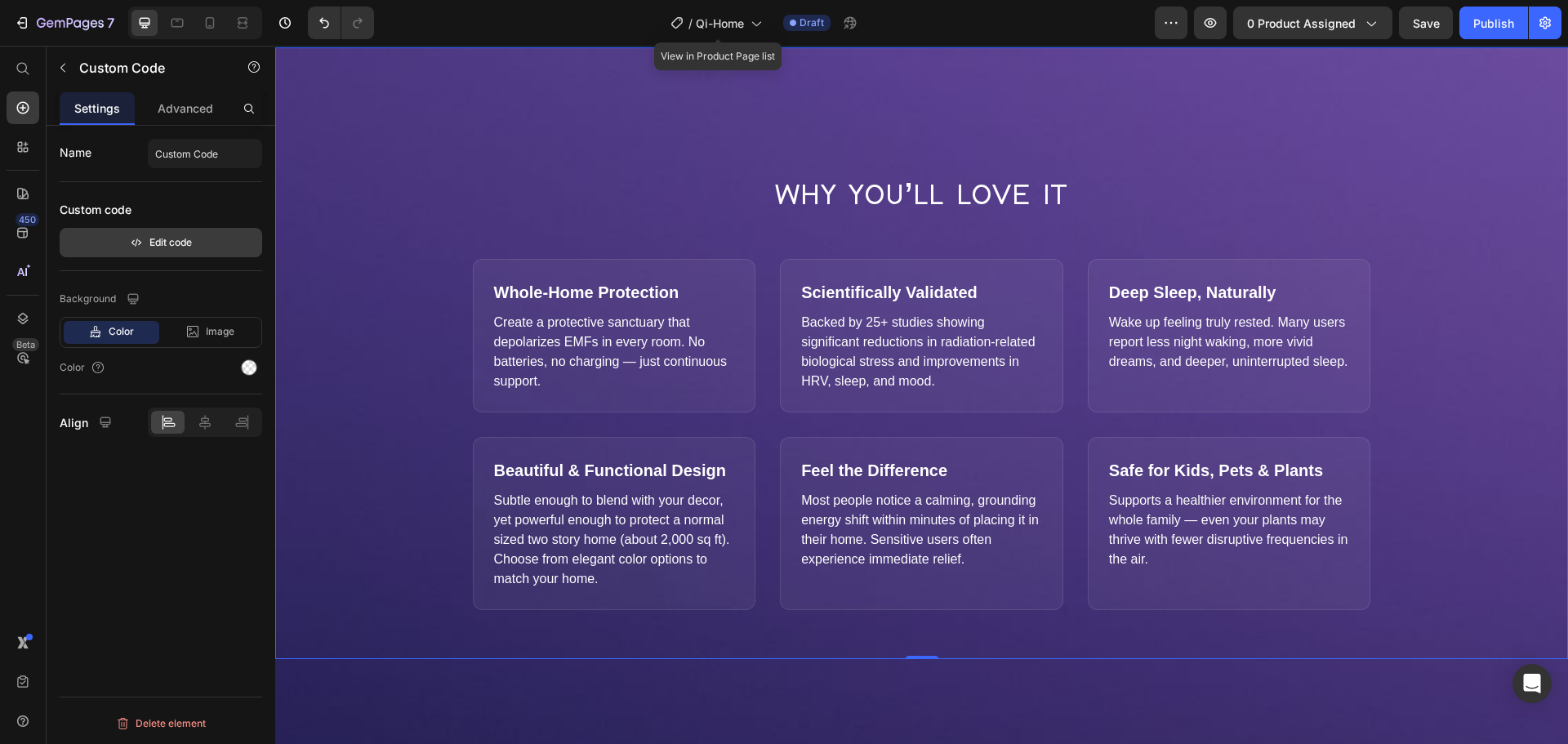 click on "Edit code" at bounding box center (161, 243) 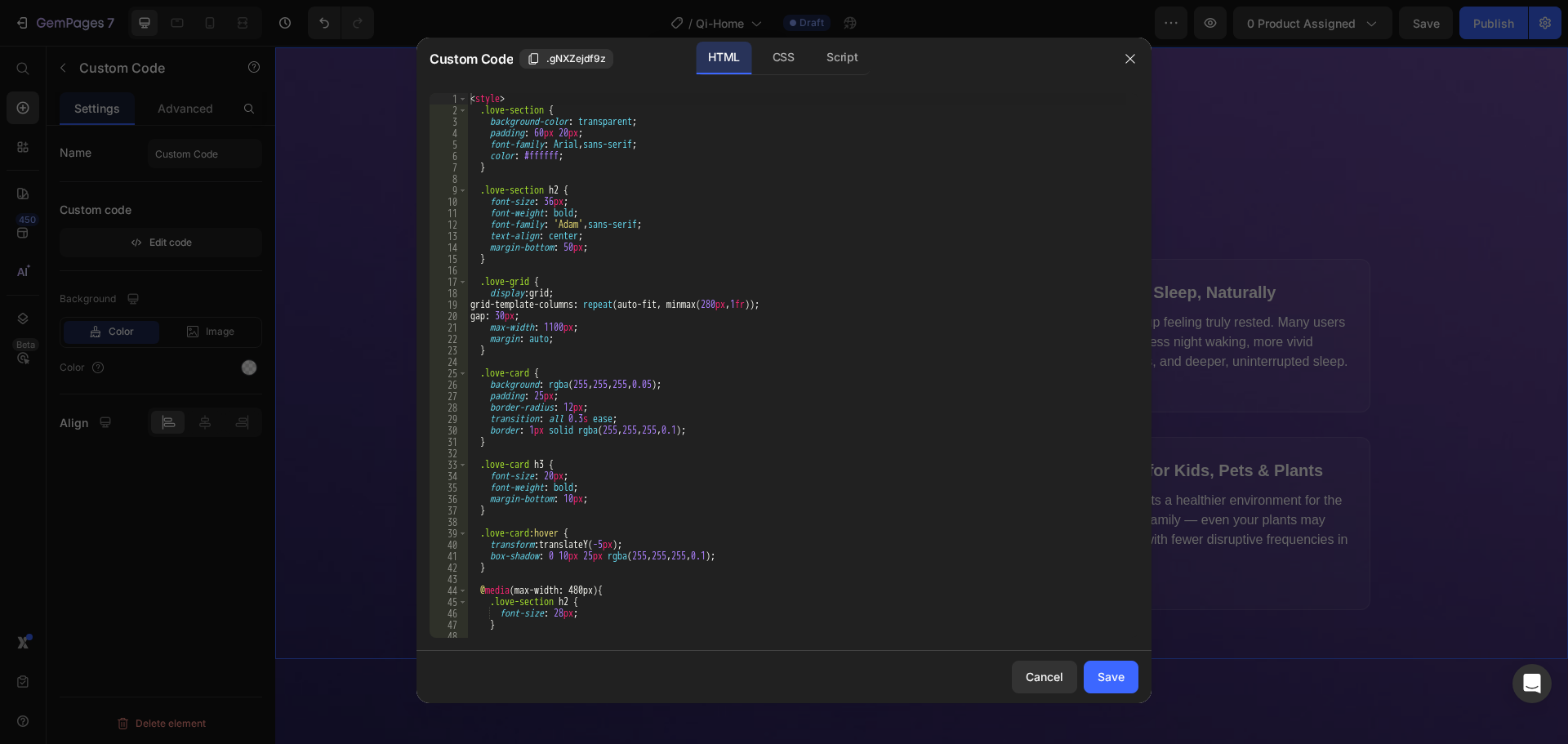 click on "< style >    .love-section   {      background-color :   transparent ;      padding :   60 px   20 px ;      font-family :   Arial ,  sans-serif ;      color :   #ffffff ;    }    .love-section   h2   {      font-size :   36 px ;      font-weight :   bold ;      font-family :   ' Adam ' ,  sans-serif ;      text-align :   center ;      margin-bottom :   50 px ;    }    .love-grid   {      display :  grid ;     grid-template-columns :   repeat (auto-fit, minmax( 280 px ,  1 fr )) ;     gap :   30 px ;      max-width :   1100 px ;      margin :   auto ;    }    .love-card   {      background :   rgba ( 255 ,  255 ,  255 ,  0.05 ) ;      padding :   25 px ;      border-radius :   12 px ;      transition :   all   0.3 s   ease ;      border :   1 px   solid   rgba ( 255 ,  255 ,  255 ,  0.1 ) ;    }    .love-card   h3   {      font-size :   20 px ;      font-weight :   bold ;      margin-bottom :   10 px ;    }    .love-card :hover   {      transform :  translateY( -5 px ) ;      box-shadow :   0   10 px   25 px" at bounding box center (796, 376) 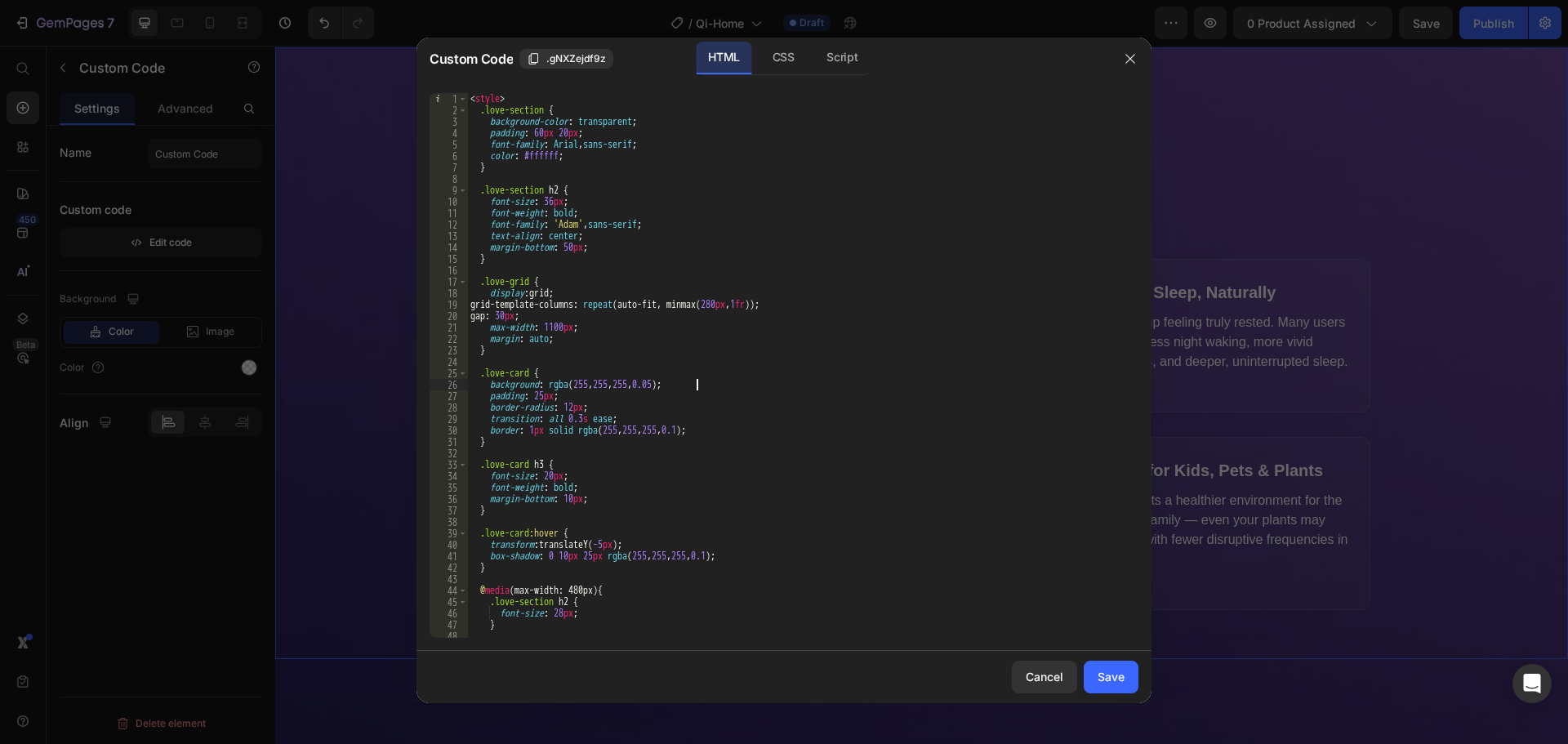 type on "</section>" 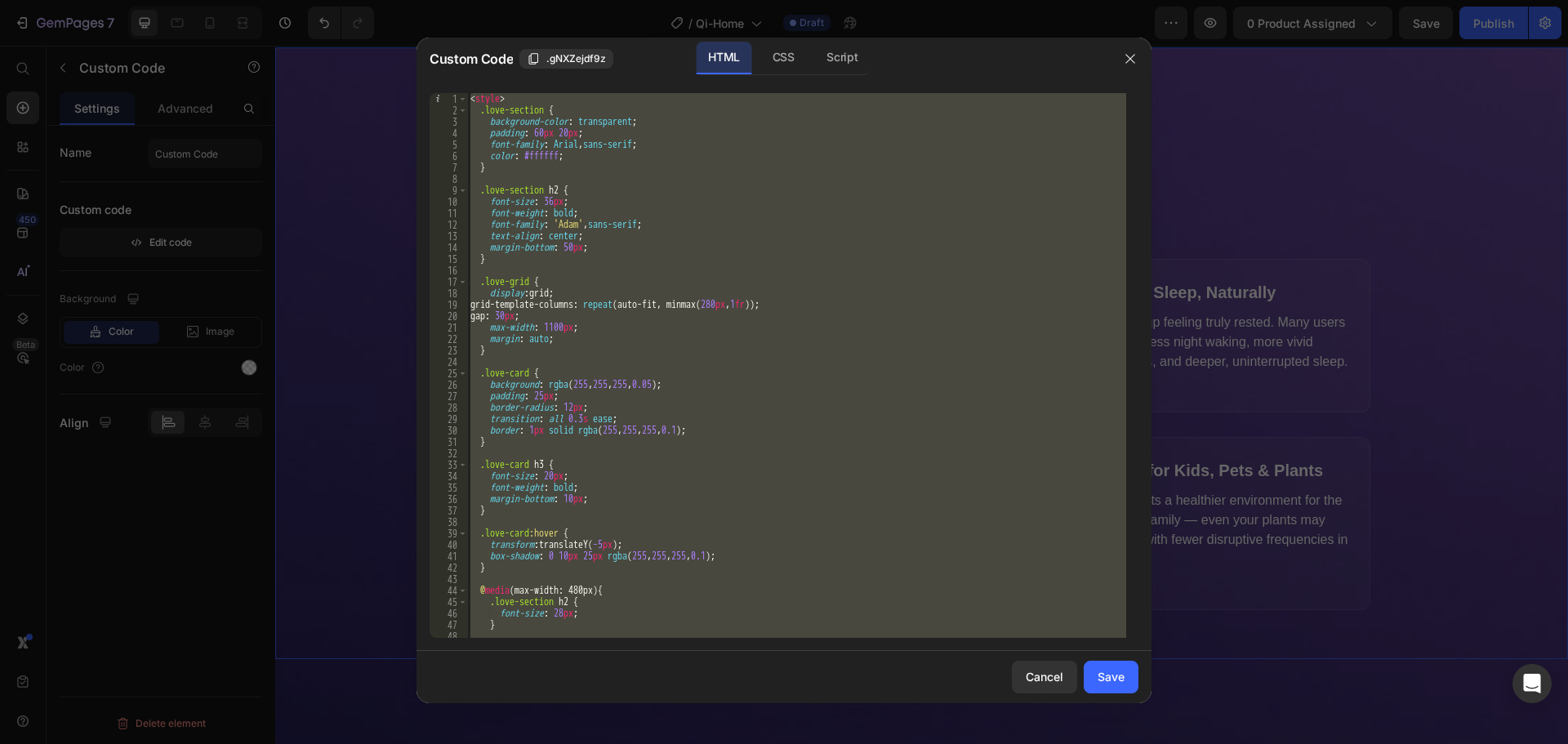 paste 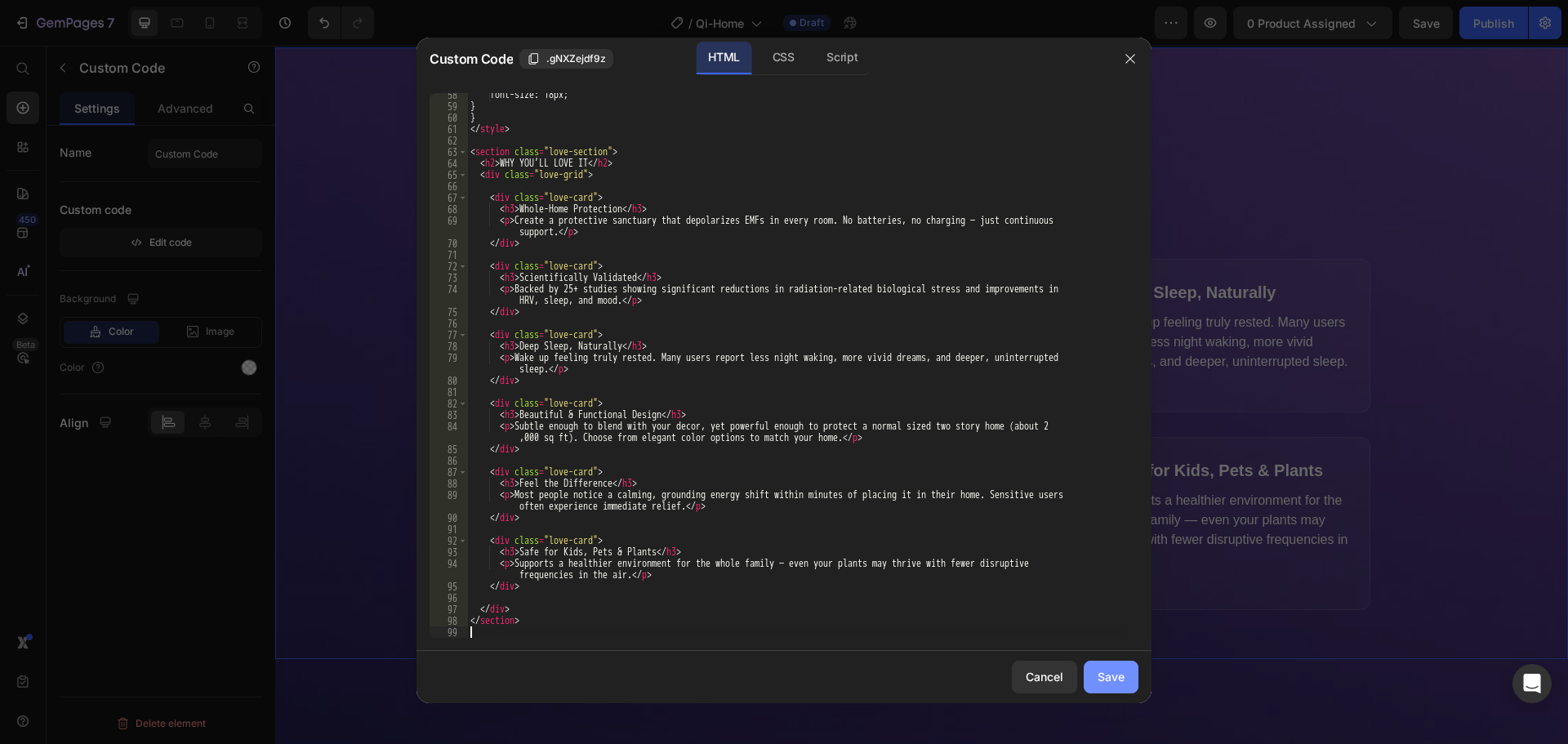 click on "Save" 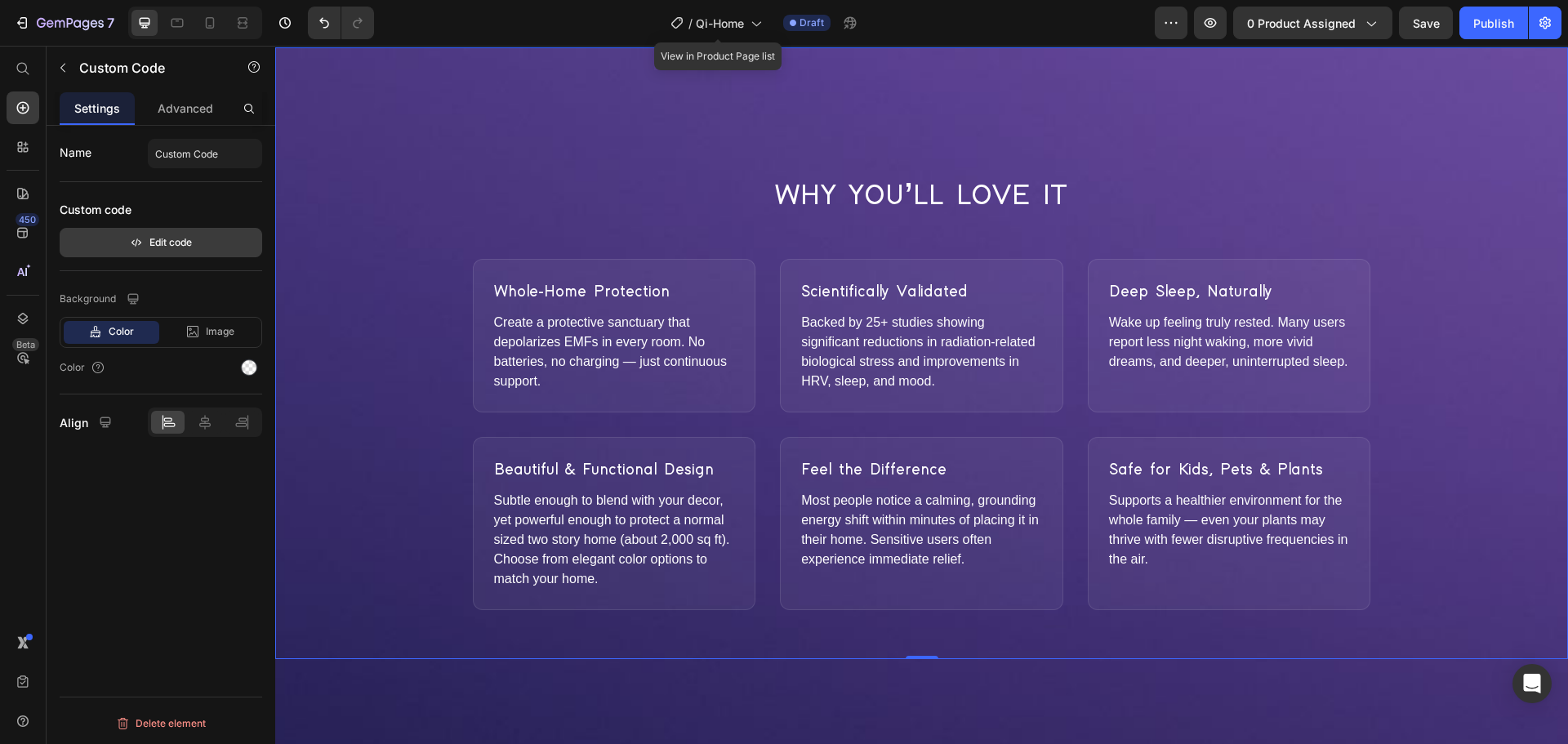 click on "Edit code" at bounding box center (161, 243) 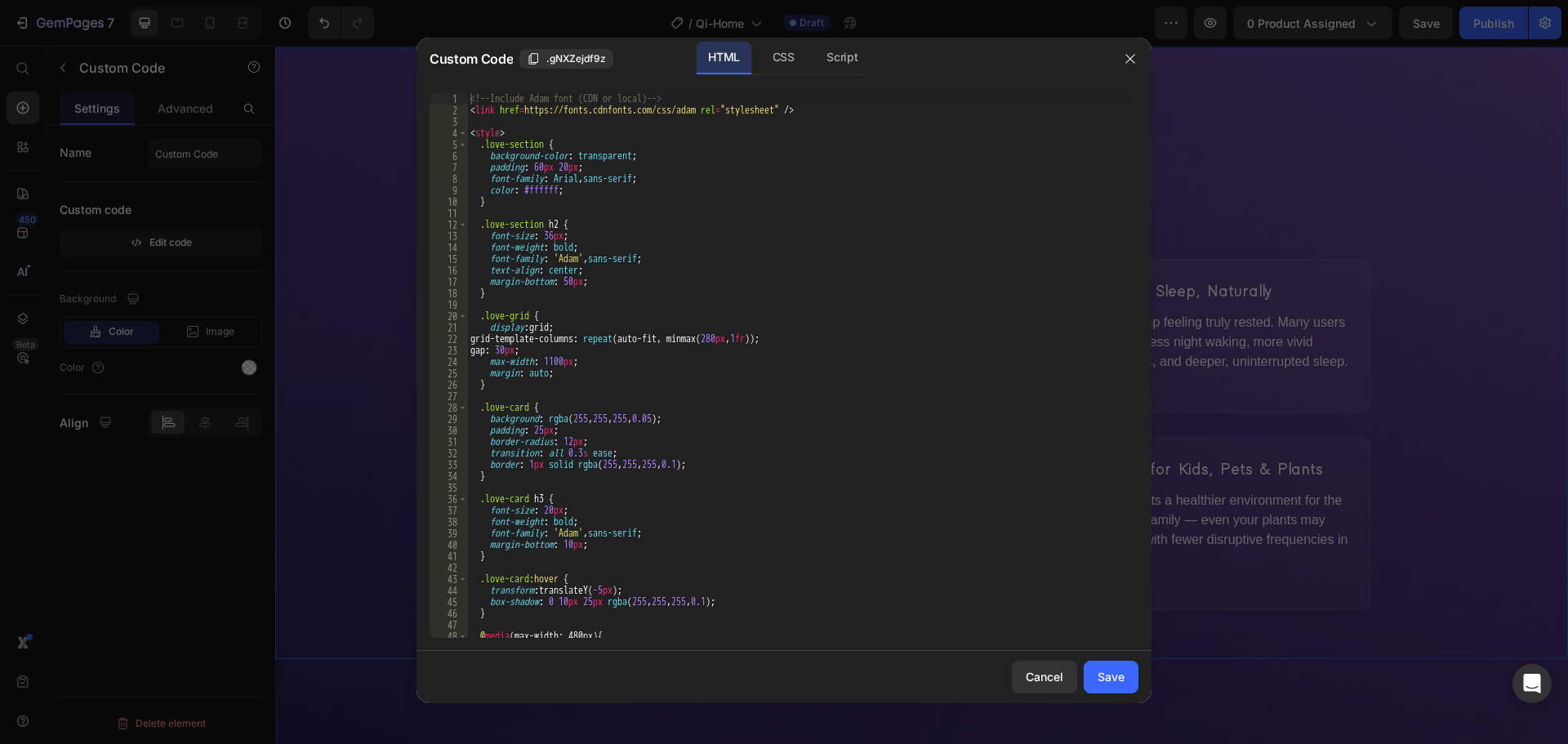 click on "<!--  Include Adam font (CDN or local)  --> < link   href = "https://fonts.cdnfonts.com/css/adam"   rel = "stylesheet"   /> < style >    .love-section   {      background-color :   transparent ;      padding :   60 px   20 px ;      font-family :   Arial ,  sans-serif ;      color :   #ffffff ;    }    .love-section   h2   {      font-size :   36 px ;      font-weight :   bold ;      font-family :   ' Adam ' ,  sans-serif ;      text-align :   center ;      margin-bottom :   50 px ;    }    .love-grid   {      display :  grid ;     grid-template-columns :   repeat (auto-fit, minmax( 280 px ,  1 fr )) ;     gap :   30 px ;      max-width :   1100 px ;      margin :   auto ;    }    .love-card   {      background :   rgba ( 255 ,  255 ,  255 ,  0.05 ) ;      padding :   25 px ;      border-radius :   12 px ;      transition :   all   0.3 s   ease ;      border :   1 px   solid   rgba ( 255 ,  255 ,  255 ,  0.1 ) ;    }    .love-card   h3   {      font-size :   20 px ;      font-weight :   bold ;      :   ' Adam" at bounding box center (796, 376) 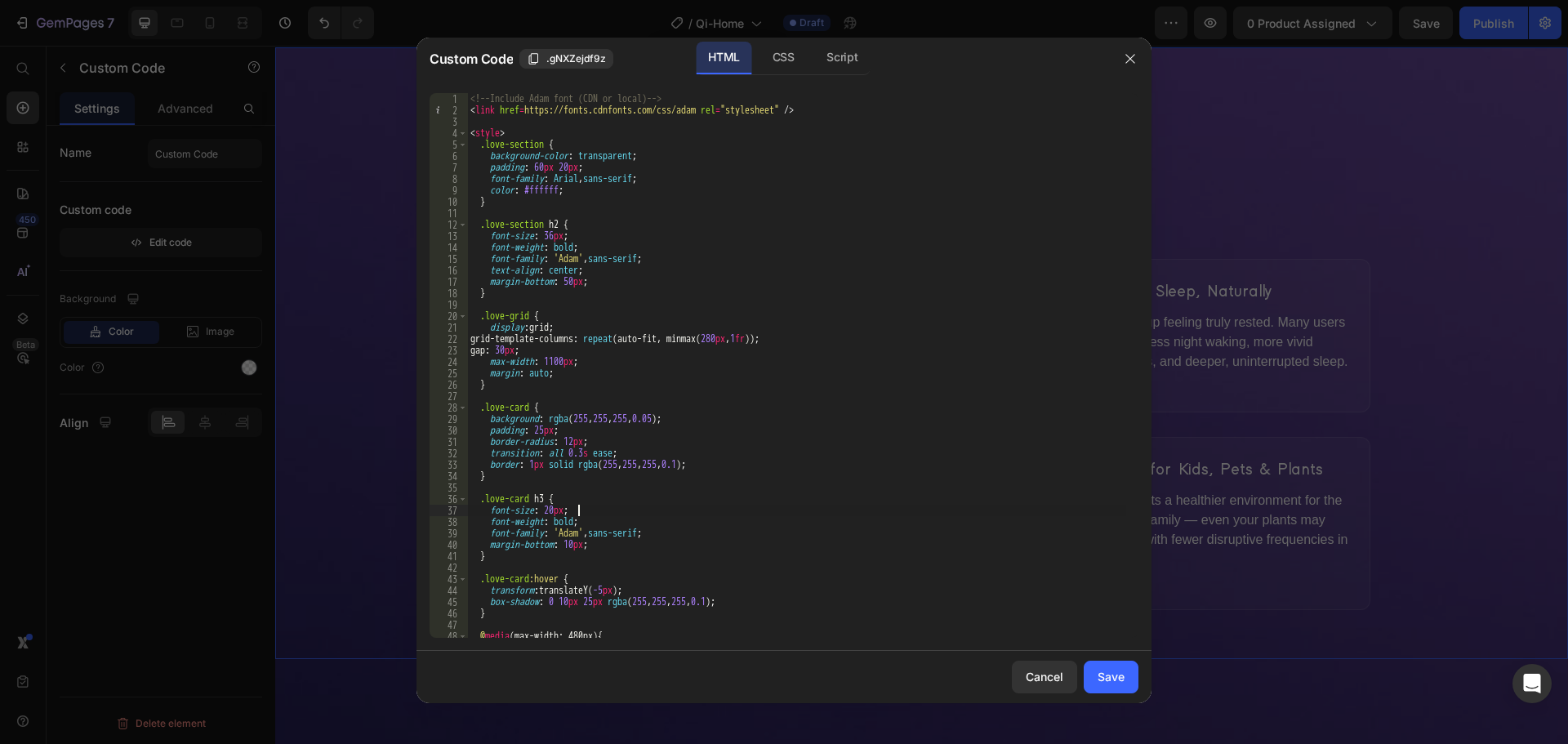 type on "</section>" 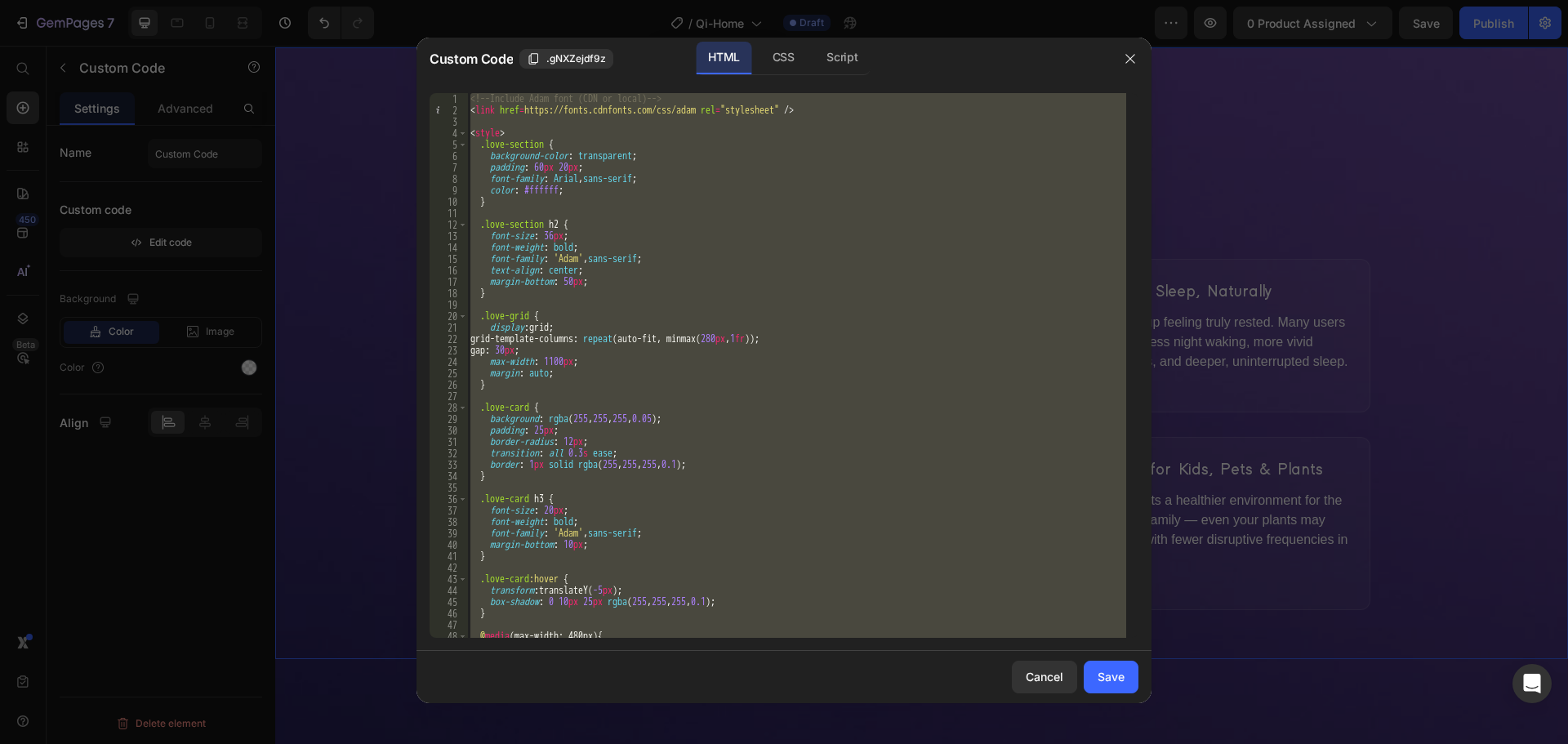 paste 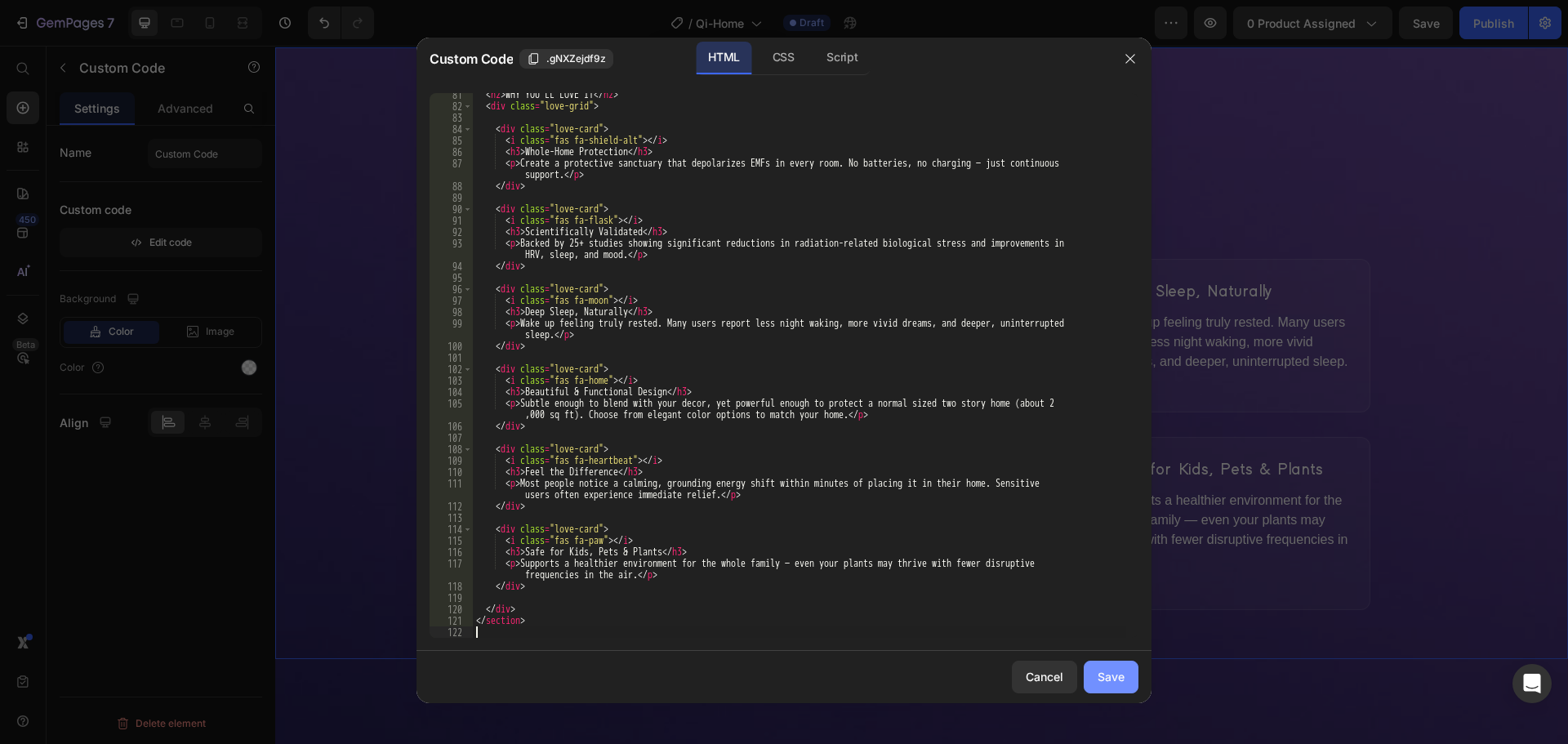 click on "Save" at bounding box center (1111, 676) 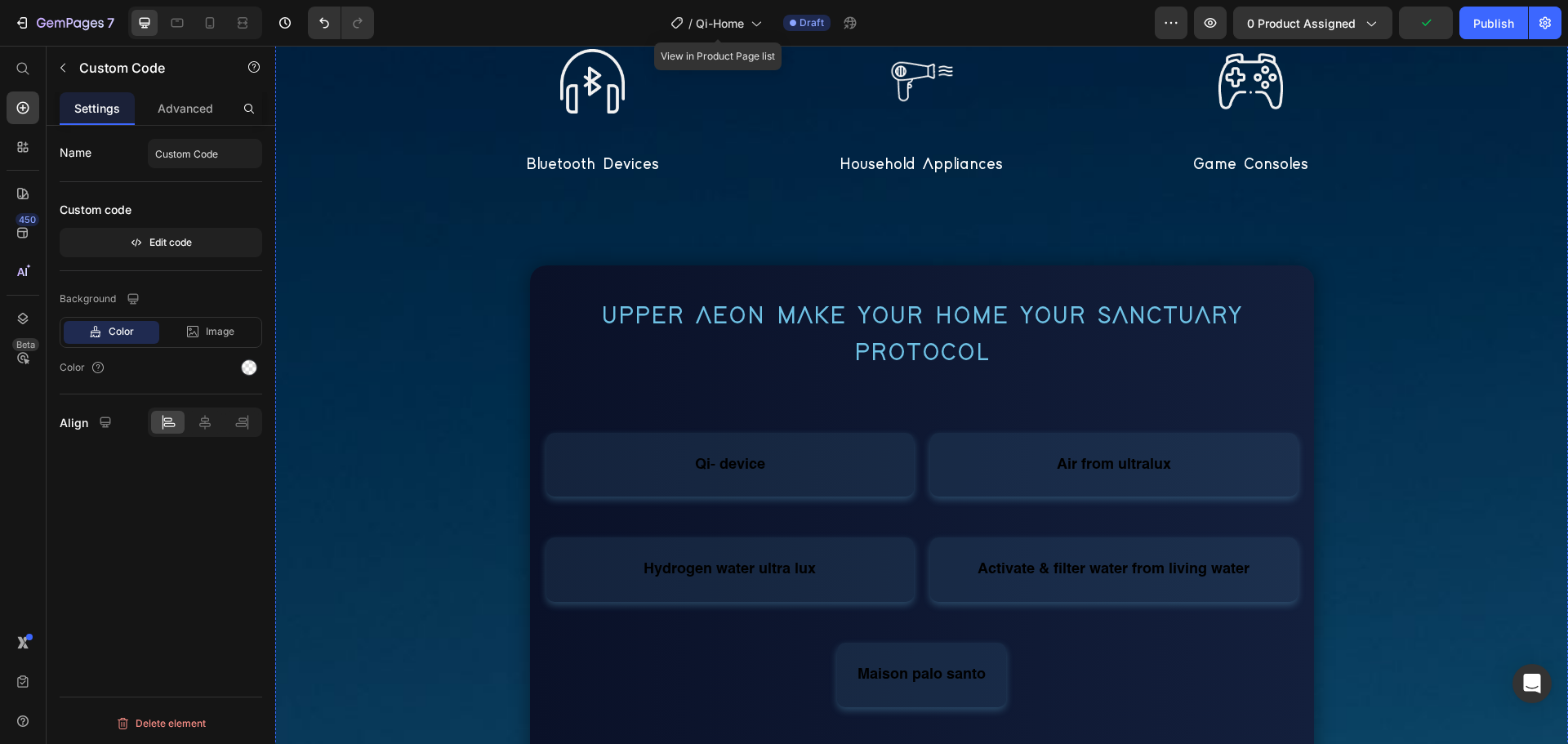 scroll, scrollTop: 3531, scrollLeft: 0, axis: vertical 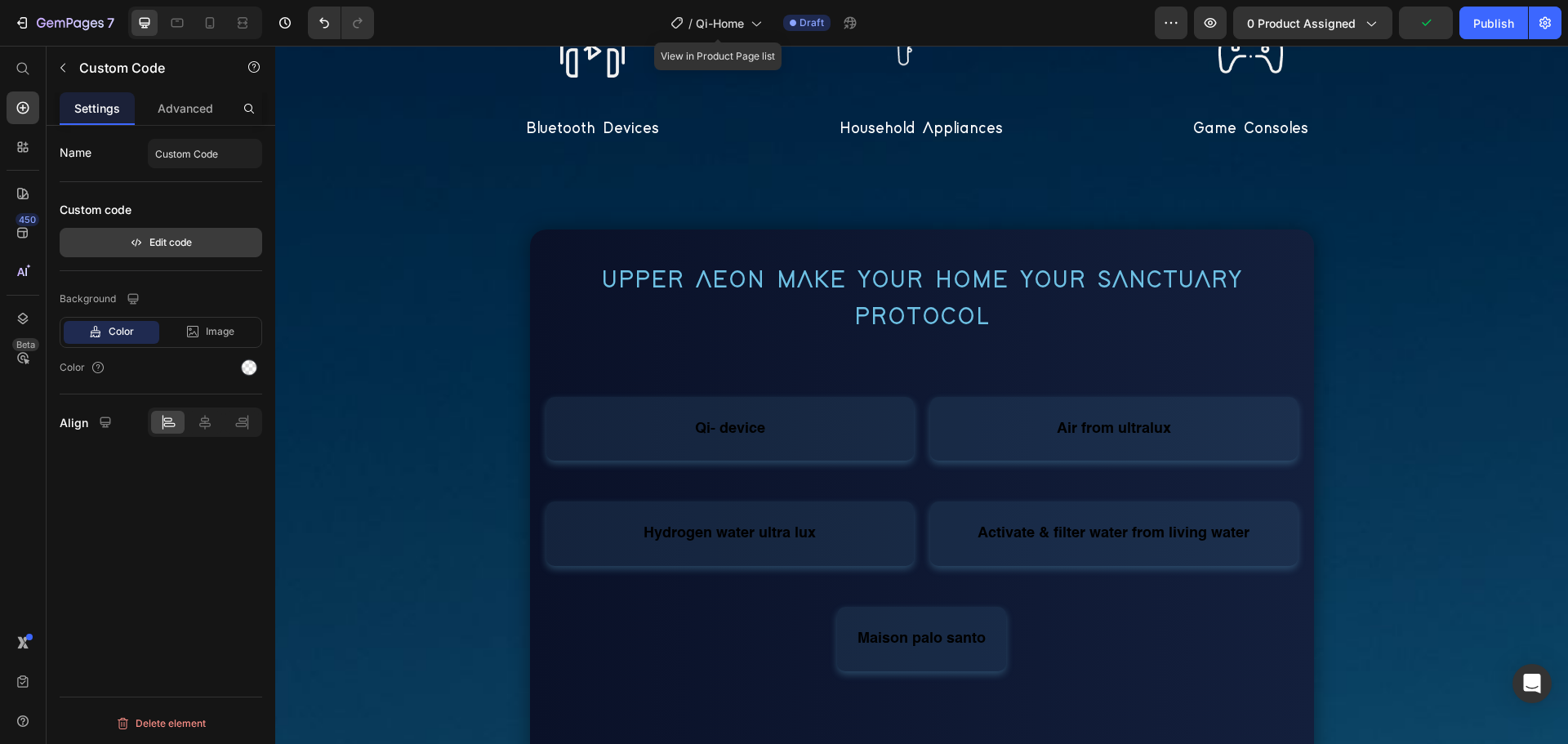 click on "Edit code" at bounding box center [161, 243] 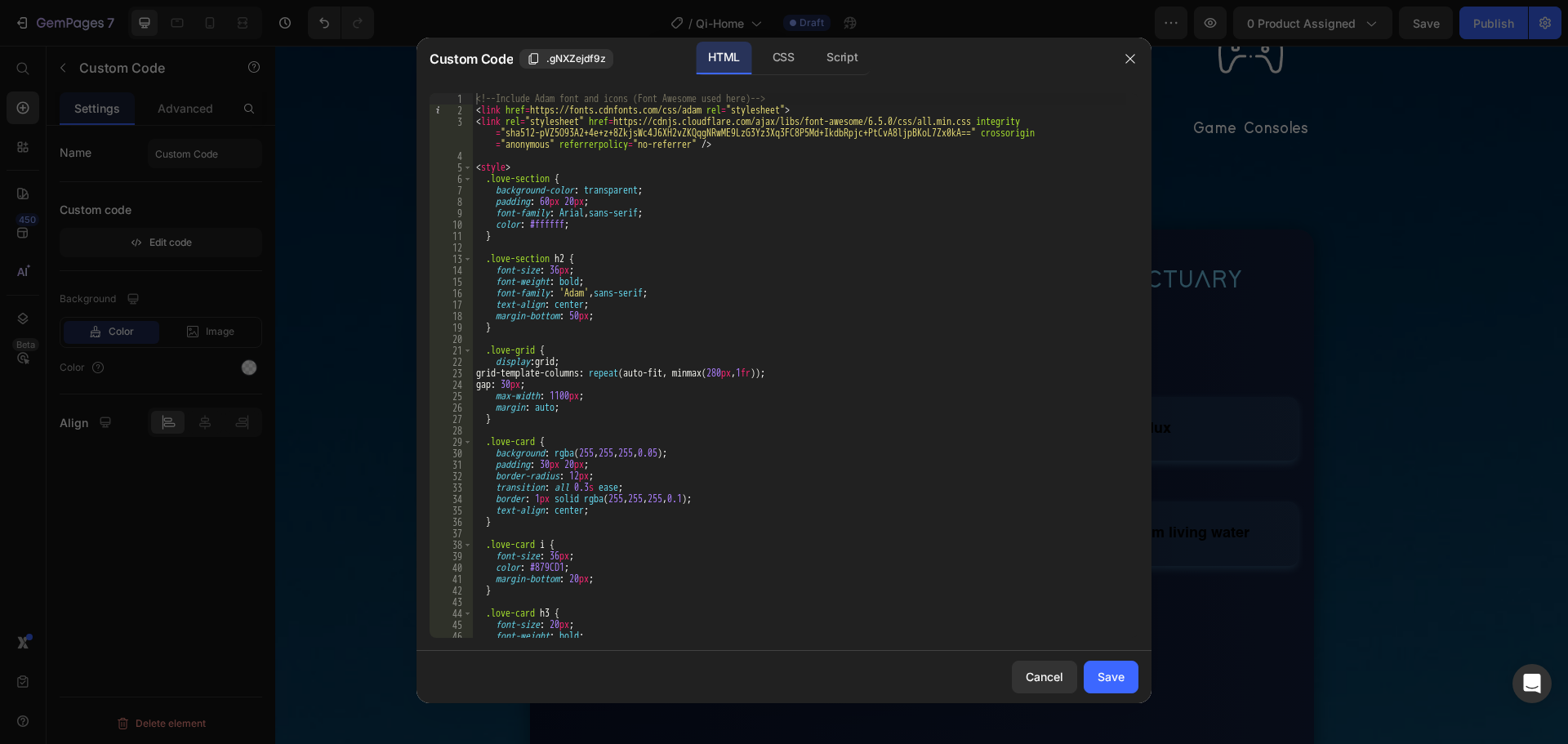 click on "<!--  Include Adam font and icons (Font Awesome used here)  --> <link href = "https://fonts.cdnfonts.com/css/adam" rel = "stylesheet" /> <link rel = "stylesheet" href = "https://cdnjs.cloudflare.com/ajax/libs/font-awesome/6.5.0/css/all.min.css" integrity = "sha512-pVZ5O93A2+4e+z+8ZkjsWc4J6XH2vZKQqgNRwME9LzG3Yz3Xq3FC8P5Md+IkdbRpjc+PtCvA8ljpBKoL7Zx0kA==" crossorigin = "anonymous" referrerpolicy = "no-referrer" /> <style > .love-section { background-color : transparent ; padding : 60 px 20 px ; font-family : Arial , sans-serif ; color : #ffffff ; } .love-section h2 { font-size : 36 px ; font-weight : bold ; font-family : ' Adam ' , sans-serif ; text-align : center ; margin-bottom : 50 px ; } .love-grid { display : grid ; grid-template-columns : repeat (auto-fit, minmax( 280 px , 1 fr )) ; gap : 30 px ; max-width : 1100 px ; margin : auto ; } </style >" at bounding box center [800, 376] 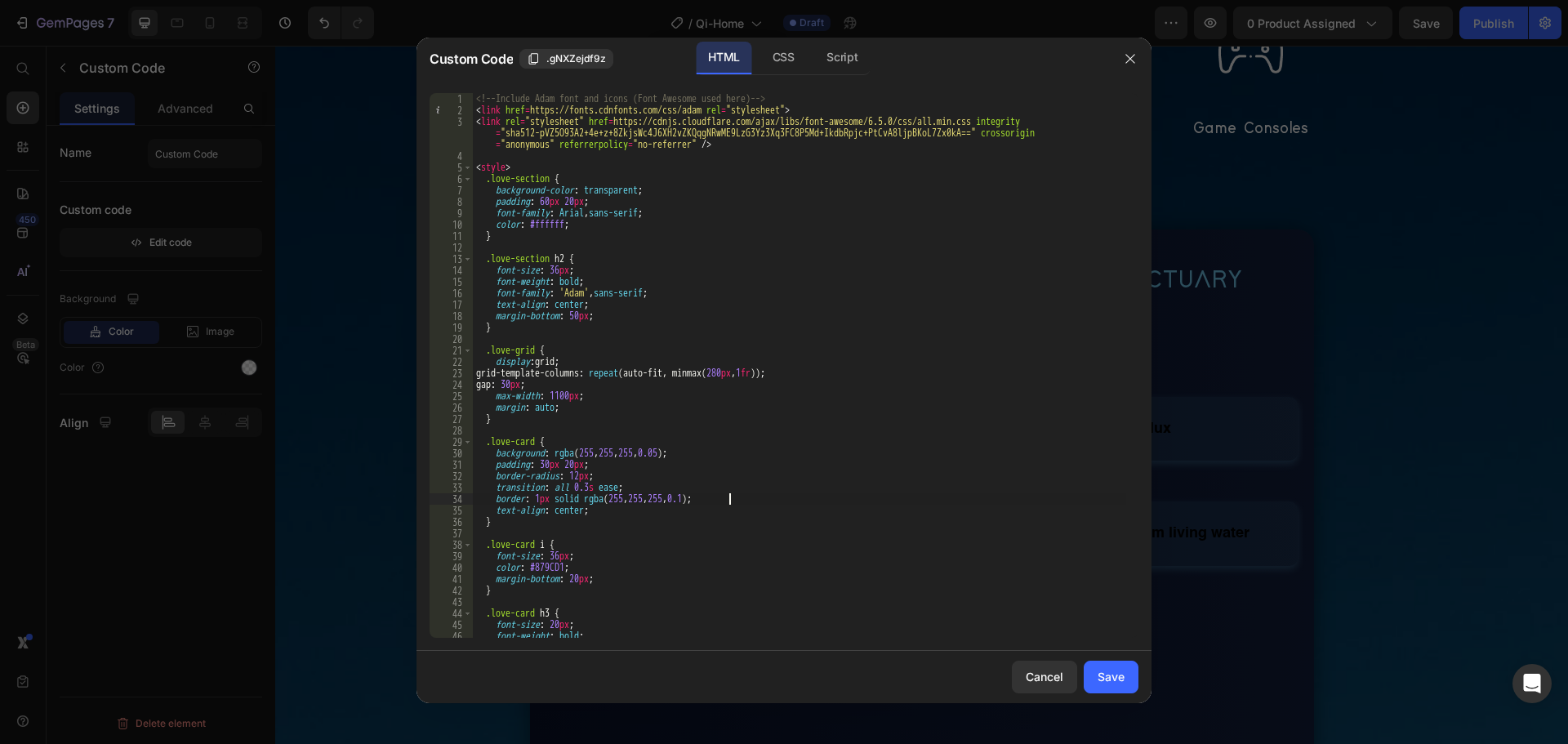 type on "</section>" 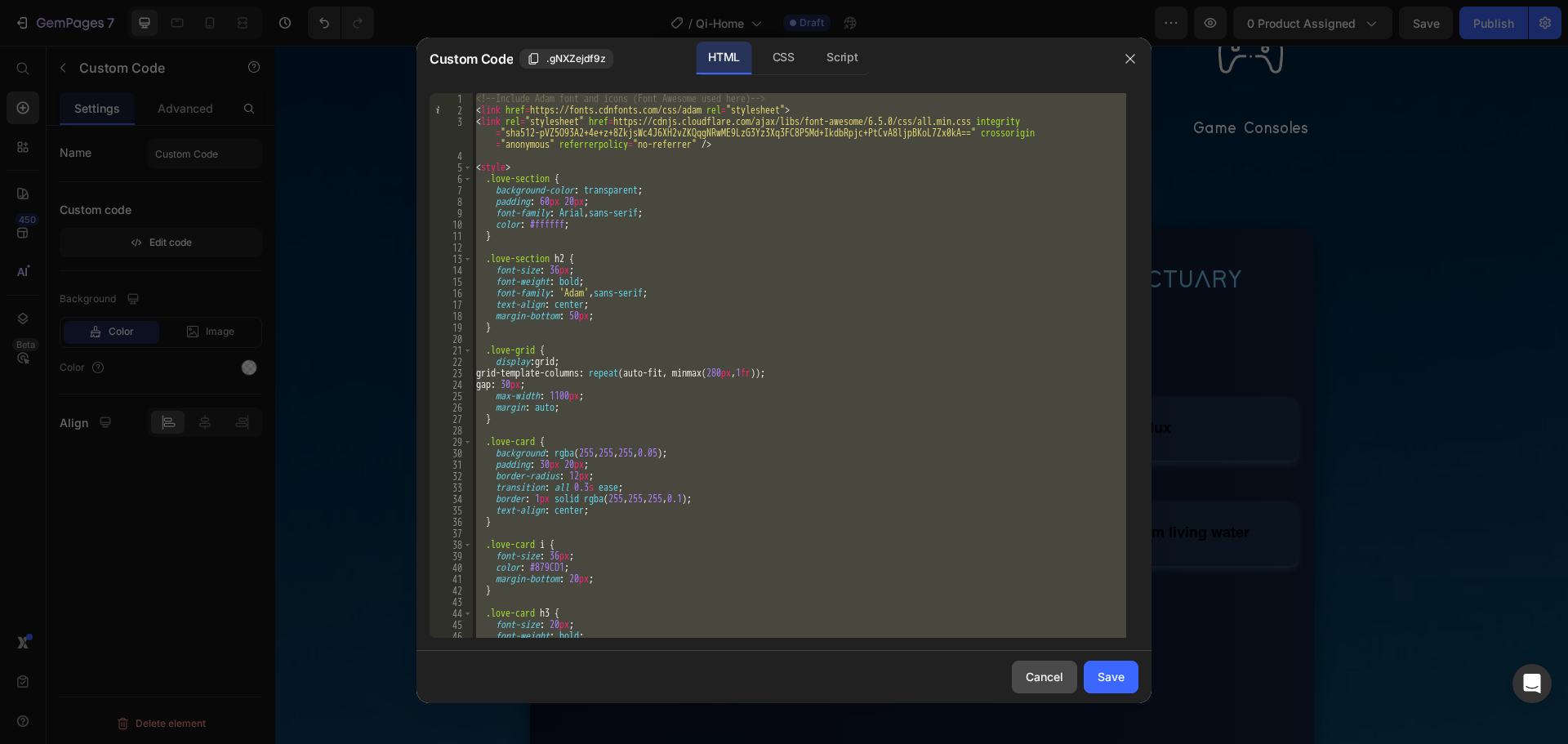 click on "Cancel" at bounding box center (1045, 676) 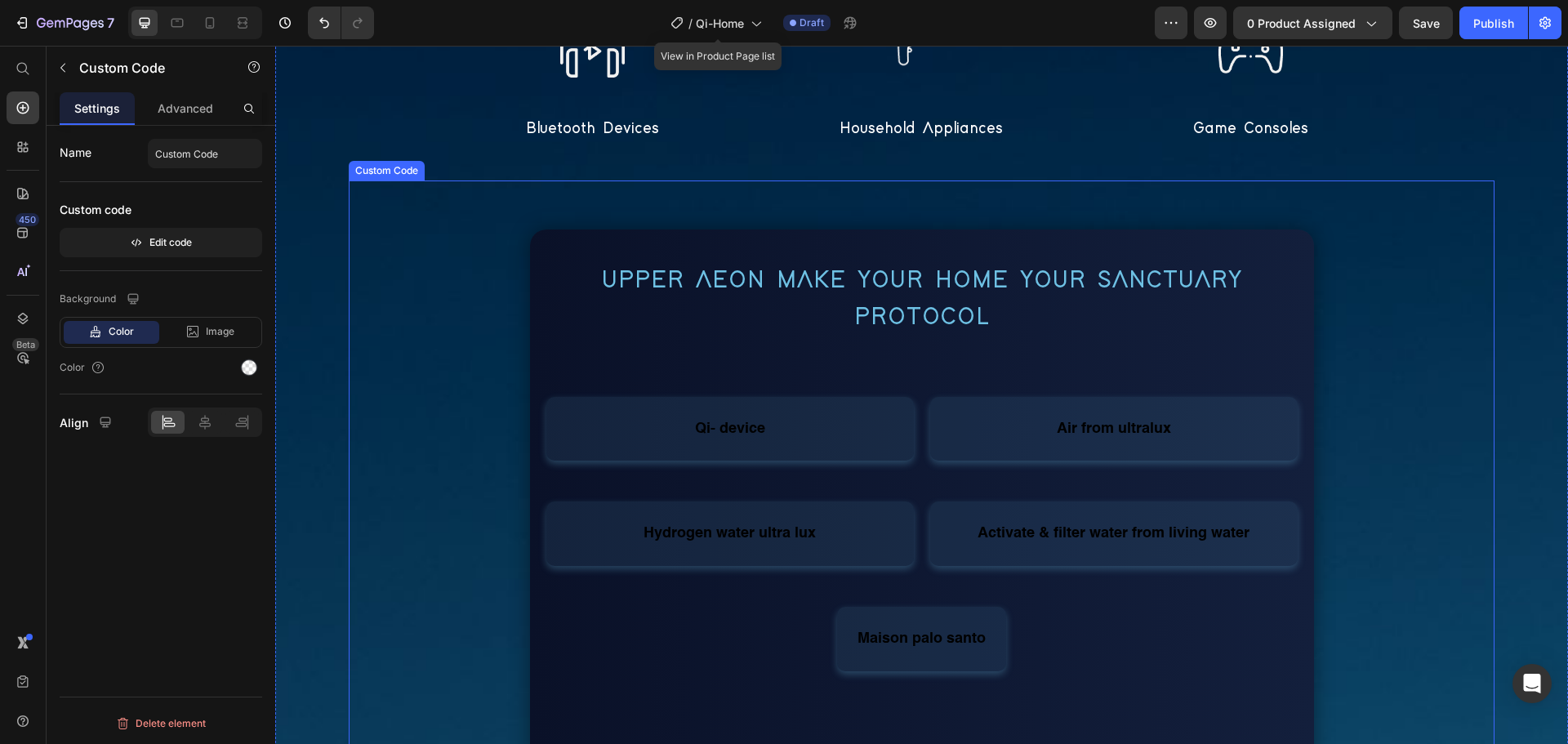click on "UPPER AEON Make your home your sanctuary PROTOCOL" at bounding box center [922, 299] 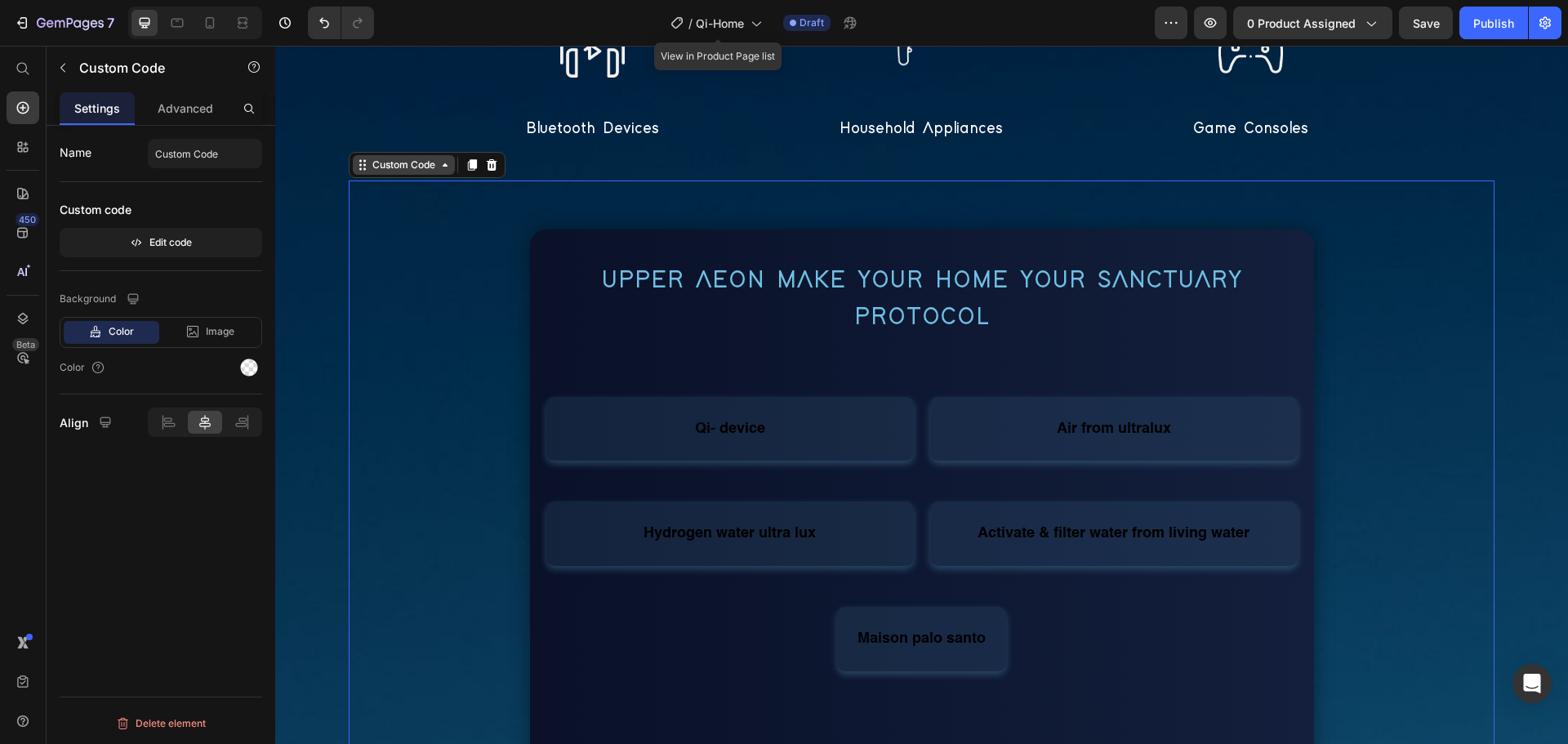 click on "Custom Code" at bounding box center [403, 165] 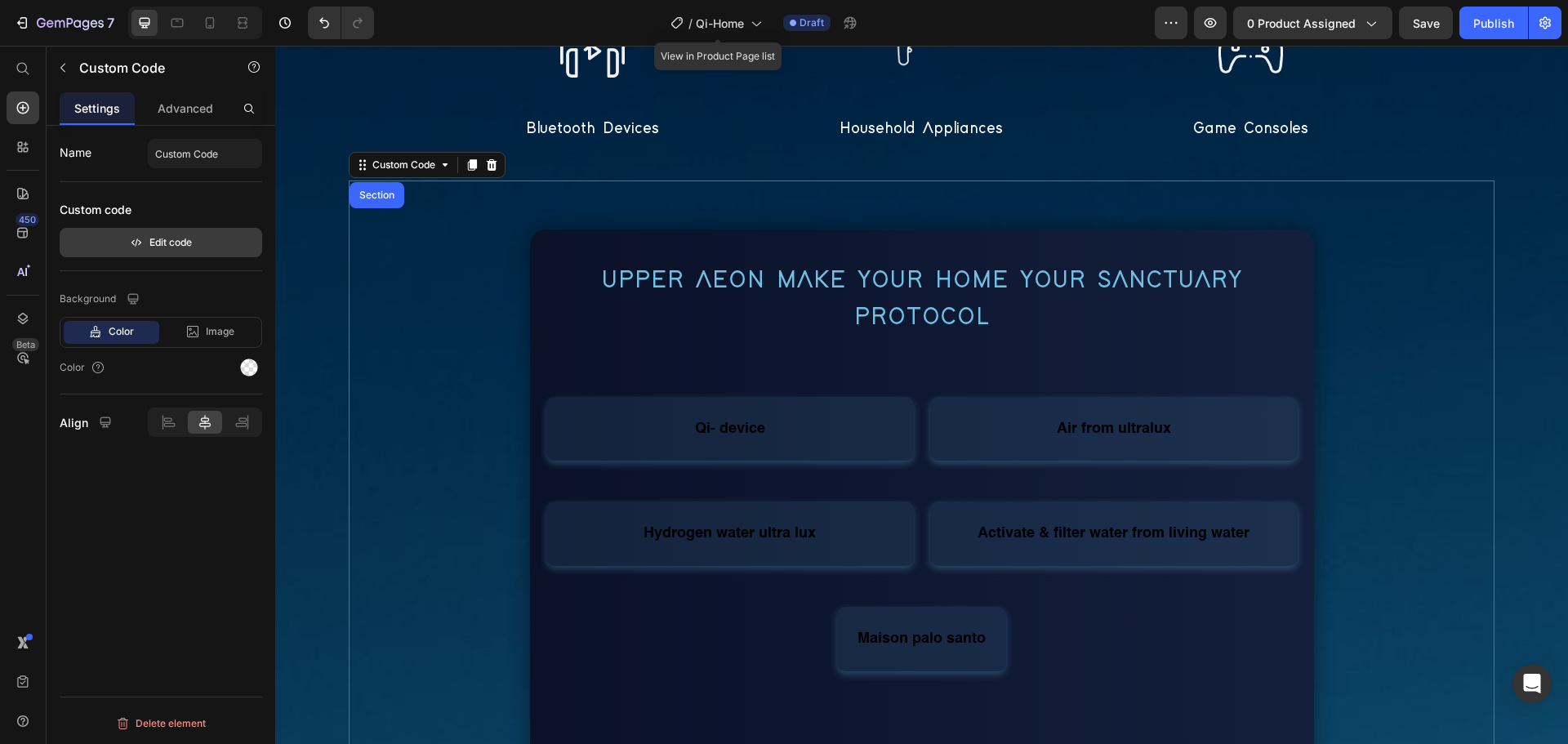 click on "Edit code" at bounding box center [161, 243] 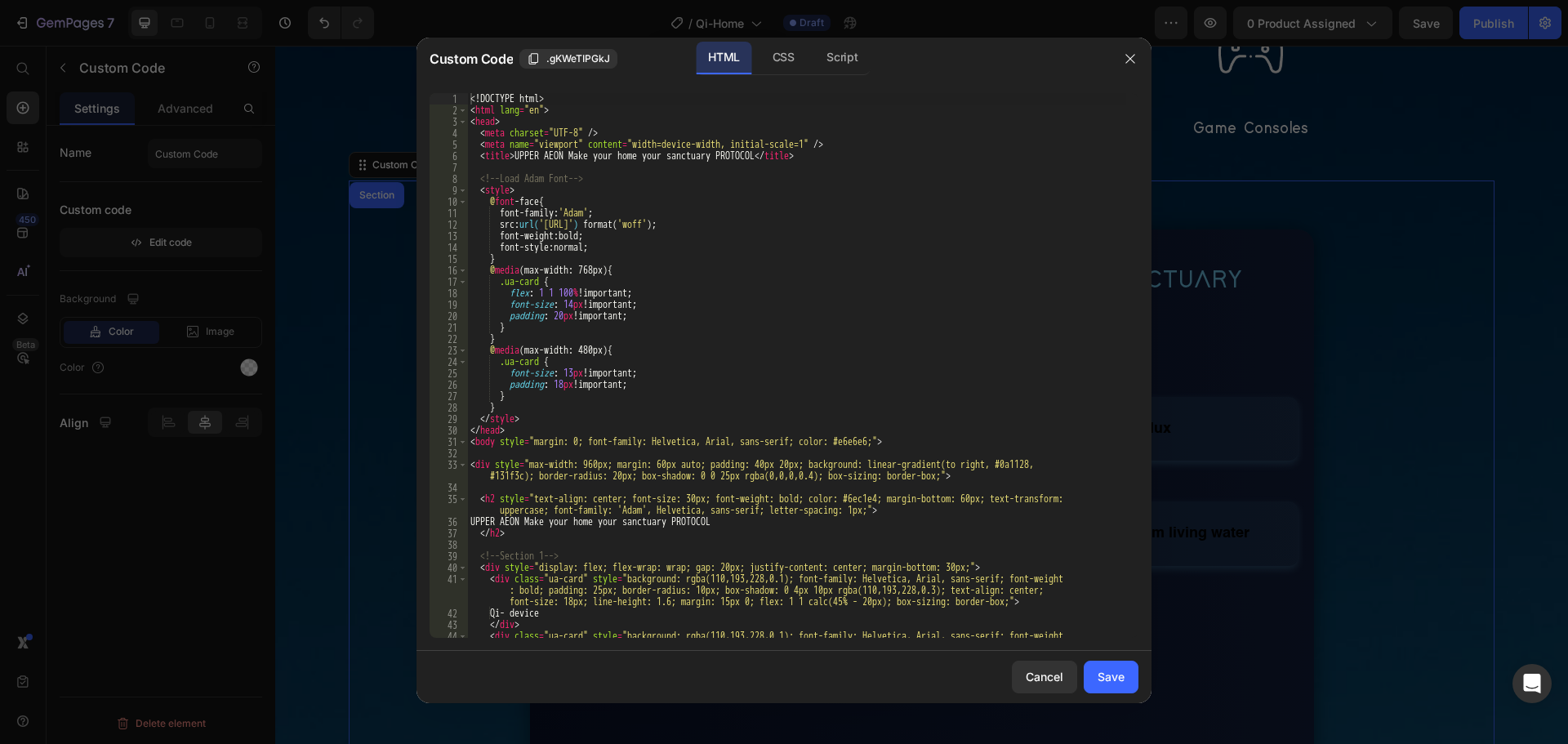 type on "</head>" 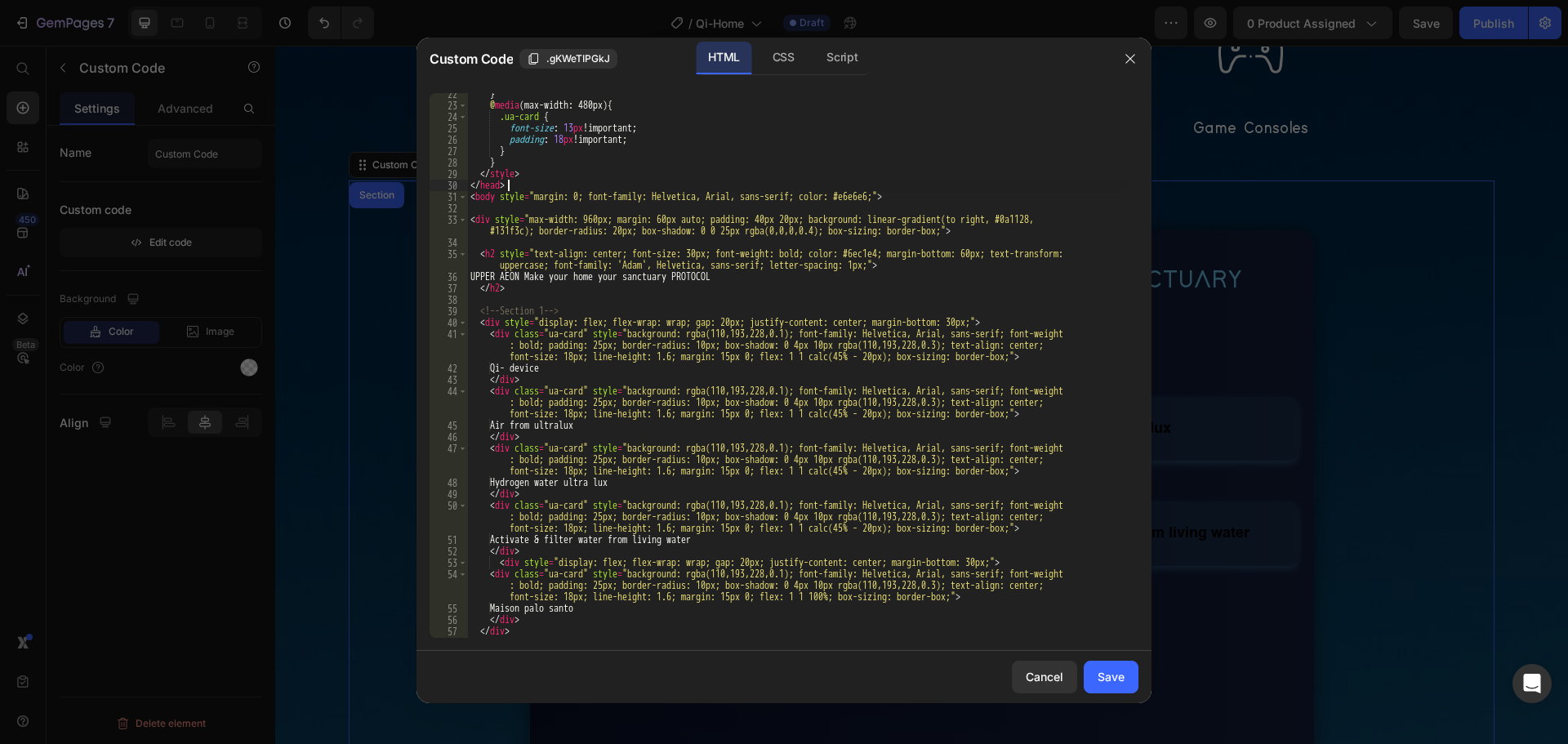 scroll, scrollTop: 313, scrollLeft: 0, axis: vertical 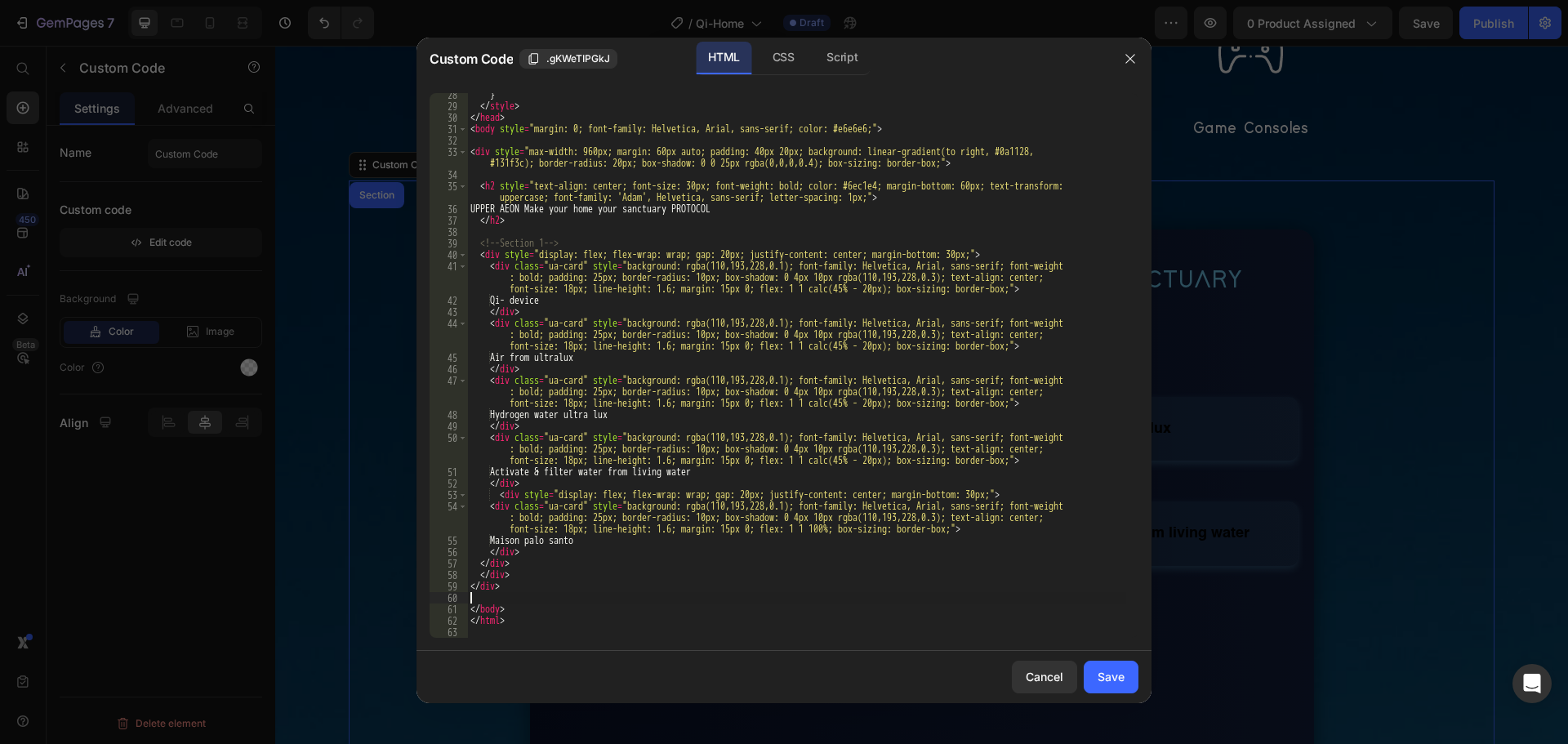 click on "Qi- device" at bounding box center (796, 372) 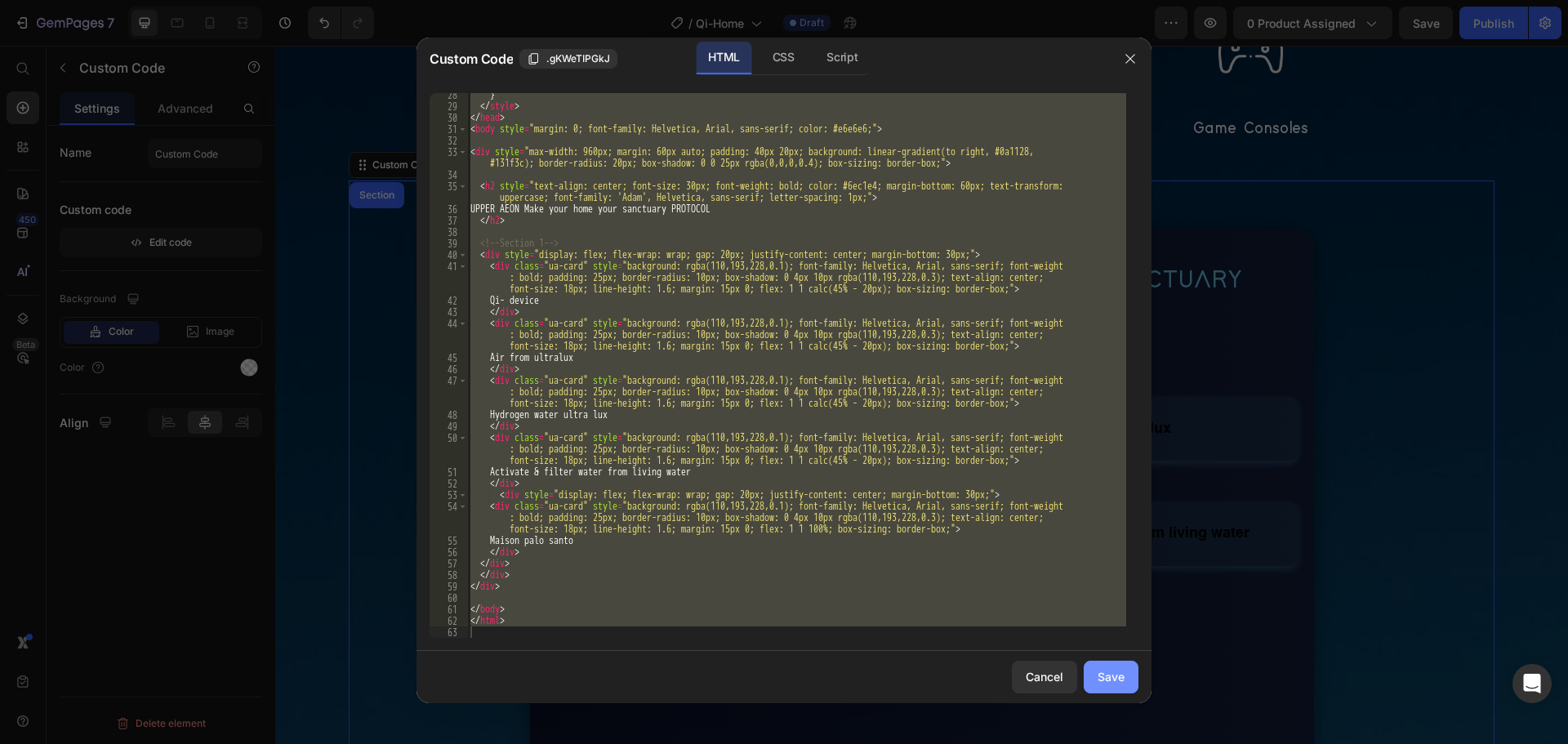 click on "Save" 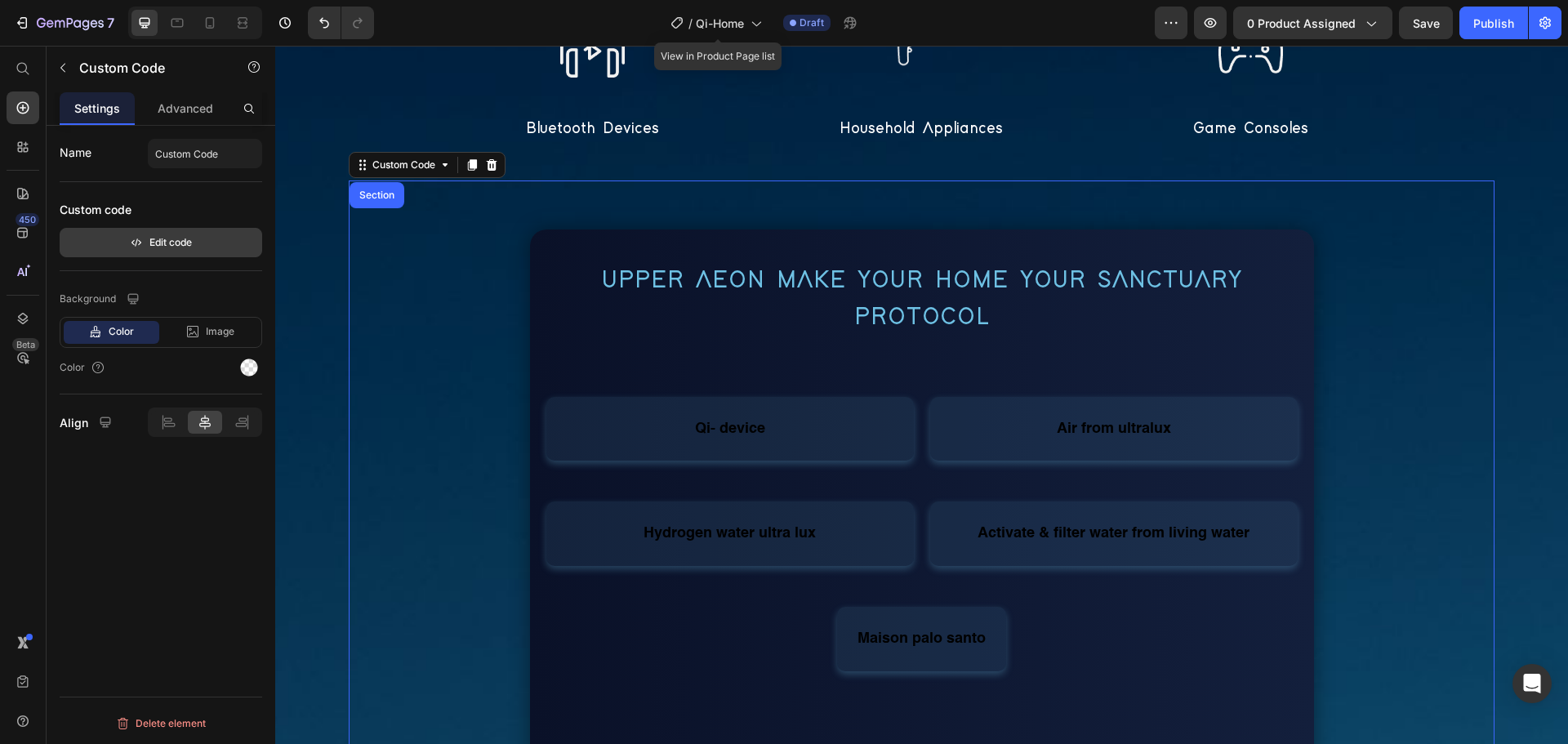 click on "Edit code" at bounding box center [161, 243] 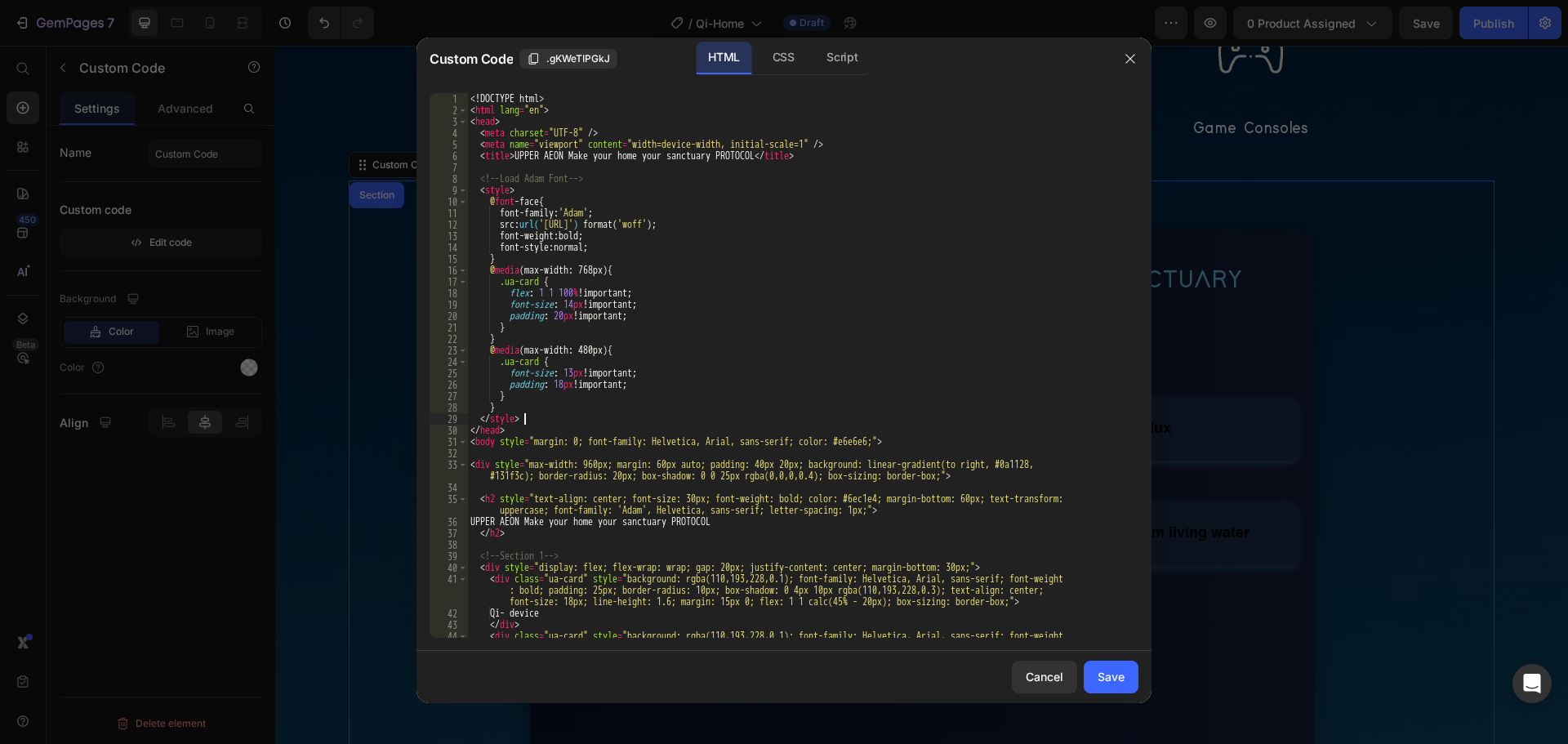 click on "<! DOCTYPE html > <html lang = "en" > <head > <meta charset = "UTF-8" /> <meta name = "viewport" content = "width=device-width, initial-scale=1" /> <title > UPPER AEON Make your home your sanctuary PROTOCOL </title > <!--  Load Adam Font  --> <style > @ font-face { font-family : ' Adam ' ; src : url( 'https://fonts.cdnfonts.com/s/19194/Adam-Bold.woff' ) format ( ' woff ' ); font-weight : bold ; font-style : normal ; } @ media (max-width: 768px) { .ua-card { flex : 1 1 100 % !important ; font-size : 14 px !important ; padding : 20 px !important ; } } @ media (max-width: 480px) { .ua-card { font-size : 13 px !important ; padding : 18 px !important ; } } </style > </head > <body style = "margin: 0; font-family: Helvetica, Arial, sans-serif; color: #e6e6e6;" > <div >" at bounding box center [796, 388] 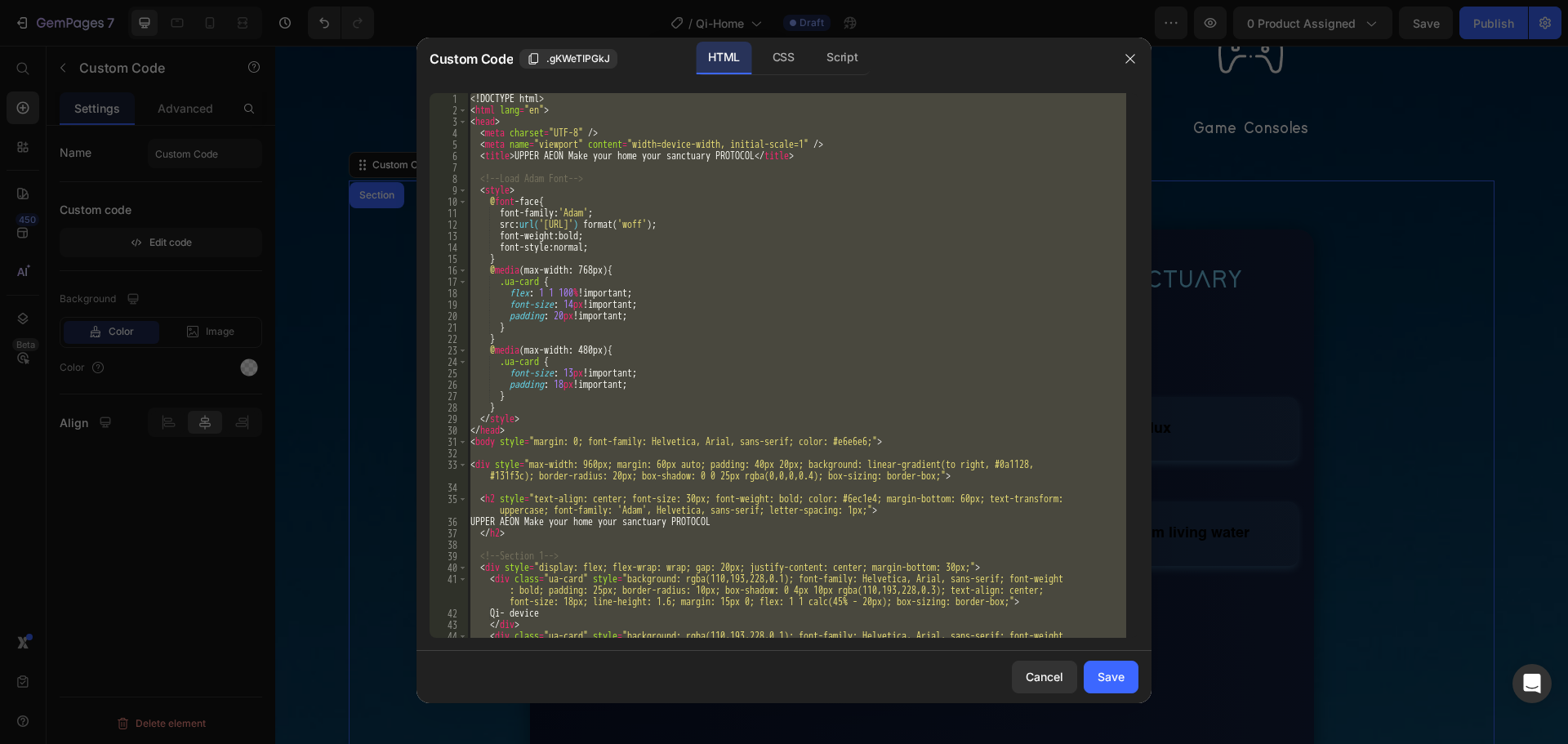 paste 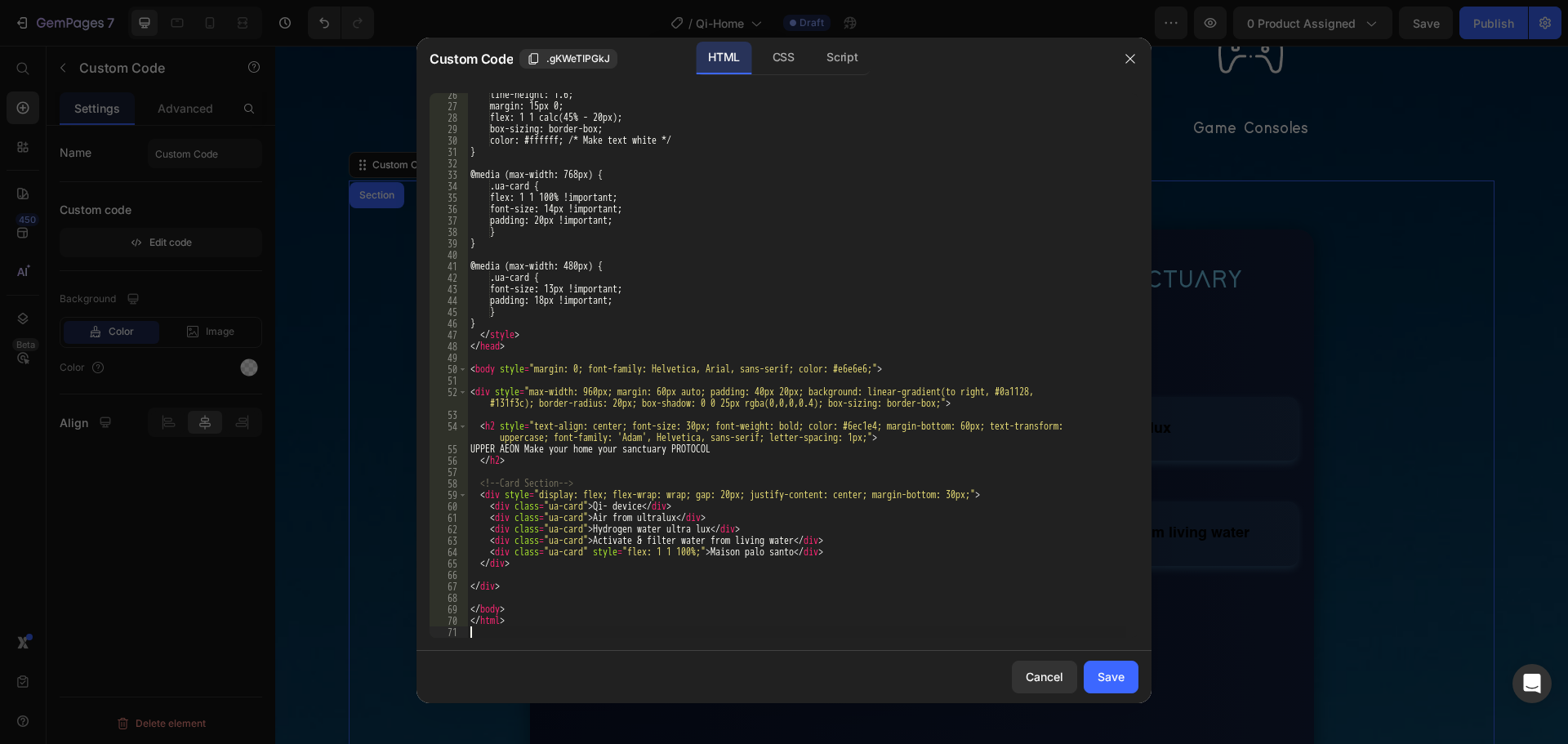 scroll, scrollTop: 290, scrollLeft: 0, axis: vertical 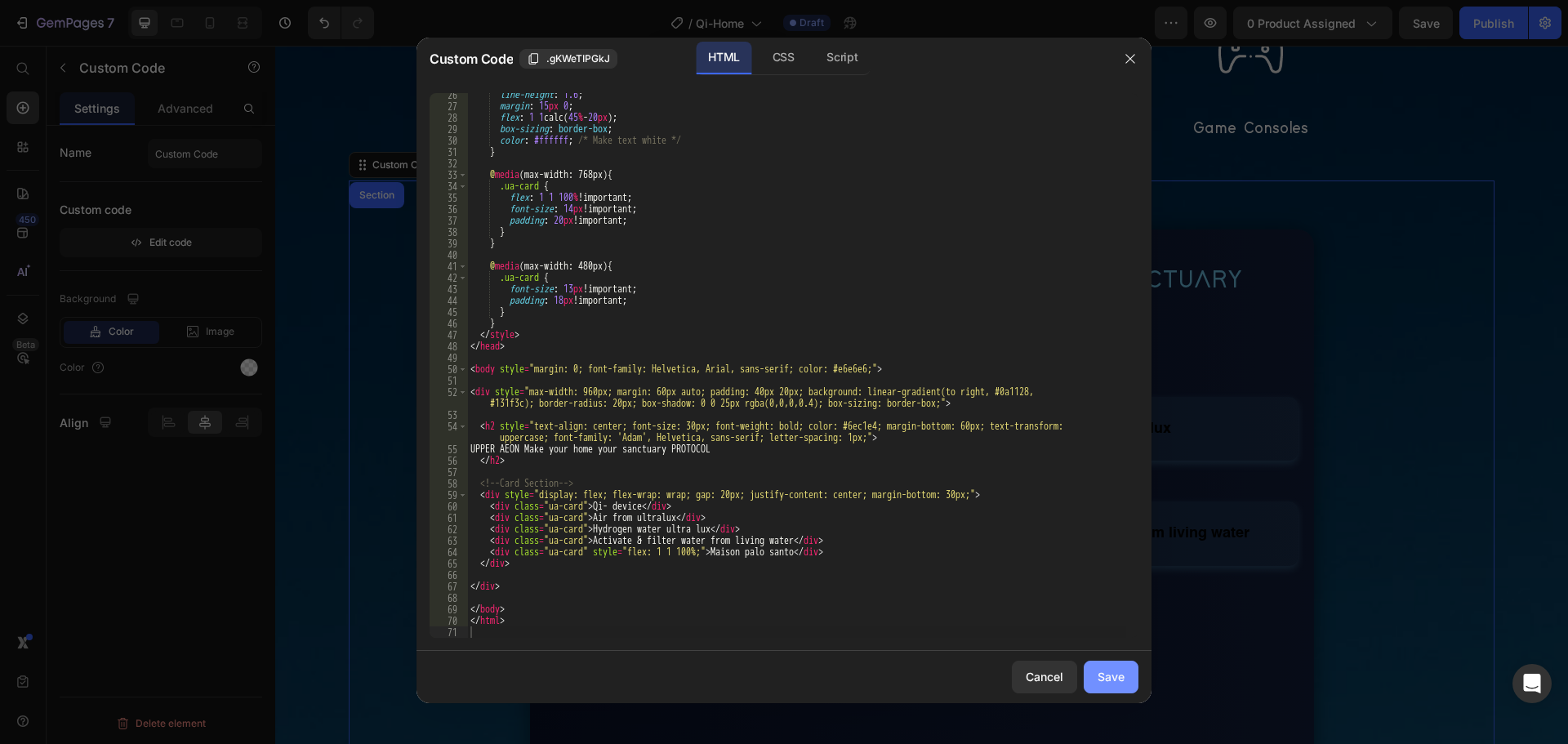 click on "Save" at bounding box center [1111, 676] 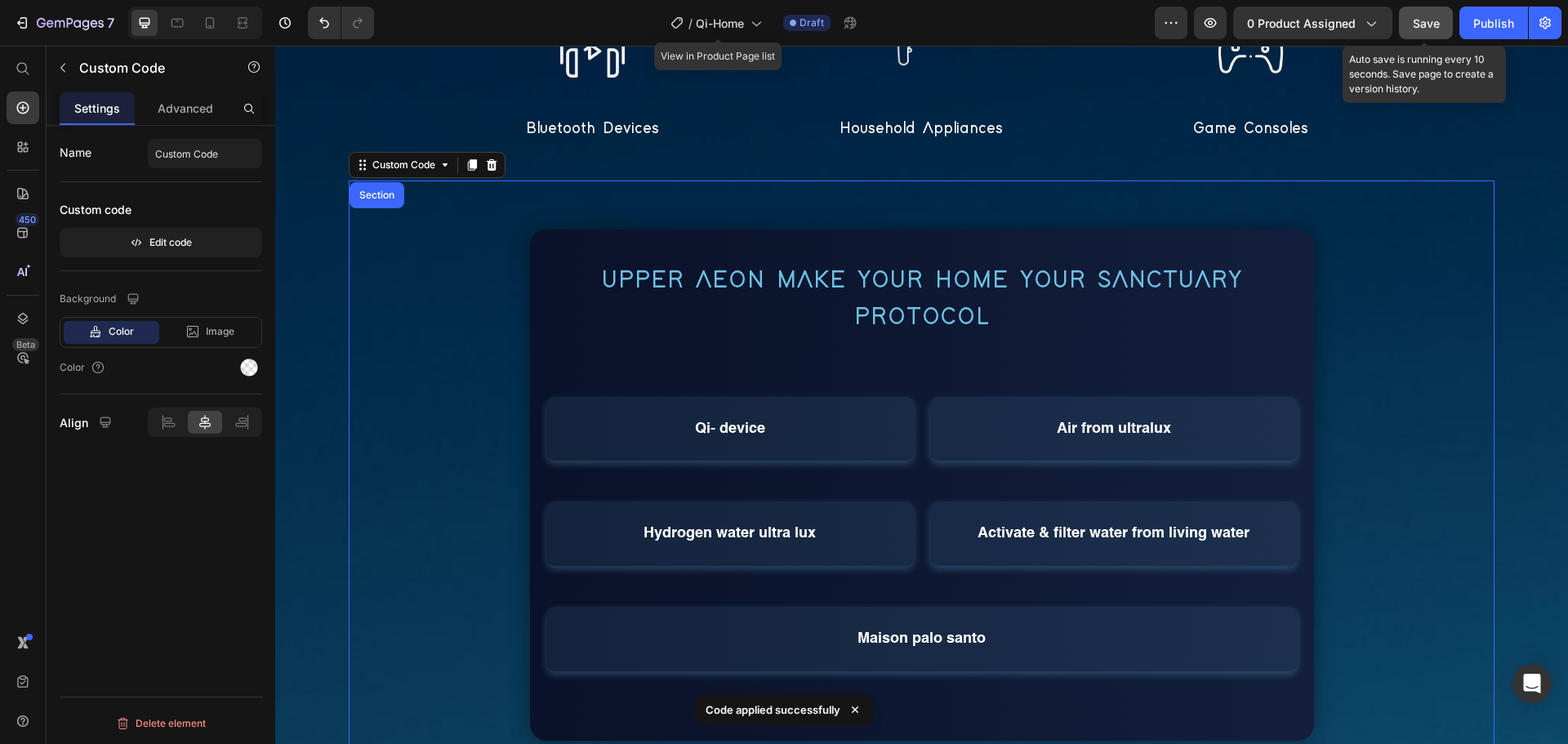 click on "Save" at bounding box center (1426, 23) 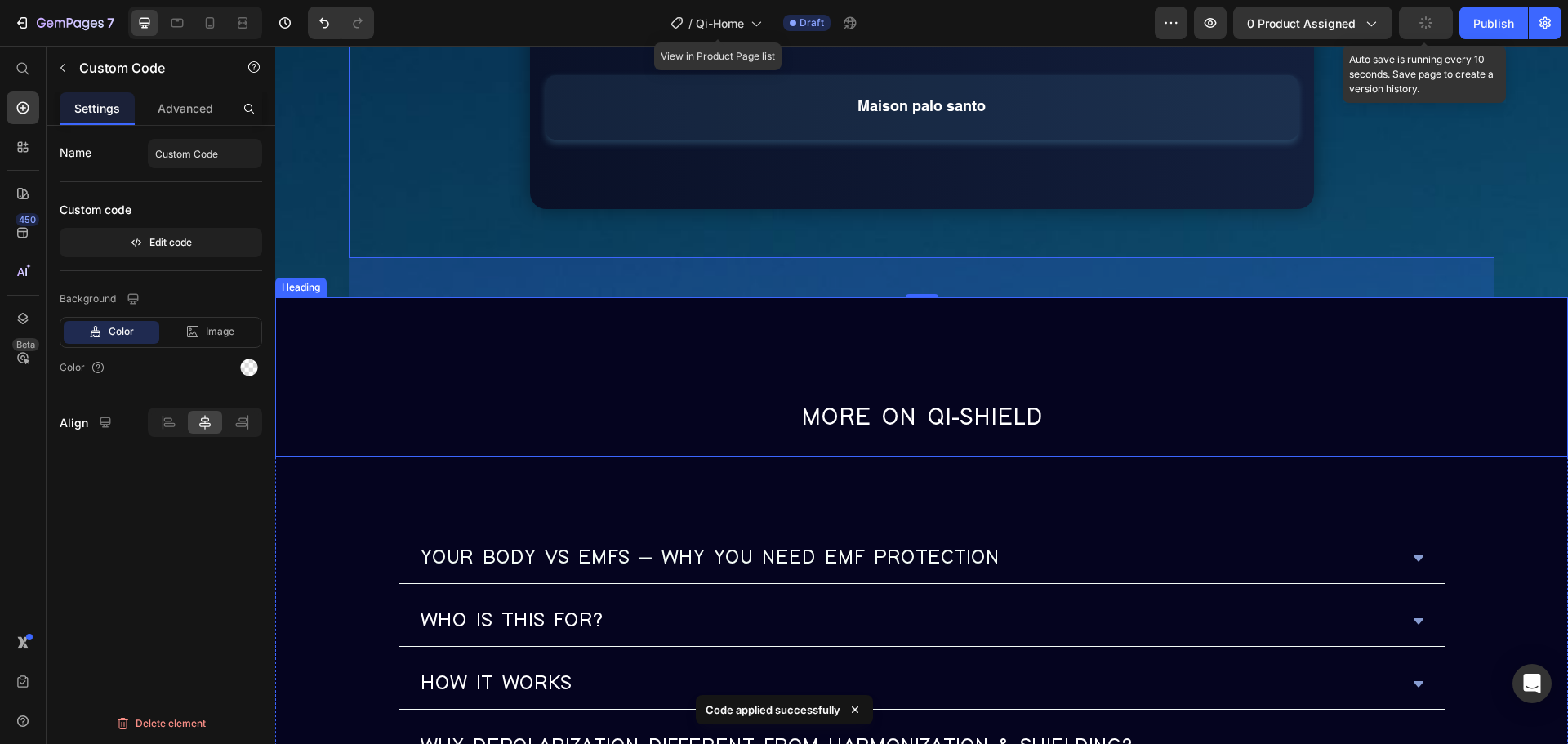 scroll, scrollTop: 4185, scrollLeft: 0, axis: vertical 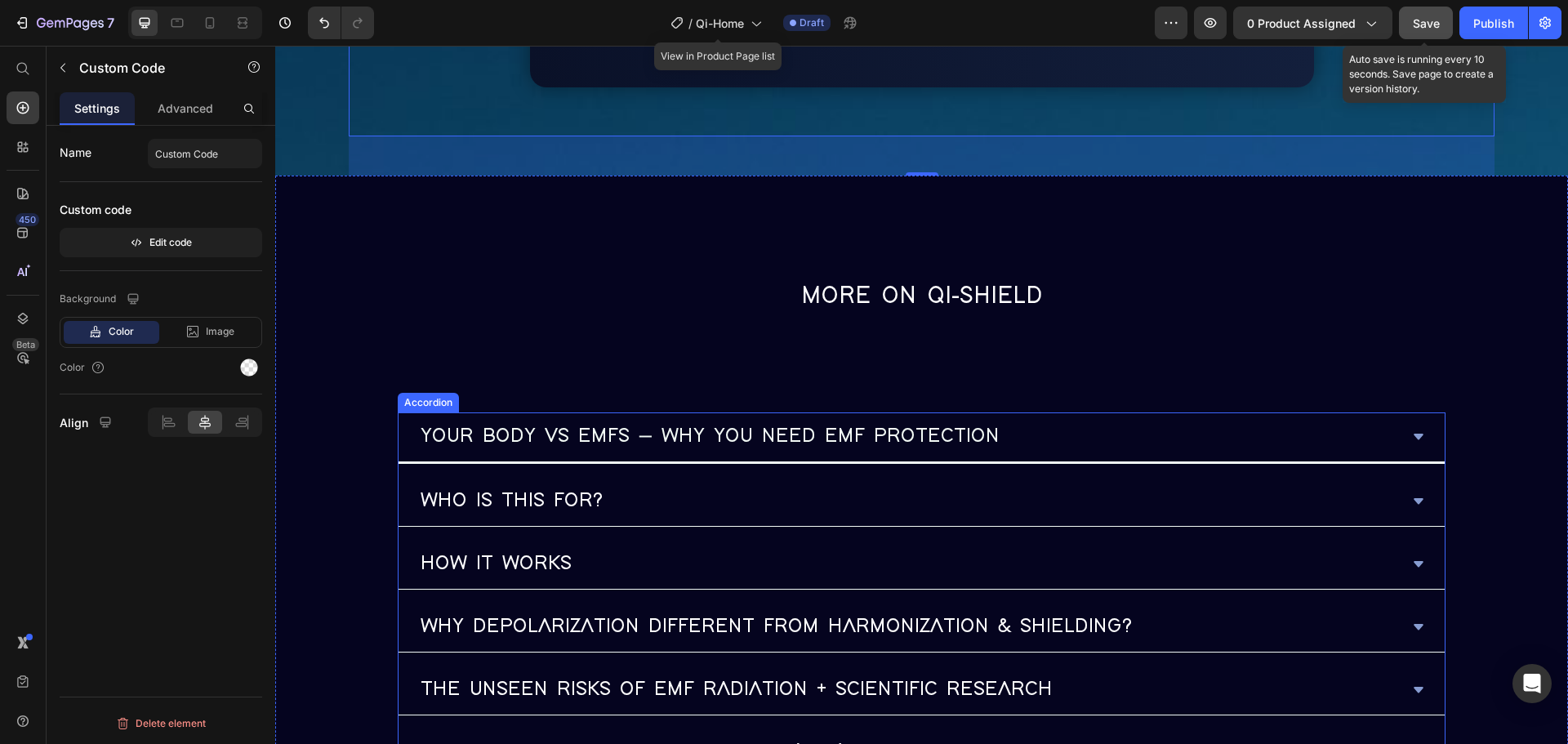 click on "YOUR BODY VS EMFS – WHY YOU NEED EMF PROTECTION" at bounding box center (921, 438) 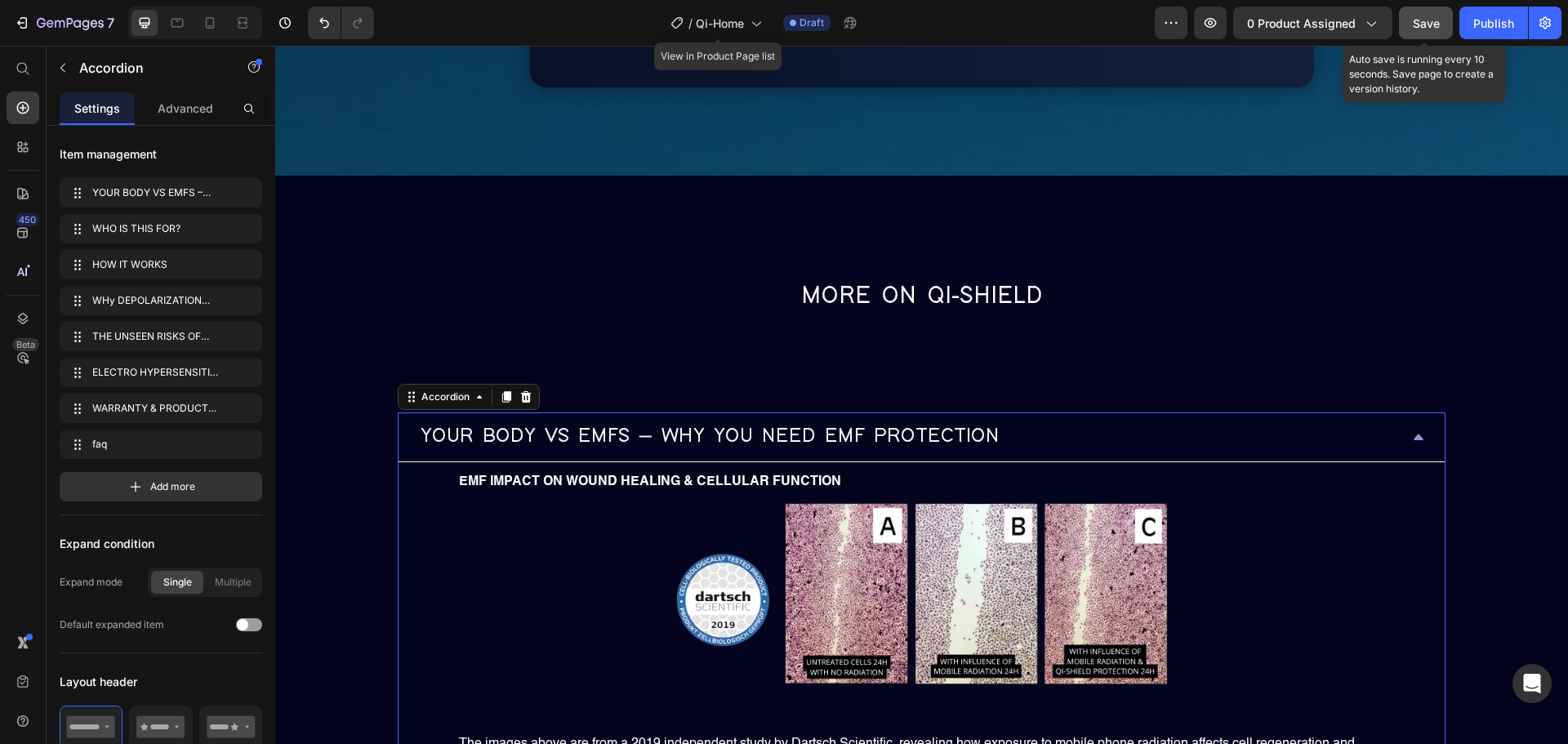 click on "Save" 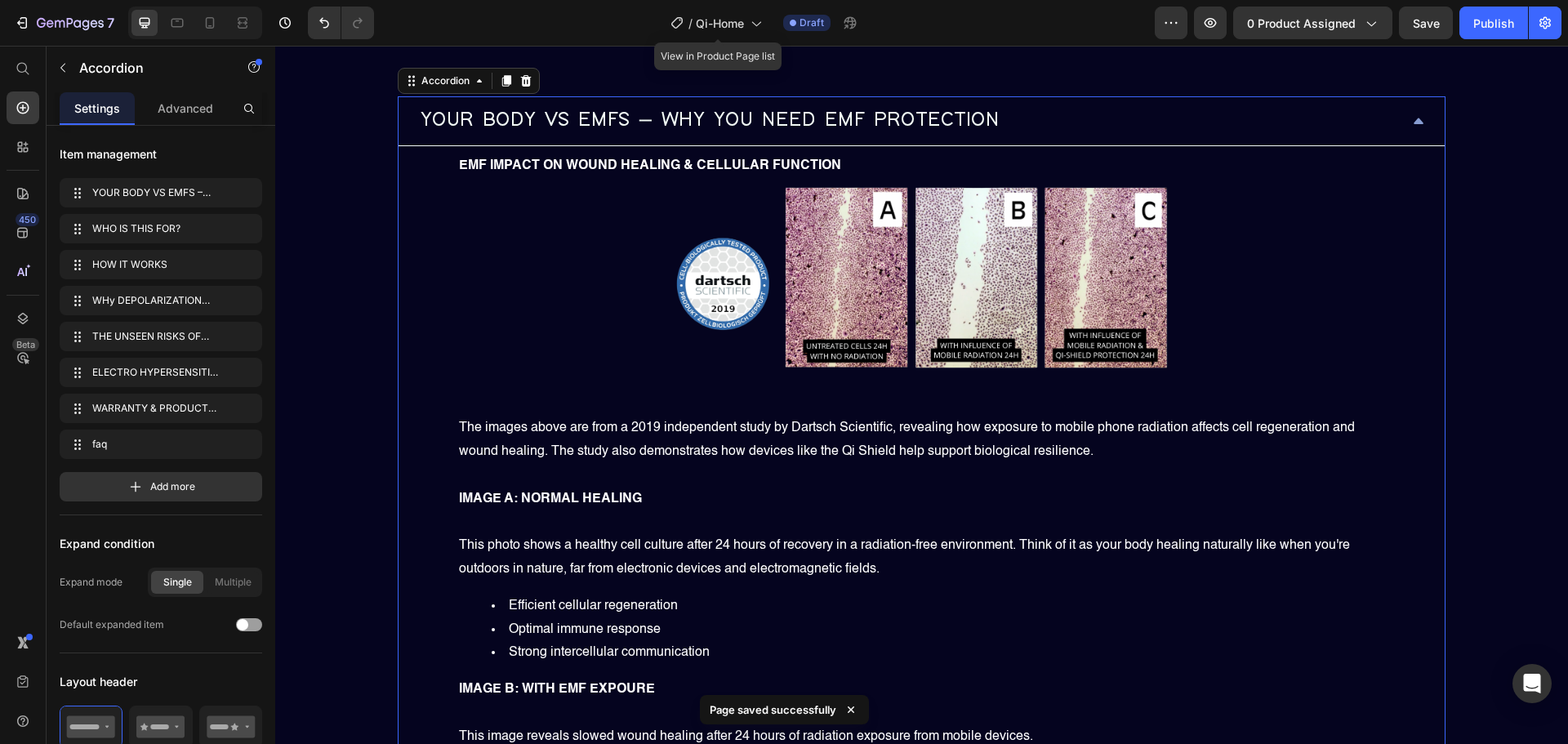 scroll, scrollTop: 4511, scrollLeft: 0, axis: vertical 